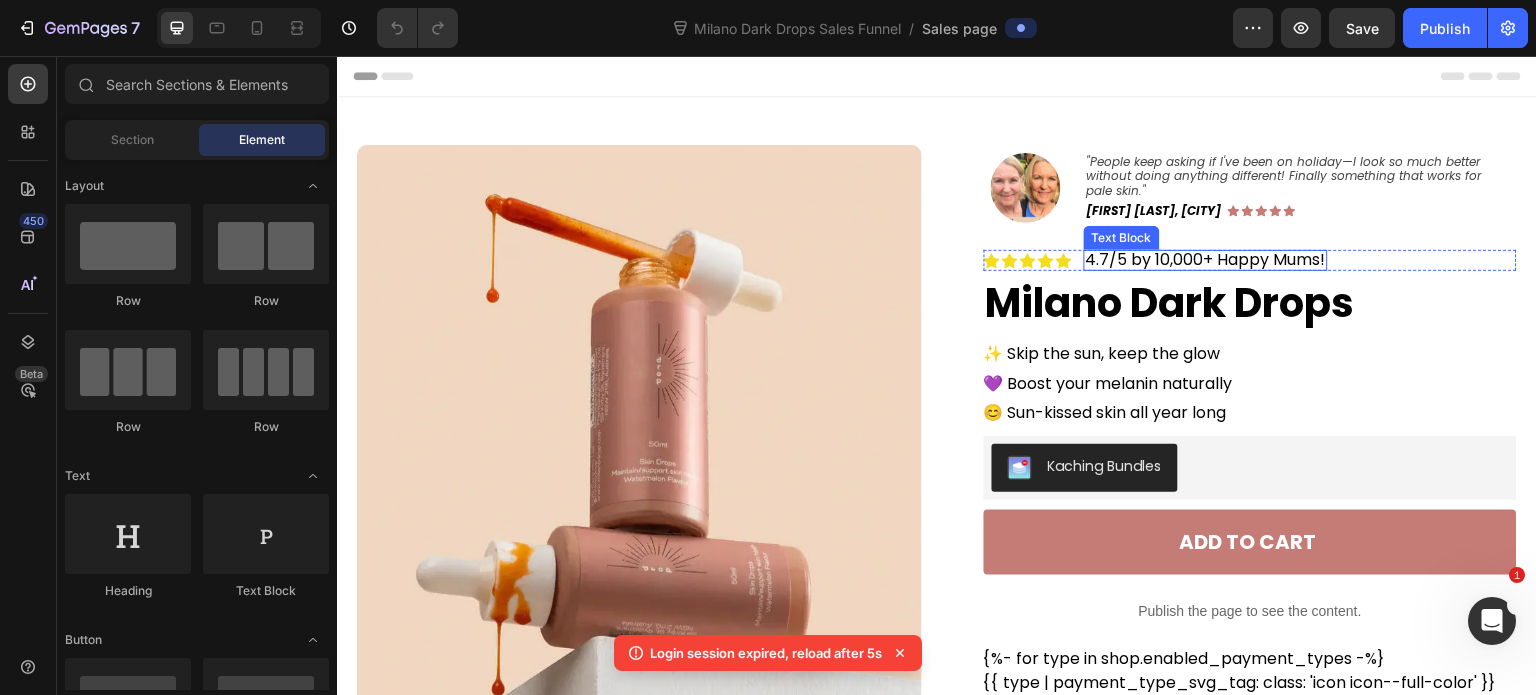 scroll, scrollTop: 0, scrollLeft: 0, axis: both 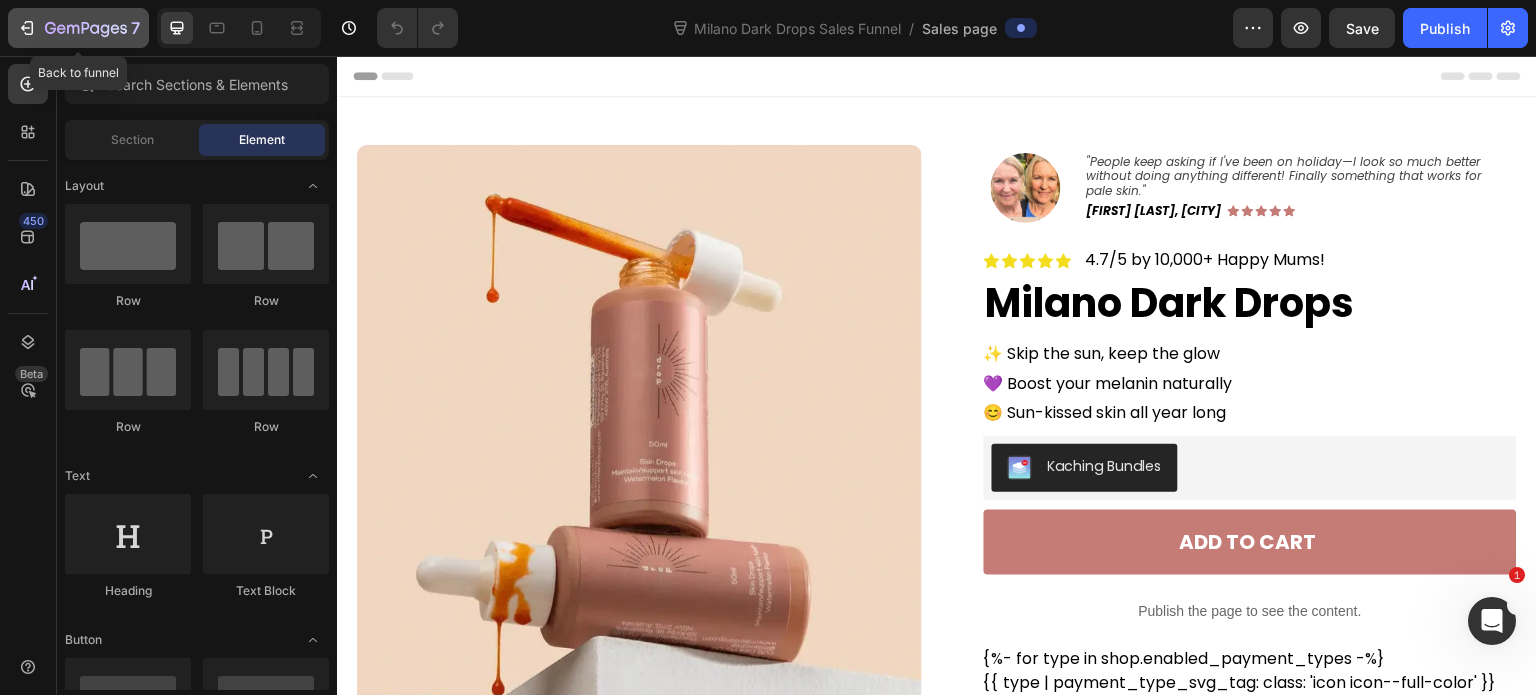 click on "7" at bounding box center (78, 28) 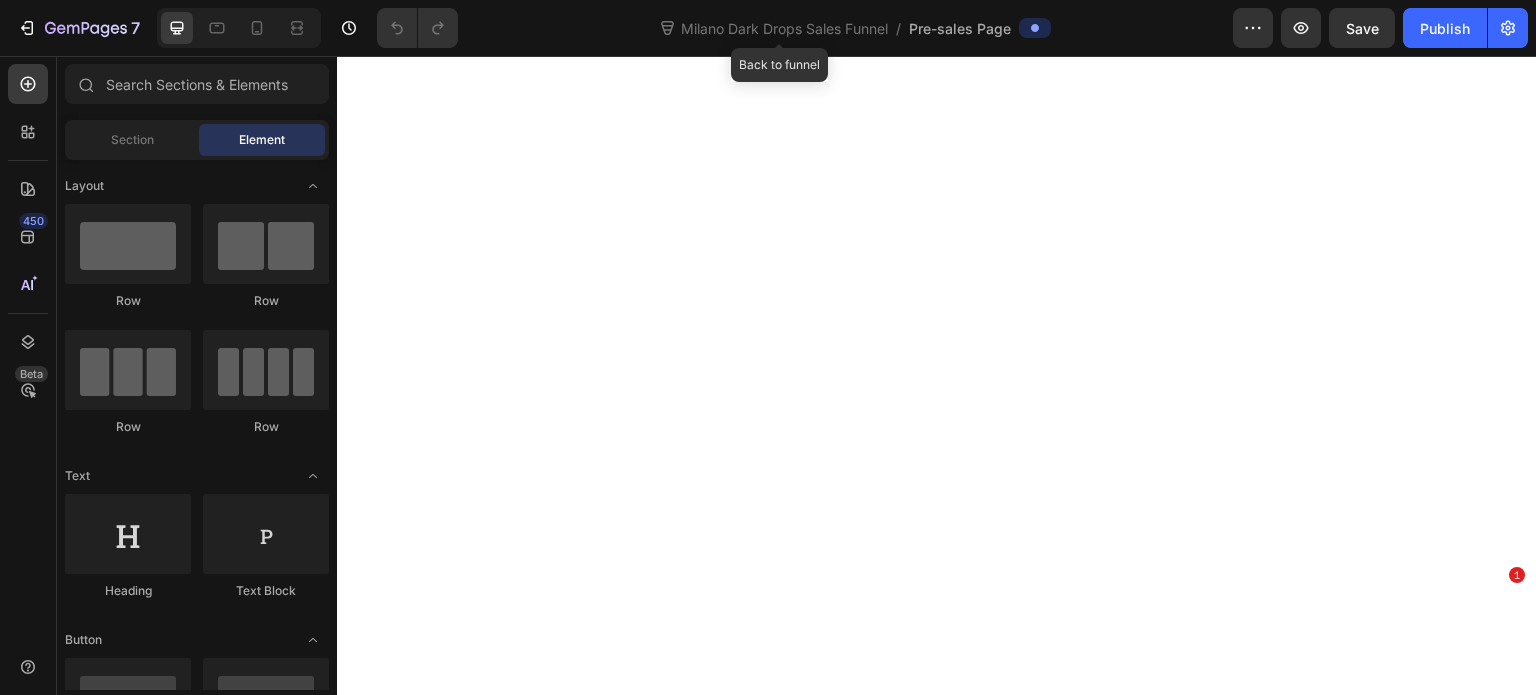 scroll, scrollTop: 0, scrollLeft: 0, axis: both 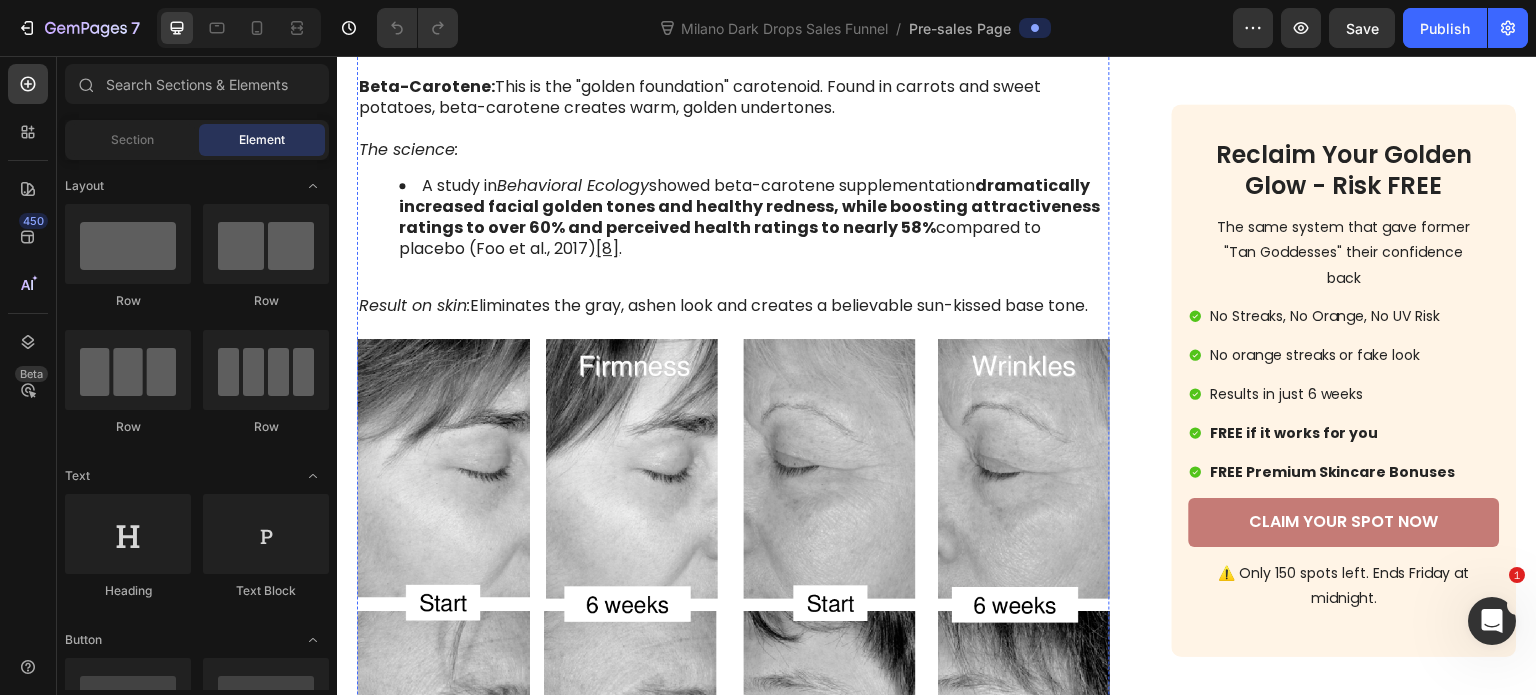 click on "carotenoid consumption significantly improved skin redness and yellowness within six weeks" at bounding box center (731, -911) 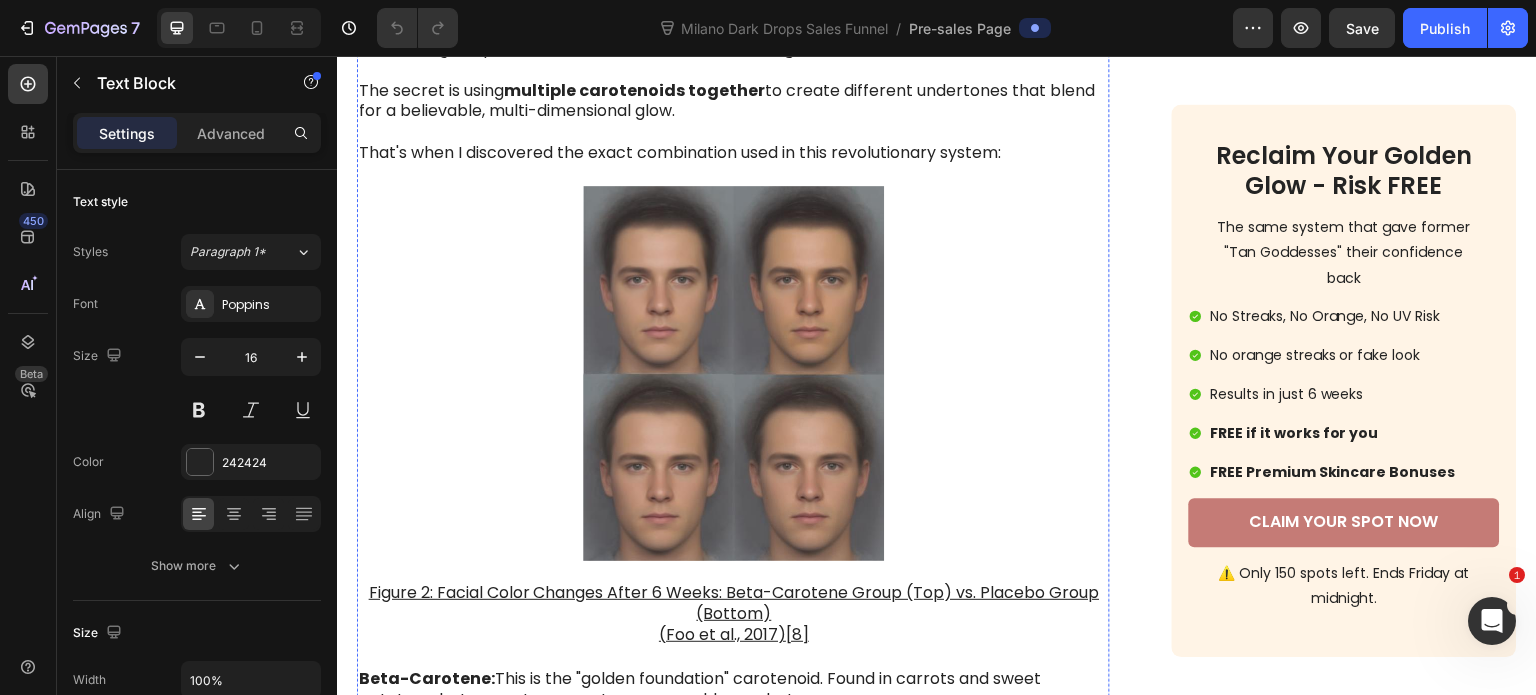 scroll, scrollTop: 4100, scrollLeft: 0, axis: vertical 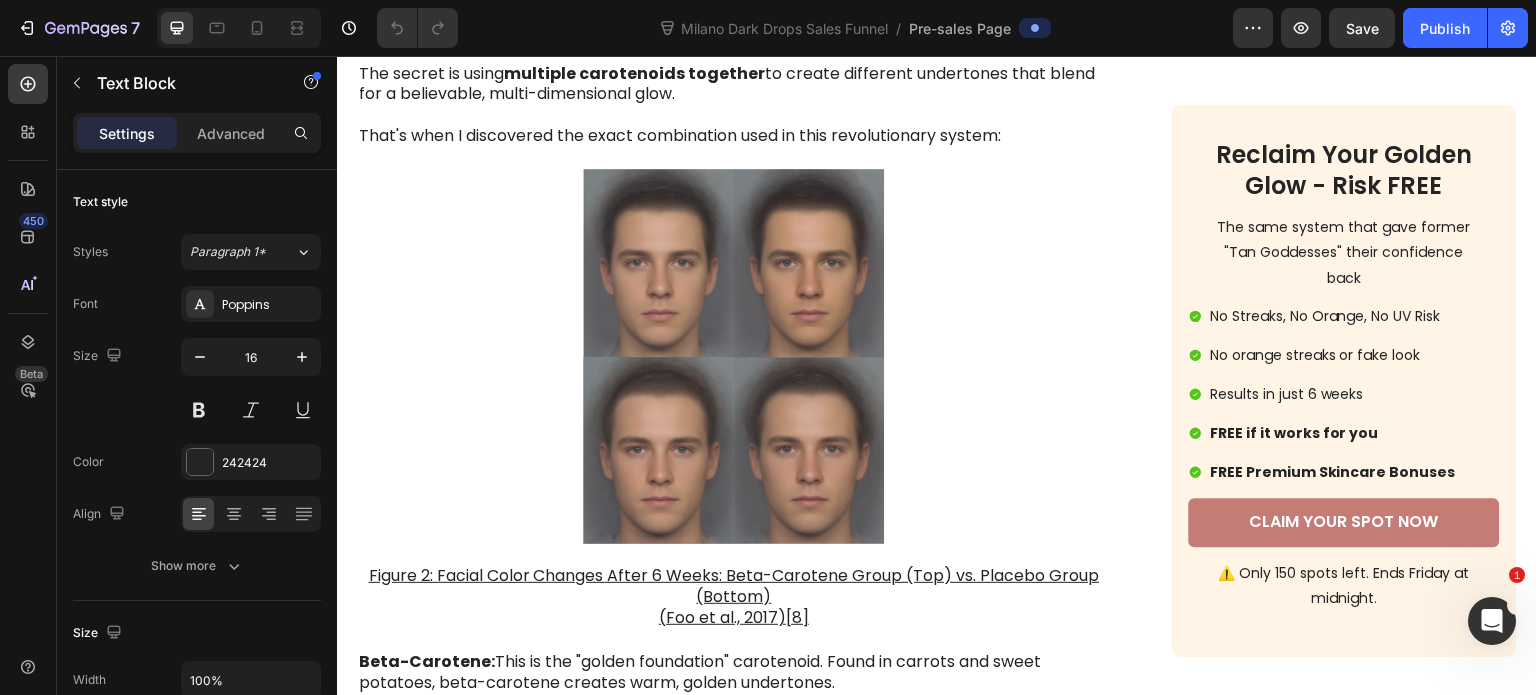 click on "A study published in  PLOS ONE  found that  carotenoid consumption significantly improved skin redness and yellowness within six weeks , producing measurable and perceptibly beneficial effects on skin appearance (Whitehead et al., 2012)  [10] ." at bounding box center [753, -690] 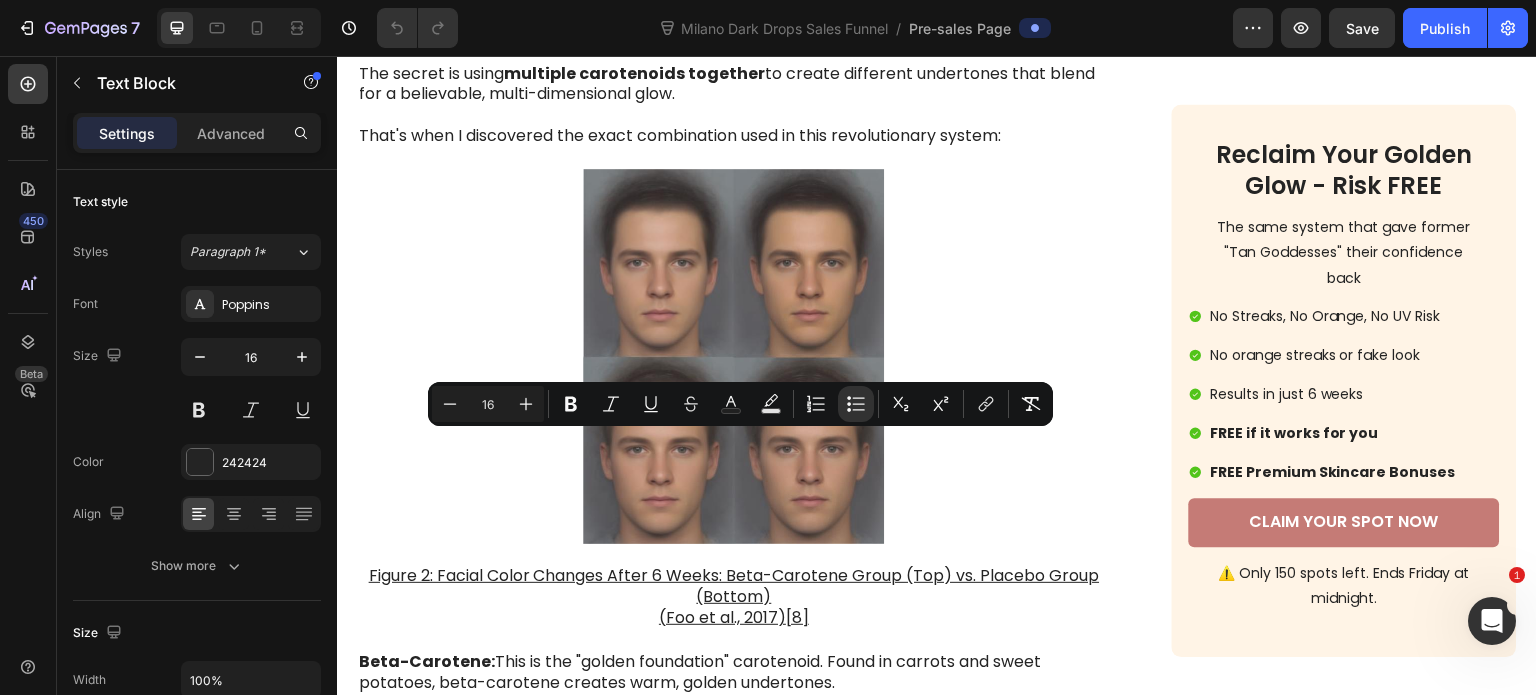 copy on "A study published in  PLOS ONE  found that  carotenoid consumption significantly improved skin redness and yellowness within six weeks , producing measurable and perceptibly beneficial effects on skin appearance (Whitehead et al., 2012)" 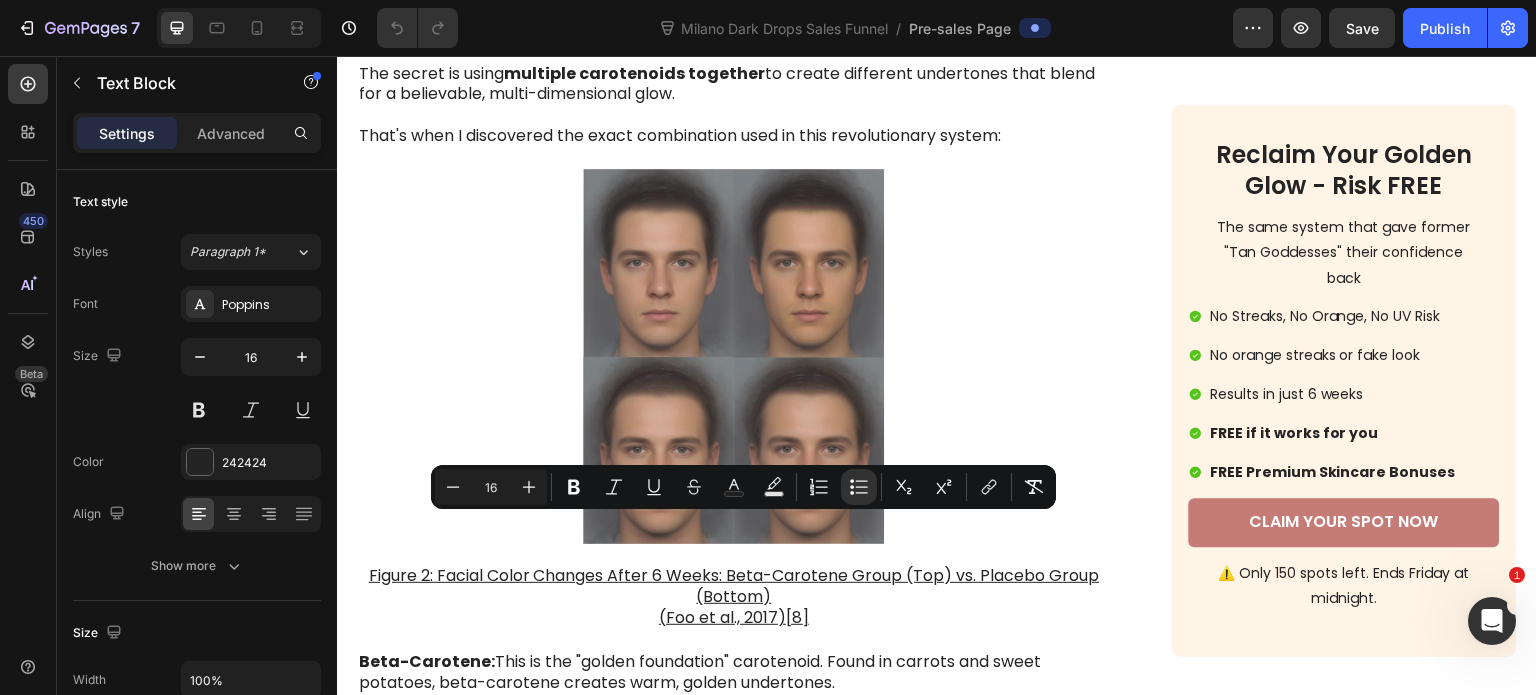 drag, startPoint x: 425, startPoint y: 528, endPoint x: 624, endPoint y: 566, distance: 202.59566 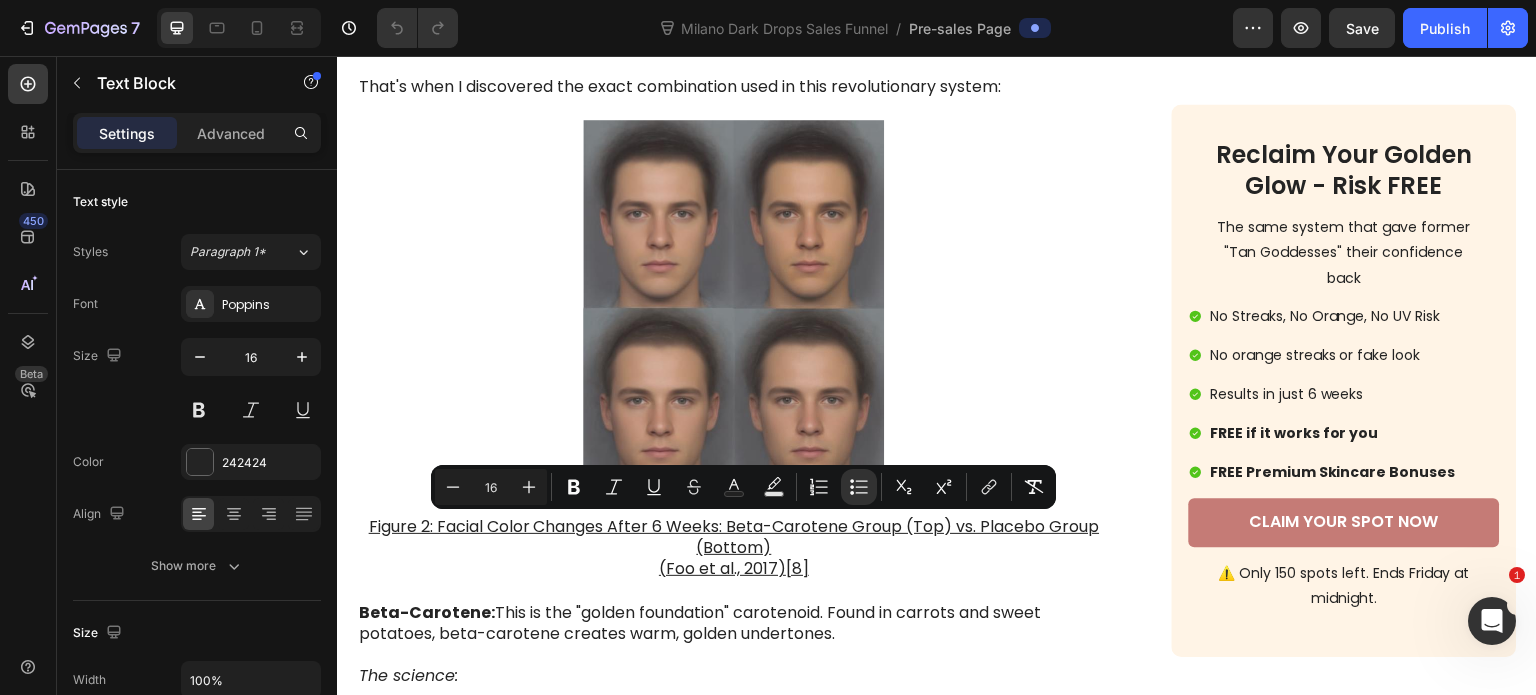 scroll, scrollTop: 4200, scrollLeft: 0, axis: vertical 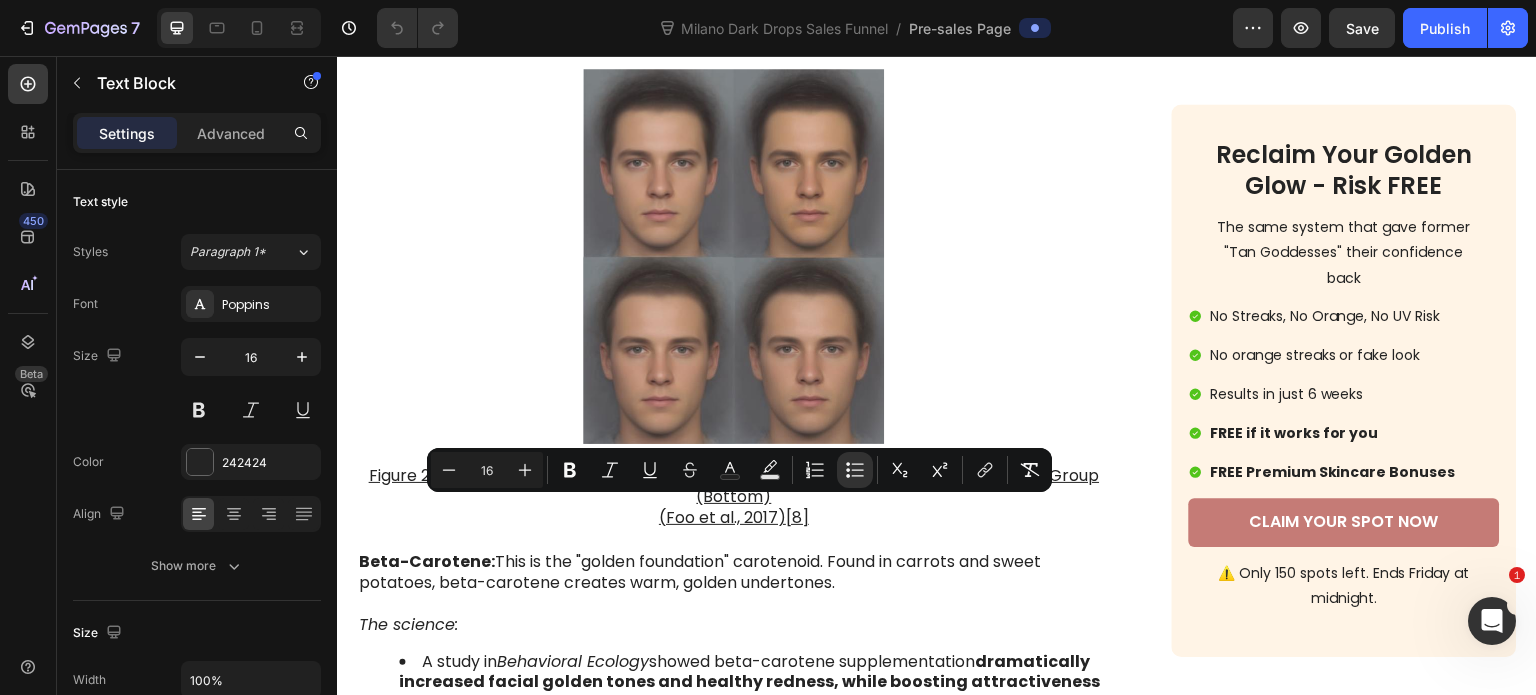 drag, startPoint x: 424, startPoint y: 509, endPoint x: 469, endPoint y: 553, distance: 62.936478 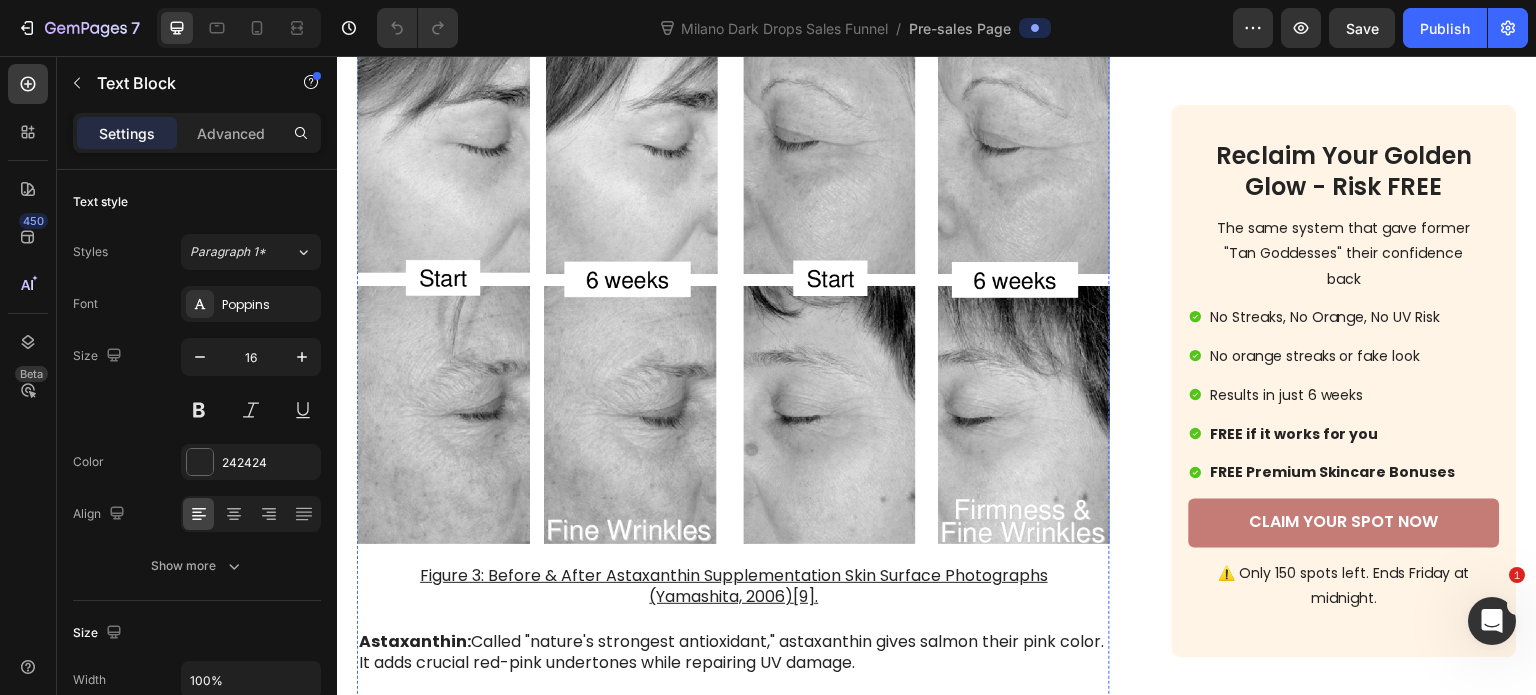 scroll, scrollTop: 5200, scrollLeft: 0, axis: vertical 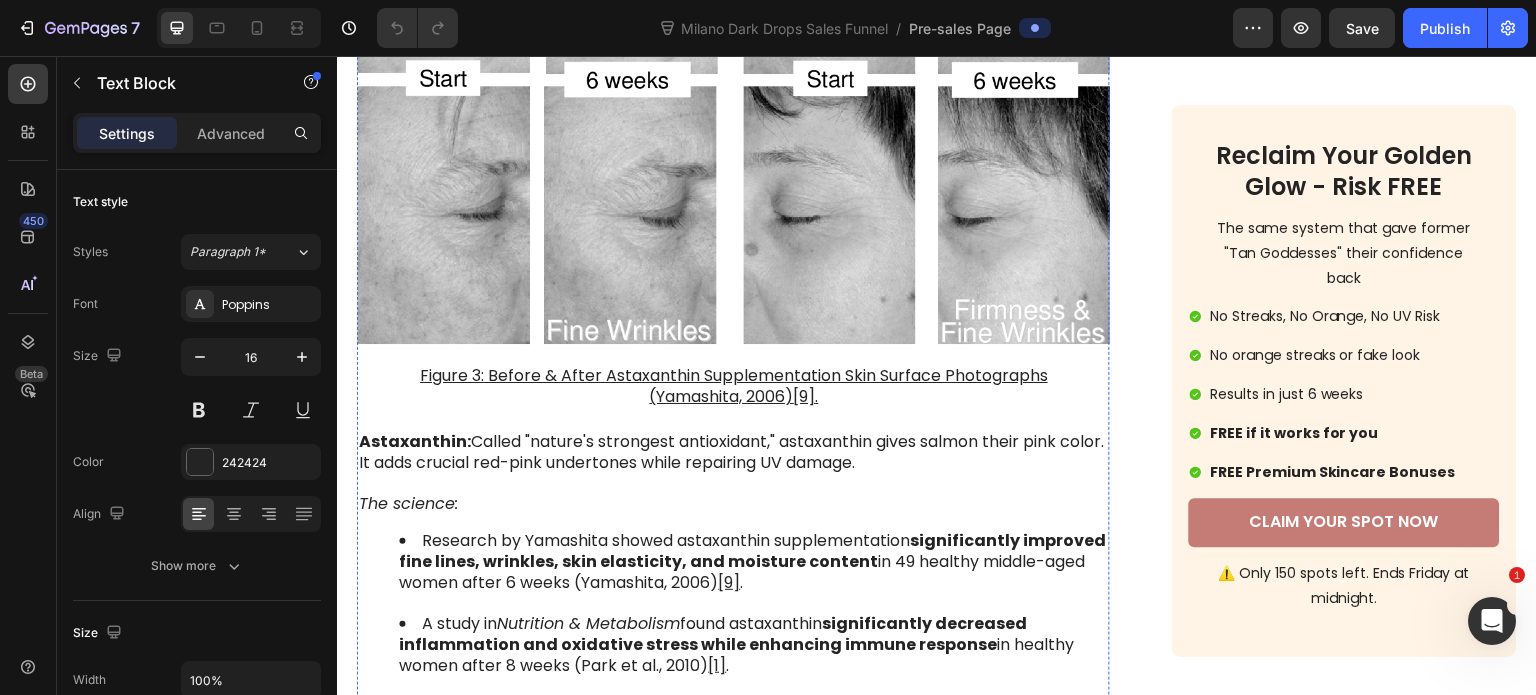 click on "Quarterly Journal of Experimental Psychology" at bounding box center (570, -1185) 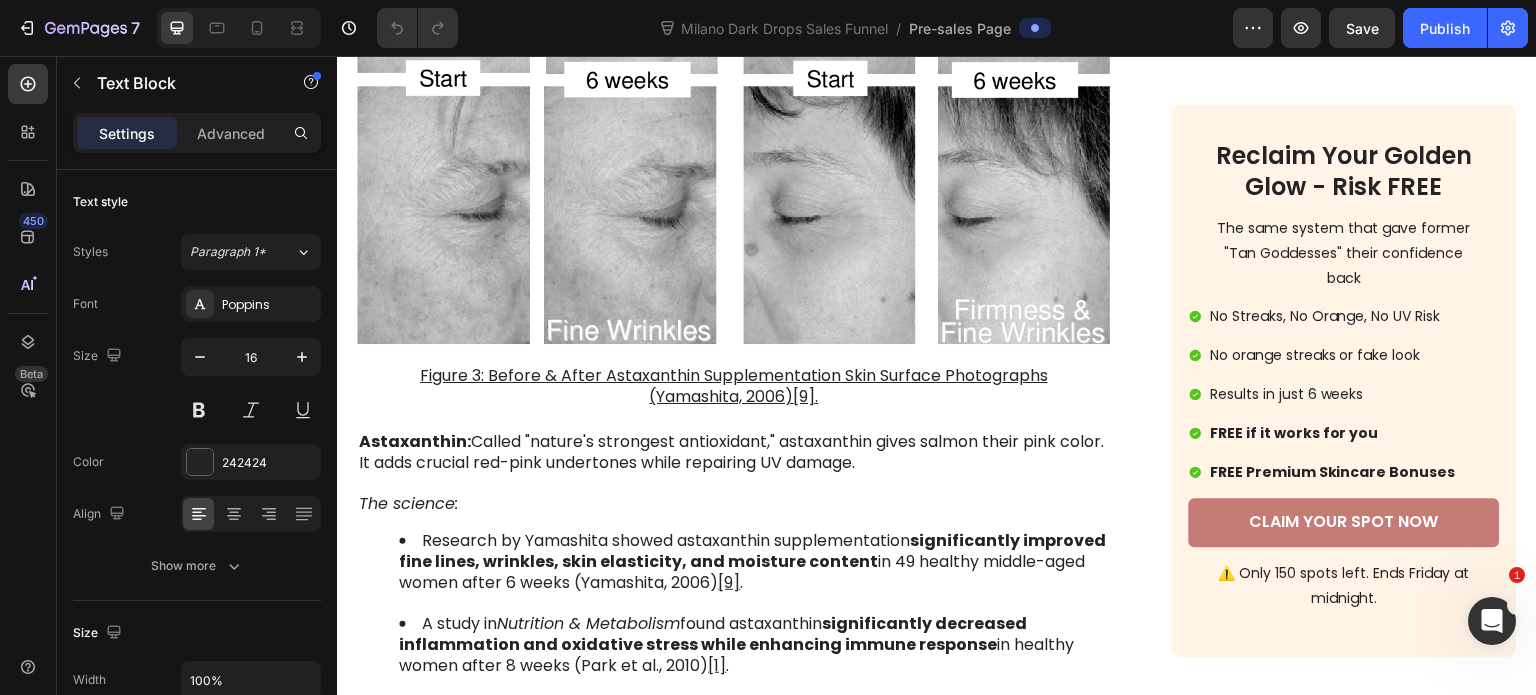 click on "The  Quarterly Journal of Experimental Psychology  found that  carotenoid skin coloration enhances face and body attractiveness across cultures  (Ip et al., 2019)  [3] ." at bounding box center [733, -1173] 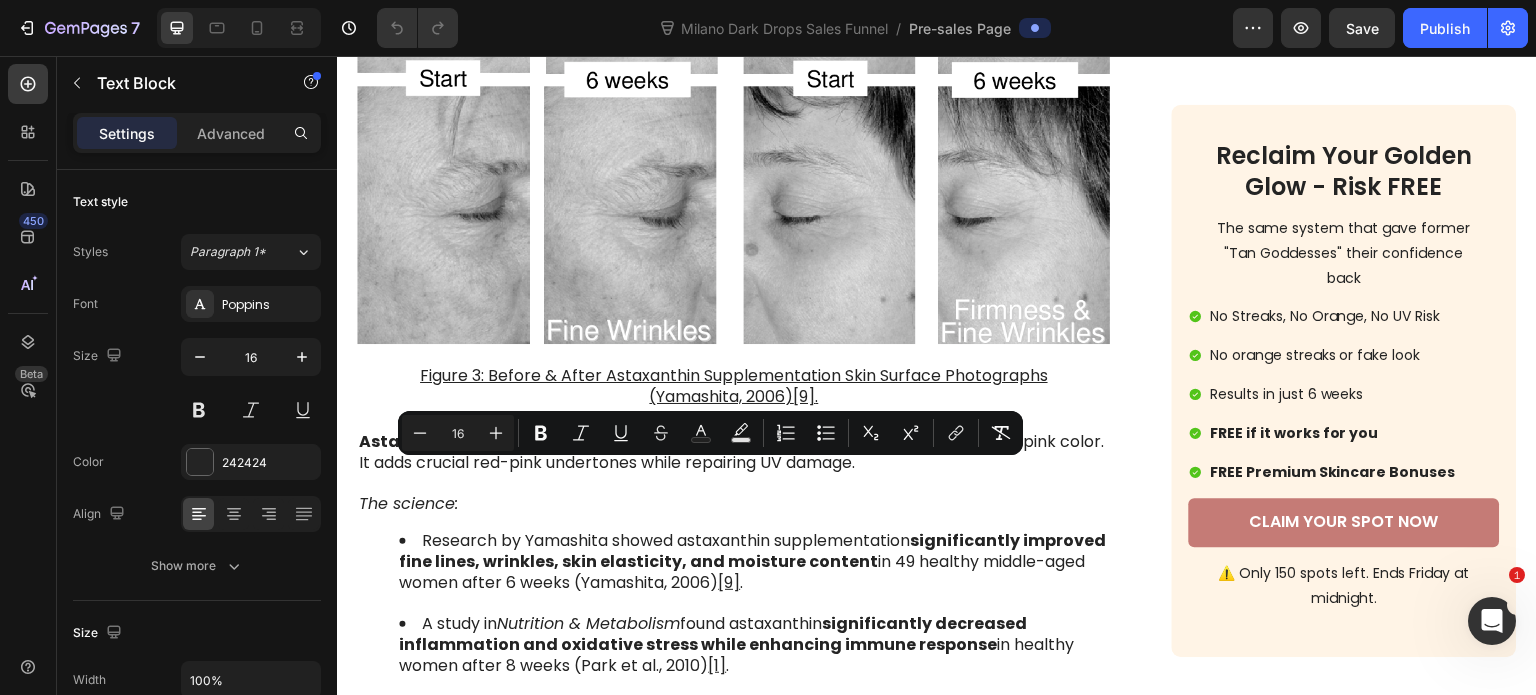 drag, startPoint x: 361, startPoint y: 469, endPoint x: 933, endPoint y: 489, distance: 572.34955 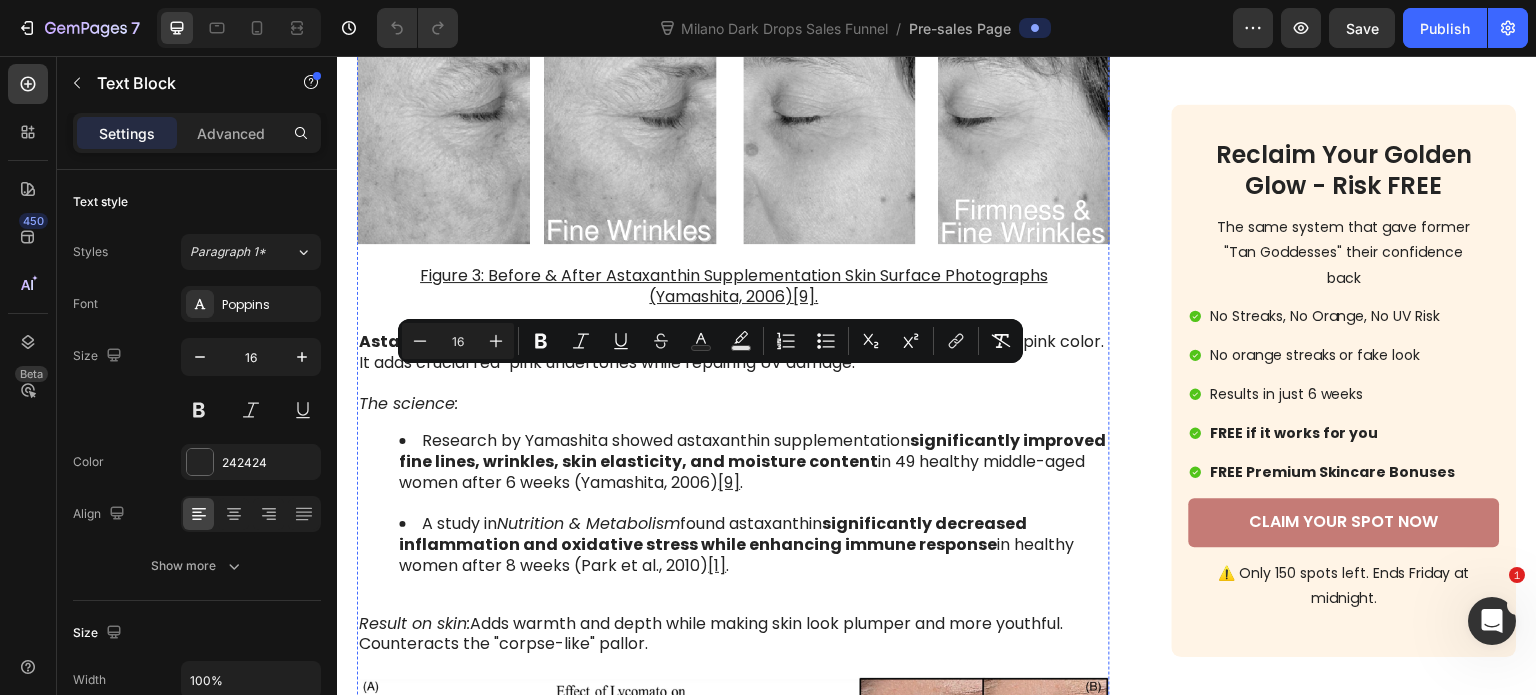 click on "The secret is using  multiple carotenoids together  to create different undertones that blend for a believable, multi-dimensional glow." at bounding box center [733, -1115] 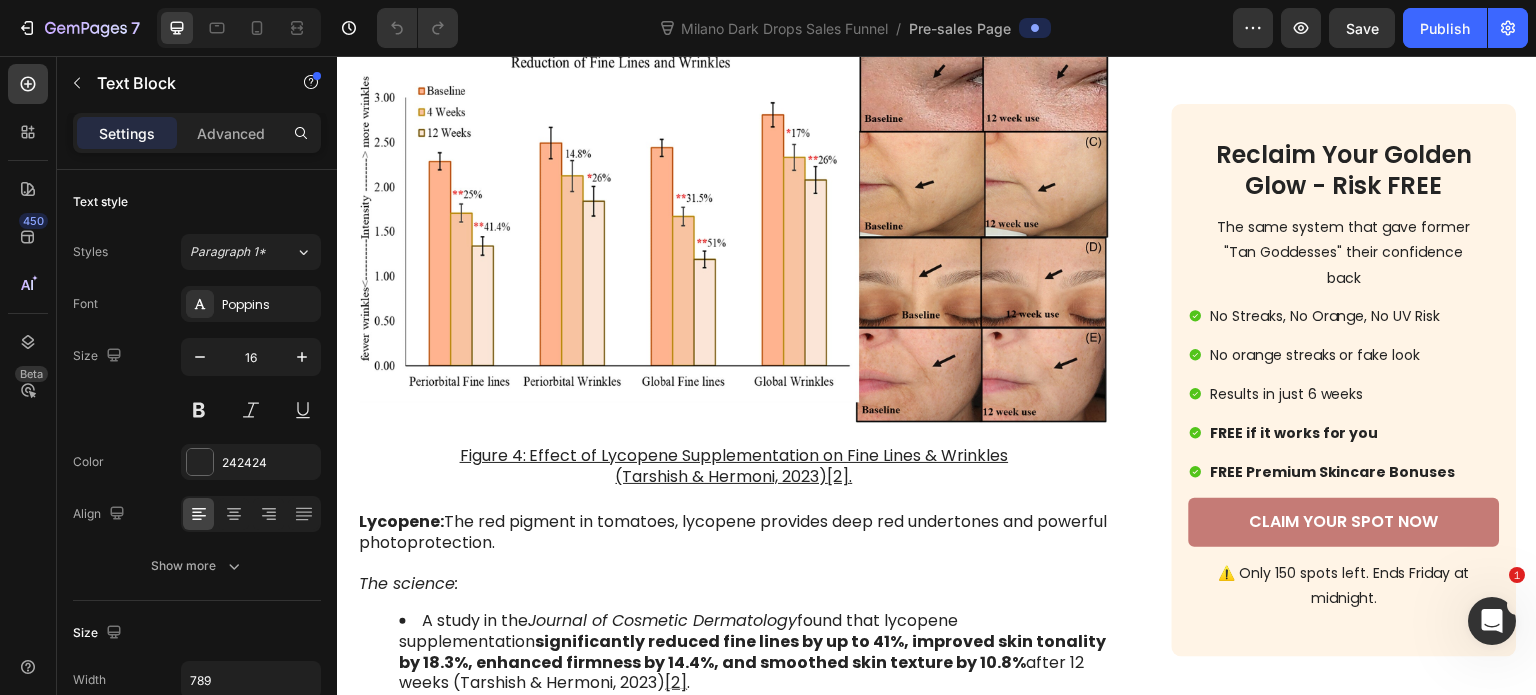 scroll, scrollTop: 6000, scrollLeft: 0, axis: vertical 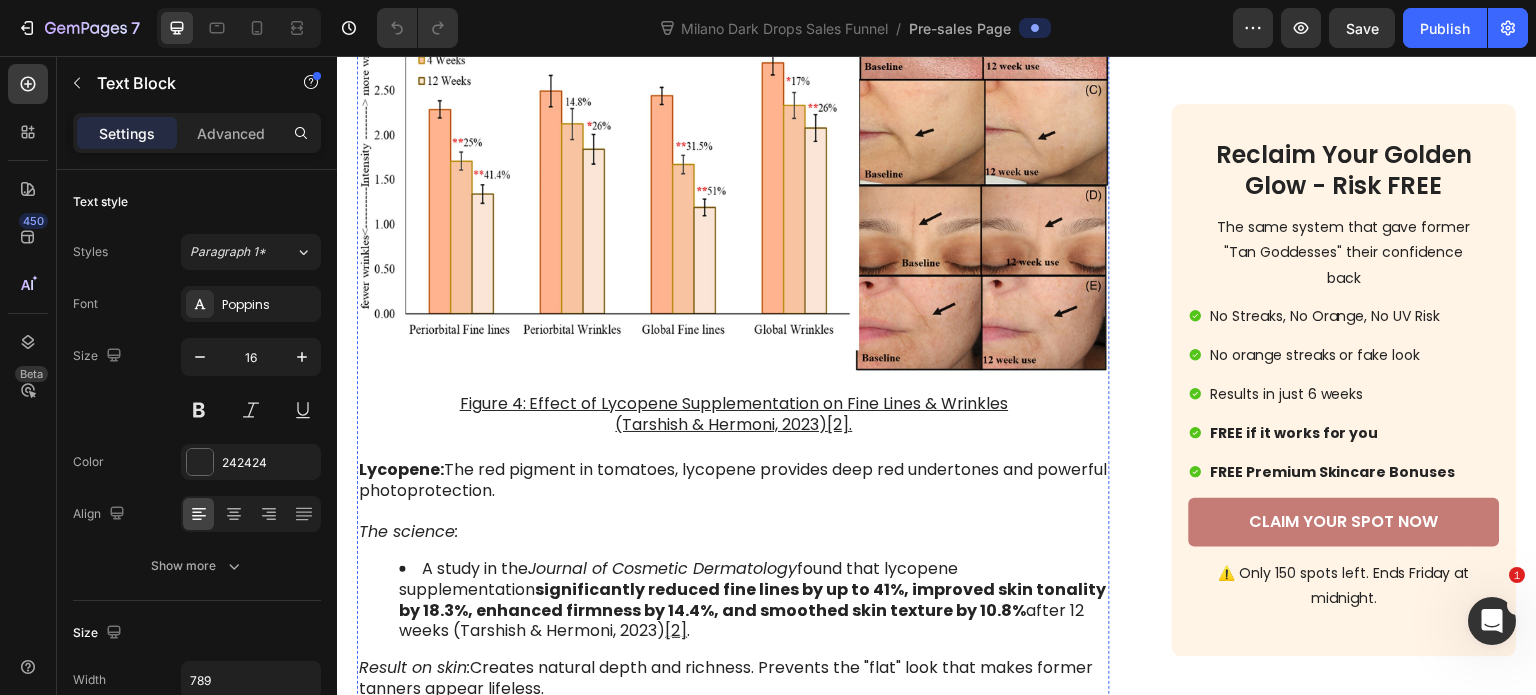 click at bounding box center [733, -1196] 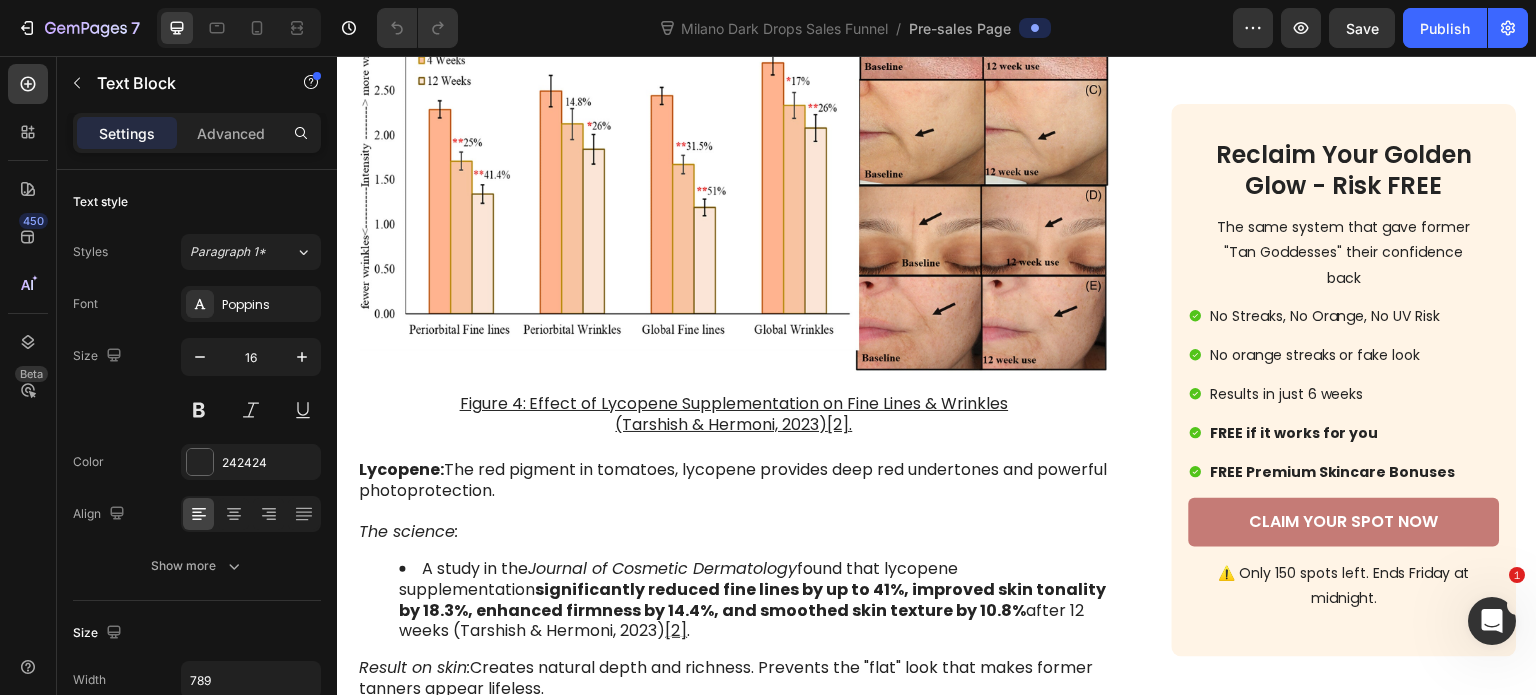 click on "A study in  Behavioral Ecology  showed beta-carotene supplementation  dramatically increased facial golden tones and healthy redness, while boosting attractiveness ratings to over 60% and perceived health ratings to nearly 58%  compared to placebo (Foo et al., 2017)  [8] ." at bounding box center [753, -1107] 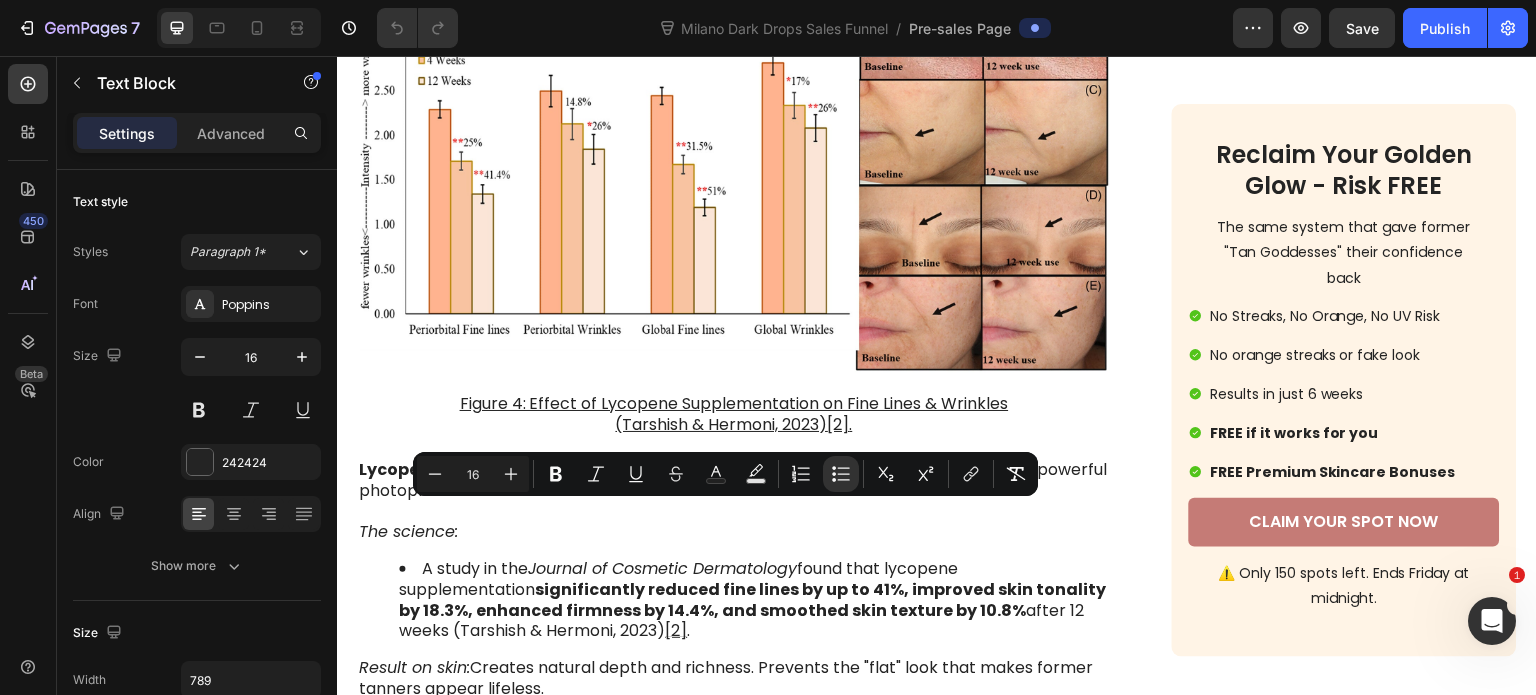 drag, startPoint x: 420, startPoint y: 510, endPoint x: 703, endPoint y: 581, distance: 291.77045 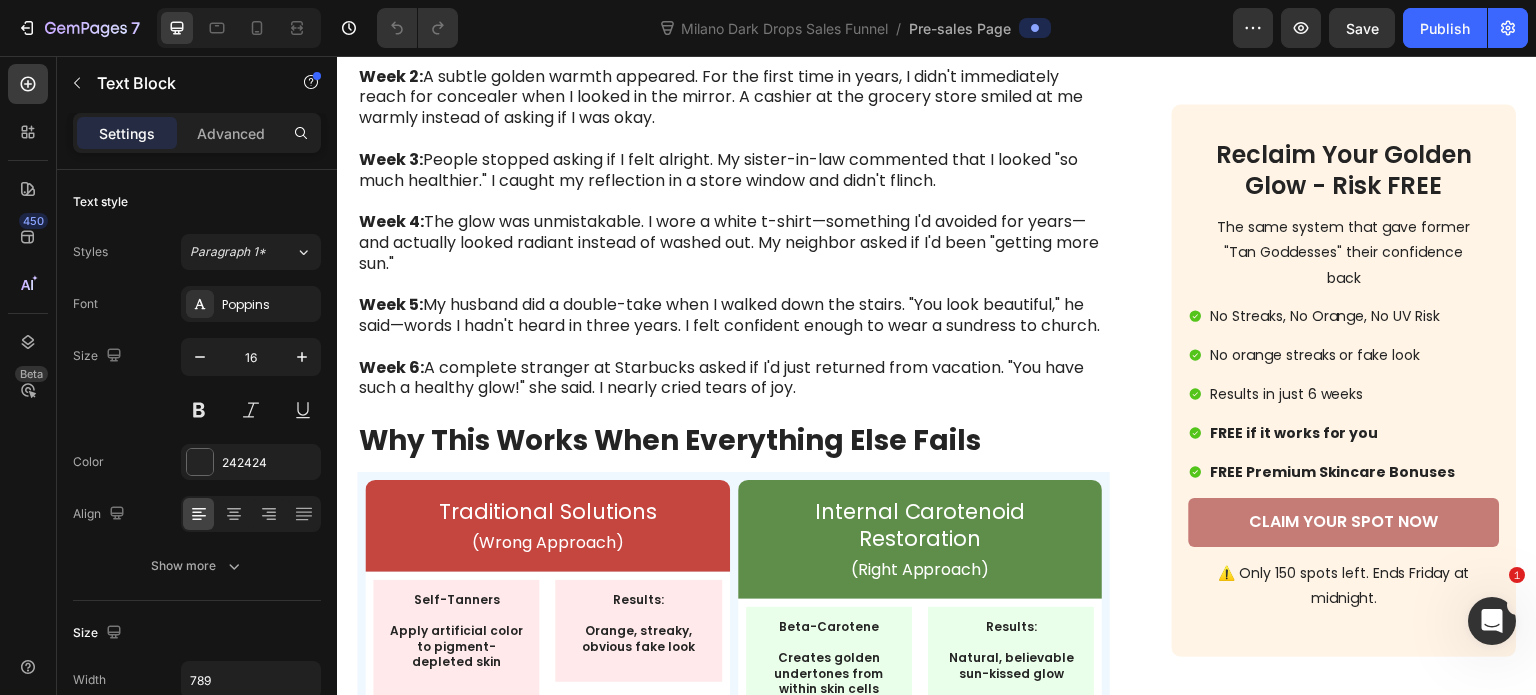 scroll, scrollTop: 7000, scrollLeft: 0, axis: vertical 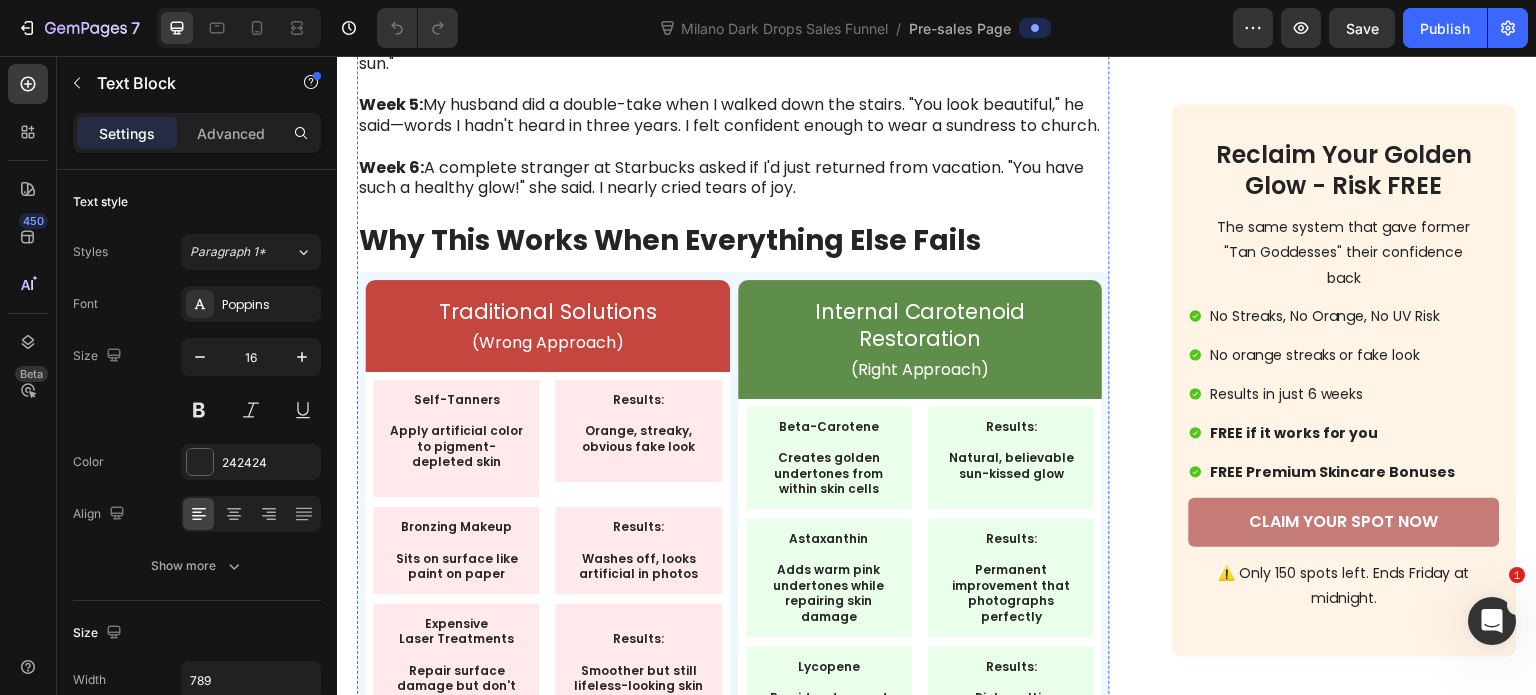 click on "Astaxanthin:  Called "nature's strongest antioxidant," astaxanthin gives salmon their pink color. It adds crucial red-pink undertones while repairing UV damage.   The science: Research by Yamashita showed astaxanthin supplementation  significantly improved fine lines, wrinkles, skin elasticity, and moisture content  in 49 healthy middle-aged women after 6 weeks (Yamashita, 2006)  [9] .   A study in  Nutrition & Metabolism  found astaxanthin  significantly decreased inflammation and oxidative stress while enhancing immune response  in healthy women after 8 weeks (Park et al., 2010)  [1] .   Result on skin:  Adds warmth and depth while making skin look plumper and more youthful. Counteracts the "corpse-like" pallor." at bounding box center (733, -1207) 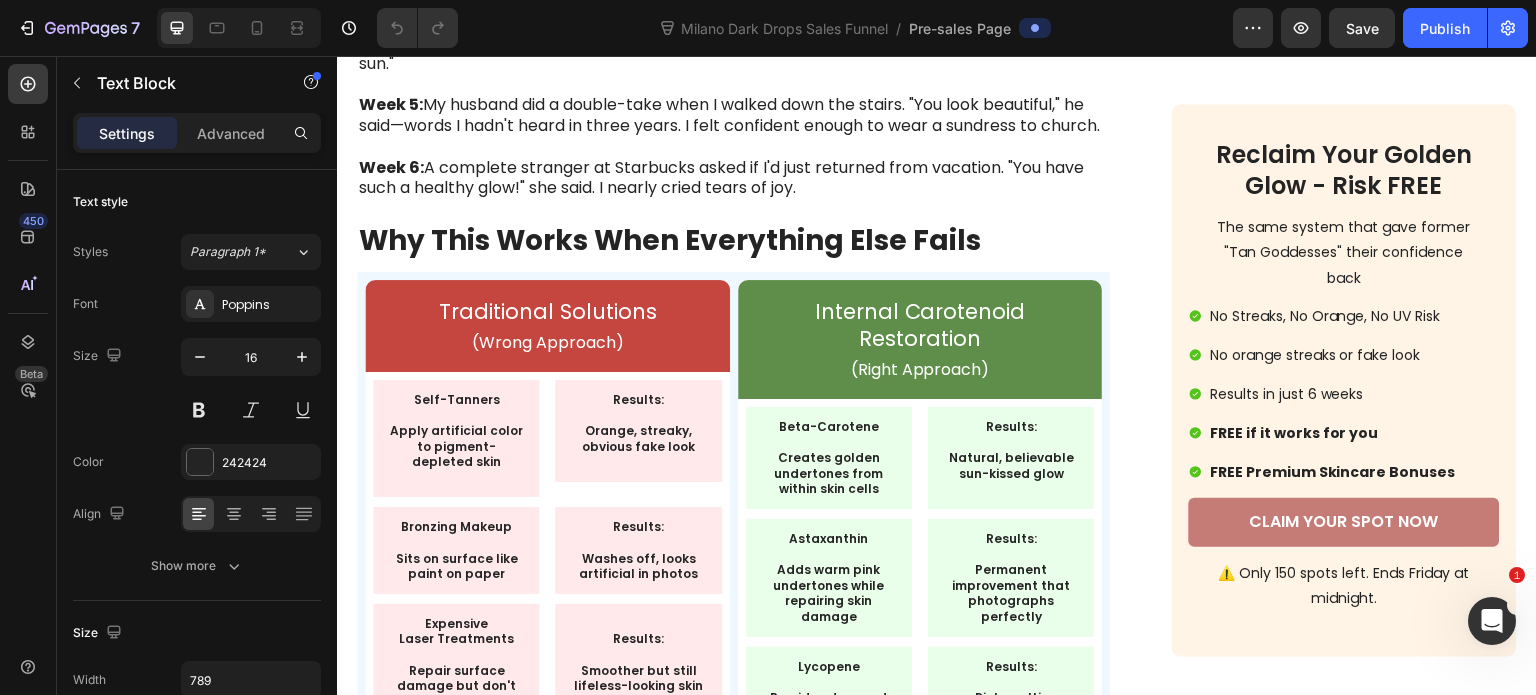 click on "Research by Yamashita showed astaxanthin supplementation  significantly improved fine lines, wrinkles, skin elasticity, and moisture content  in 49 healthy middle-aged women after 6 weeks (Yamashita, 2006)  [9] ." at bounding box center [753, -1228] 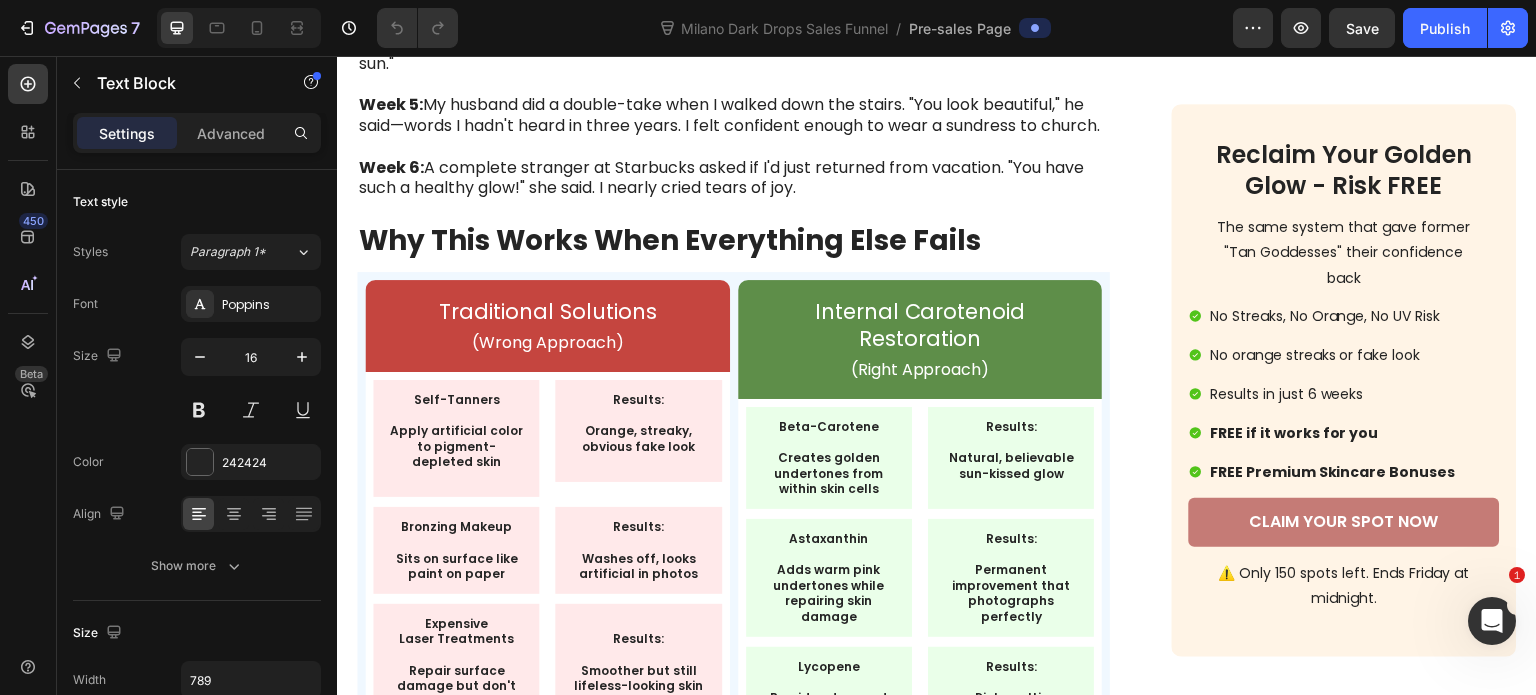 drag, startPoint x: 421, startPoint y: 405, endPoint x: 833, endPoint y: 452, distance: 414.67215 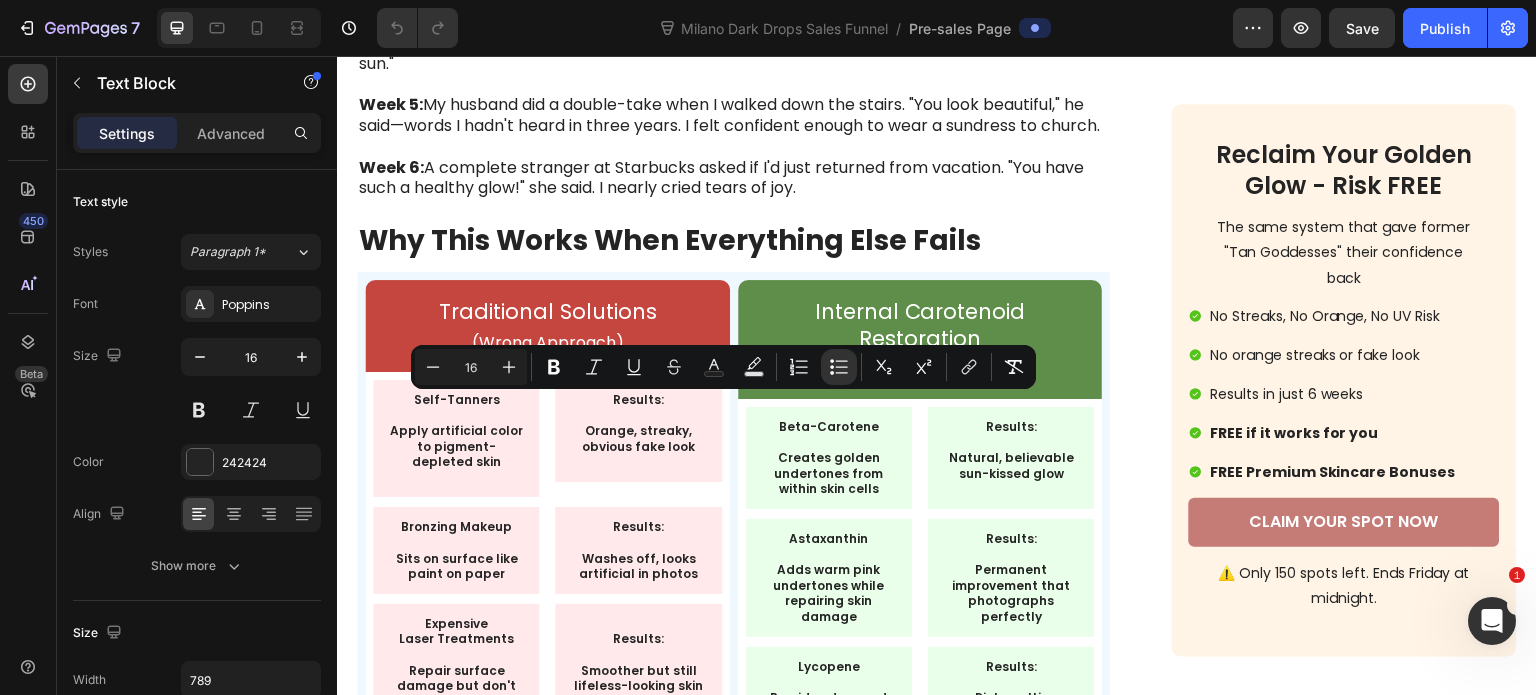 copy on "Research by Yamashita showed astaxanthin supplementation  significantly improved fine lines, wrinkles, skin elasticity, and moisture content  in 49 healthy middle-aged women after 6 weeks (Yamashita, 2006)" 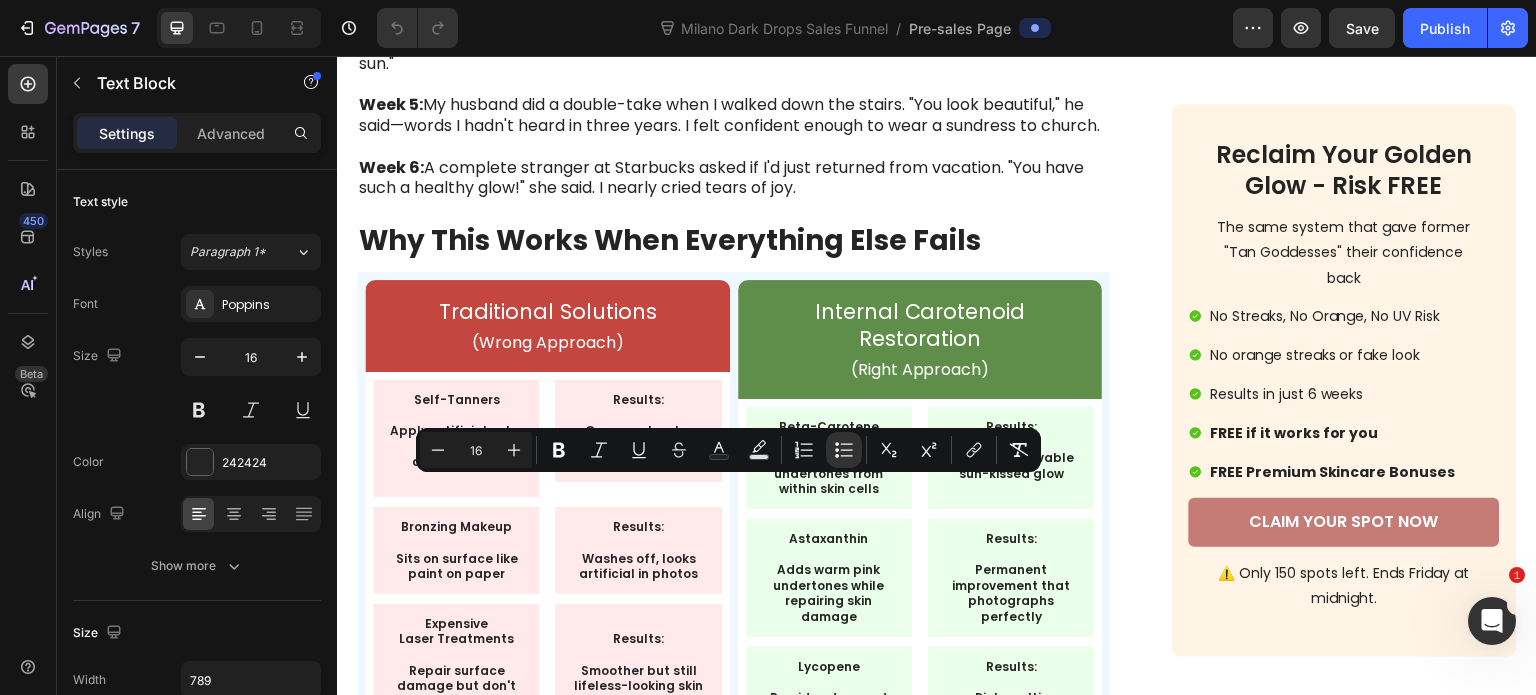 drag, startPoint x: 424, startPoint y: 488, endPoint x: 705, endPoint y: 541, distance: 285.95453 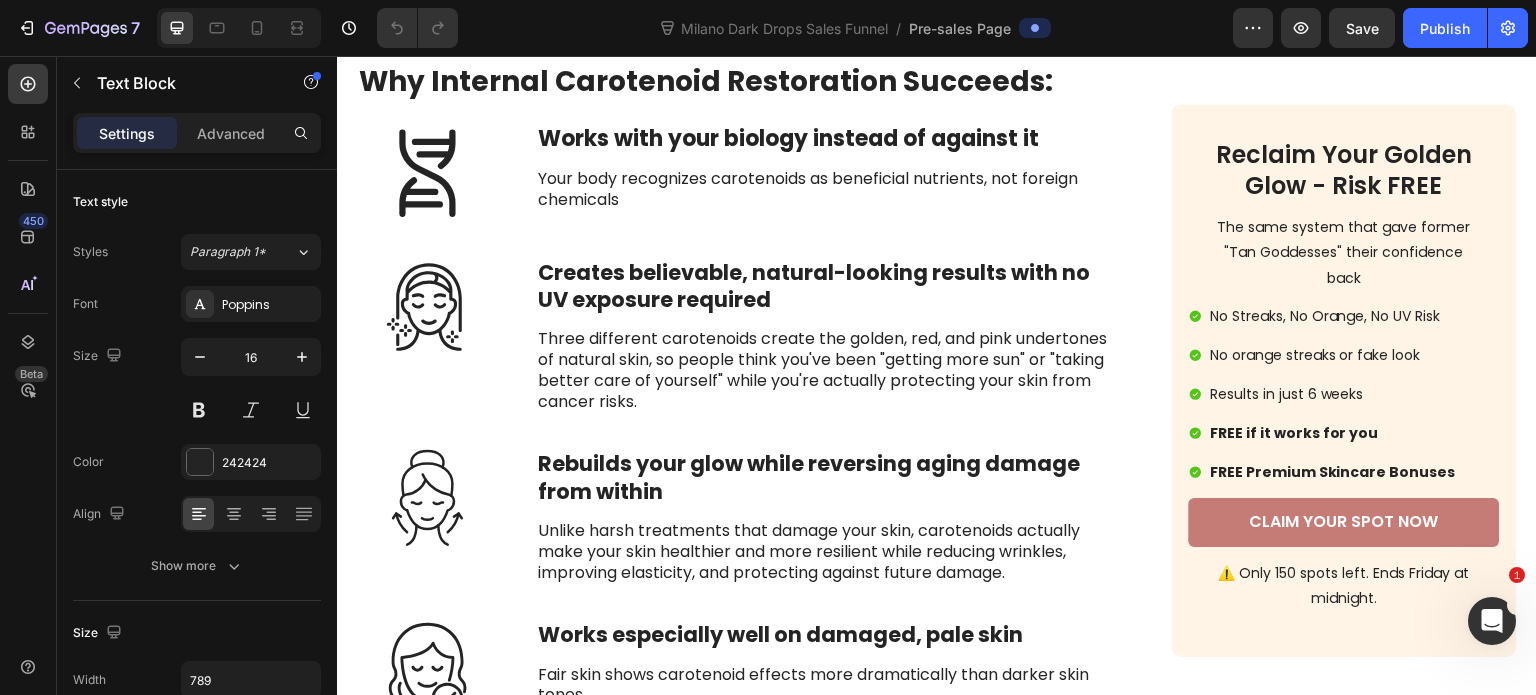 scroll, scrollTop: 7900, scrollLeft: 0, axis: vertical 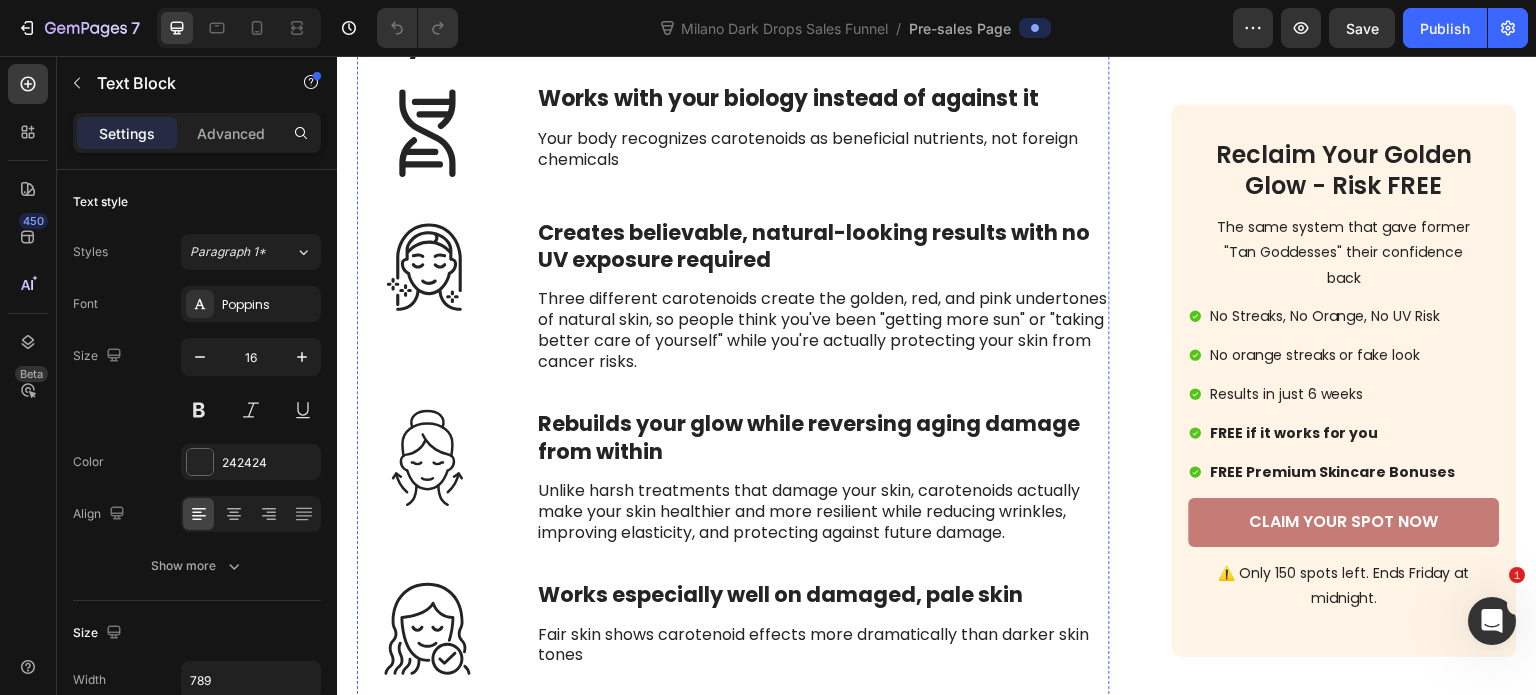 click on "A study in the  Journal of Cosmetic Dermatology  found that lycopene supplementation  significantly reduced fine lines by up to 41%, improved skin tonality by 18.3%, enhanced firmness by 14.4%, and smoothed skin texture by 10.8%  after 12 weeks (Tarshish & Hermoni, 2023)  [2] ." at bounding box center [753, -1300] 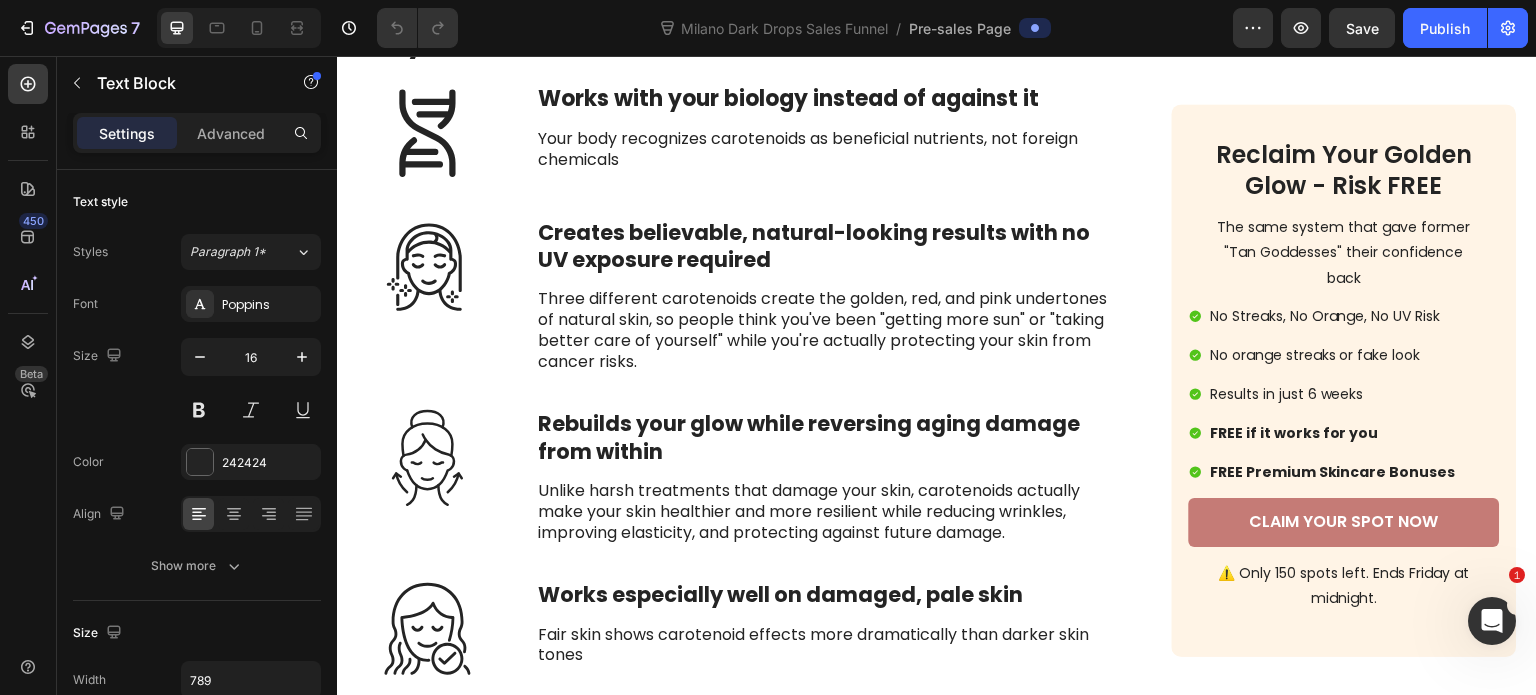 click on "A study in the  Journal of Cosmetic Dermatology  found that lycopene supplementation  significantly reduced fine lines by up to 41%, improved skin tonality by 18.3%, enhanced firmness by 14.4%, and smoothed skin texture by 10.8%  after 12 weeks (Tarshish & Hermoni, 2023)  [2] ." at bounding box center (753, -1300) 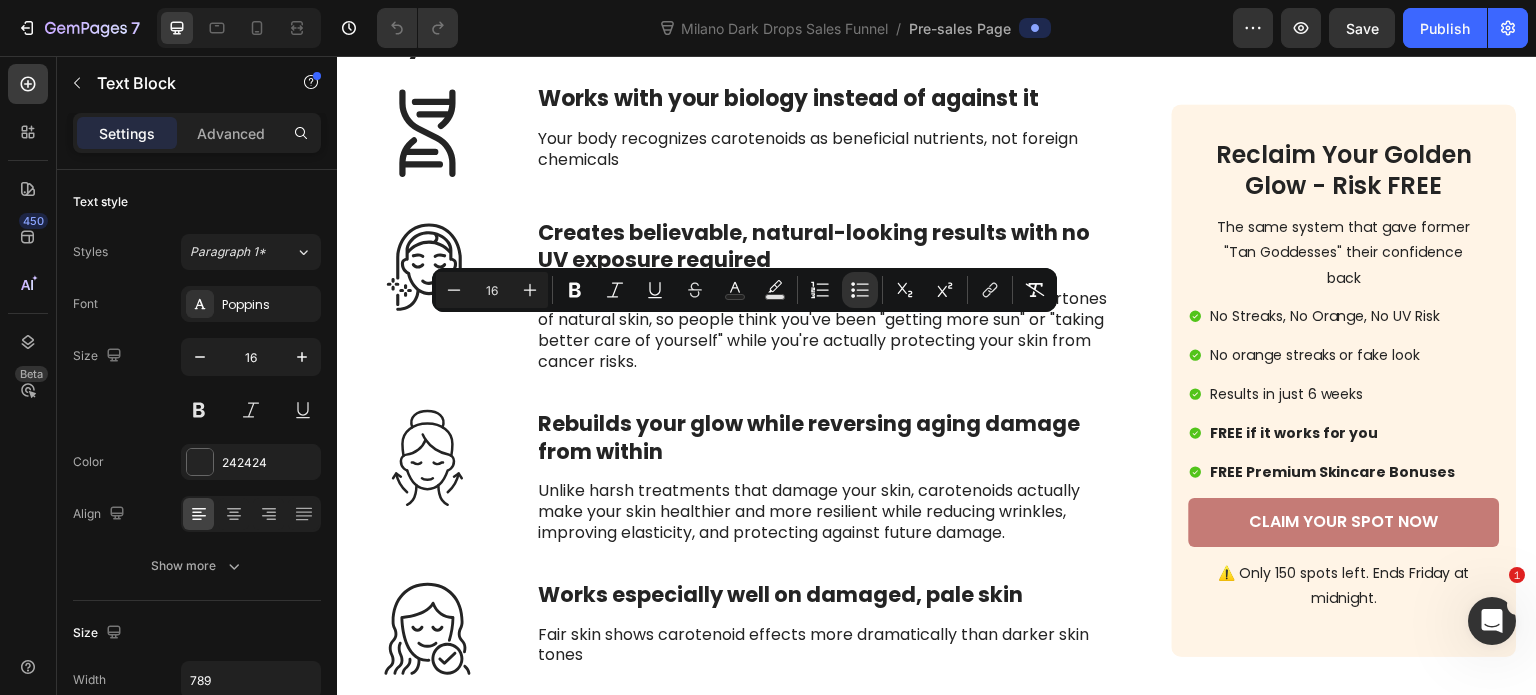 drag, startPoint x: 421, startPoint y: 335, endPoint x: 665, endPoint y: 391, distance: 250.34377 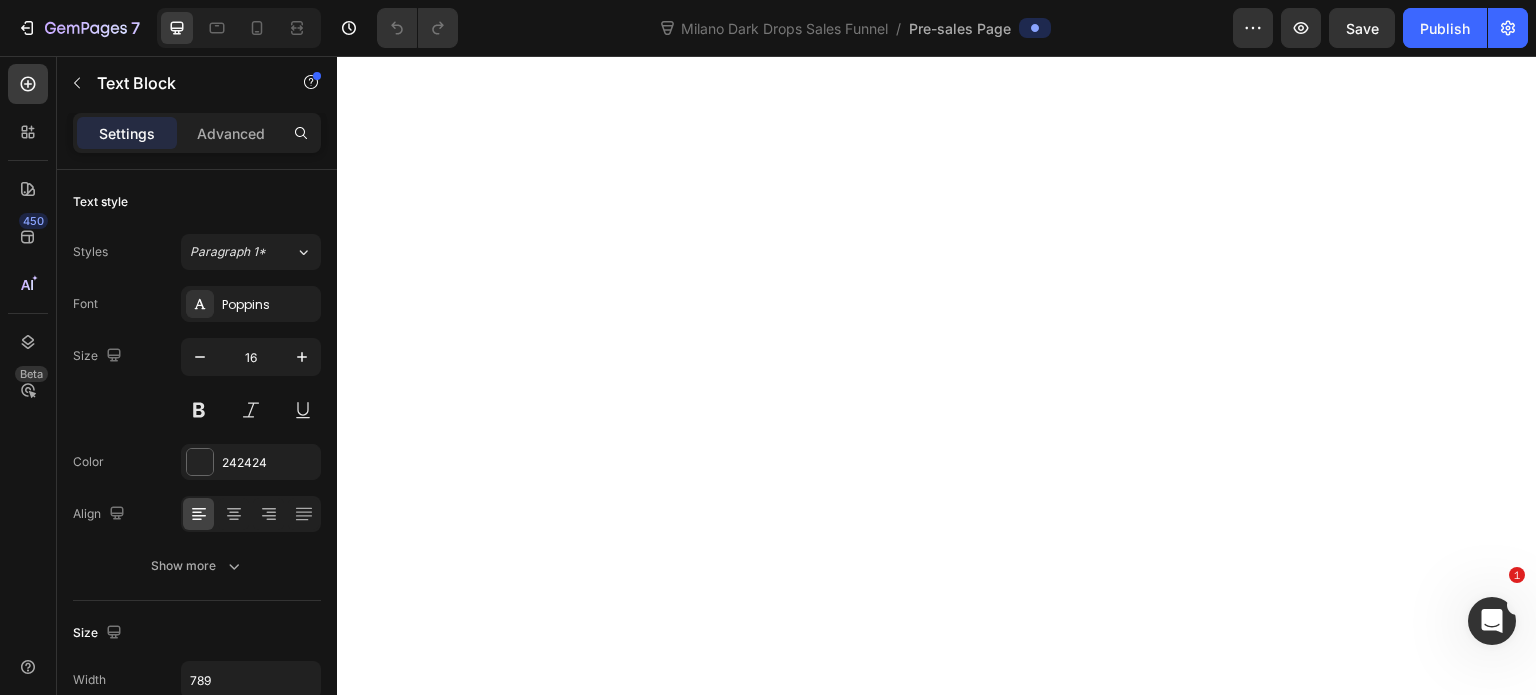 scroll, scrollTop: 9300, scrollLeft: 0, axis: vertical 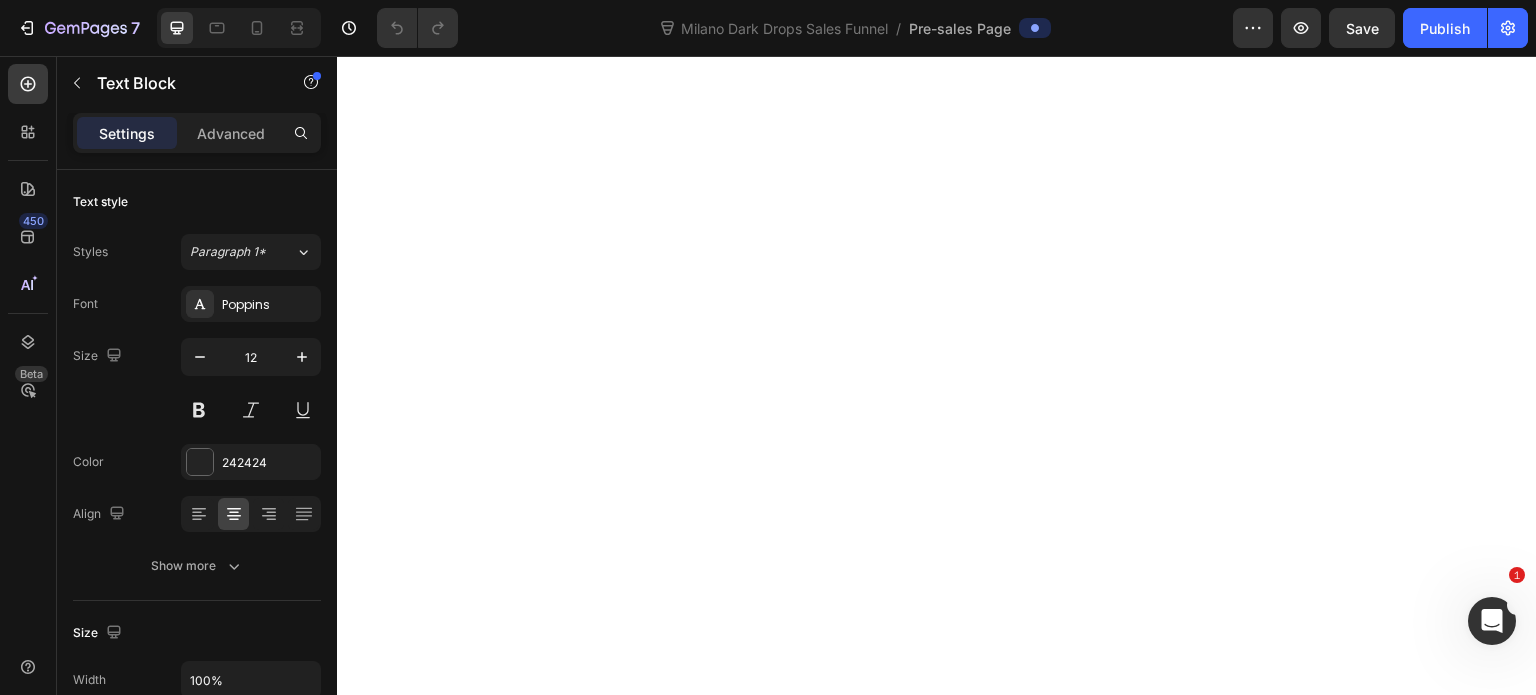 click on "Washes off, looks artificial in photos" at bounding box center [638, -1734] 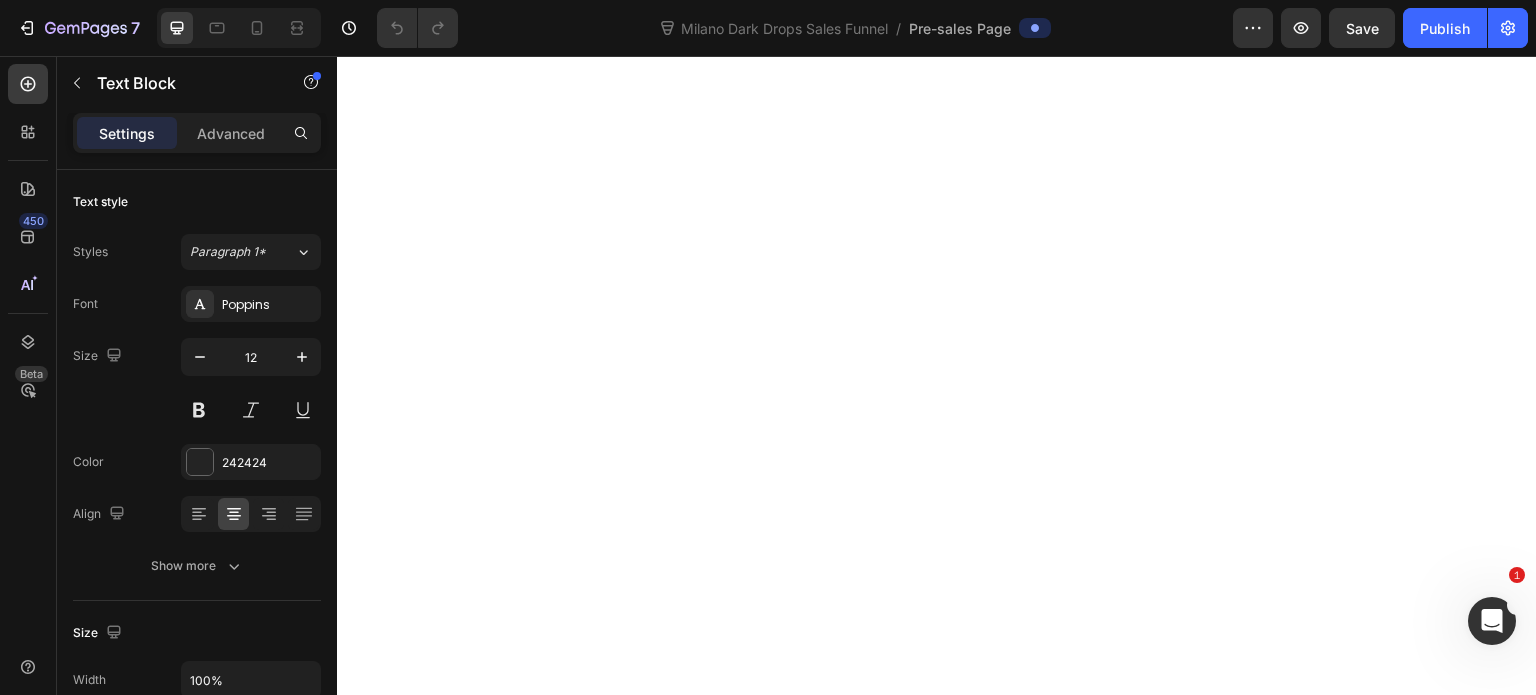 click on "Sits on surface like paint on paper" at bounding box center [456, -1742] 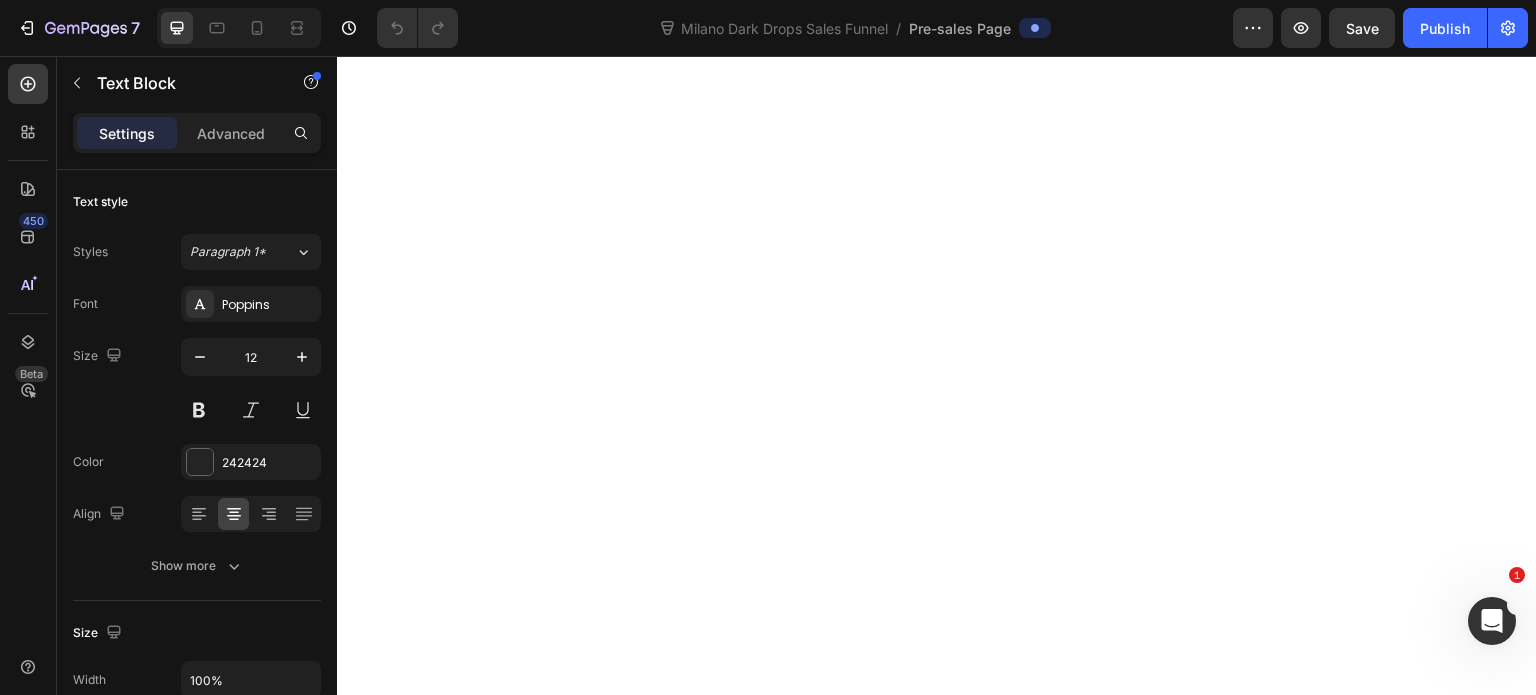 click on "Adds warm pink undertones while repairing skin damage" at bounding box center (829, -1714) 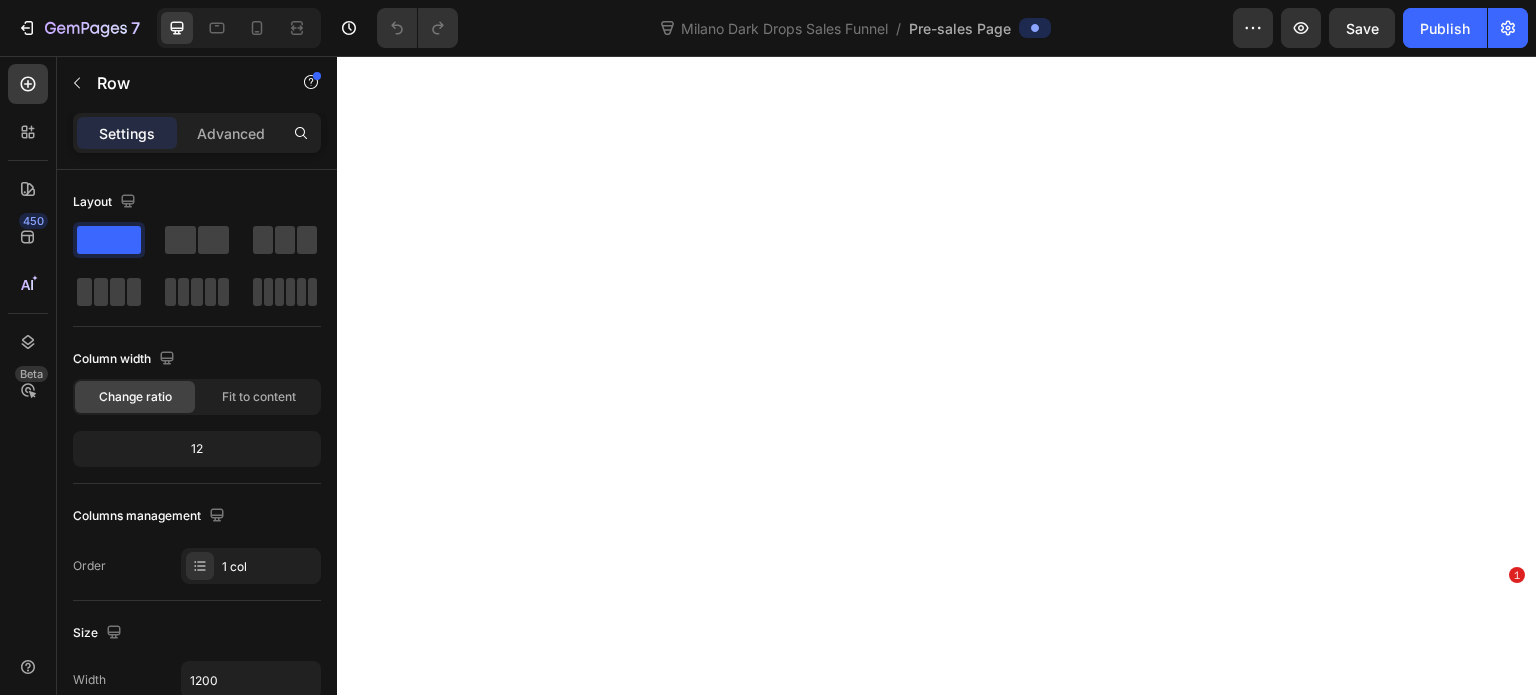 scroll, scrollTop: 0, scrollLeft: 0, axis: both 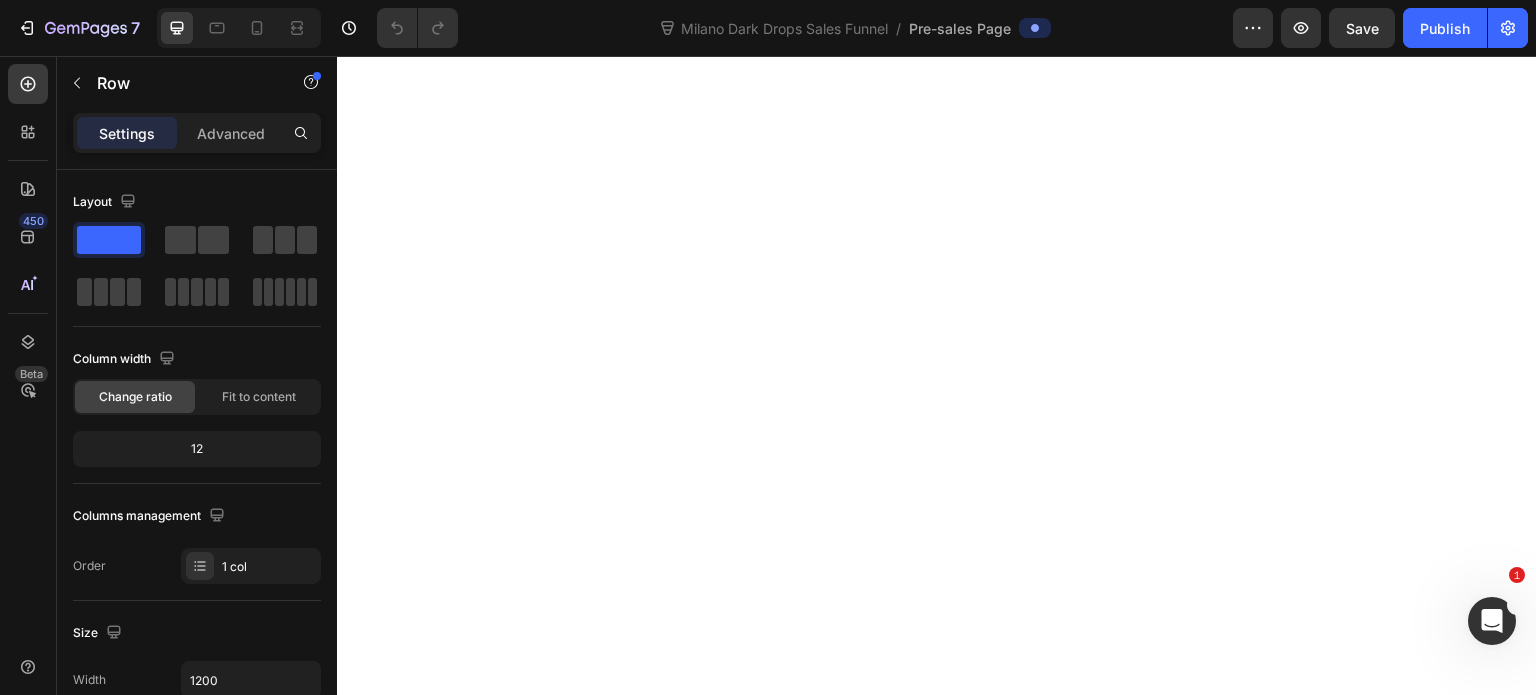 click on "Adds warm pink undertones while repairing skin damage" at bounding box center [829, -2994] 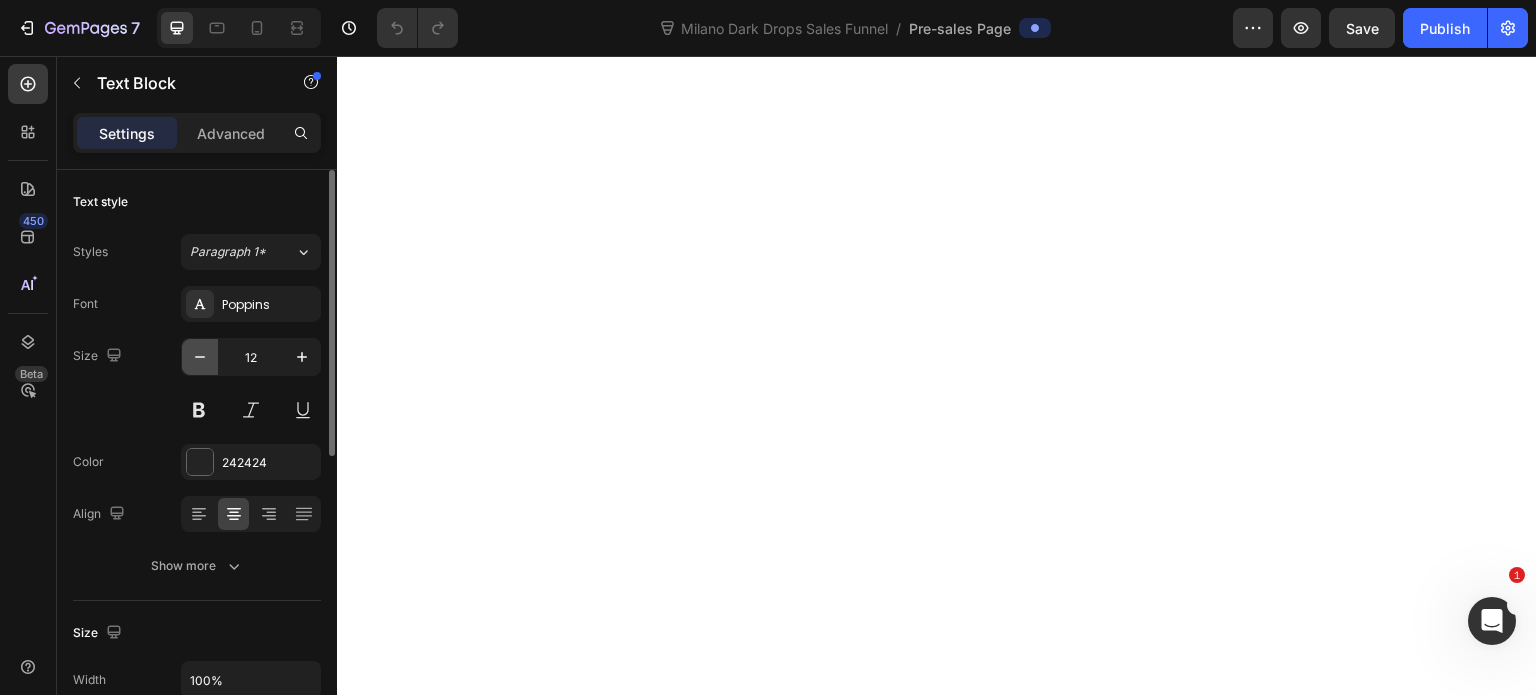 click 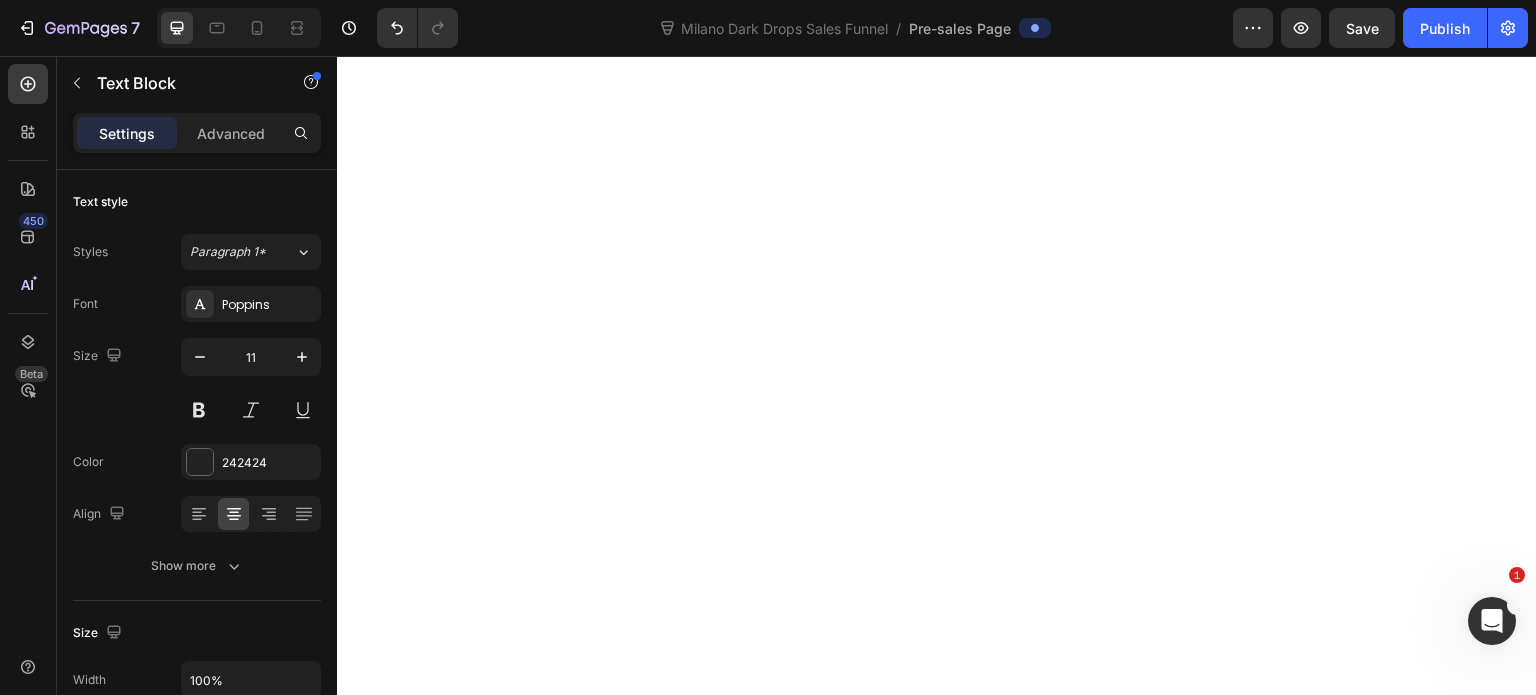 click on "Sits on surface like paint on paper" at bounding box center (456, -3022) 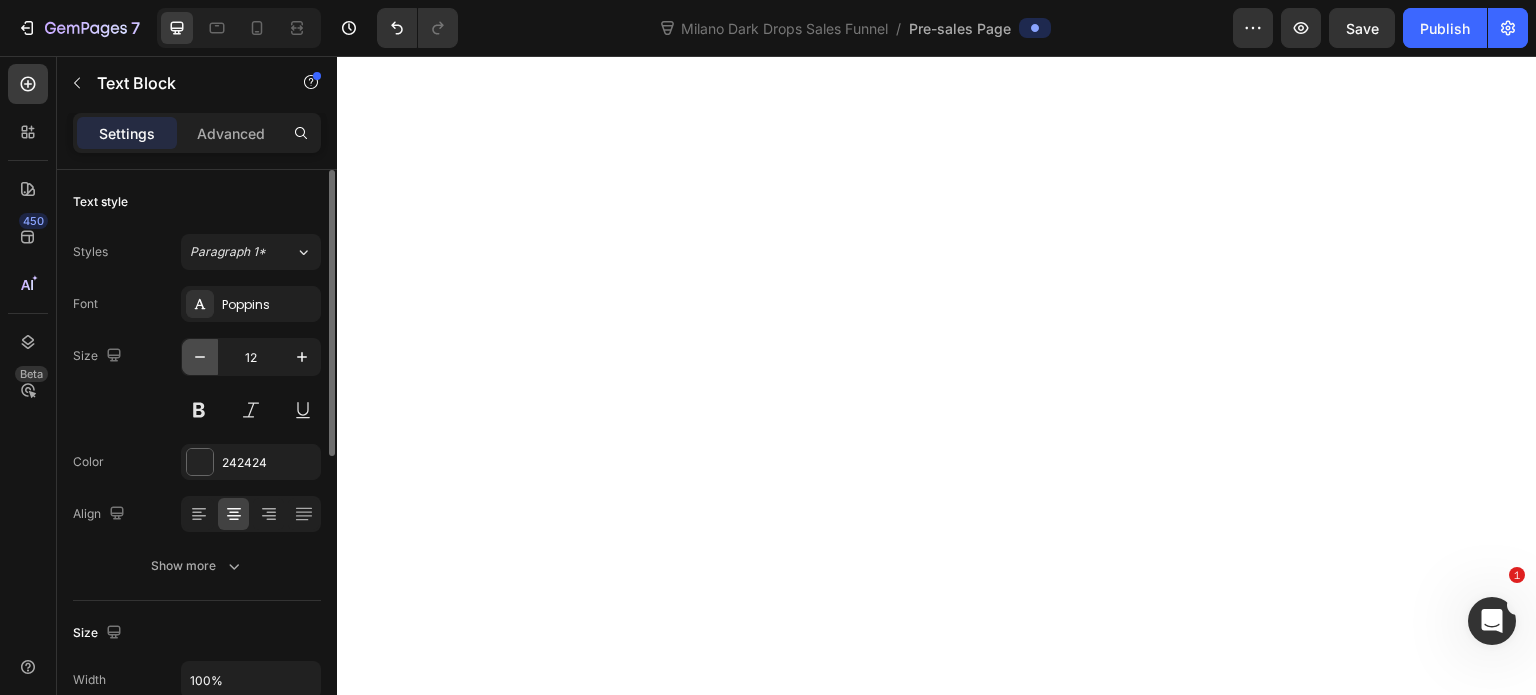 click 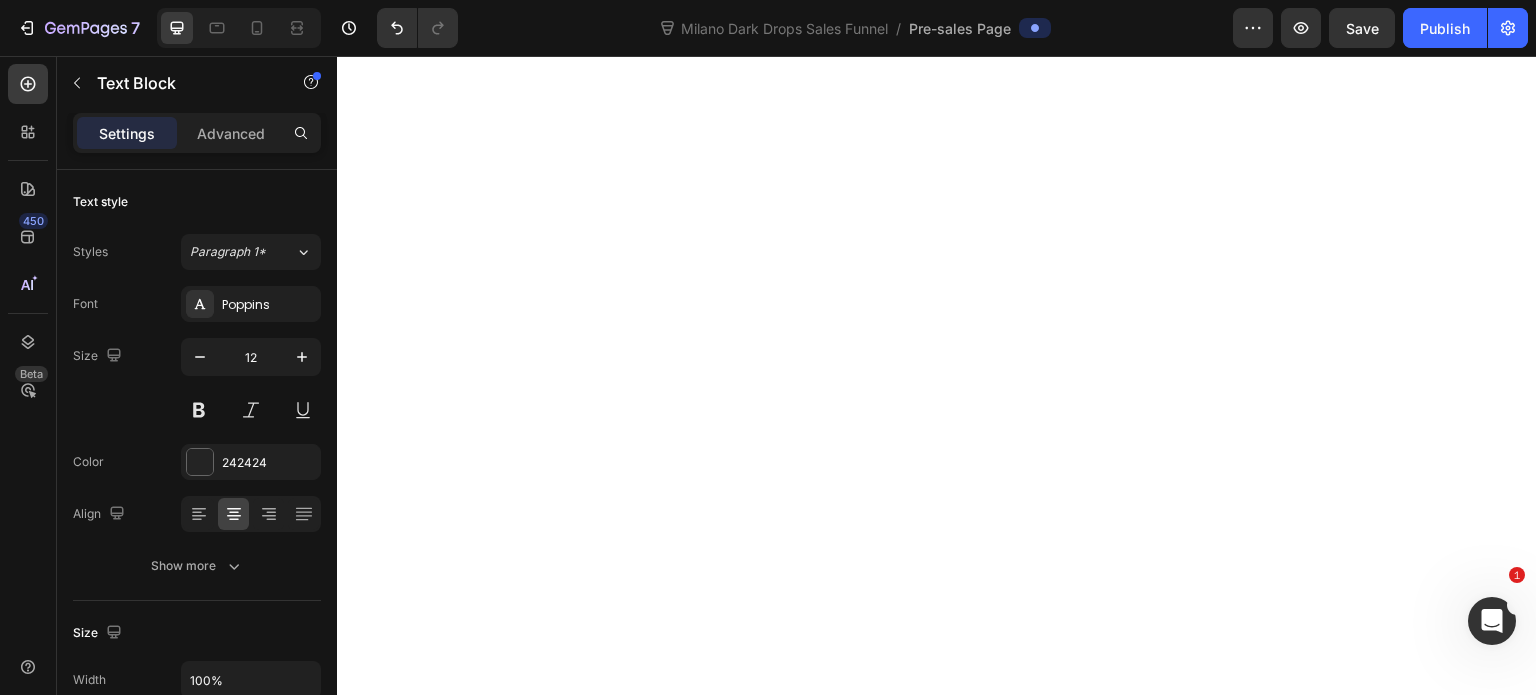 type on "11" 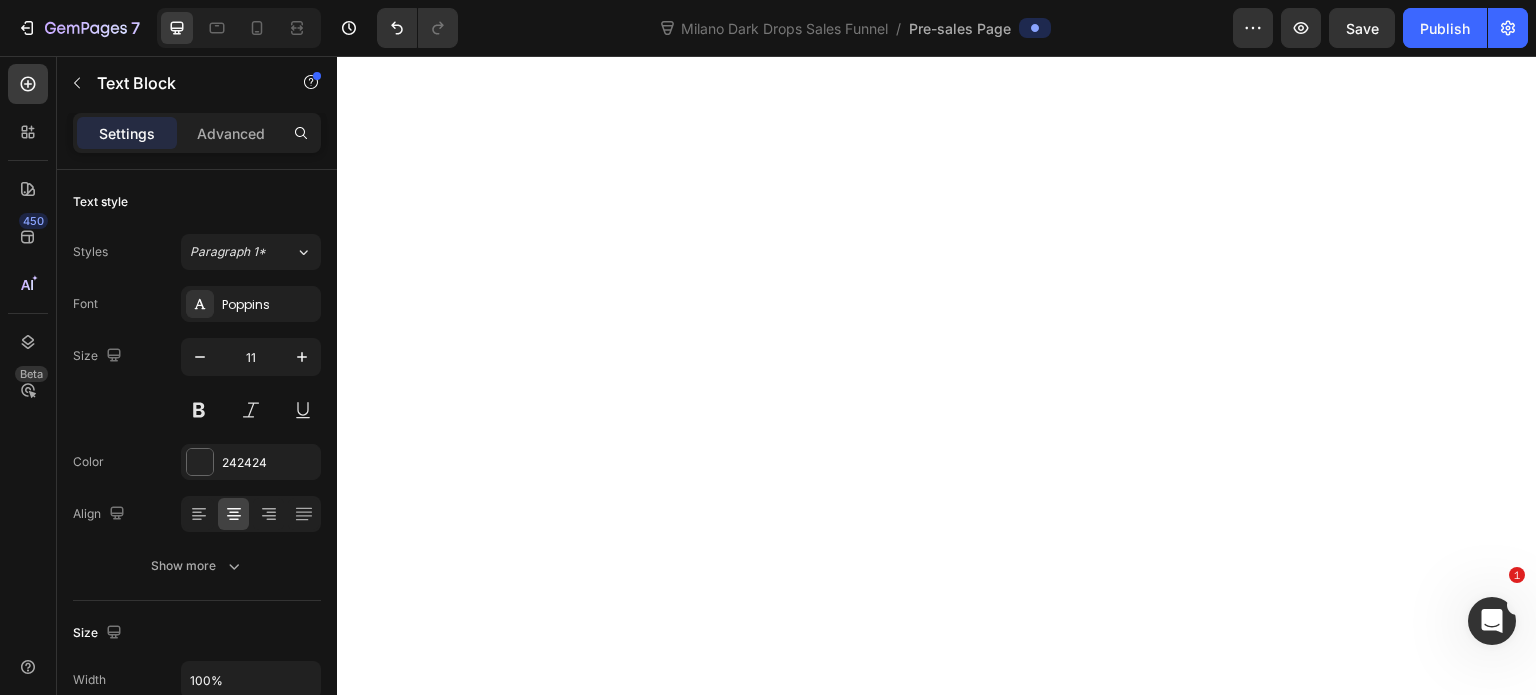 click on "Apply artificial color to pigment-depleted skin" at bounding box center [456, -3141] 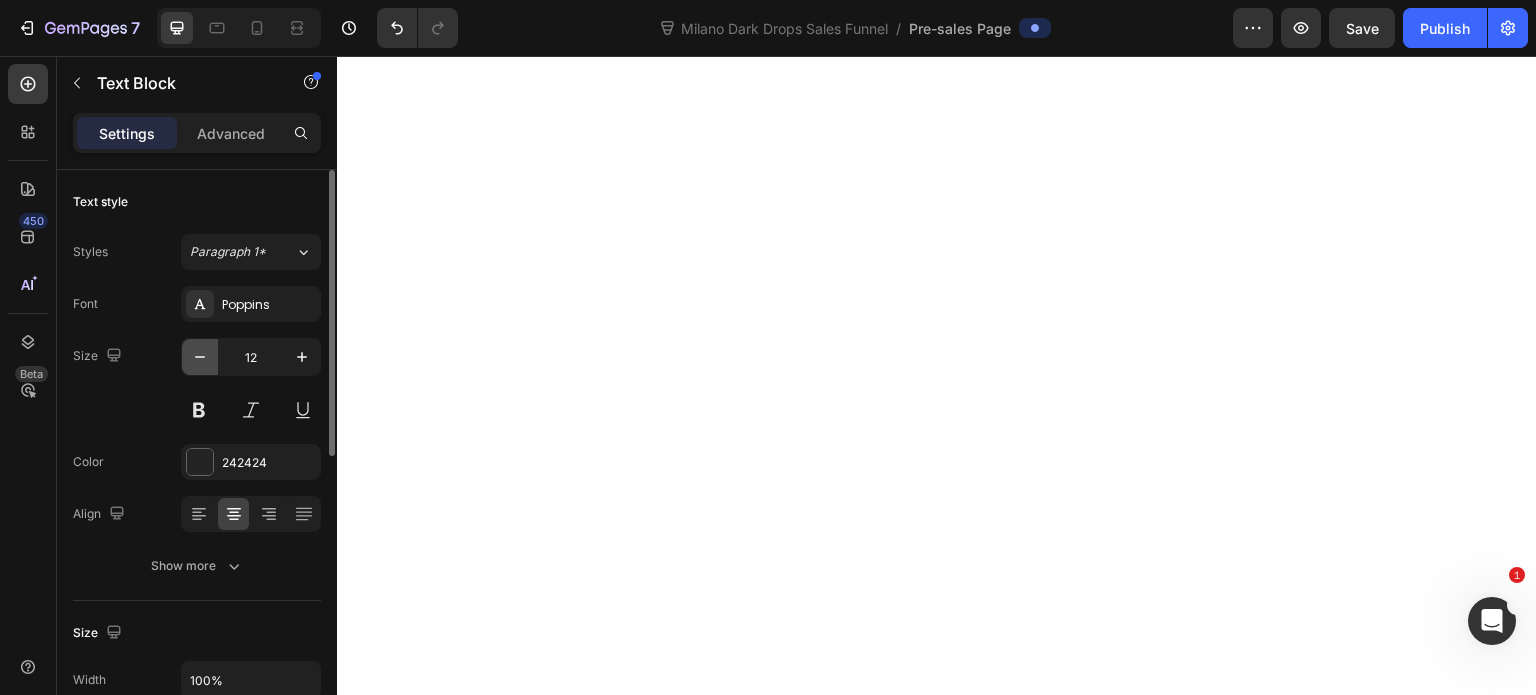 click 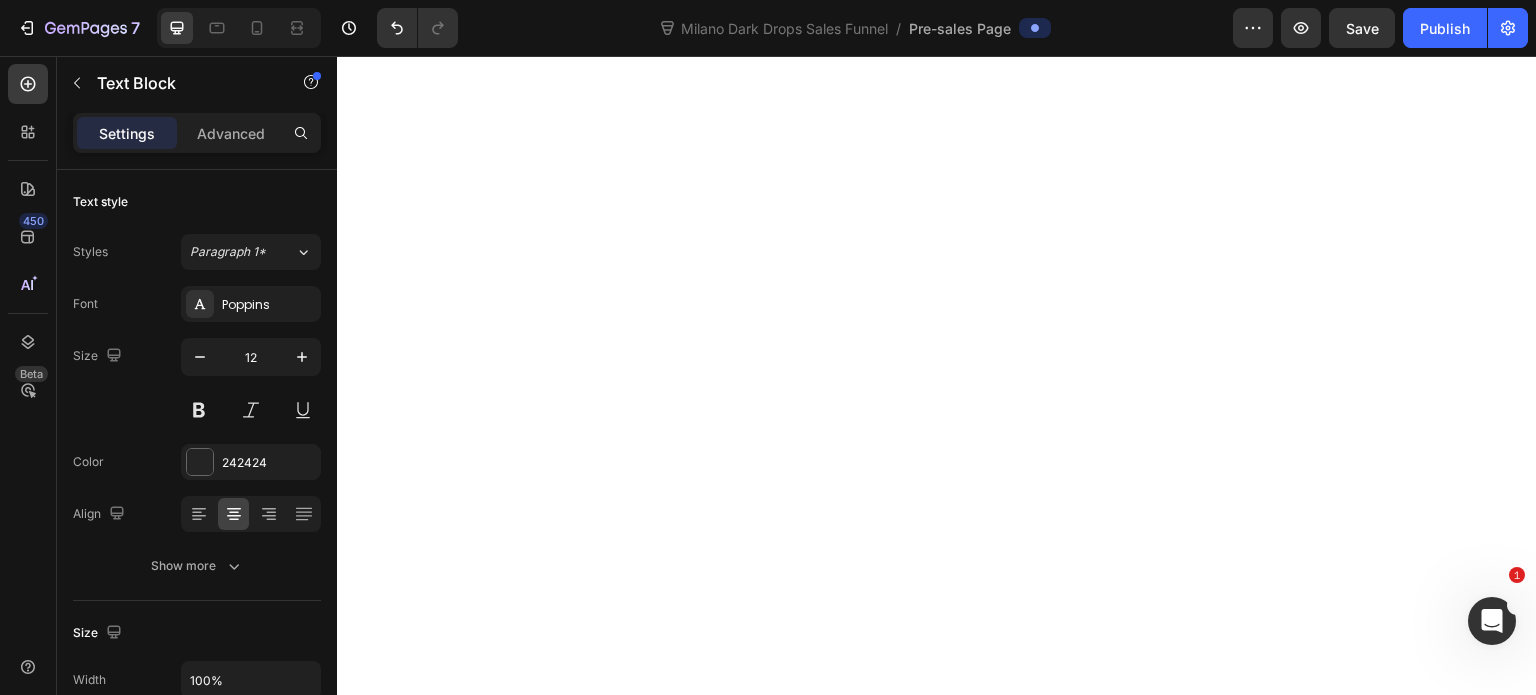 type on "11" 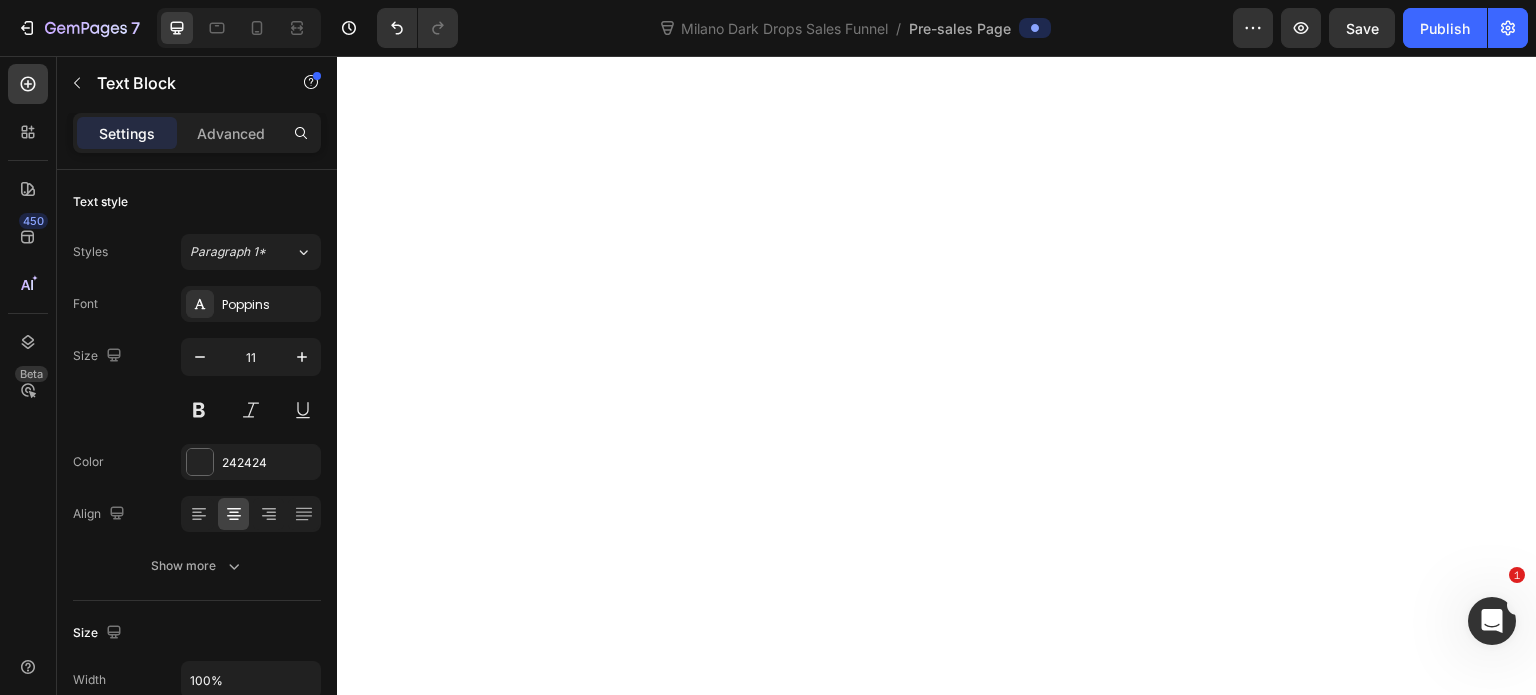 click at bounding box center [638, -3117] 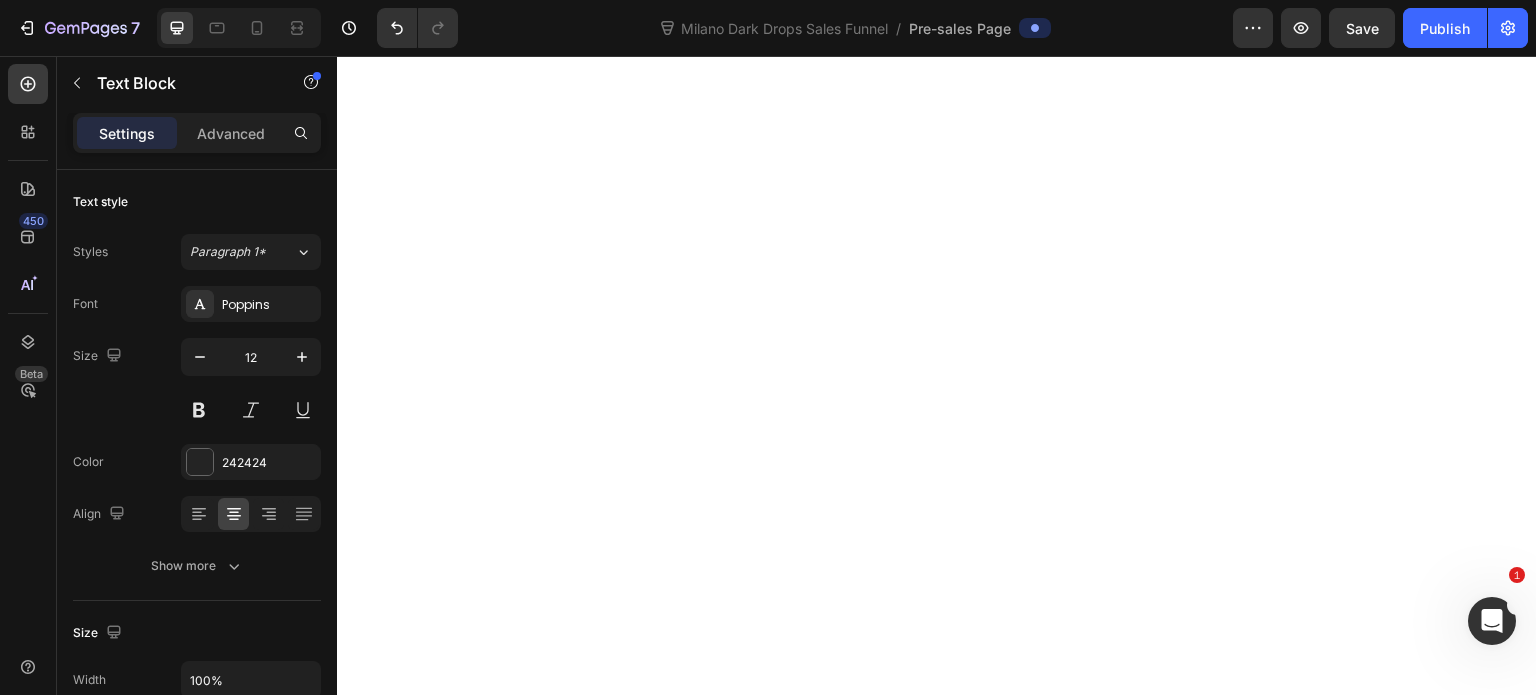 click at bounding box center [1011, -3090] 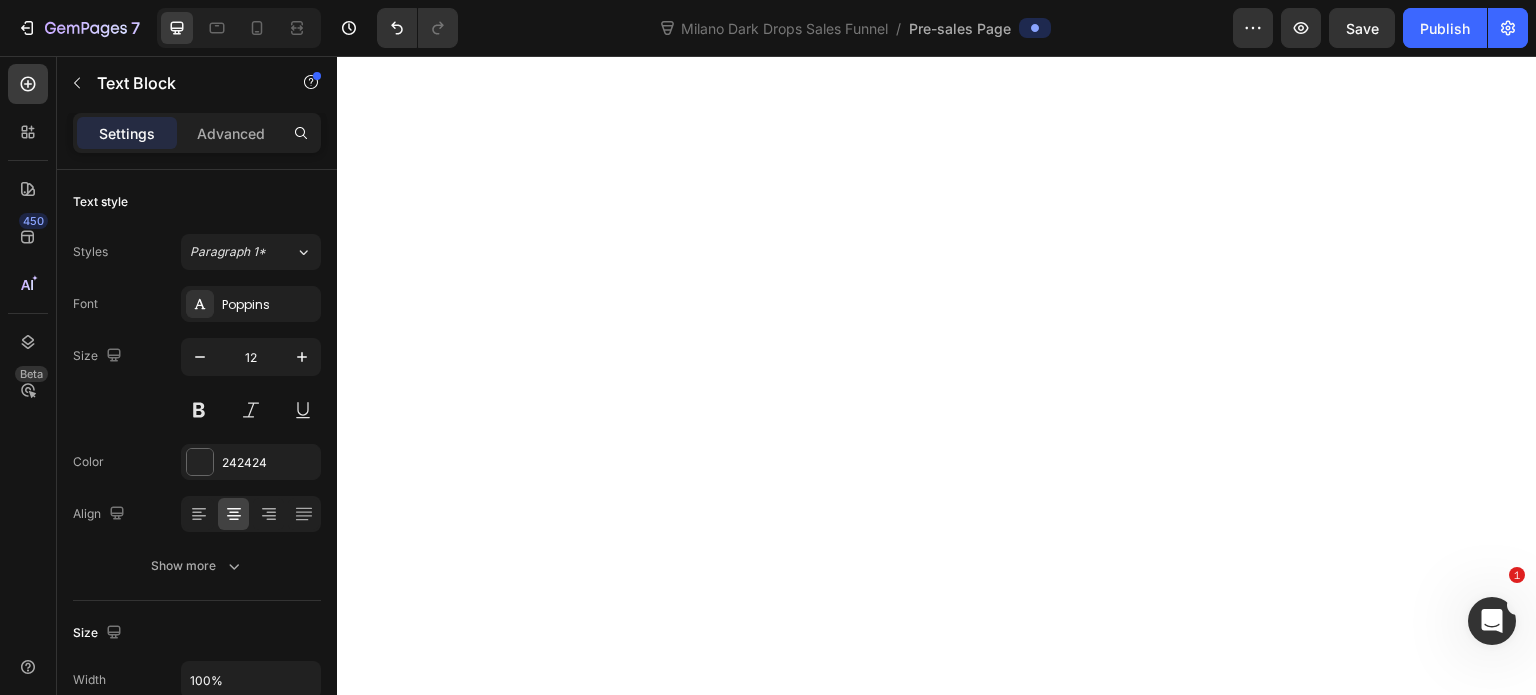click at bounding box center (1011, -3090) 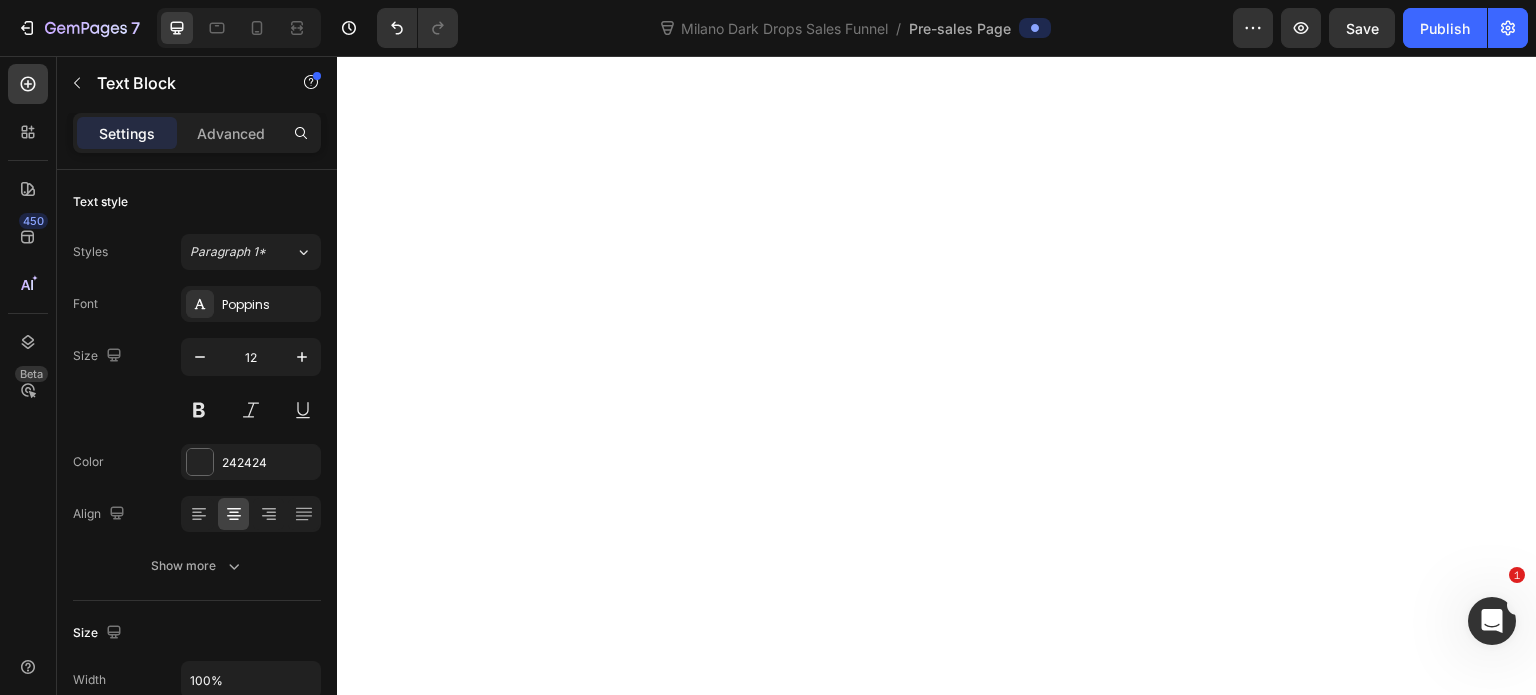 click on "Creates golden undertones from within skin cells" at bounding box center [829, -3114] 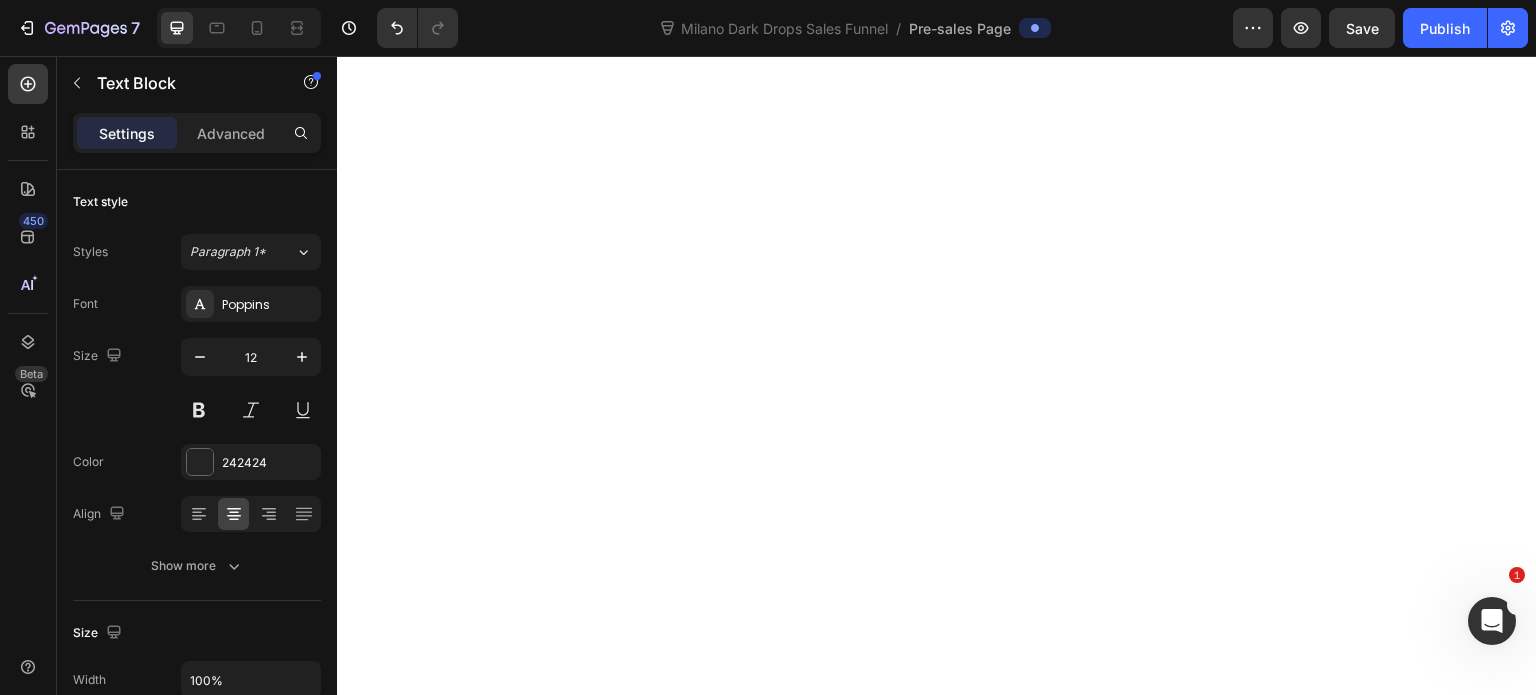 click on "Orange, streaky, obvious fake look" at bounding box center [638, -3141] 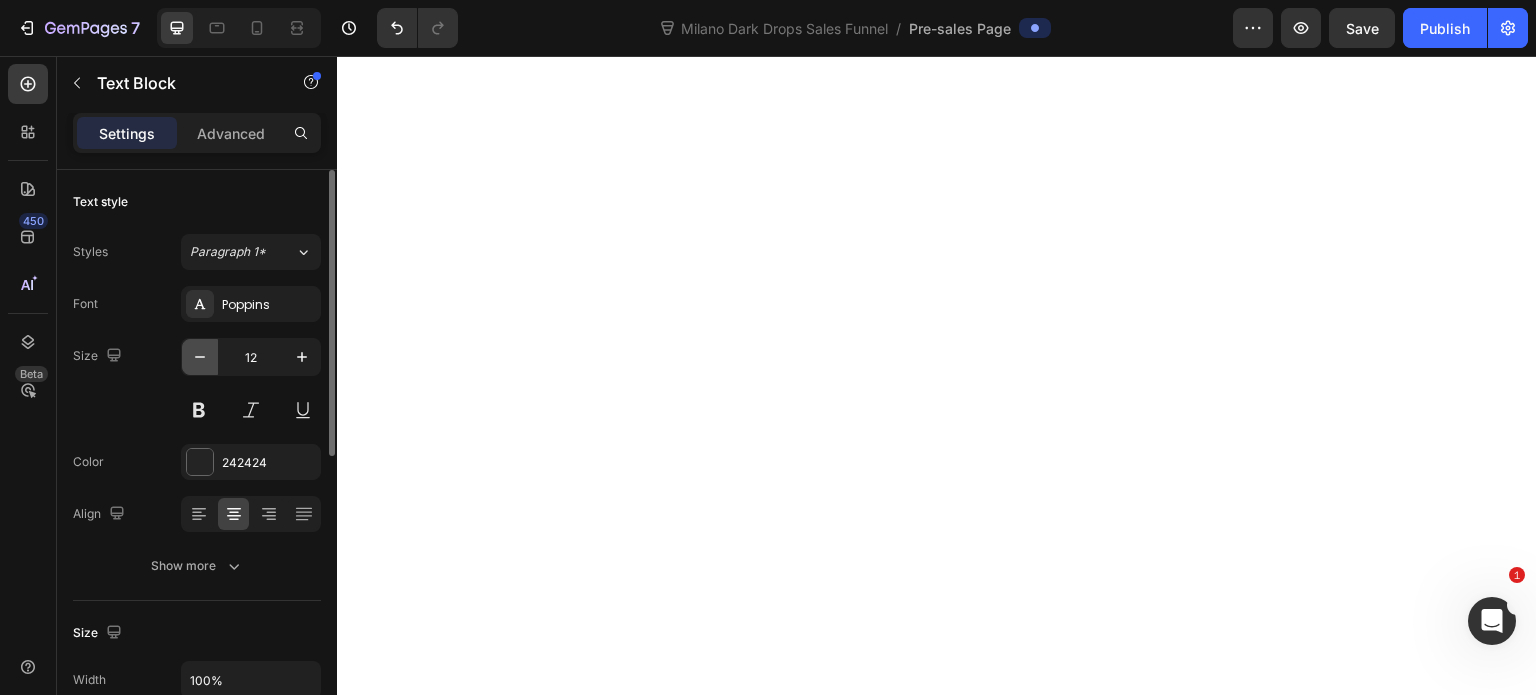 click at bounding box center [200, 357] 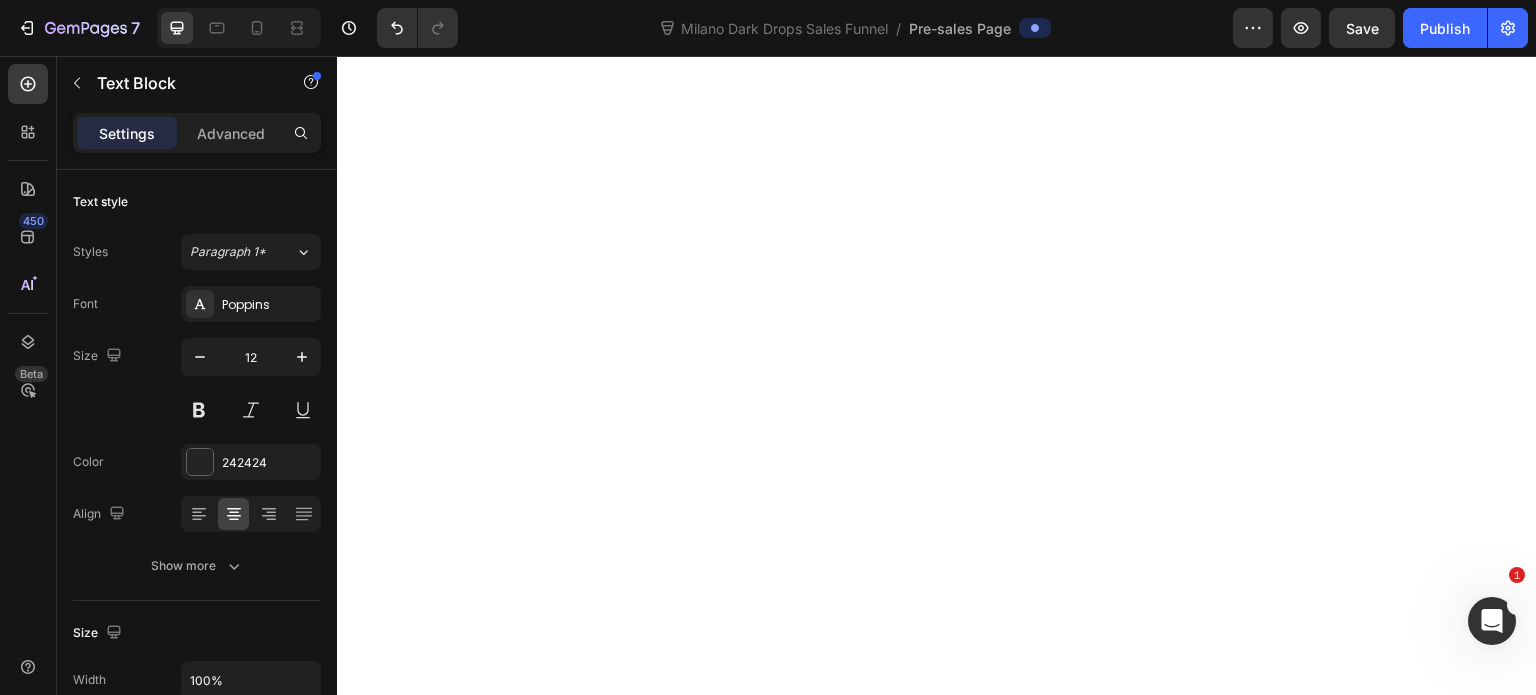 type on "11" 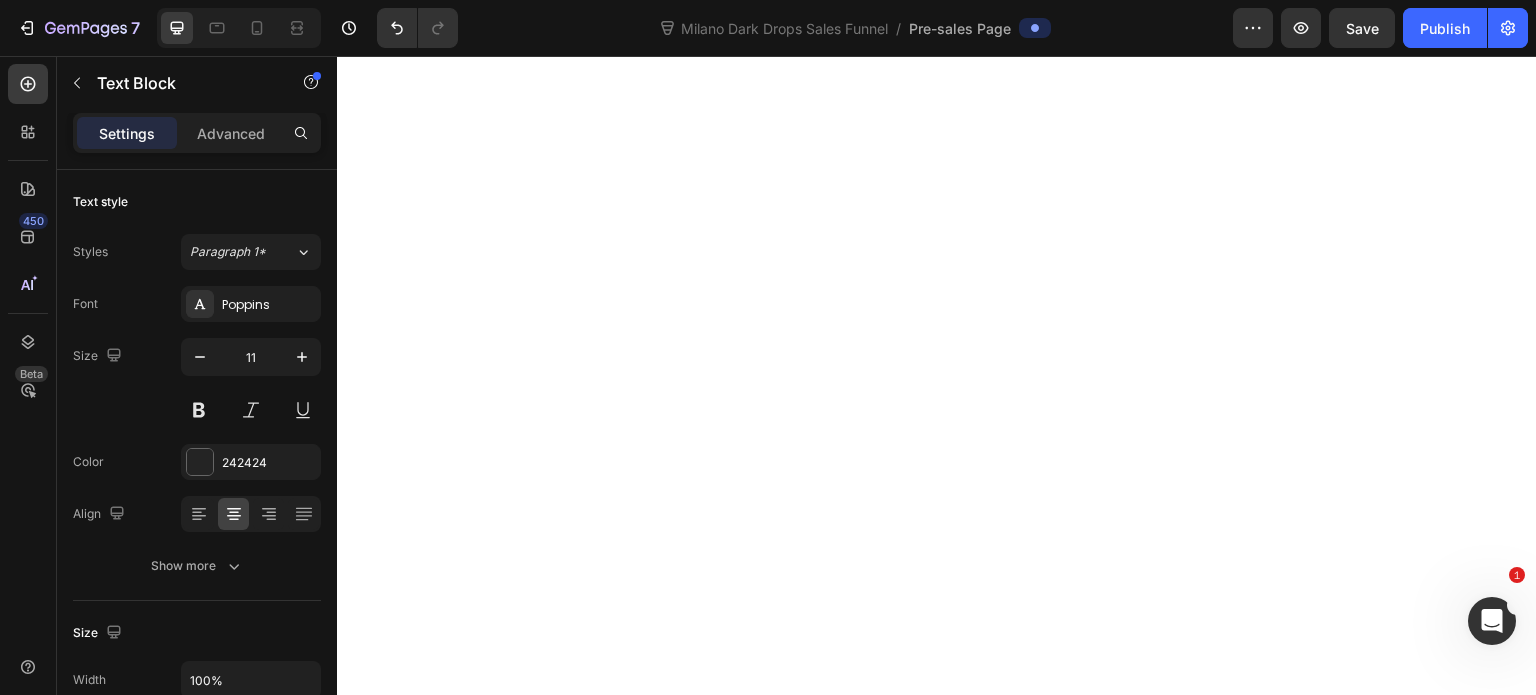 click on "Washes off, looks artificial in photos" at bounding box center (638, -3022) 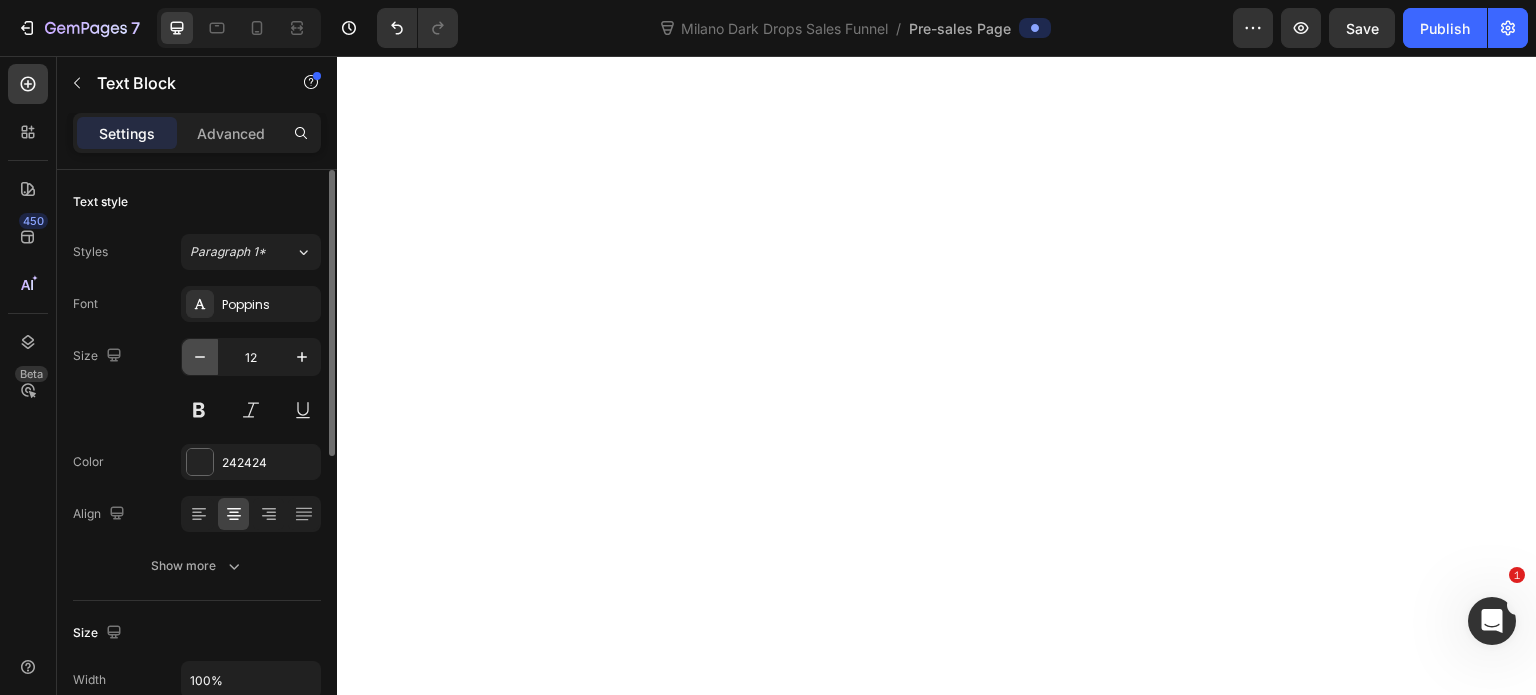 click 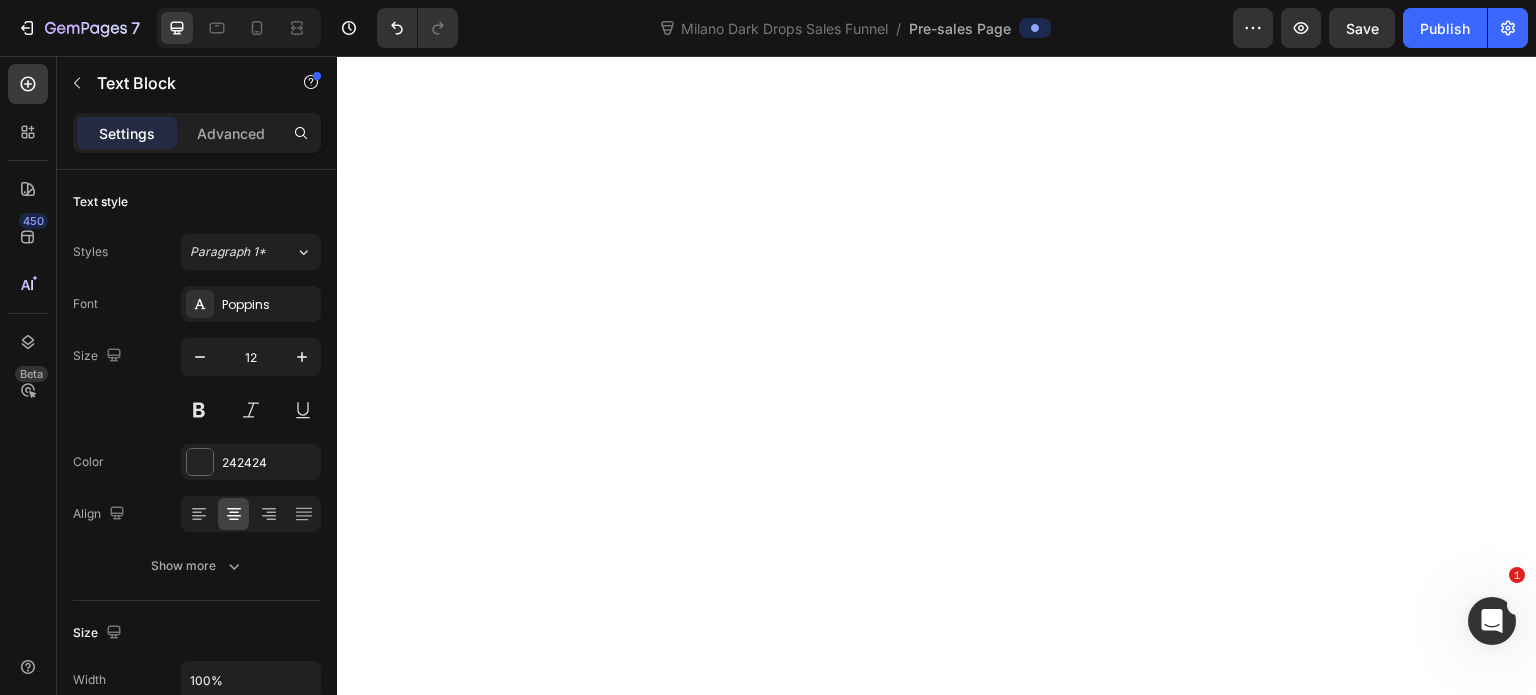 type on "11" 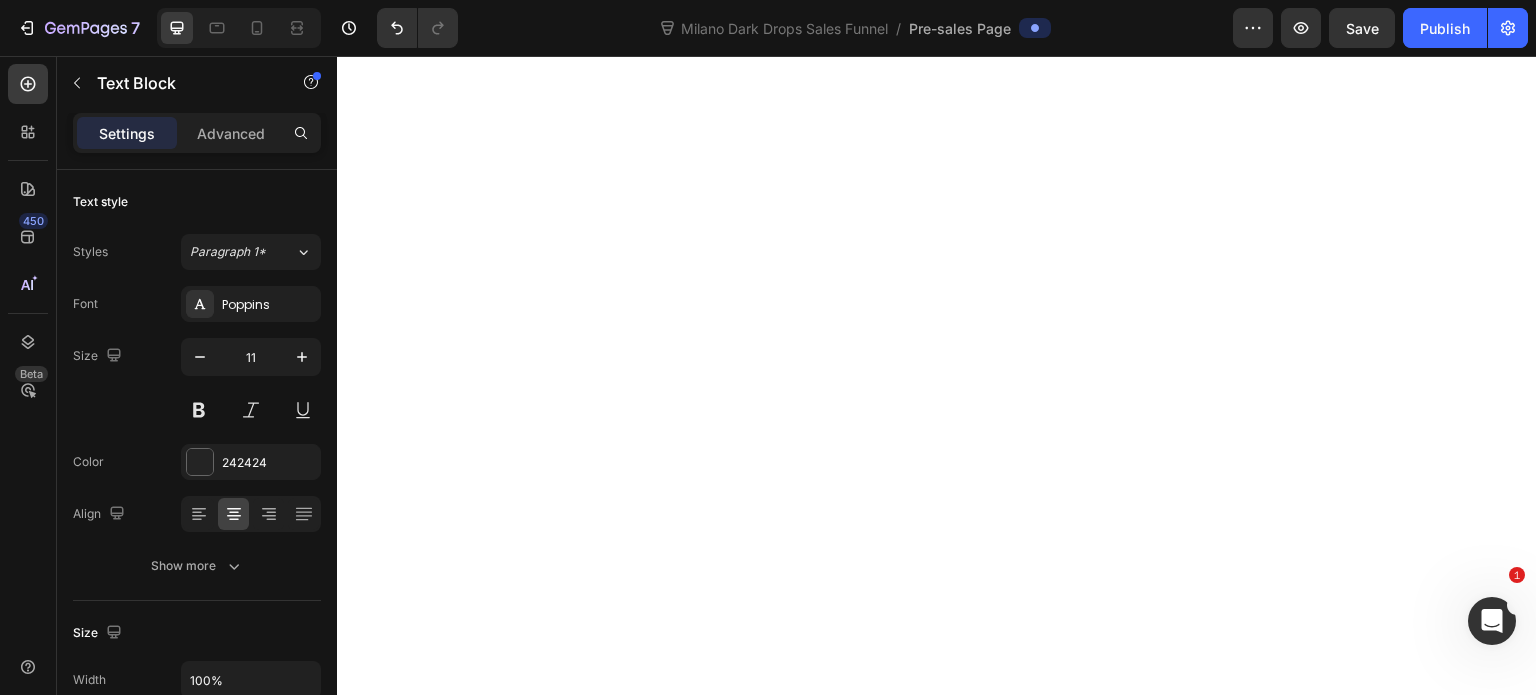 click on "Repair surface damage but don't restore glow" at bounding box center [456, -2915] 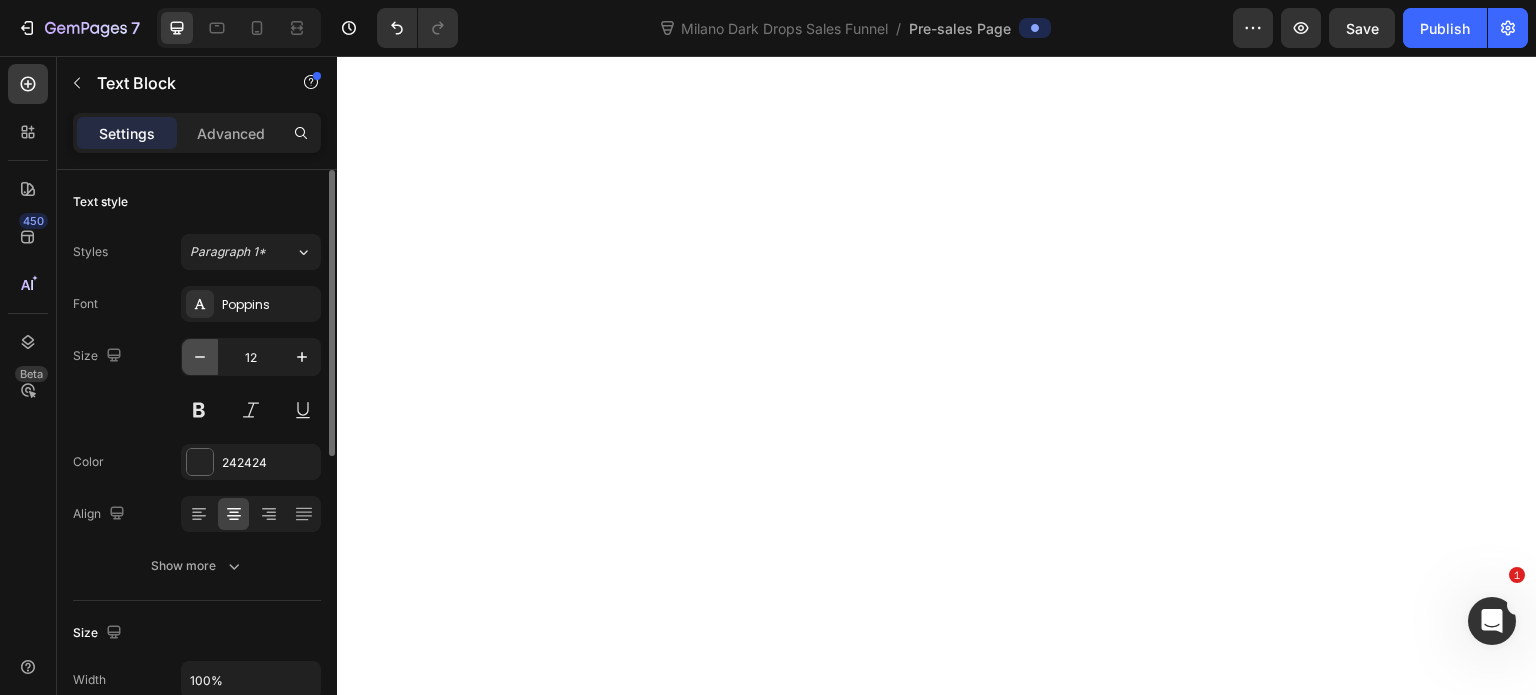 click 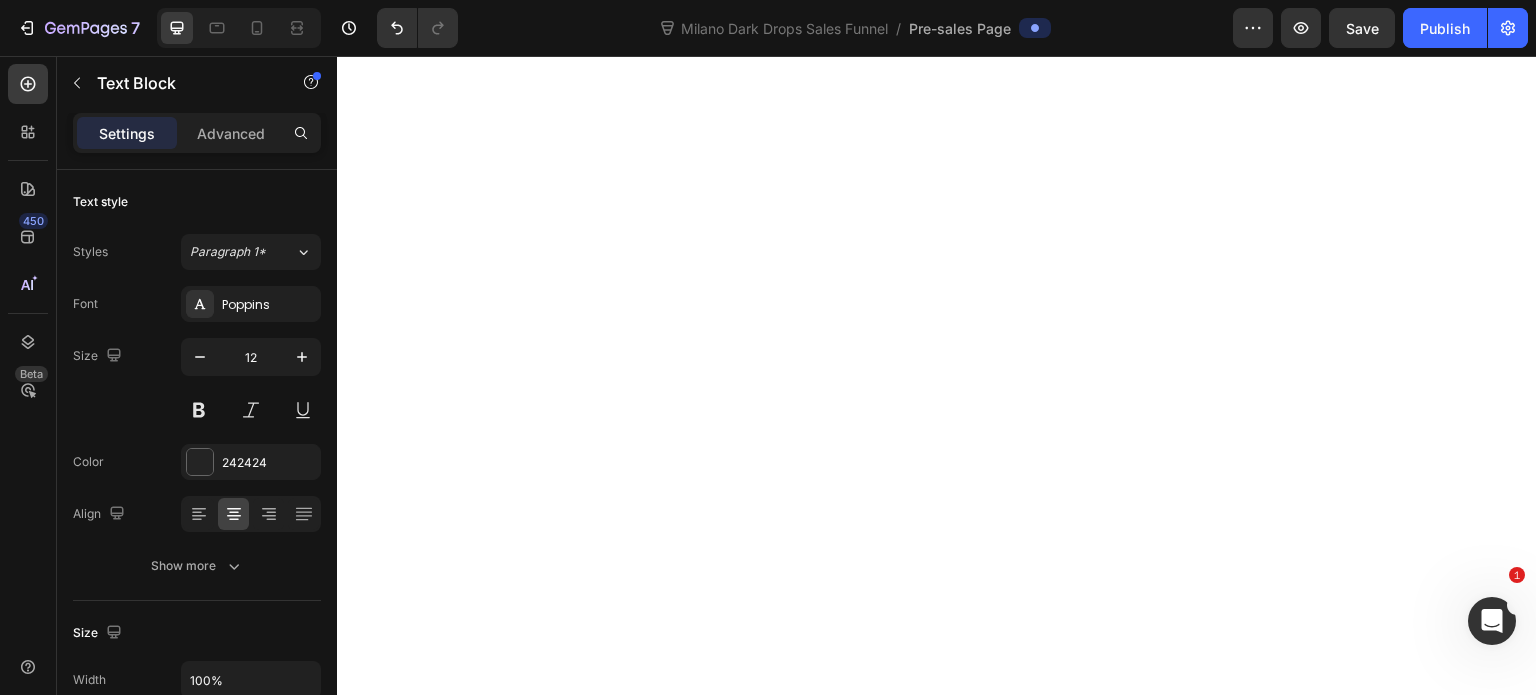 type on "11" 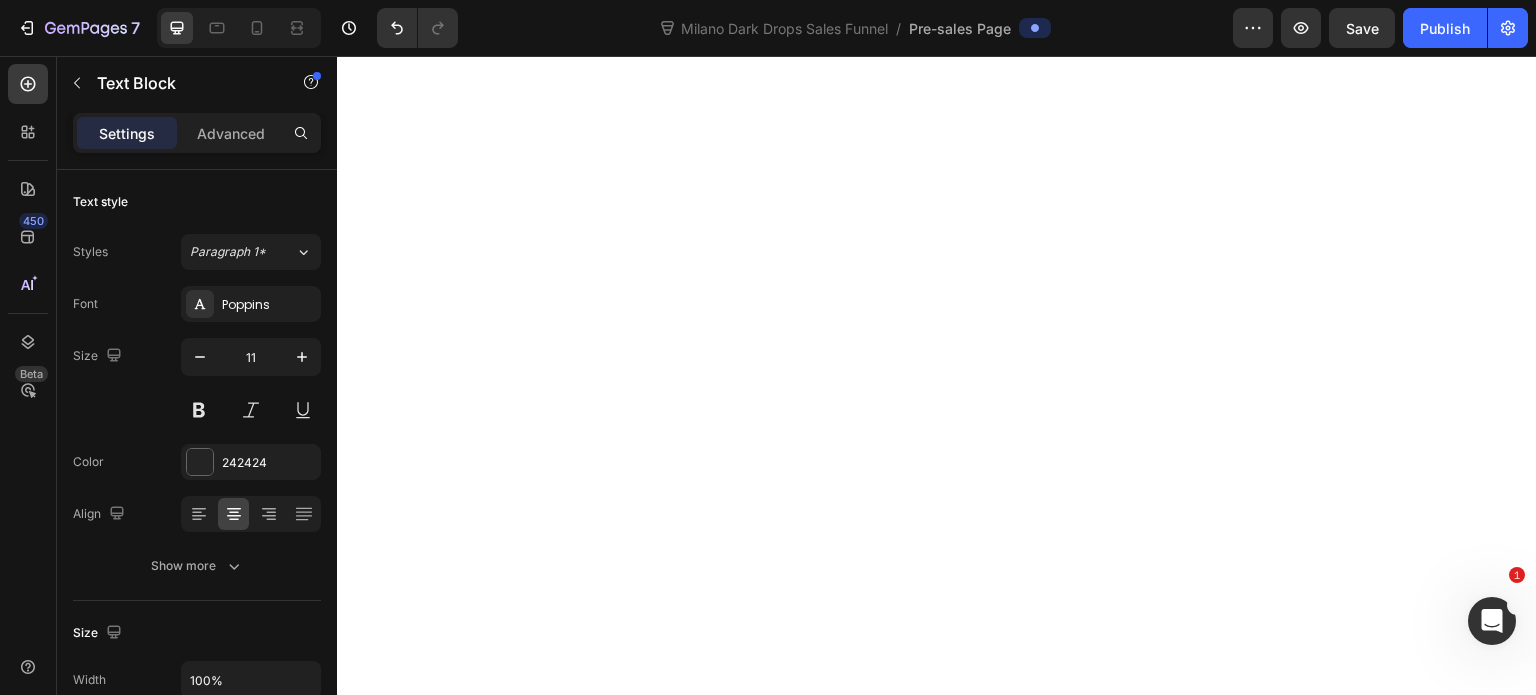 click on "Smoother but still lifeless-looking skin" at bounding box center [638, -2915] 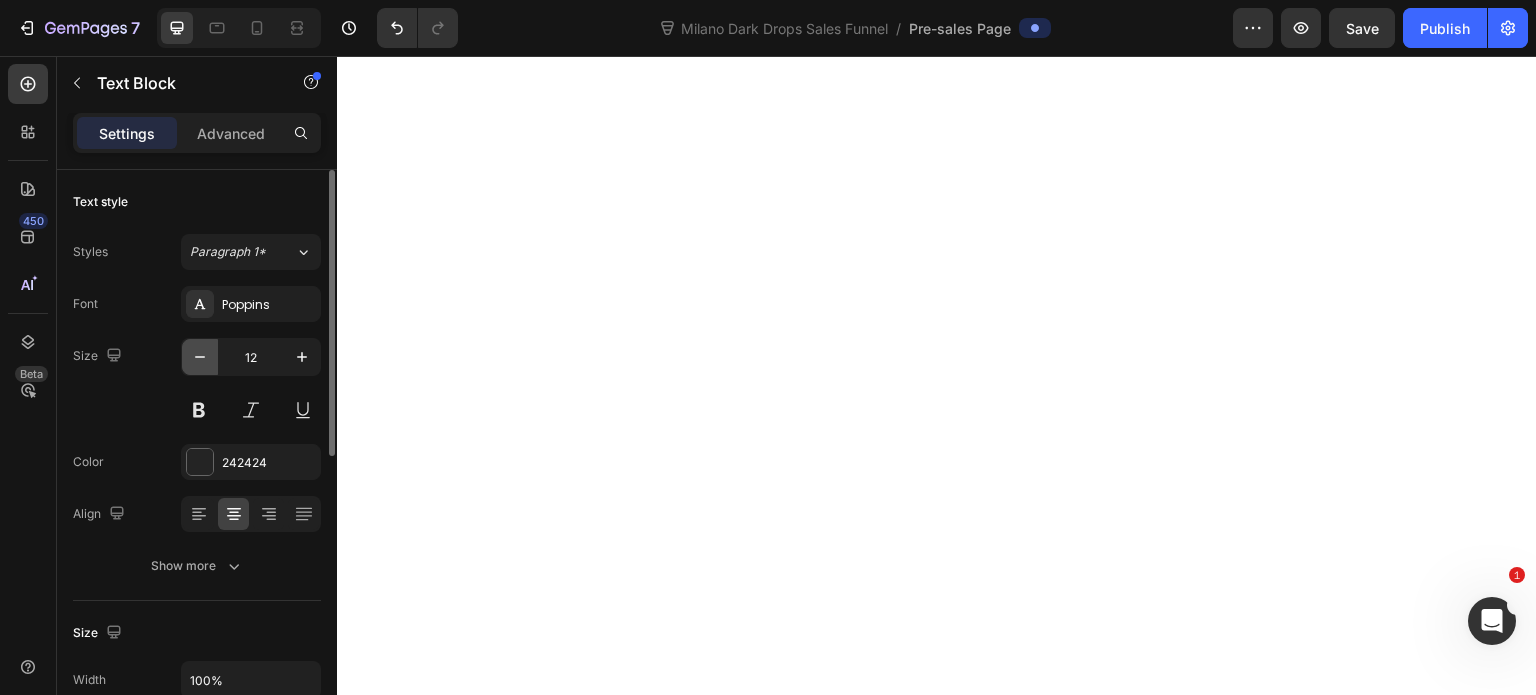 click 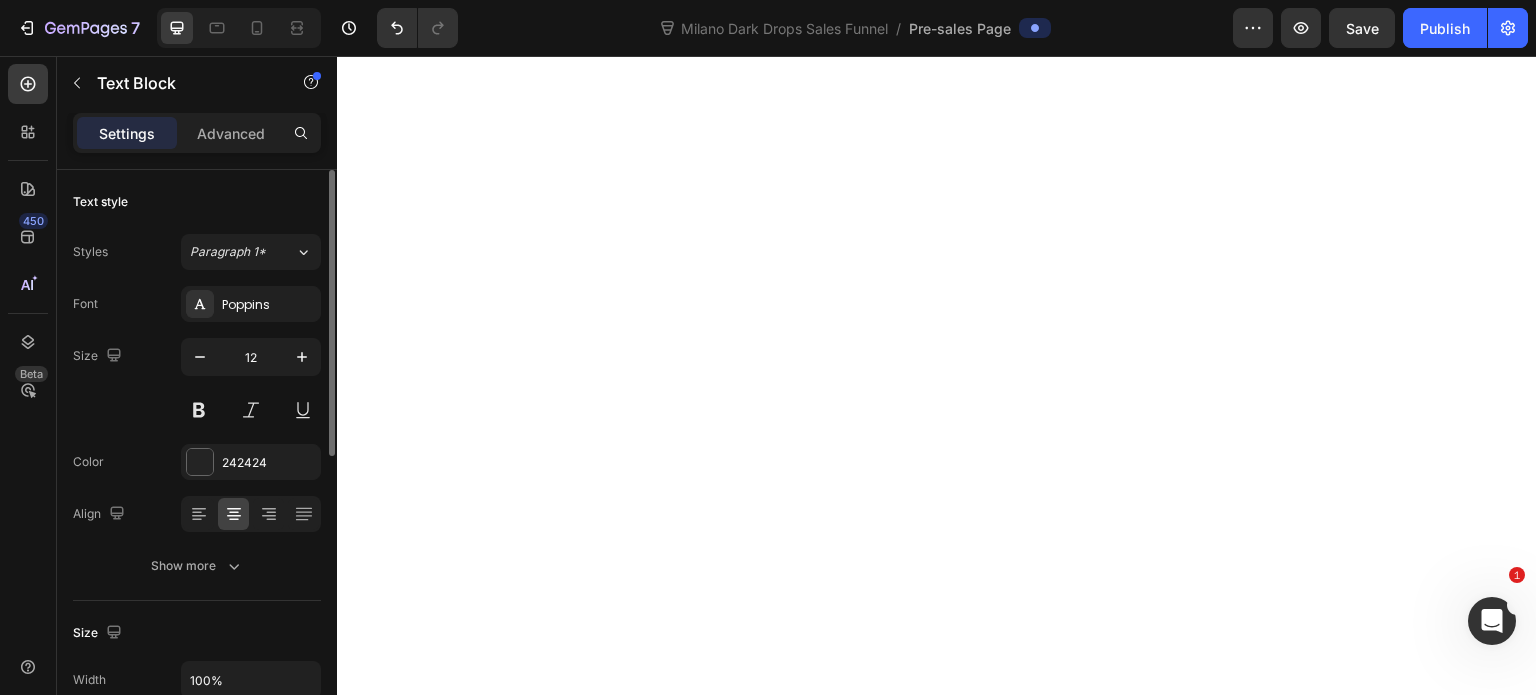 type on "11" 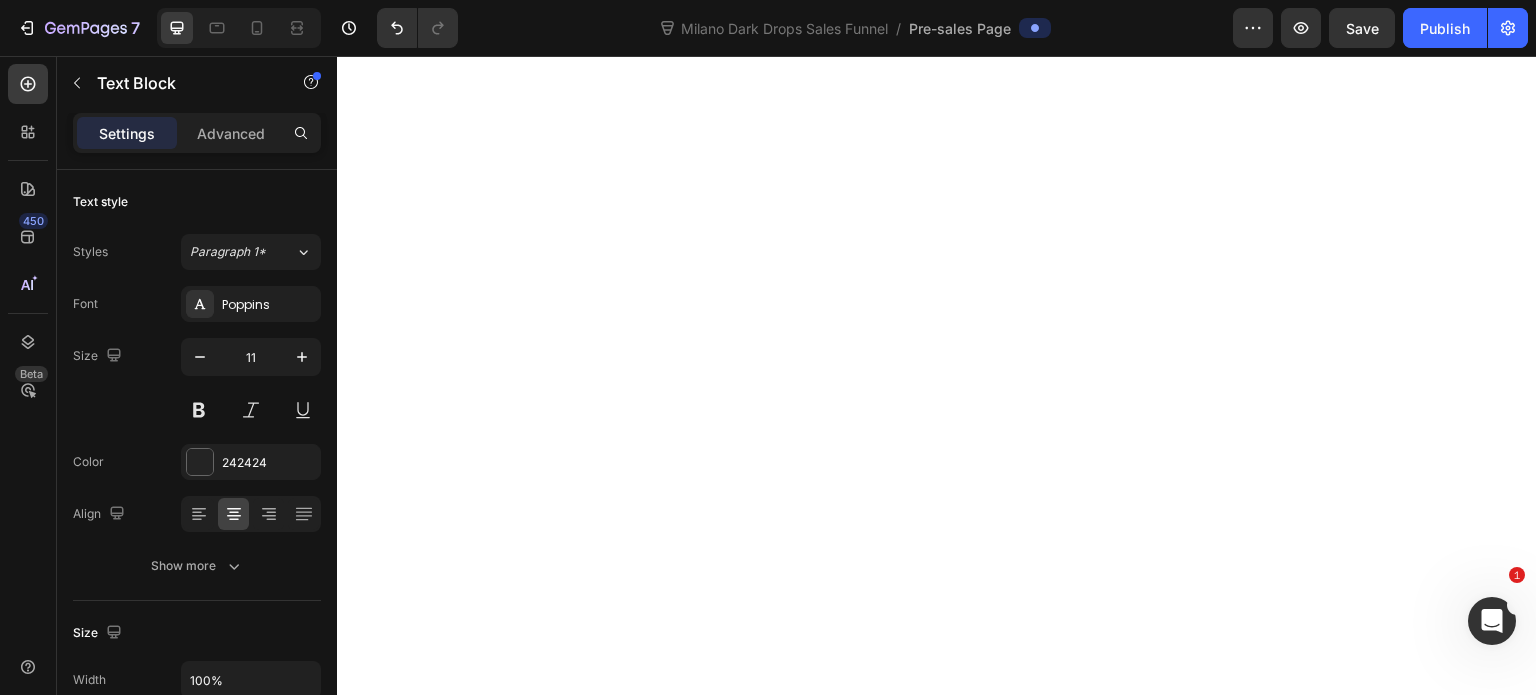 click on "Temporary surface staining that fades unevenly" at bounding box center (456, -2787) 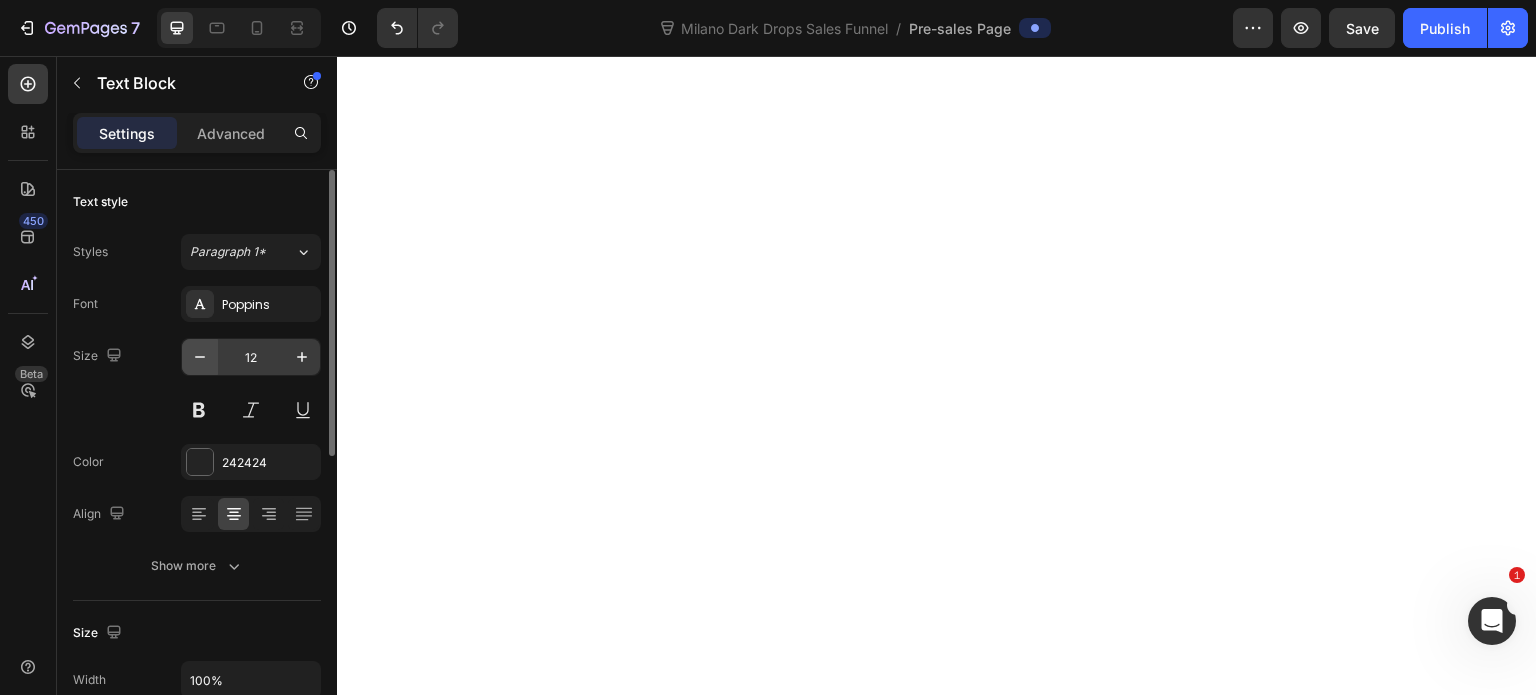 click at bounding box center (200, 357) 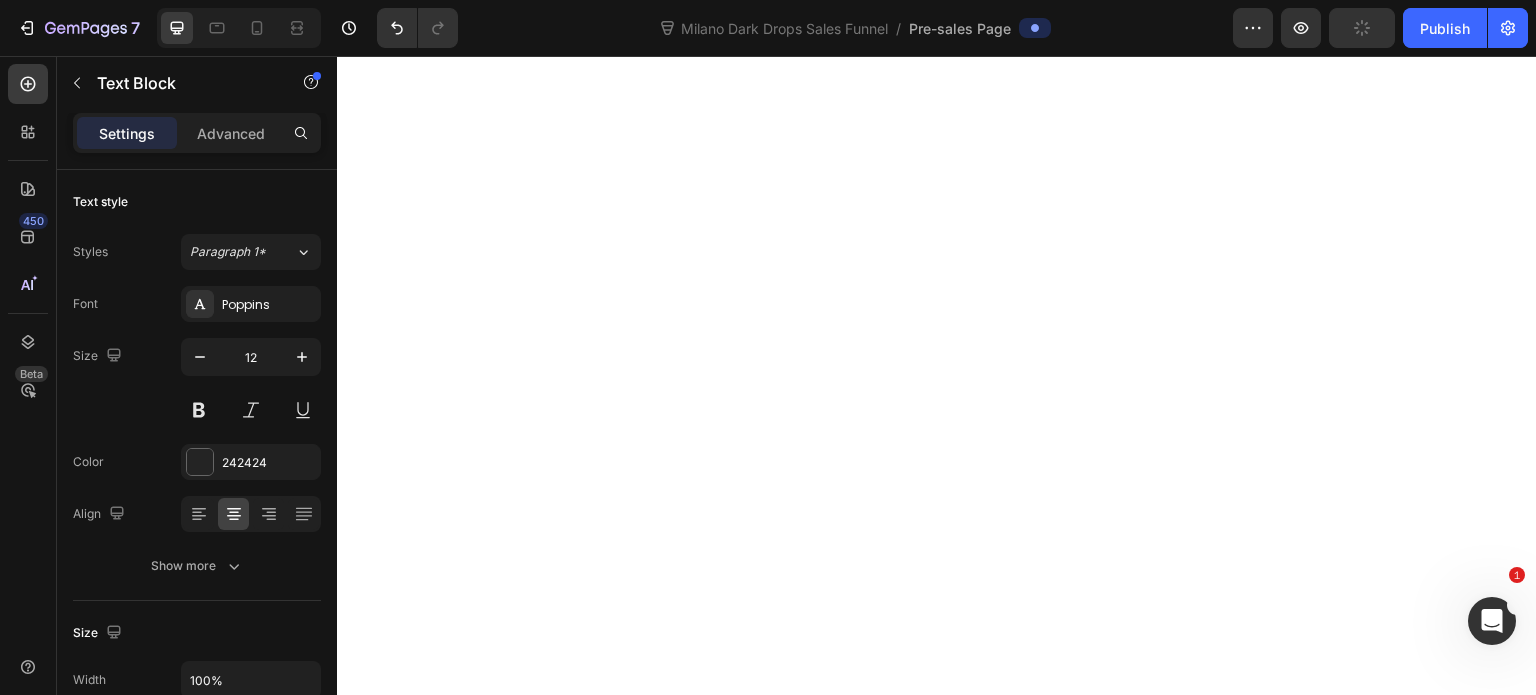 type on "11" 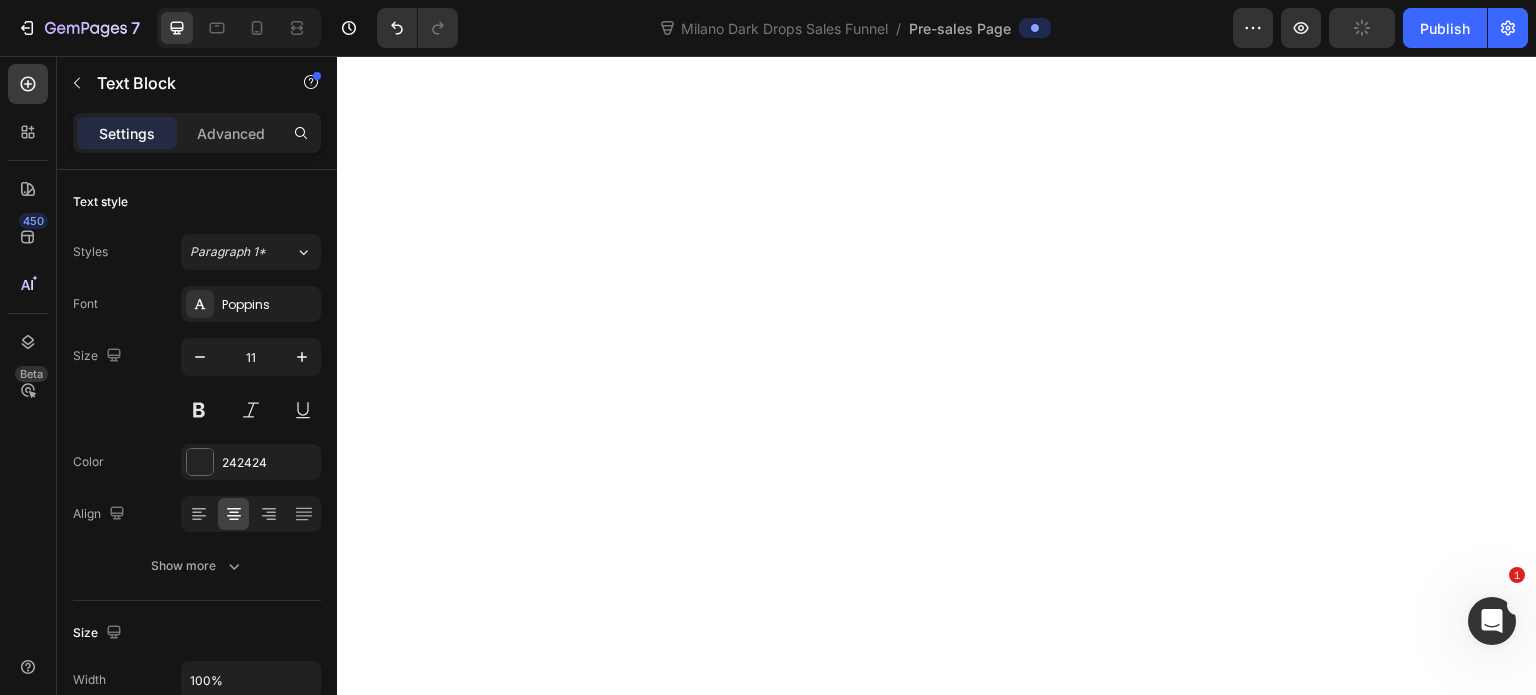 click at bounding box center [638, -2818] 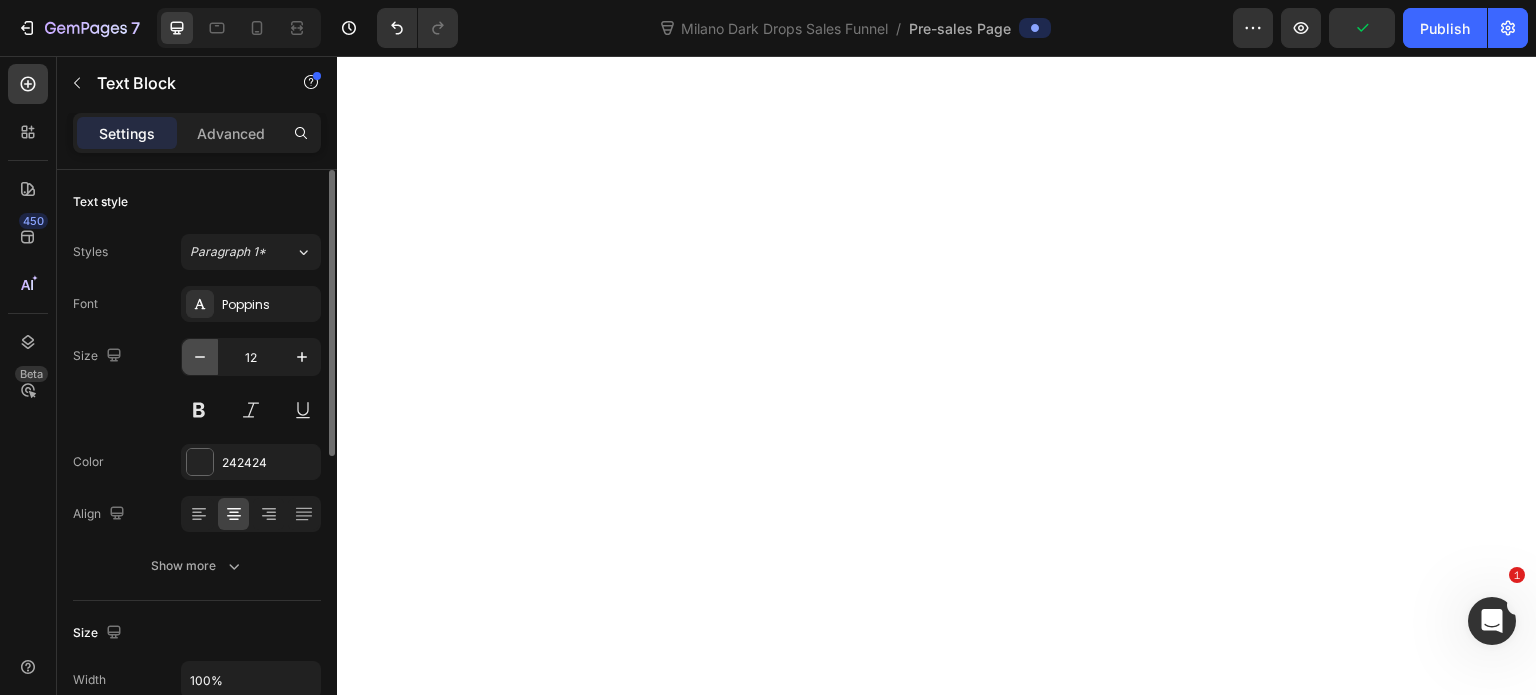 click 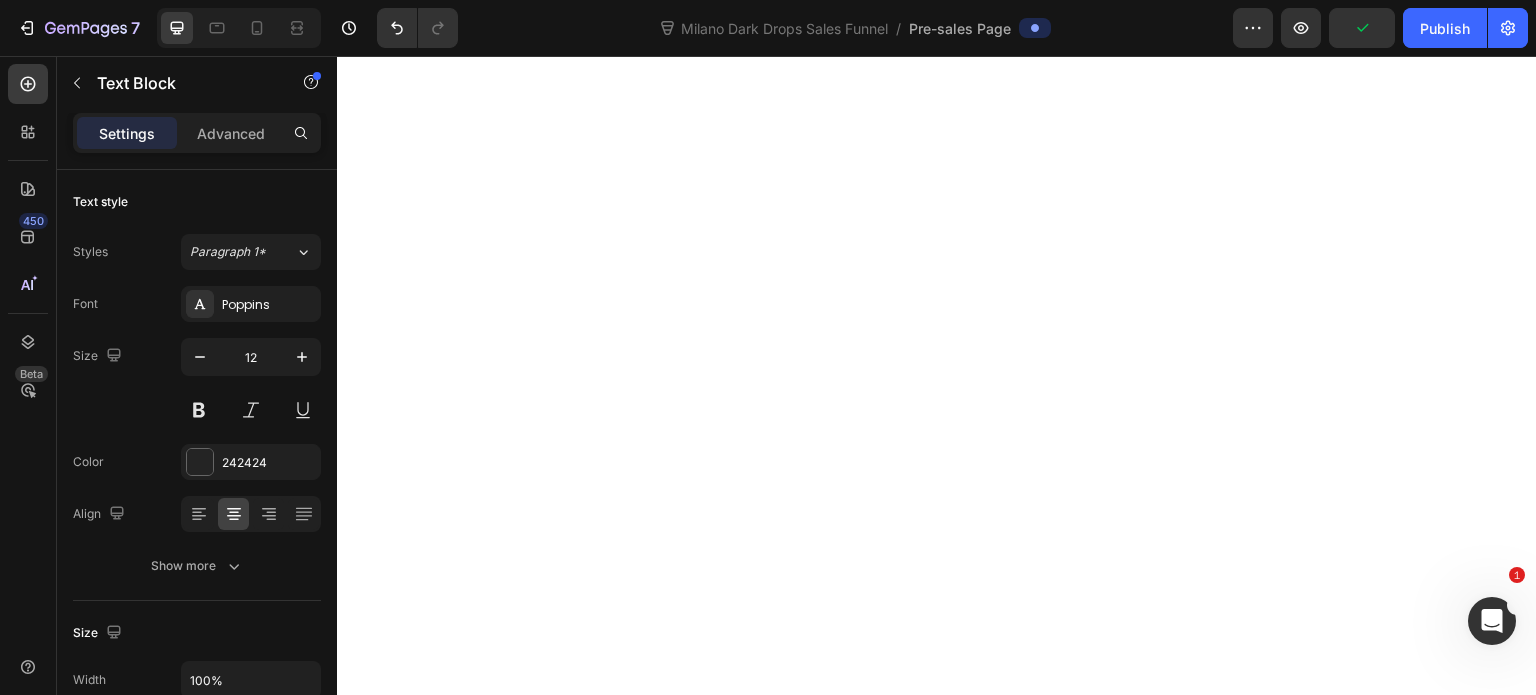 type on "11" 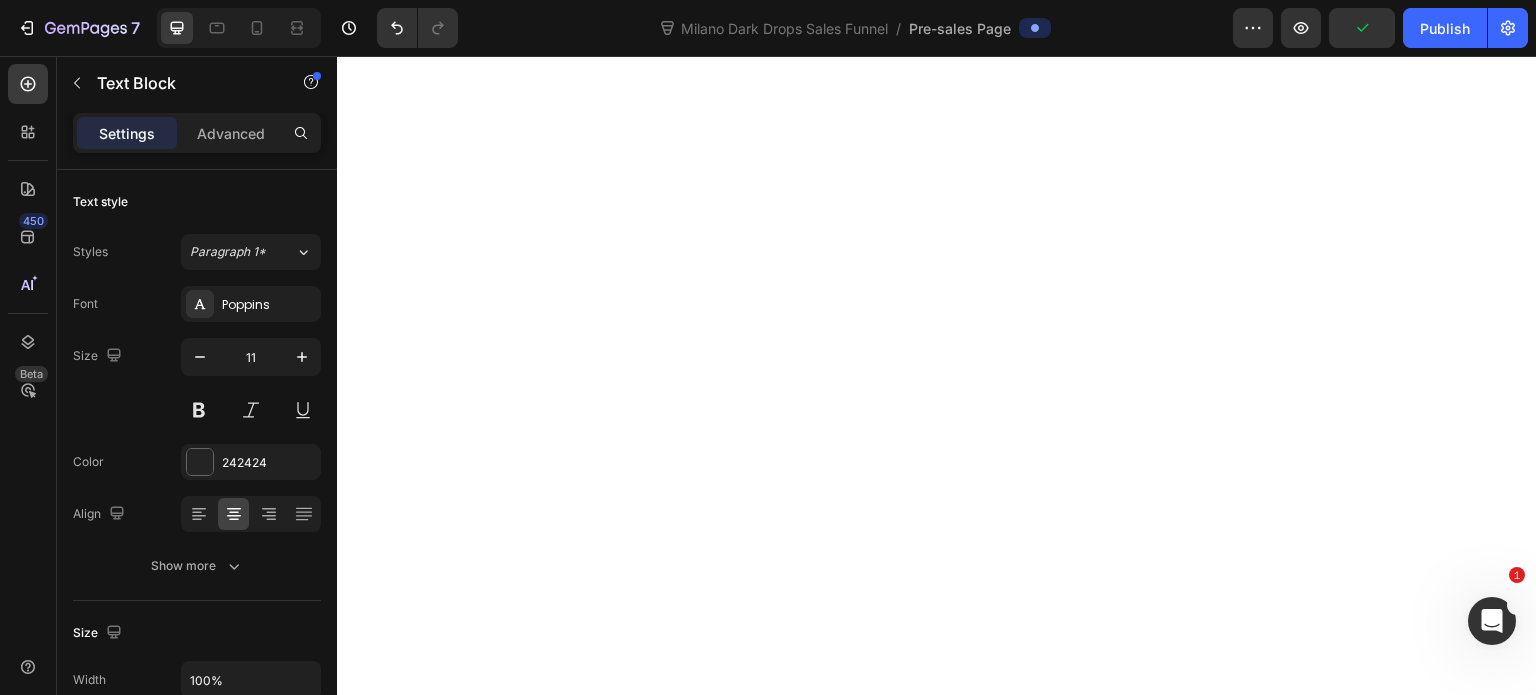 click at bounding box center [829, -2770] 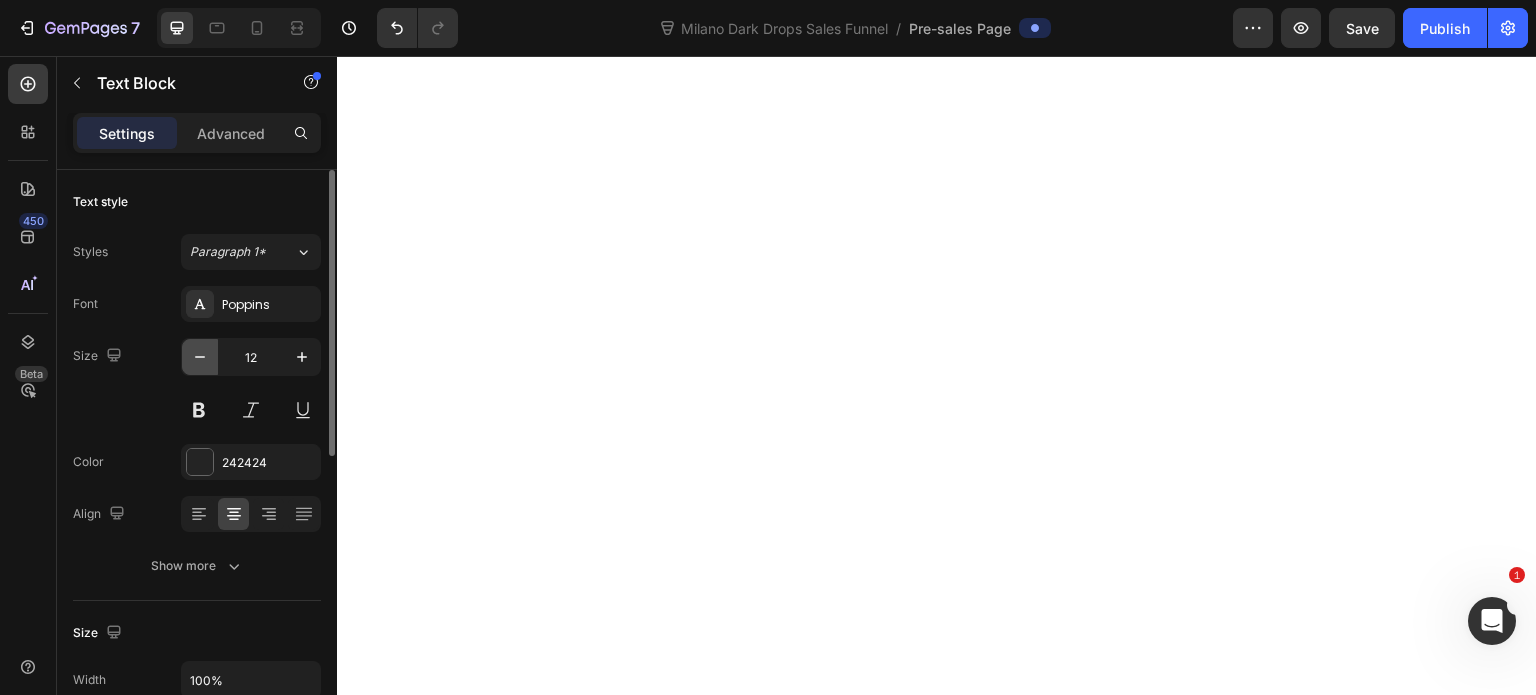 click at bounding box center (200, 357) 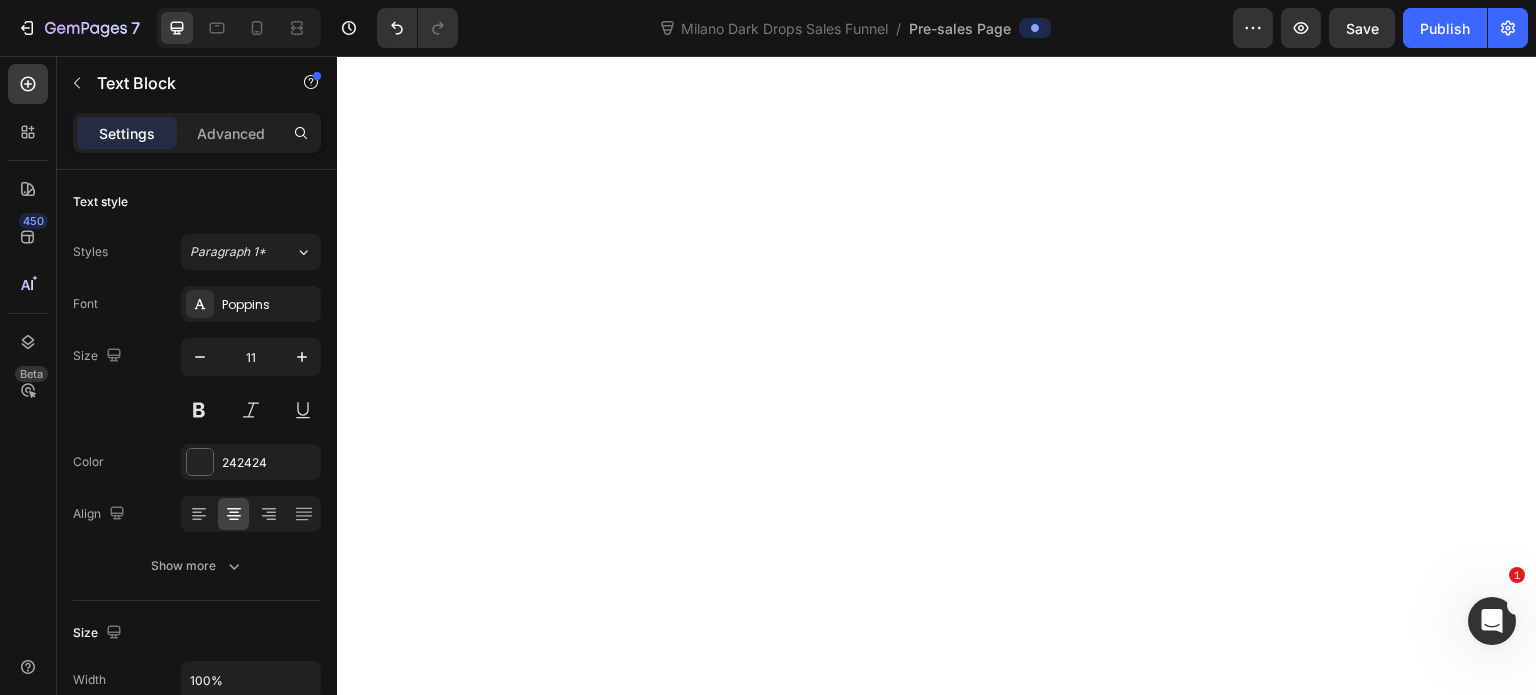 click on "Low maintenance, natural, gets better over time" at bounding box center (1011, -2739) 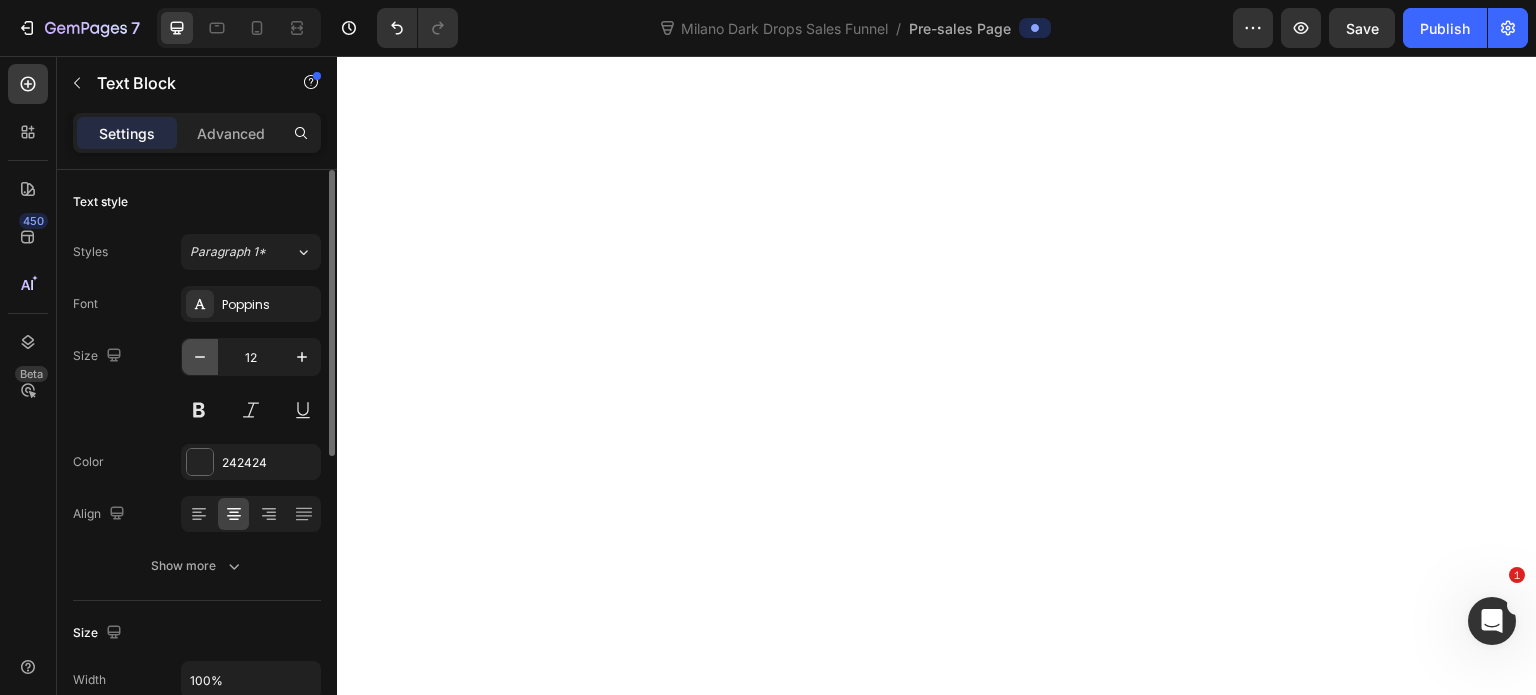 click 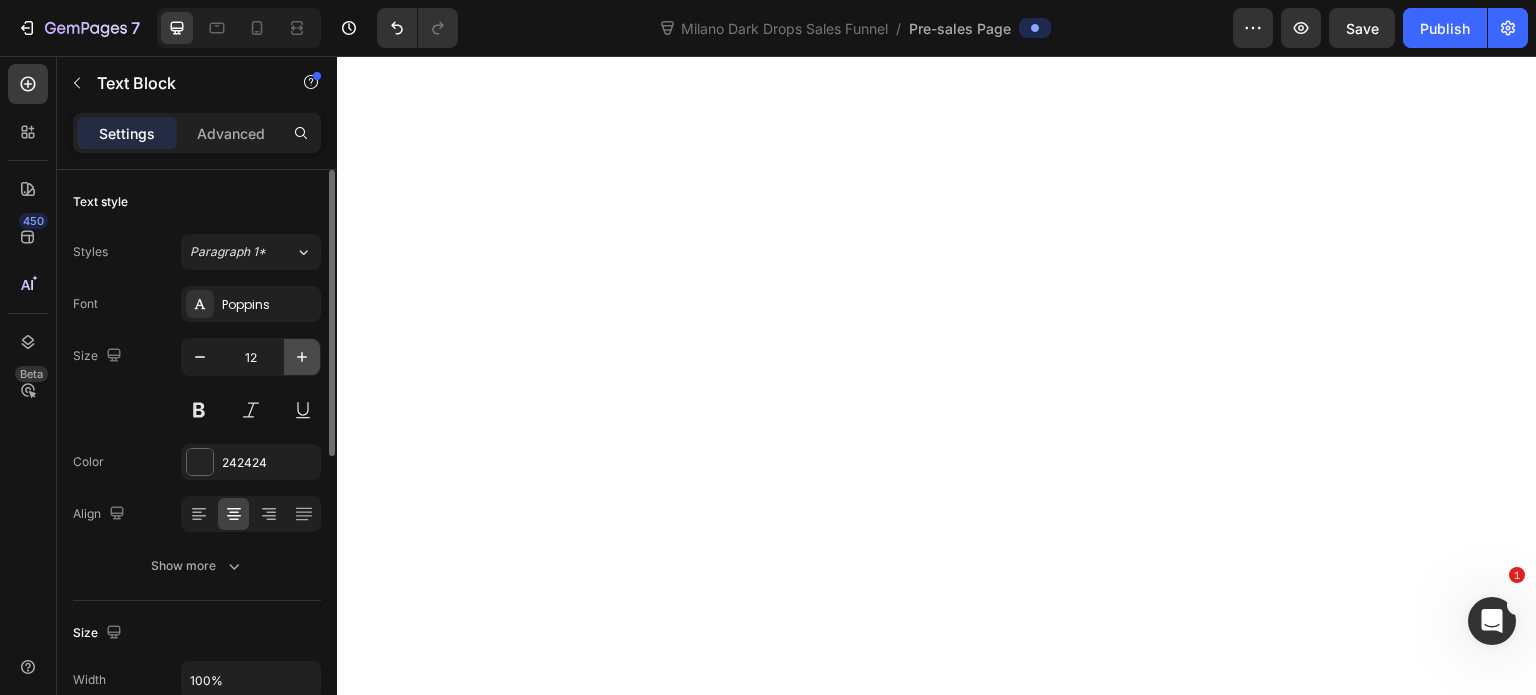 type on "11" 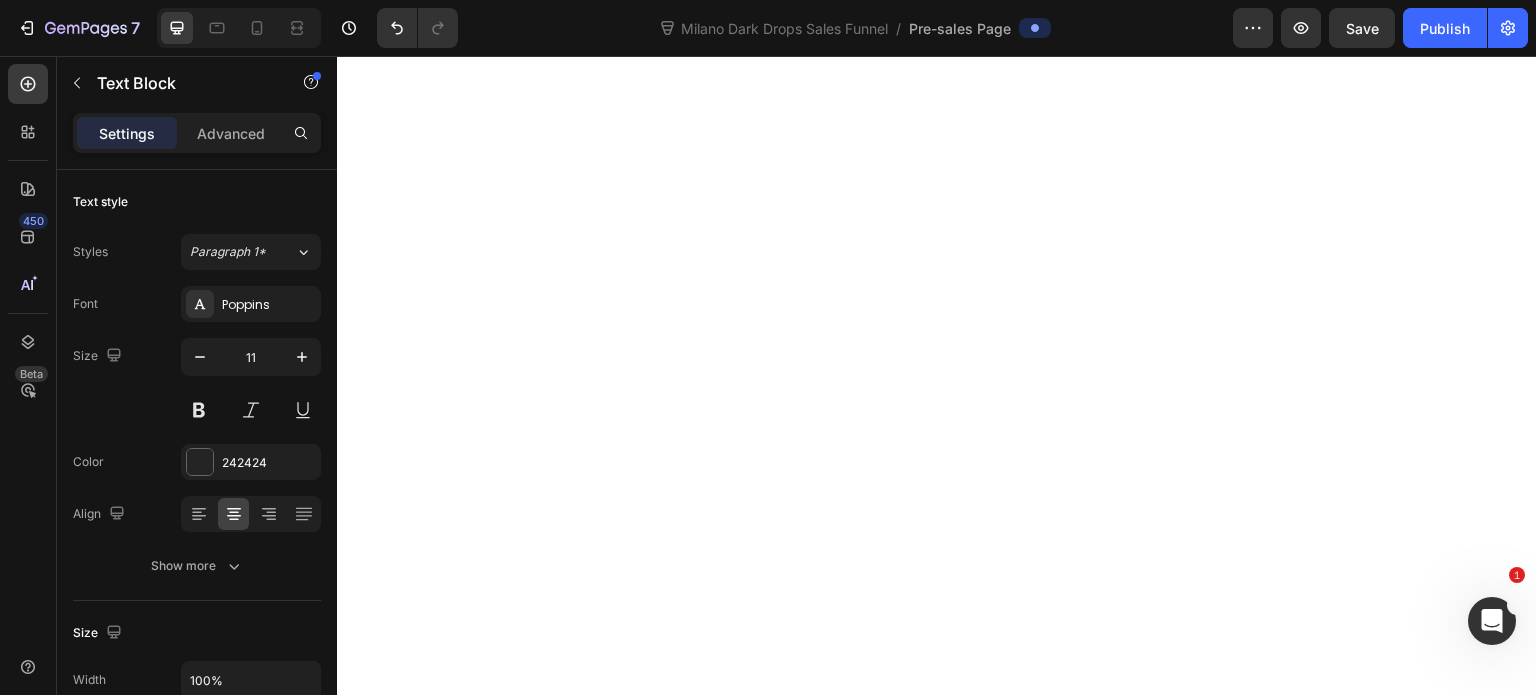 click on "Results:" at bounding box center [1011, -2795] 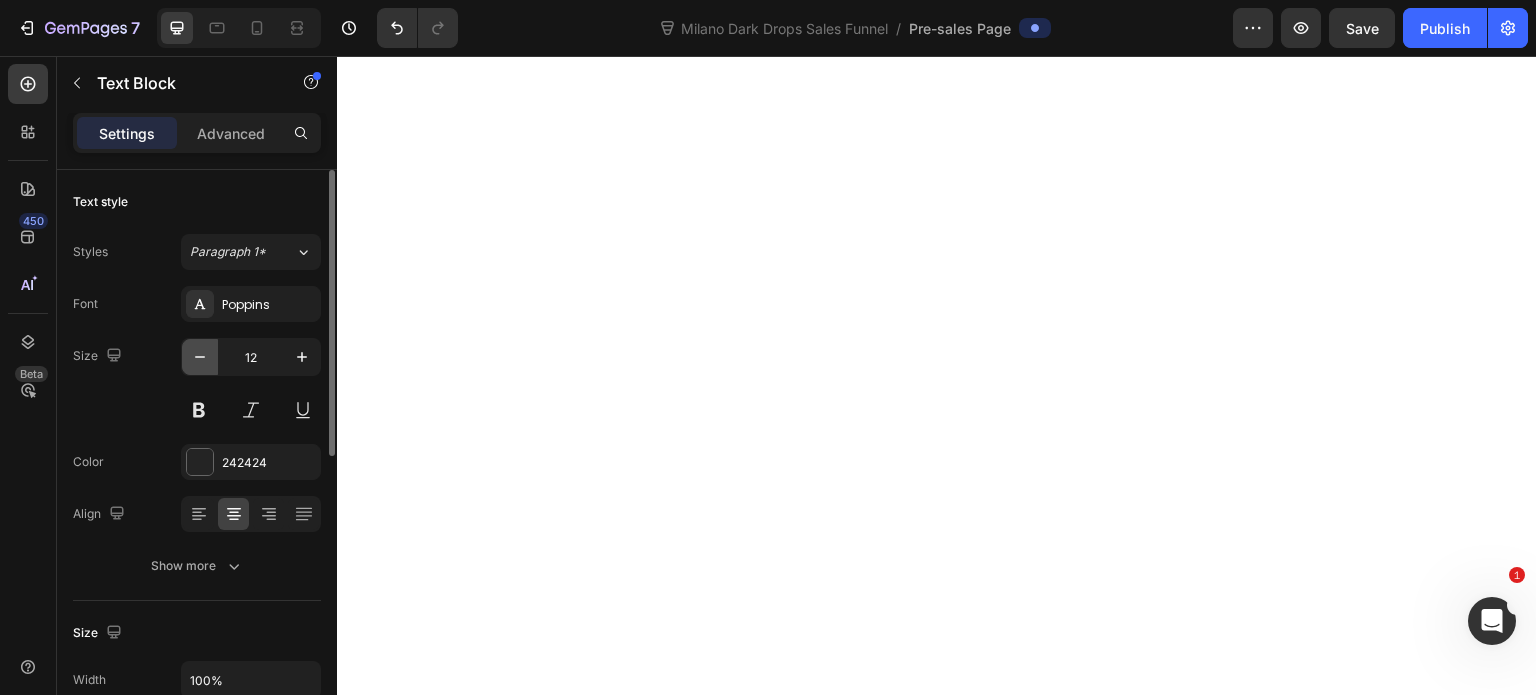 click 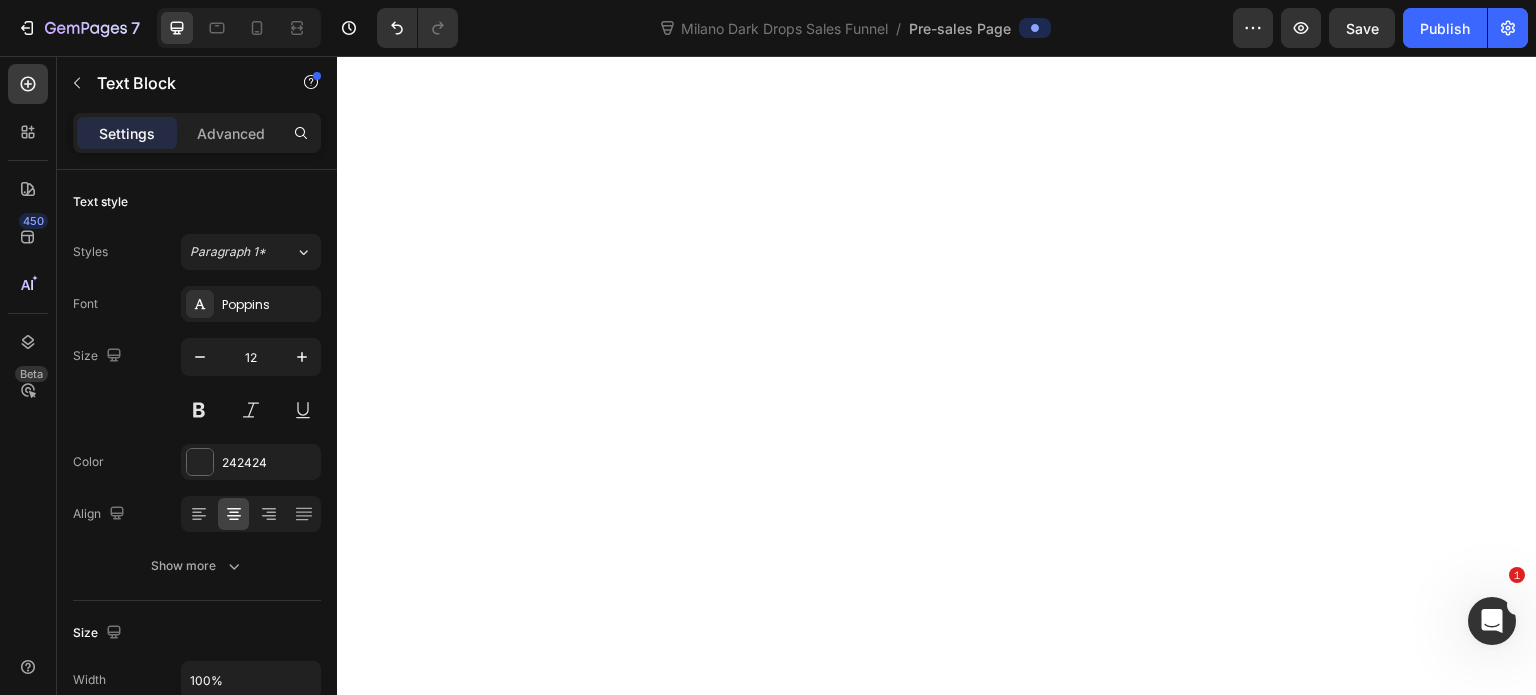 type on "11" 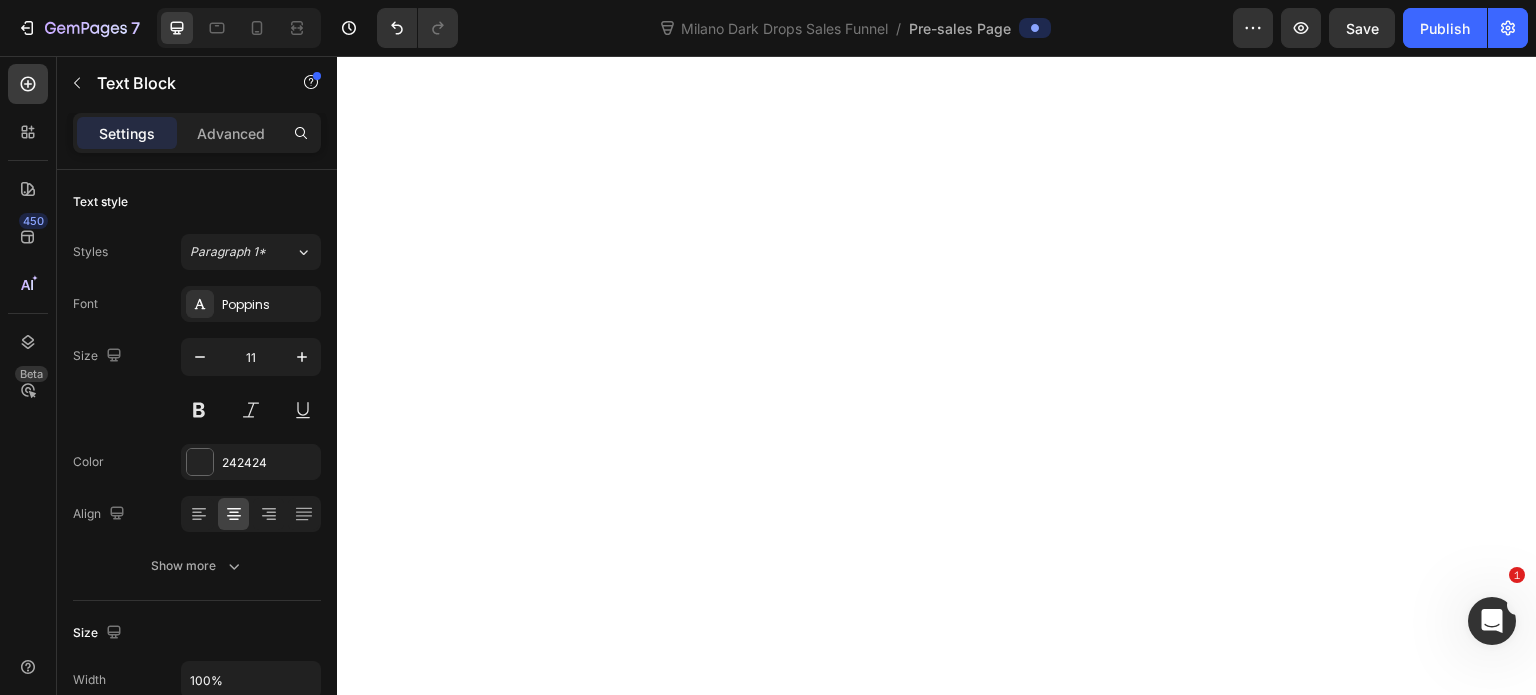 click on "Provides deep red undertones and UV protection" at bounding box center (829, -2867) 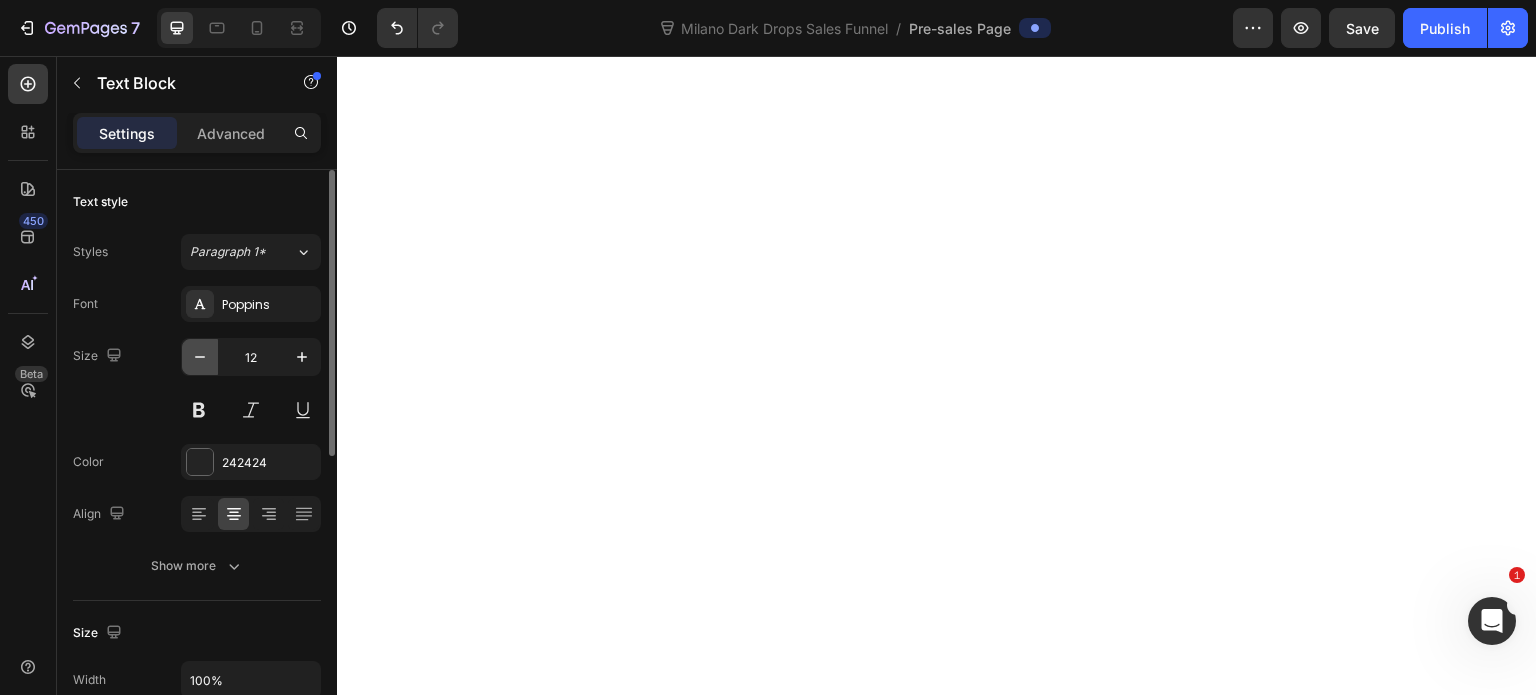 click 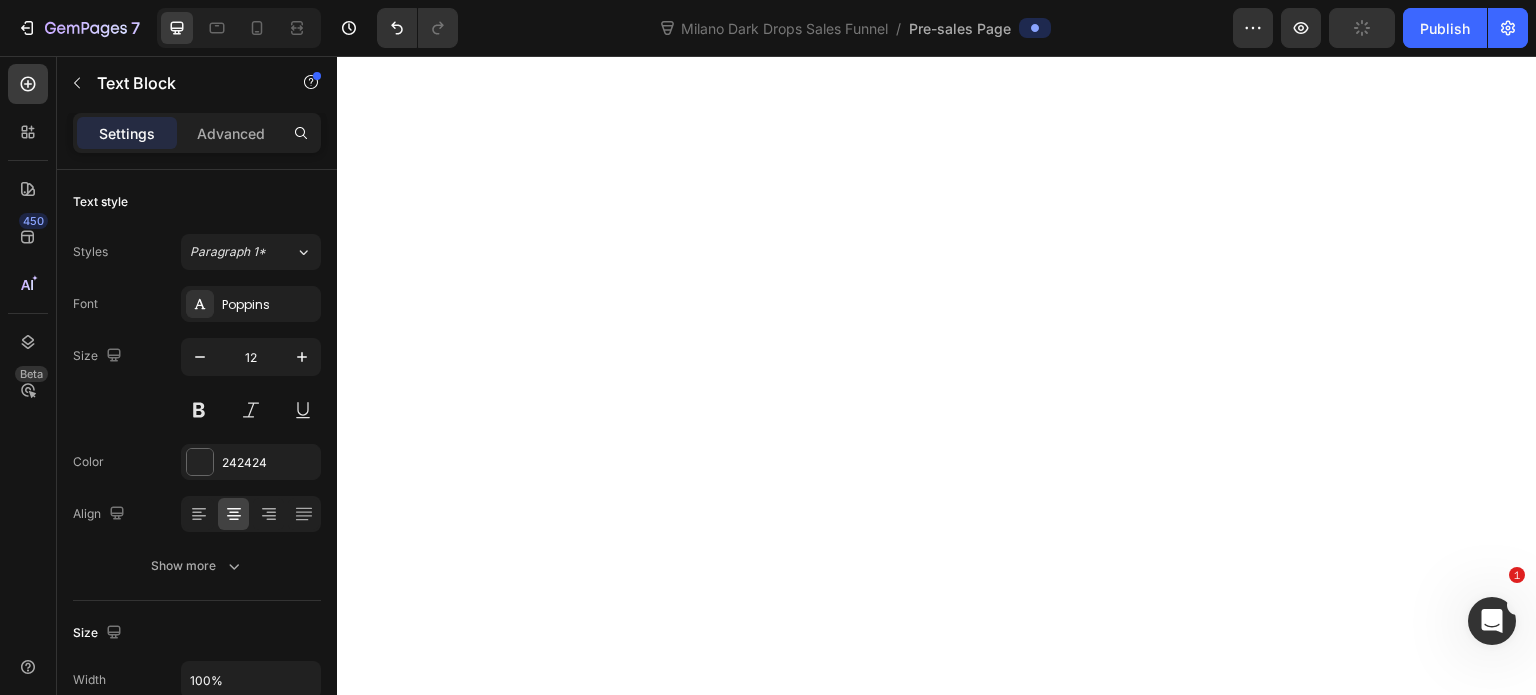 type on "11" 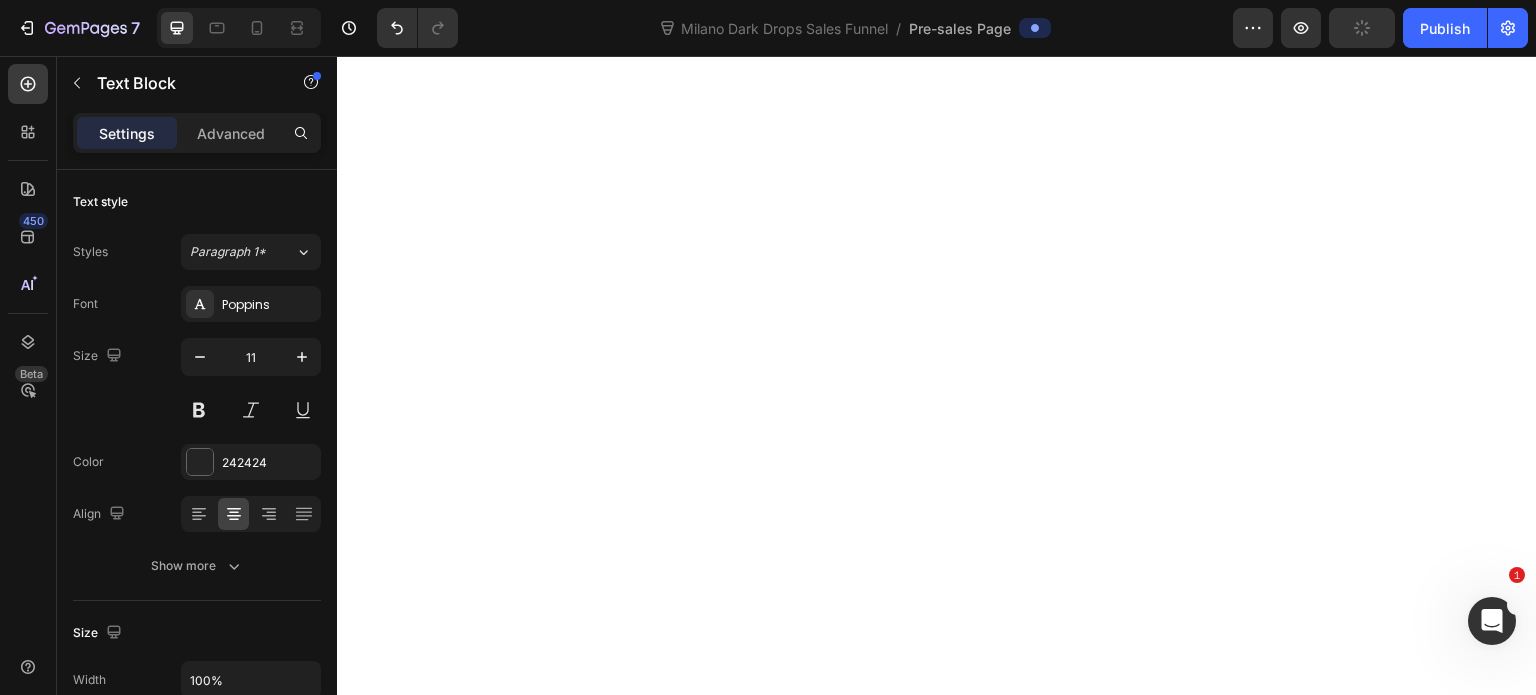 click on "Permanent improvement that photographs perfectly" at bounding box center [1011, -2986] 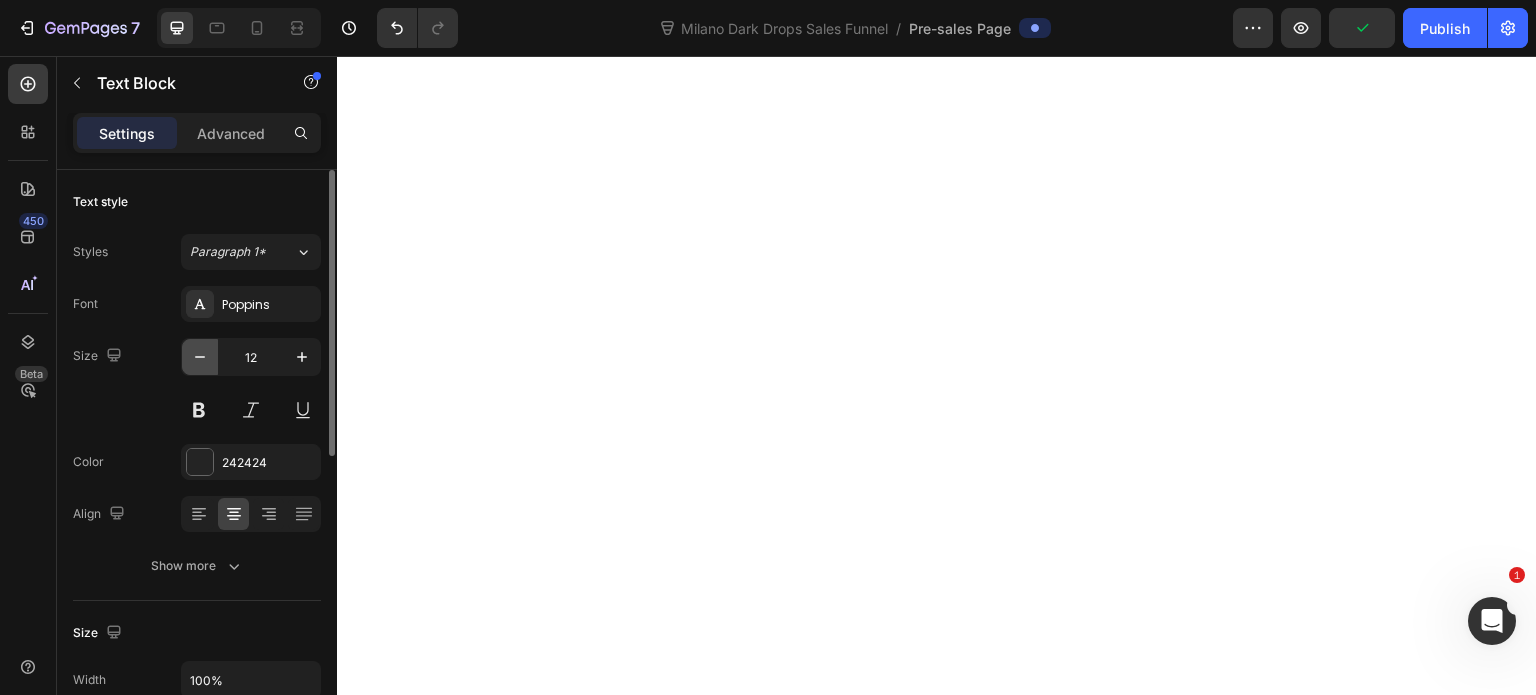 click 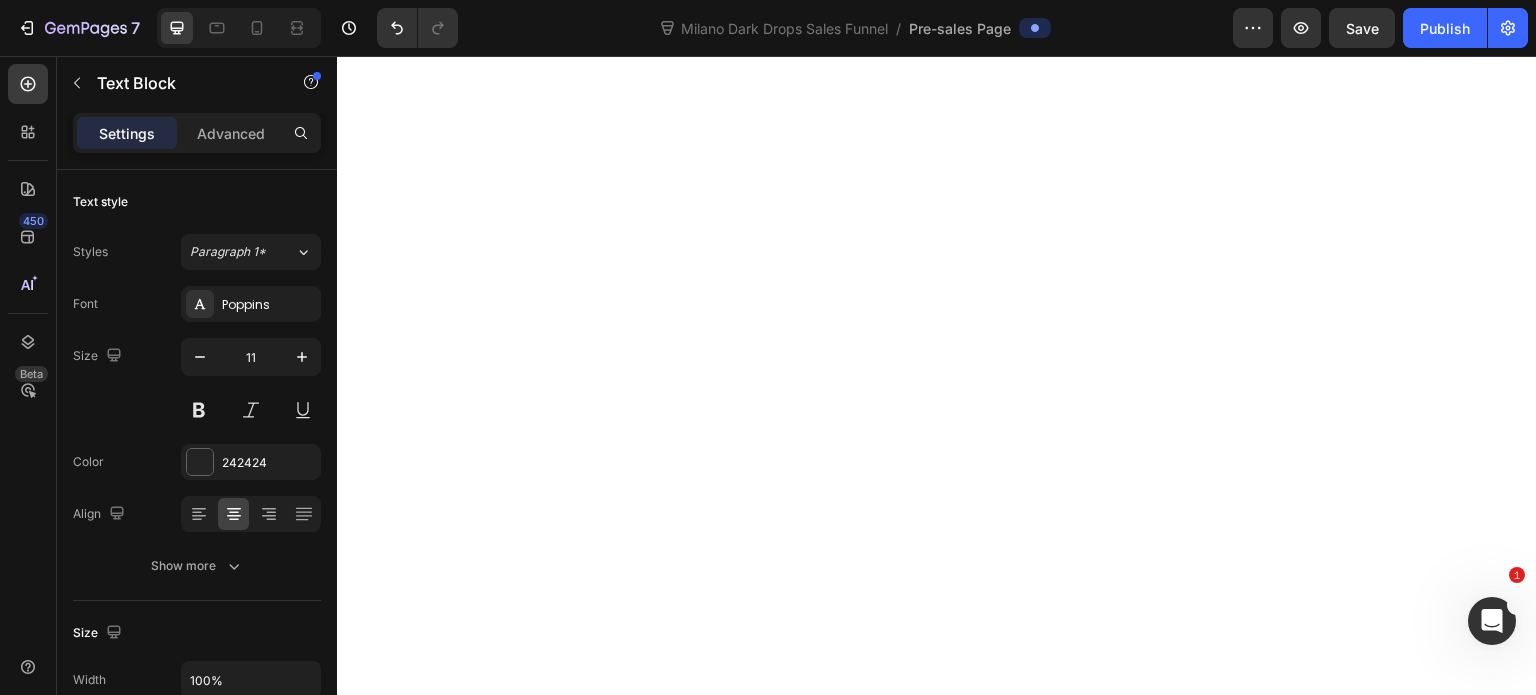 scroll, scrollTop: 9100, scrollLeft: 0, axis: vertical 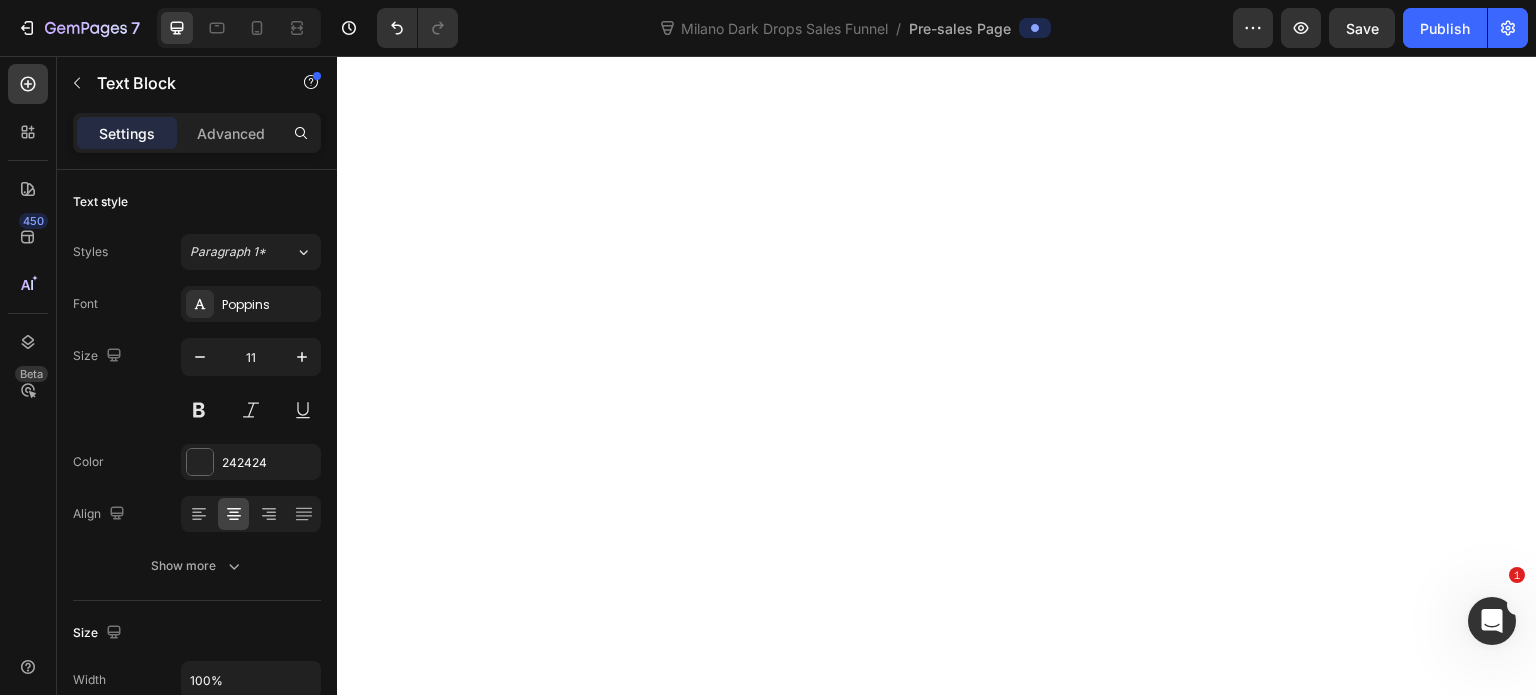 click on "Internal Carotenoid Restoration" at bounding box center [920, -3055] 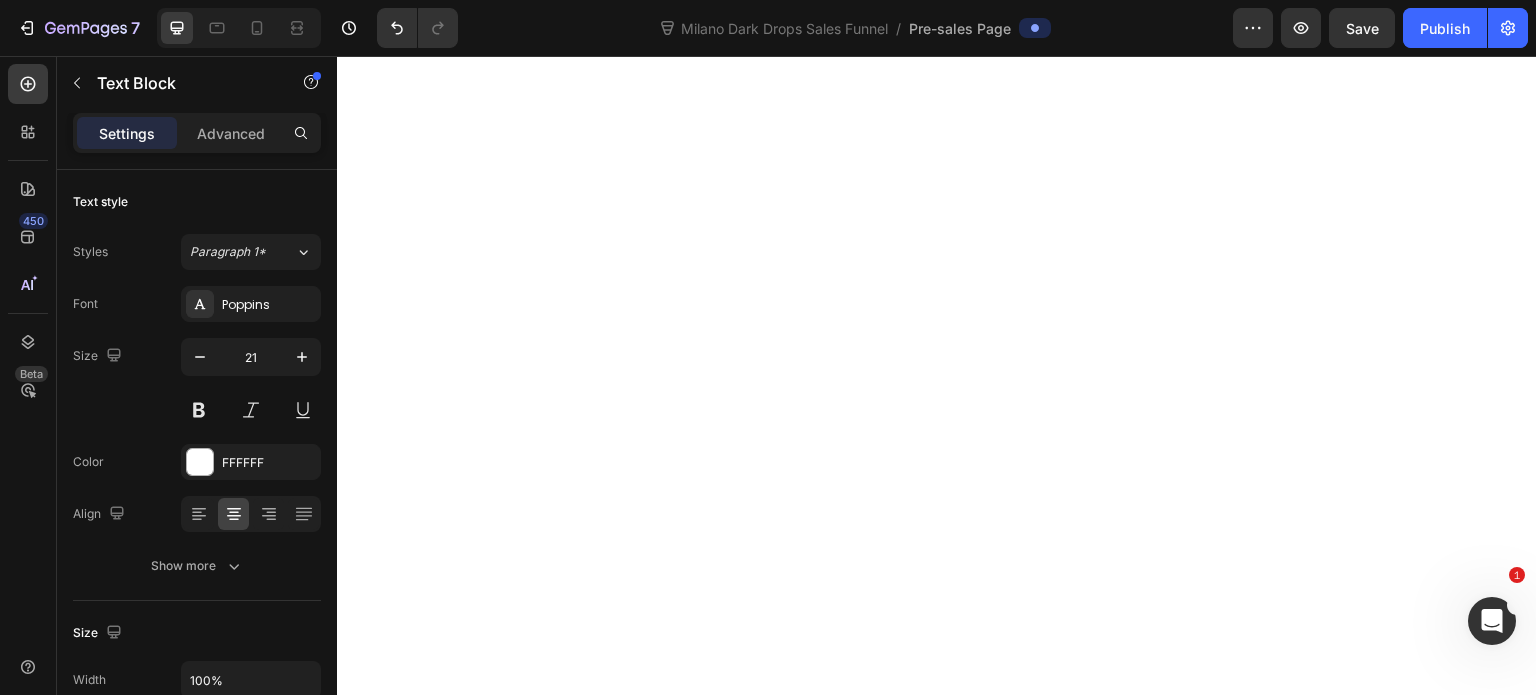 click on "Traditional Solutions Text Block (Wrong Approach) Text Block" at bounding box center [547, -3046] 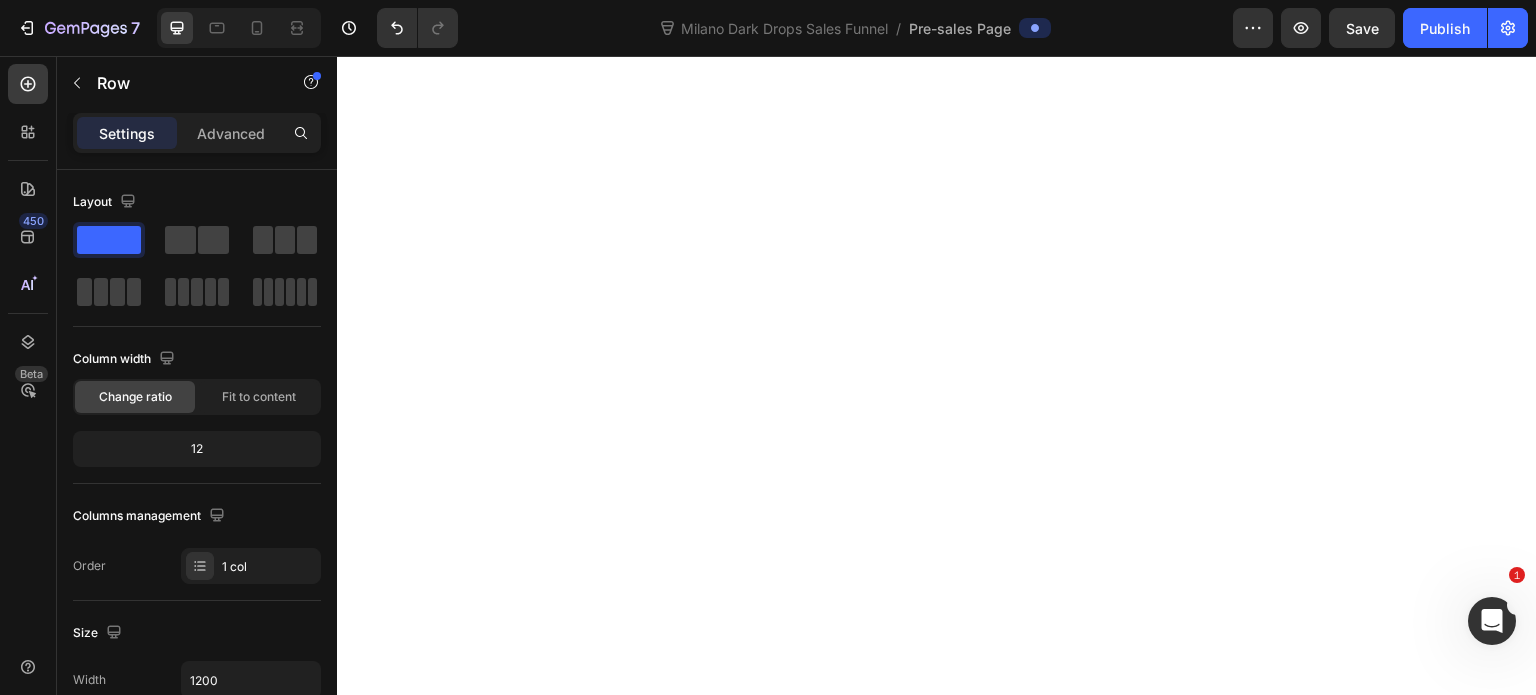 click on "Traditional Solutions" at bounding box center [547, -3069] 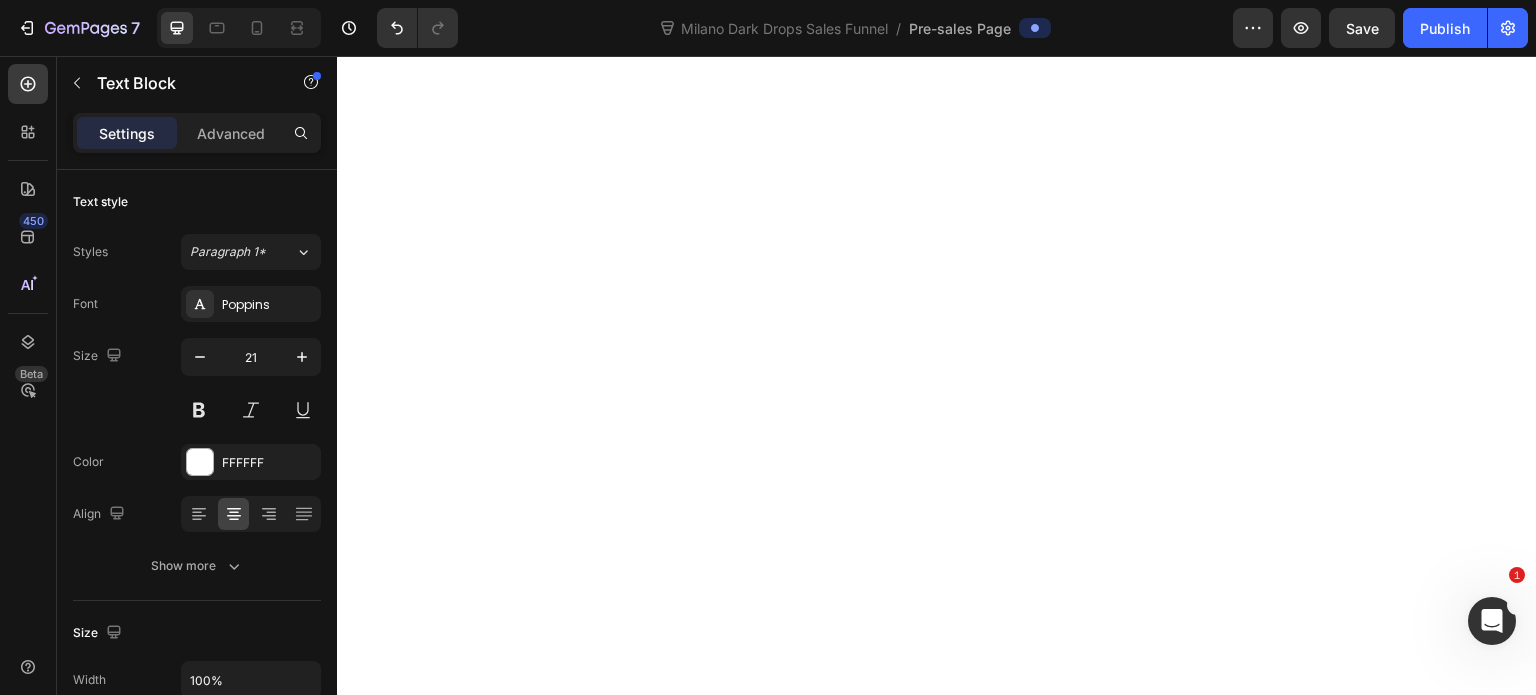 click on "Internal Carotenoid Restoration" at bounding box center [920, -3055] 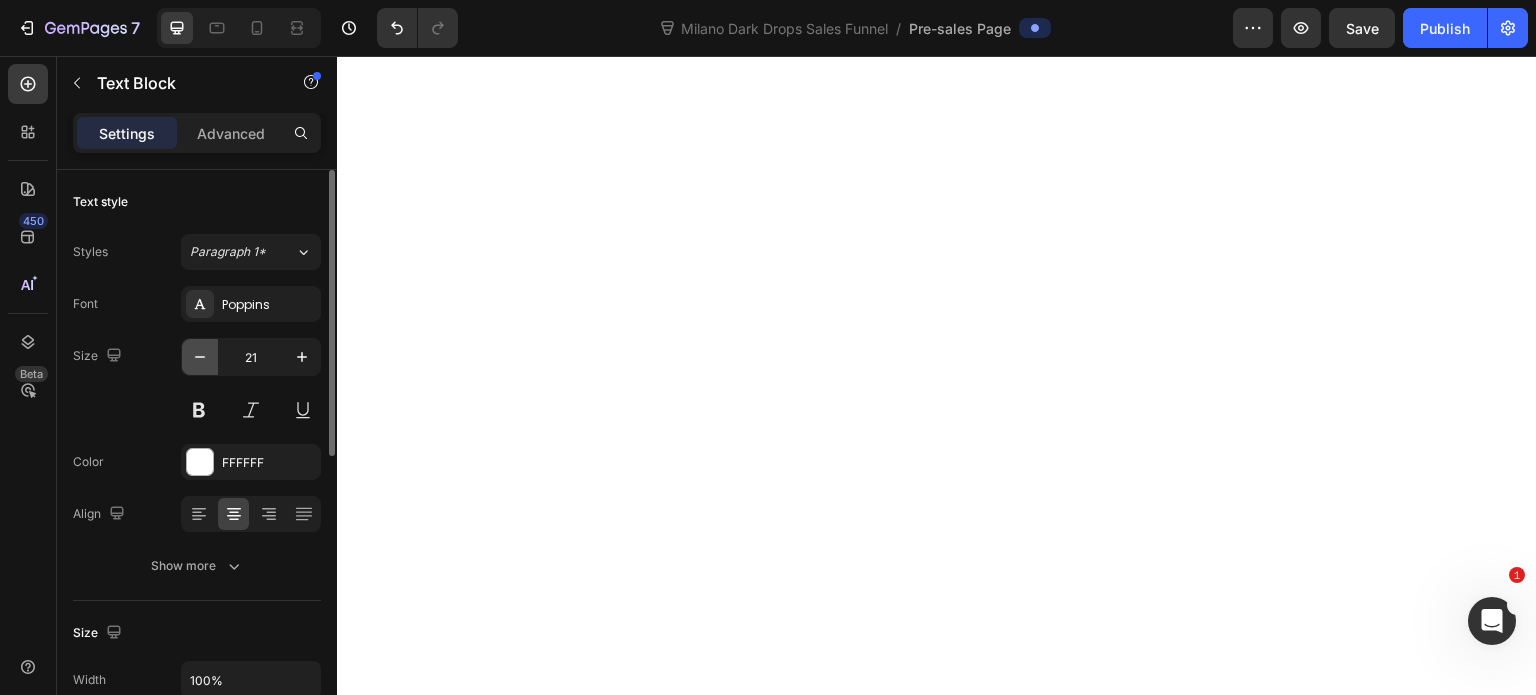 click 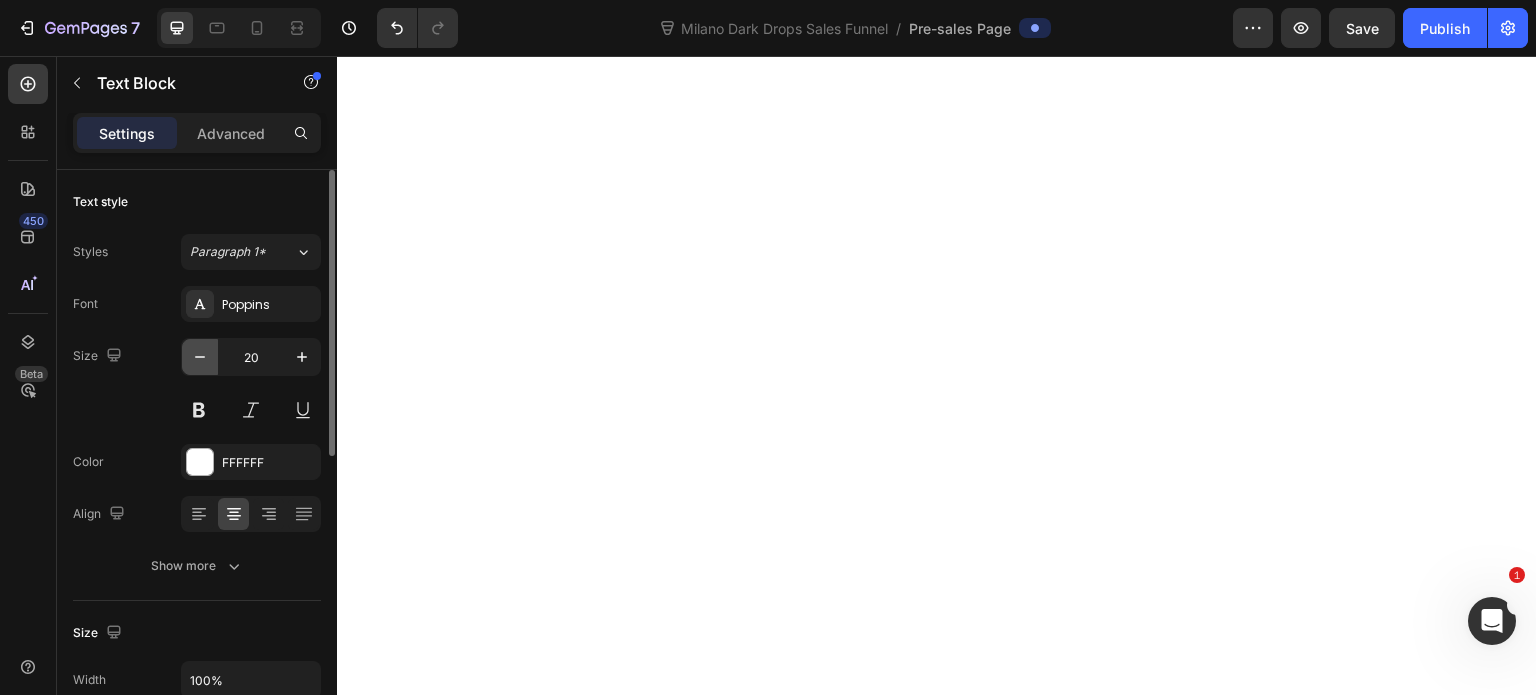 click 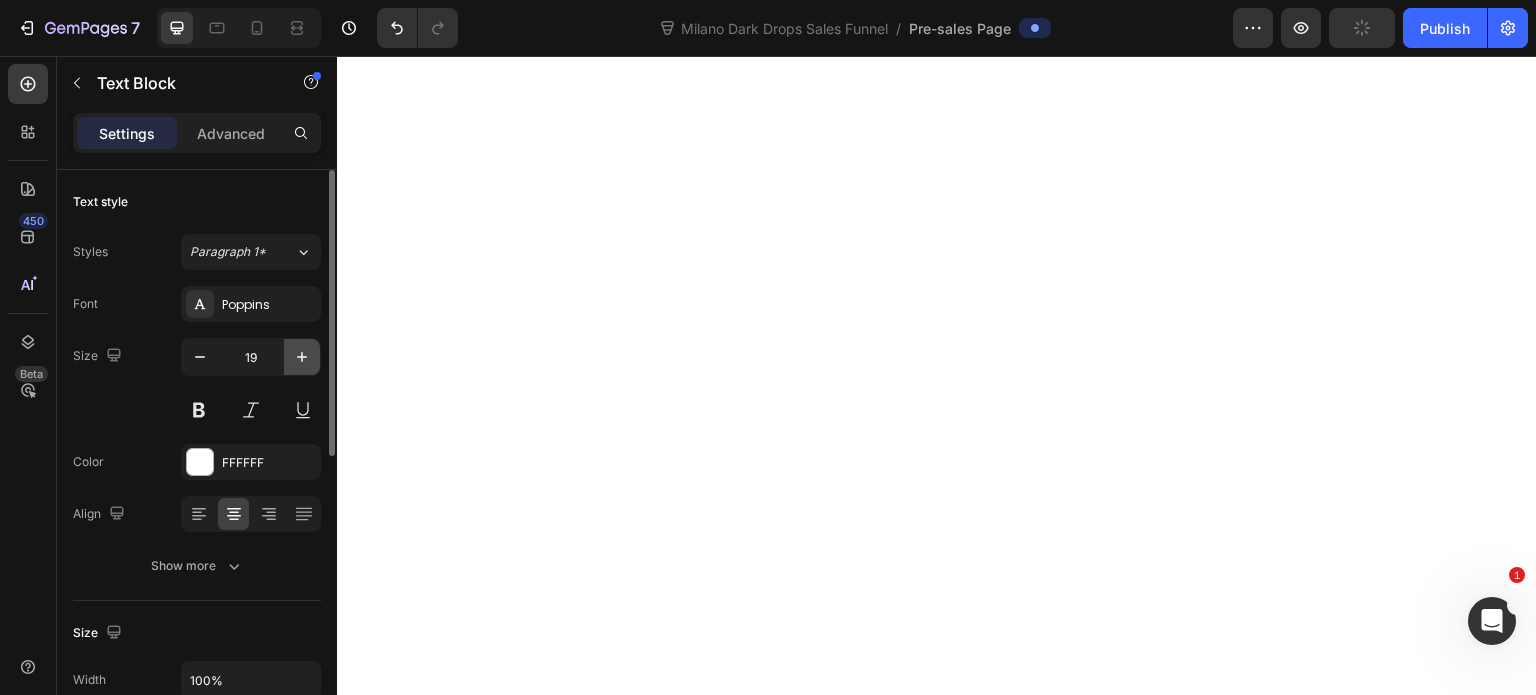 click 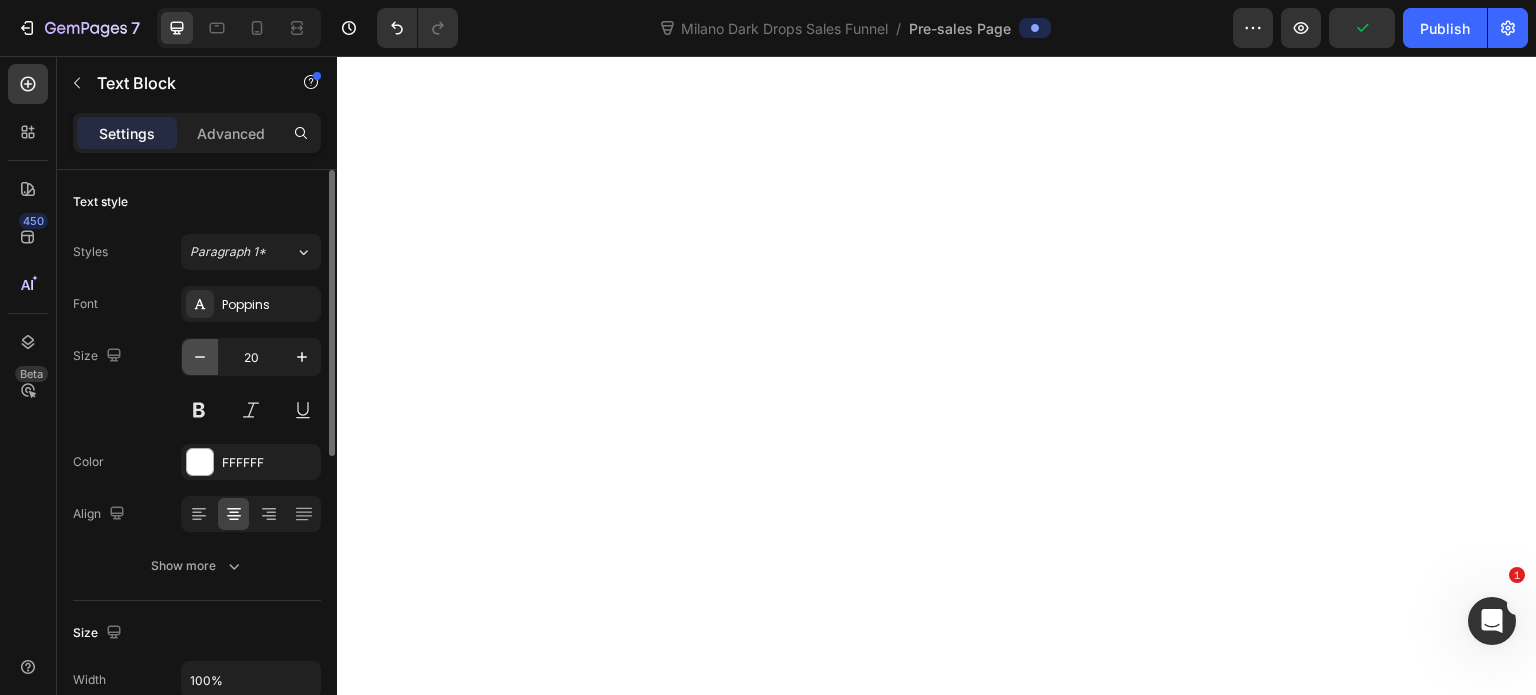 click 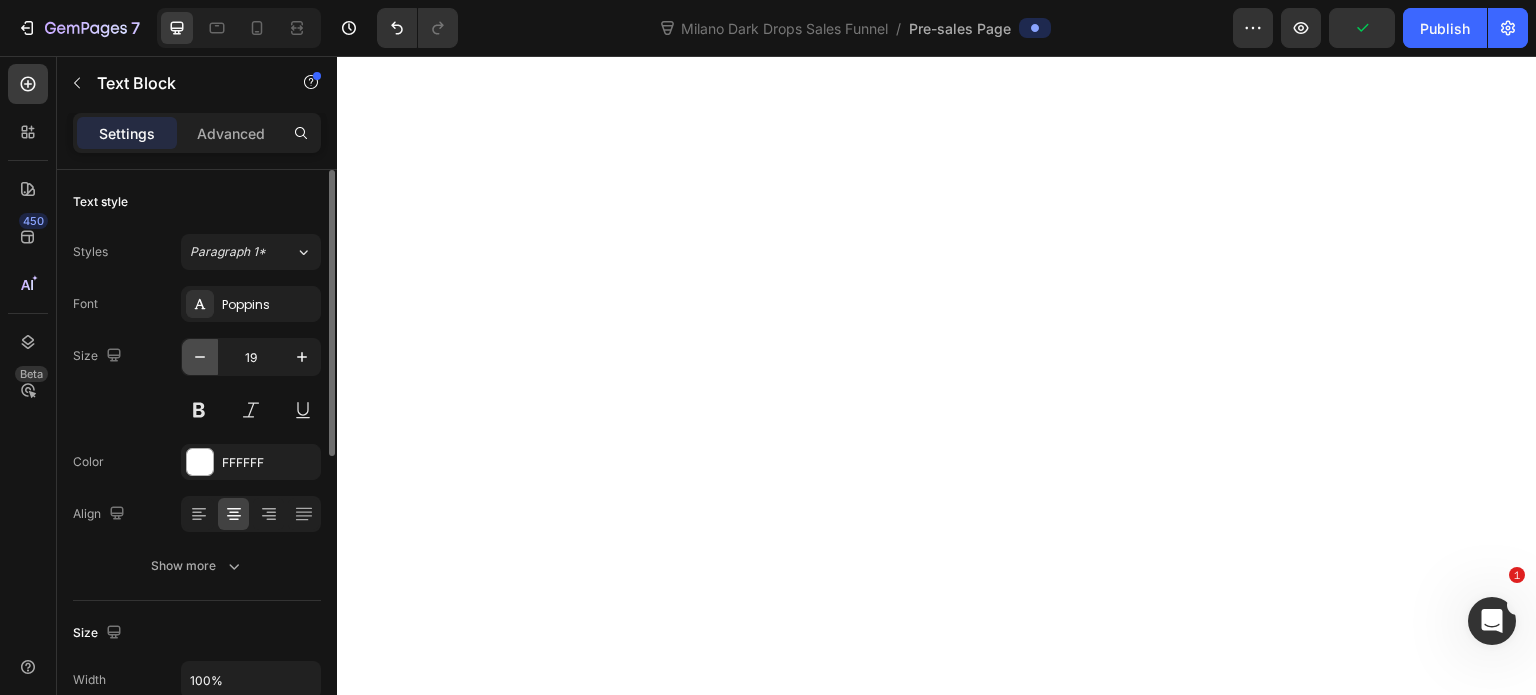 click 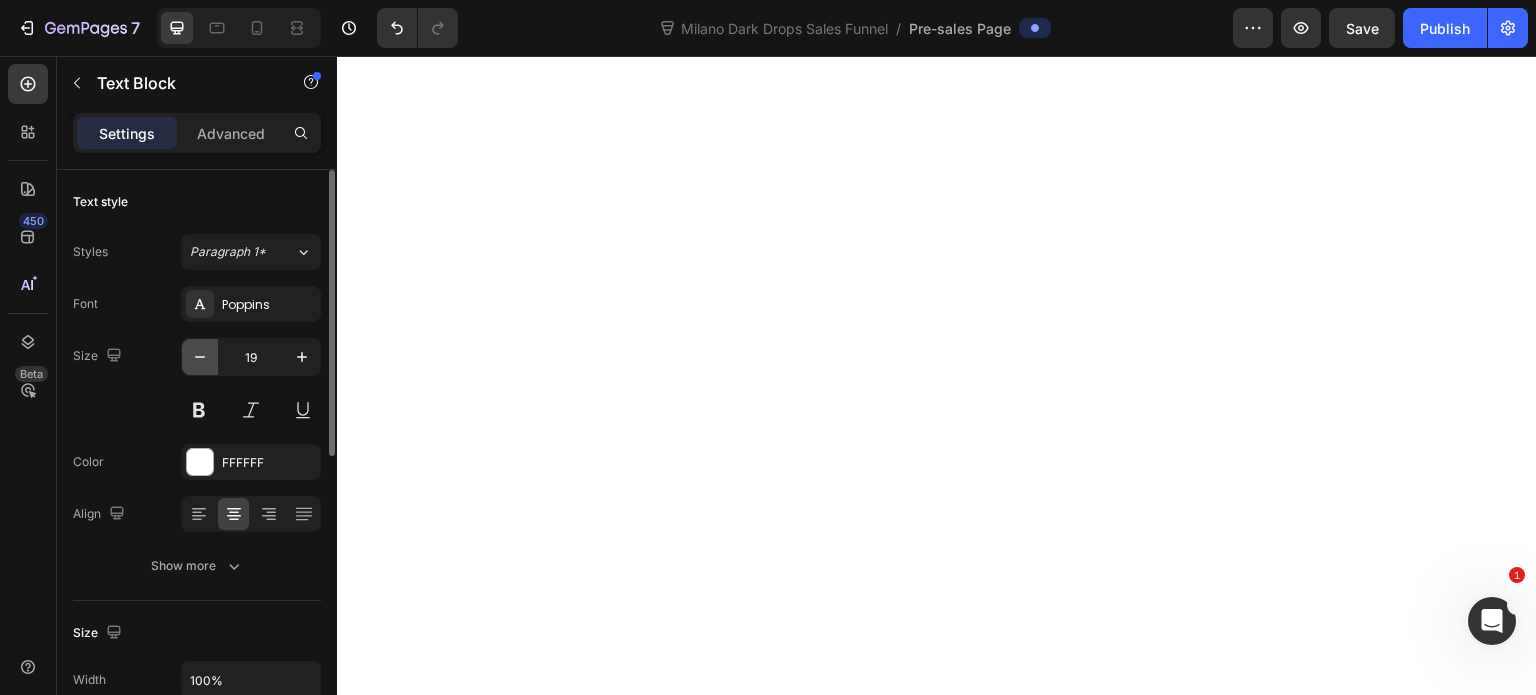 type on "18" 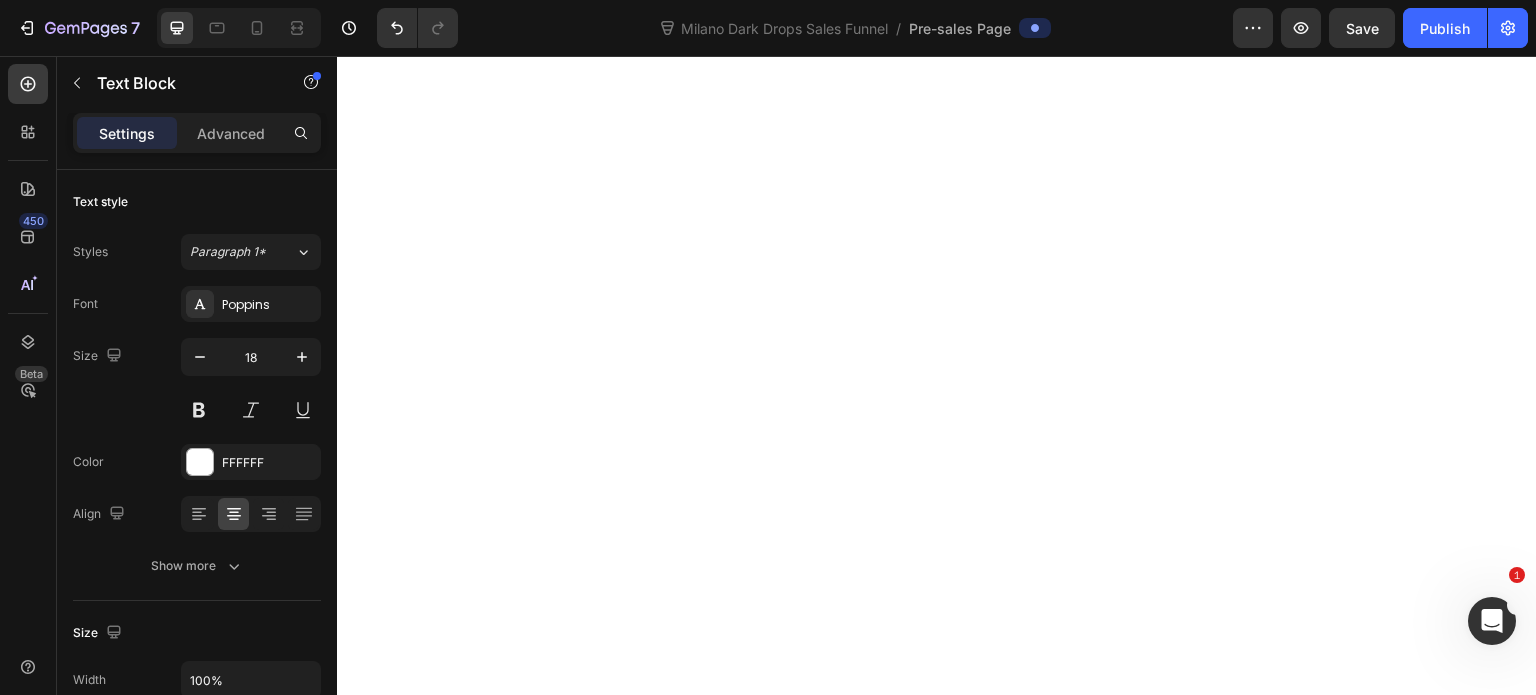 click on "Traditional Solutions" at bounding box center [547, -3069] 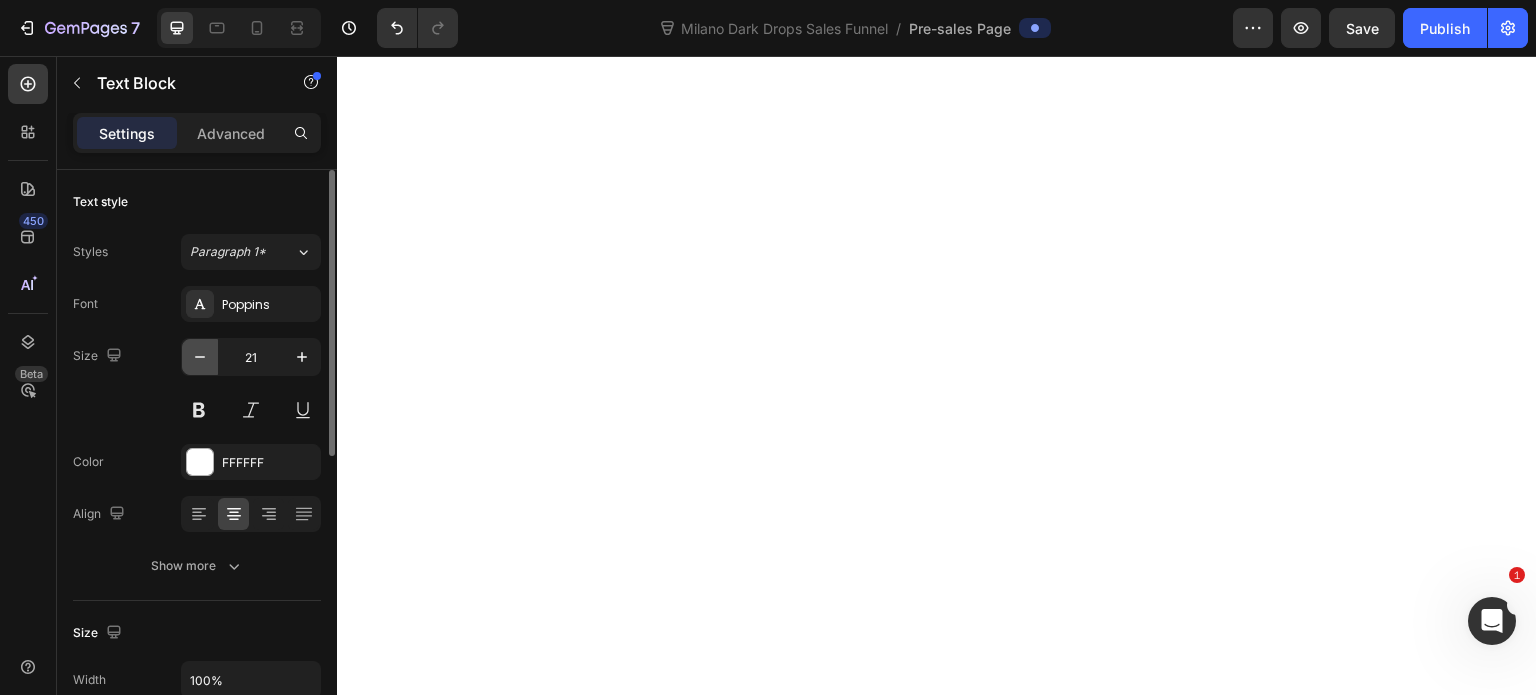 click 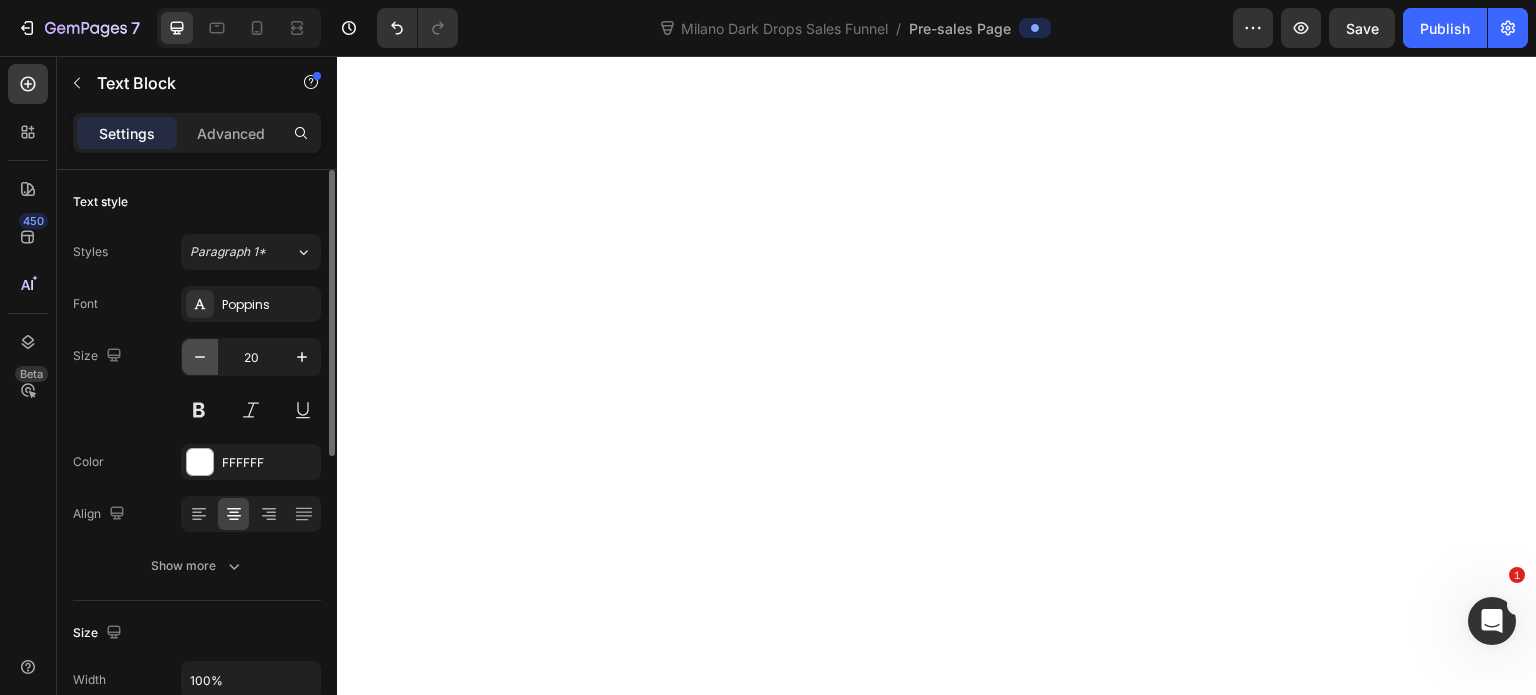click 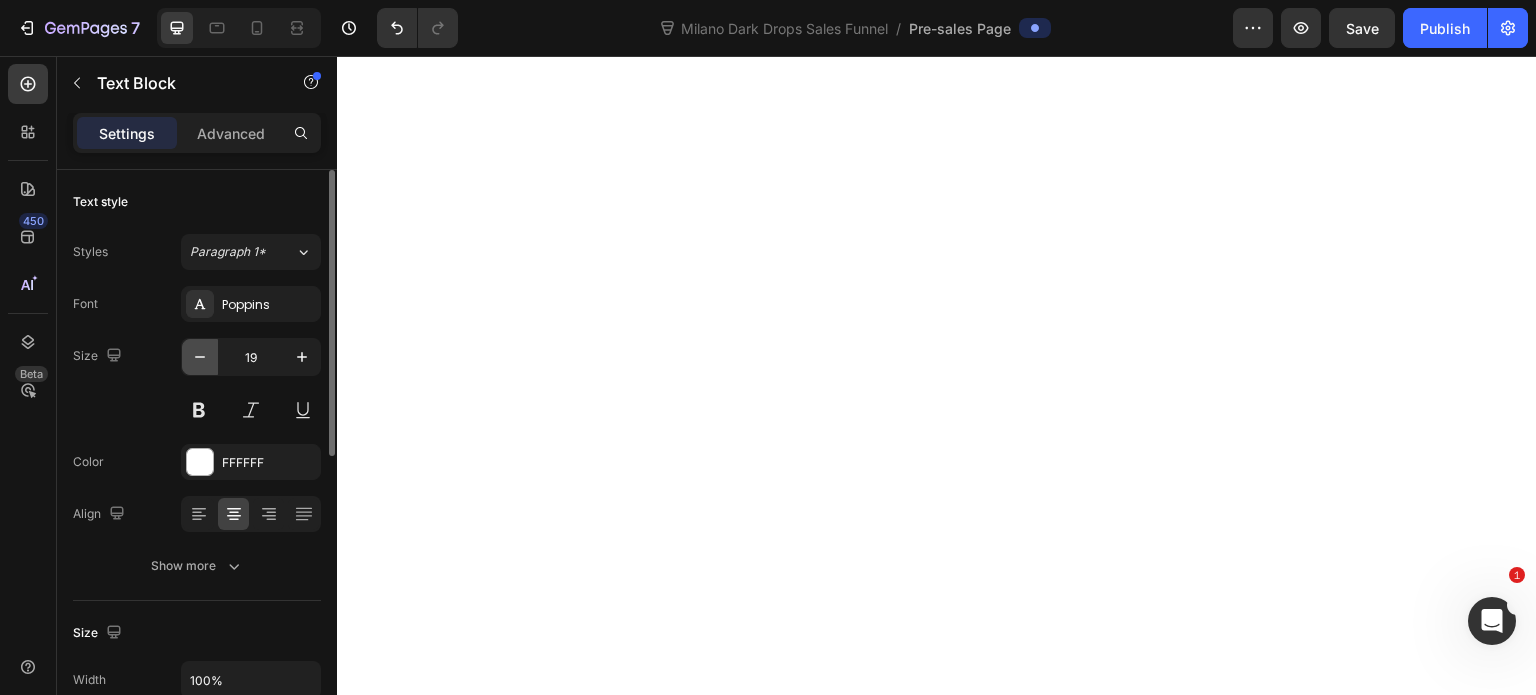 click 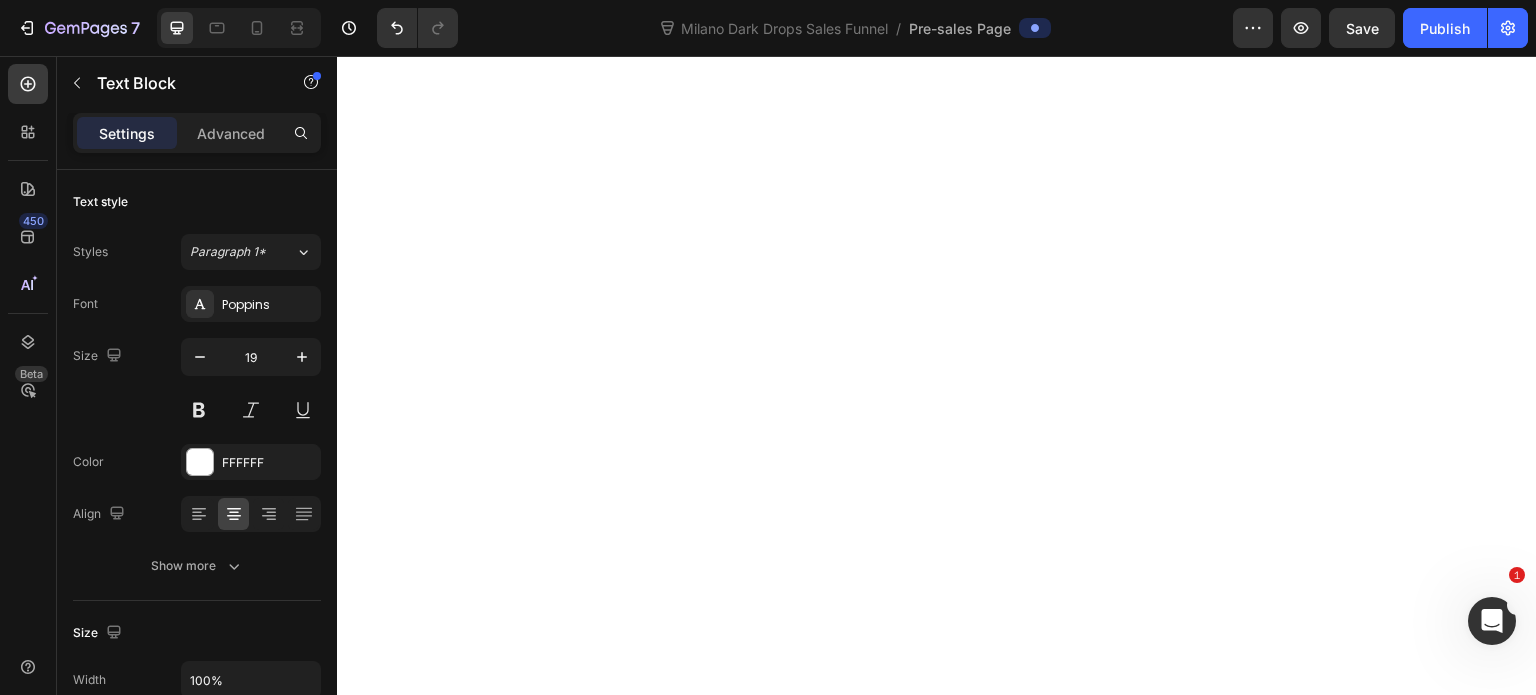type on "18" 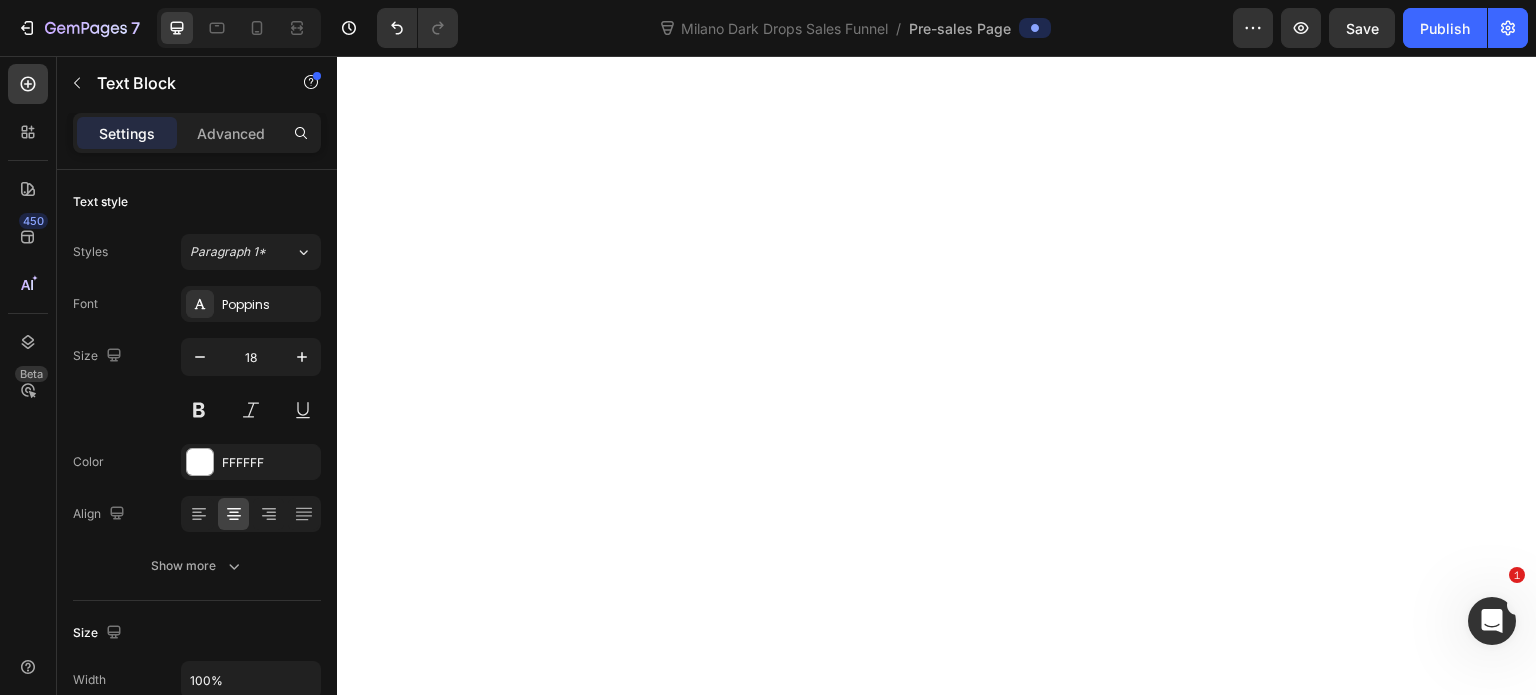 click on "(Wrong Approach)" at bounding box center (547, -3040) 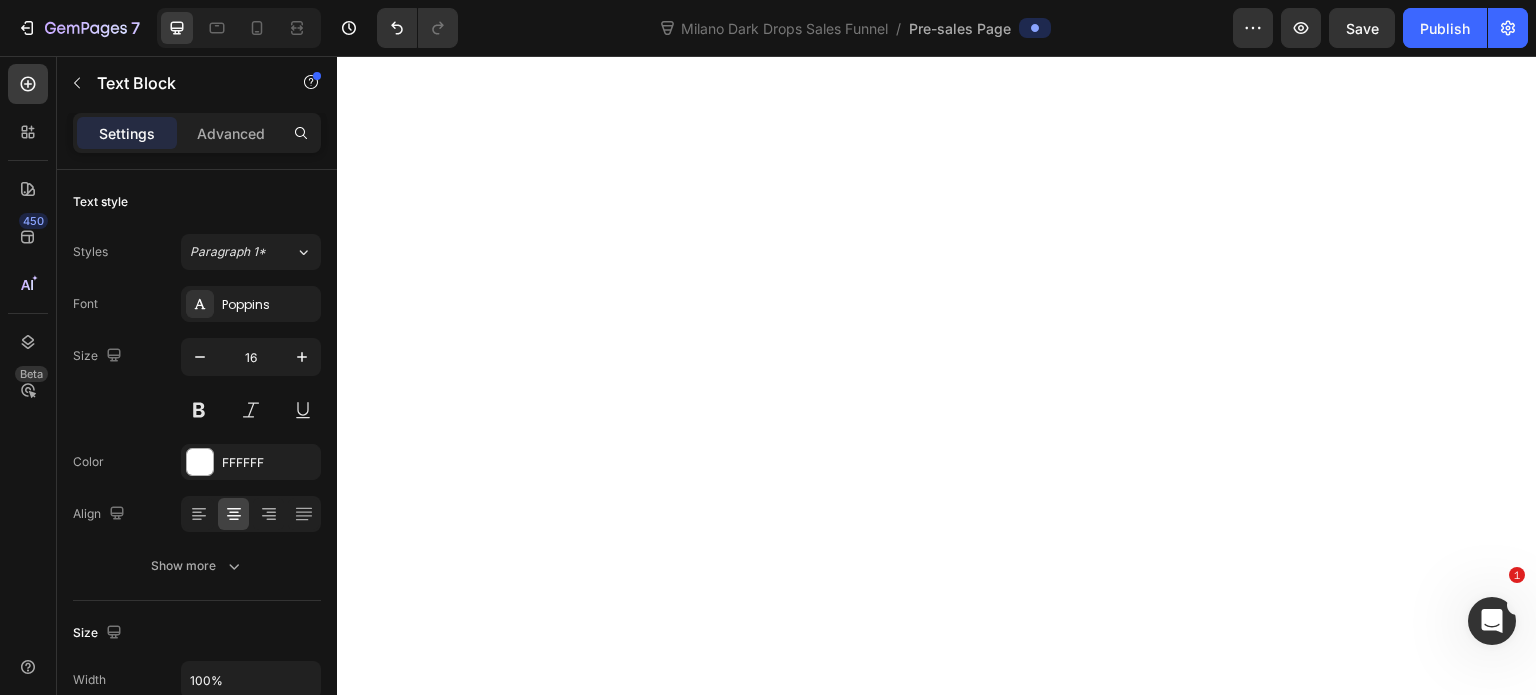 click on "Traditional Solutions" at bounding box center (547, -3071) 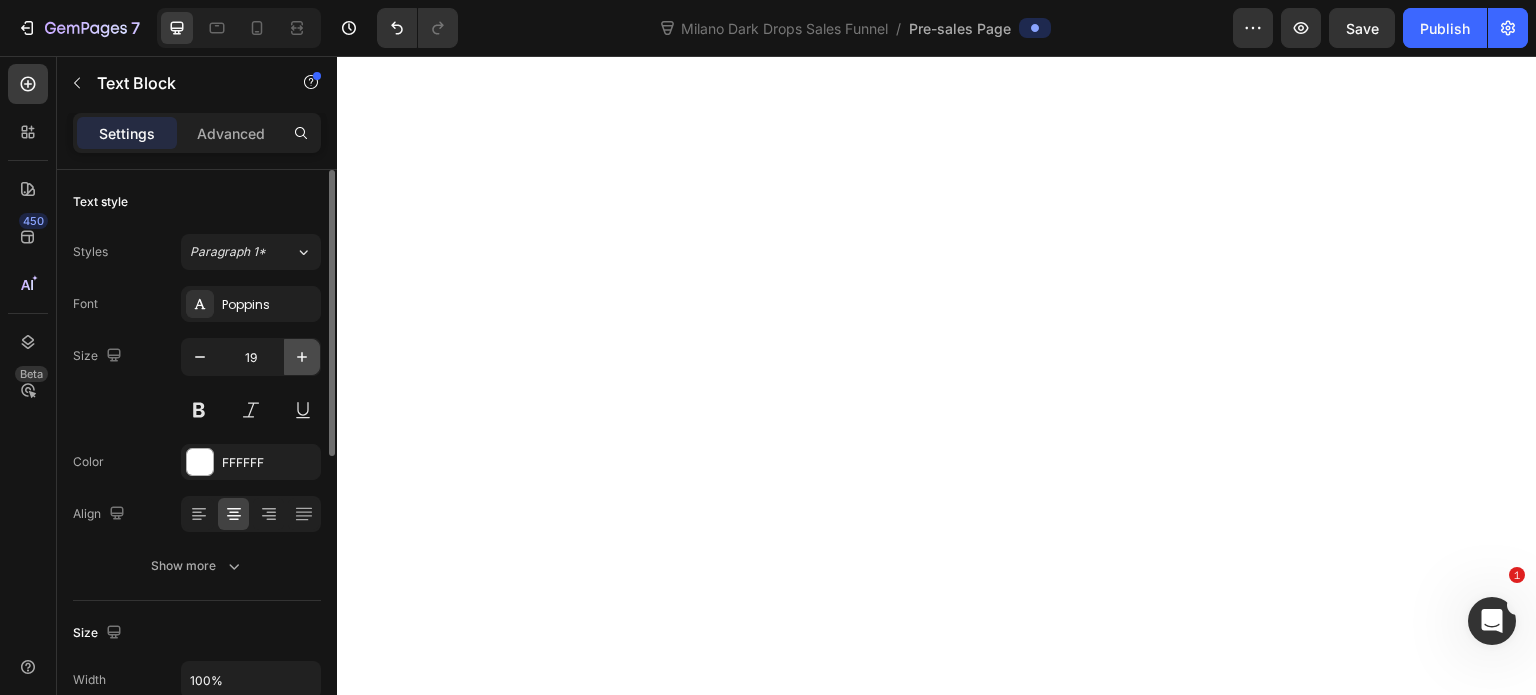 click 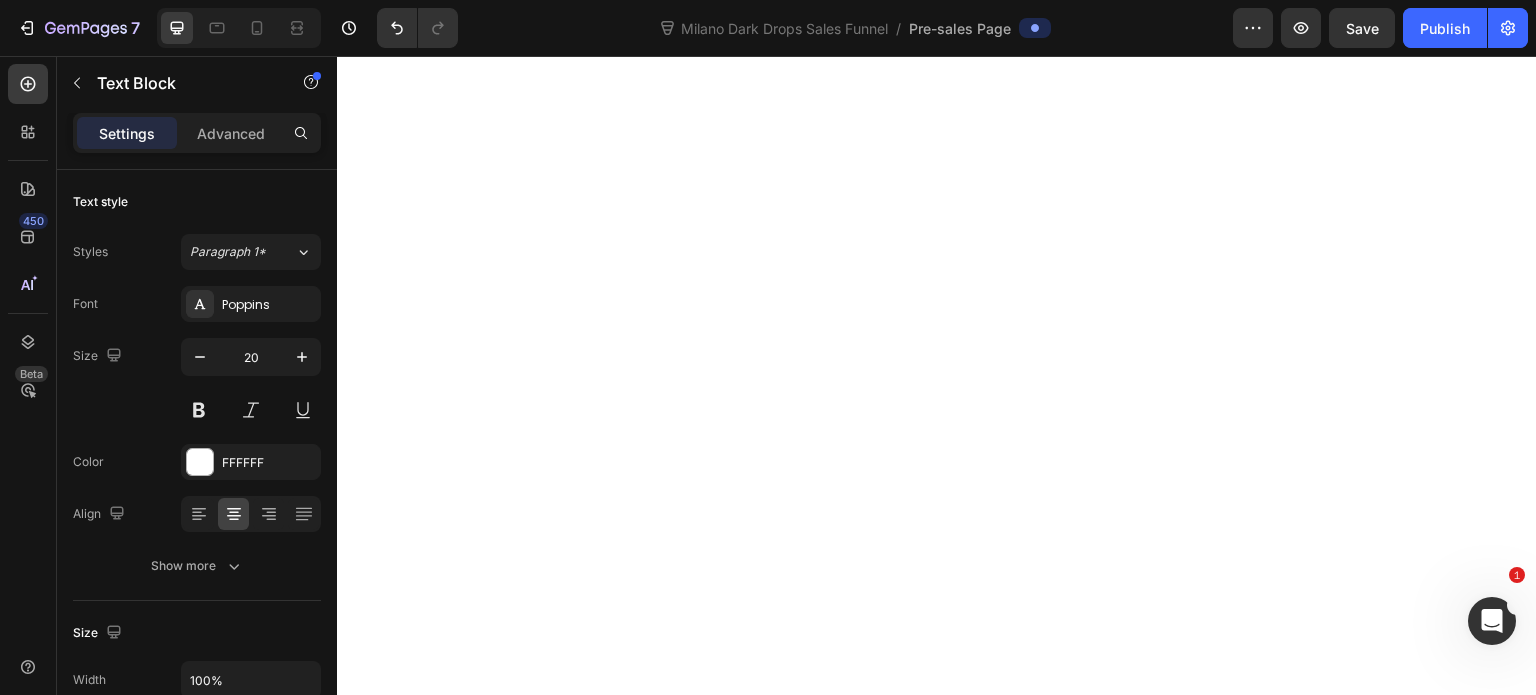 click on "Internal Carotenoid Restoration" at bounding box center [920, -3071] 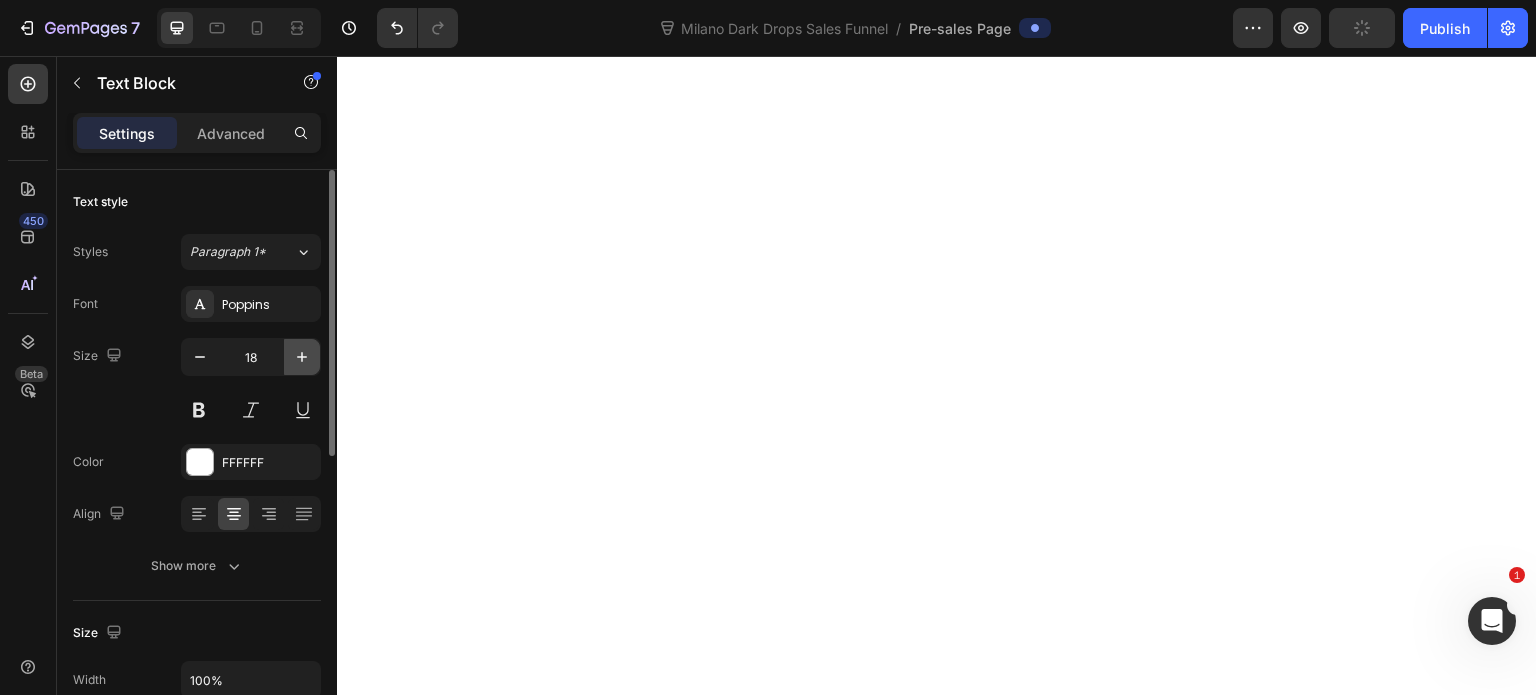 click 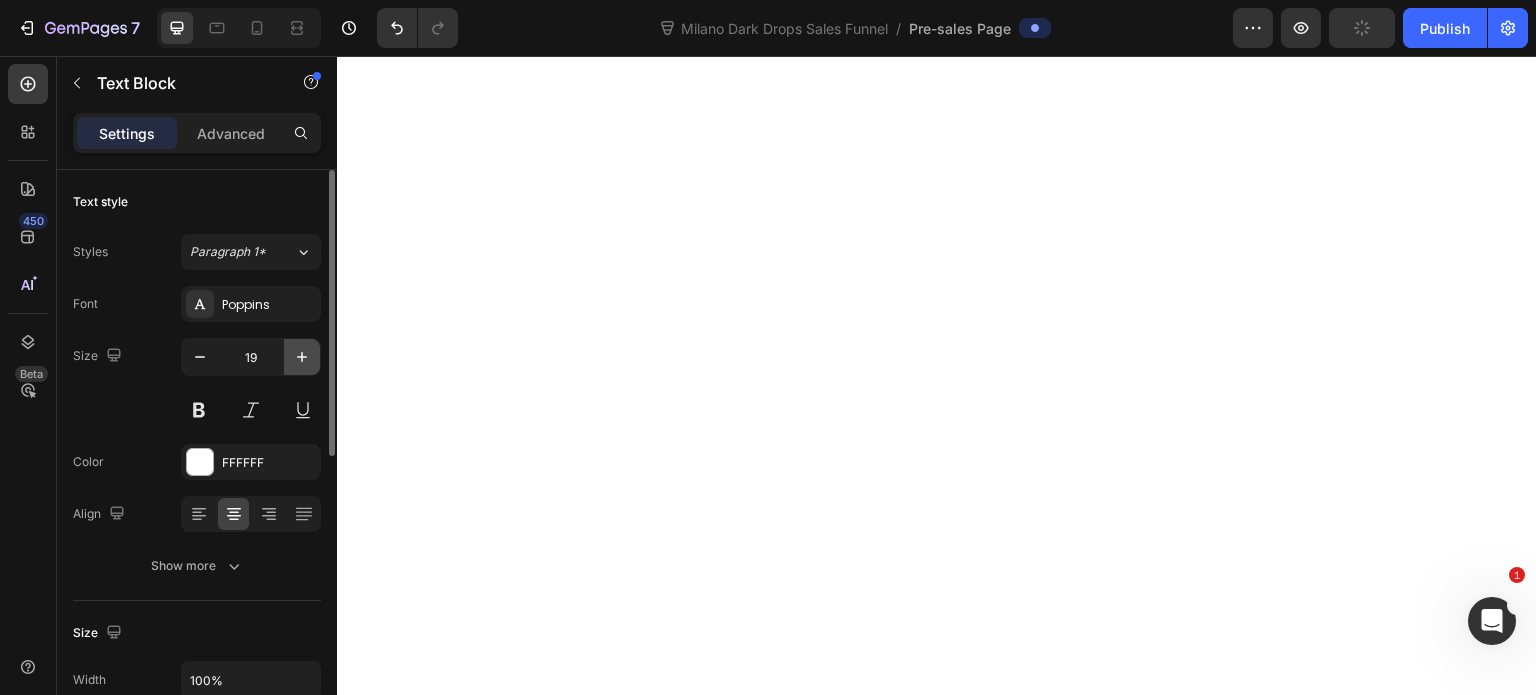 click 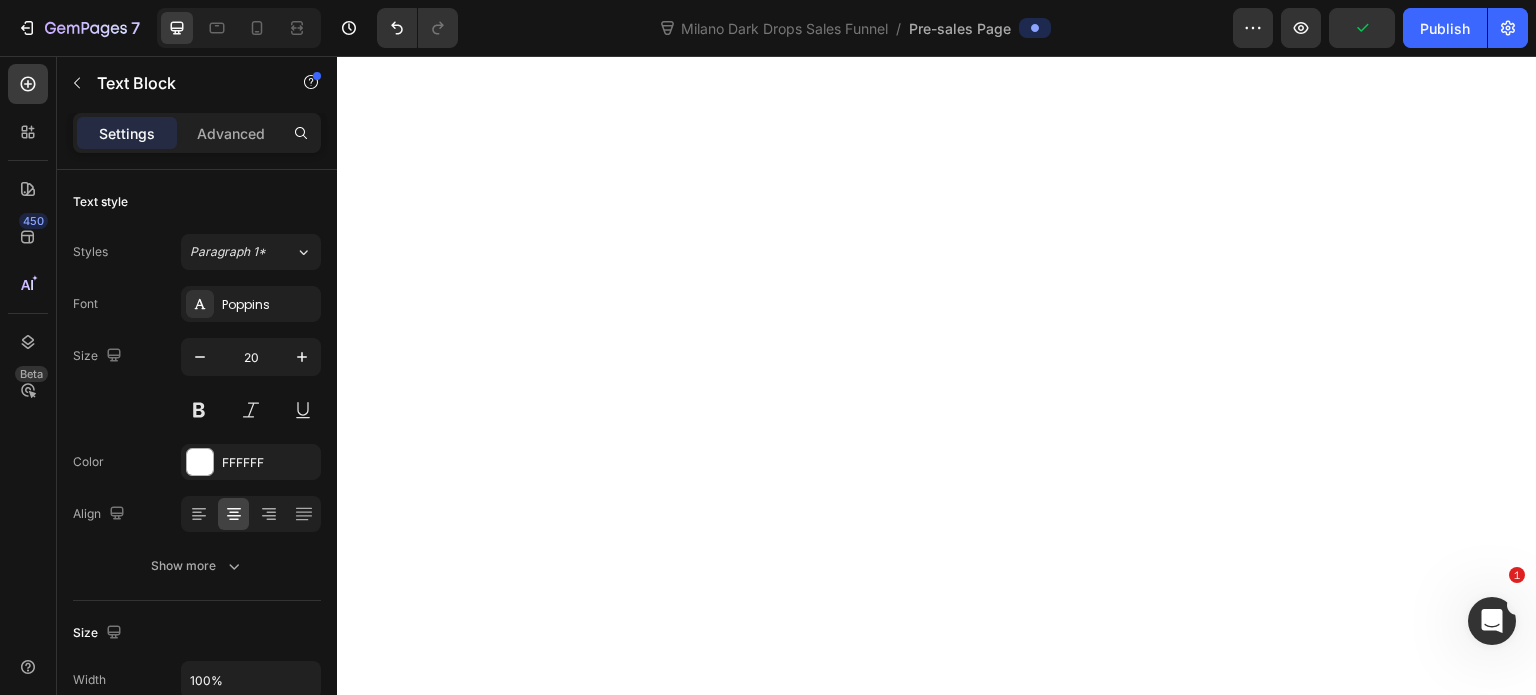 click on "(Right Approach)" at bounding box center [920, -3038] 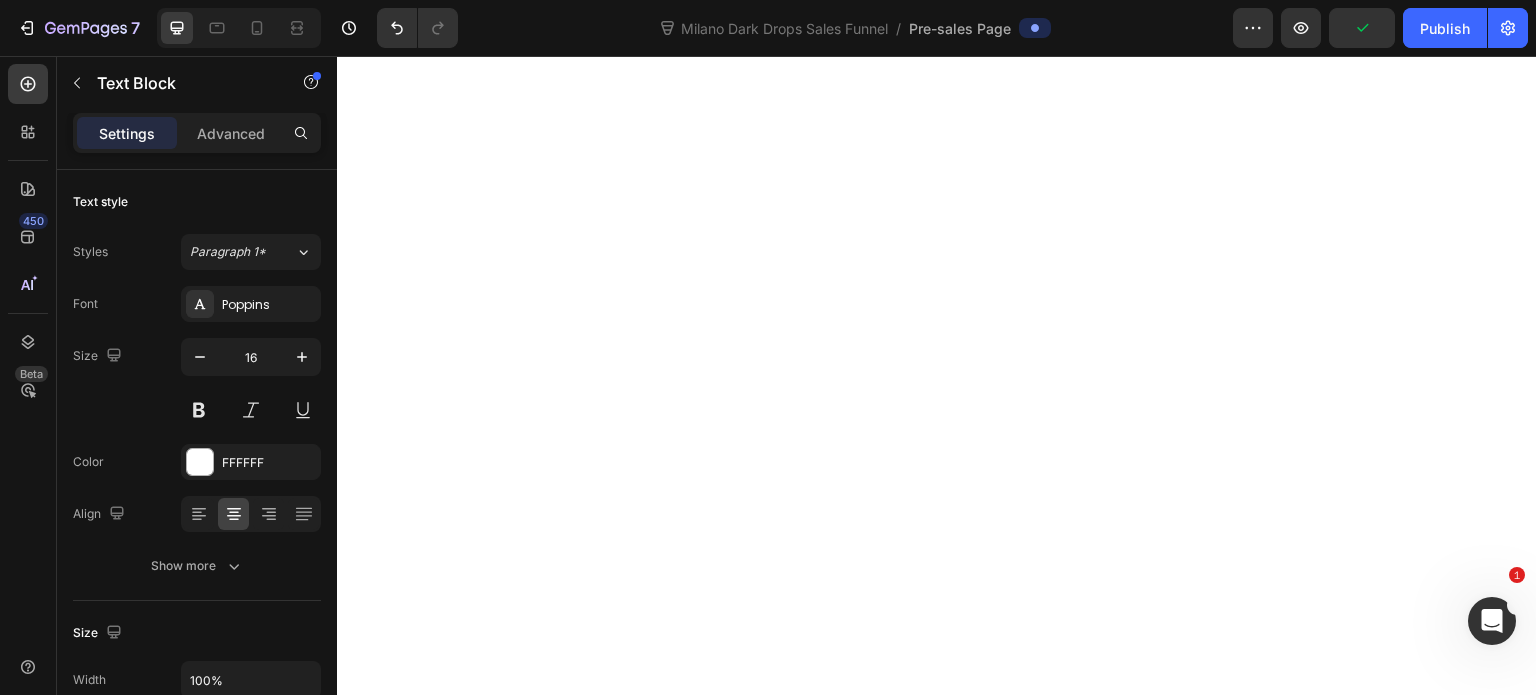 click on "(Wrong Approach)" at bounding box center (547, -3038) 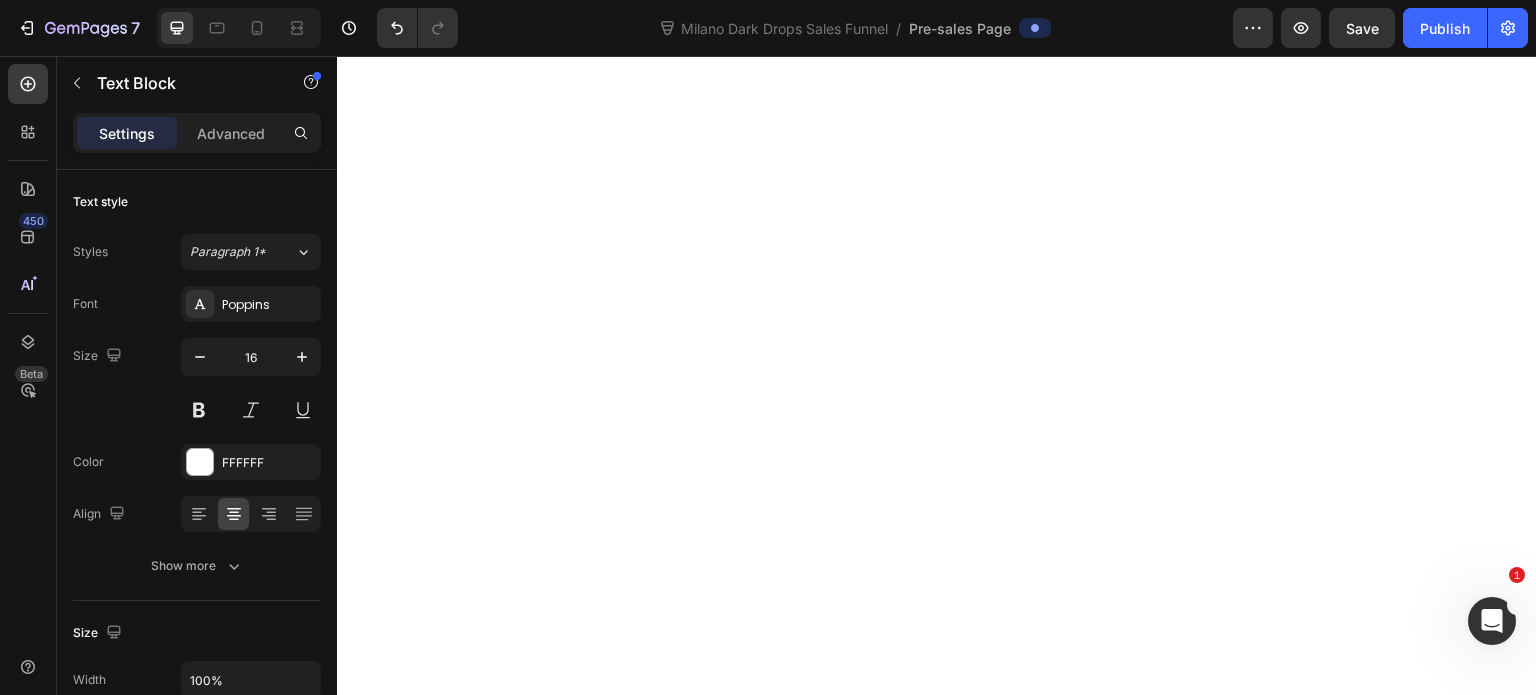 scroll, scrollTop: 9300, scrollLeft: 0, axis: vertical 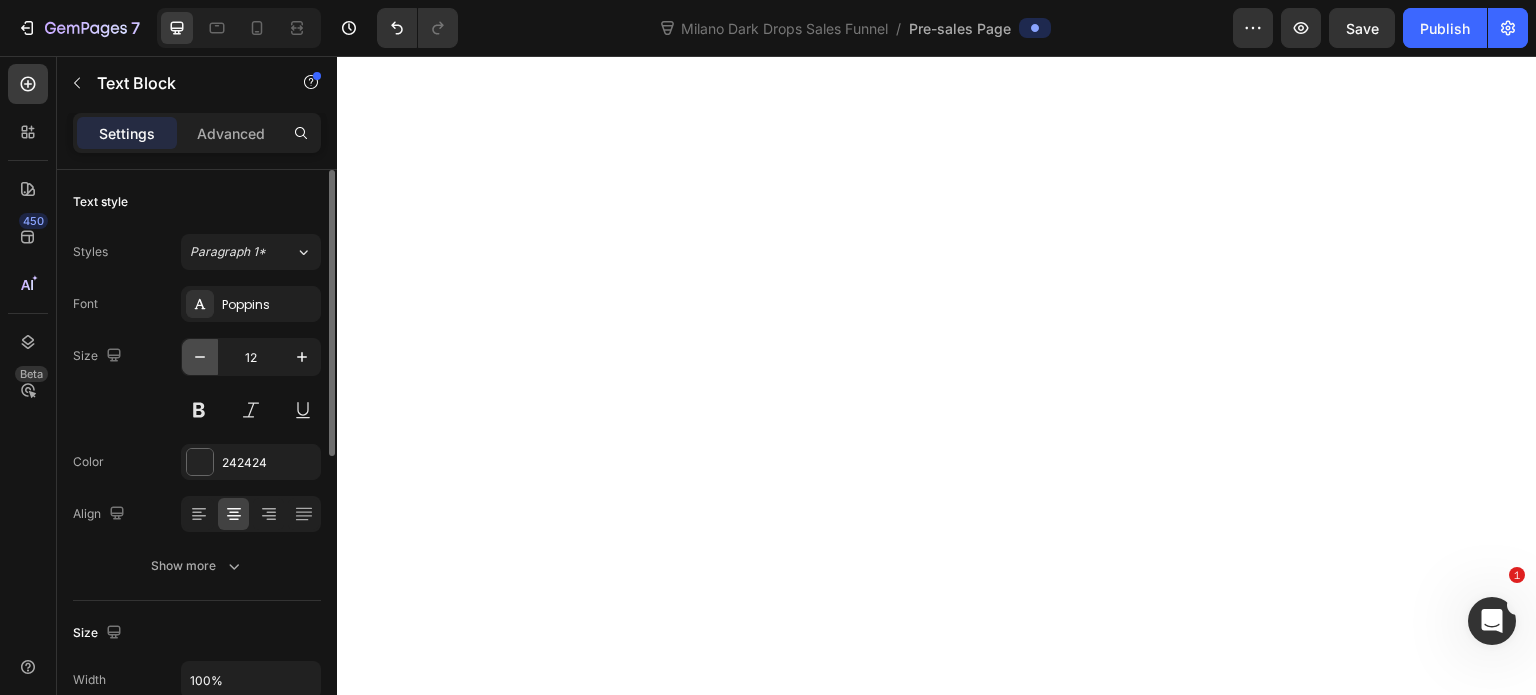 click 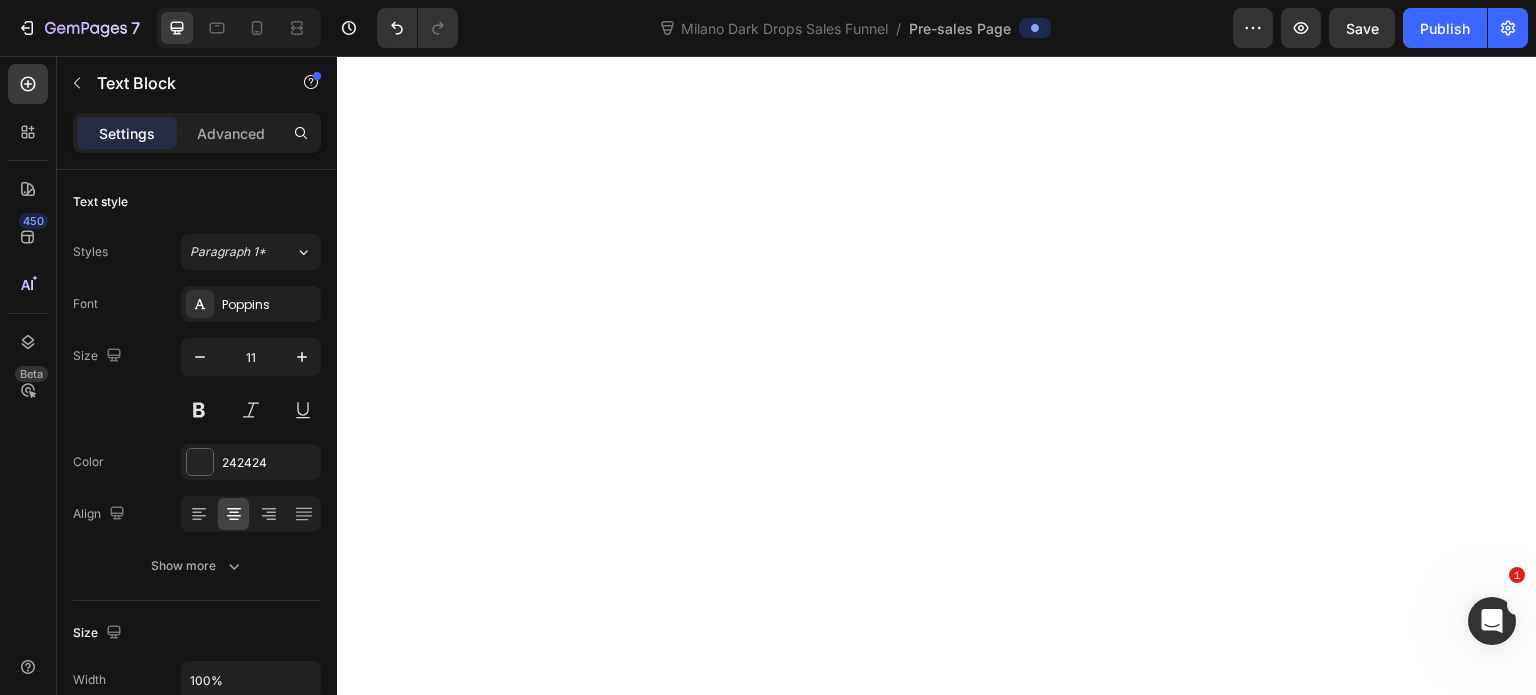 click on "Natural, believable sun-kissed glow" at bounding box center (1011, -3143) 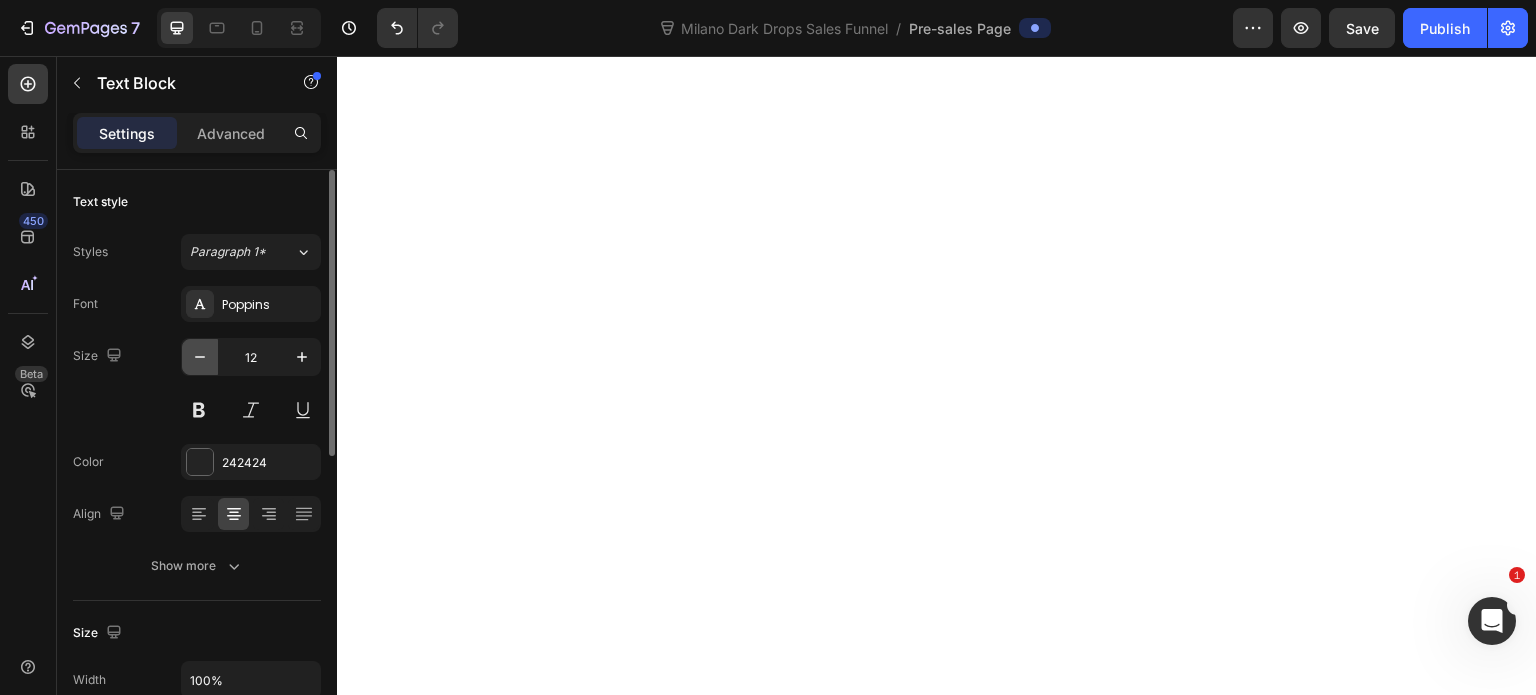 click 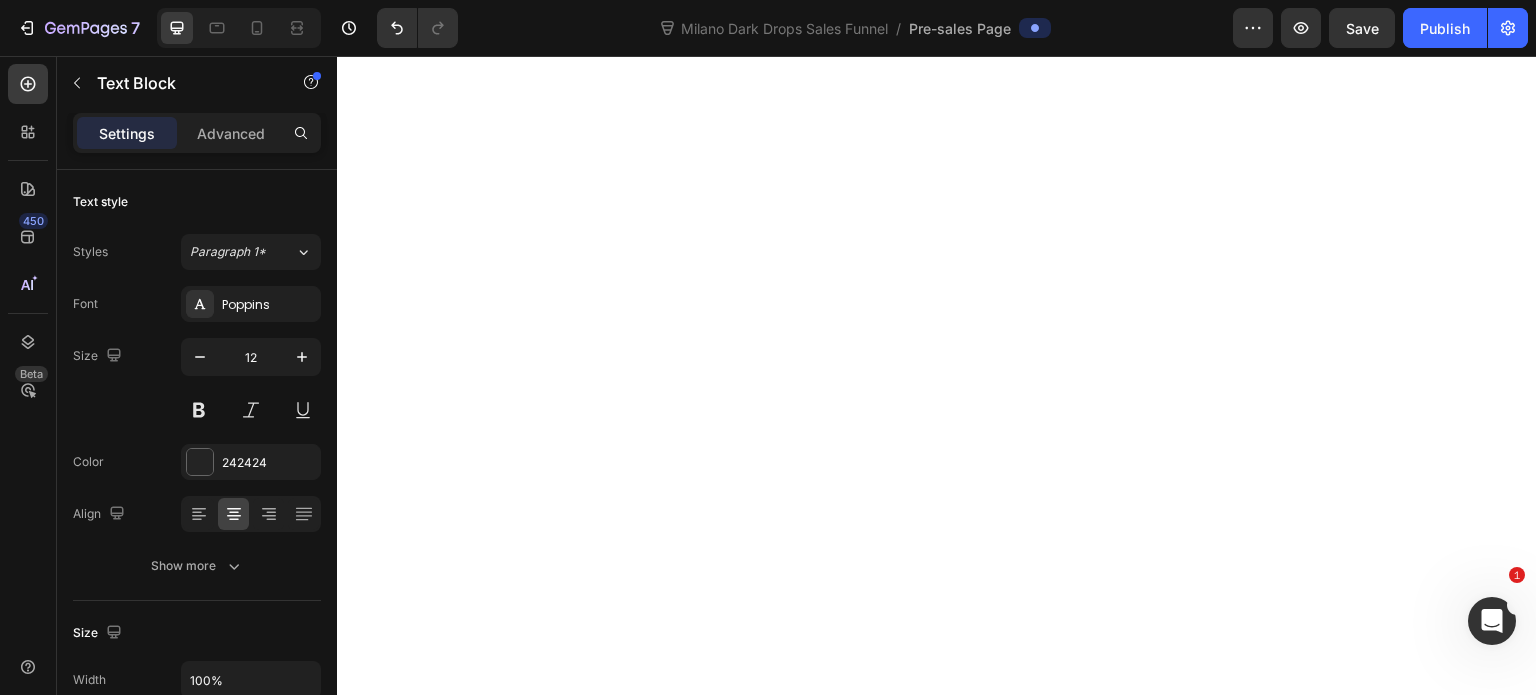type on "11" 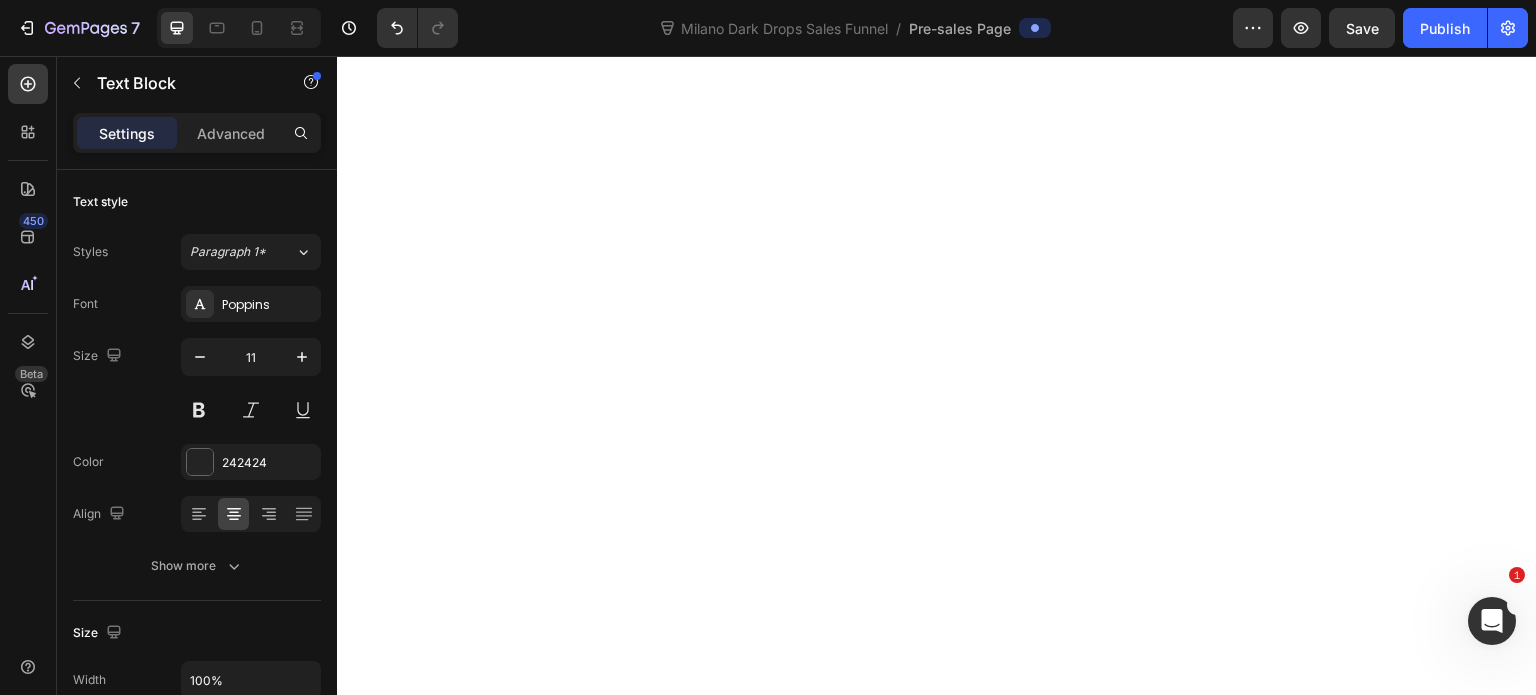 click on "Adds warm pink undertones while repairing skin damage" at bounding box center (829, -3034) 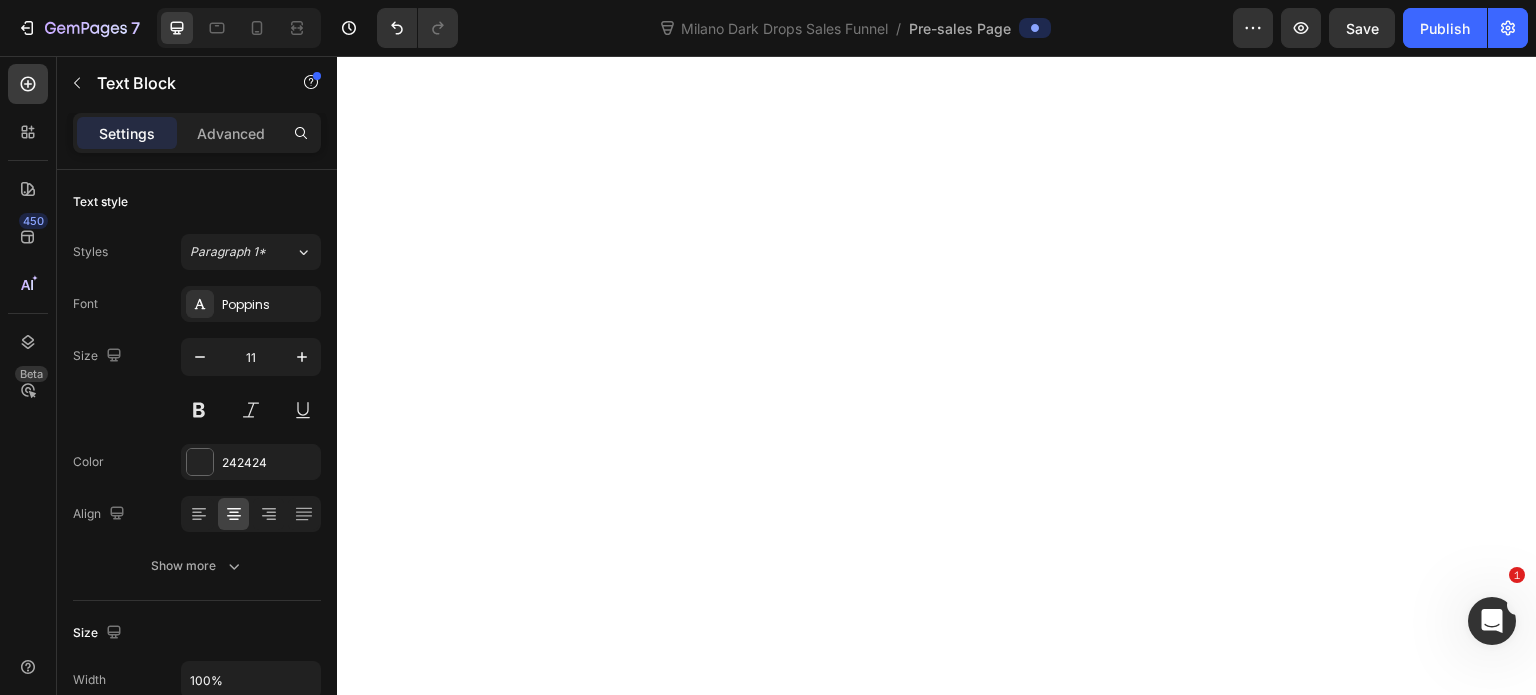 click on "Permanent improvement that photographs perfectly" at bounding box center [1011, -3027] 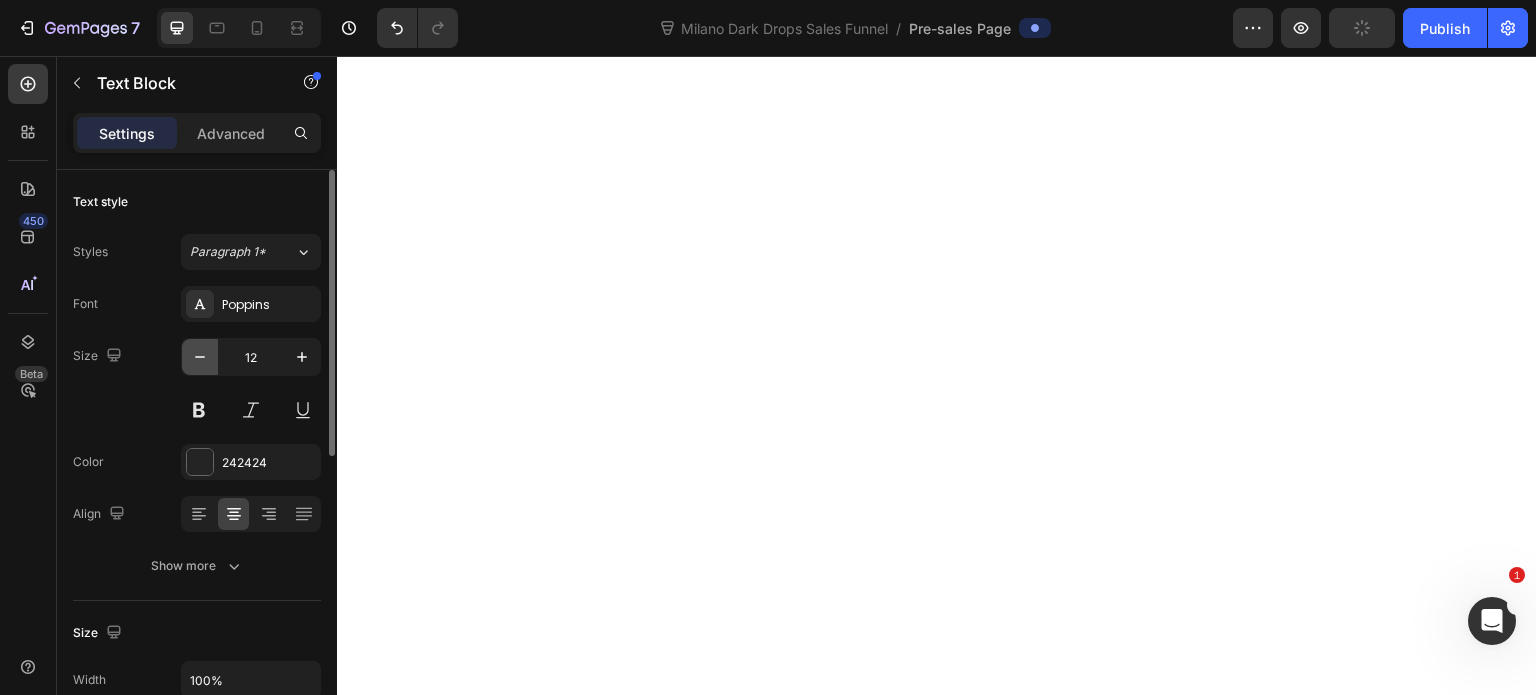 click 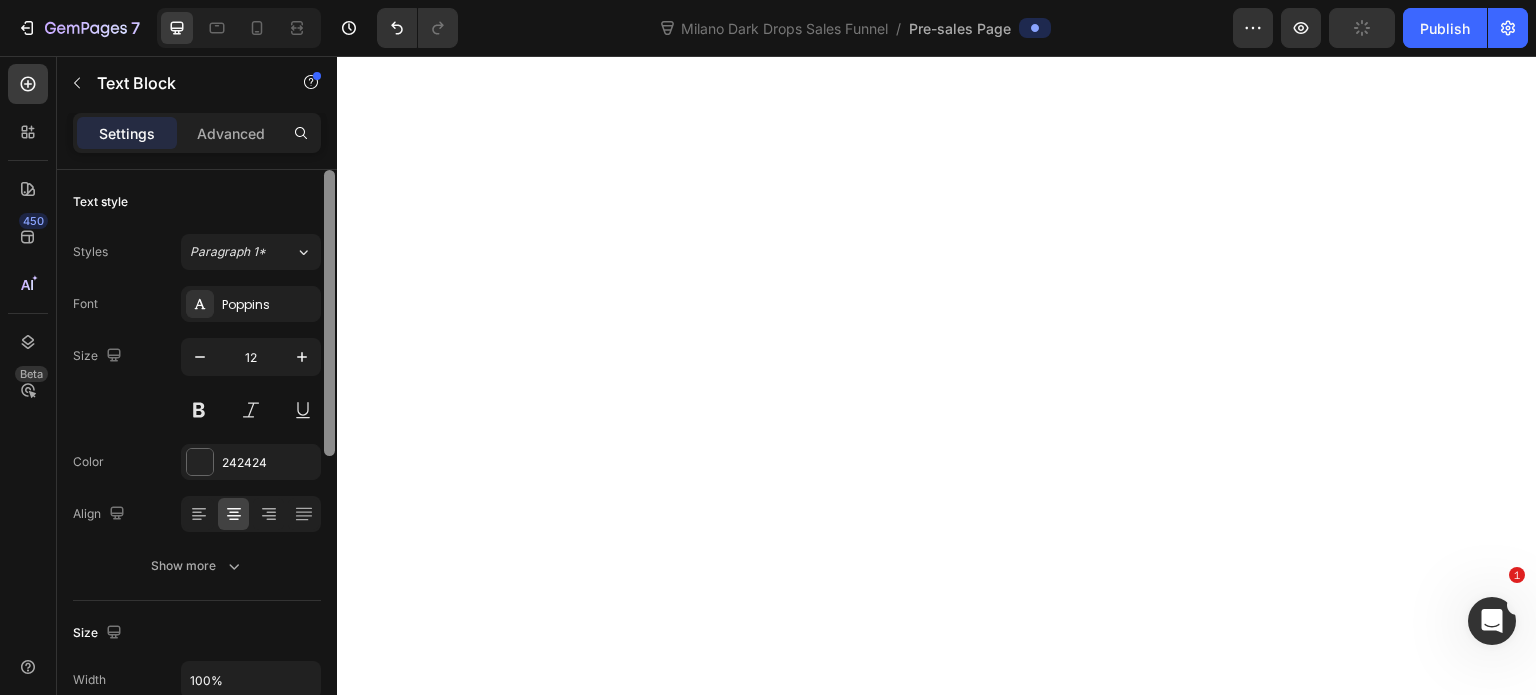 type on "11" 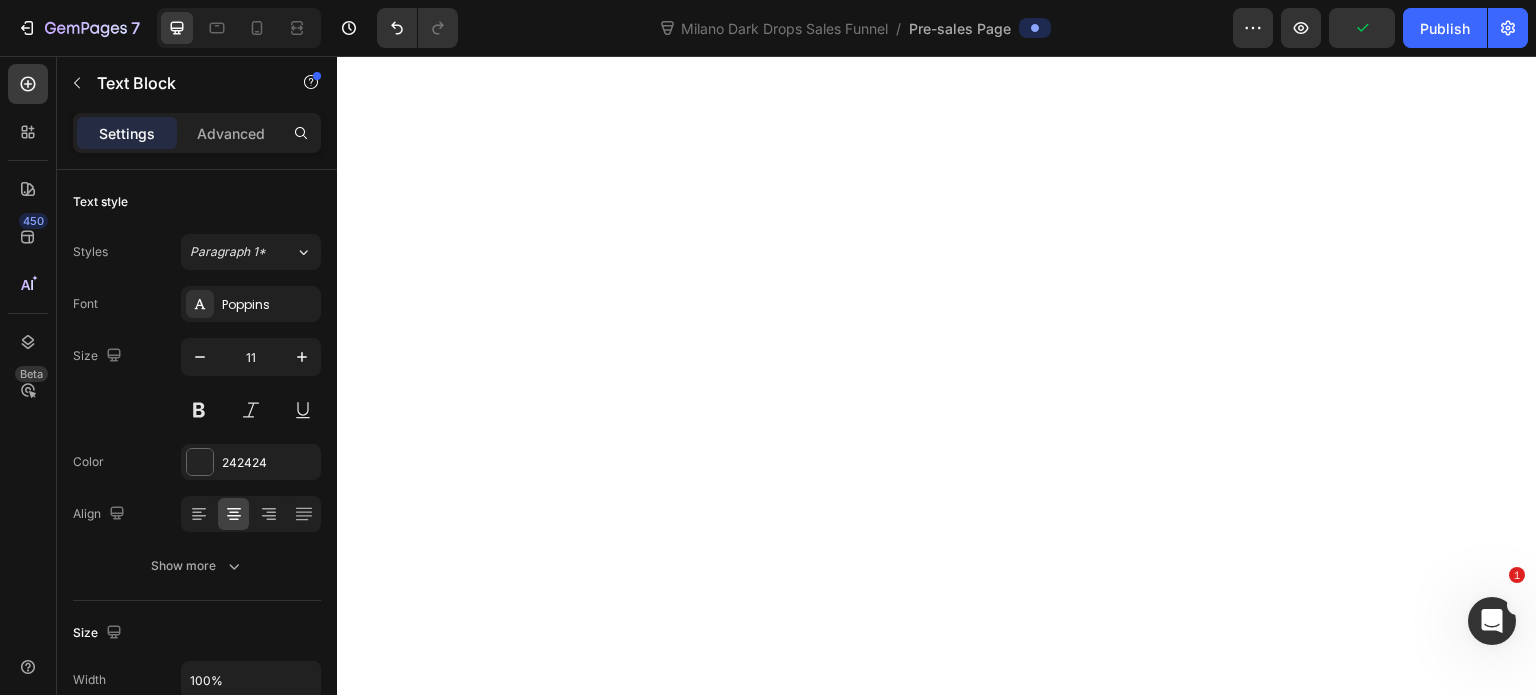 click on "Rebuilds internal pigment foundation permanently" at bounding box center [829, -2794] 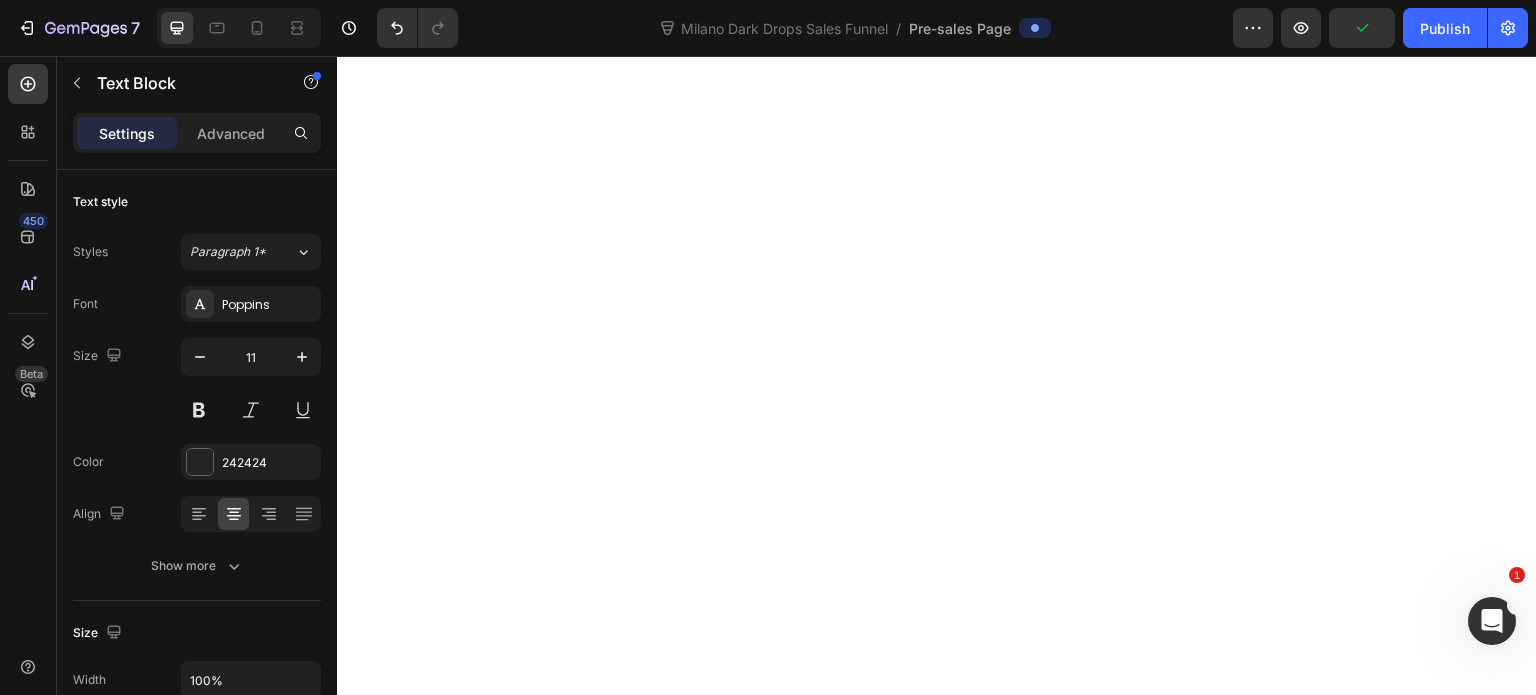 click at bounding box center (1011, -2823) 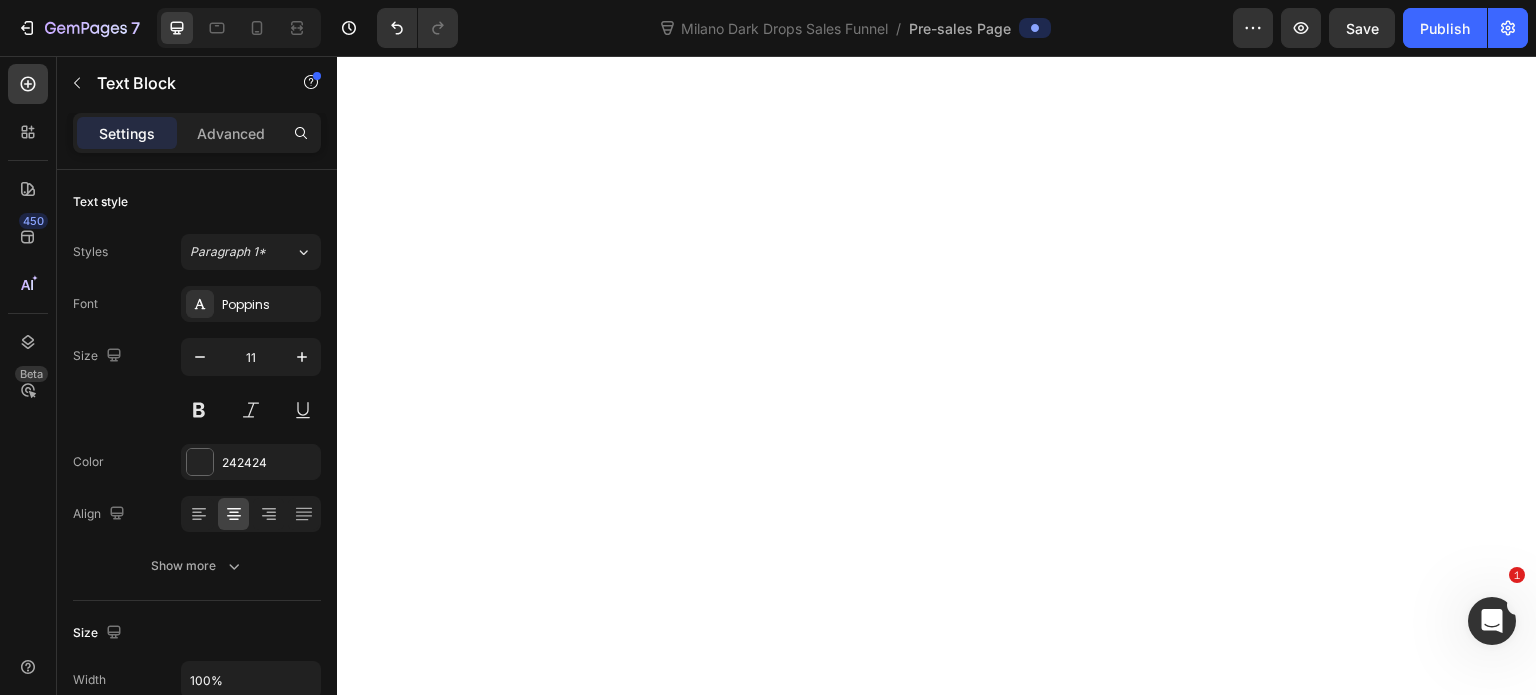 click on "Rich, multi-dimensional color with health benefits" at bounding box center [1011, -2914] 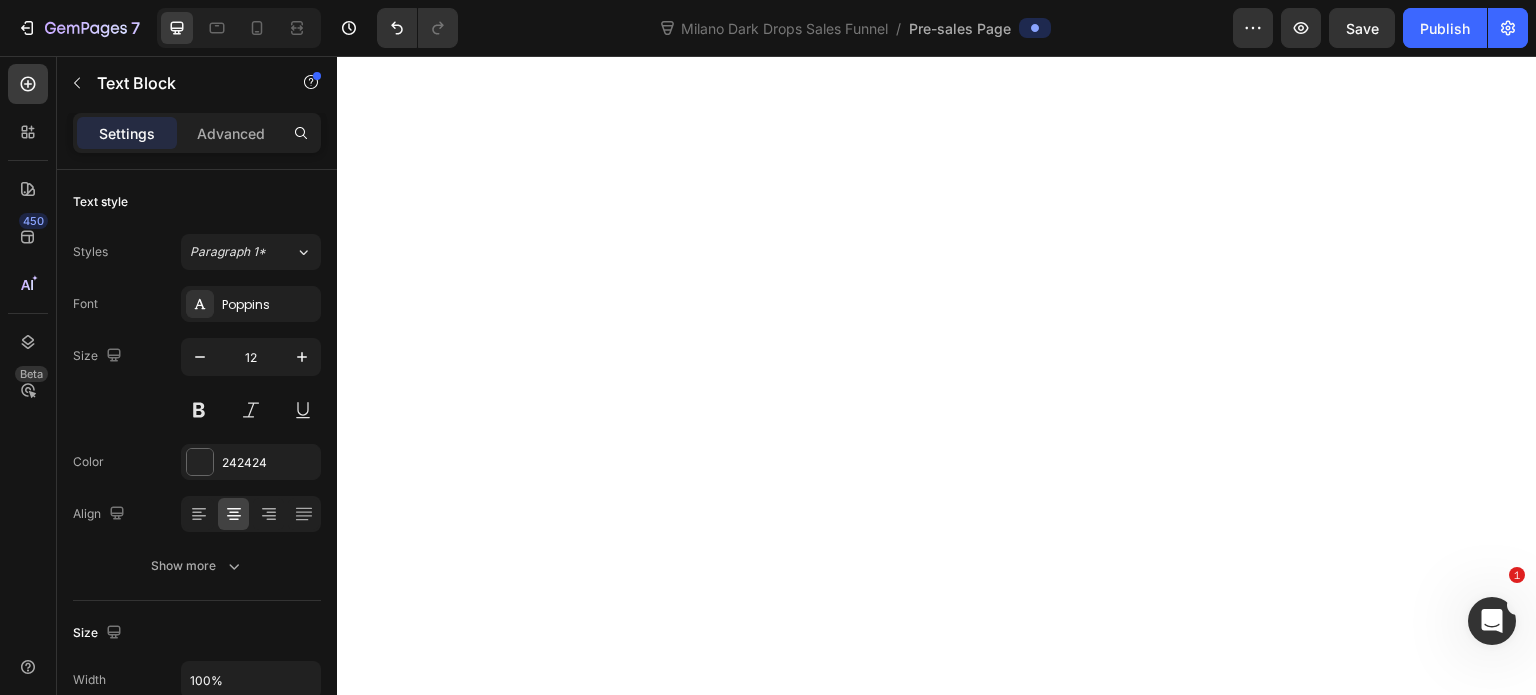 click on "High maintenance, expensive, still fake" at bounding box center [638, -2801] 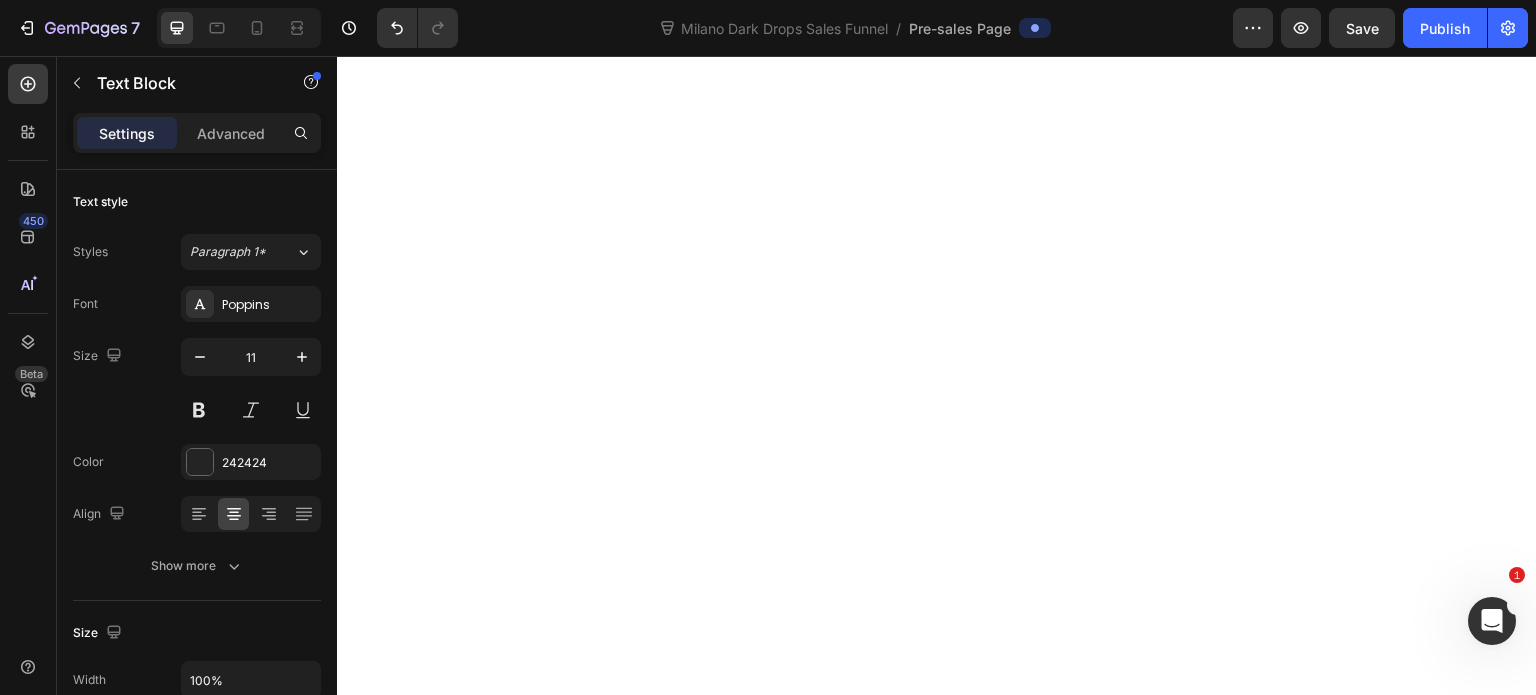 click on "Results:" at bounding box center (638, -2957) 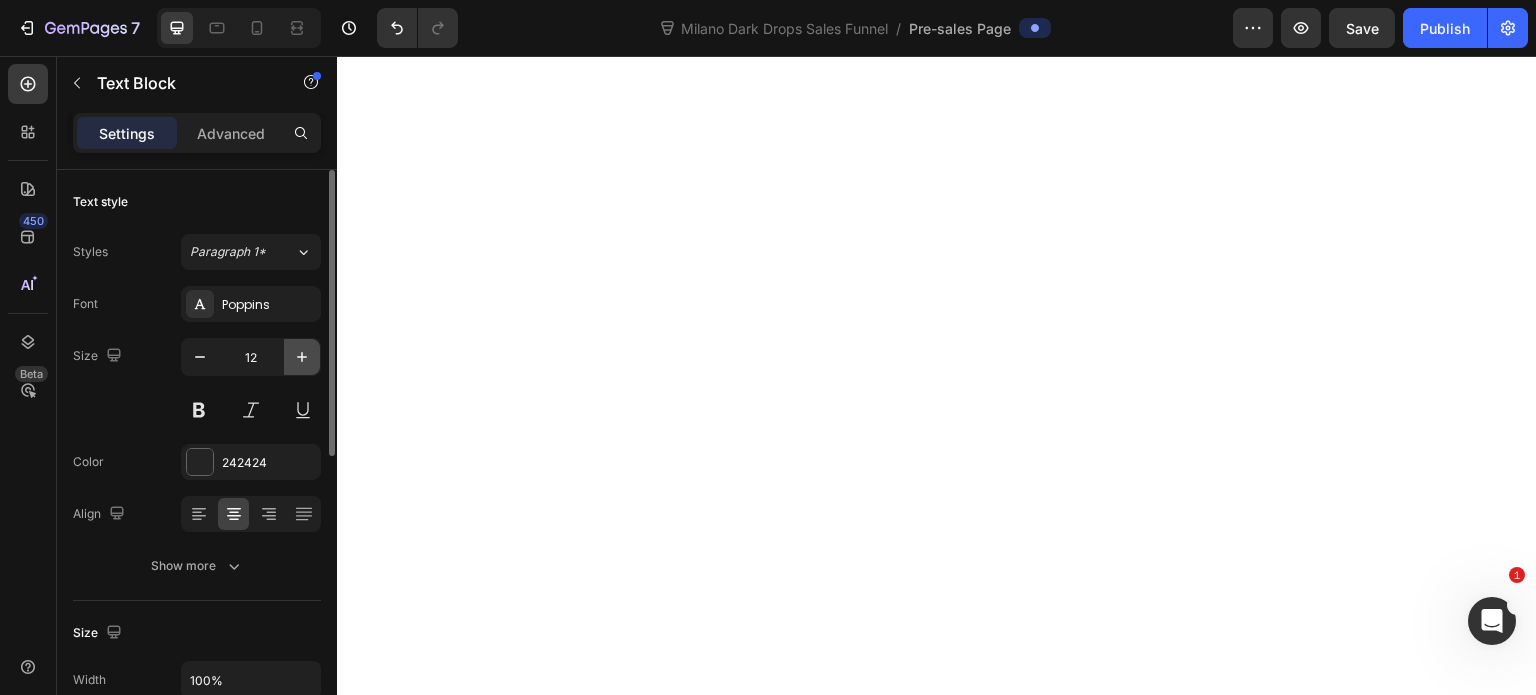 click 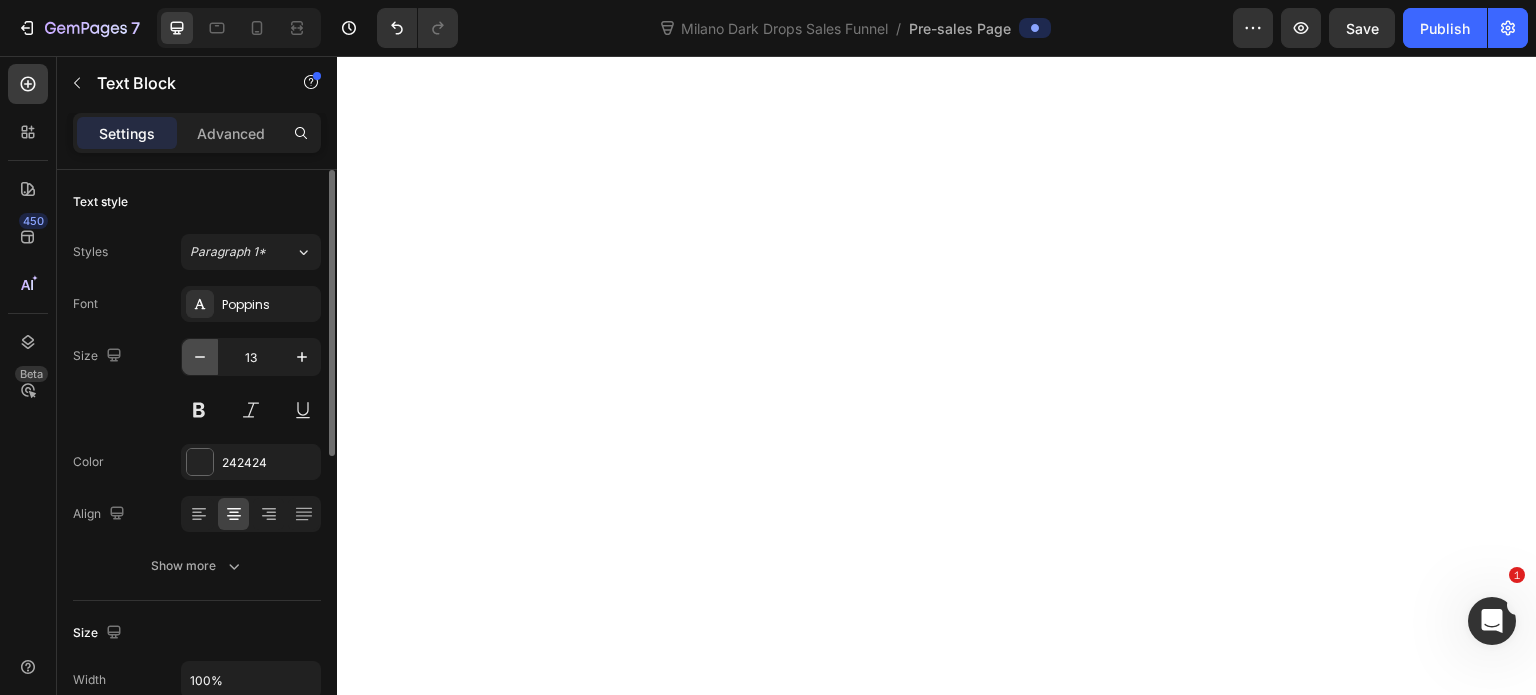 click 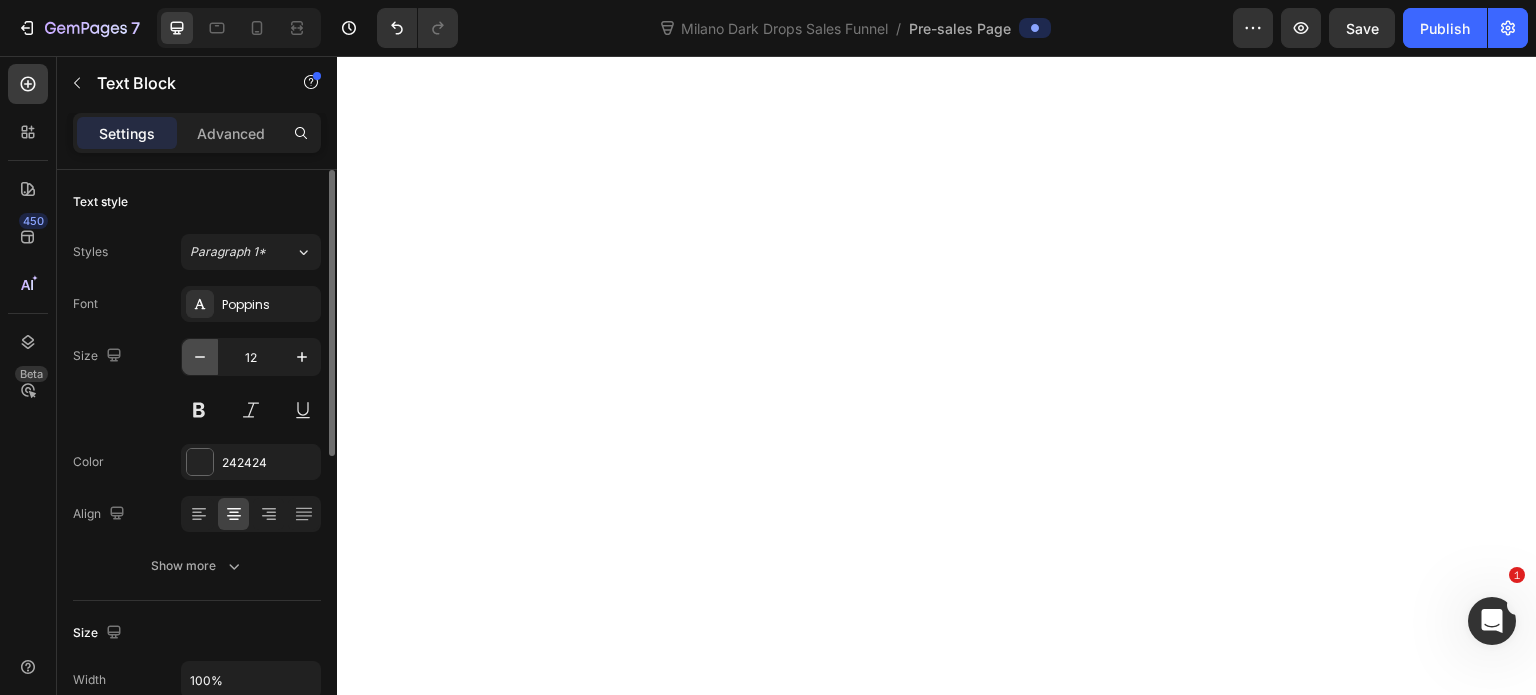 click 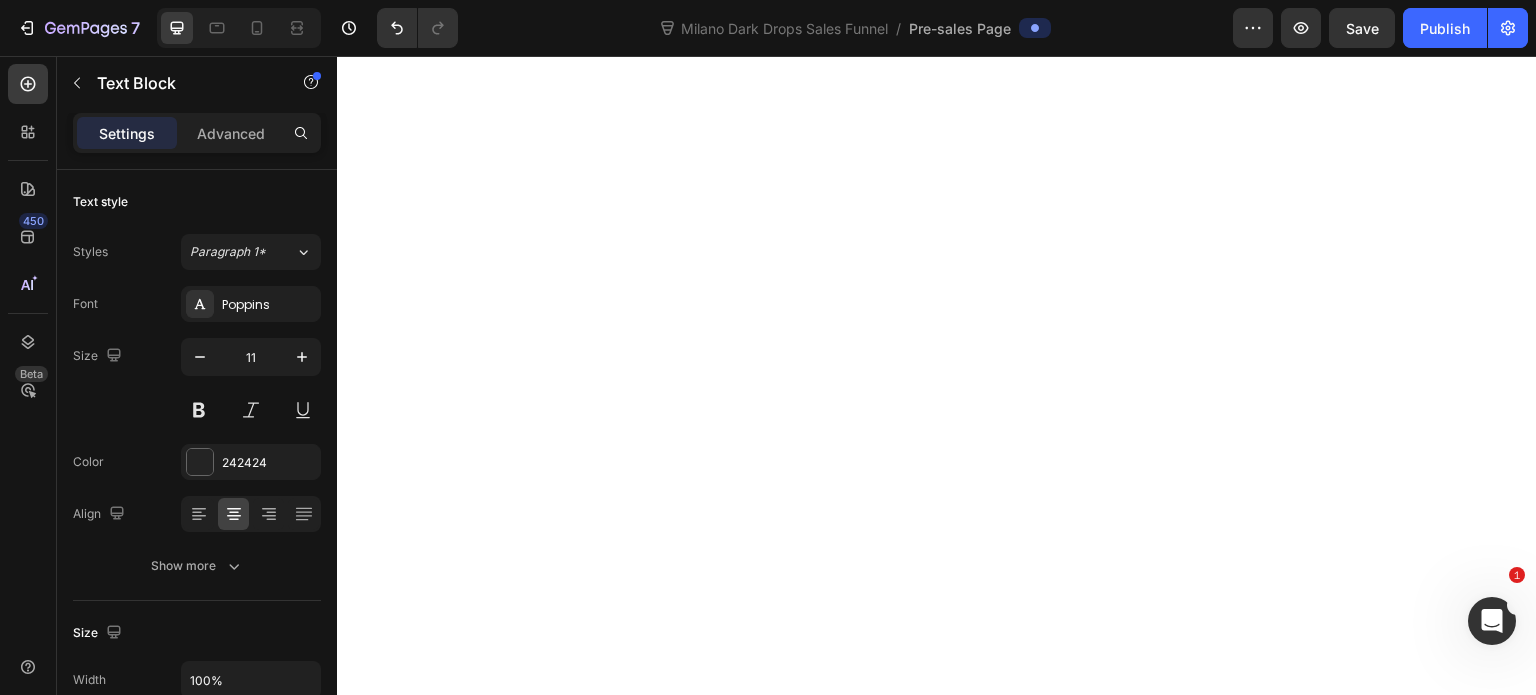 click on "Temporary surface staining that fades unevenly" at bounding box center (456, -2794) 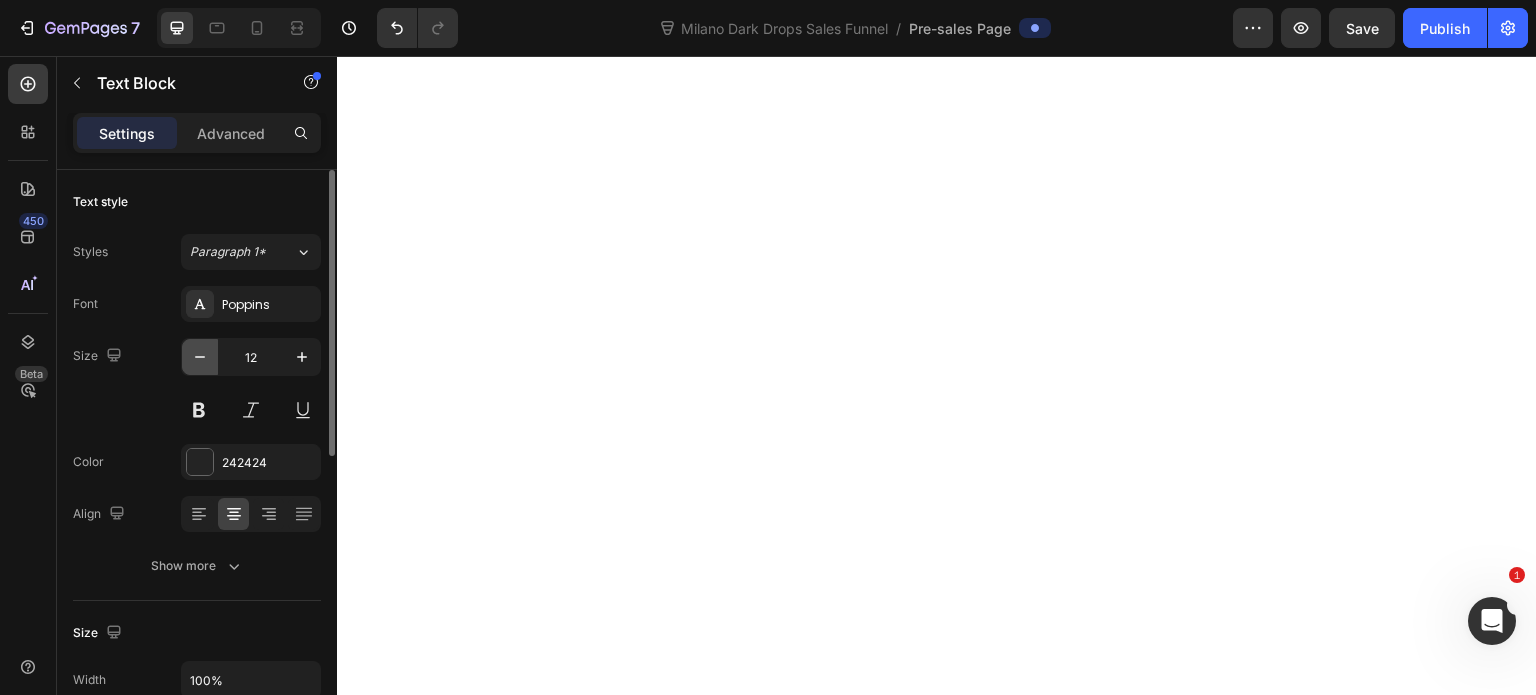 click 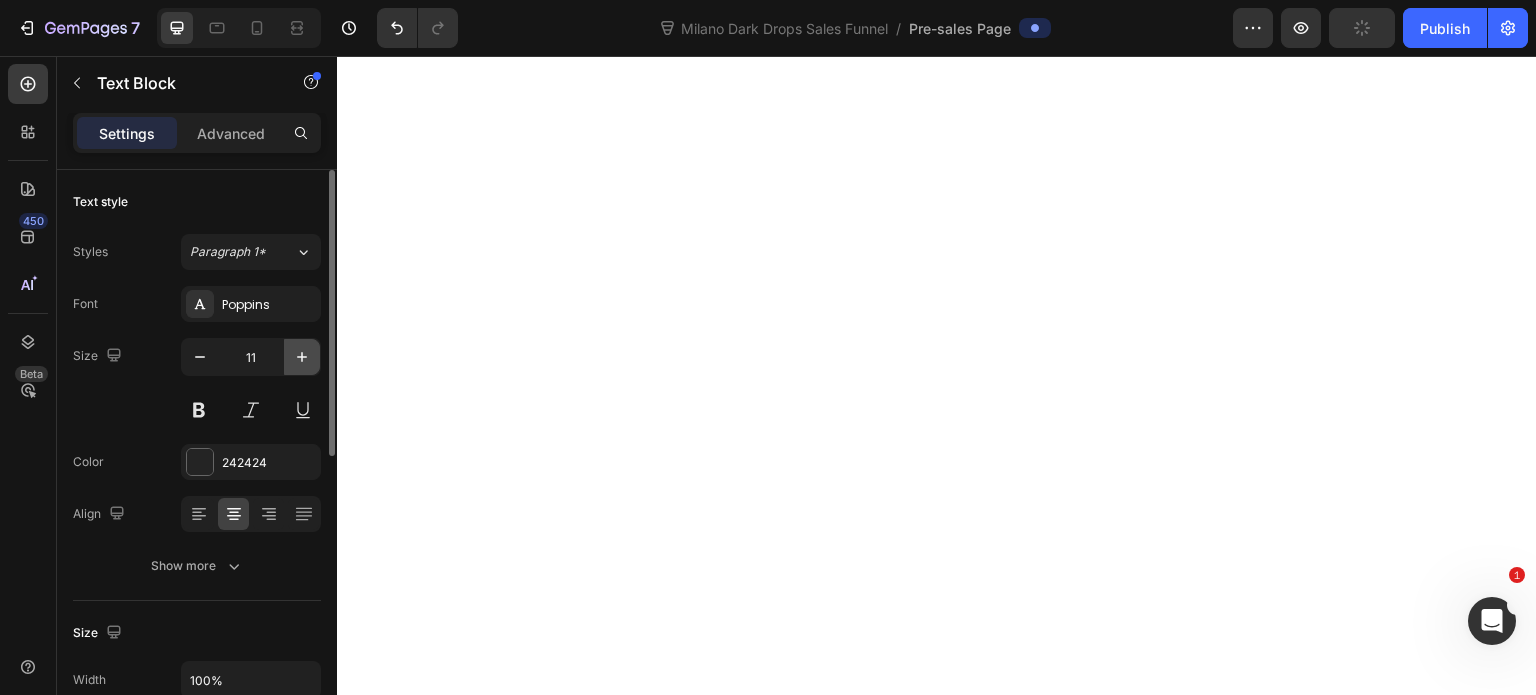 click 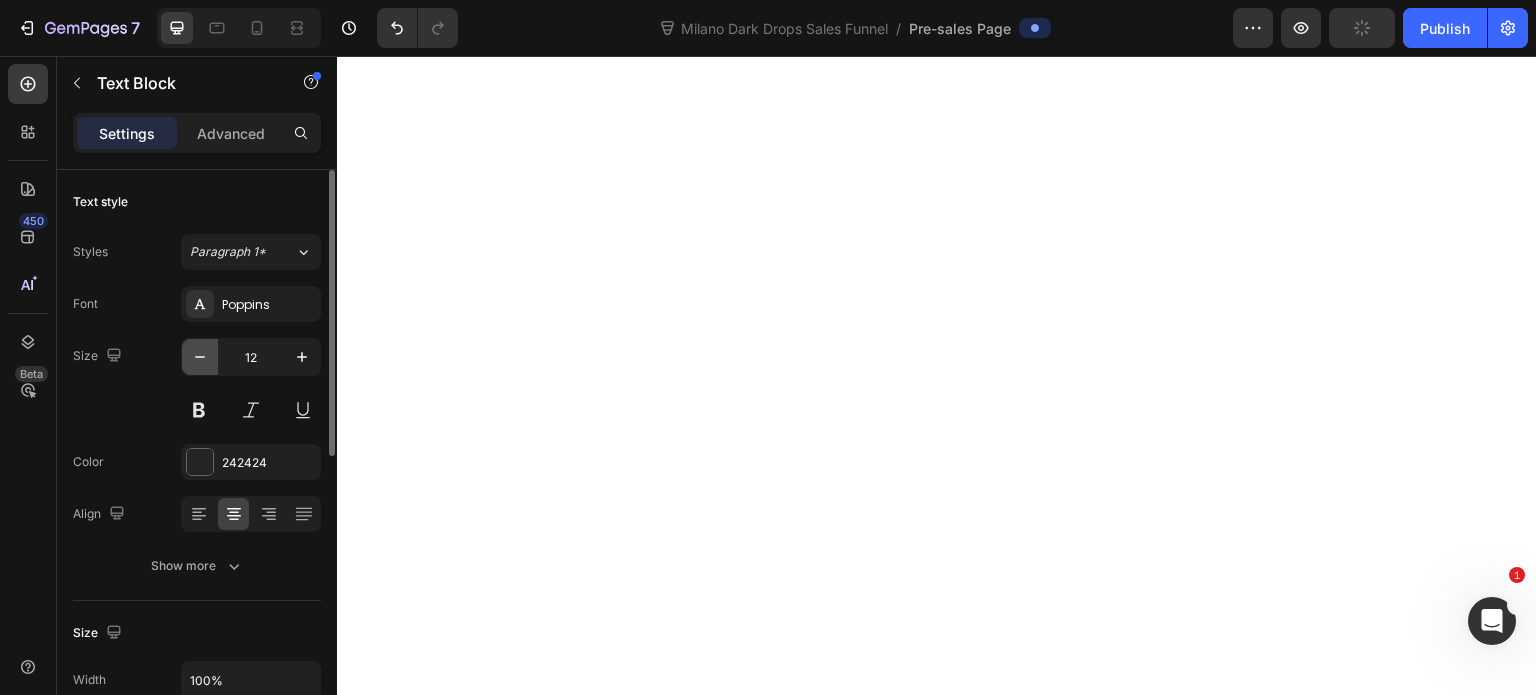 click 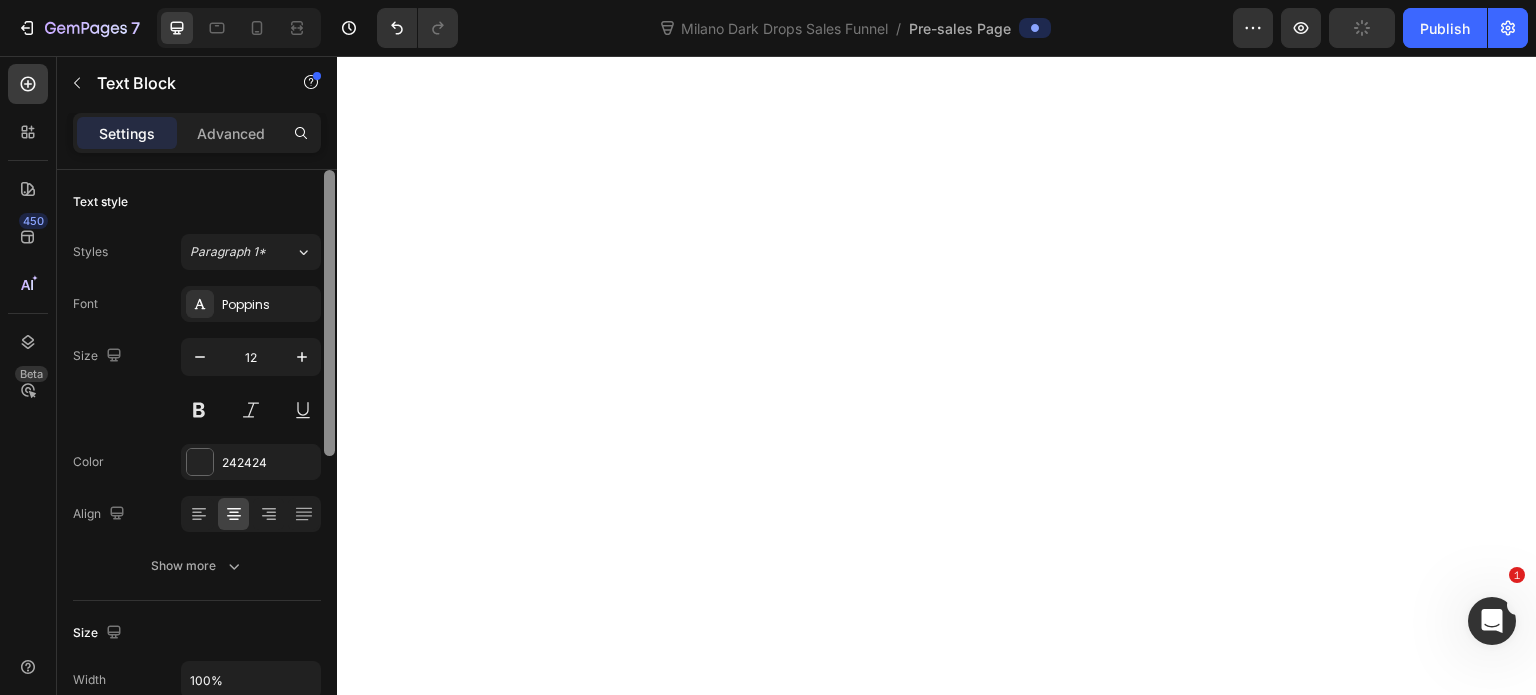 type on "11" 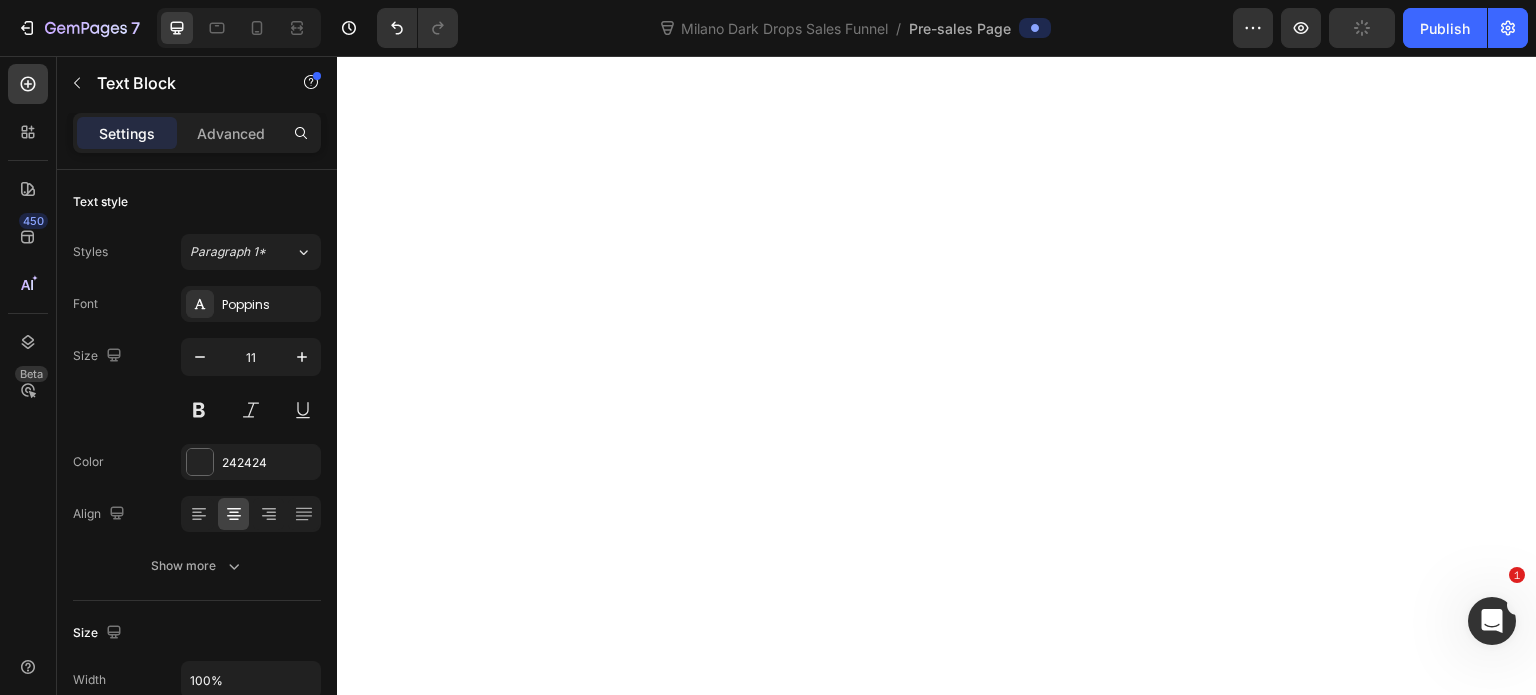 click on "Laser Treatments" at bounding box center (456, -2957) 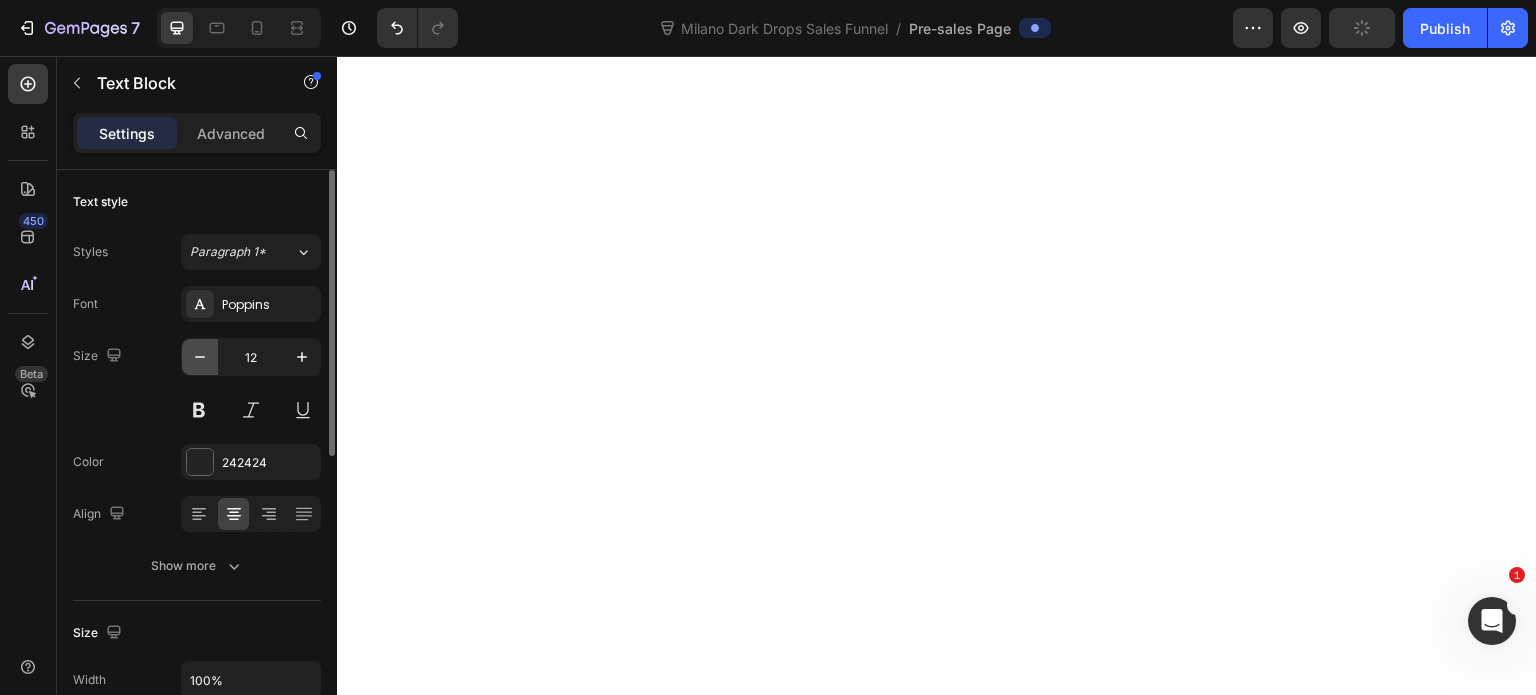 click at bounding box center (200, 357) 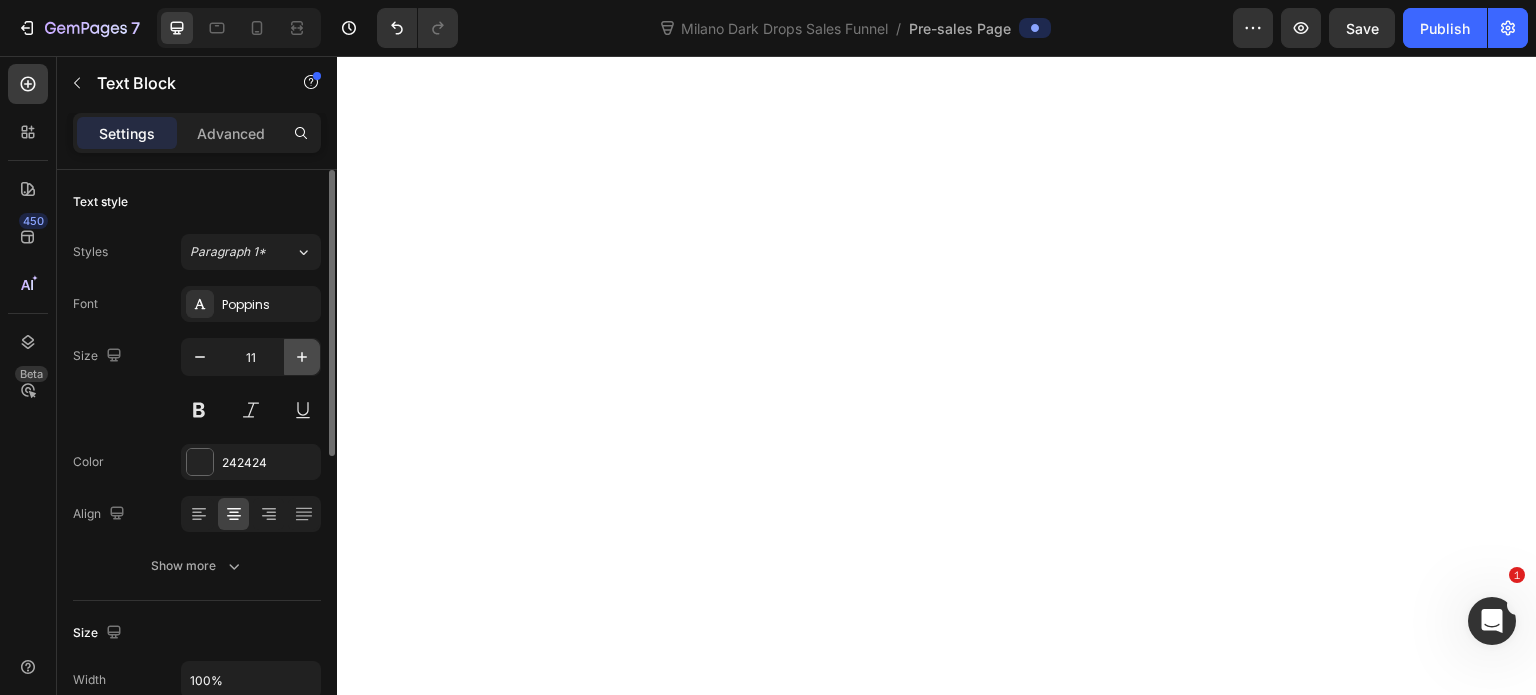 click 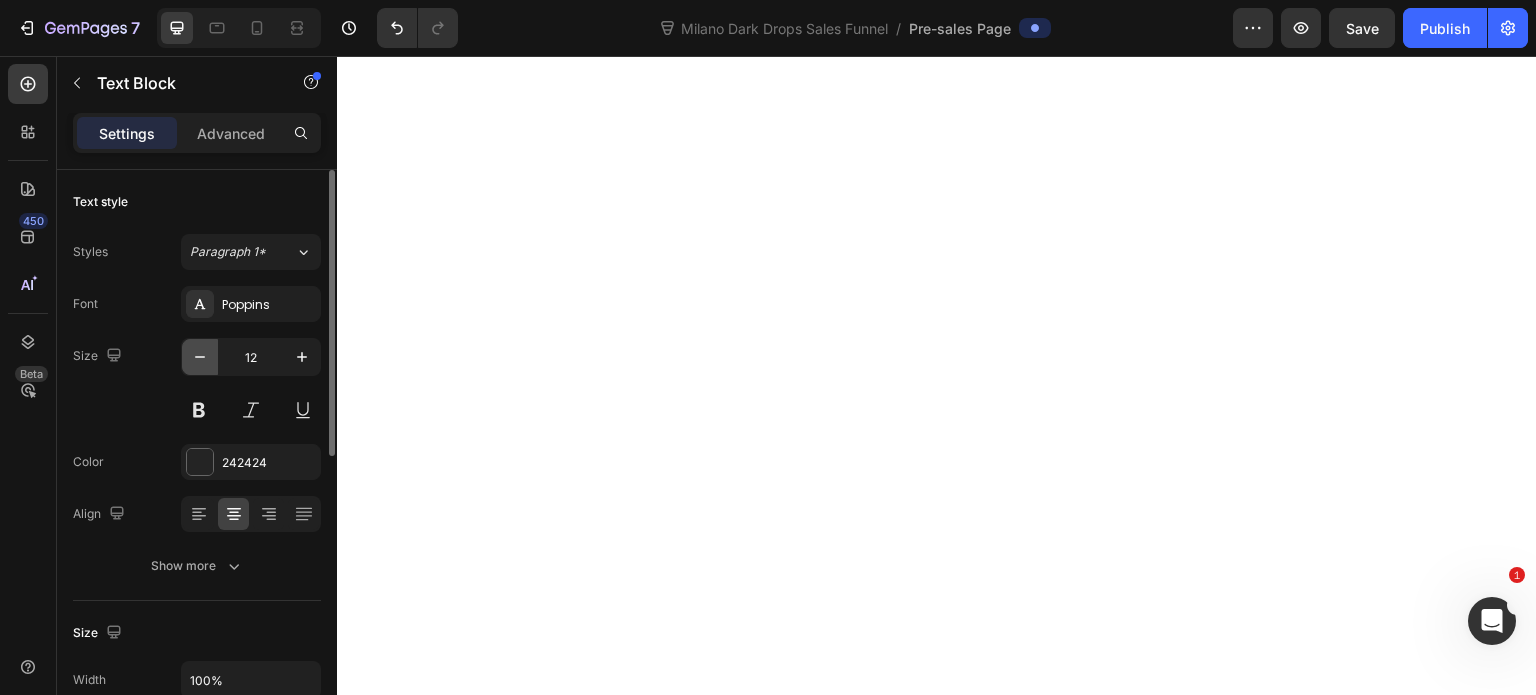 click 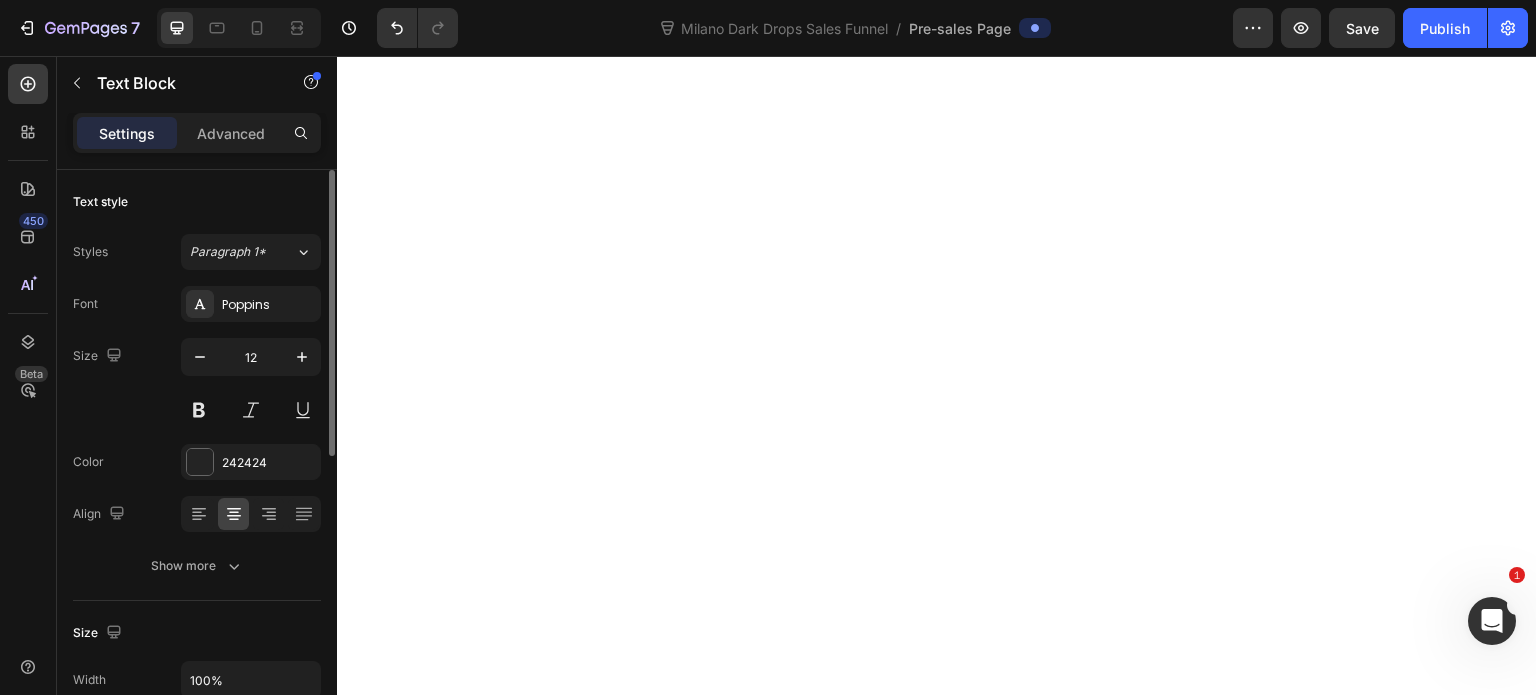 type on "11" 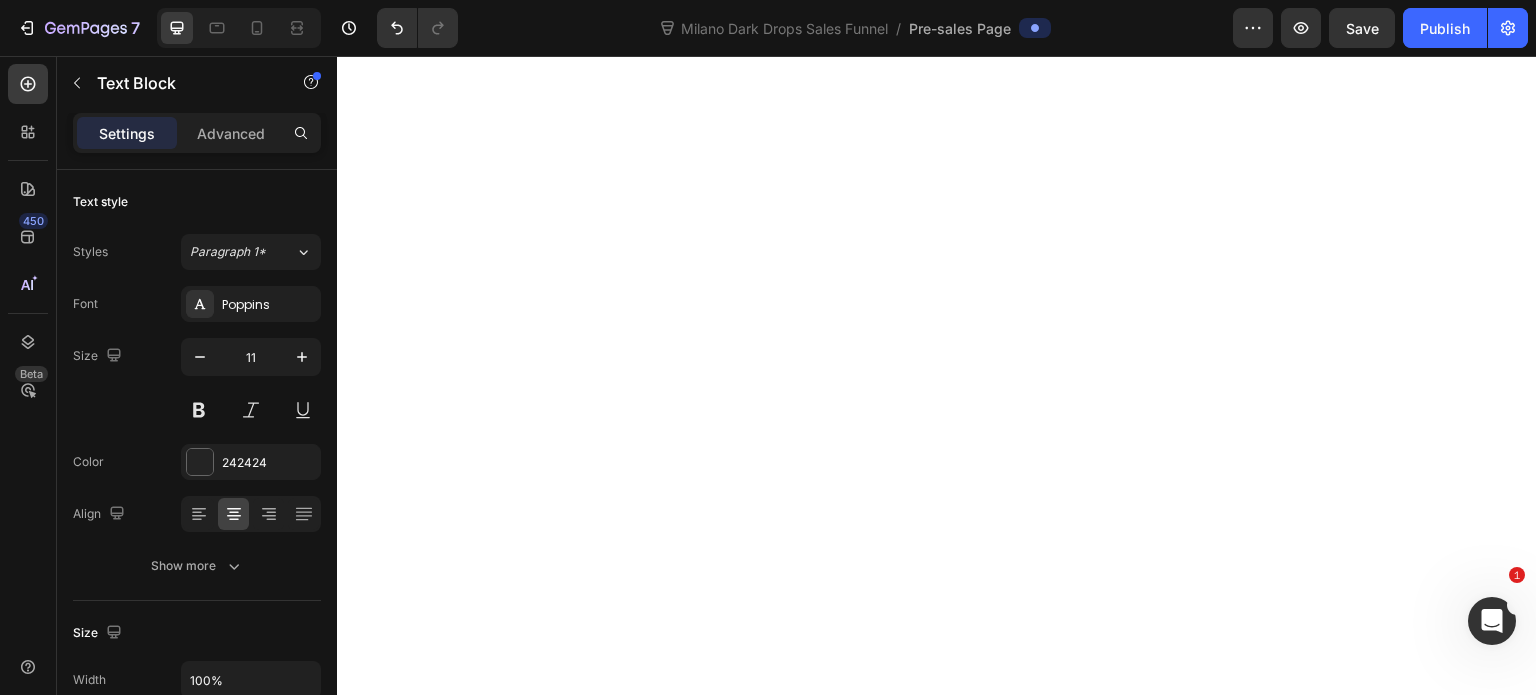 click at bounding box center (638, -2823) 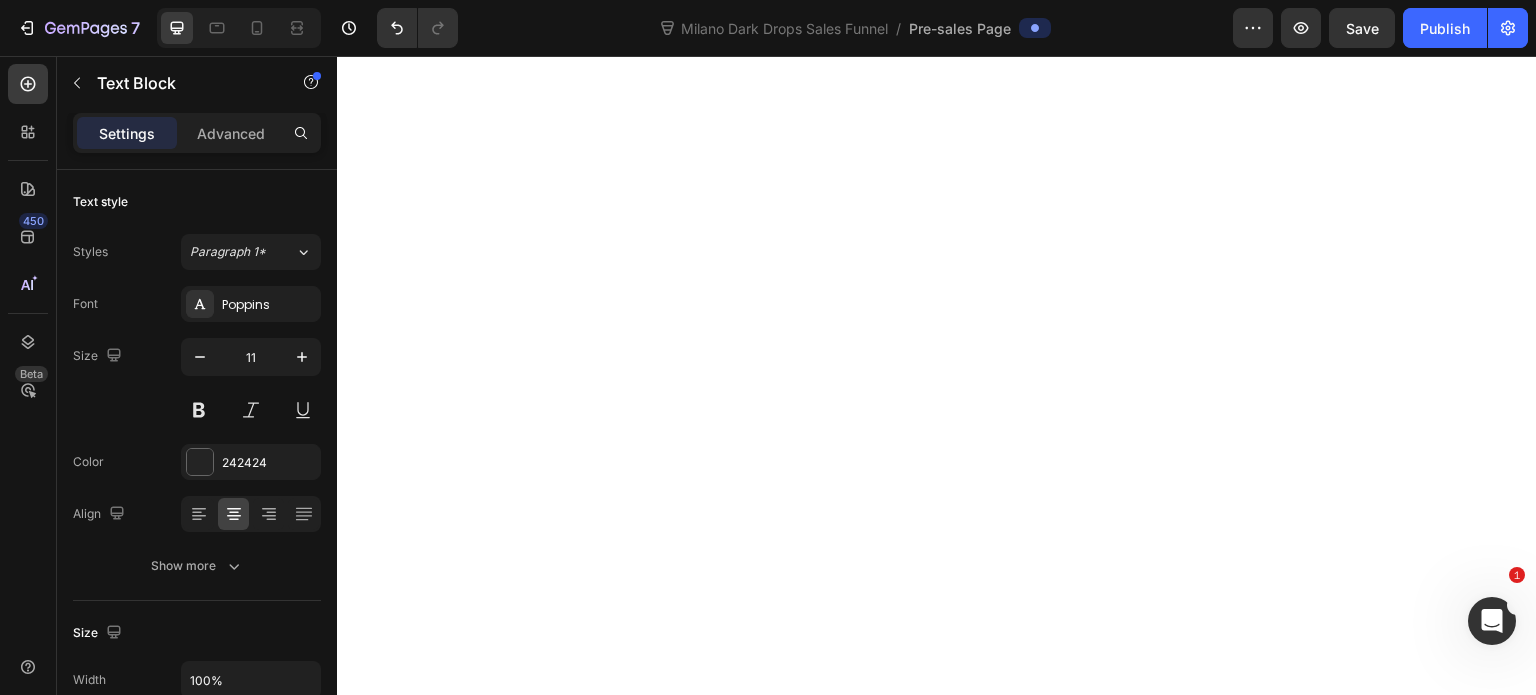 click on "Spray Tans" at bounding box center [456, -2837] 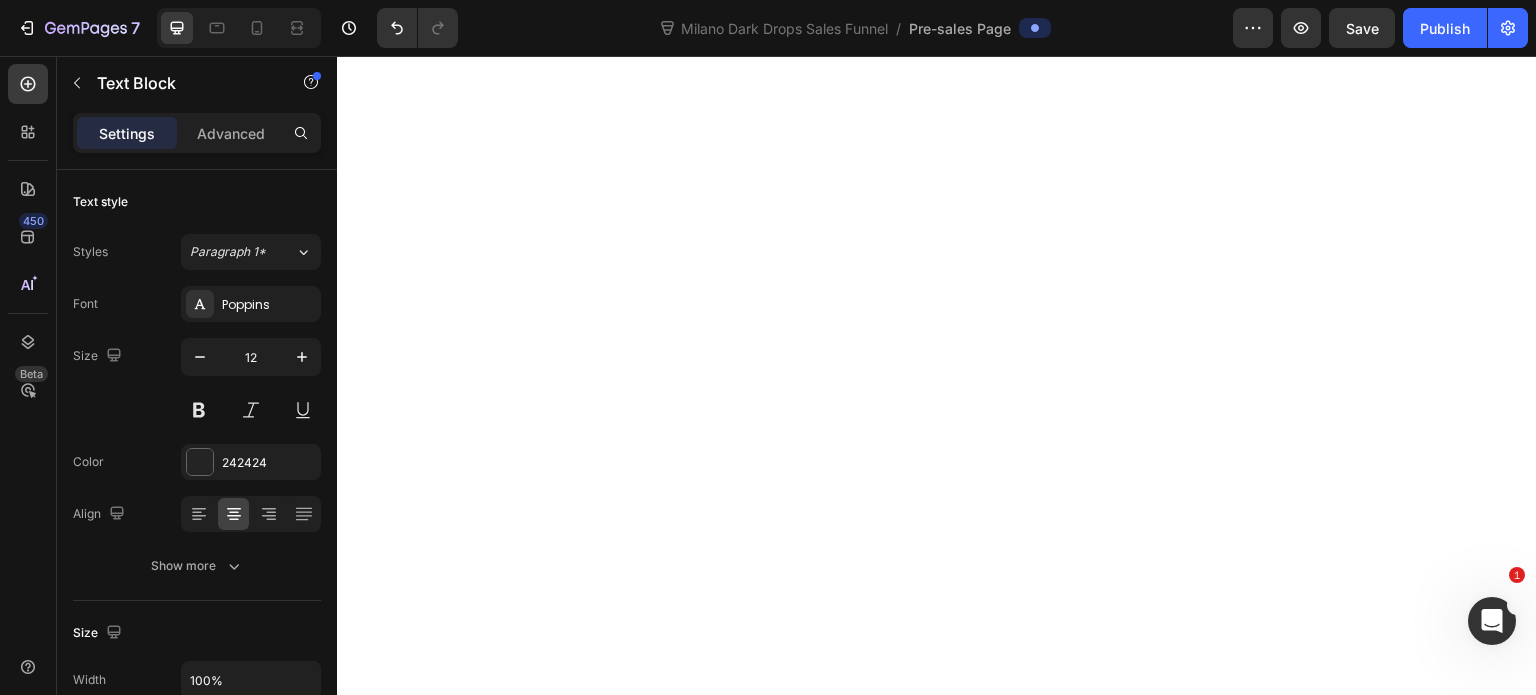 click on "Spray Tans" at bounding box center (456, -2837) 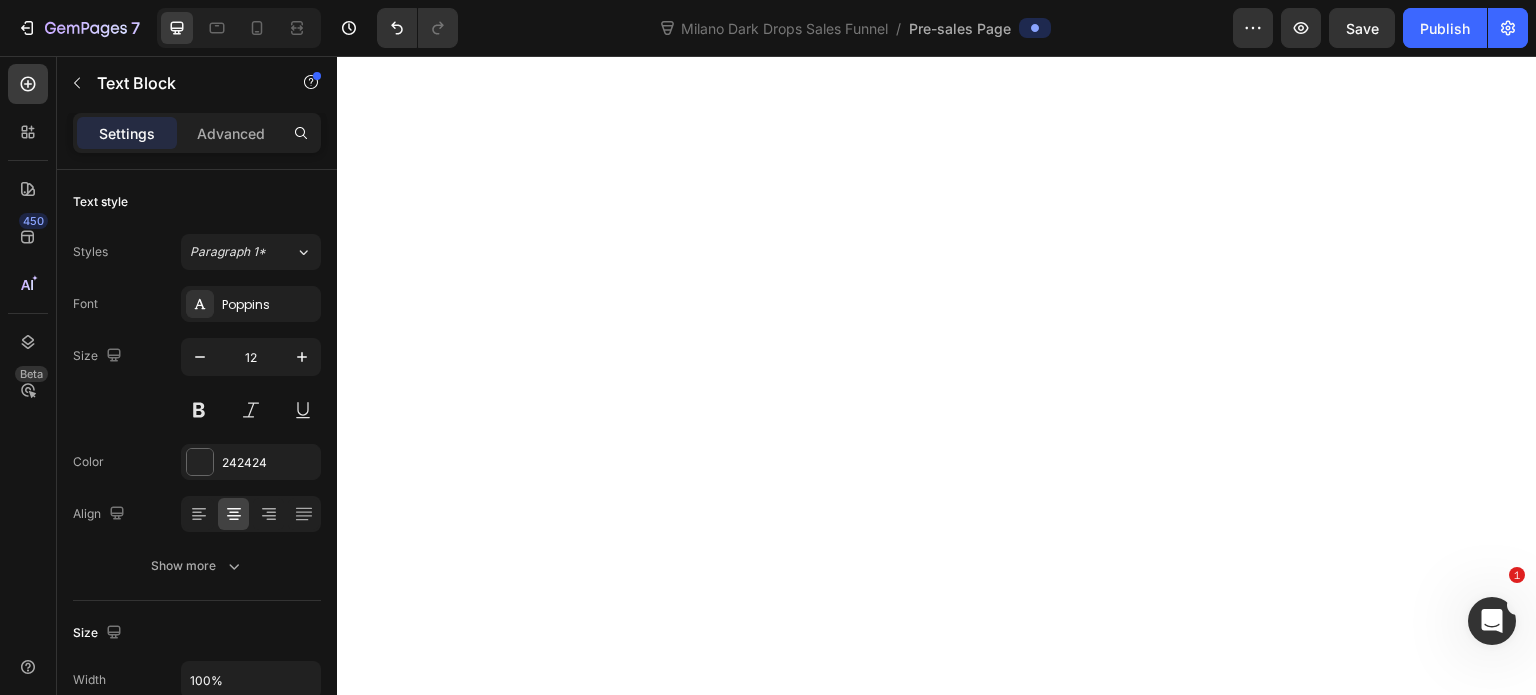 click on "Results:" at bounding box center (638, -2837) 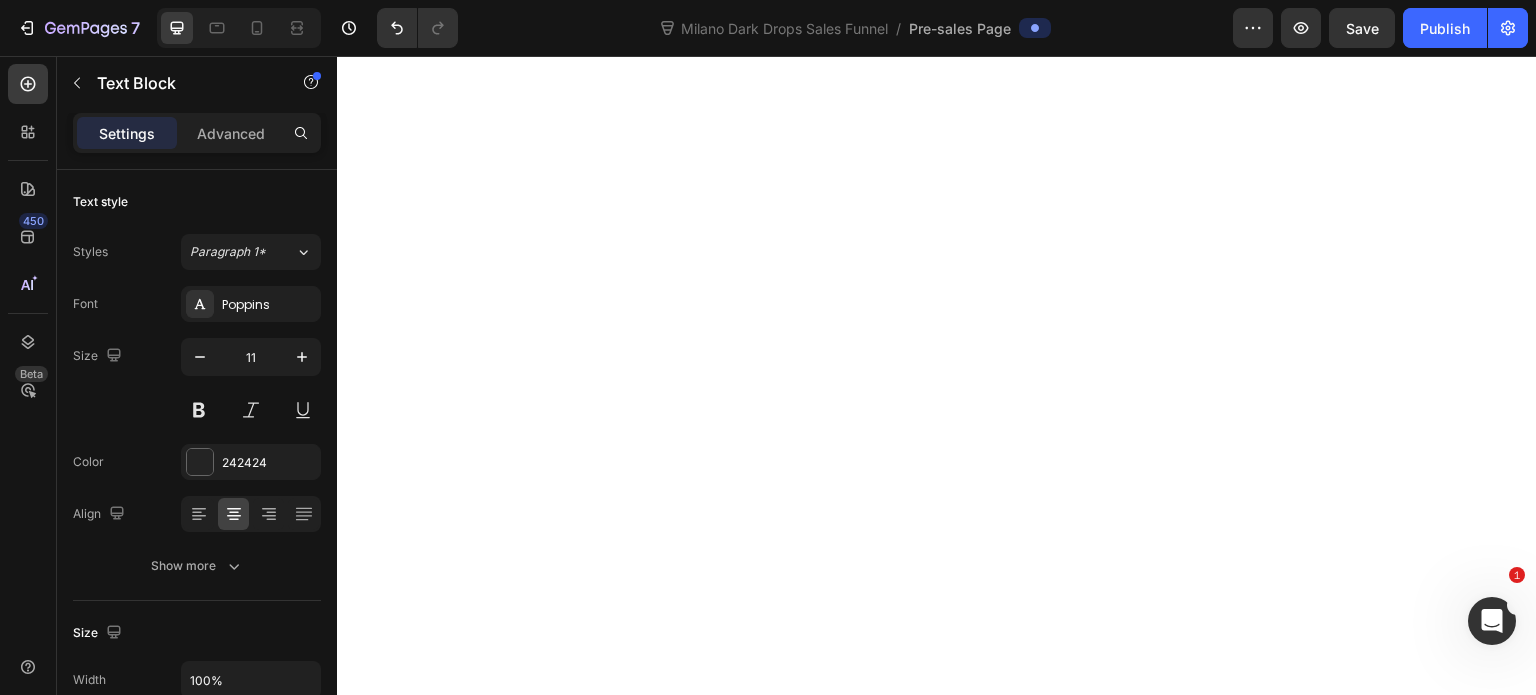 click on "Spray Tans" at bounding box center (456, -2837) 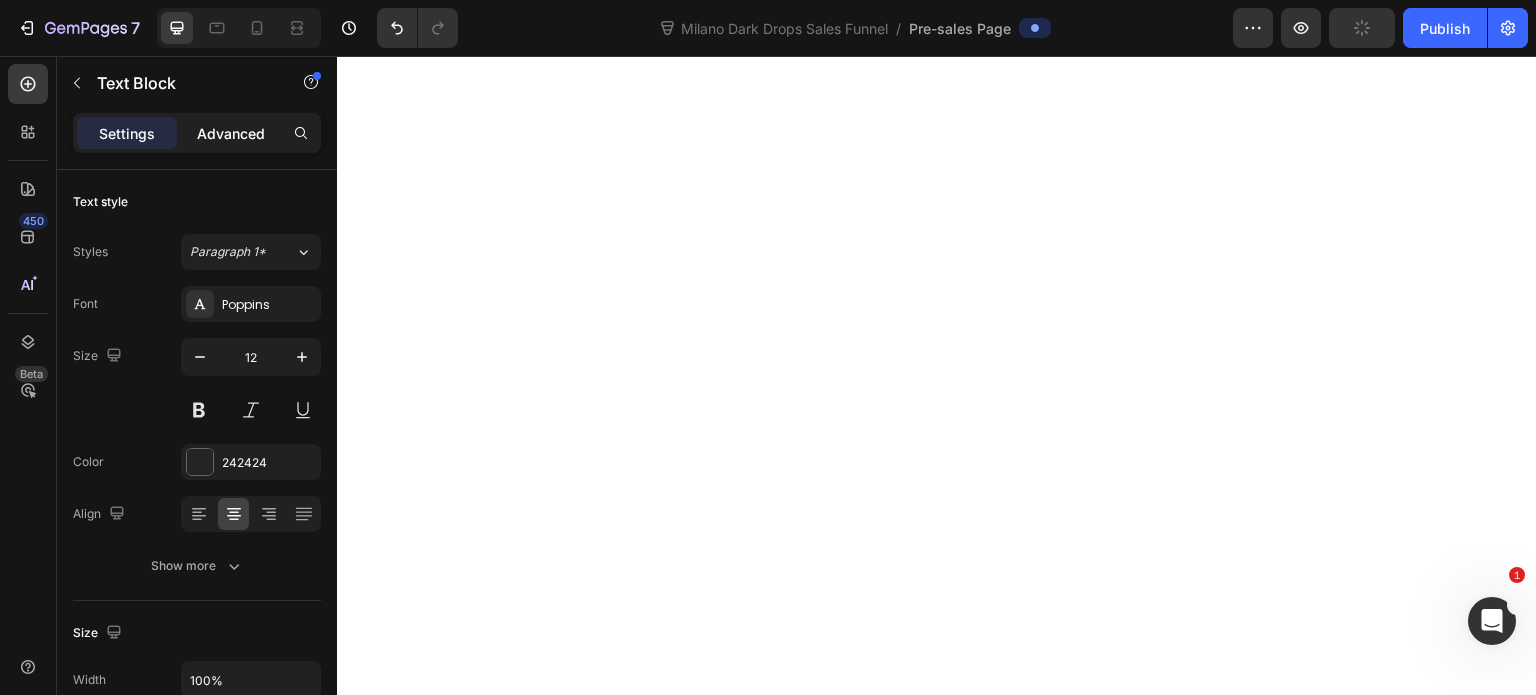click on "Advanced" at bounding box center (231, 133) 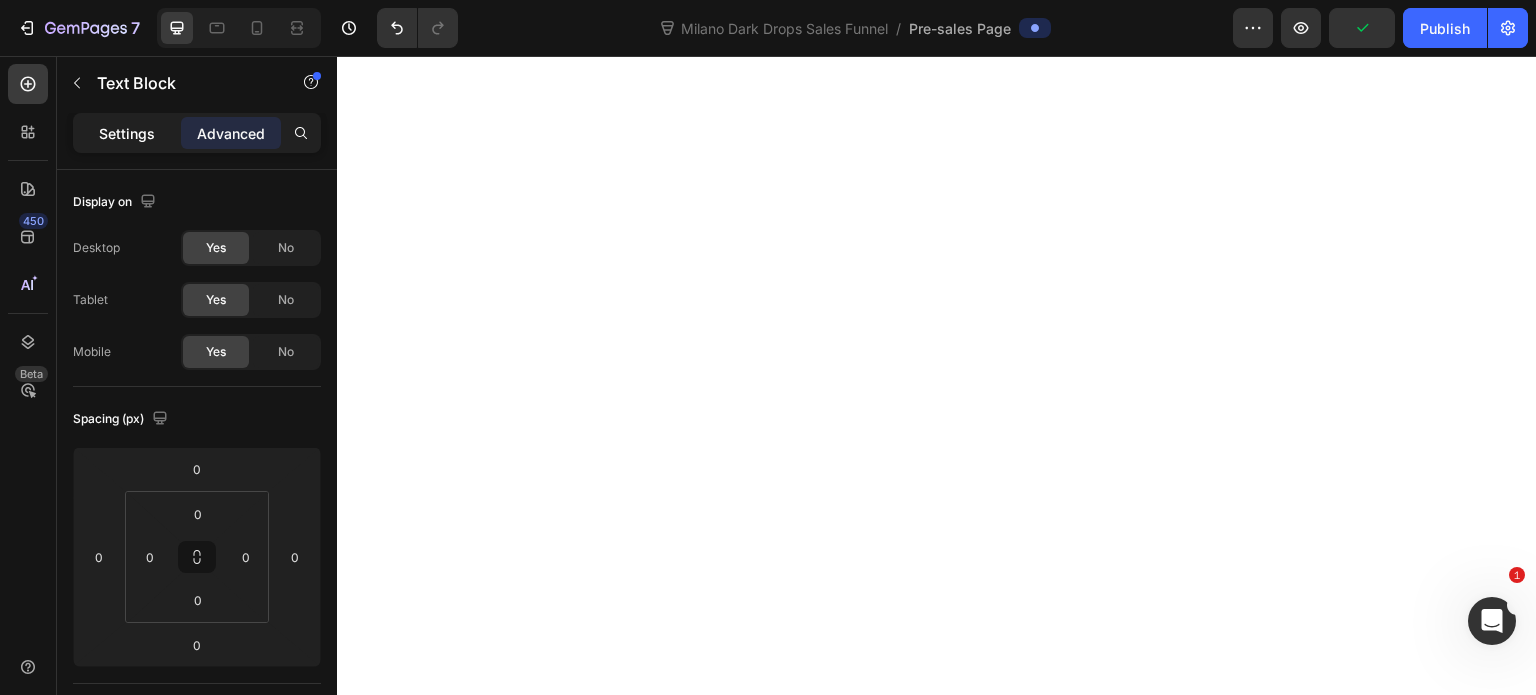 click on "Settings" 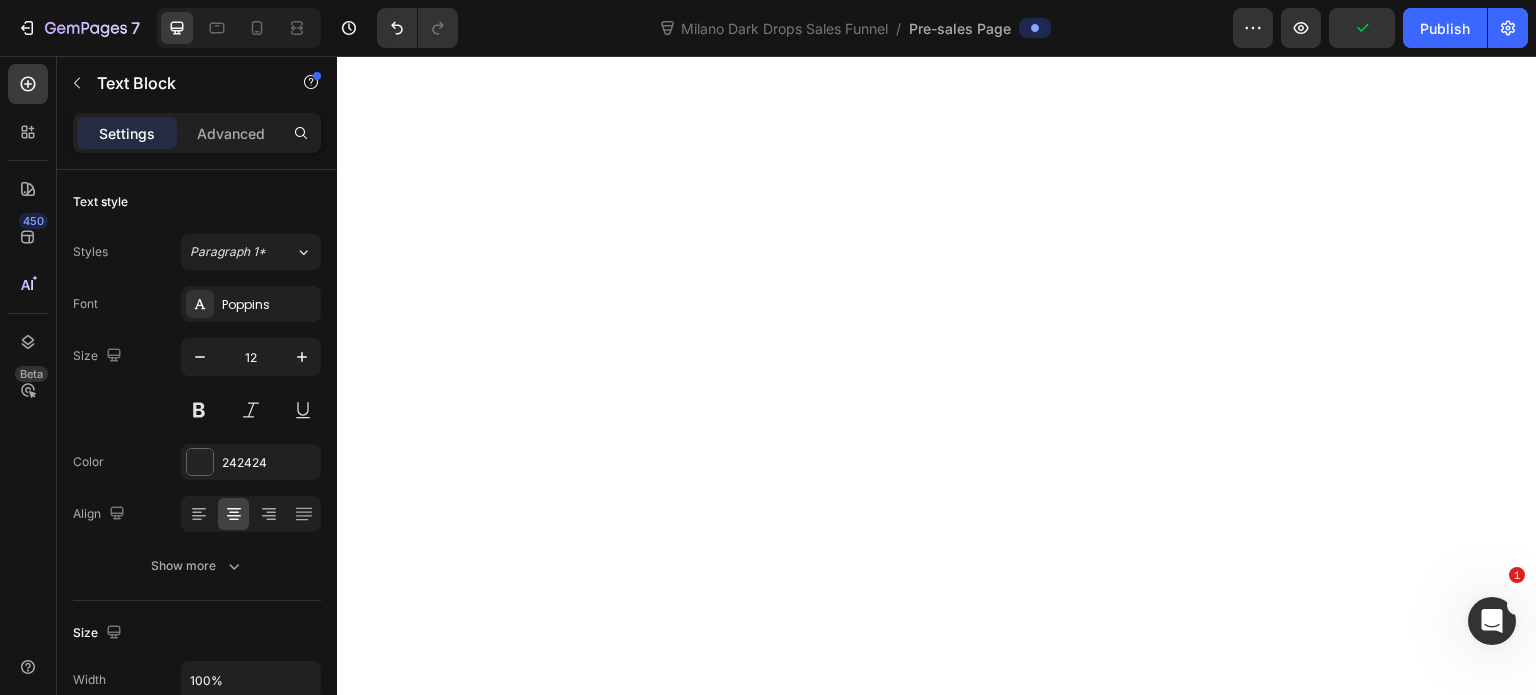 click on "Sits on surface like paint on paper" at bounding box center (456, -3034) 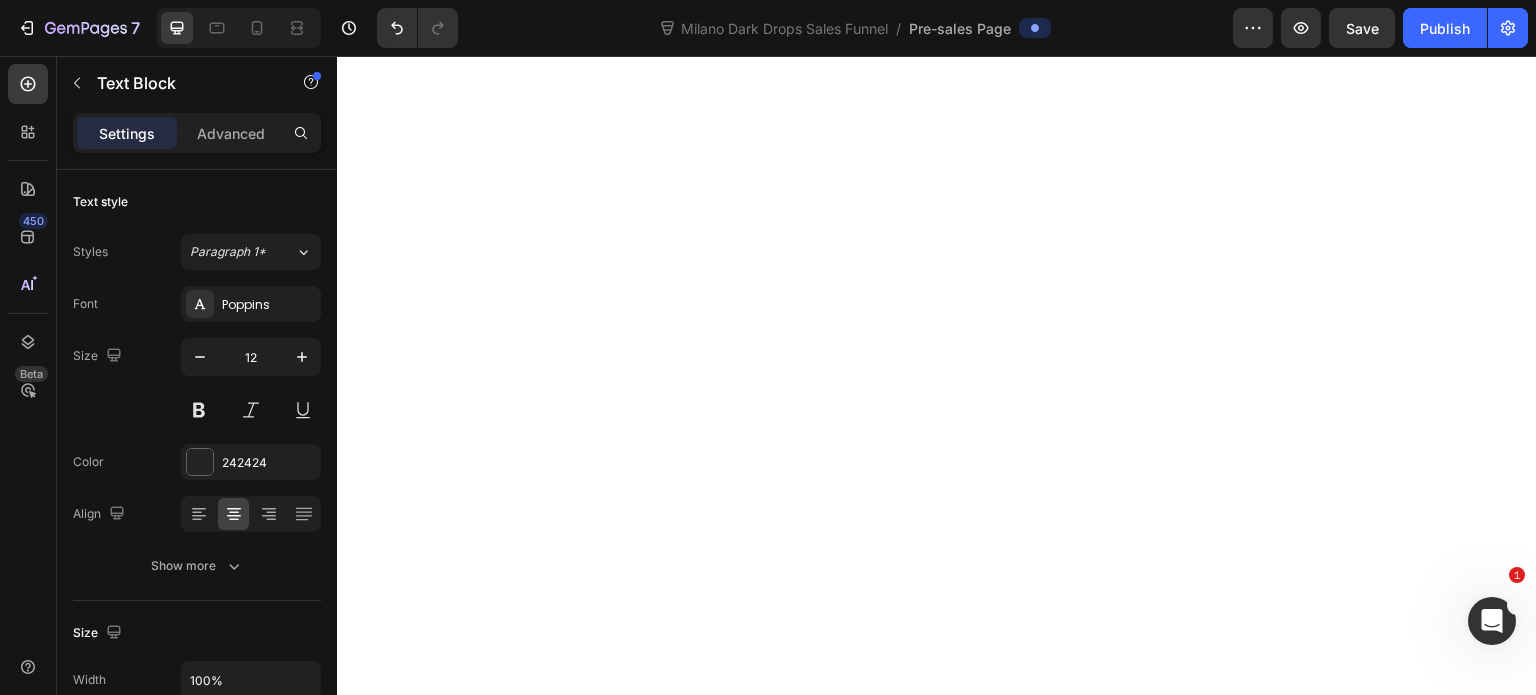 click on "Apply artificial color to pigment-depleted skin" at bounding box center [456, -3147] 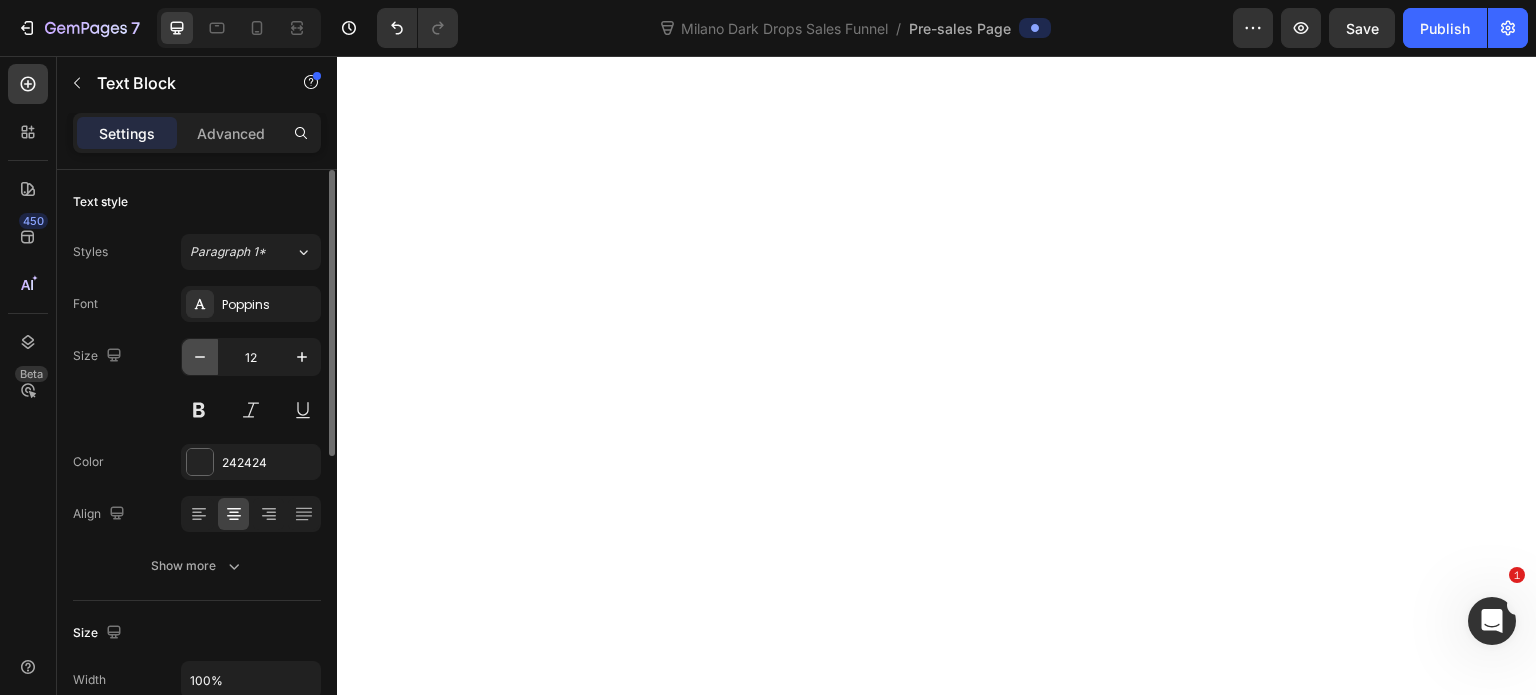 click 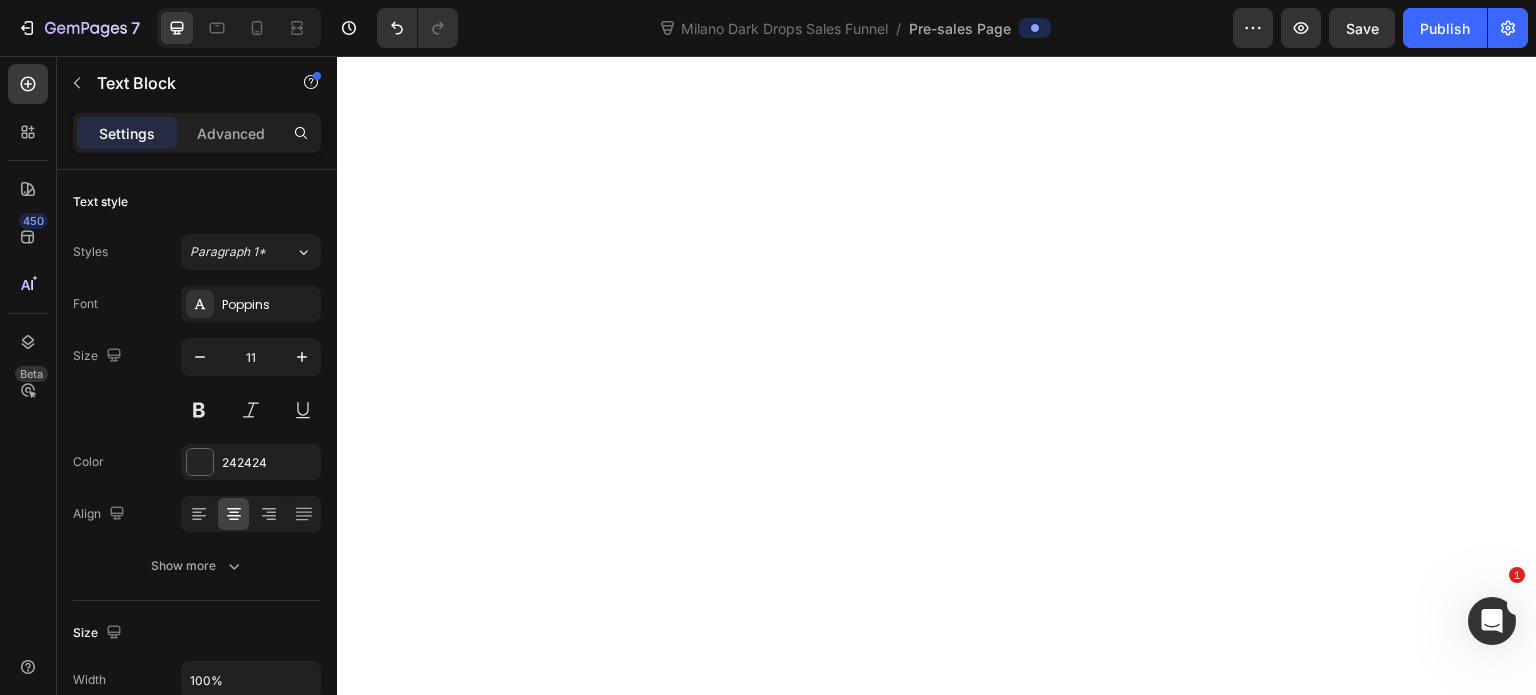 click on "Sits on surface like paint on paper" at bounding box center [456, -3034] 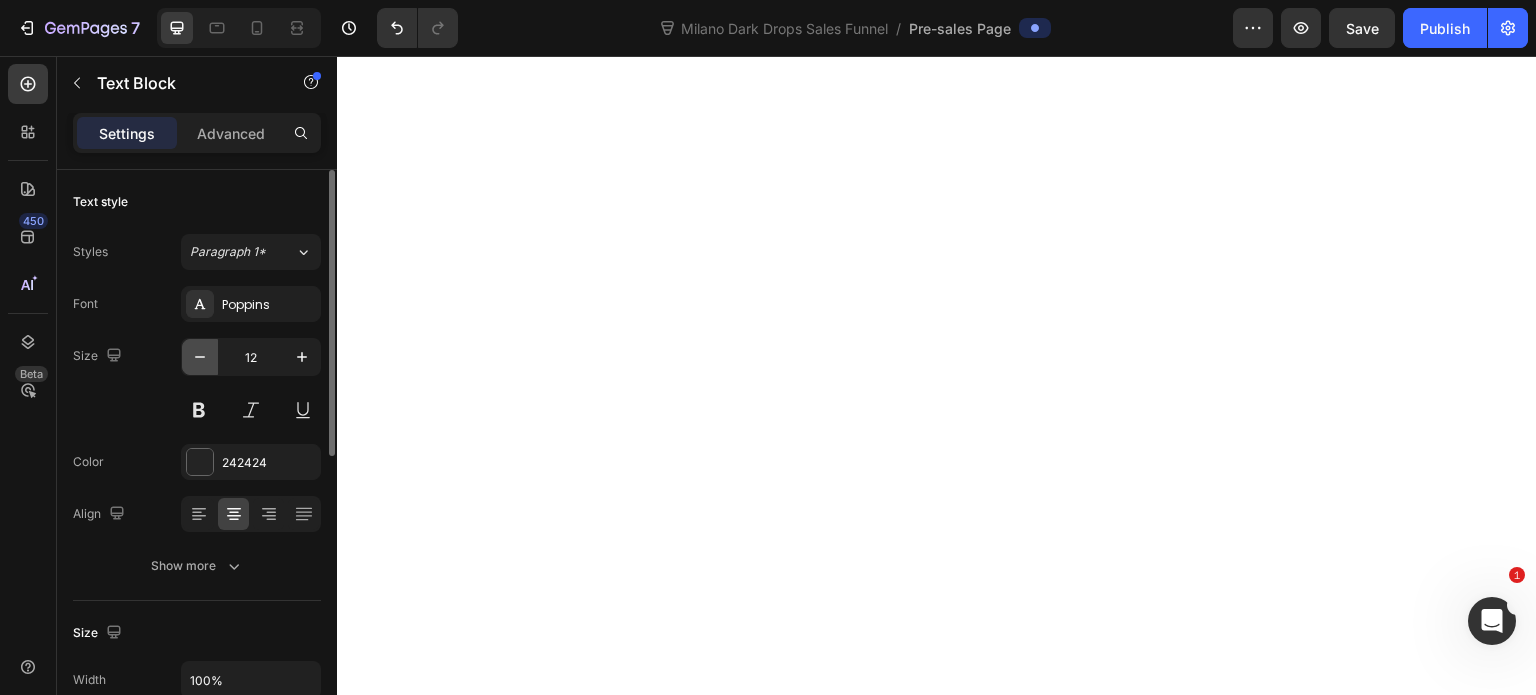click 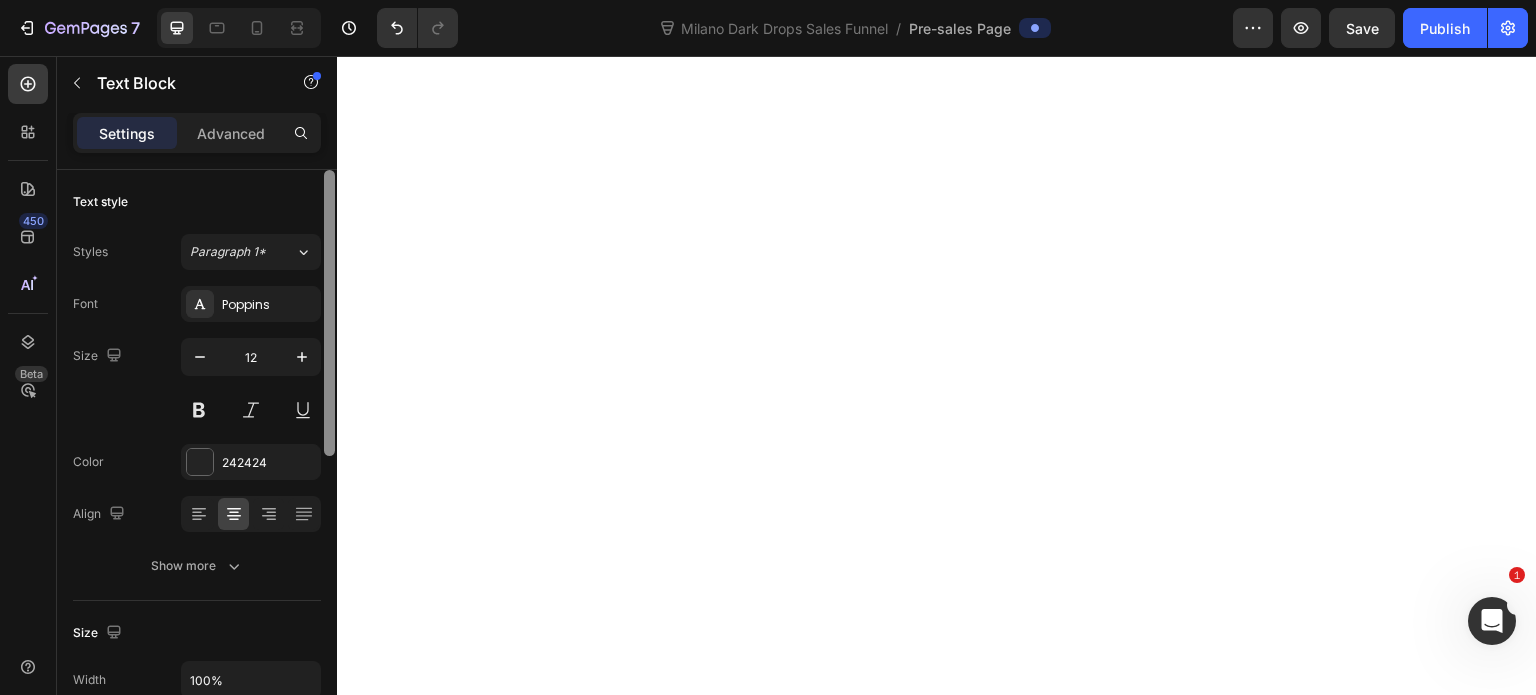 type on "11" 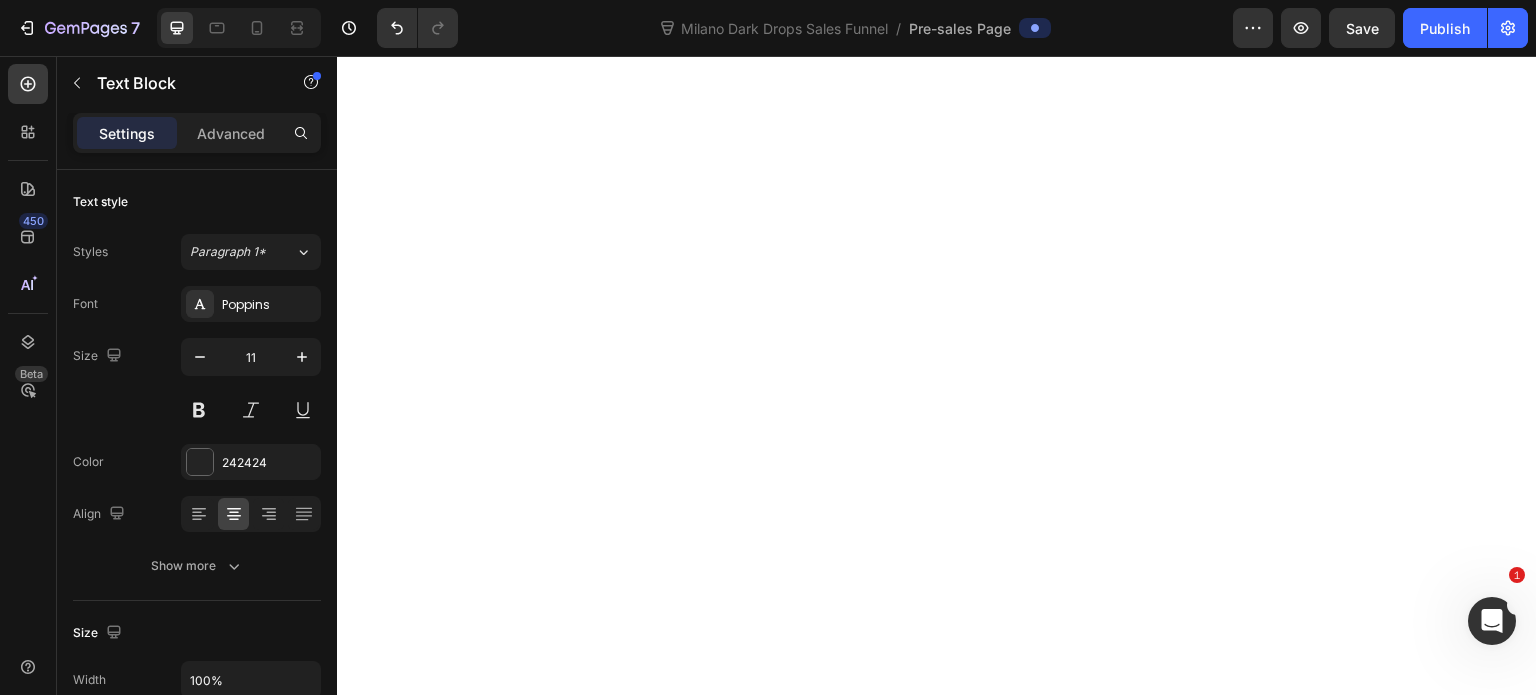 click at bounding box center [638, -3048] 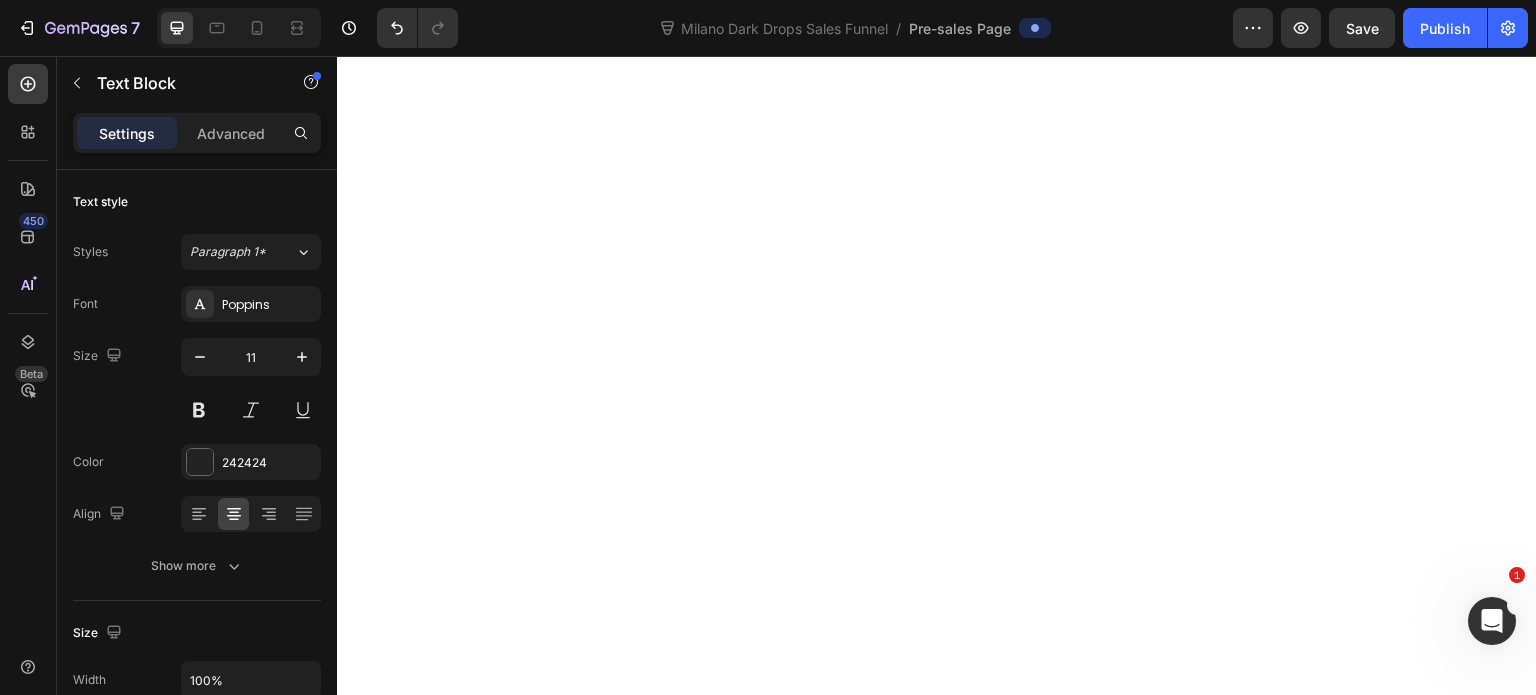 click at bounding box center [456, -3110] 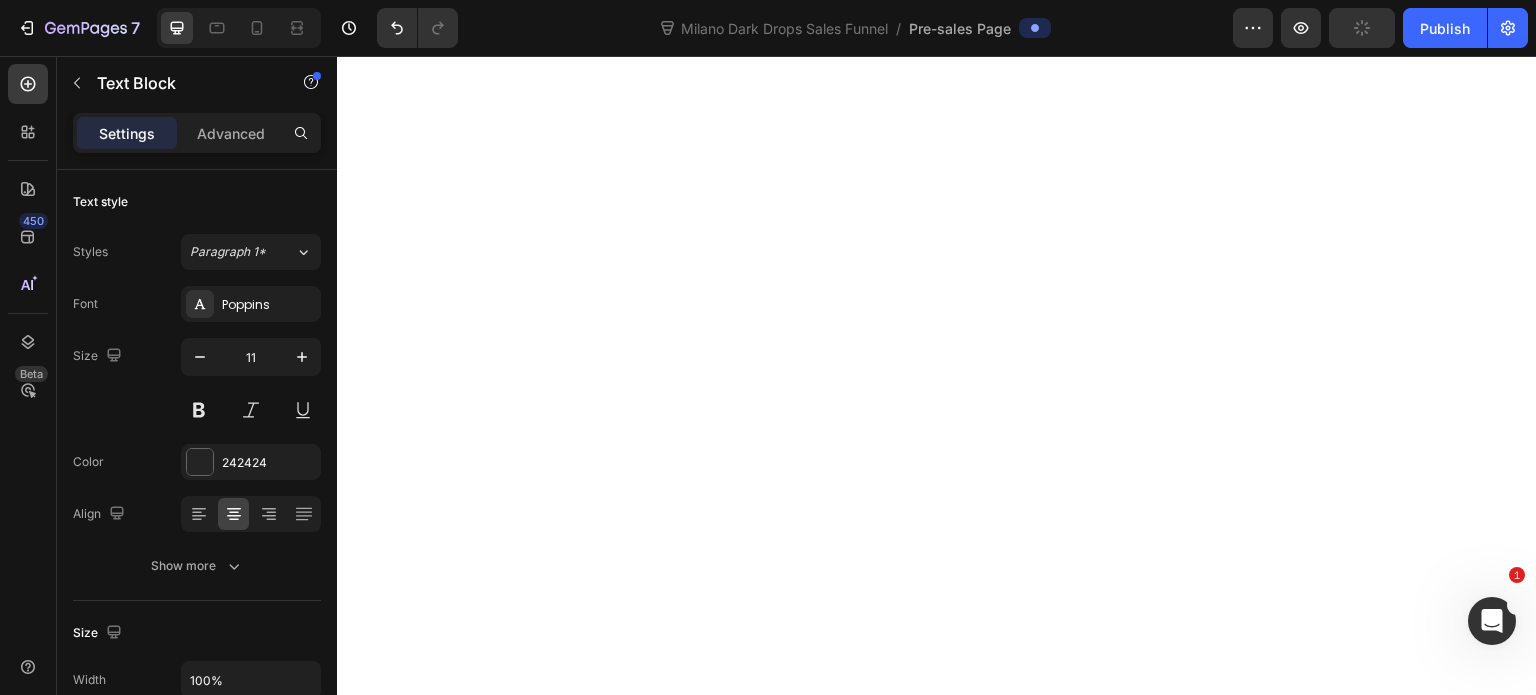 click at bounding box center (638, -3125) 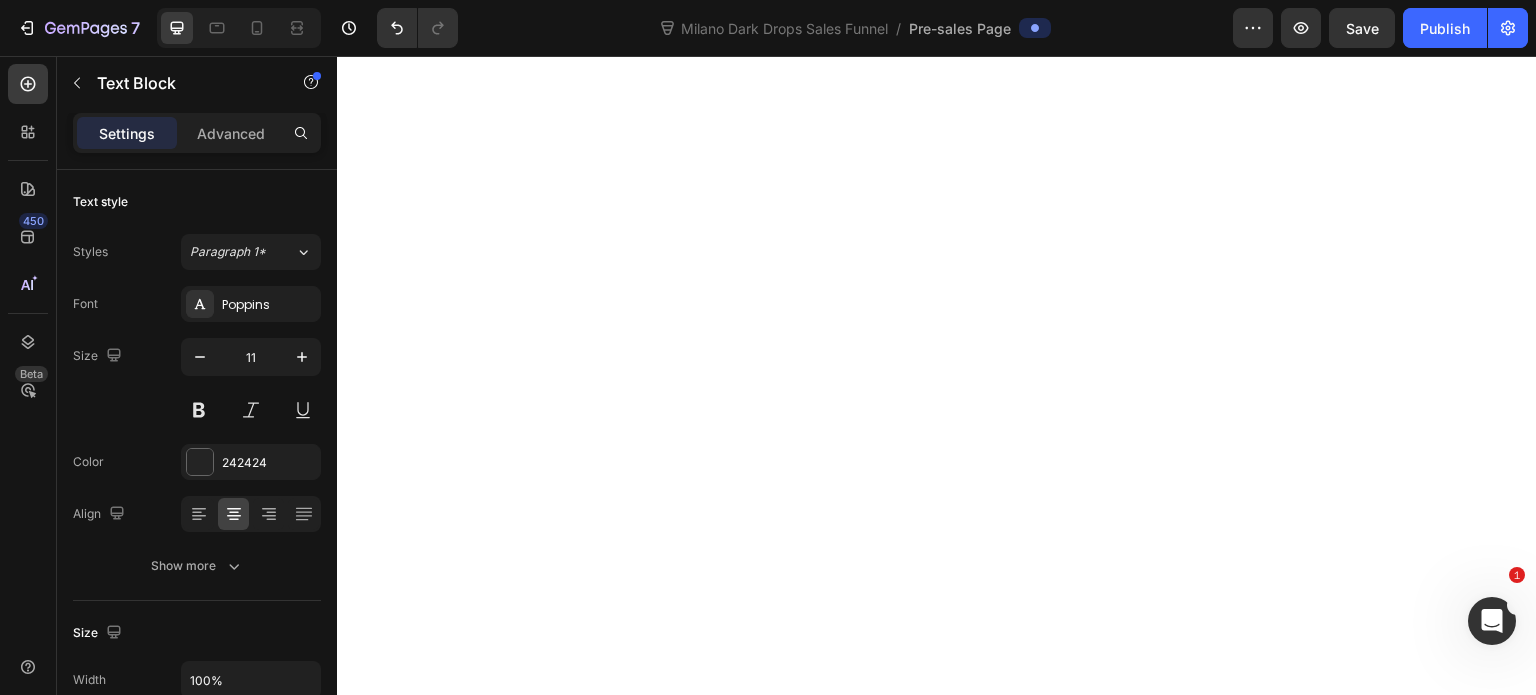 click at bounding box center (638, -3125) 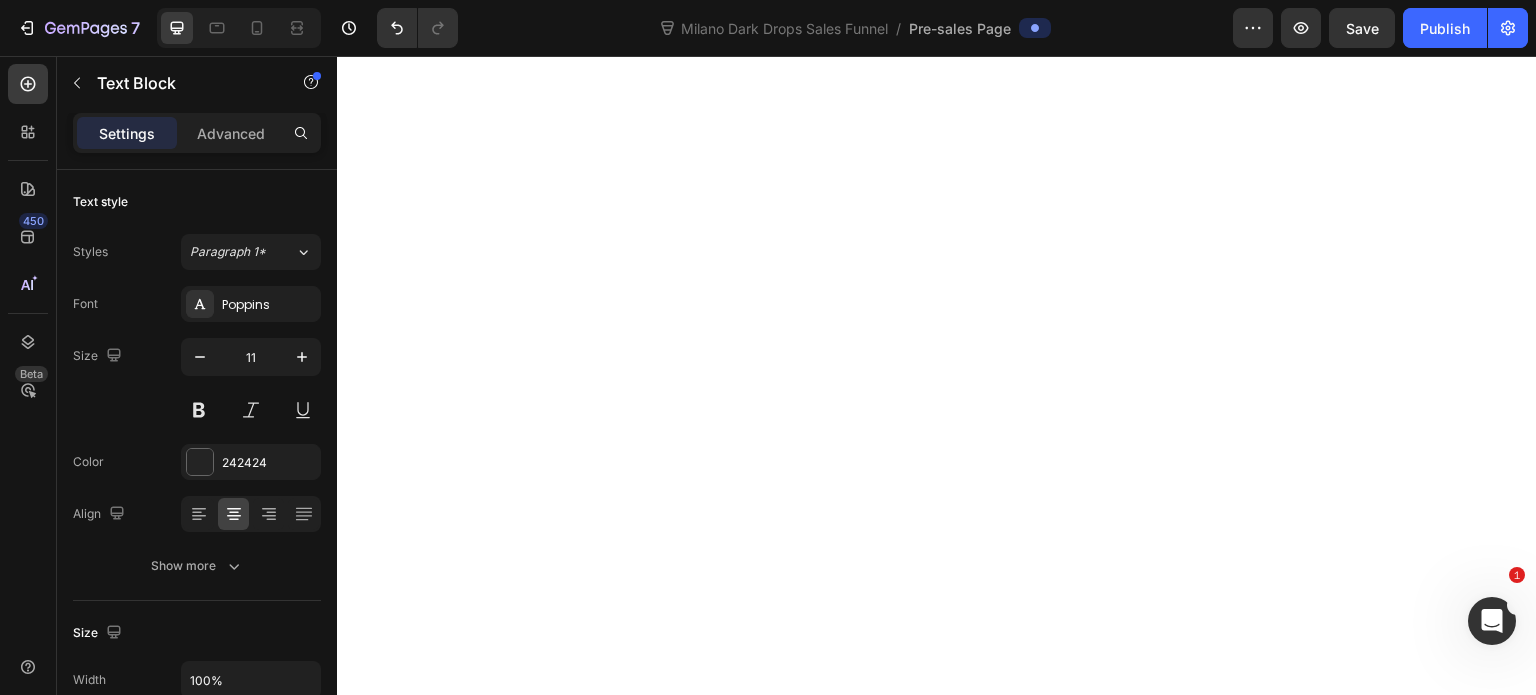 click at bounding box center [638, -2837] 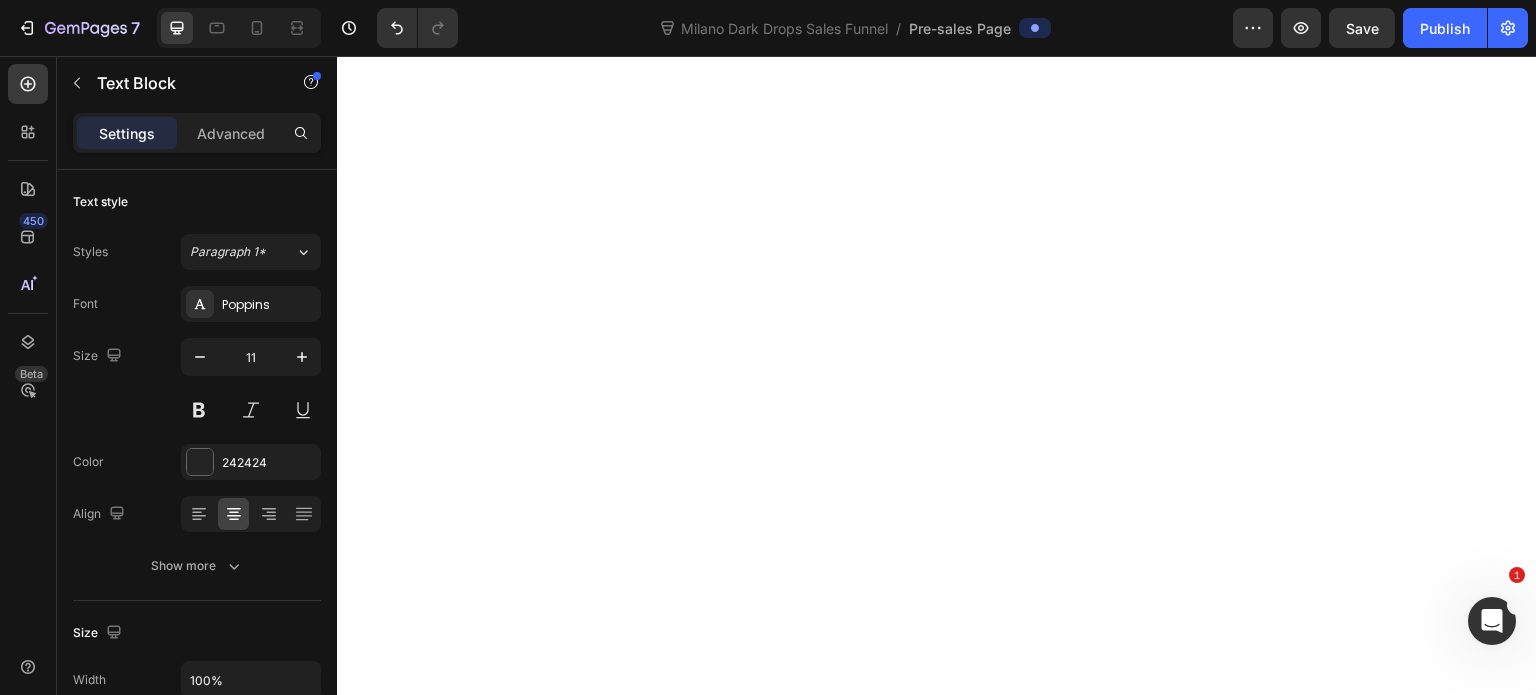 click on "Rebuilds internal pigment foundation permanently" at bounding box center (829, -2794) 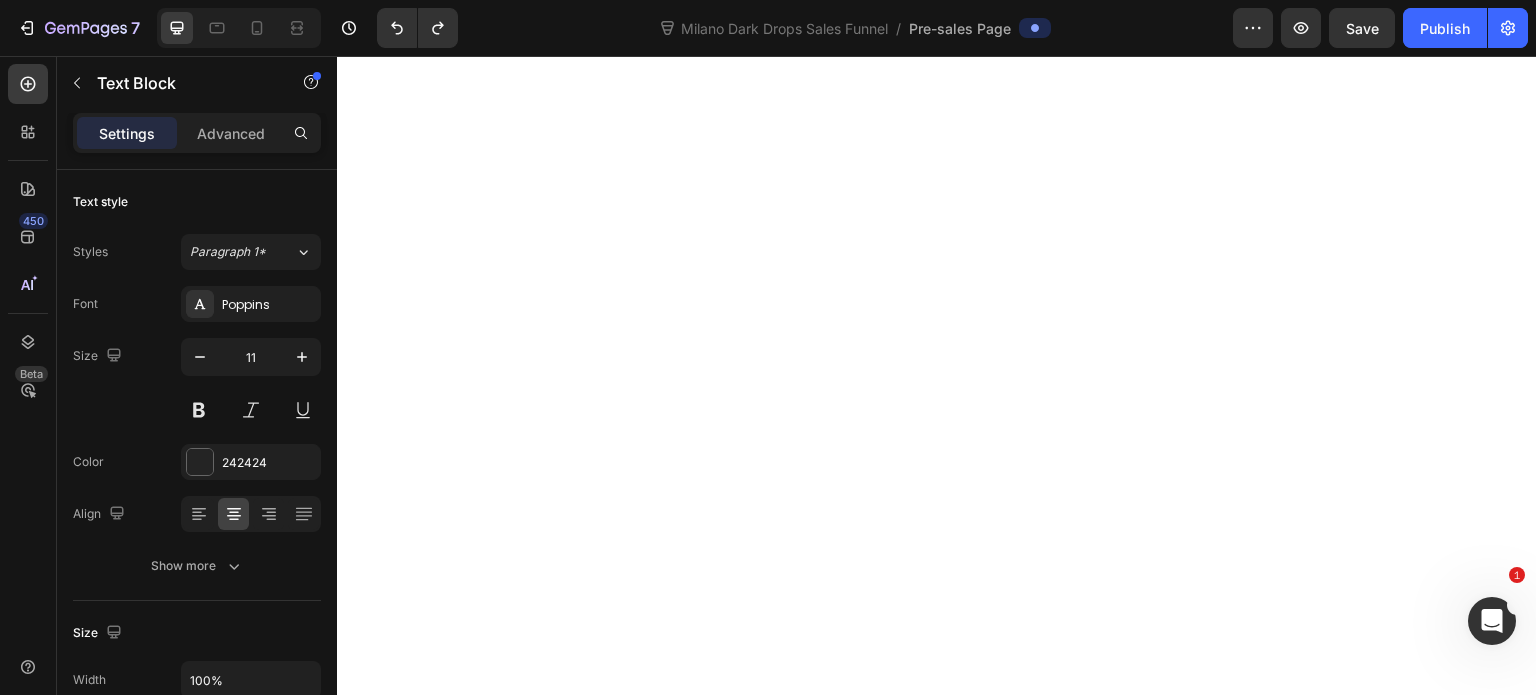 click on "Washes off, looks artificial in photos" at bounding box center [638, -3027] 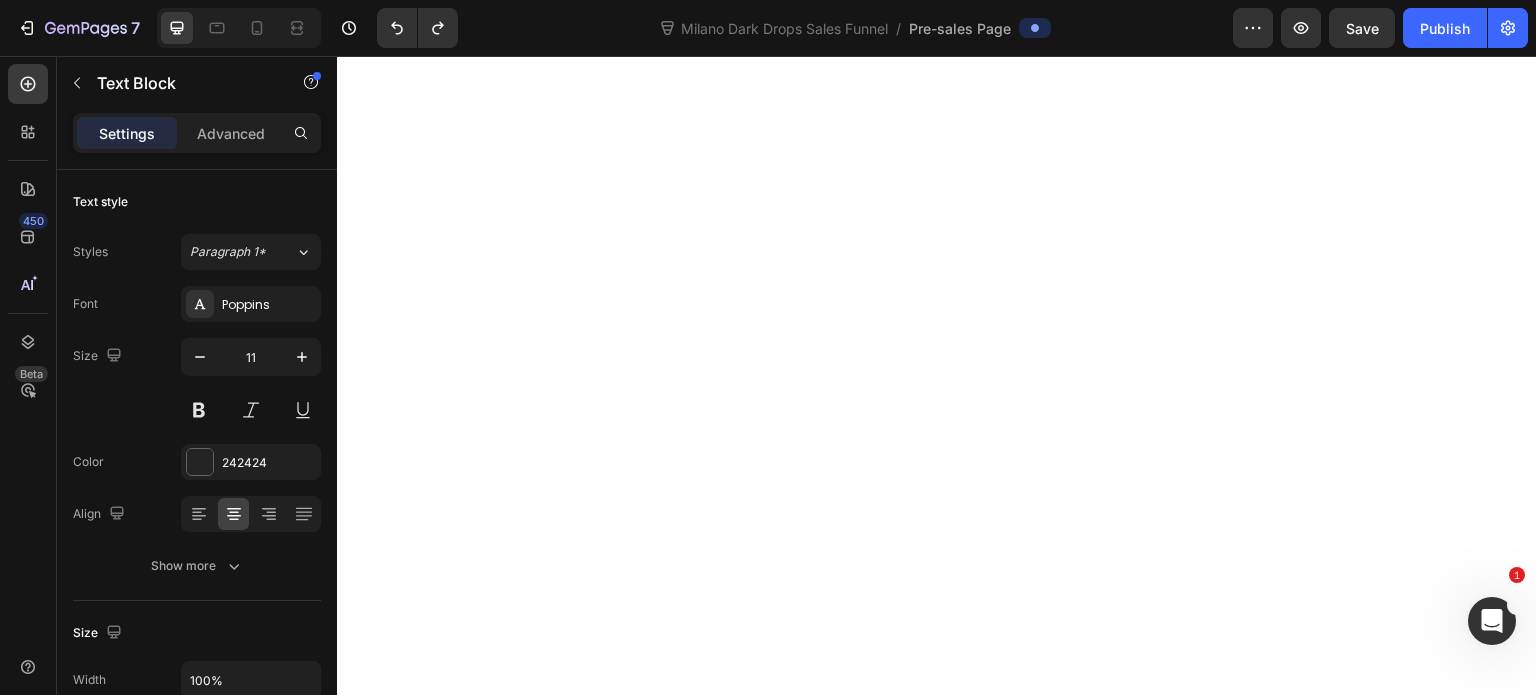click on "Washes off, looks artificial in photos" at bounding box center [638, -3027] 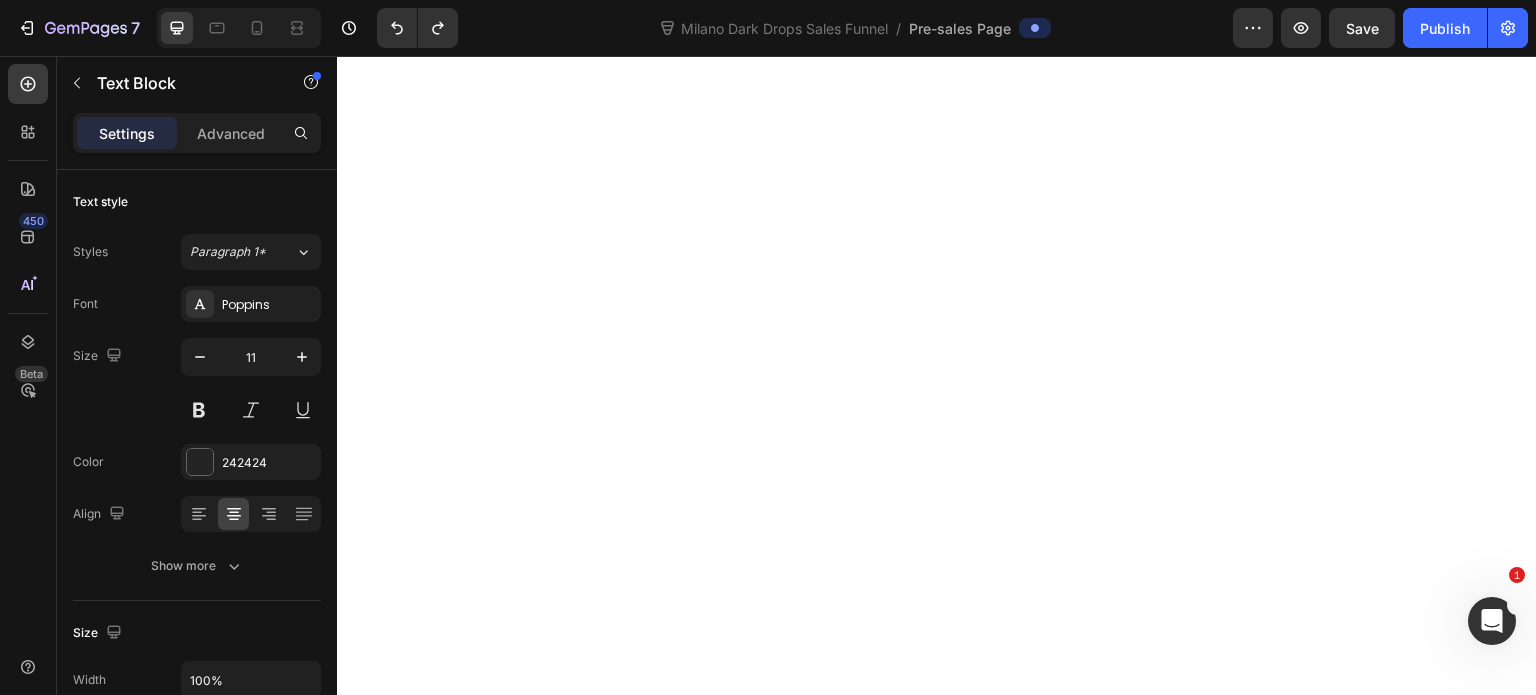 click on "Adds warm pink undertones while repairing skin damage" at bounding box center [829, -3034] 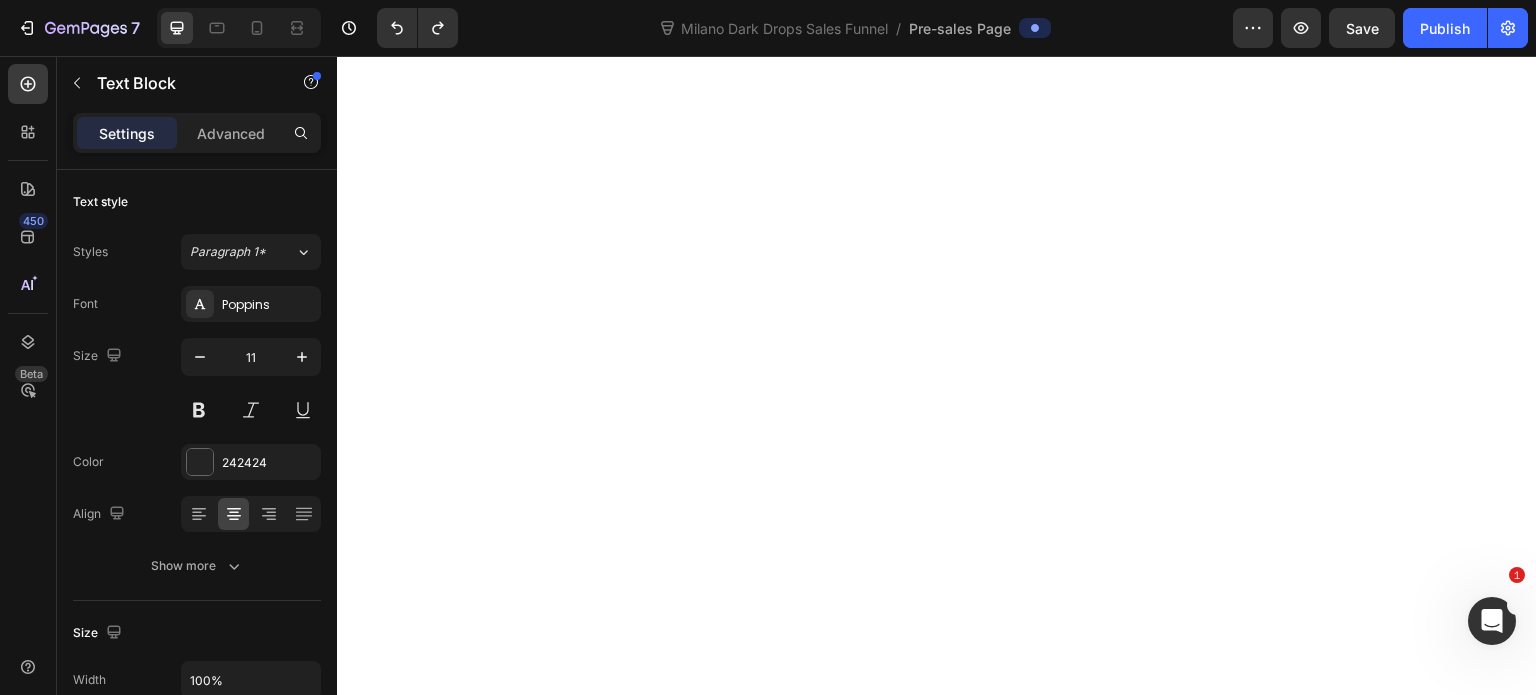 click on "Washes off, looks artificial in photos" at bounding box center (638, -3027) 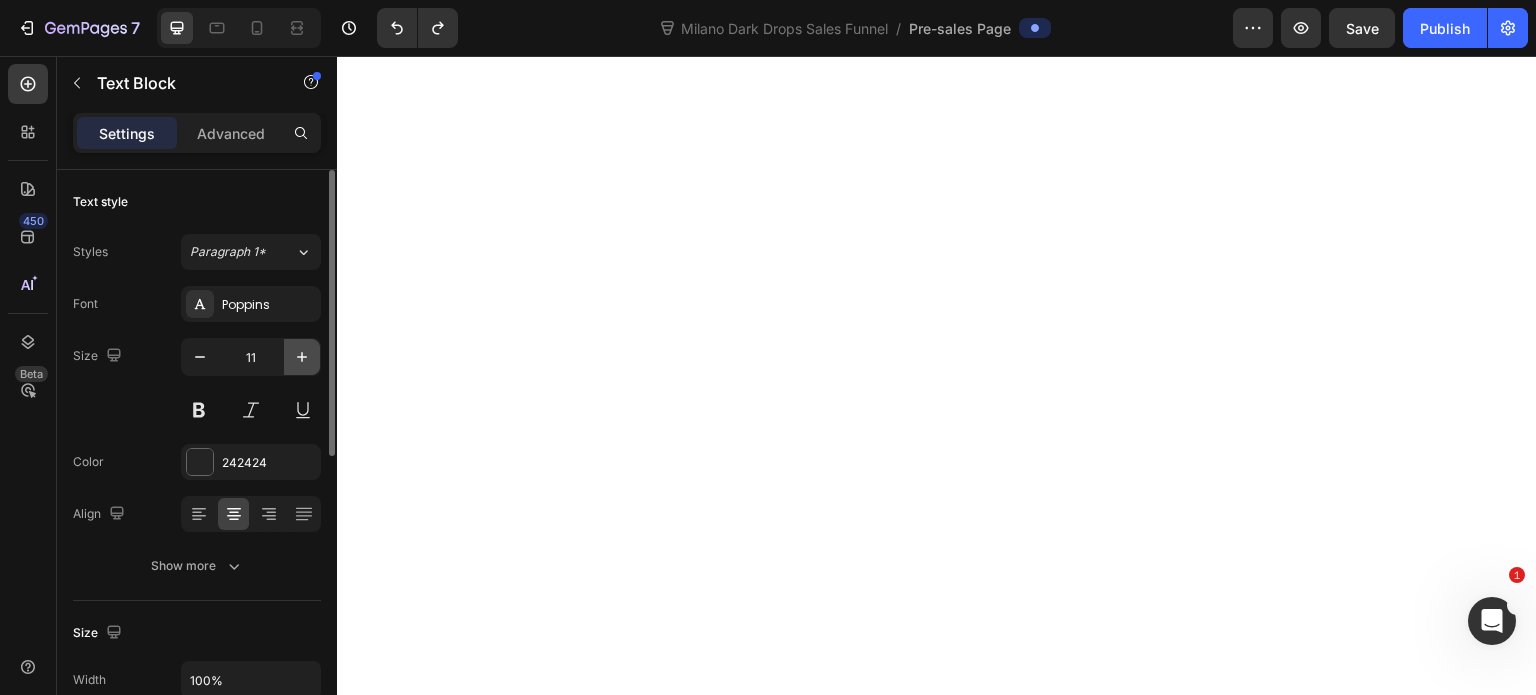 click at bounding box center [302, 357] 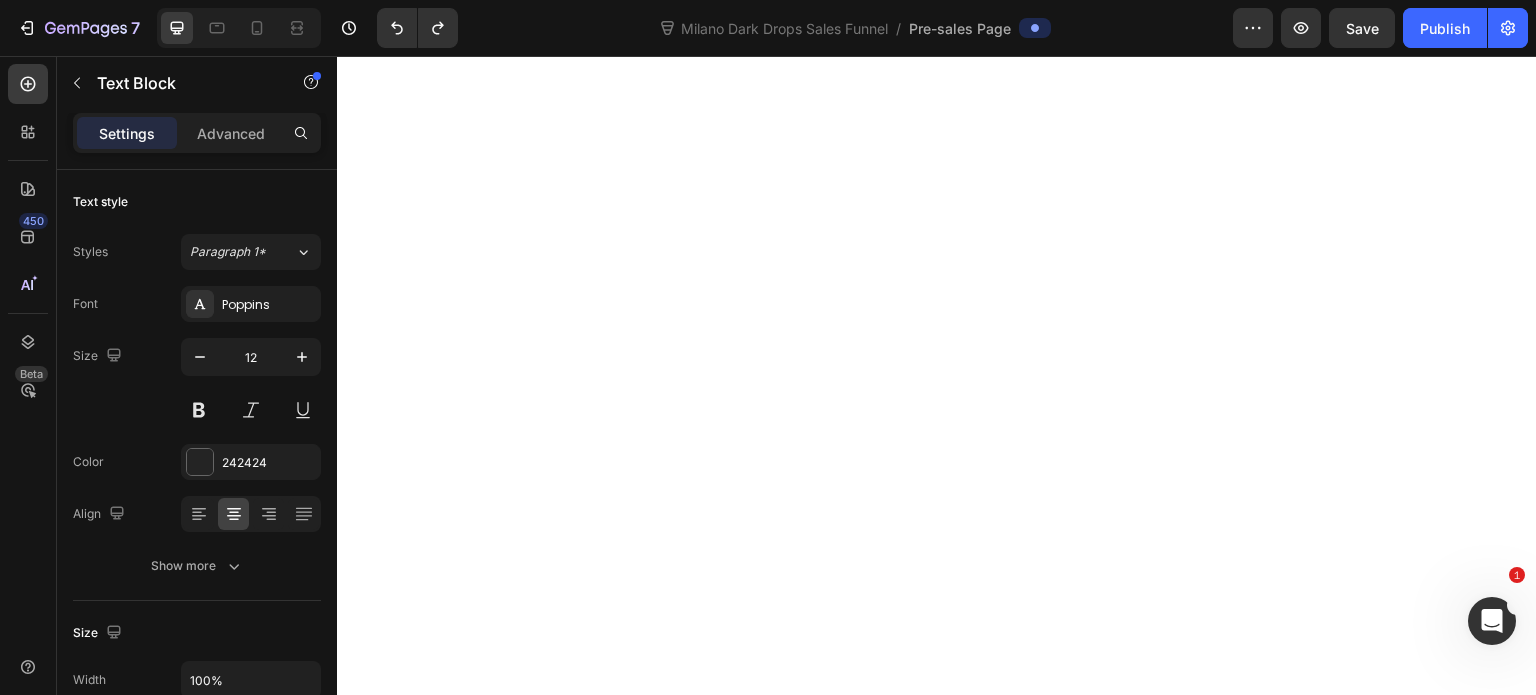 click on "Sits on surface like paint on paper" at bounding box center [456, -3034] 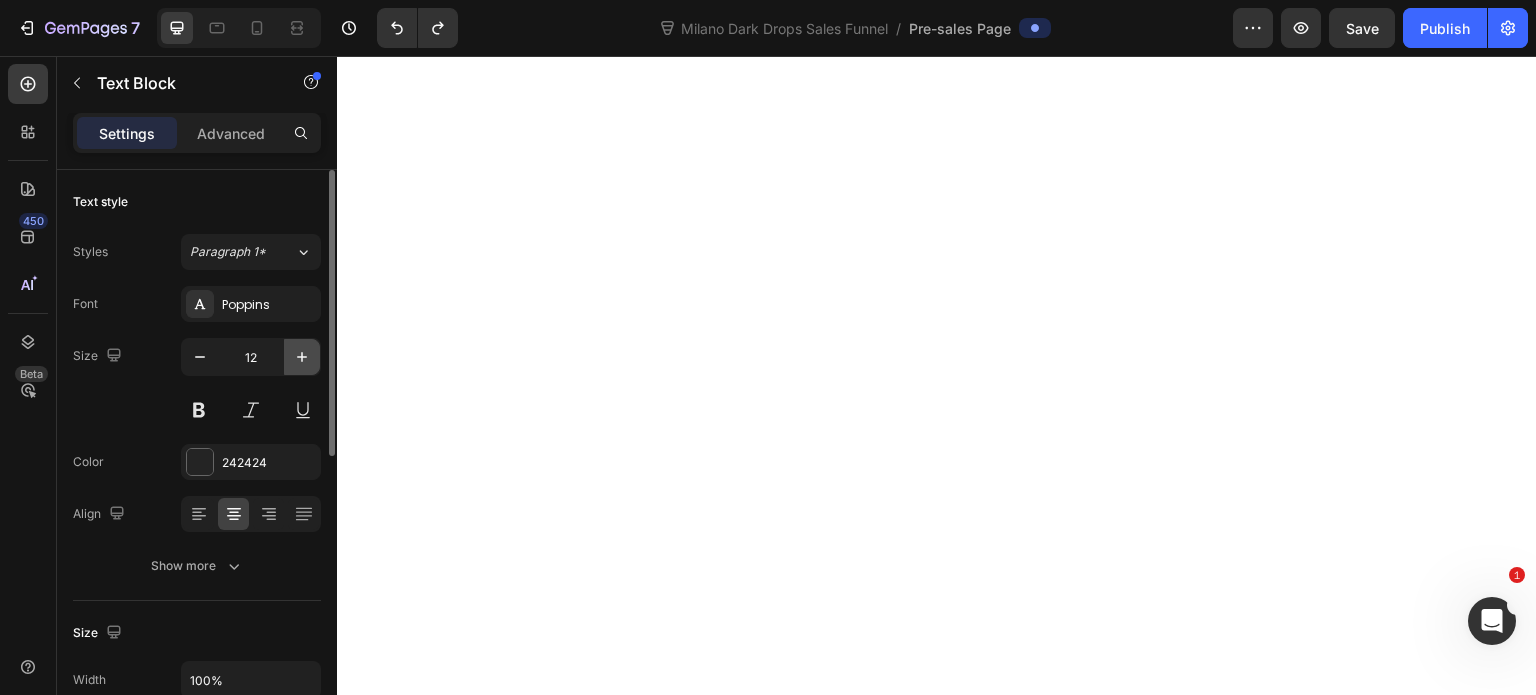 click 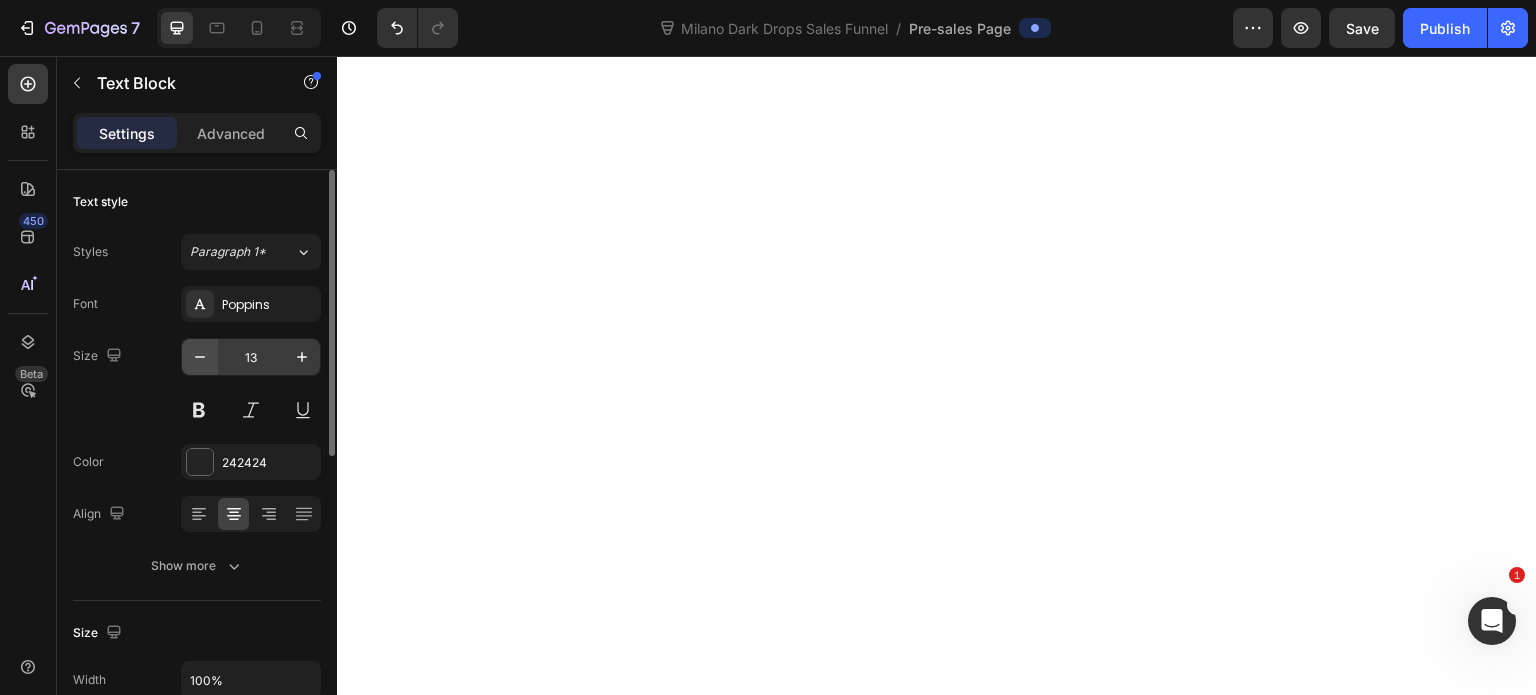 click at bounding box center [200, 357] 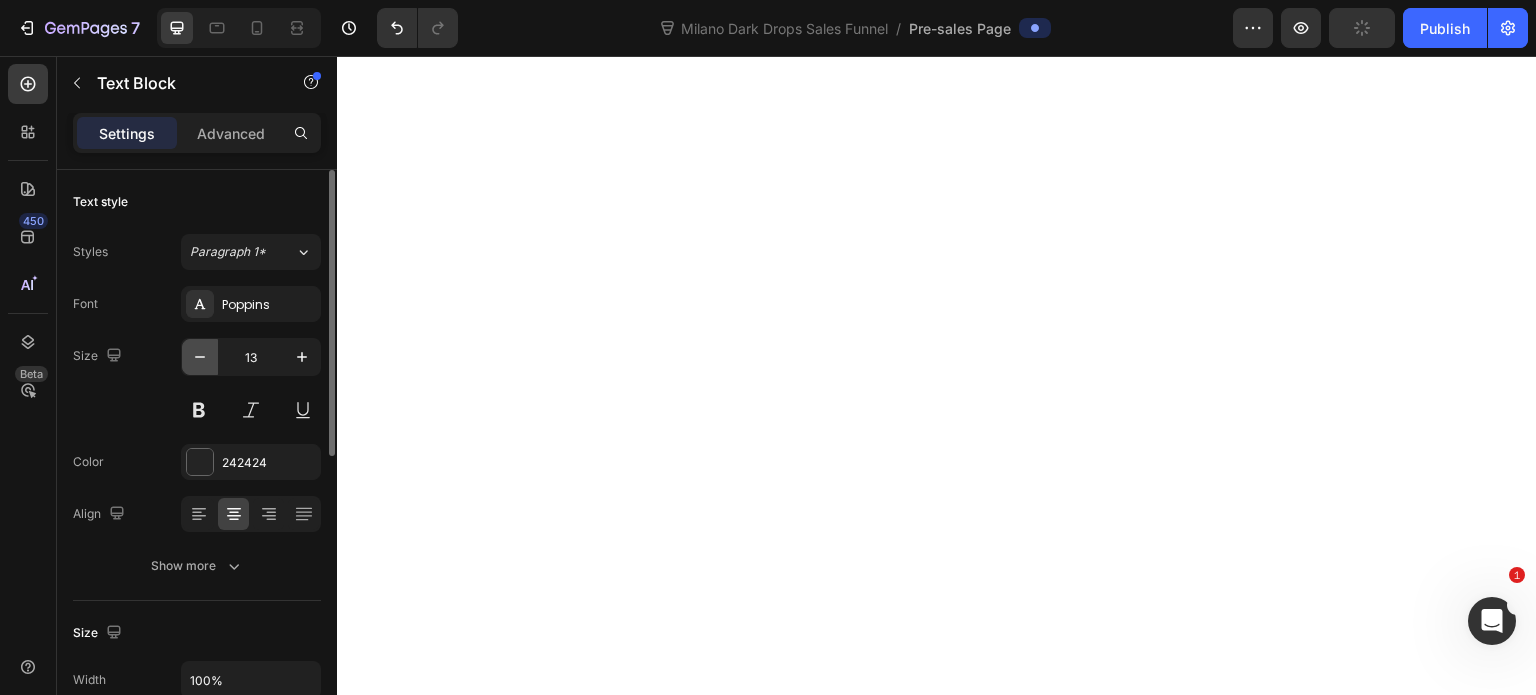 type on "12" 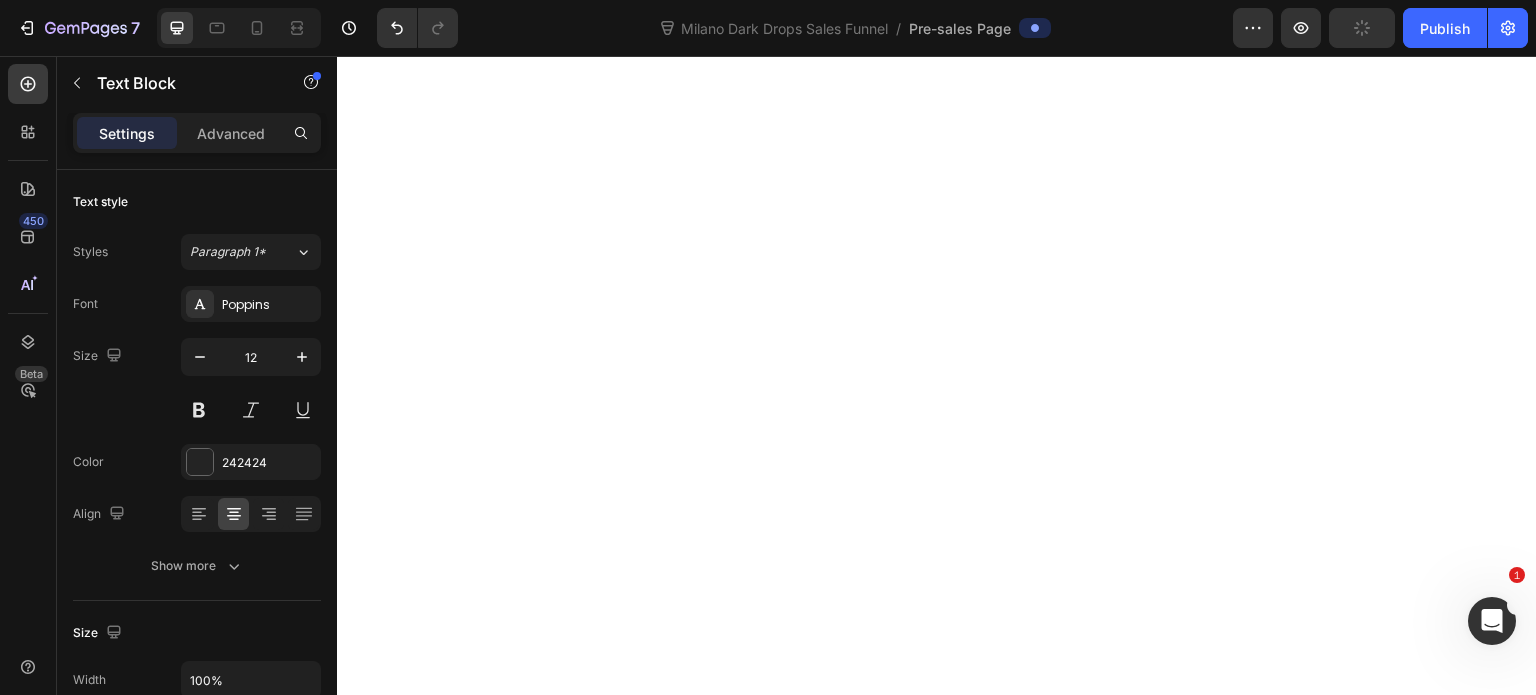 click on "Sits on surface like paint on paper" at bounding box center [456, -3031] 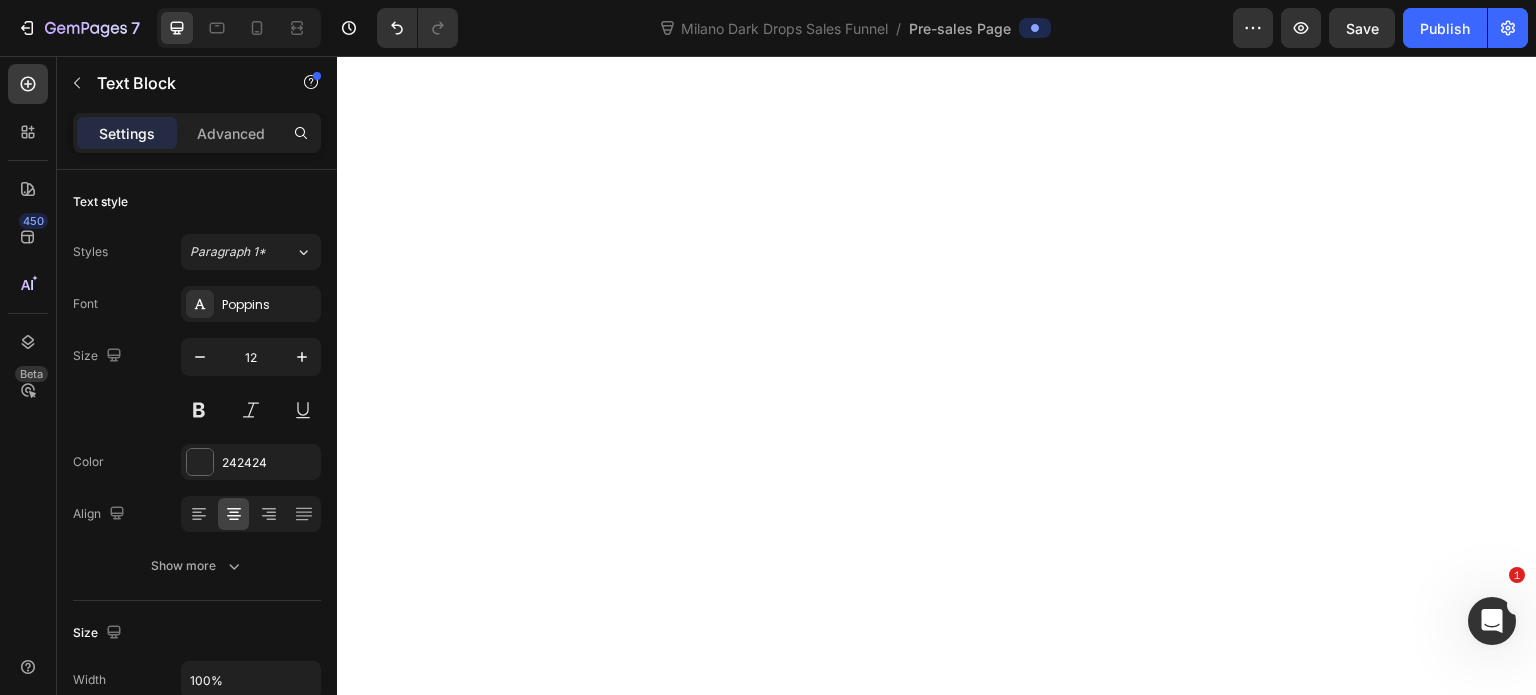 click on "Adds warm pink undertones while repairing skin damage" at bounding box center [829, -3034] 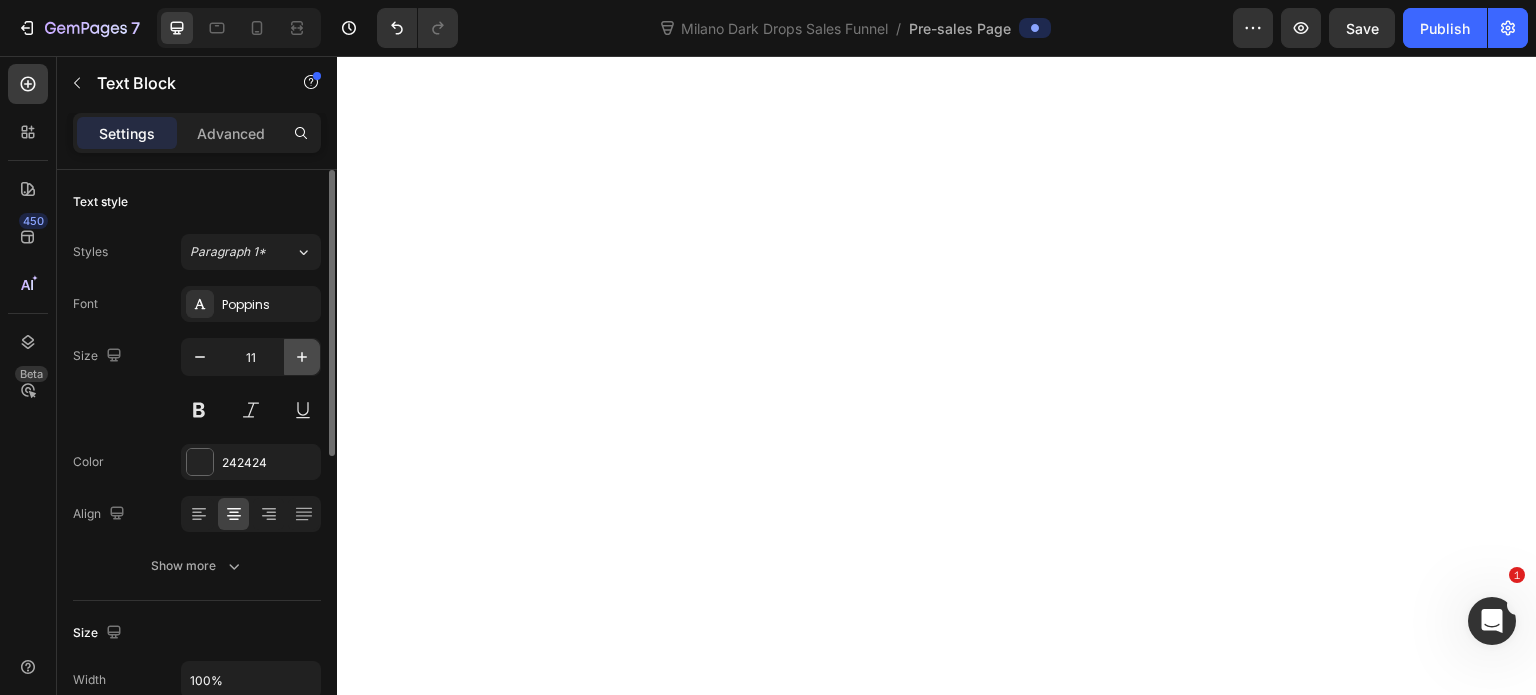 click at bounding box center (302, 357) 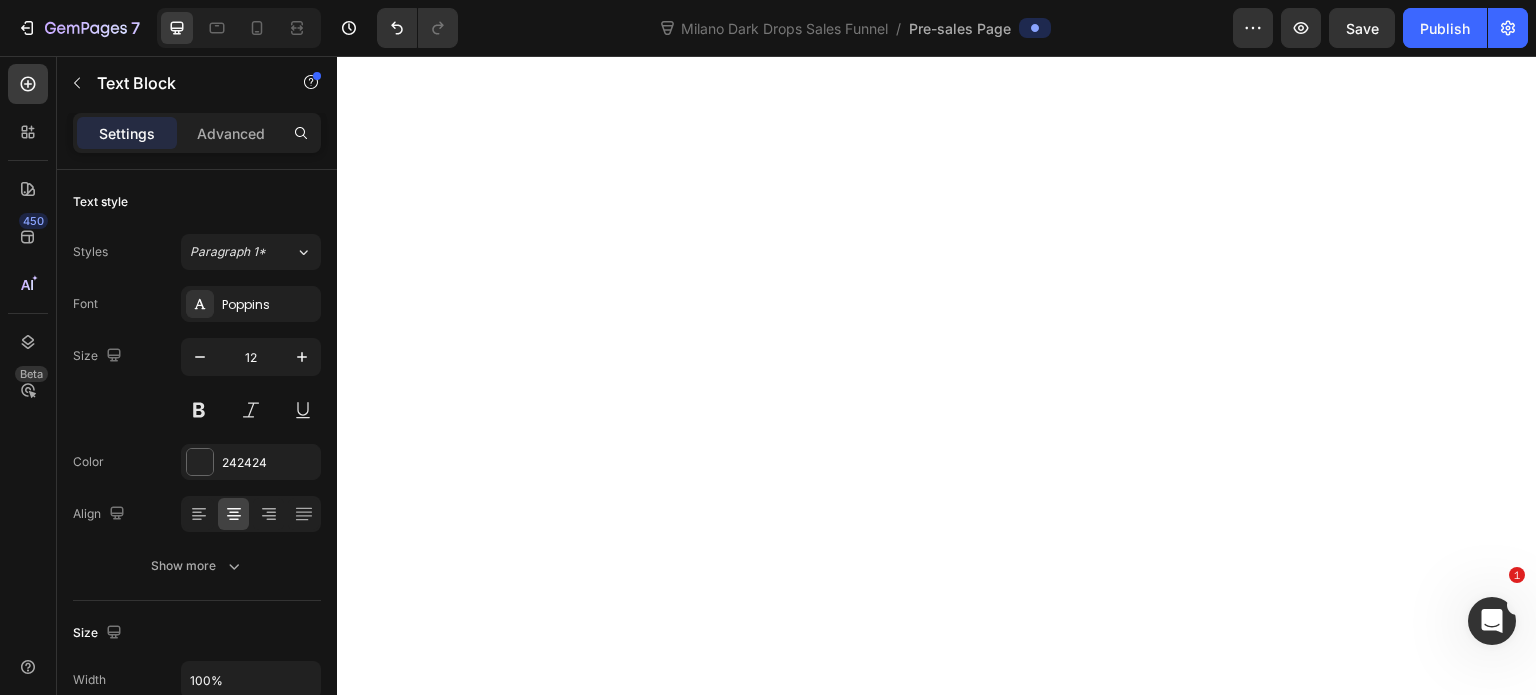 type 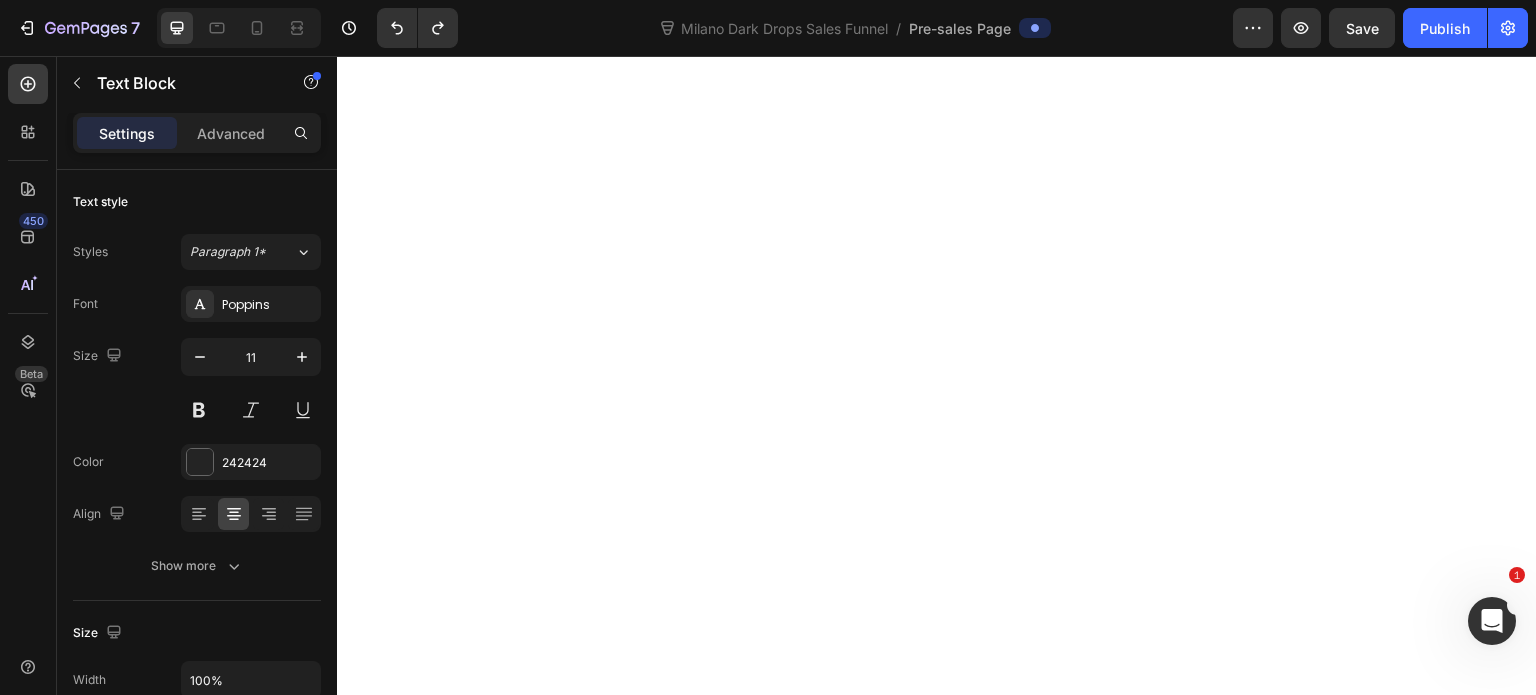 click on "Washes off, looks artificial in photos" at bounding box center (638, -3023) 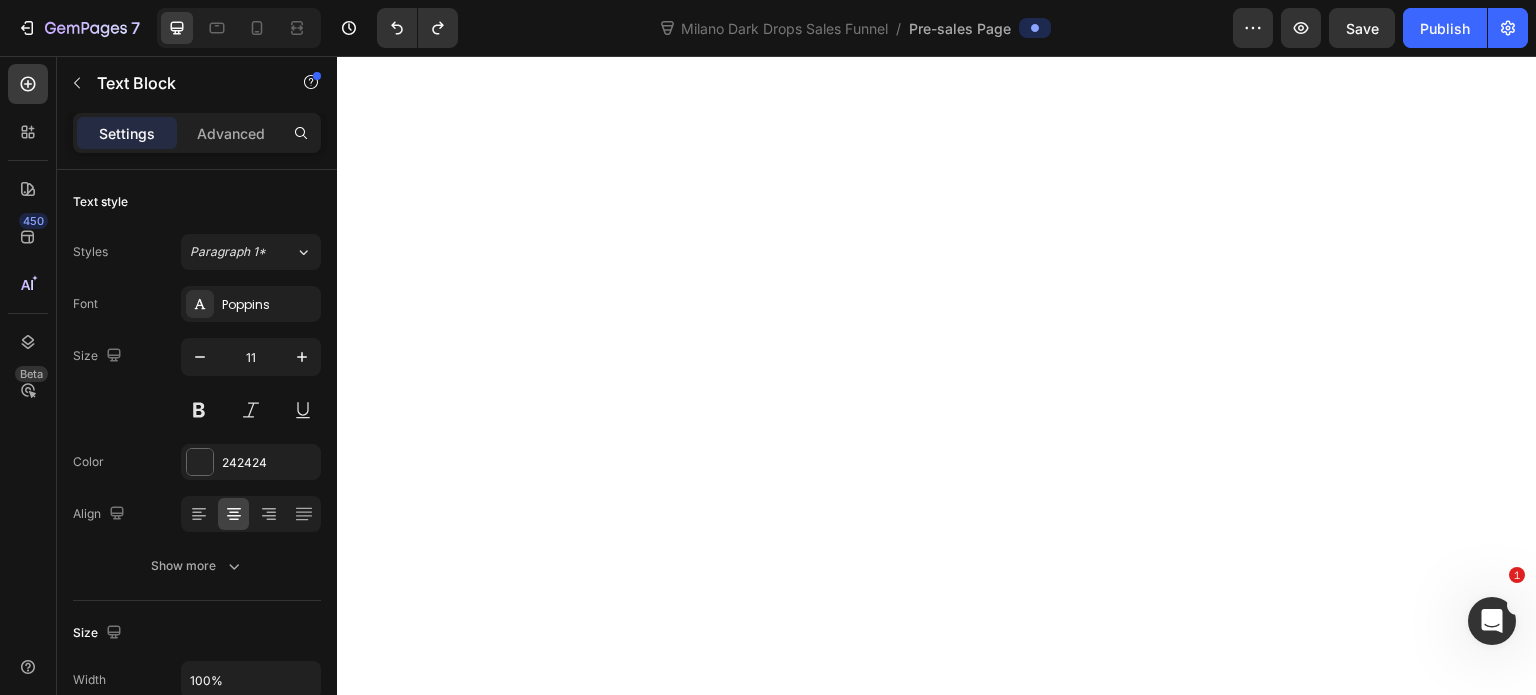 click on "Sits on surface like paint on paper" at bounding box center [456, -3031] 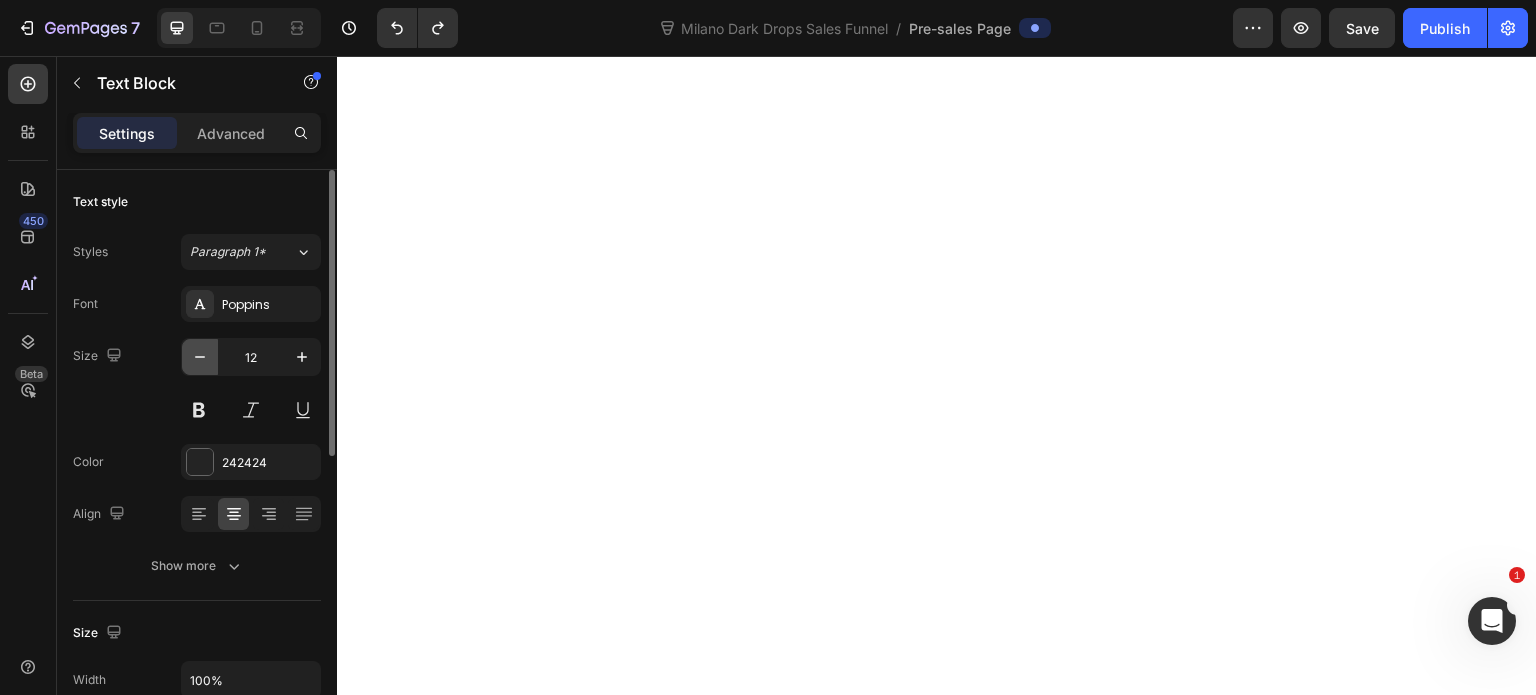 click 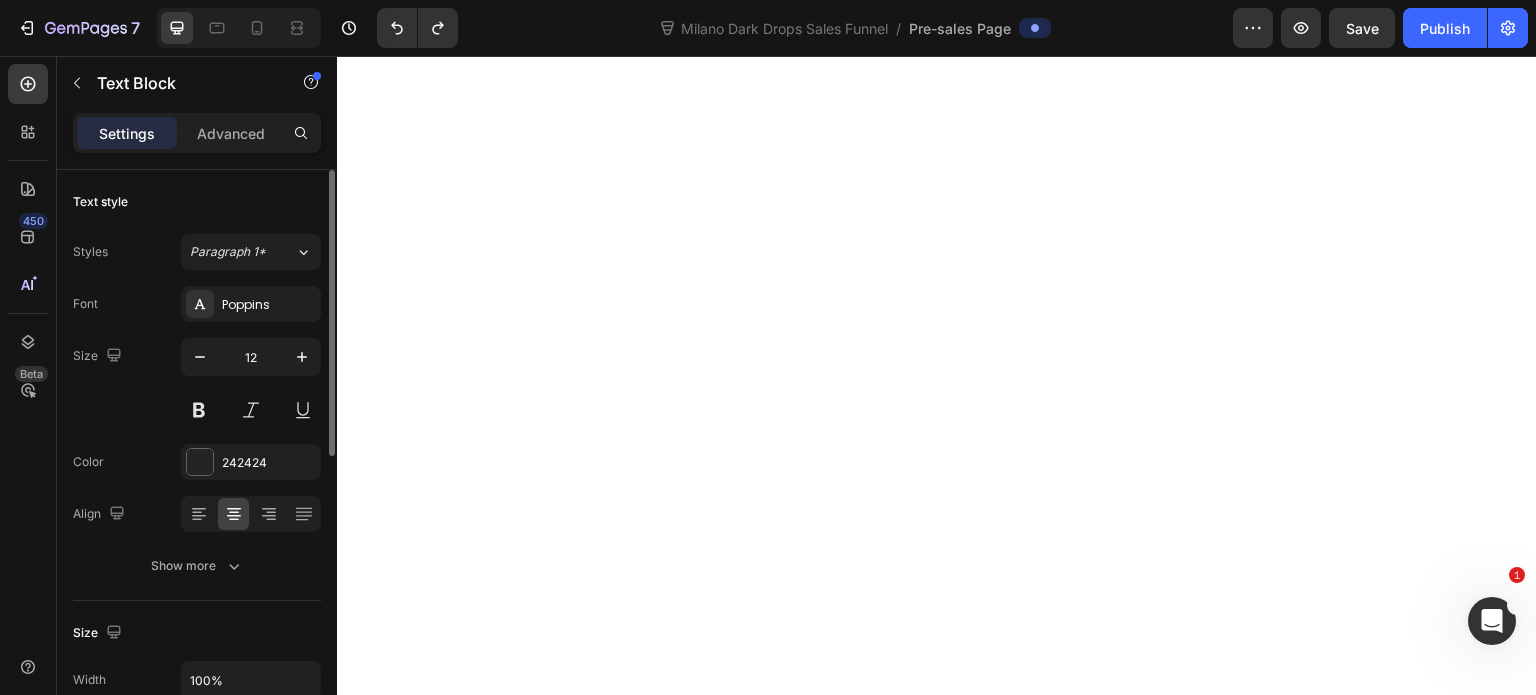 type on "11" 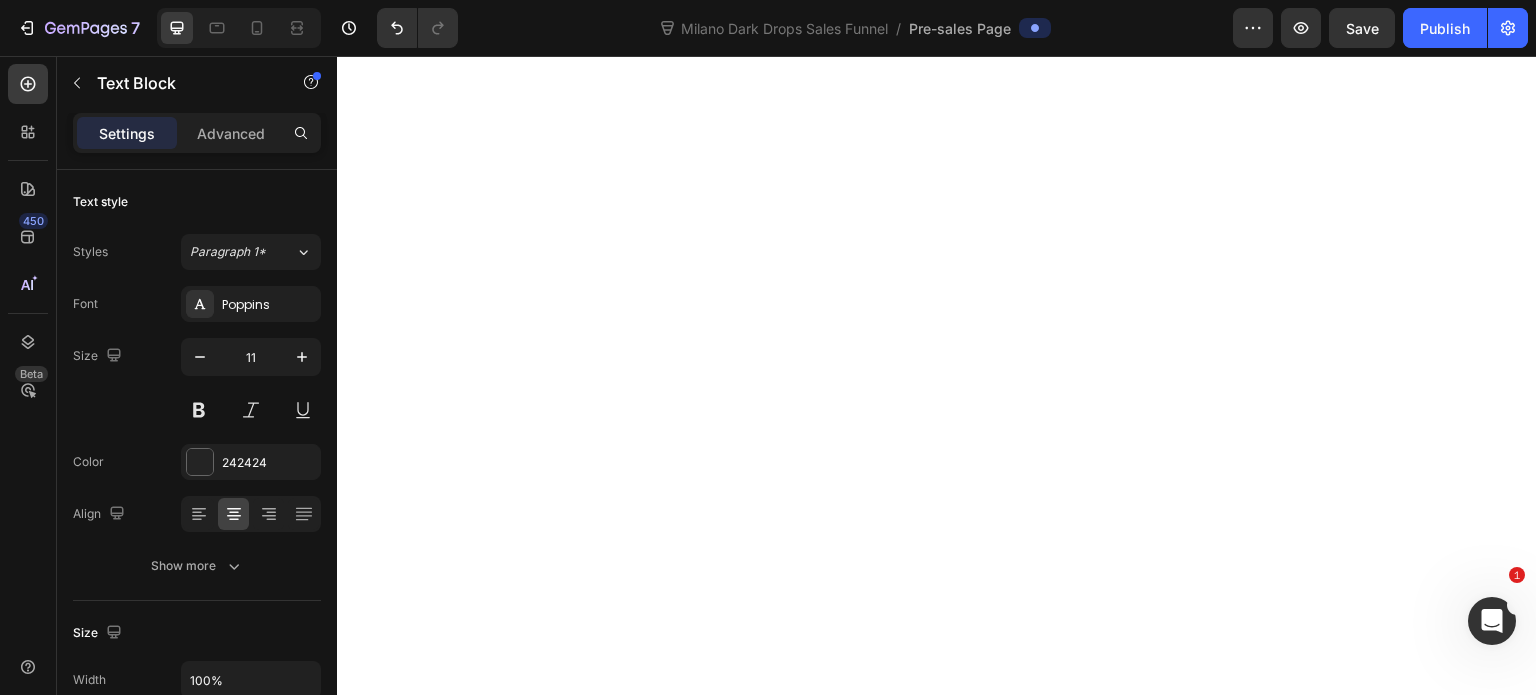 click at bounding box center [638, -3046] 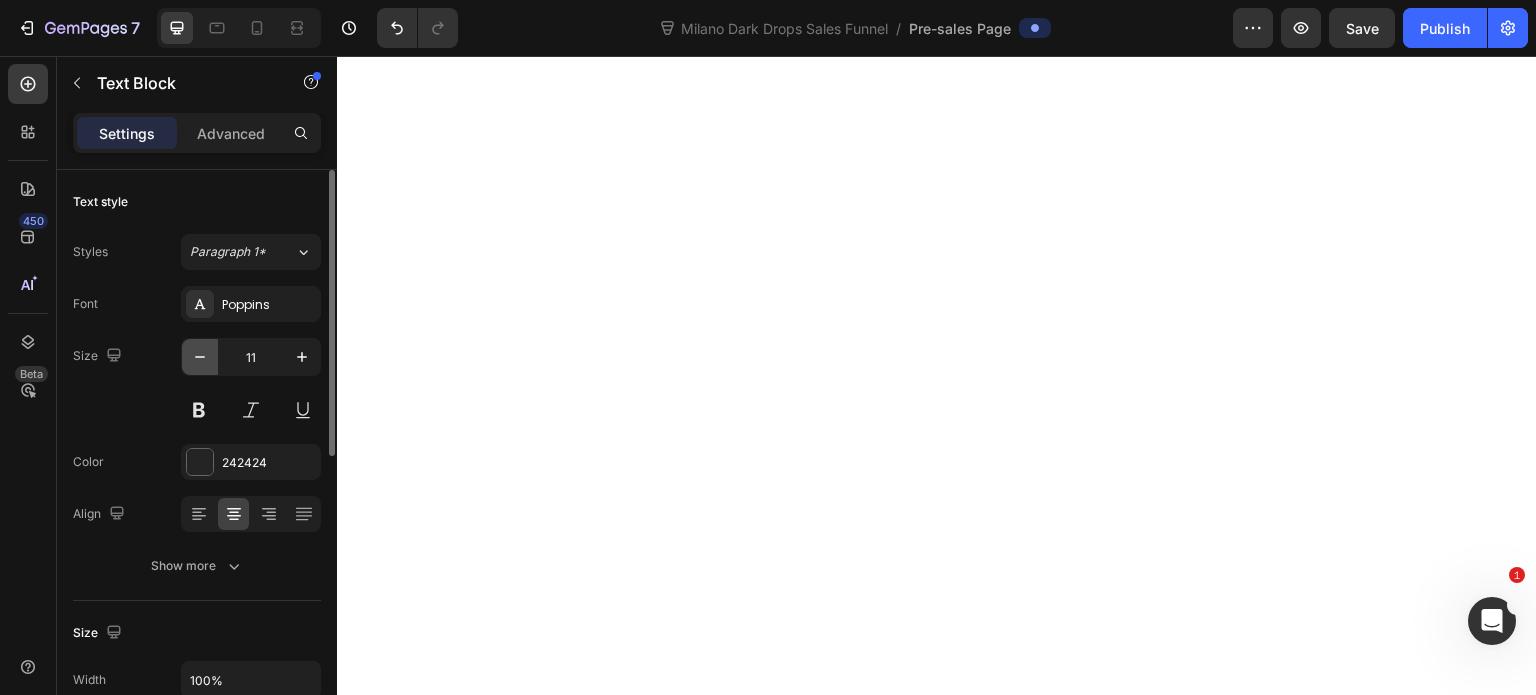 click 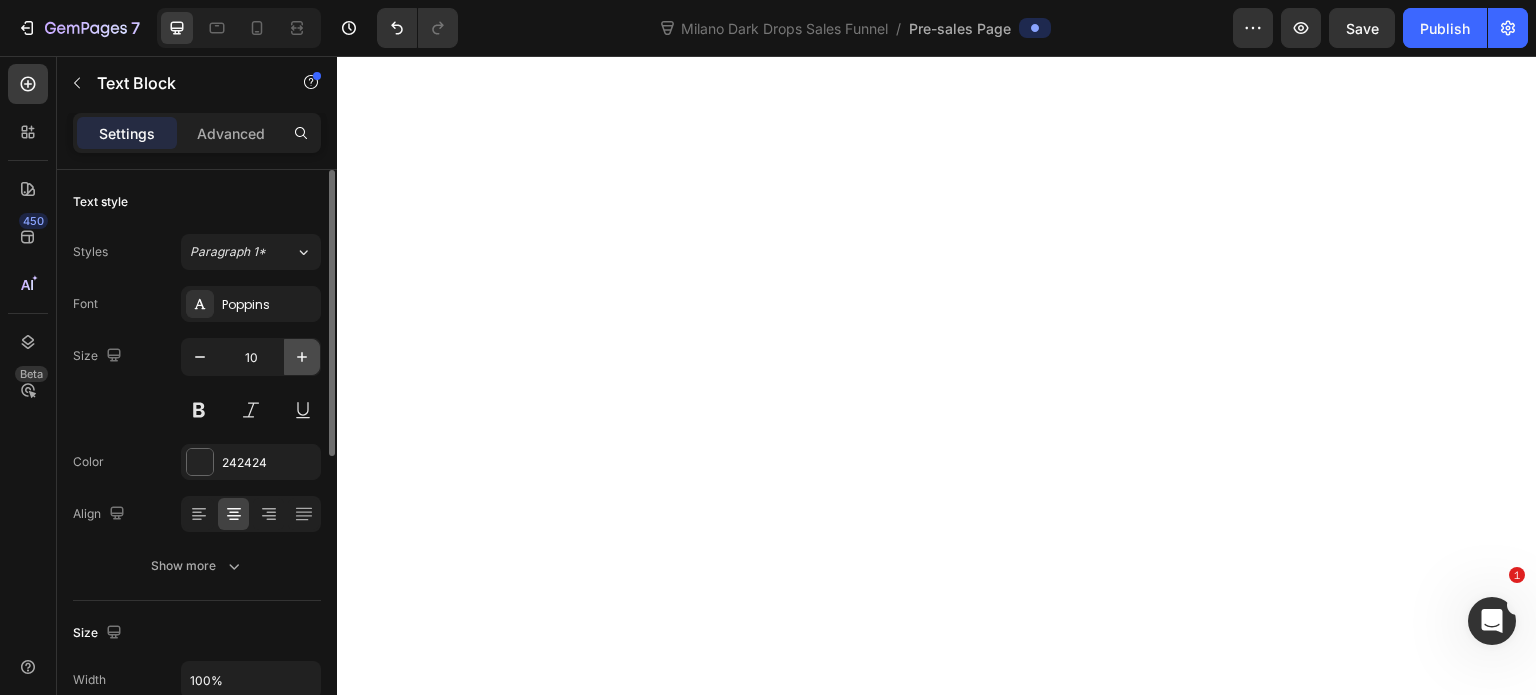 click 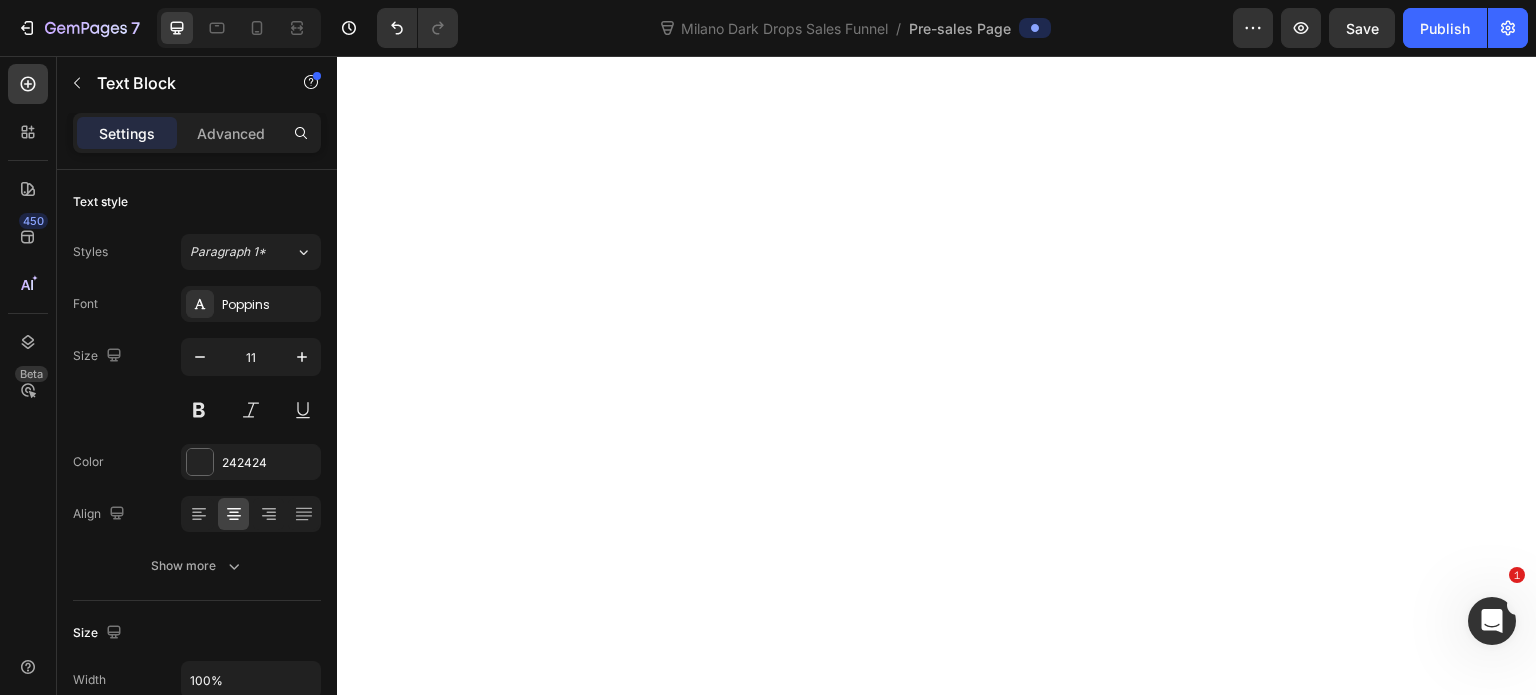 click on "Results:" at bounding box center (638, -3175) 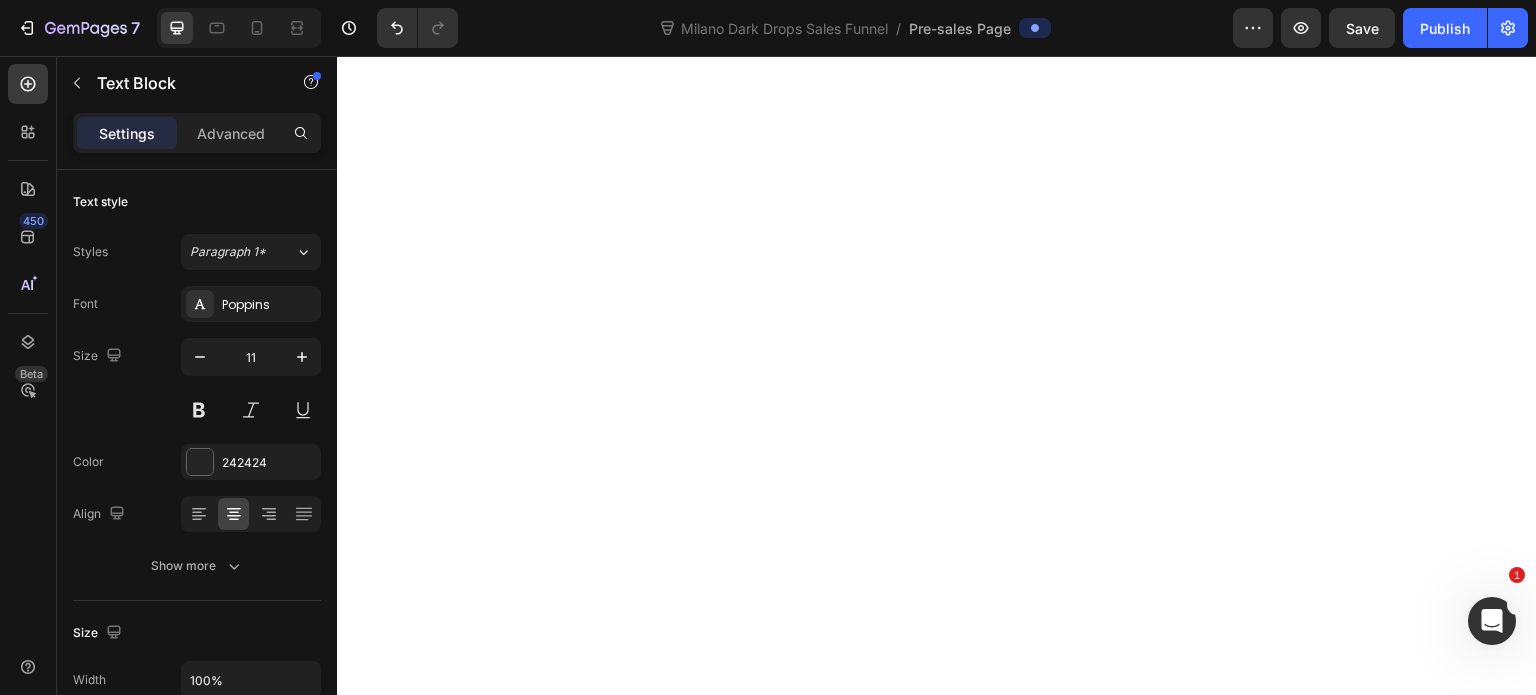 click on "Apply artificial color to pigment-depleted skin" at bounding box center (456, -3147) 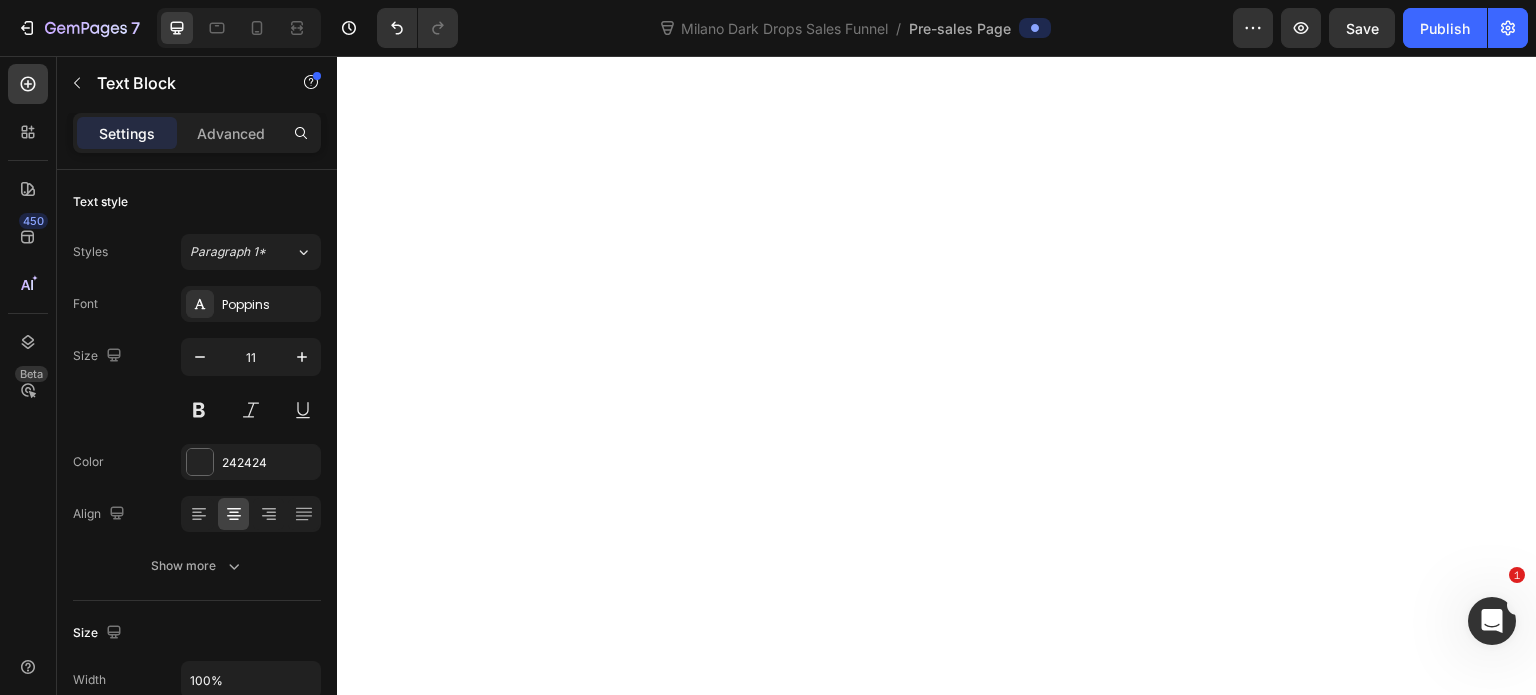 click on "Repair surface damage but don't restore glow" at bounding box center [456, -2921] 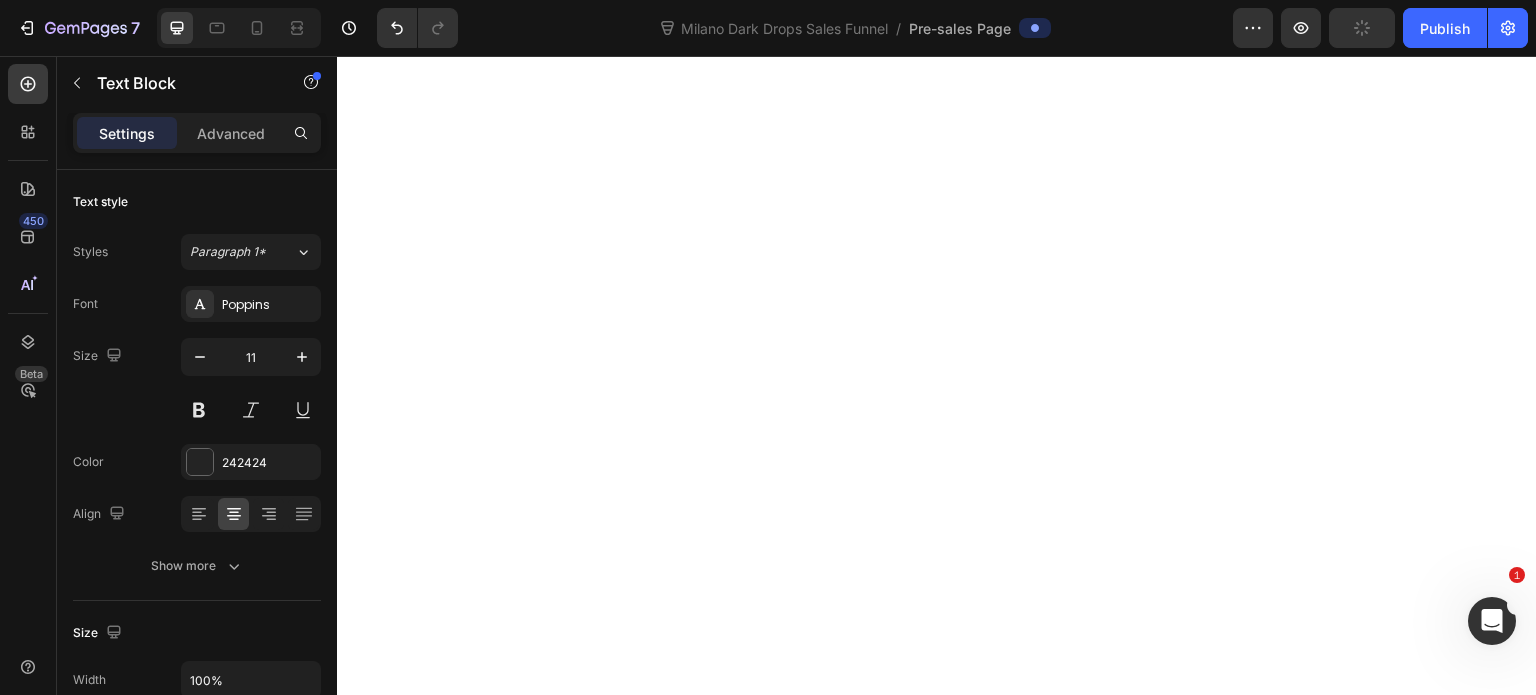 click at bounding box center (638, -2942) 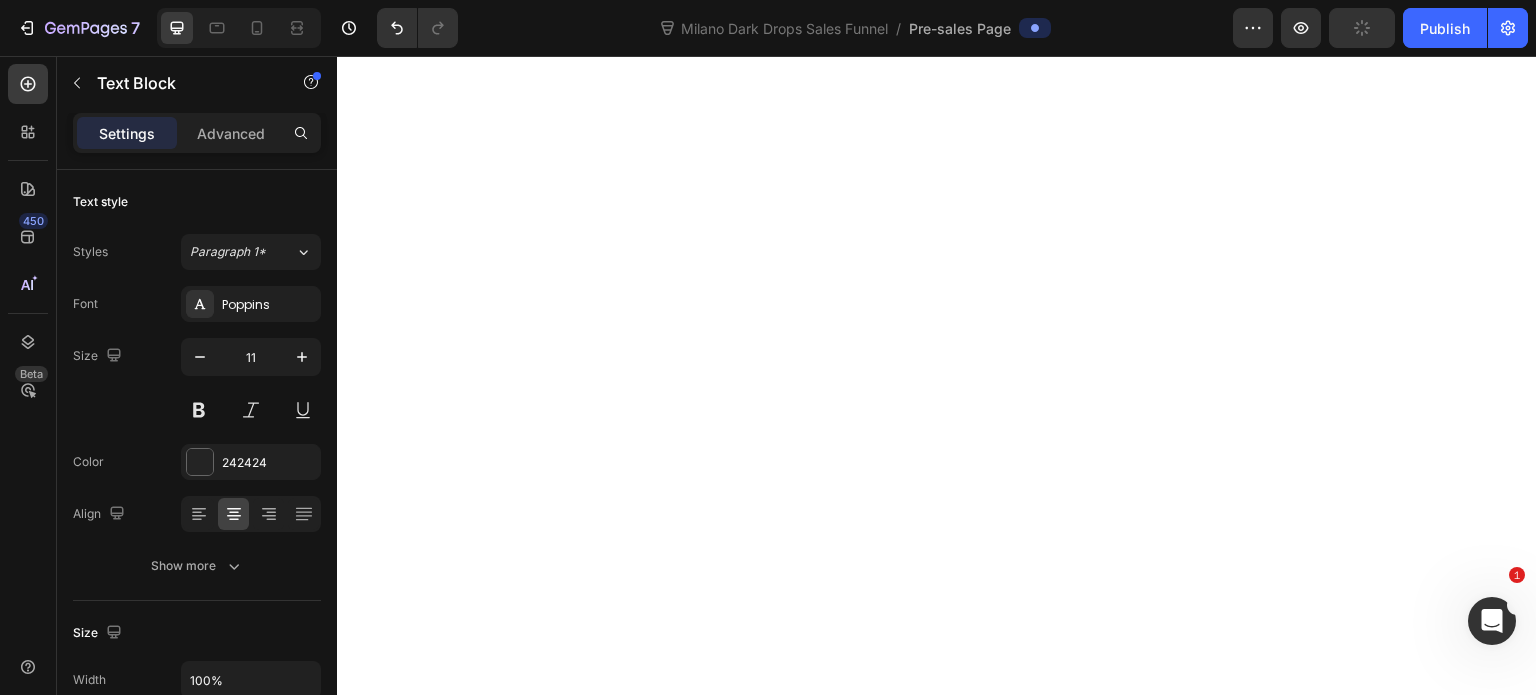 click on "Temporary surface staining that fades unevenly" at bounding box center [456, -2794] 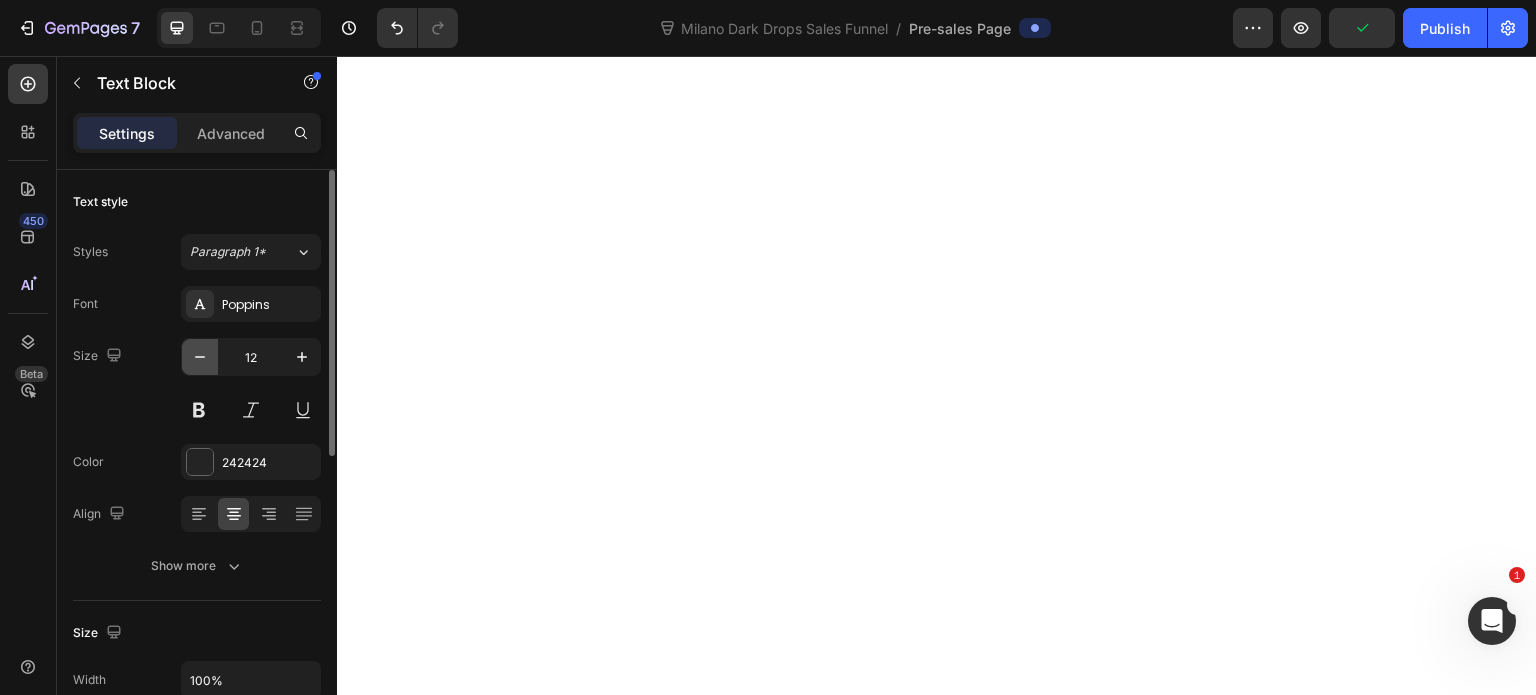 click 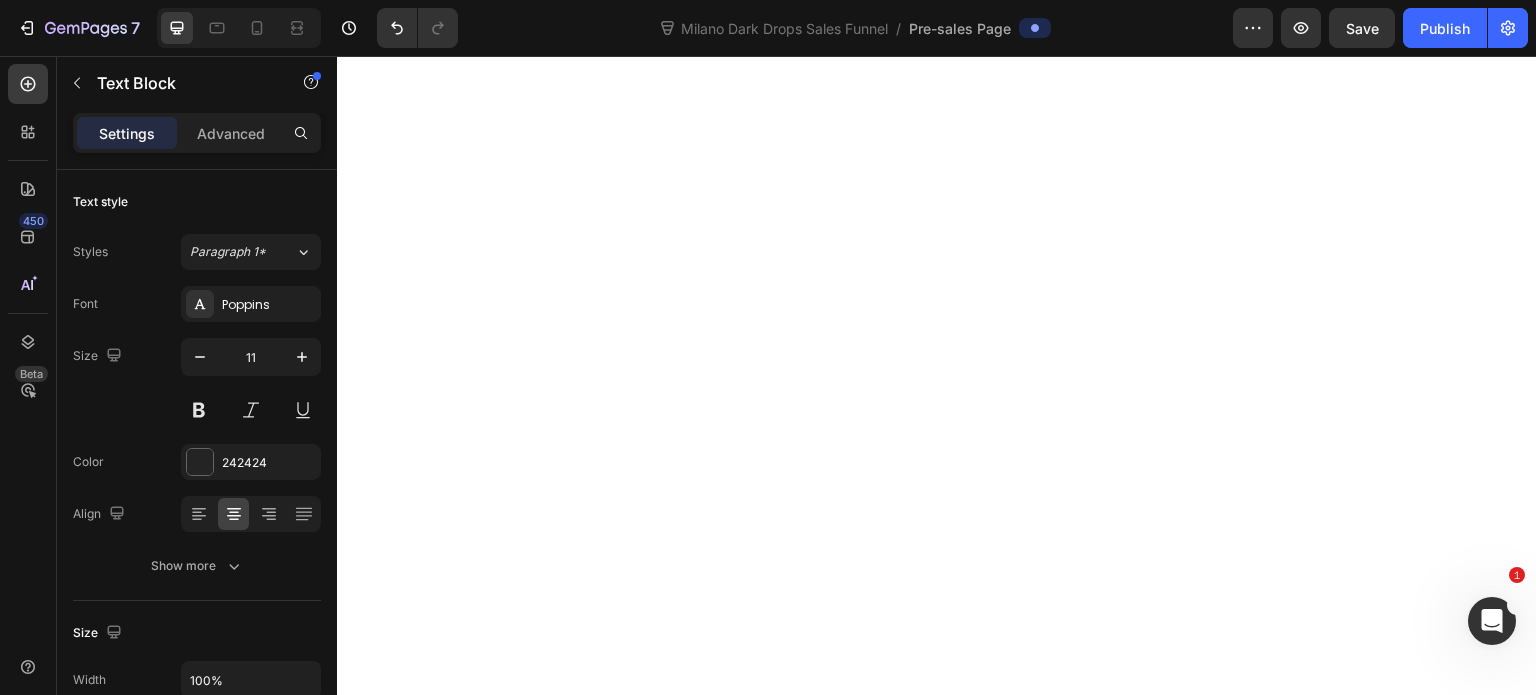 click on "High maintenance, expensive, still fake" at bounding box center [638, -2801] 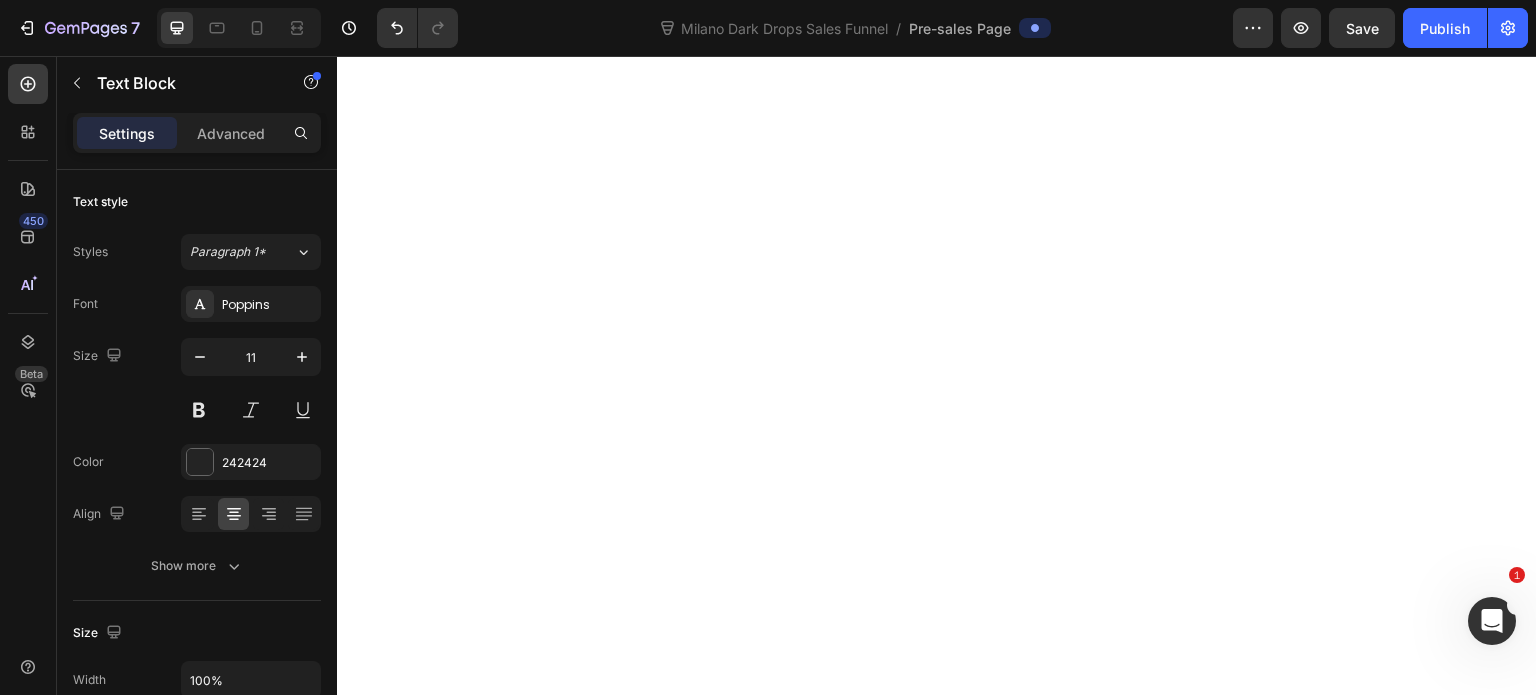 click on "Spray Tans" at bounding box center (456, -2837) 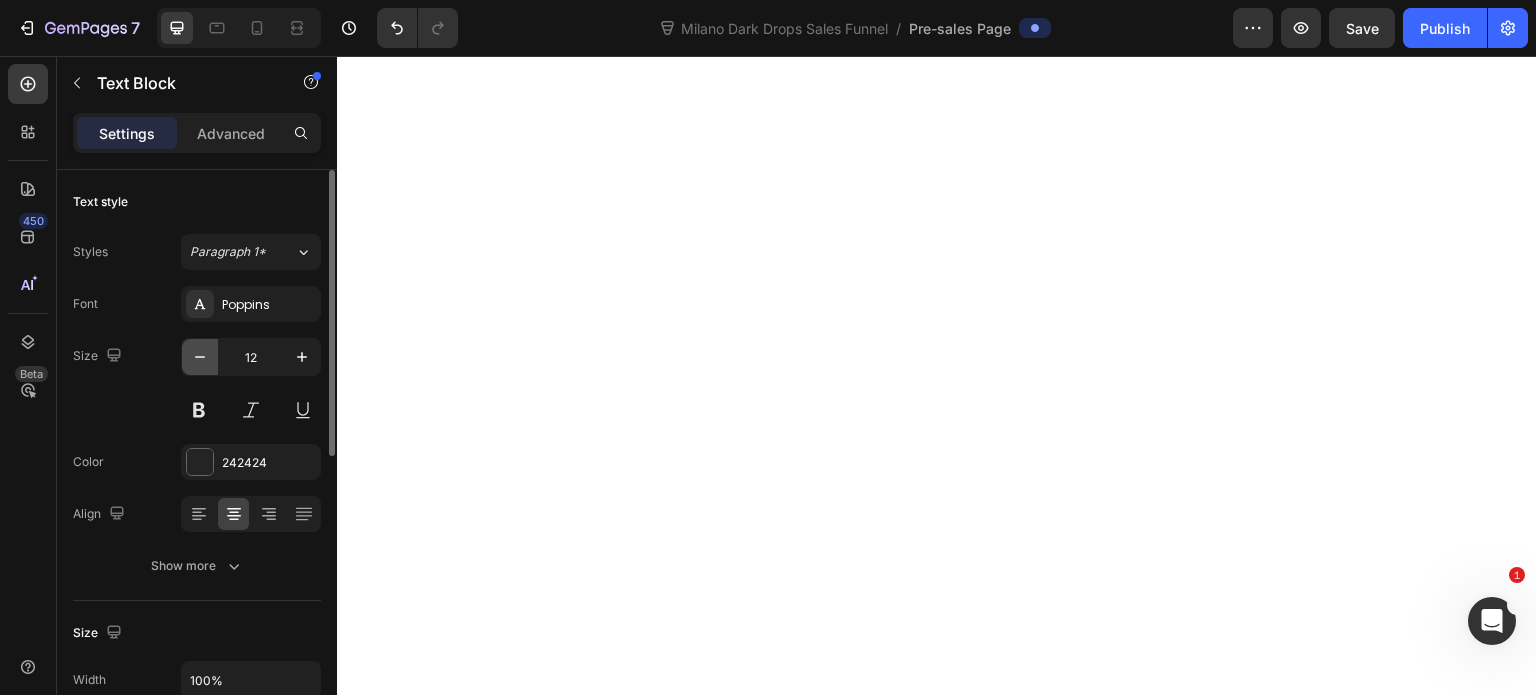 click 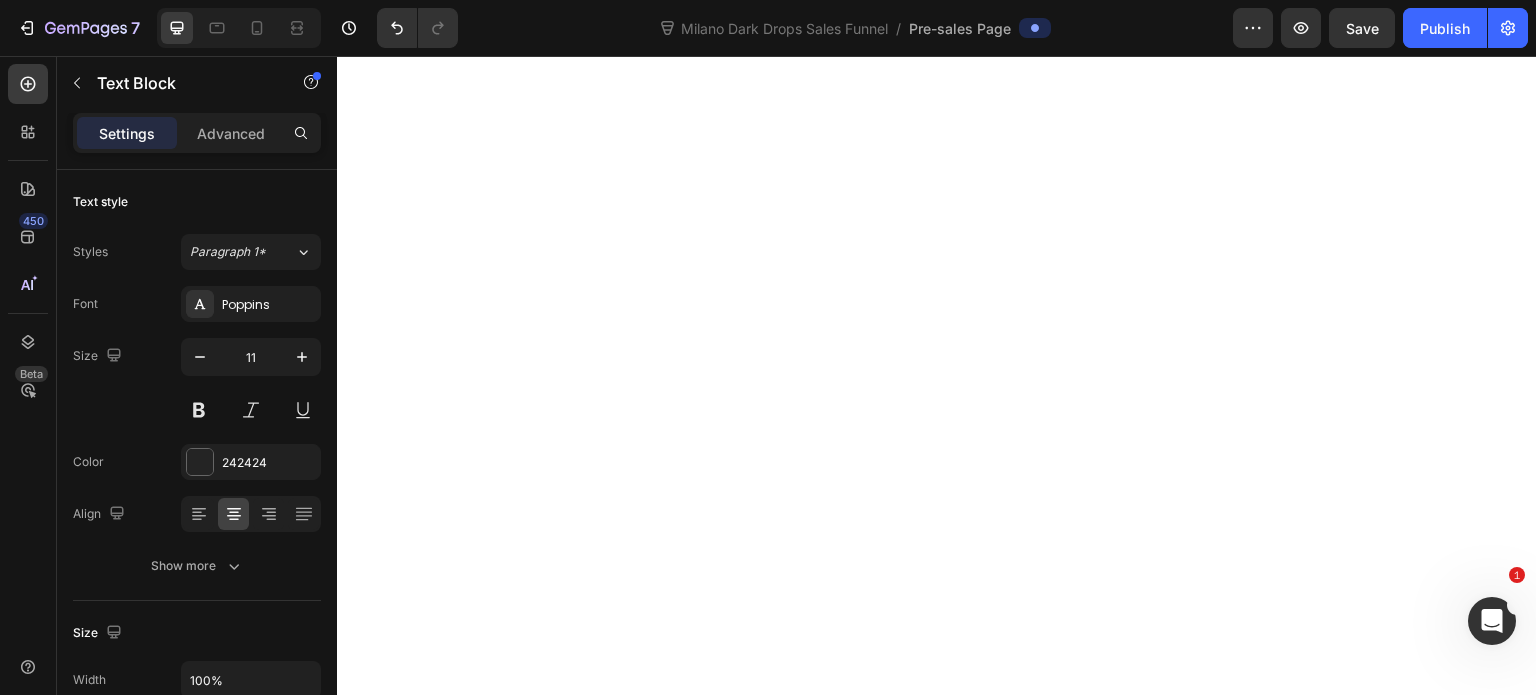 click on "Astaxanthin" at bounding box center [829, -3076] 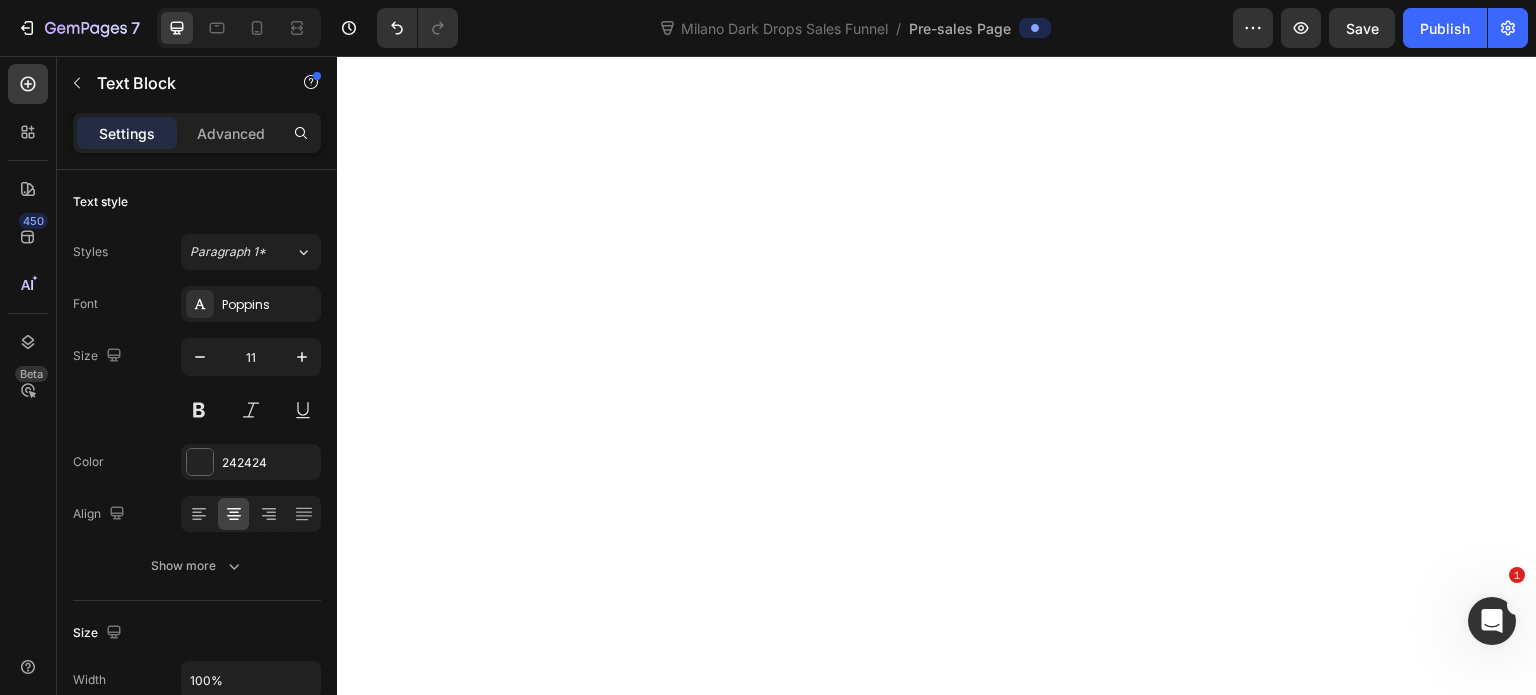 click on "Results:" at bounding box center (1011, -3182) 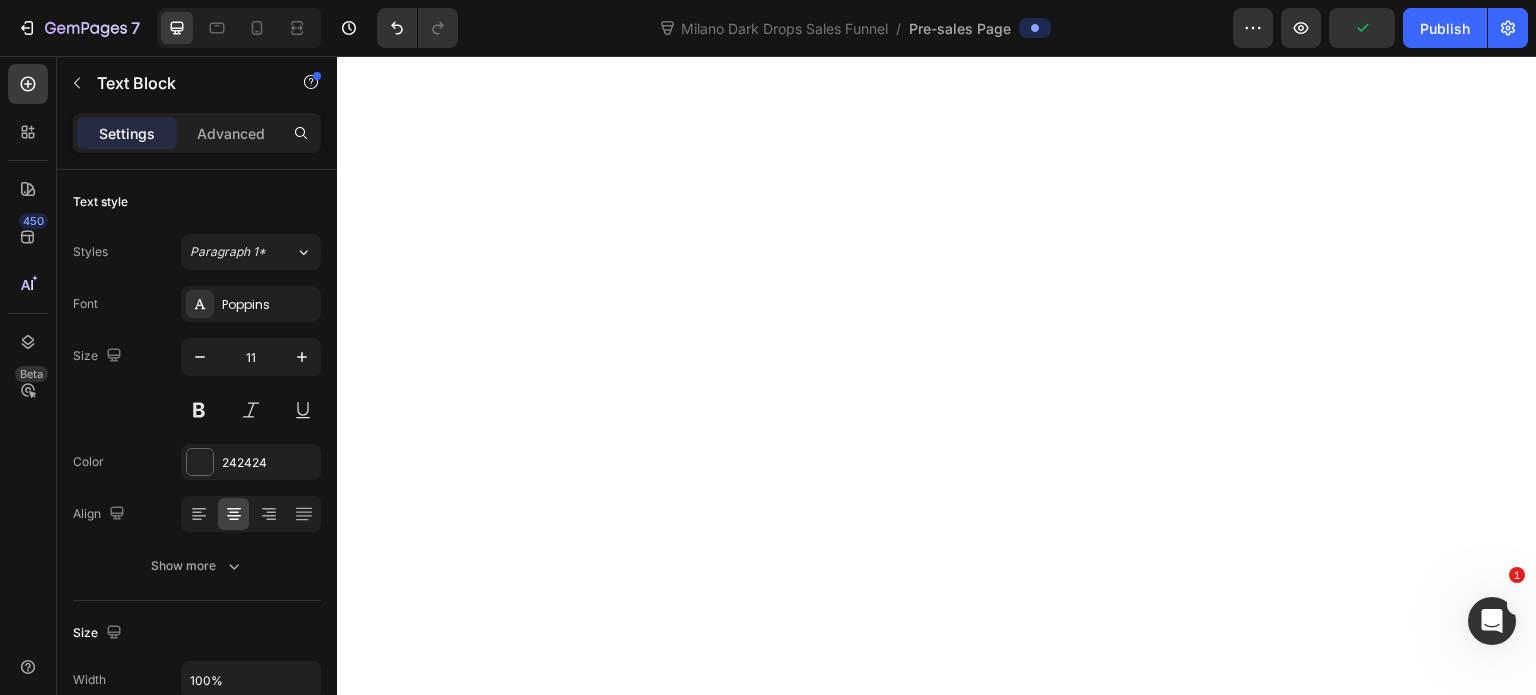click on "Traditional Solutions Text Block (Wrong Approach) Text Block Row Self-Tanners Apply artificial color to pigment-depleted skin   Text Block Results:   Orange, streaky, obvious fake look   Text Block Row Bronzing Makeup Sits on surface like paint on paper Text Block Results: Washes off, looks artificial in photos Text Block Row Expensive Laser Treatments Repair surface damage but don't restore glow Text Block   Results:   Smoother but still lifeless-looking skin   Text Block Row Professional Spray Tans Temporary surface staining that fades unevenly Text Block   Results:   High maintenance, expensive, still fake   Text Block Row Row Internal Carotenoid Restoration Text Block (Right Approach) Text Block Row Beta-Carotene Creates golden undertones from within skin cells Text Block   0 Results: Natural, believable sun-kissed glow Text Block Row Astaxanthin Adds warm pink undertones while repairing skin damage Text Block Results:   Permanent improvement that photographs perfectly Text Block Row Lycopene" at bounding box center (733, -3022) 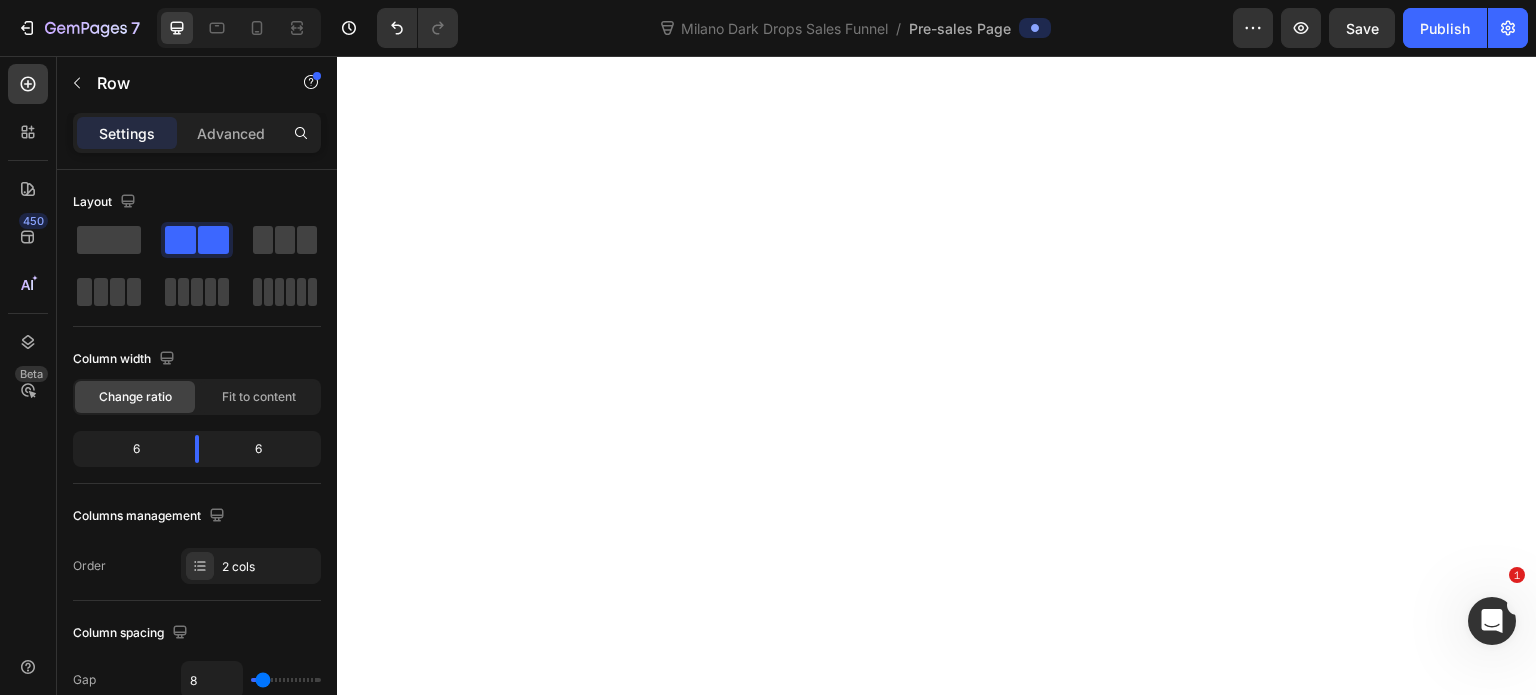 click on "Bronzing Makeup Sits on surface like paint on paper Text Block Results: Washes off, looks artificial in photos Text Block Row" at bounding box center [547, -3041] 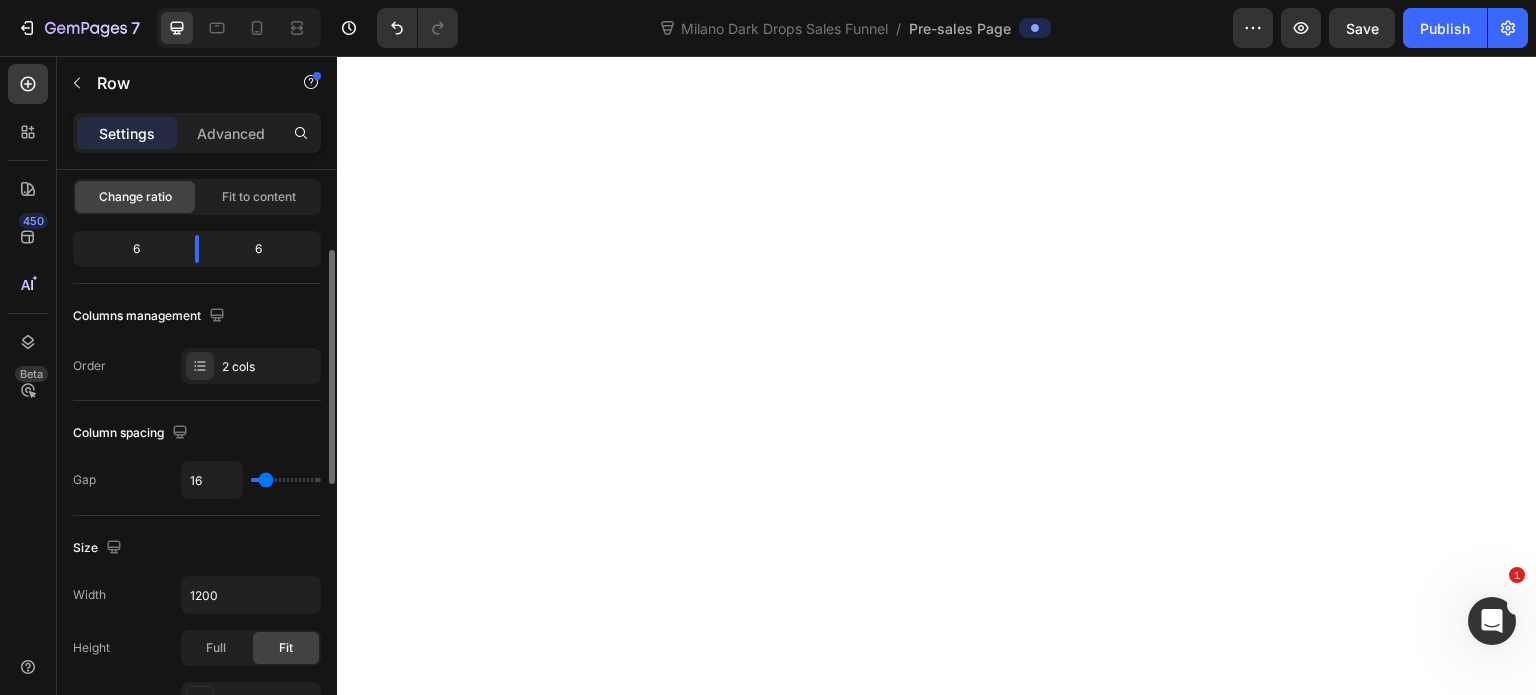 scroll, scrollTop: 300, scrollLeft: 0, axis: vertical 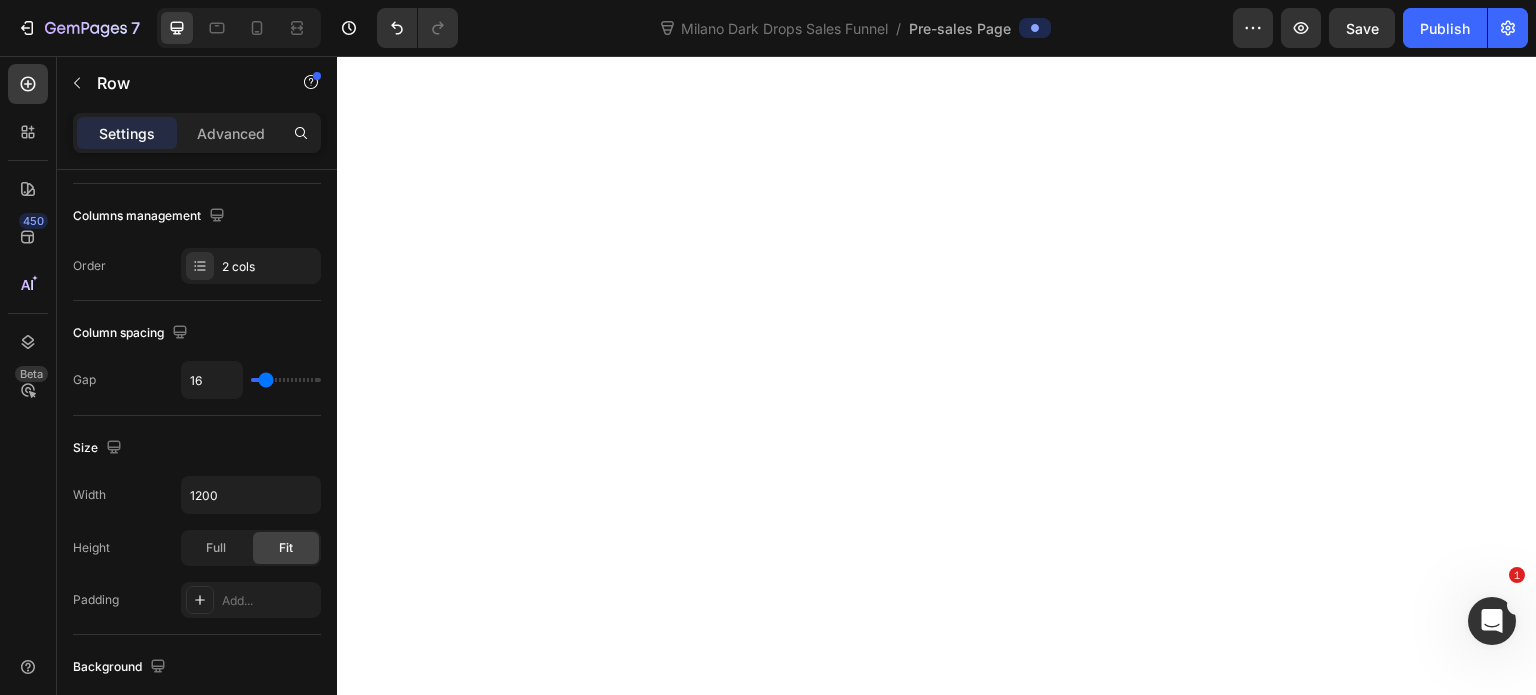 click on "Settings Advanced" at bounding box center [197, 133] 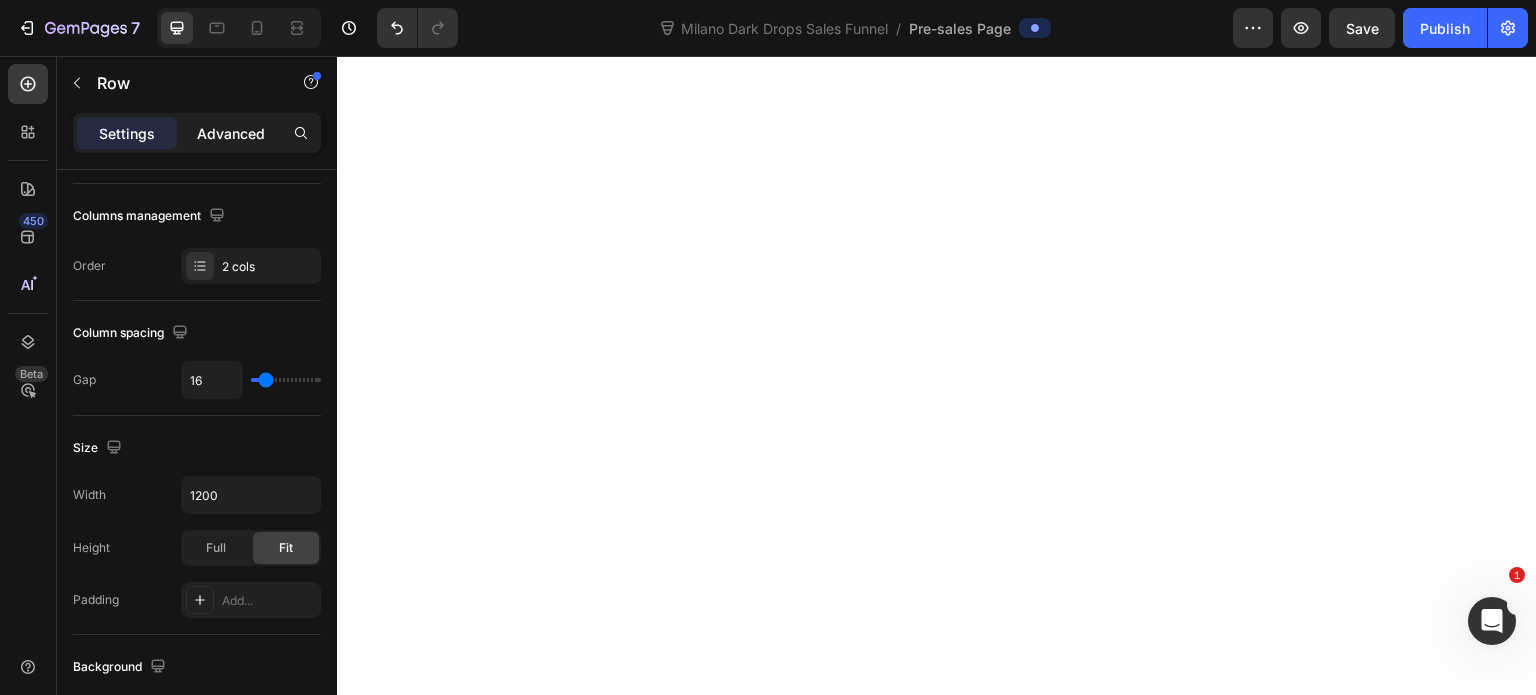 click on "Advanced" at bounding box center (231, 133) 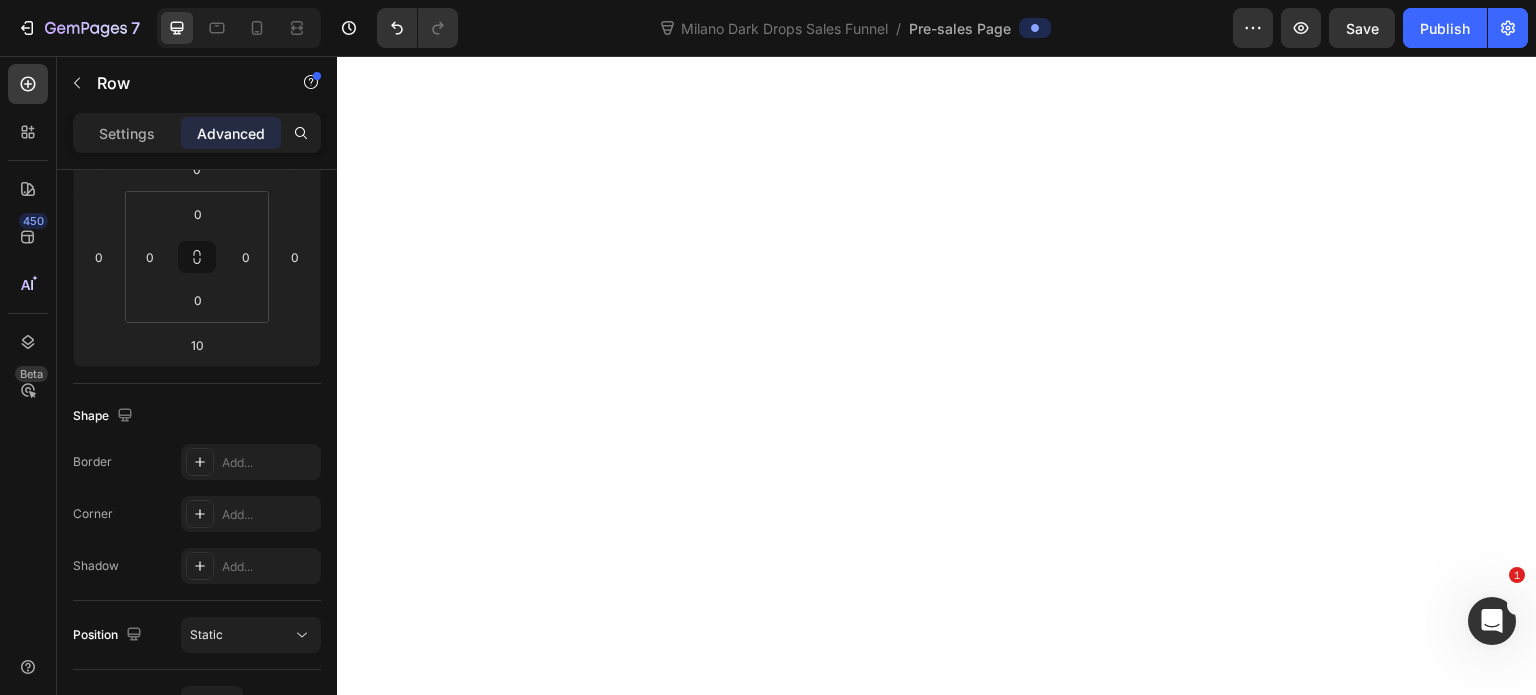 click on "Smoother but still lifeless-looking skin" at bounding box center (638, -2921) 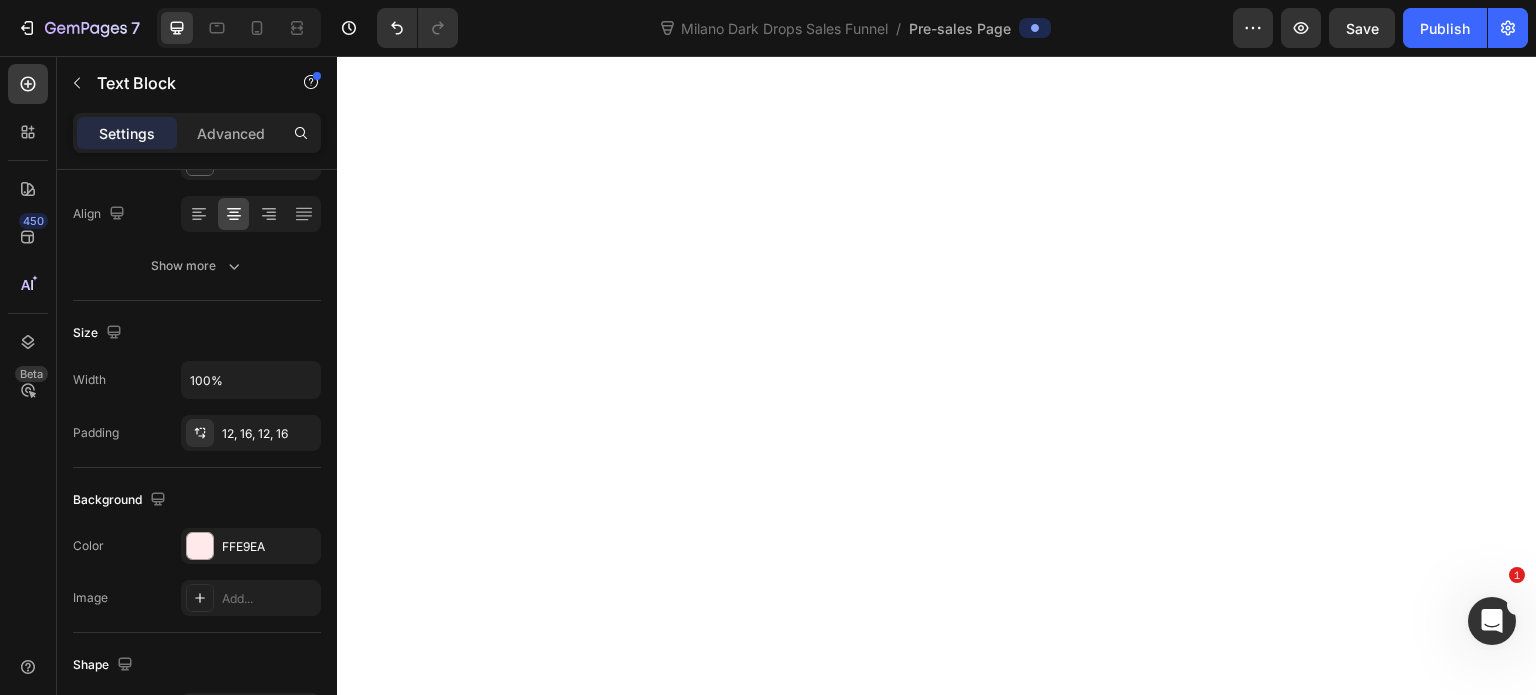 scroll, scrollTop: 0, scrollLeft: 0, axis: both 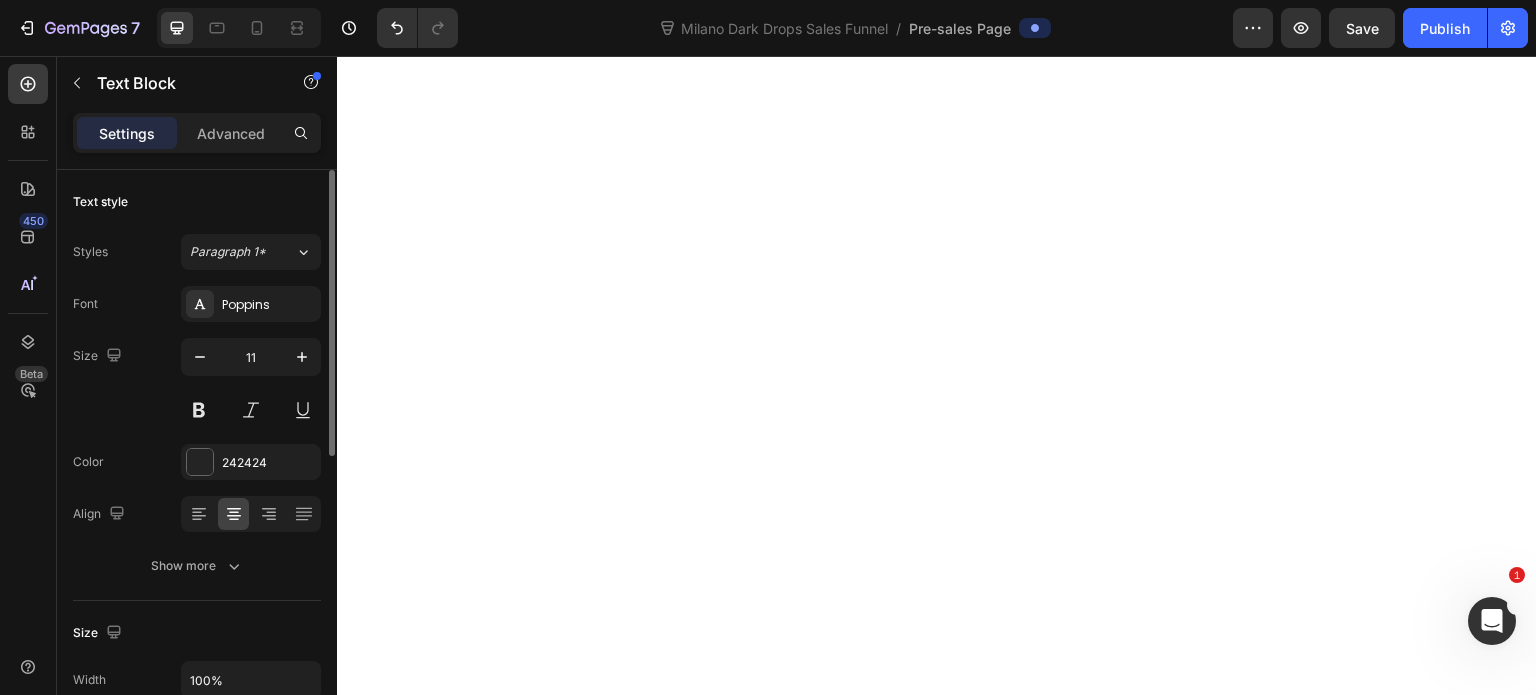 click on "Beta-Carotene Creates golden undertones from within skin cells Text Block Results: Natural, believable sun-kissed glow Text Block Row Astaxanthin Adds warm pink undertones while repairing skin damage Text Block Results:   Permanent improvement that photographs perfectly Text Block Row Lycopene   Provides deep red undertones and UV protection Text Block Results:   Rich, multi-dimensional color with health benefits Text Block Row Complete Carotenoid System   Rebuilds internal pigment foundation permanently Text Block Results: Low maintenance, natural, gets better over time Text Block Row" at bounding box center [920, -2976] 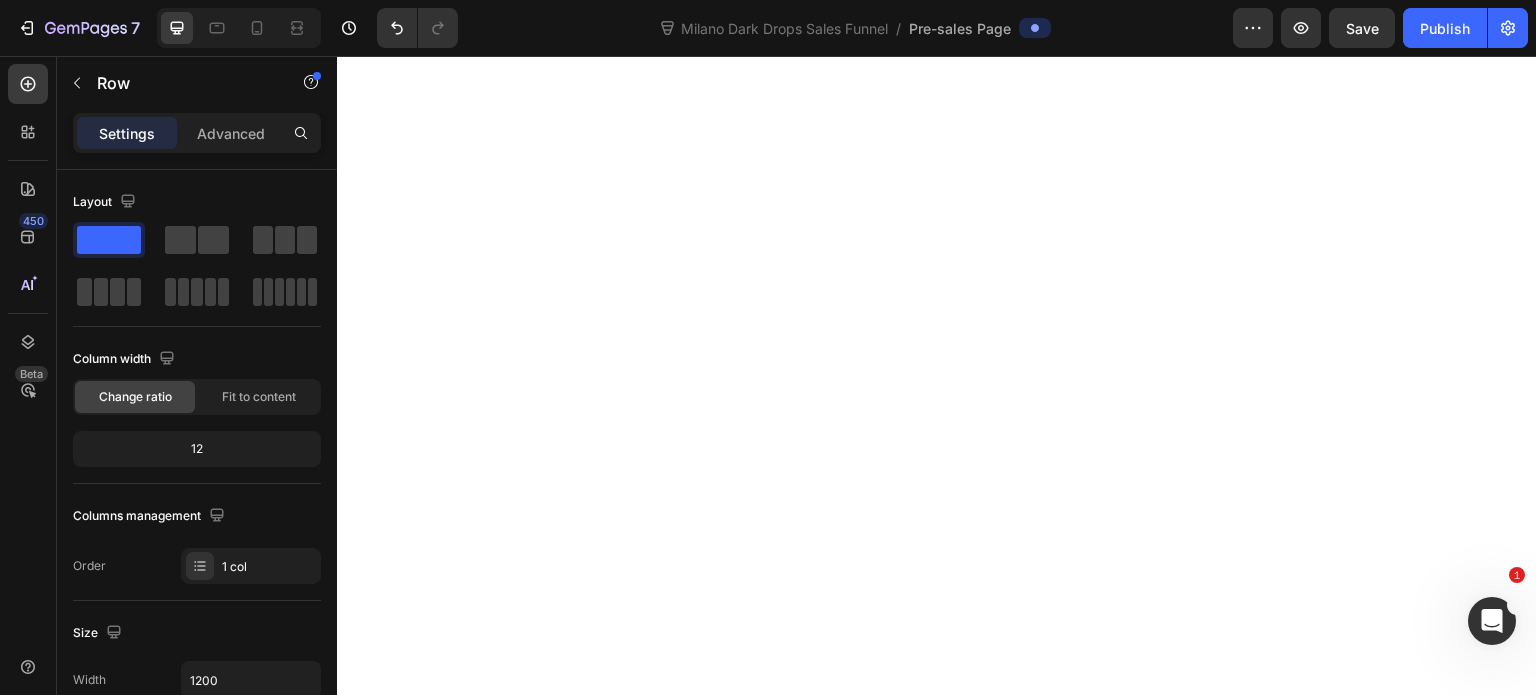 click on "What Nobody Tells Former Tanners Heading Here's what I discovered that shocked me:   When you quit UV tanning, your skin doesn't just lose color—it loses its internal pigment foundation.   Think about it. For decades, UV rays were forcing your skin to produce melanin. When you stop, your natural carotenoid stores become depleted.   Your skin literally forgets how to glow.   That's why self-tanners look orange on us. Why makeup sits on our skin like paint on paper. Why we look "corpse-like" even with expensive skincare. Text Block The Missing Piece Nobody Talks About Heading While researching solutions at 2 AM (because that's what desperate women do), I stumbled across something fascinating.   Scientists have discovered that  skin color actually comes from the inside out .   Not just melanin production—but carotenoid accumulation in skin cells. Text Block Image The same mechanism that makes flamingos pink and gives carrots their orange color.     Text Block Heading carotenoids .       Text Block" at bounding box center (733, -4270) 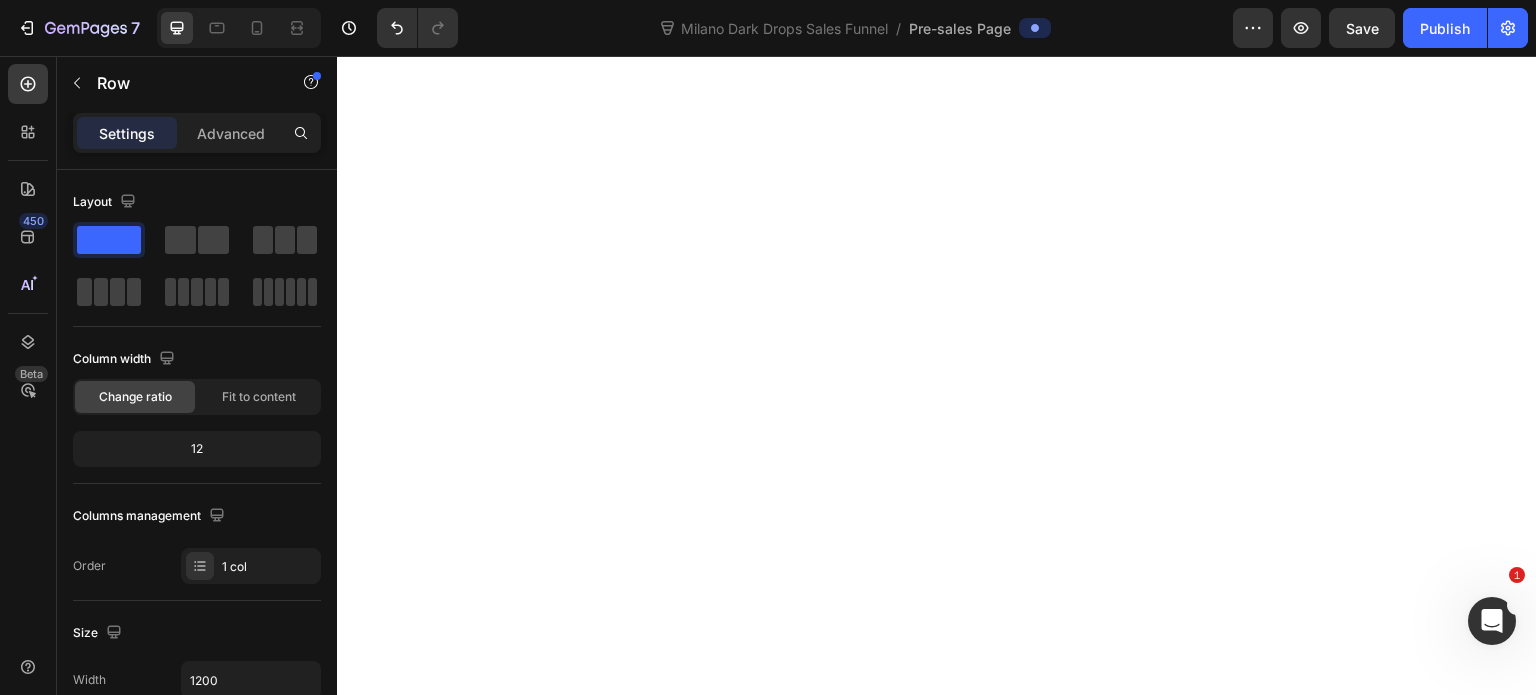 scroll, scrollTop: 9700, scrollLeft: 0, axis: vertical 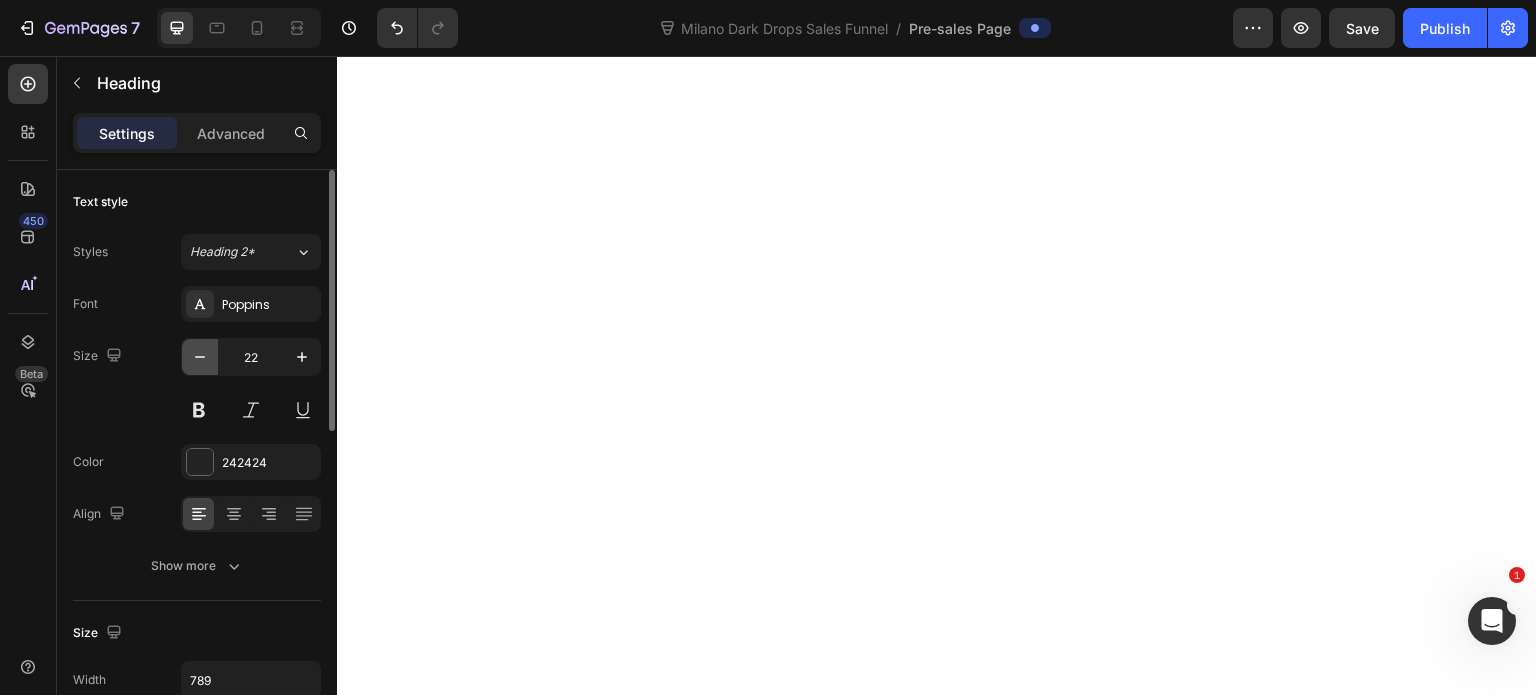 click 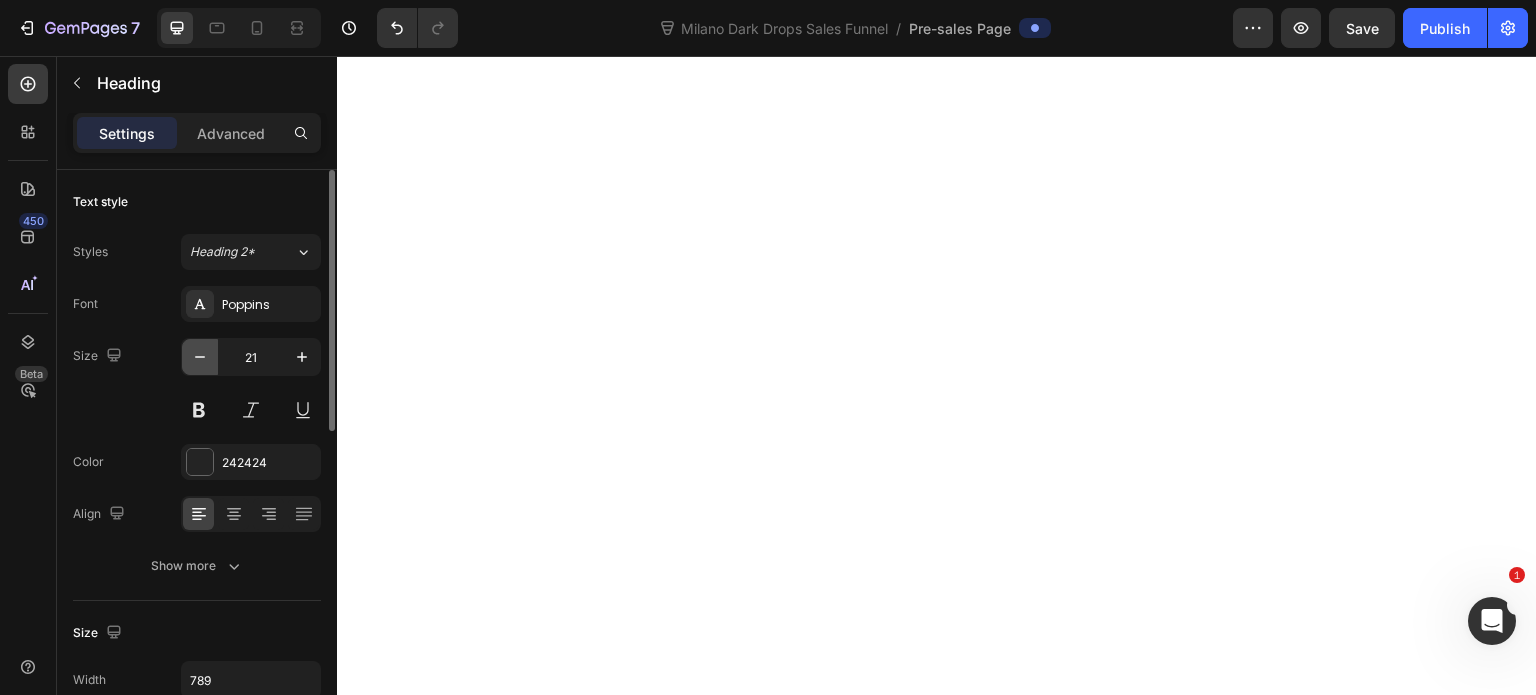 click 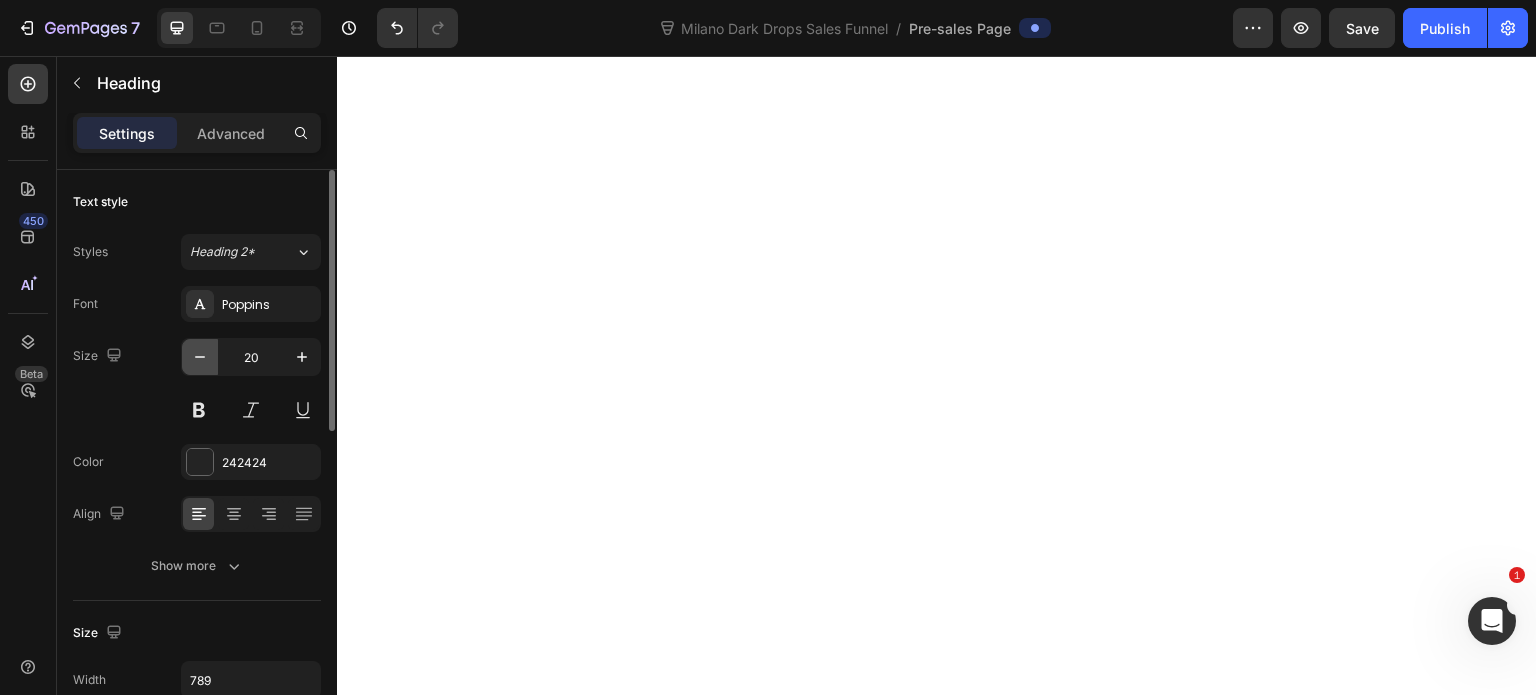 click 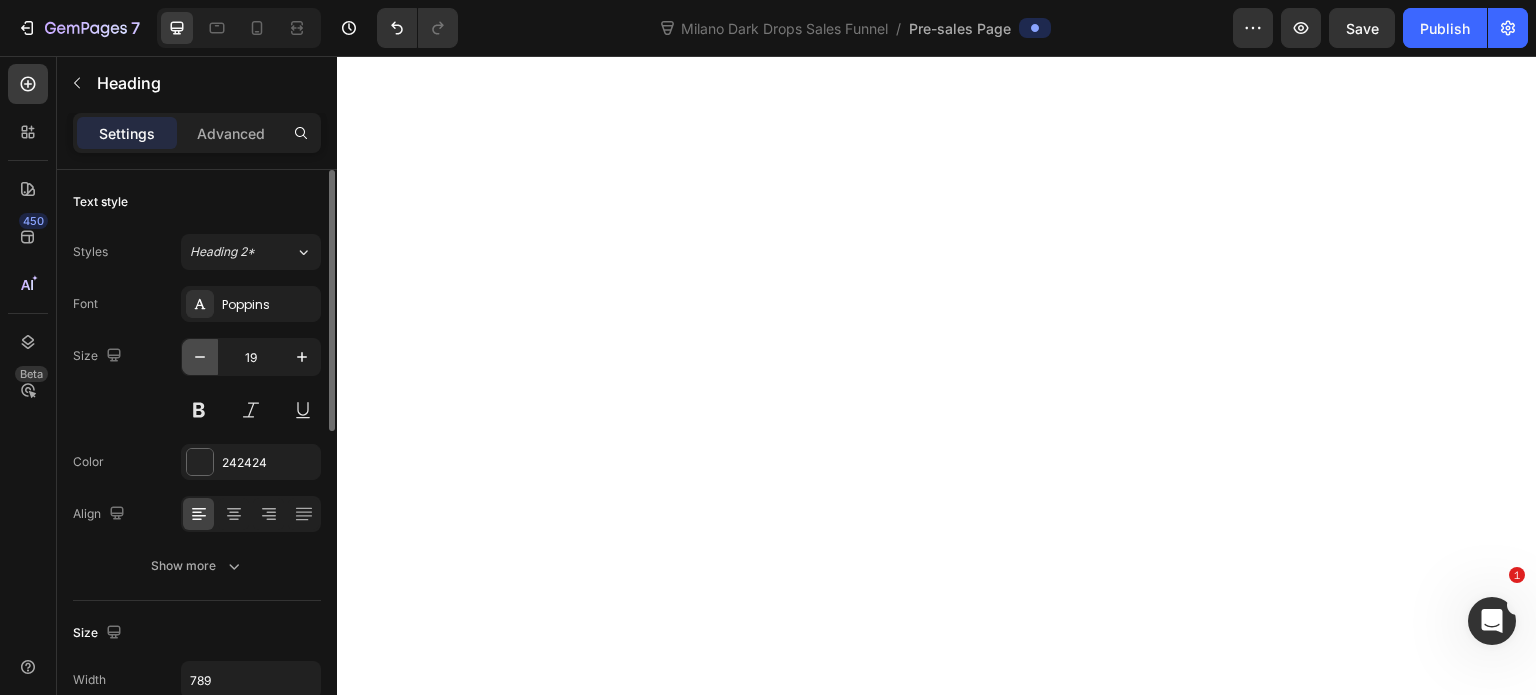 click 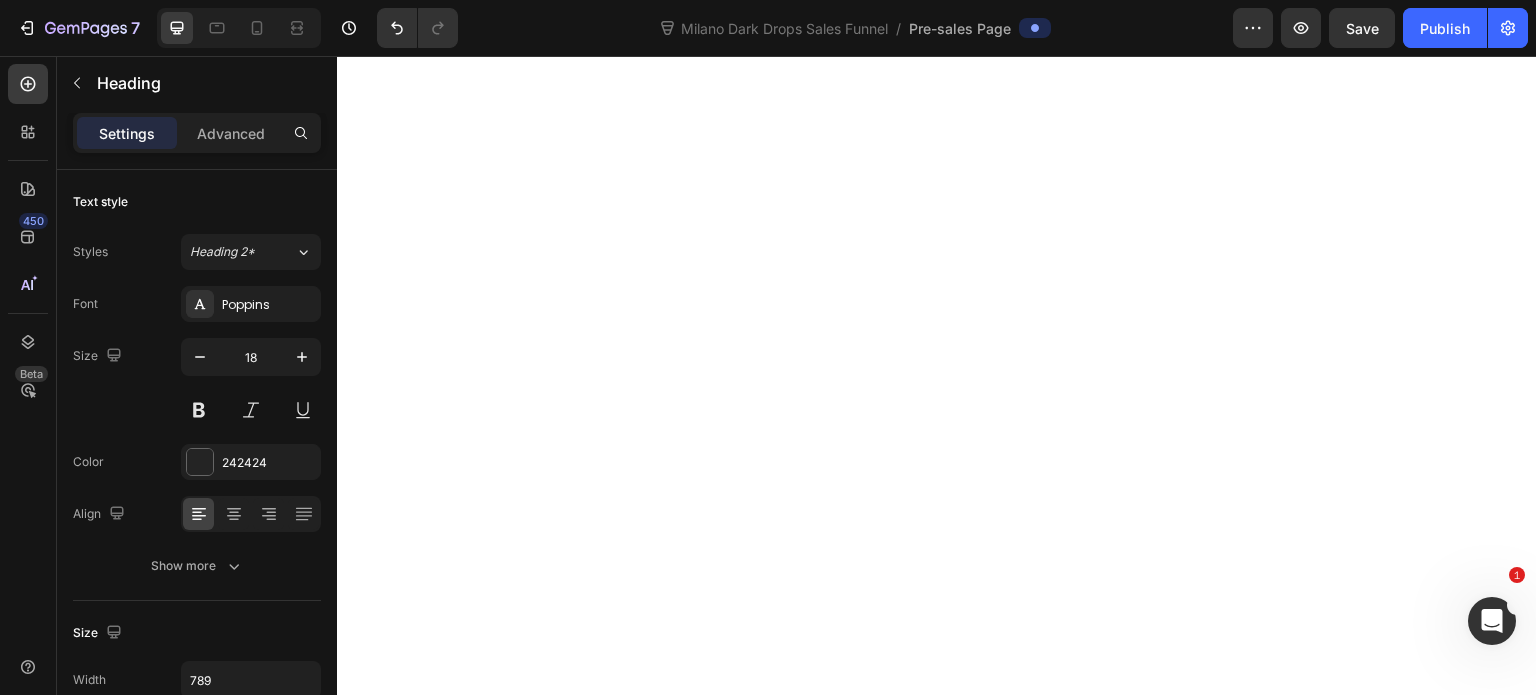click on "Why Internal Carotenoid Restoration Succeeds:" at bounding box center [706, -3195] 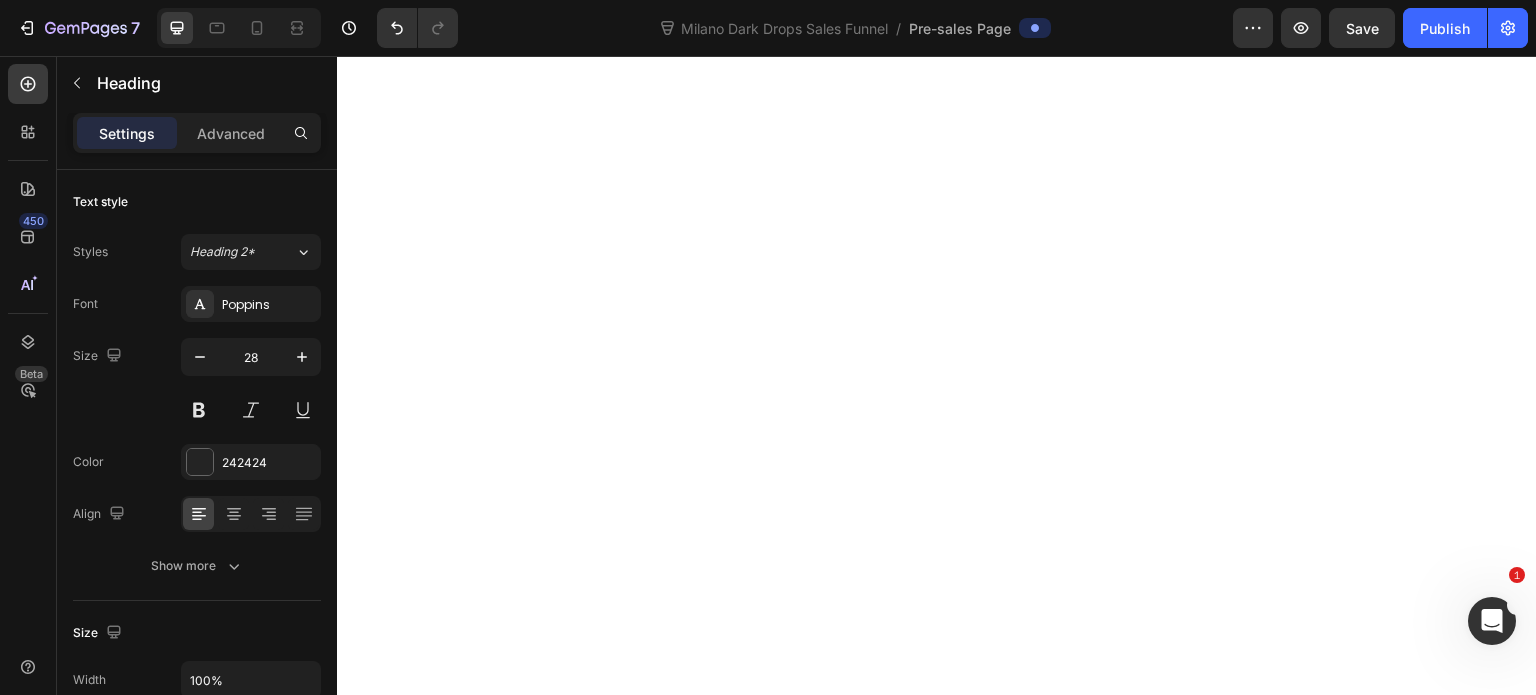 scroll, scrollTop: 9800, scrollLeft: 0, axis: vertical 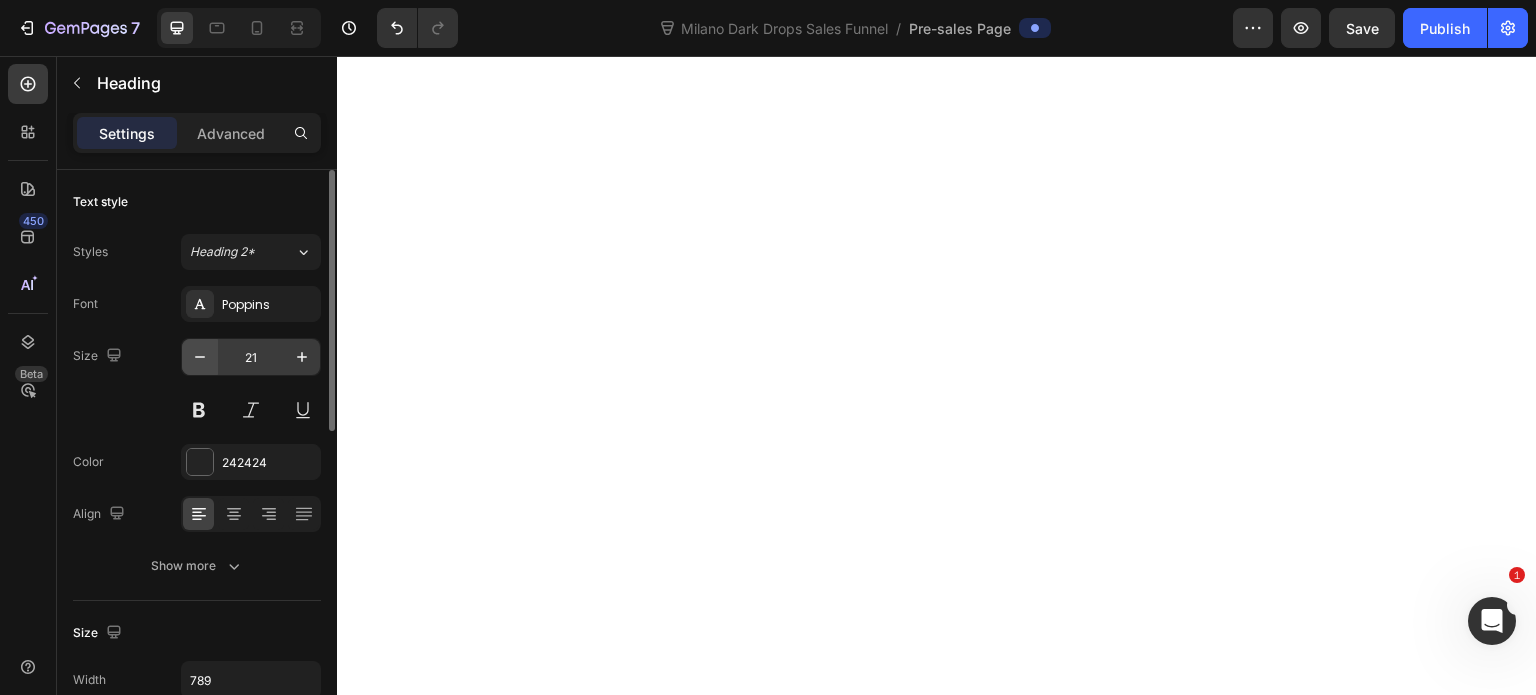 click 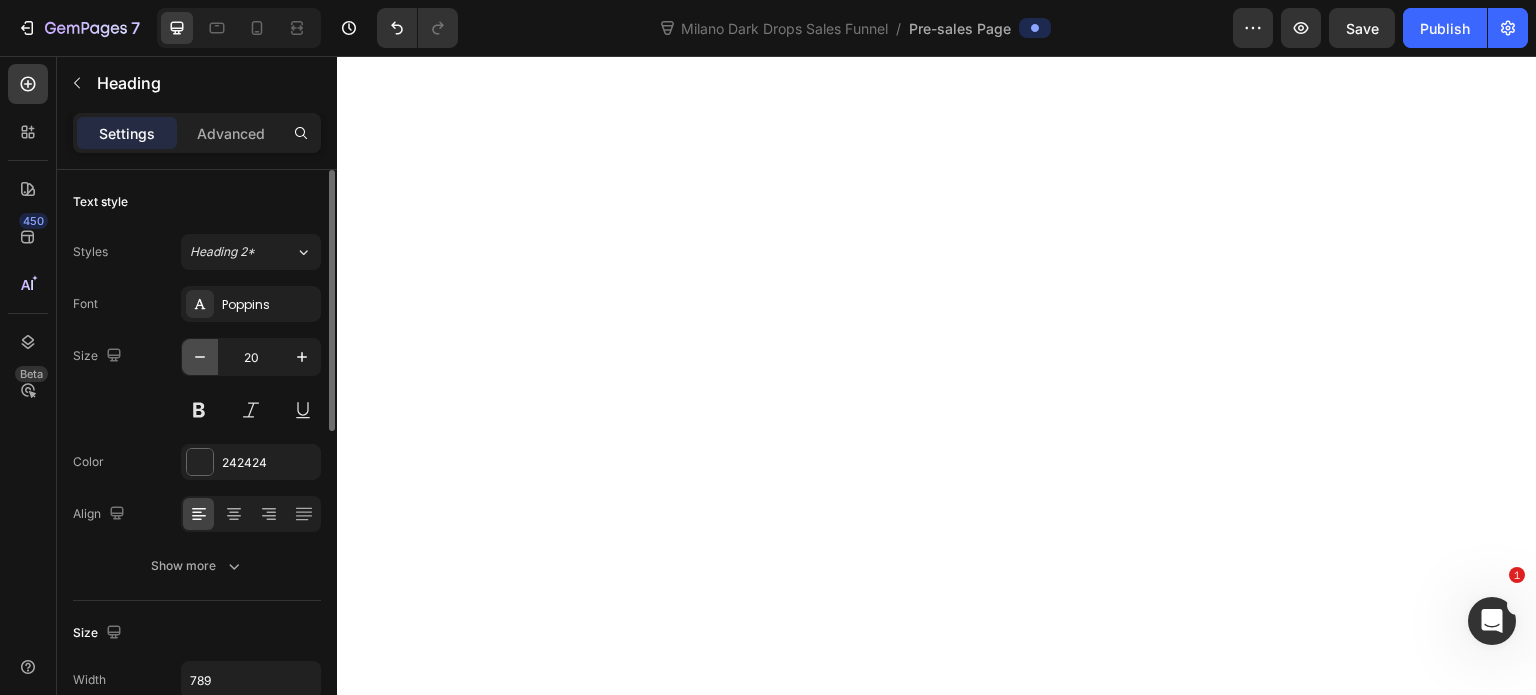 click 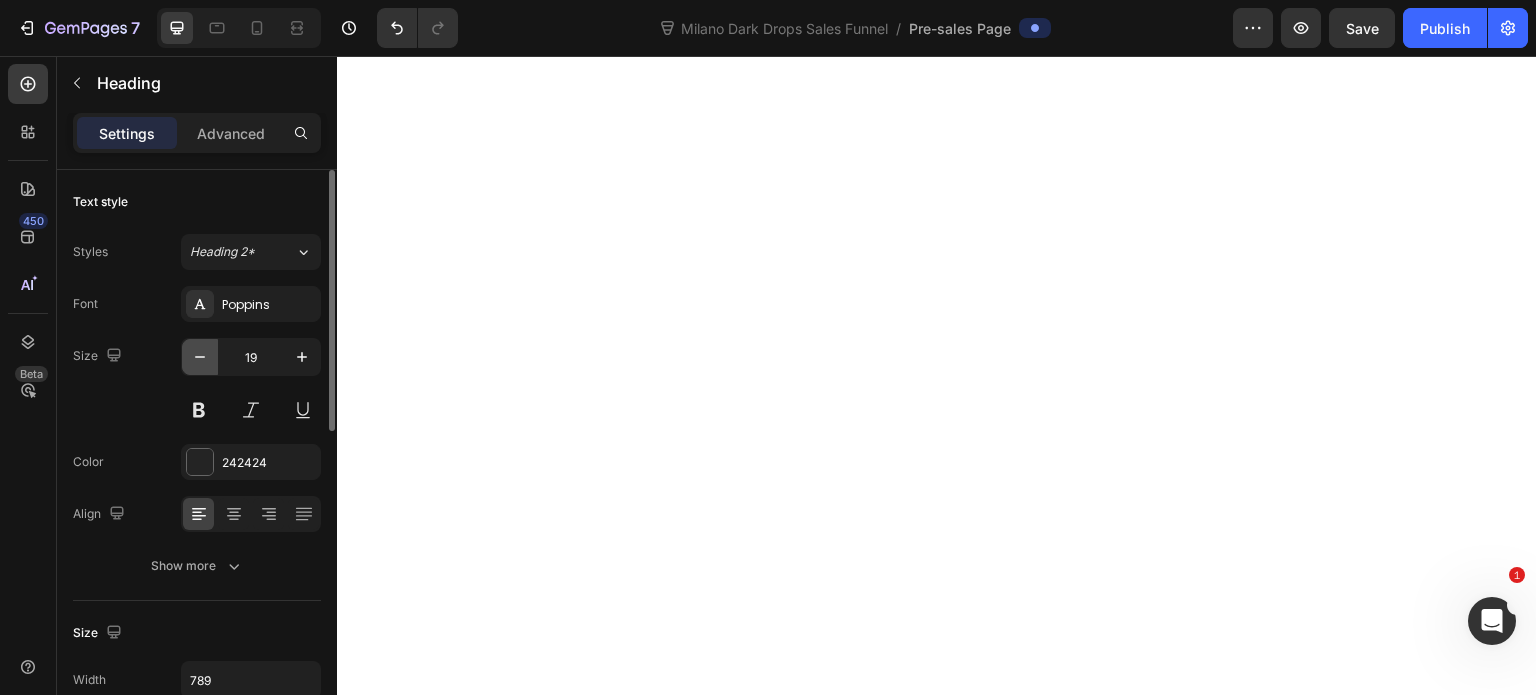 click 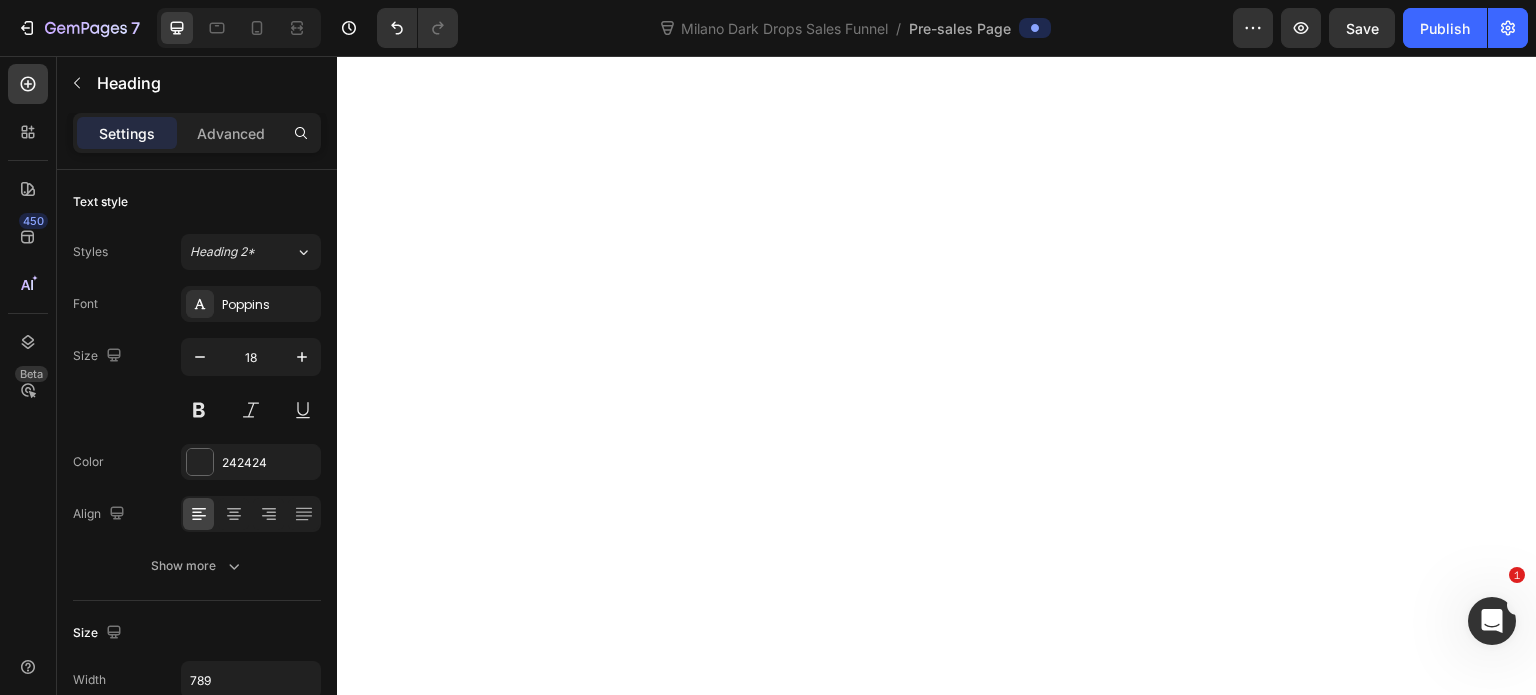 click on "Rebuilds your glow while reversing aging damage from within" at bounding box center (809, -2807) 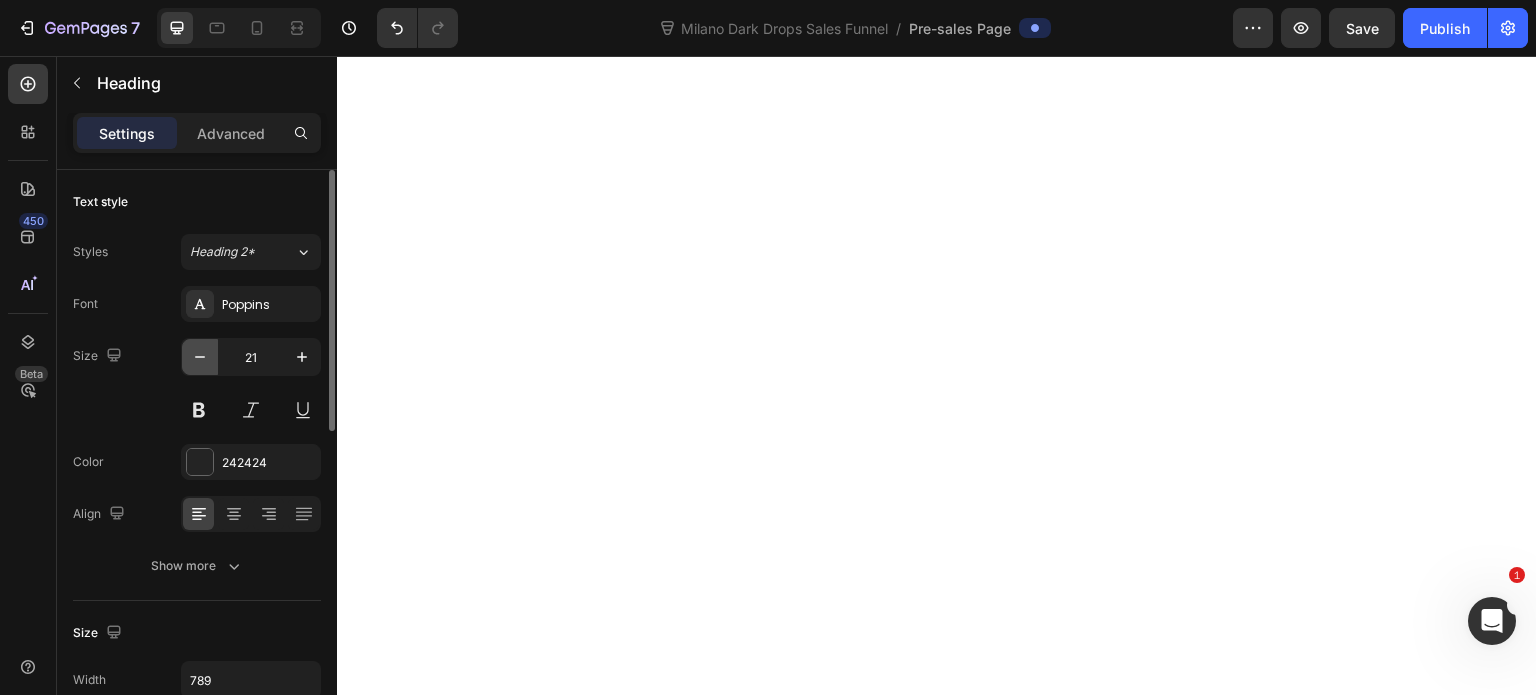 click 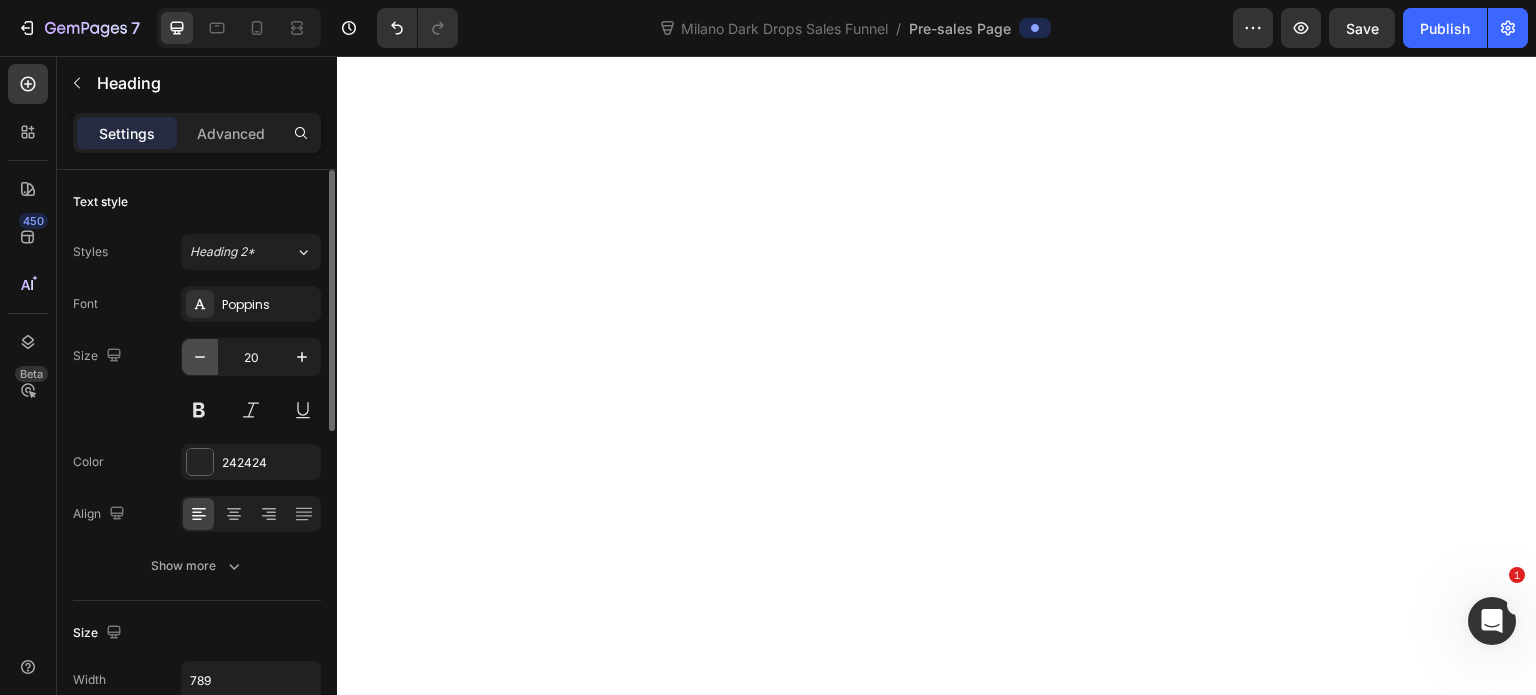 click 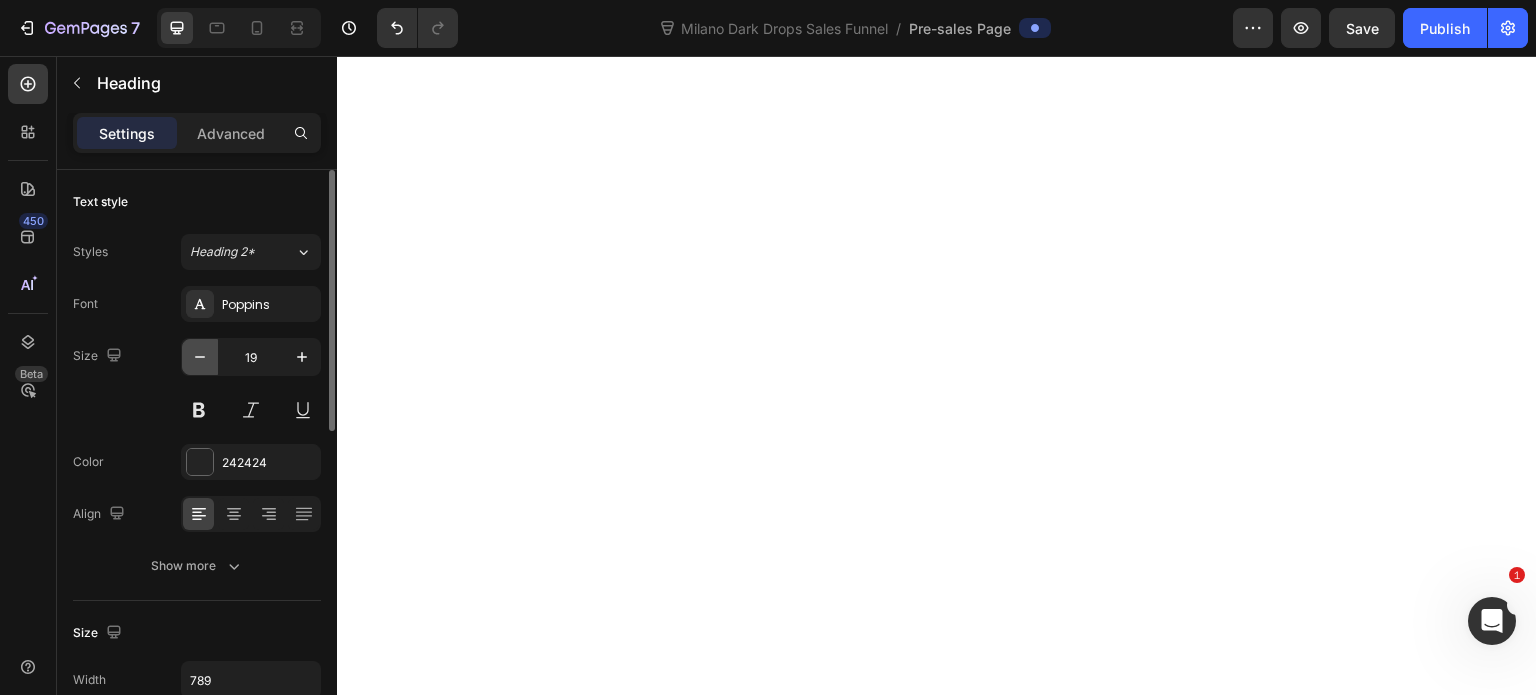 click 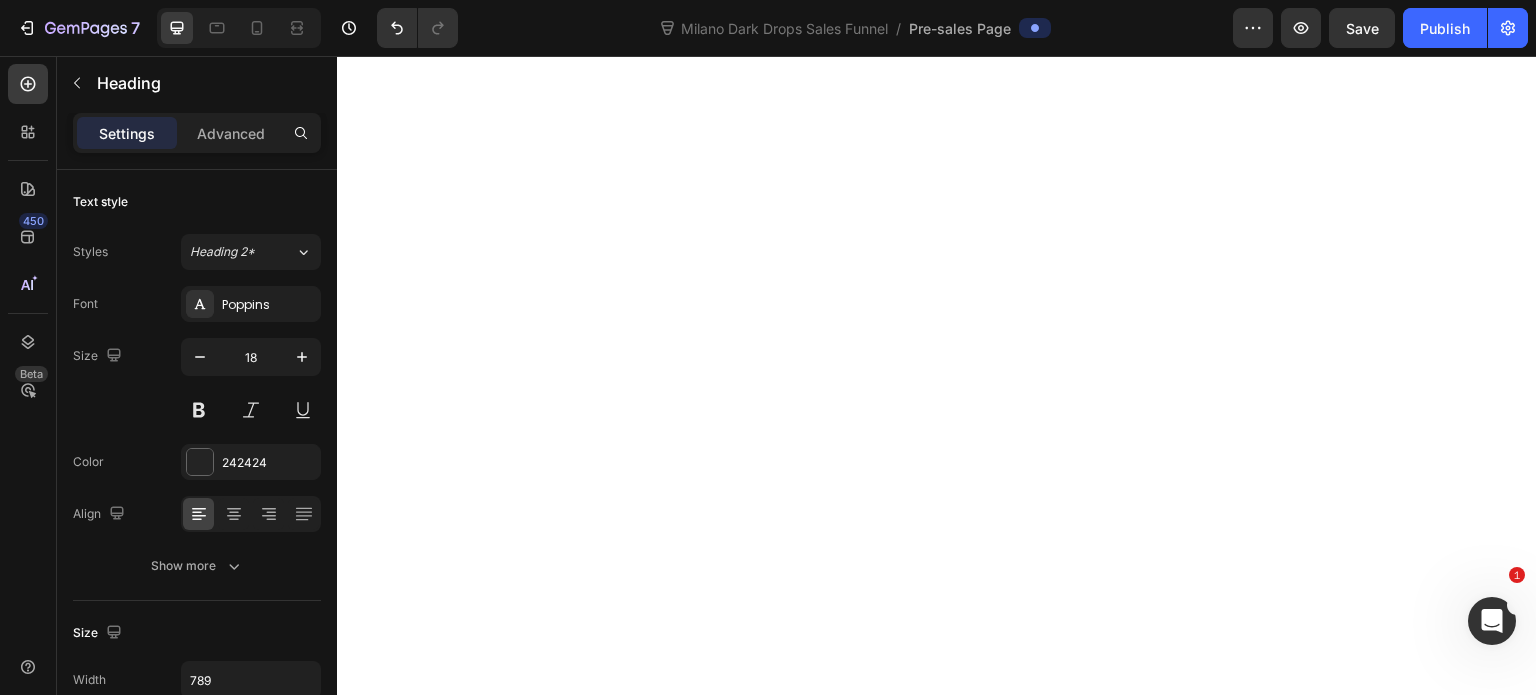 scroll, scrollTop: 9900, scrollLeft: 0, axis: vertical 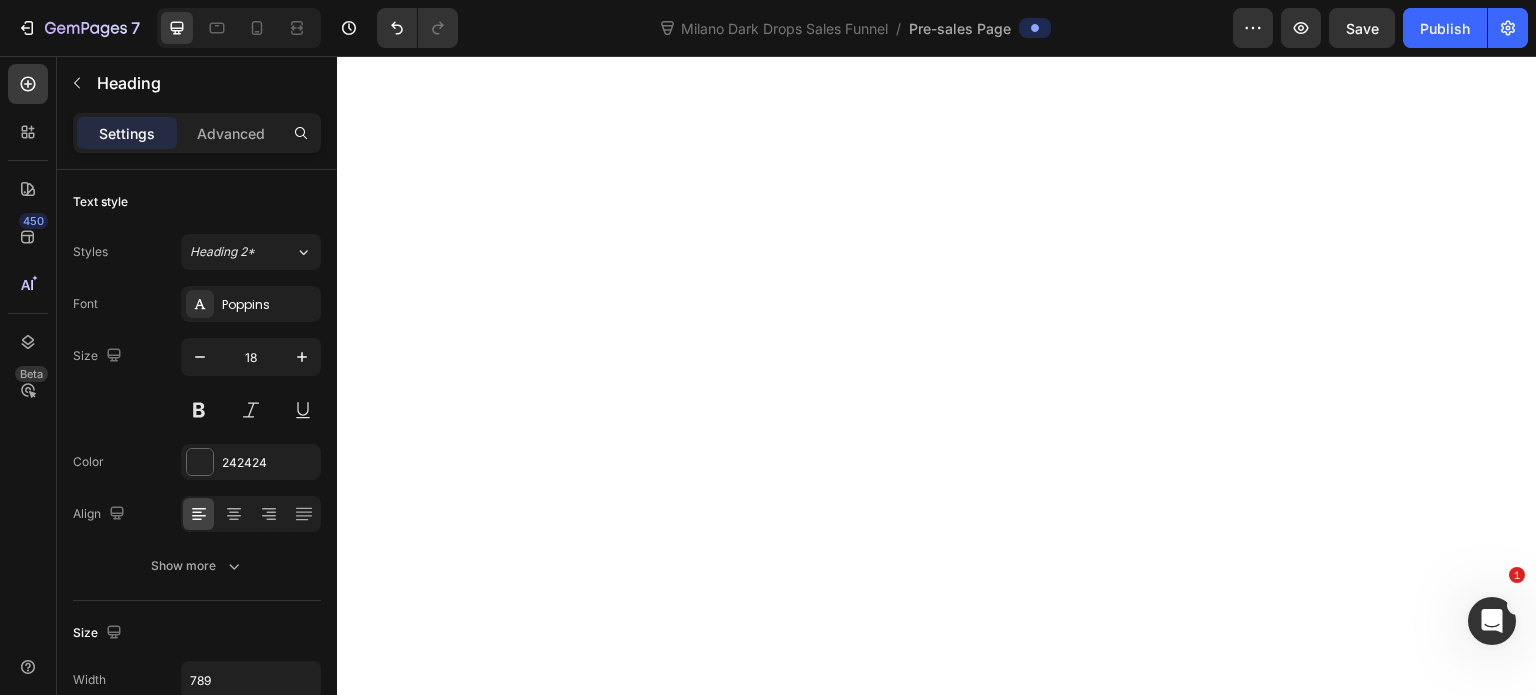 click on "Works especially well on damaged, pale skin" at bounding box center [780, -2758] 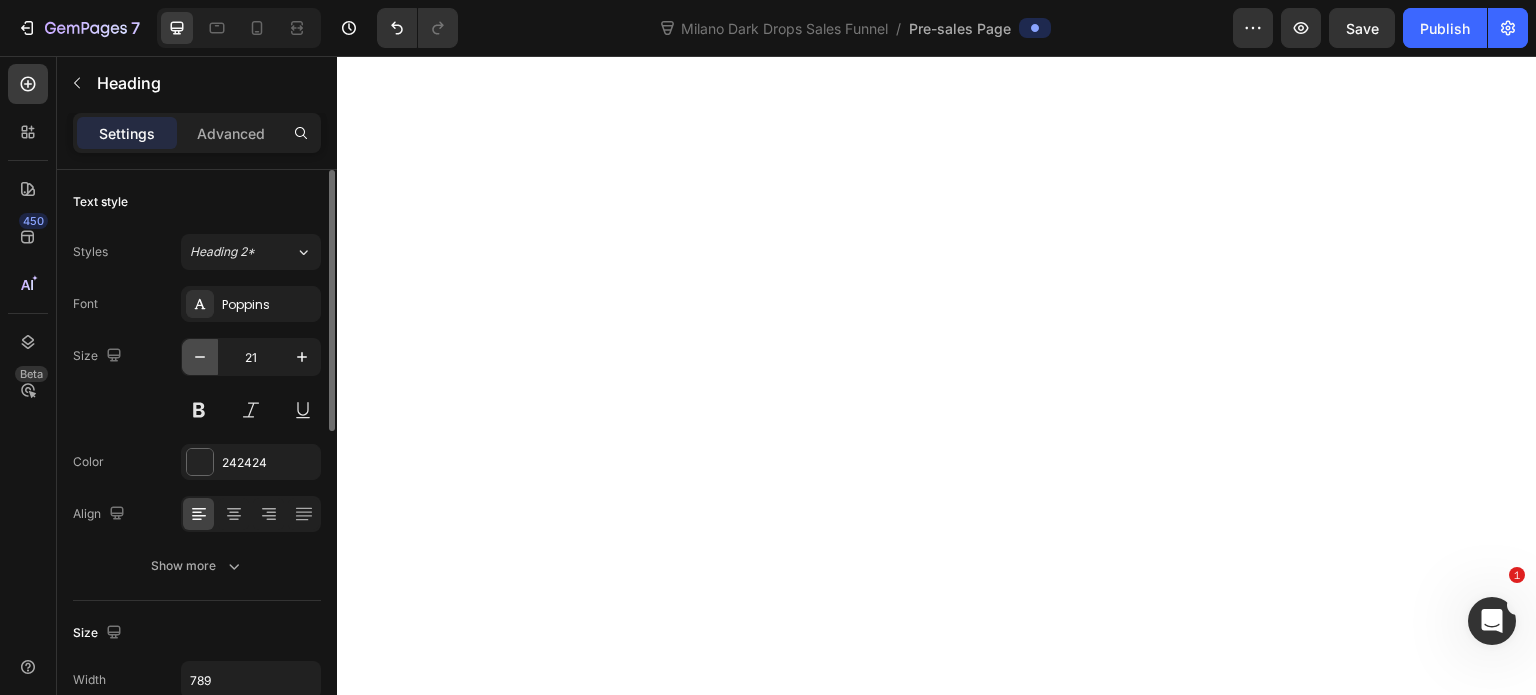 click 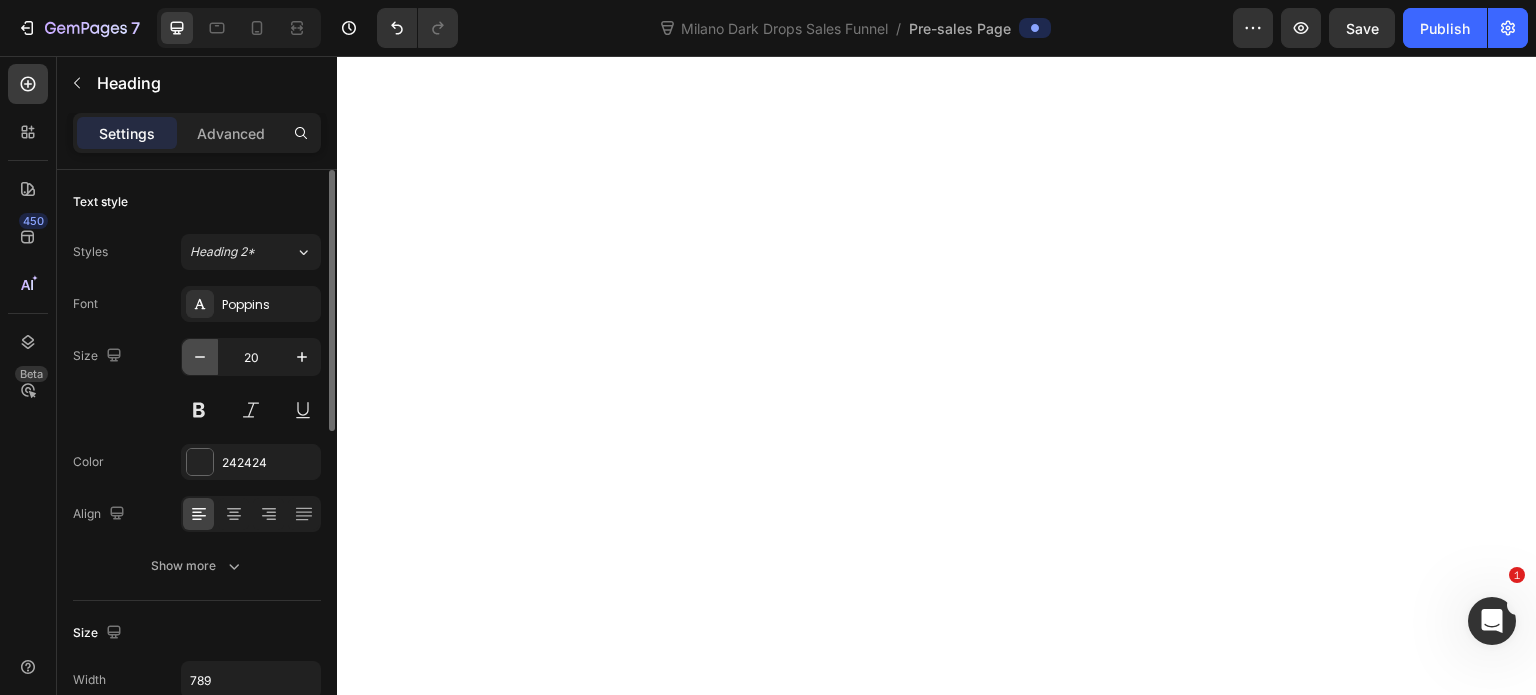 click 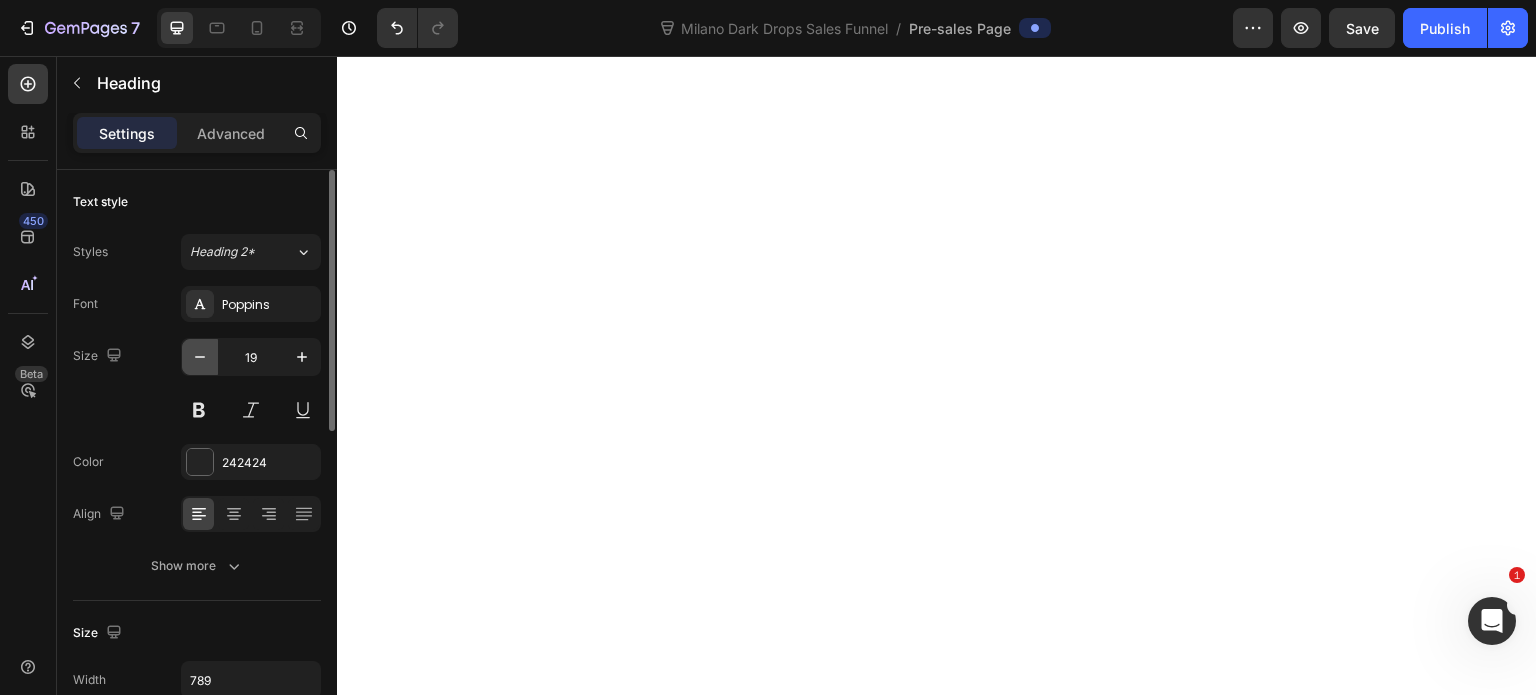 click 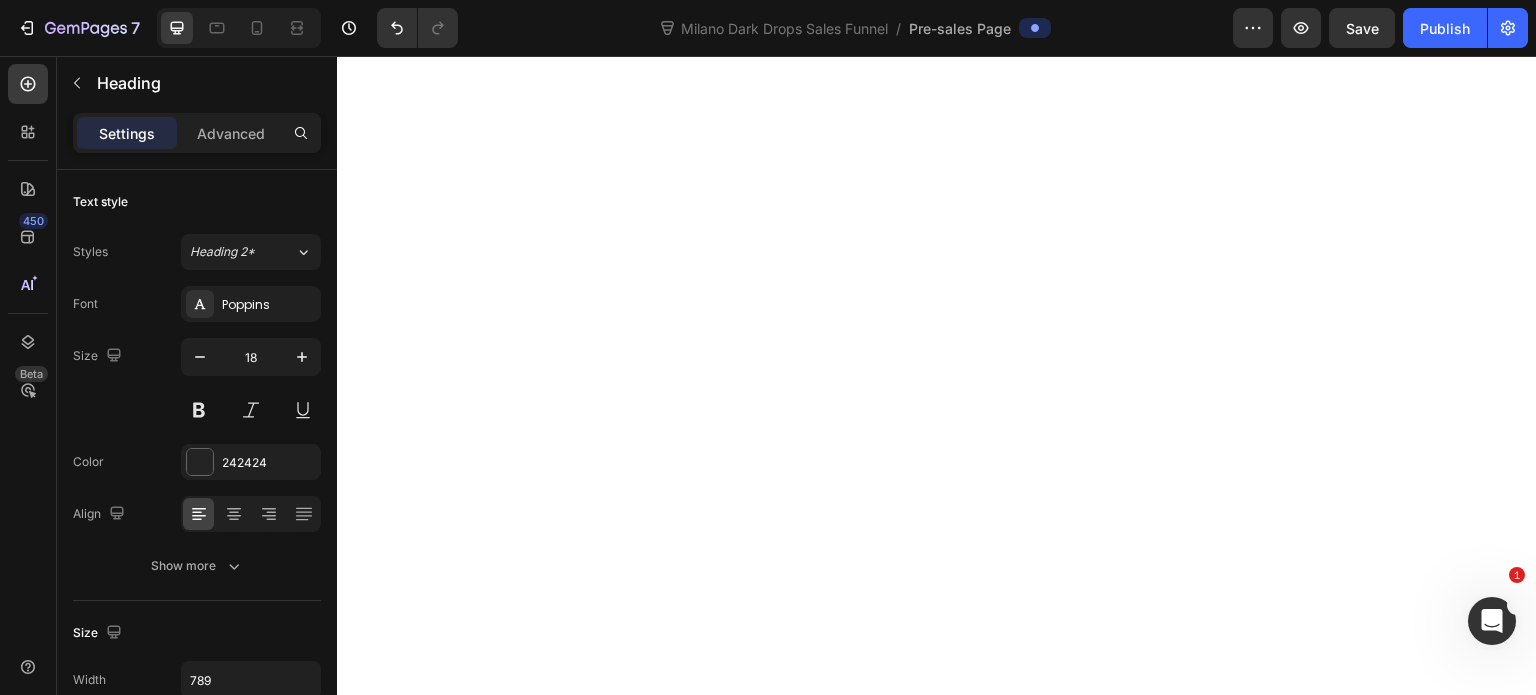 click on "Unlike harsh treatments that damage your skin, carotenoids actually make your skin healthier and more resilient while reducing wrinkles, improving elasticity, and protecting against future damage." at bounding box center (823, -2840) 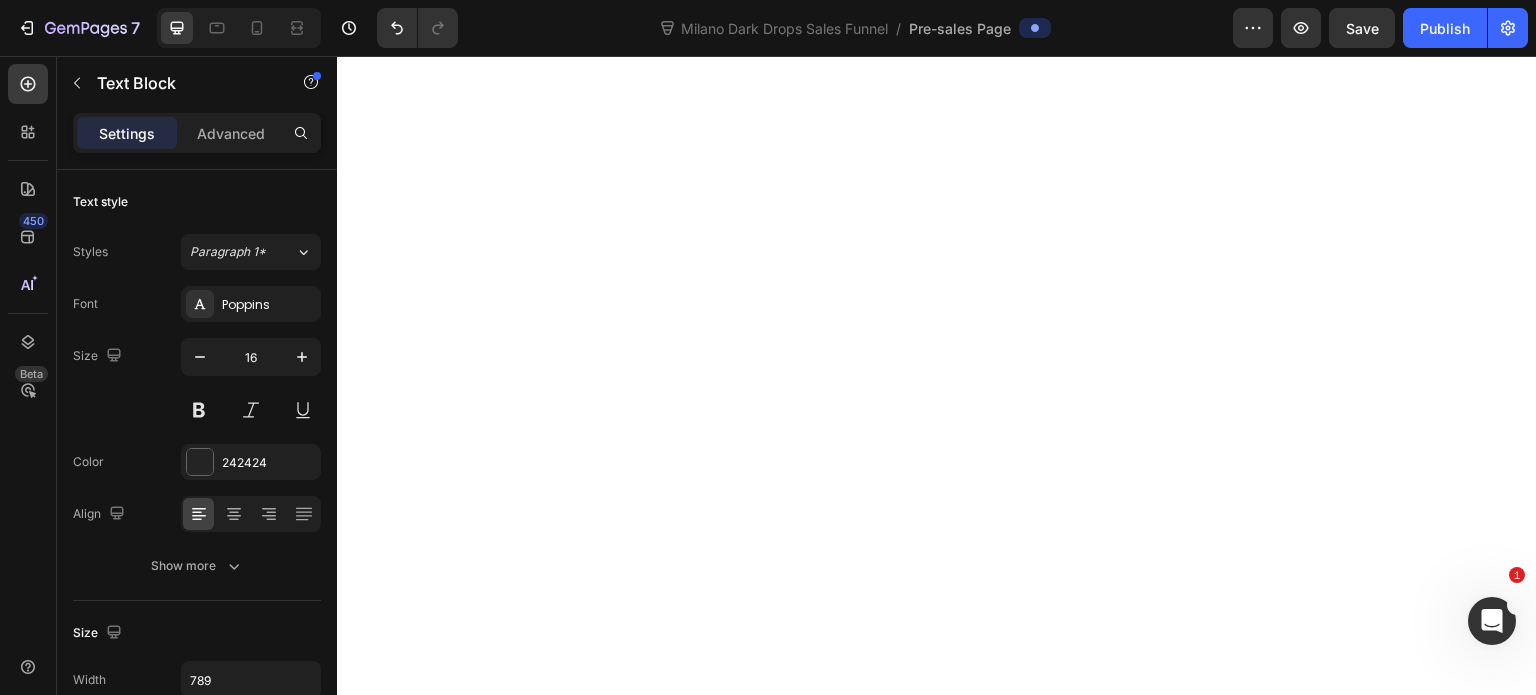 click on "Three different carotenoids create the golden, red, and pink undertones of natural skin, so people think you've been "getting more sun" or "taking better care of yourself" while you're actually protecting your skin from cancer risks." at bounding box center [823, -3014] 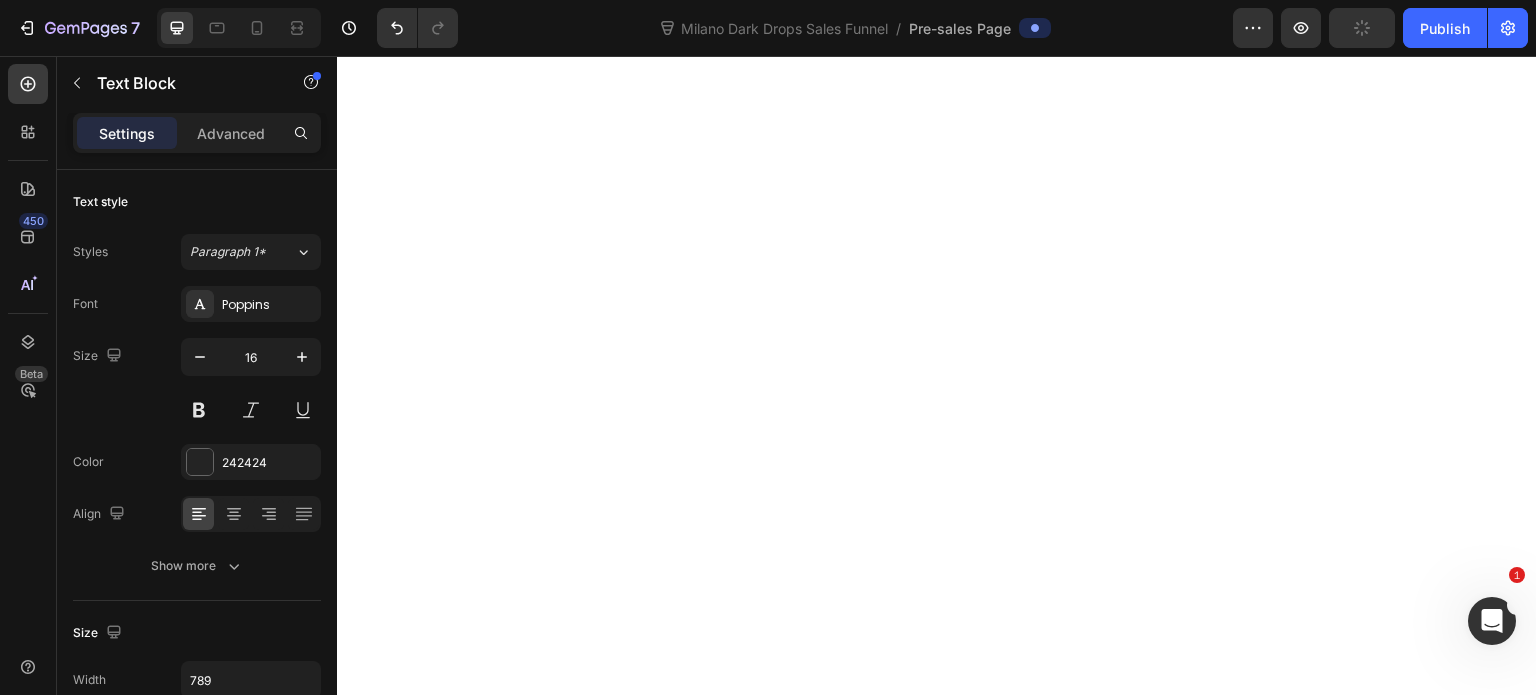 scroll, scrollTop: 9700, scrollLeft: 0, axis: vertical 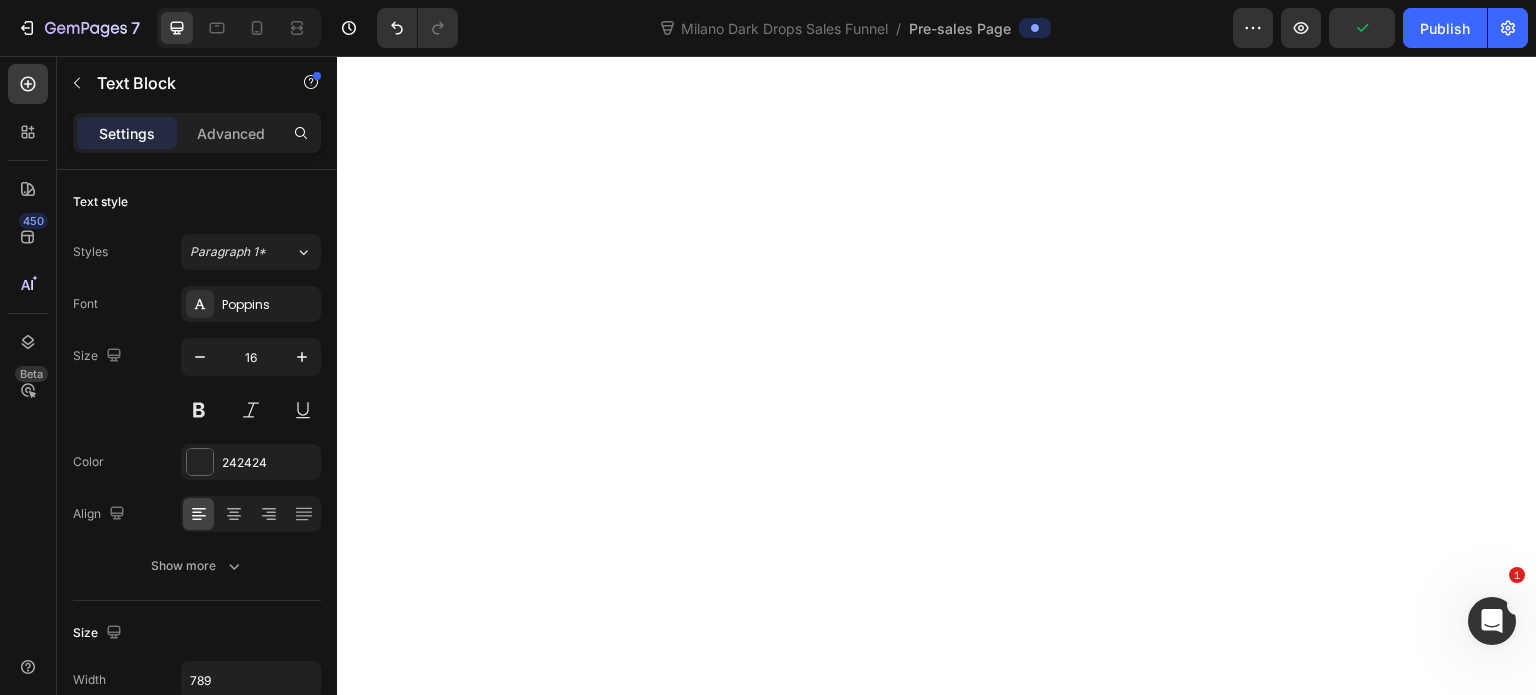 click 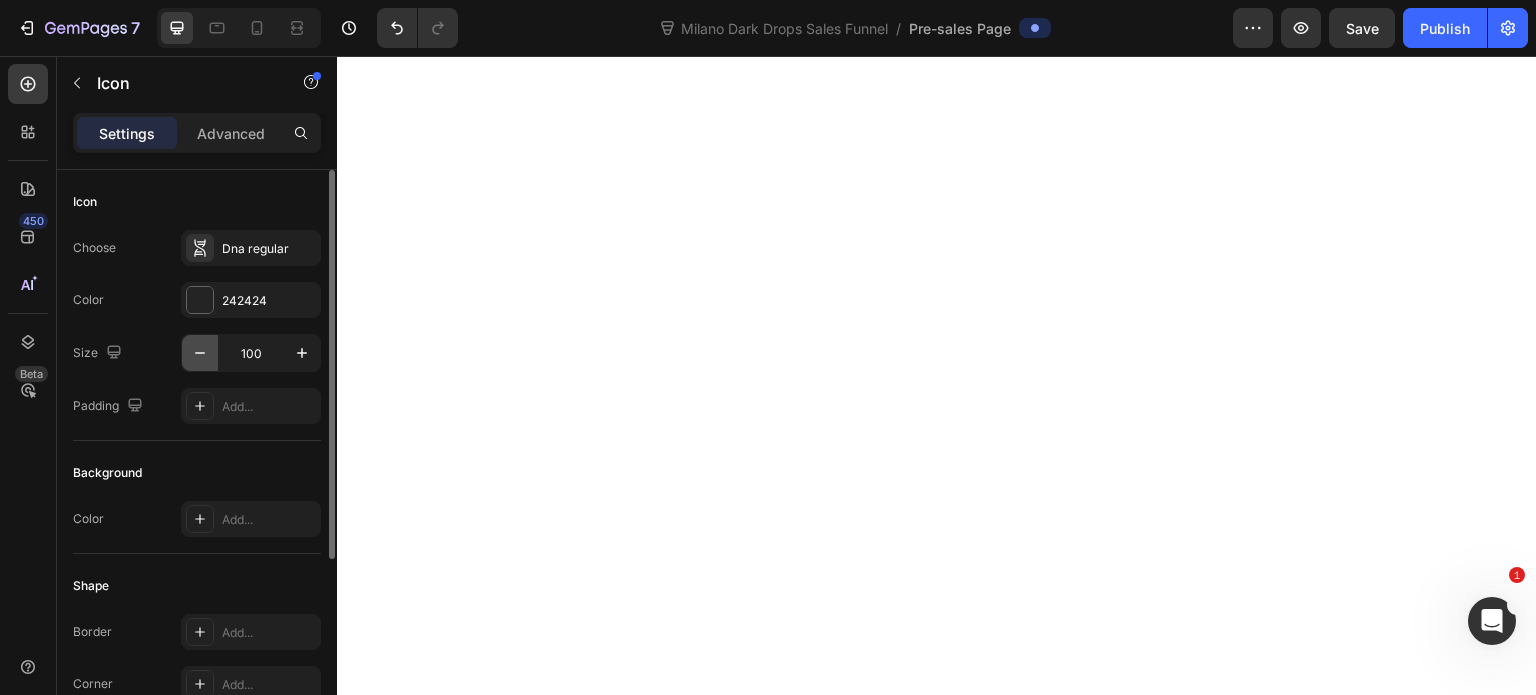 click 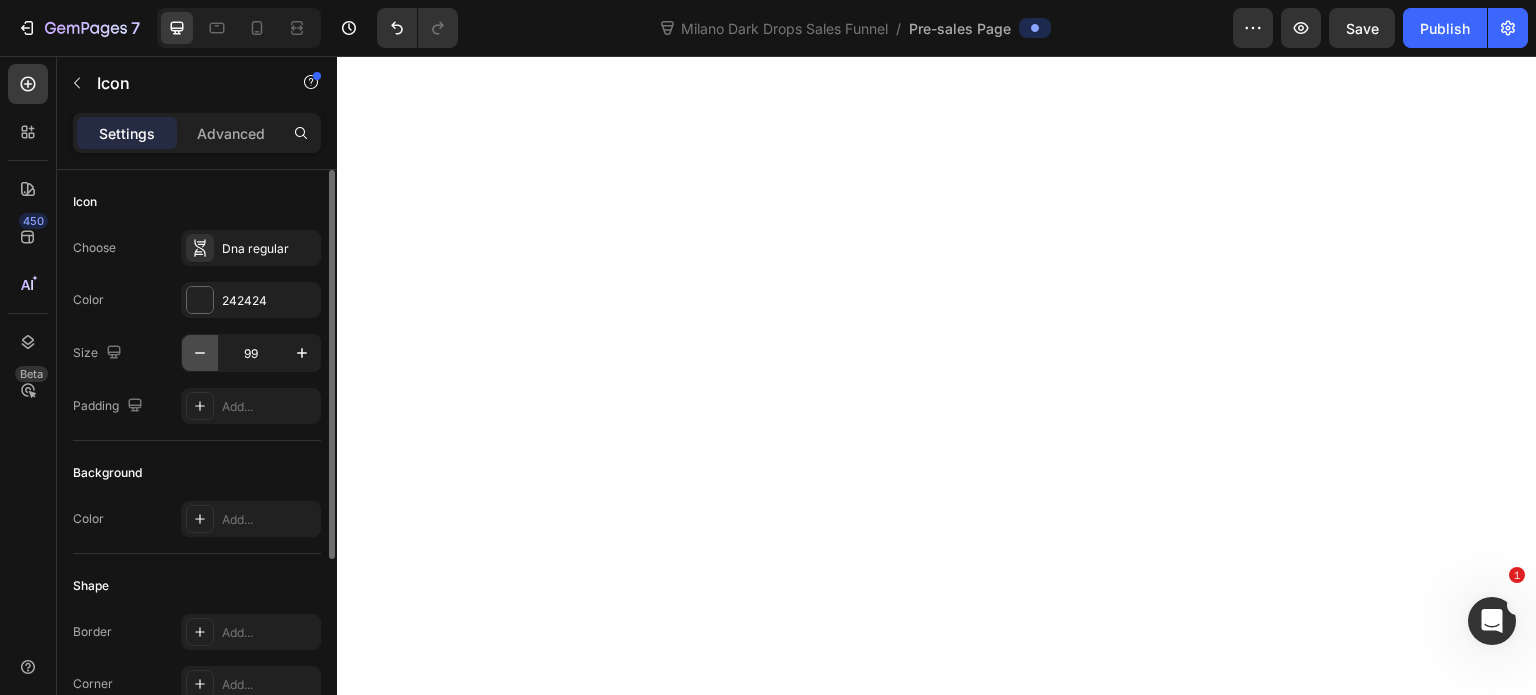 click 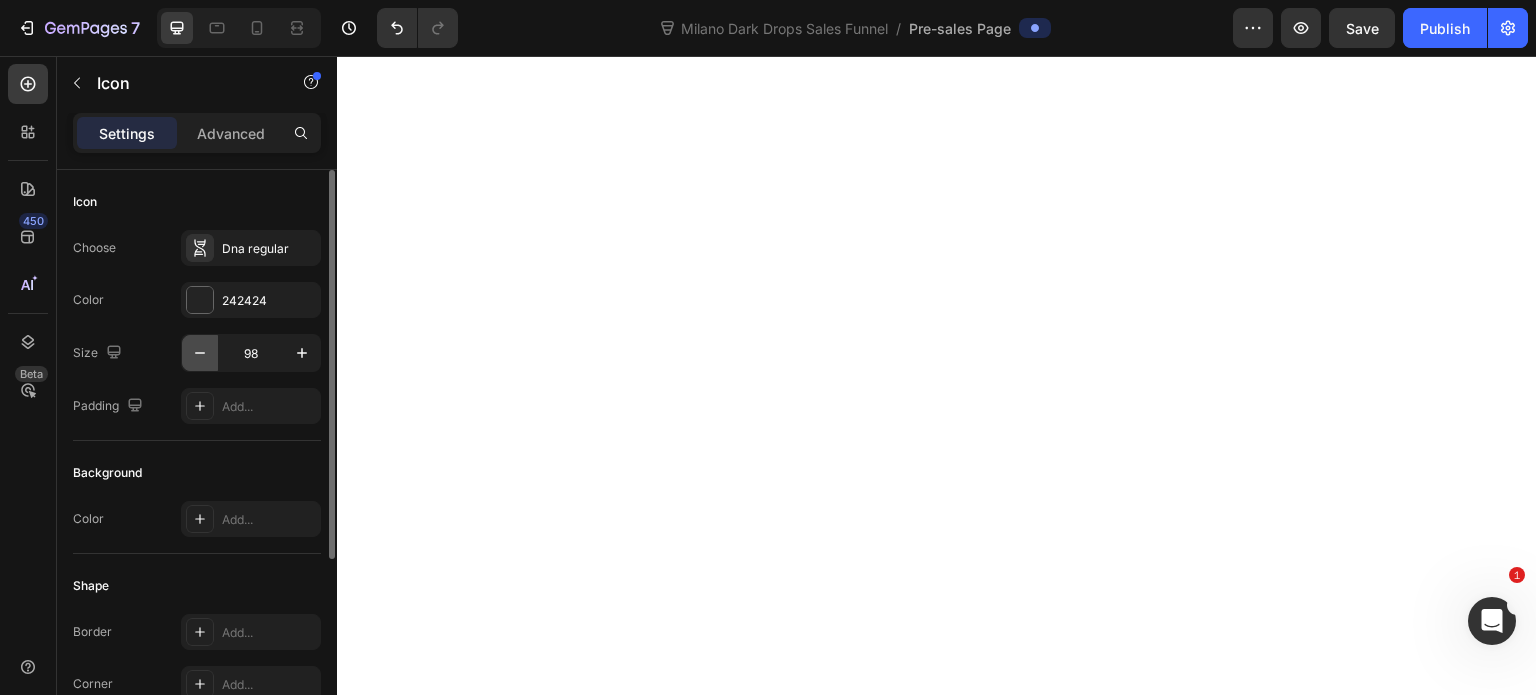 click 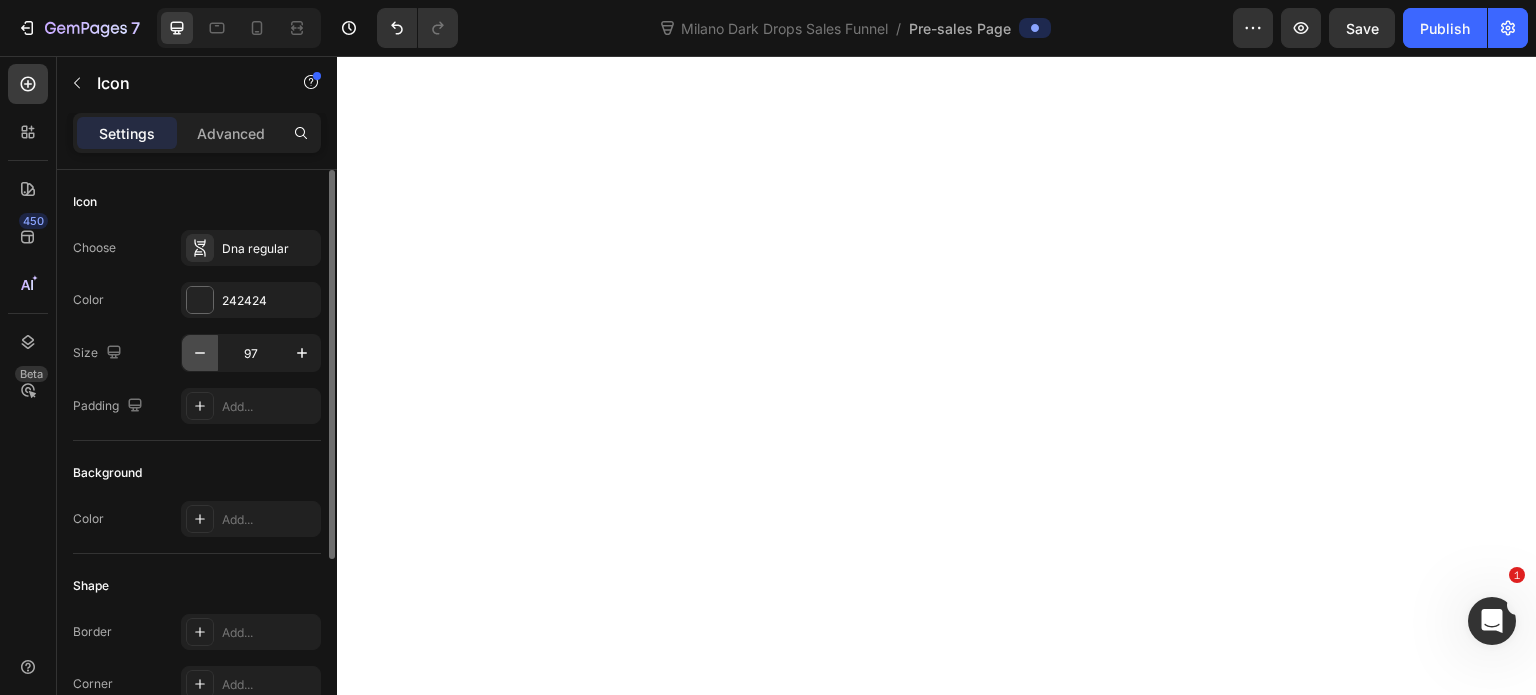 click 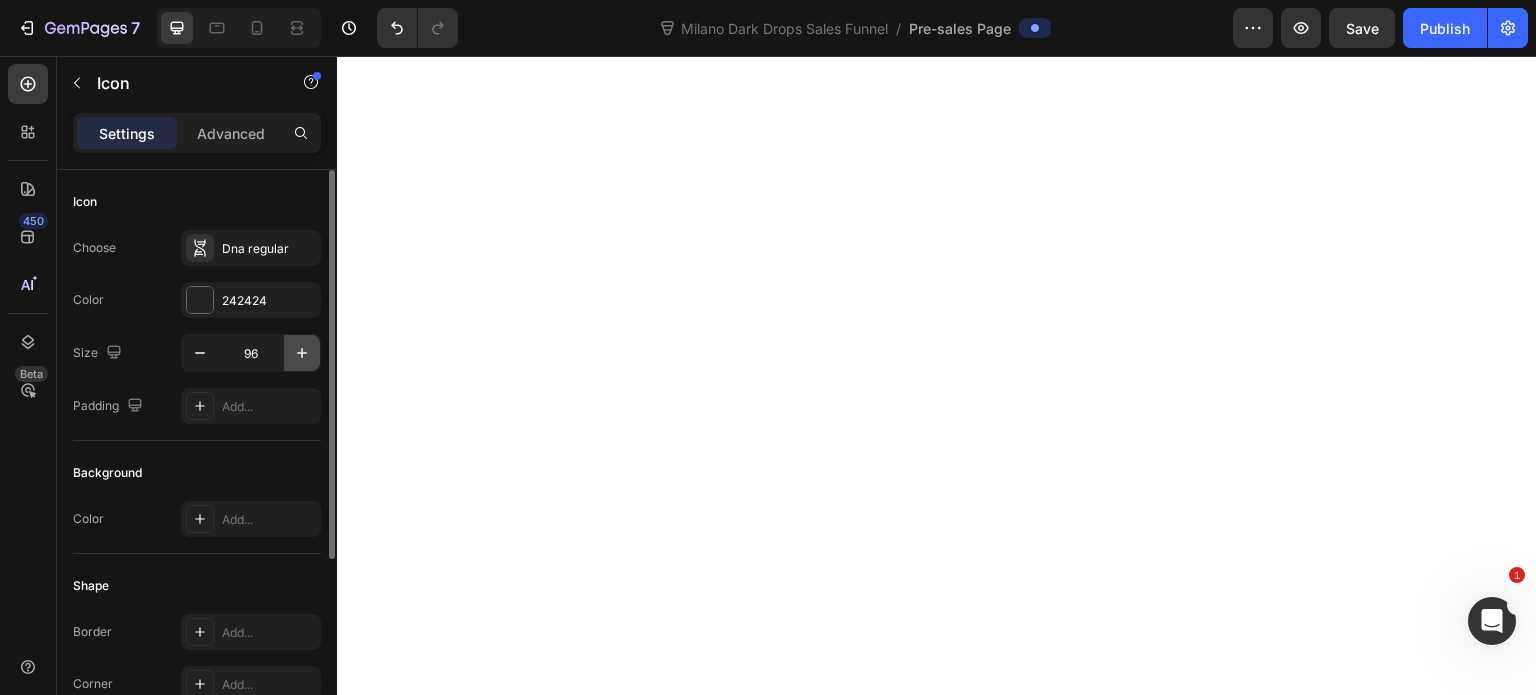 click 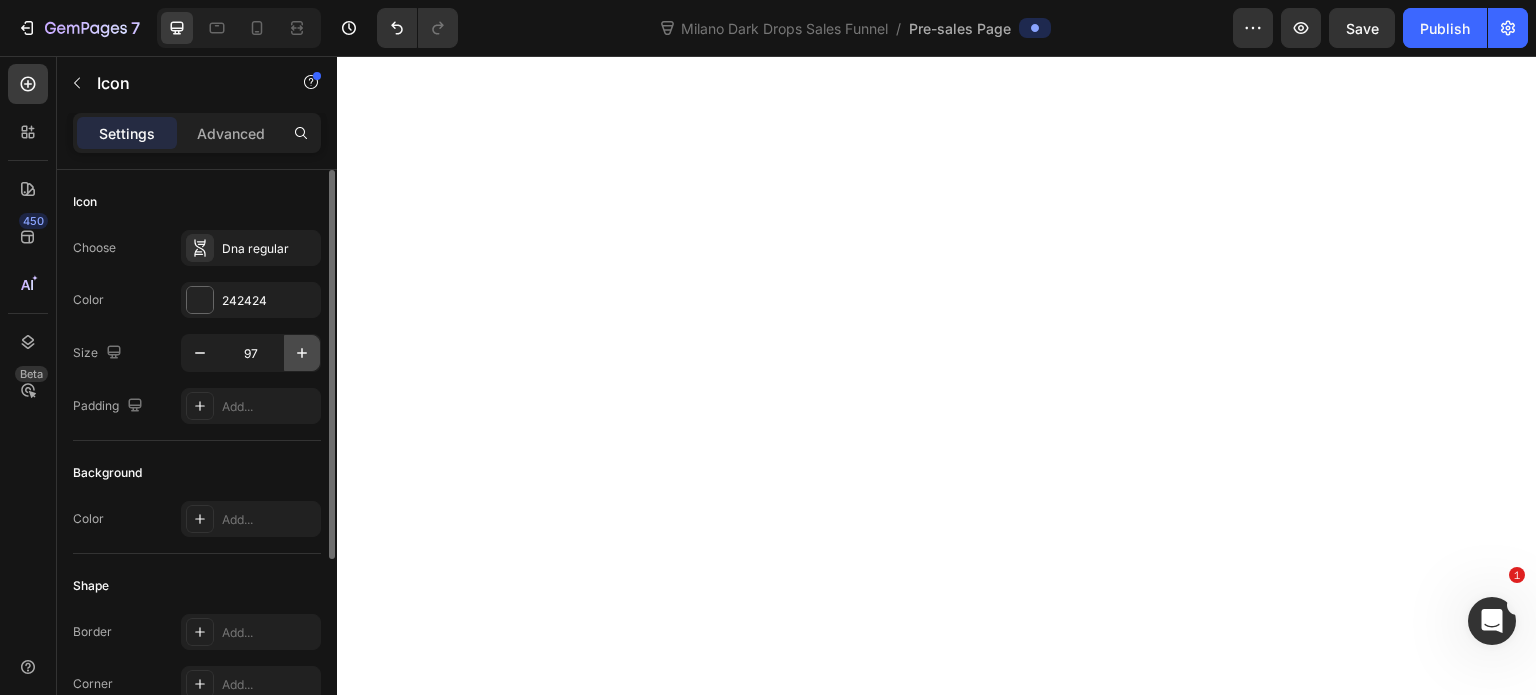 click 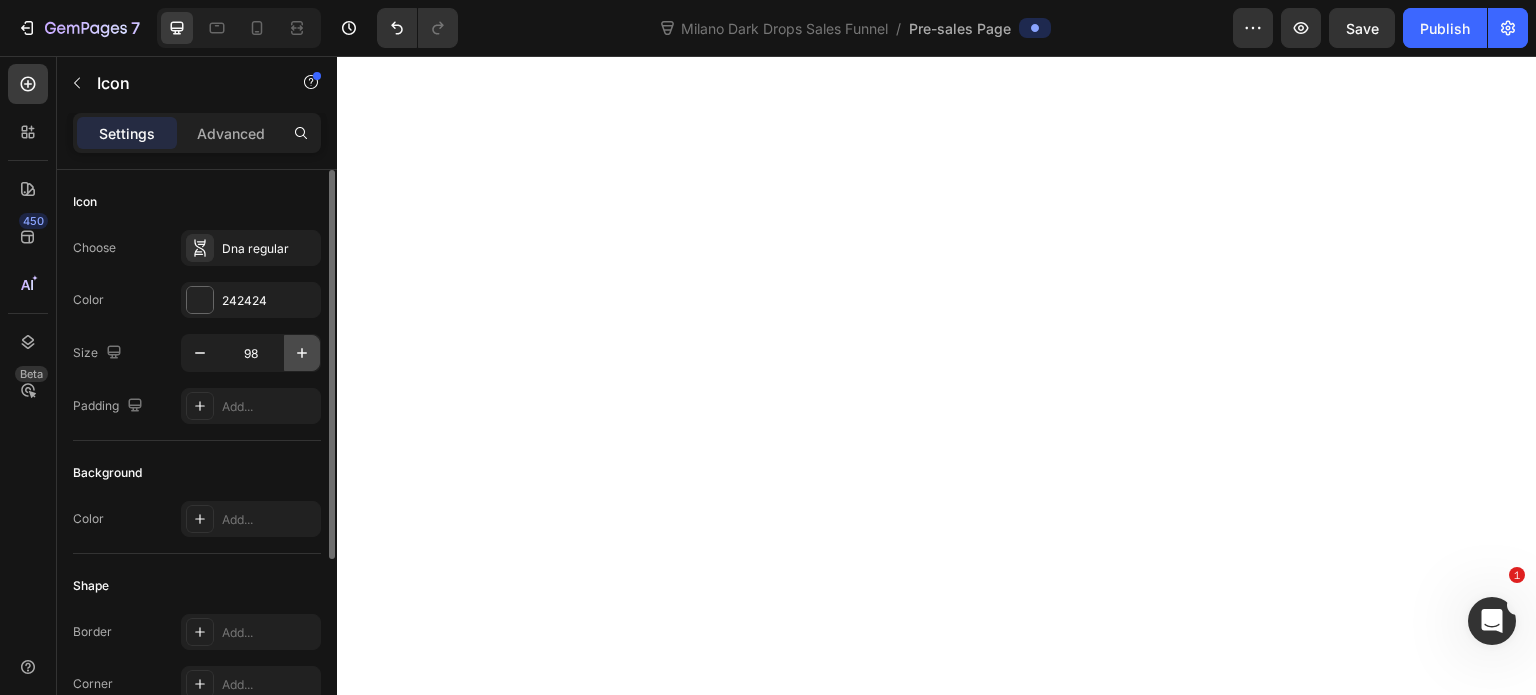 click 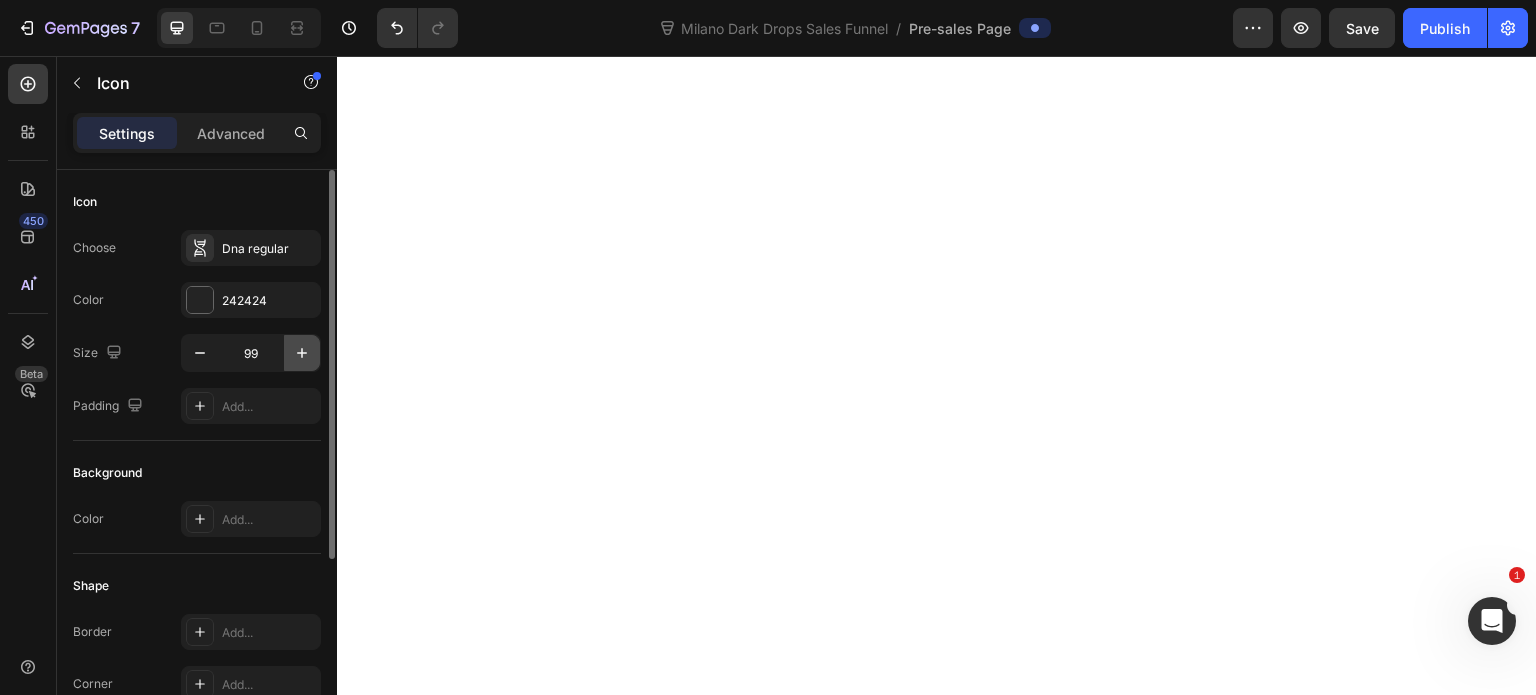 click 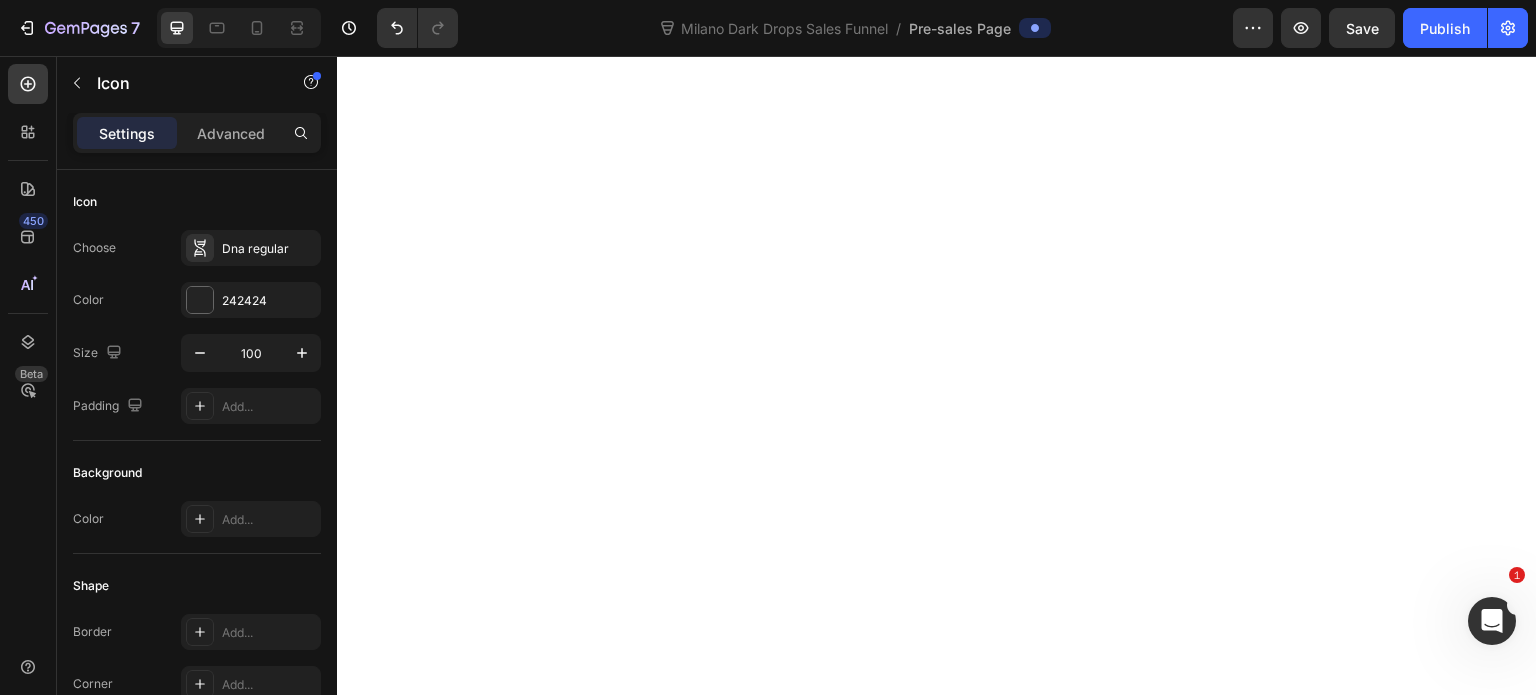 click on "Icon   0 Works with your biology instead of against it Heading Your body recognizes carotenoids as beneficial nutrients, not foreign chemicals Text Block Row" at bounding box center [733, -2992] 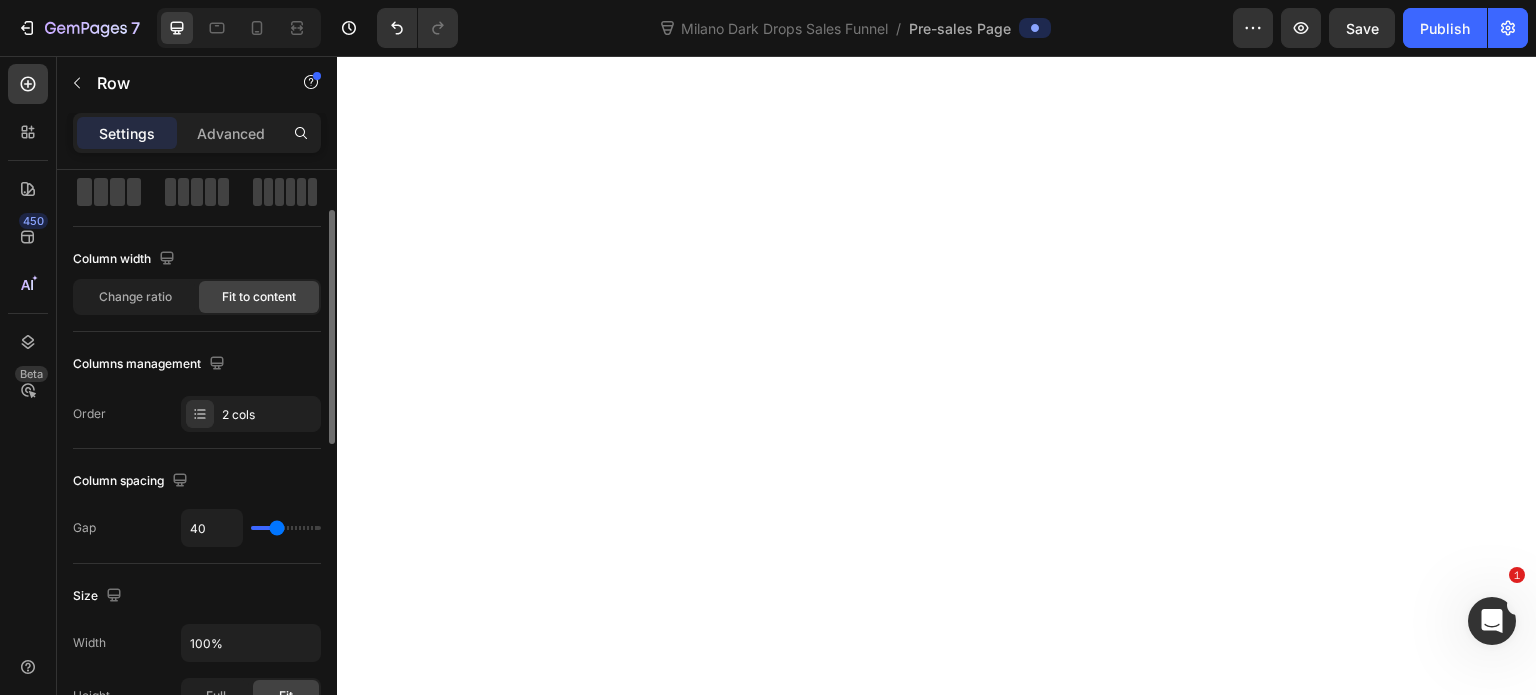 scroll, scrollTop: 200, scrollLeft: 0, axis: vertical 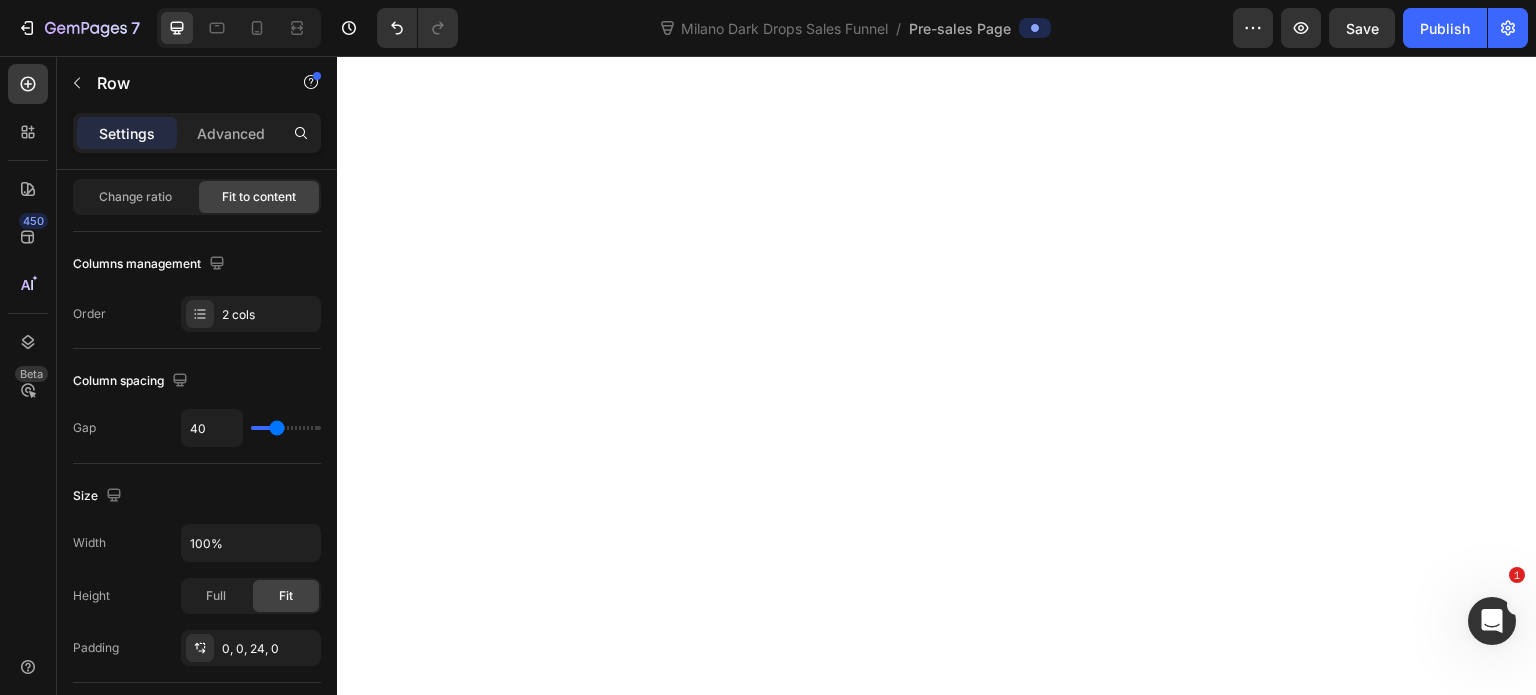click on "Why Internal Carotenoid Restoration Succeeds:" at bounding box center [706, -3095] 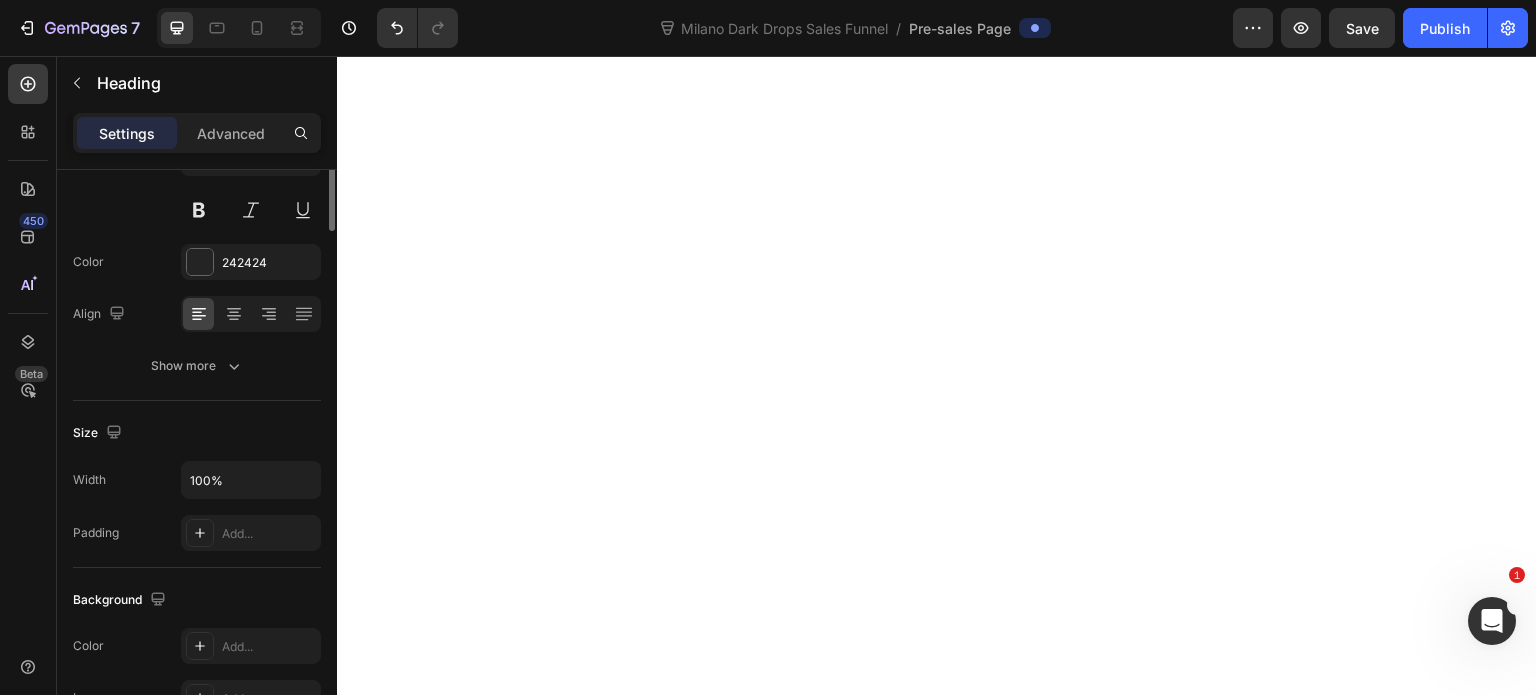 scroll, scrollTop: 0, scrollLeft: 0, axis: both 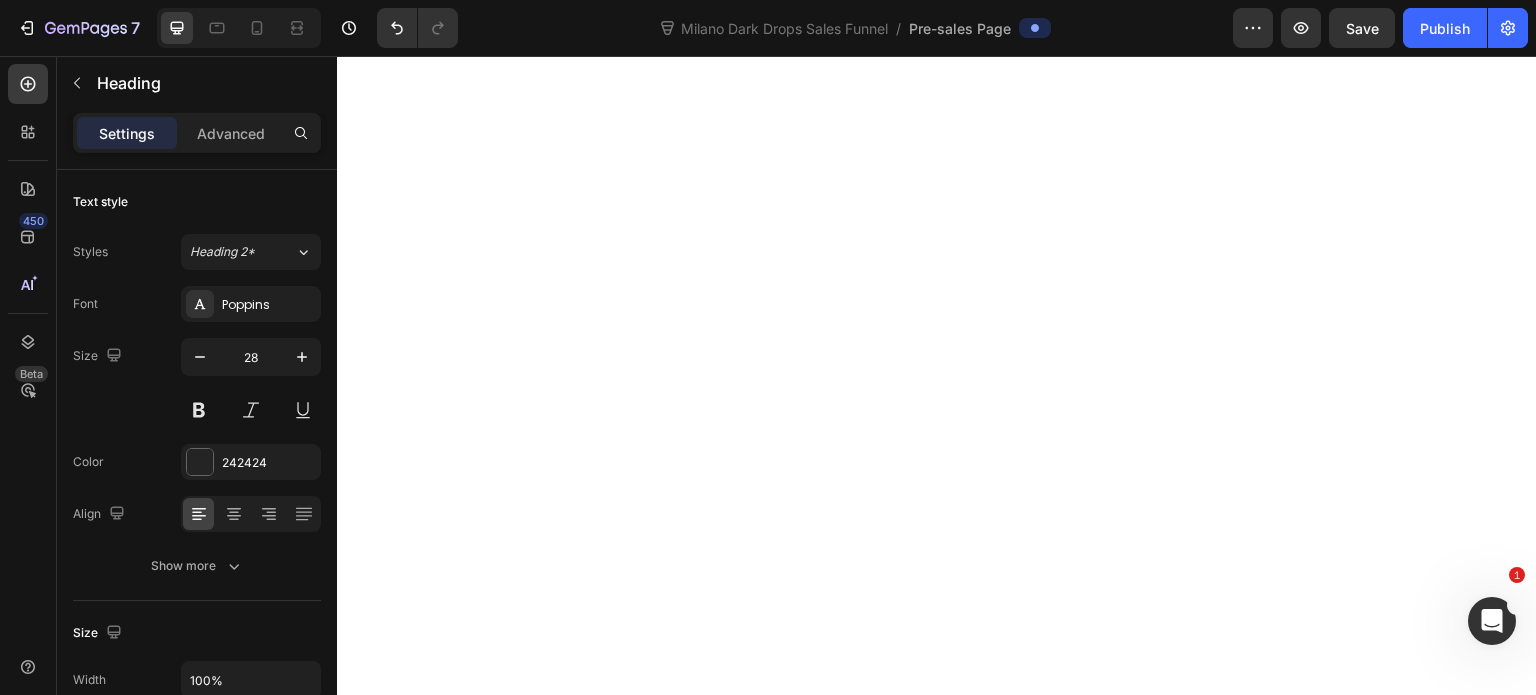 drag, startPoint x: 720, startPoint y: 269, endPoint x: 737, endPoint y: 274, distance: 17.720045 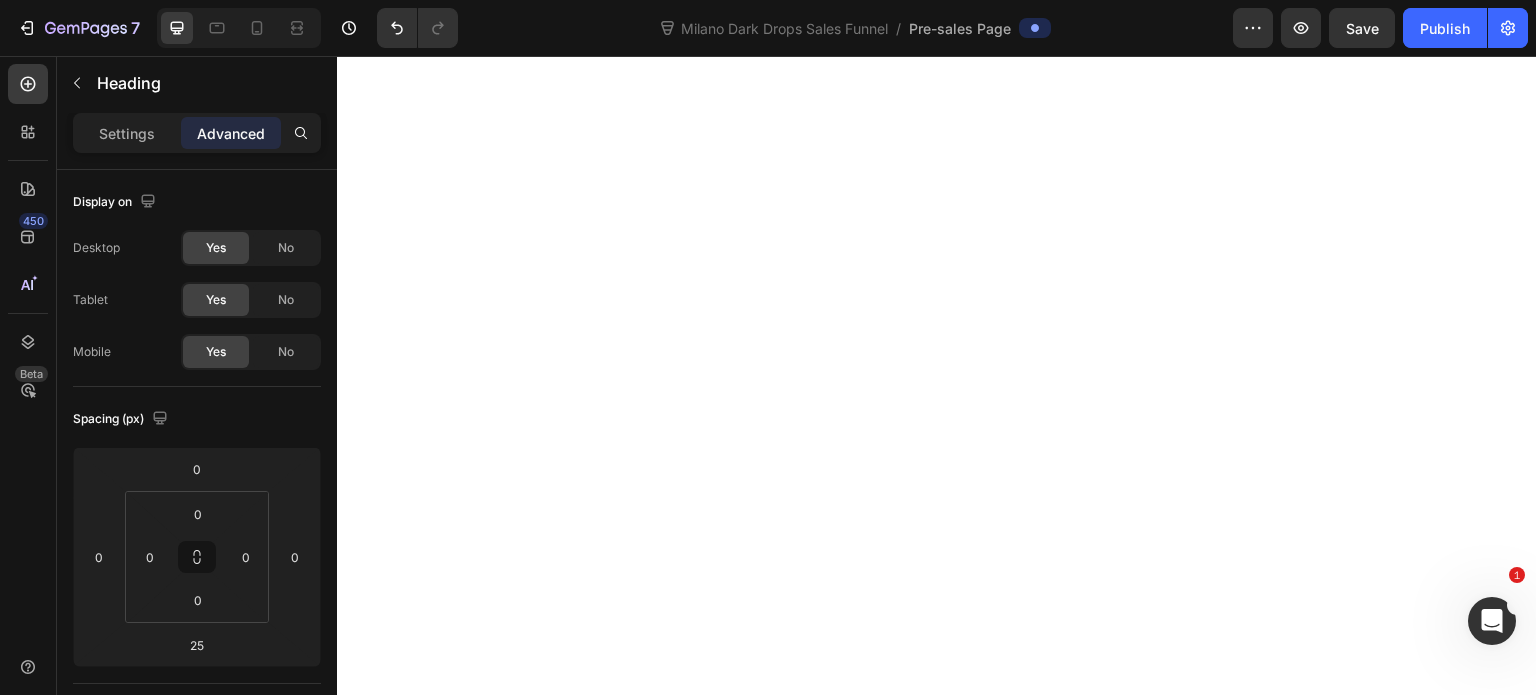 click on "Icon Works with your biology instead of against it Heading Your body recognizes carotenoids as beneficial nutrients, not foreign chemicals Text Block Row" at bounding box center [733, -2987] 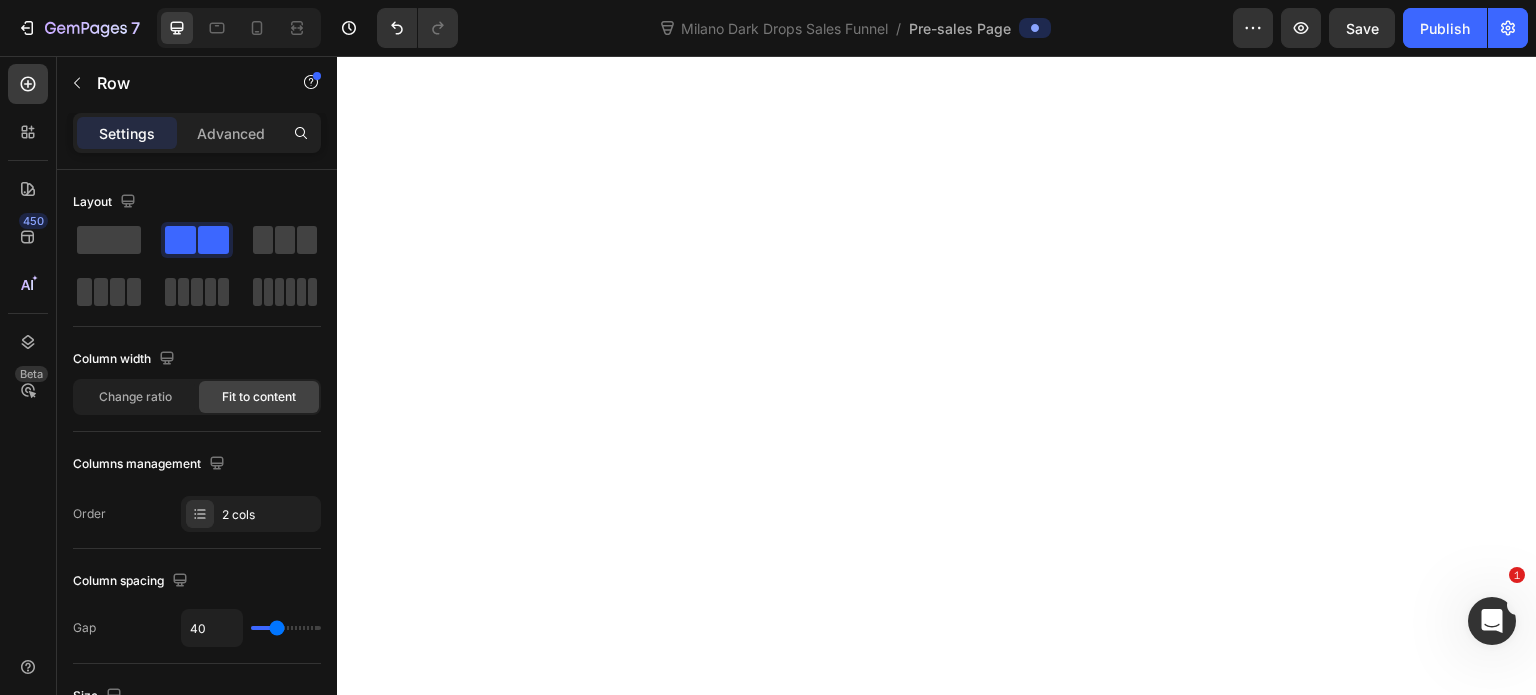 scroll, scrollTop: 9800, scrollLeft: 0, axis: vertical 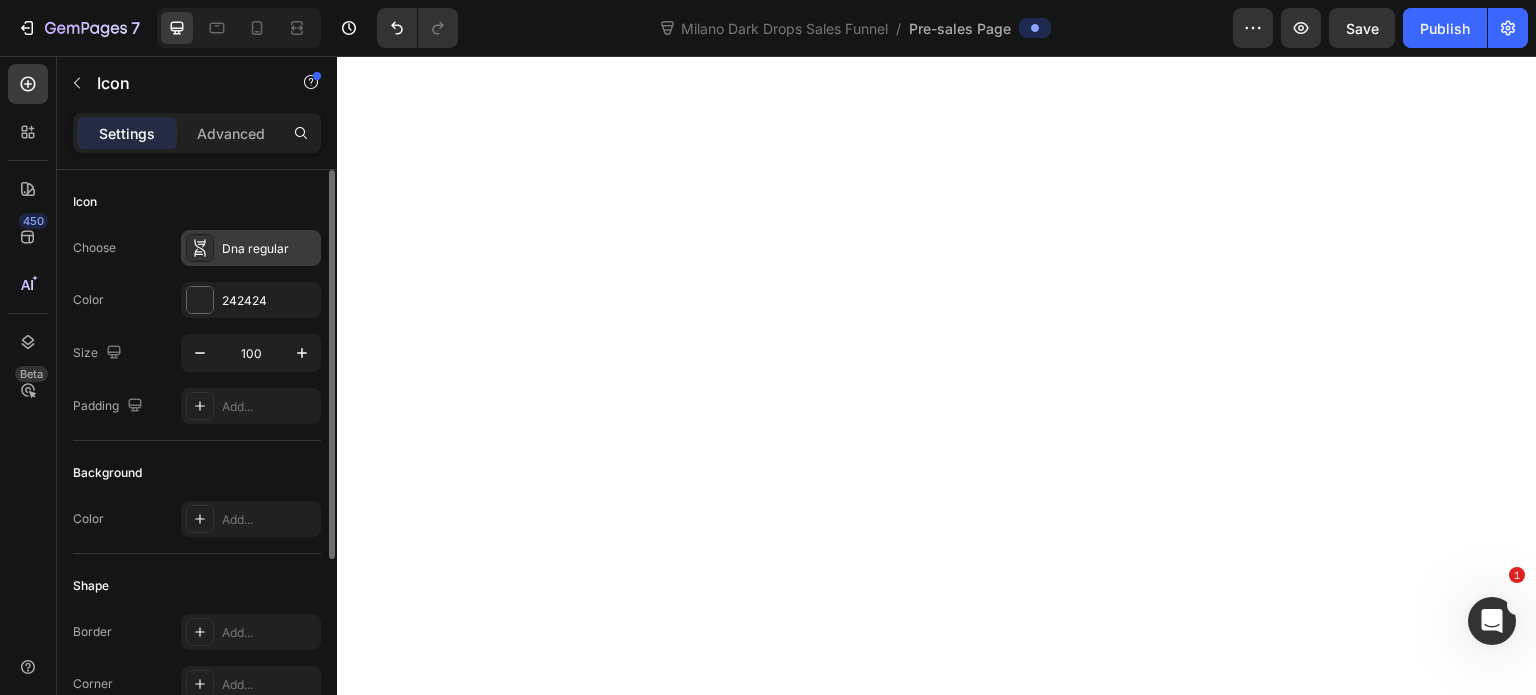 click on "Dna regular" at bounding box center (269, 249) 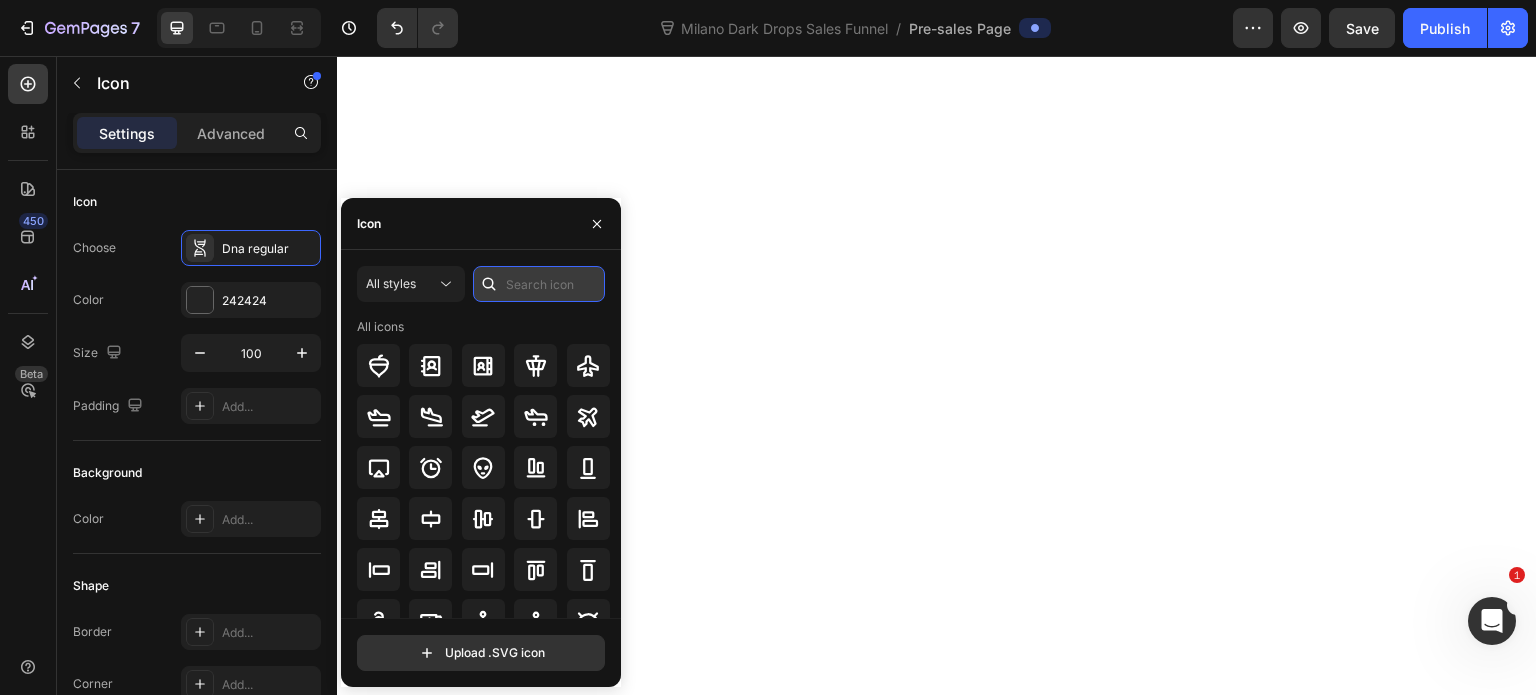 click at bounding box center [539, 284] 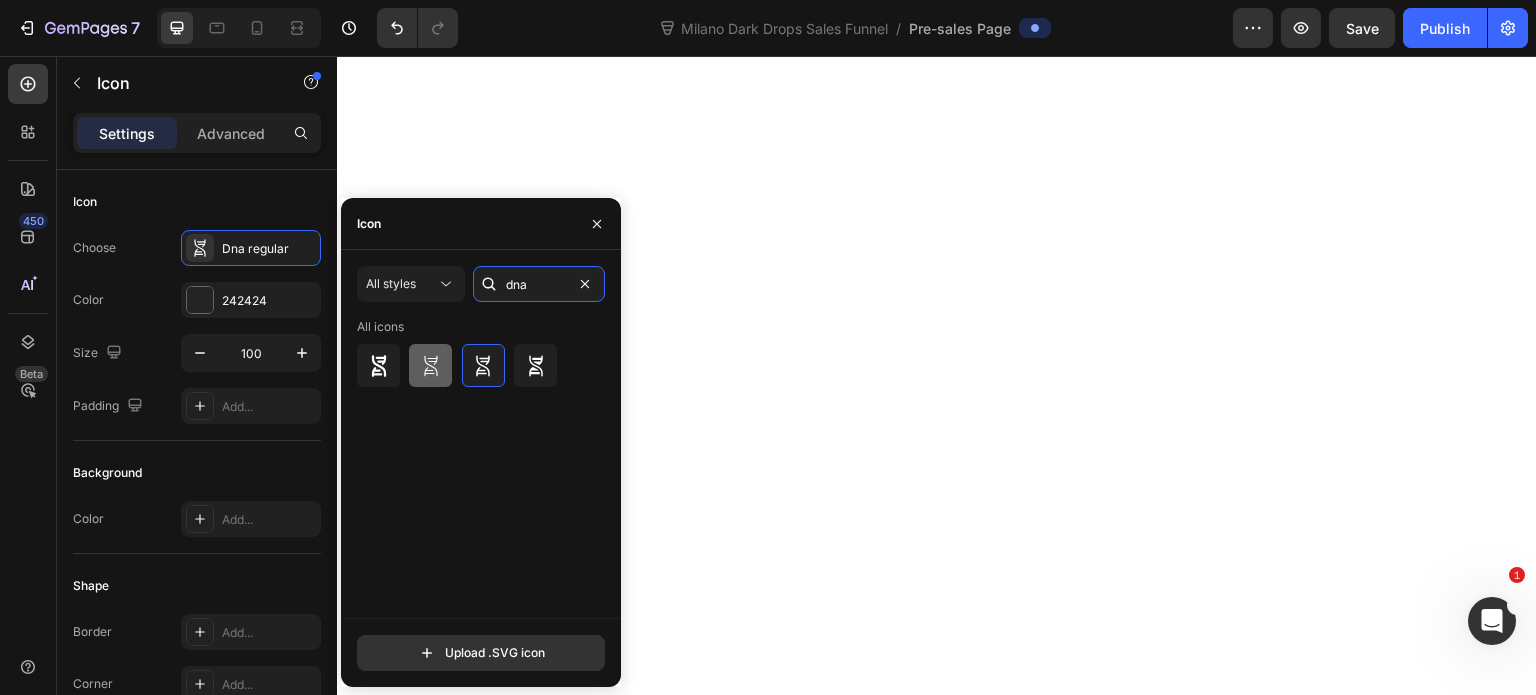 type on "dna" 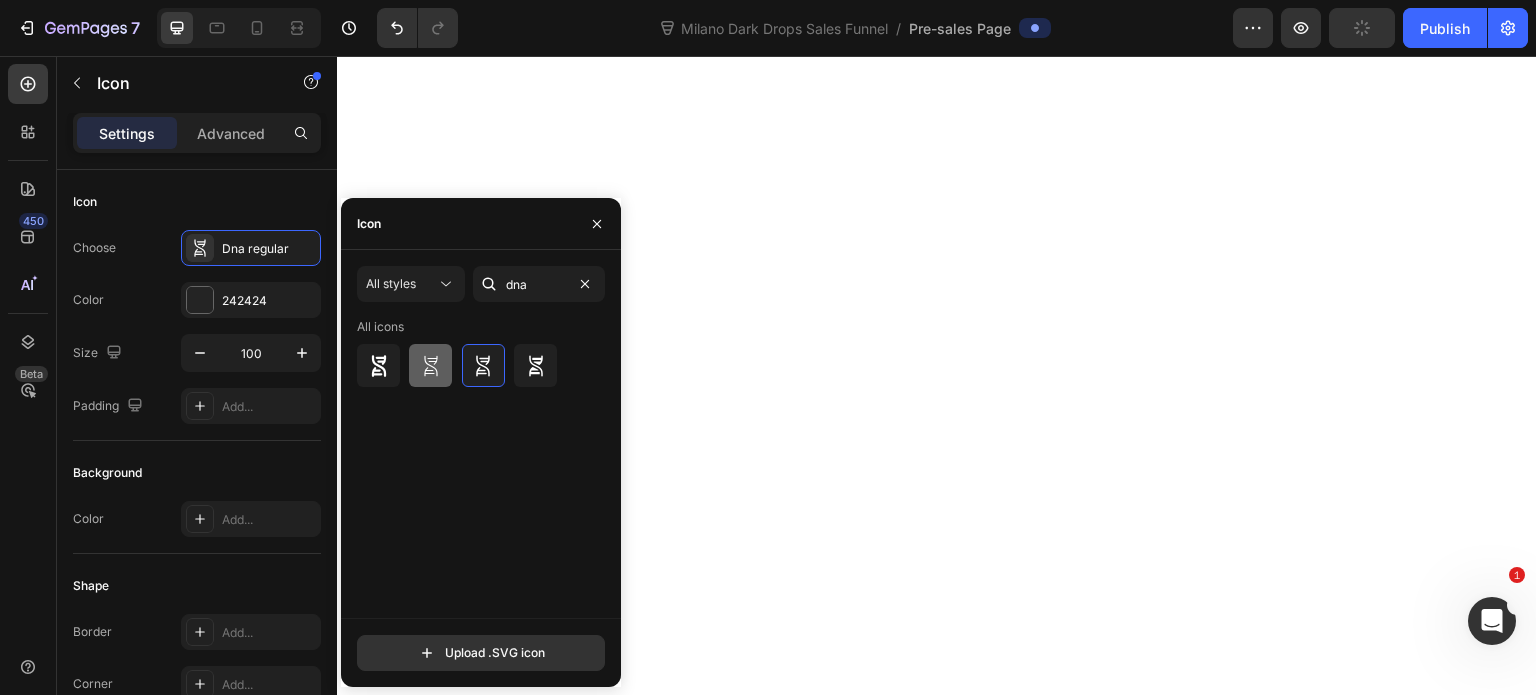 click 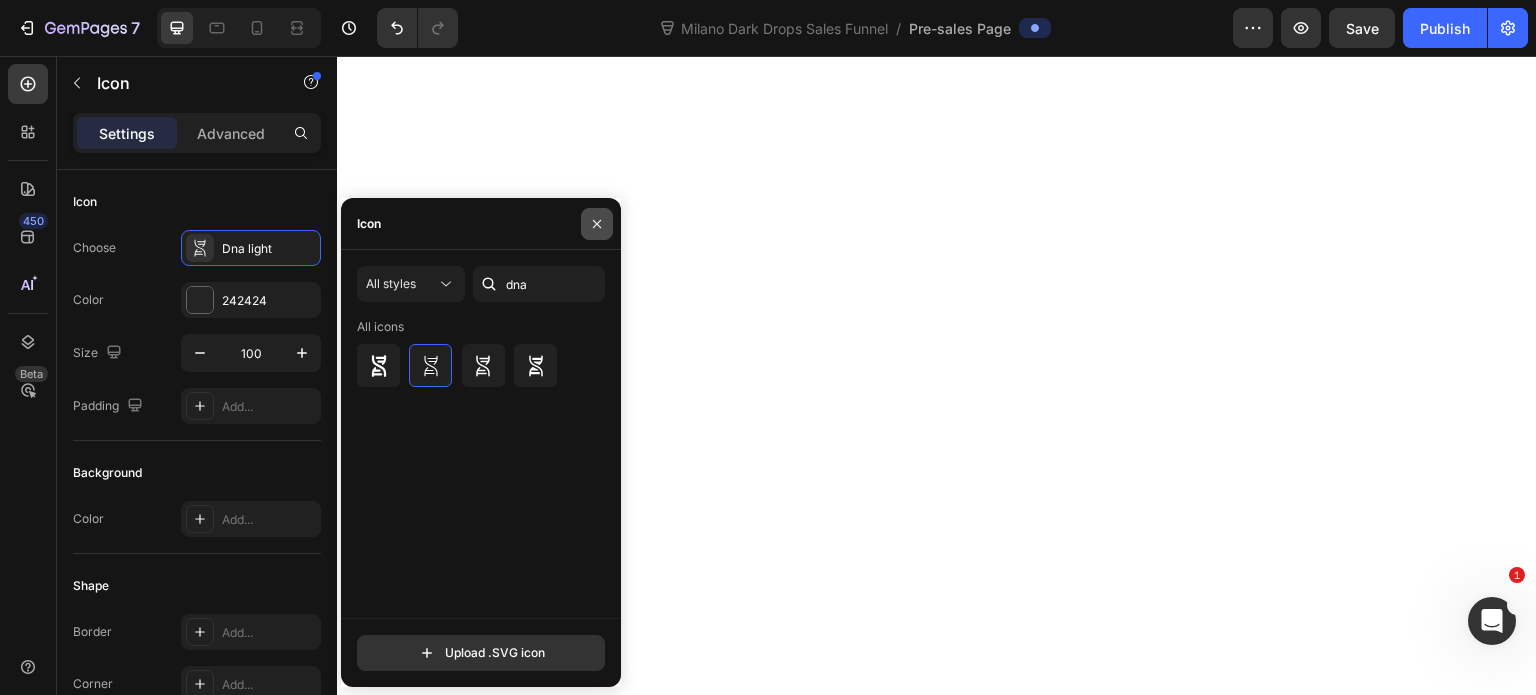click at bounding box center [597, 224] 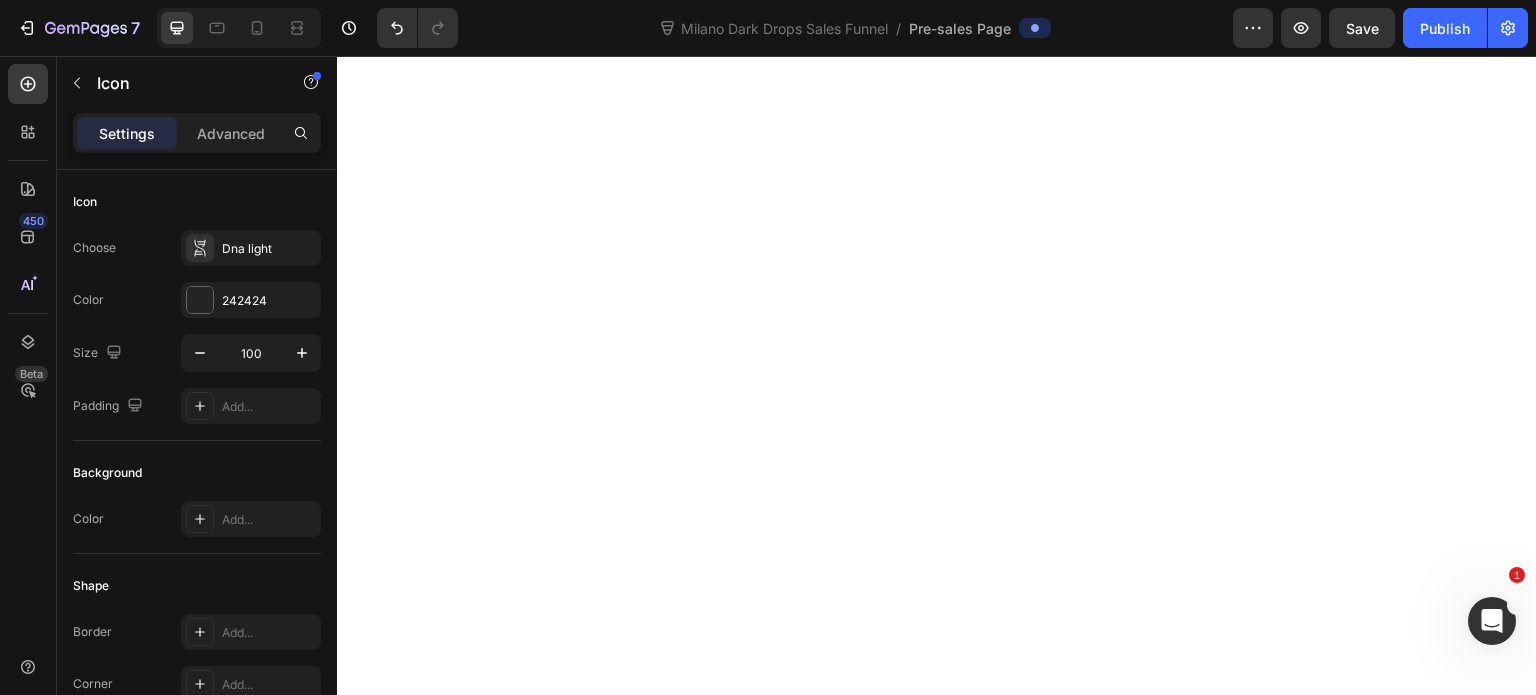 click on "Creates believable, natural-looking results with no UV exposure required" at bounding box center (795, -2990) 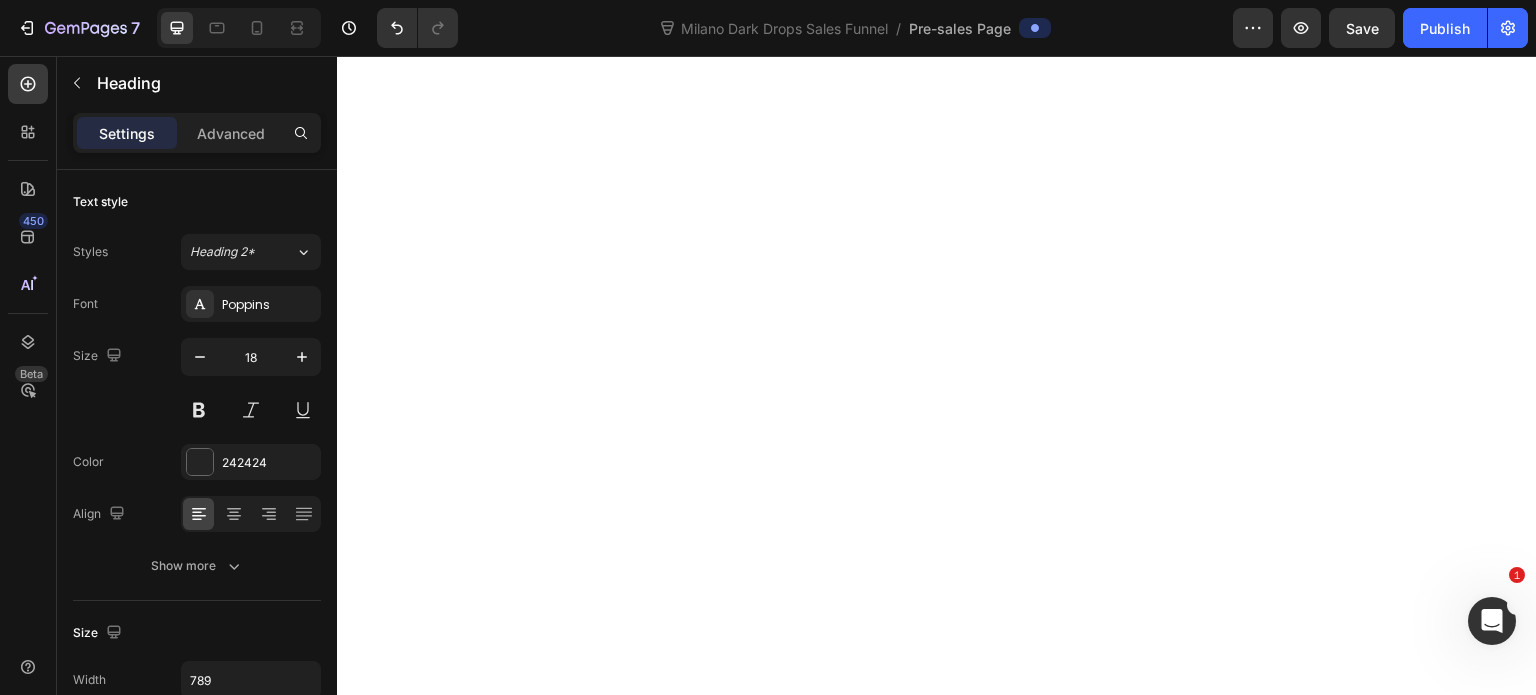 scroll, scrollTop: 9800, scrollLeft: 0, axis: vertical 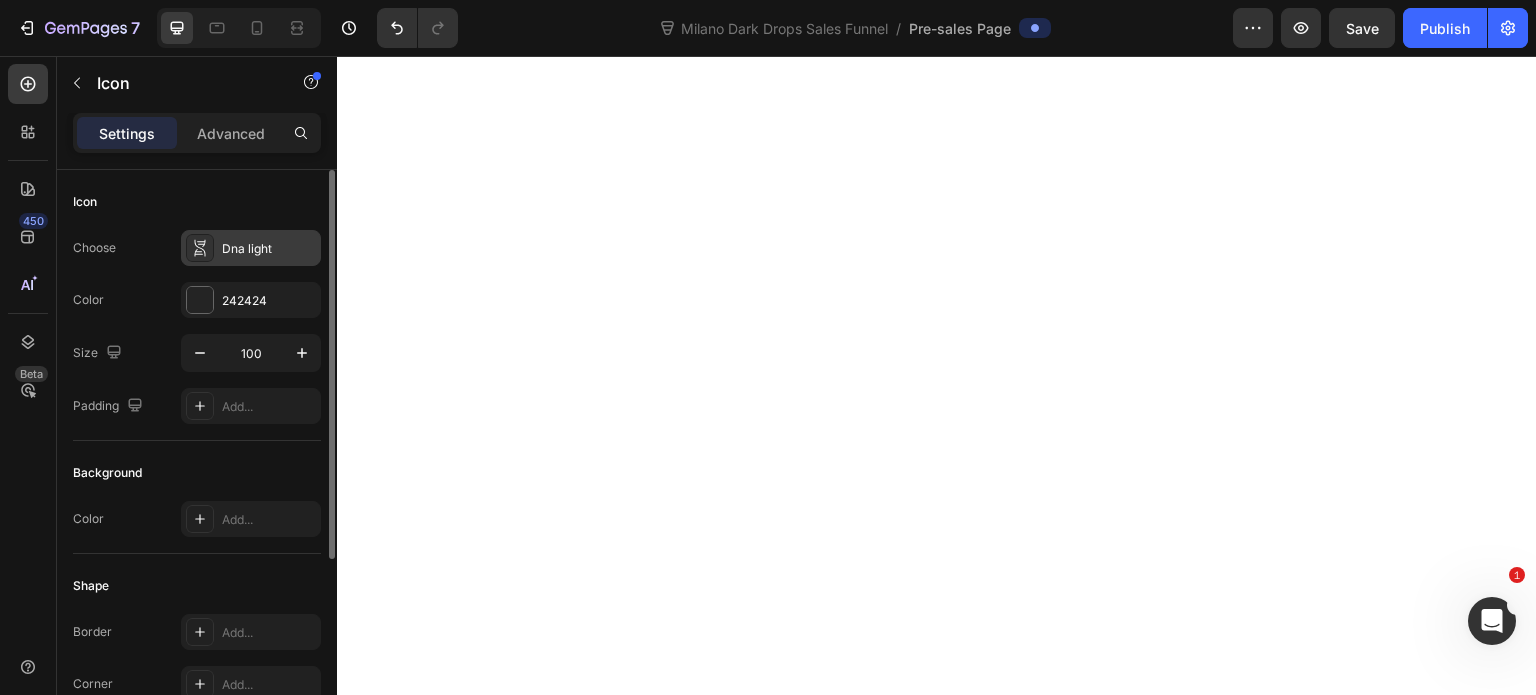 click on "Dna light" at bounding box center [251, 248] 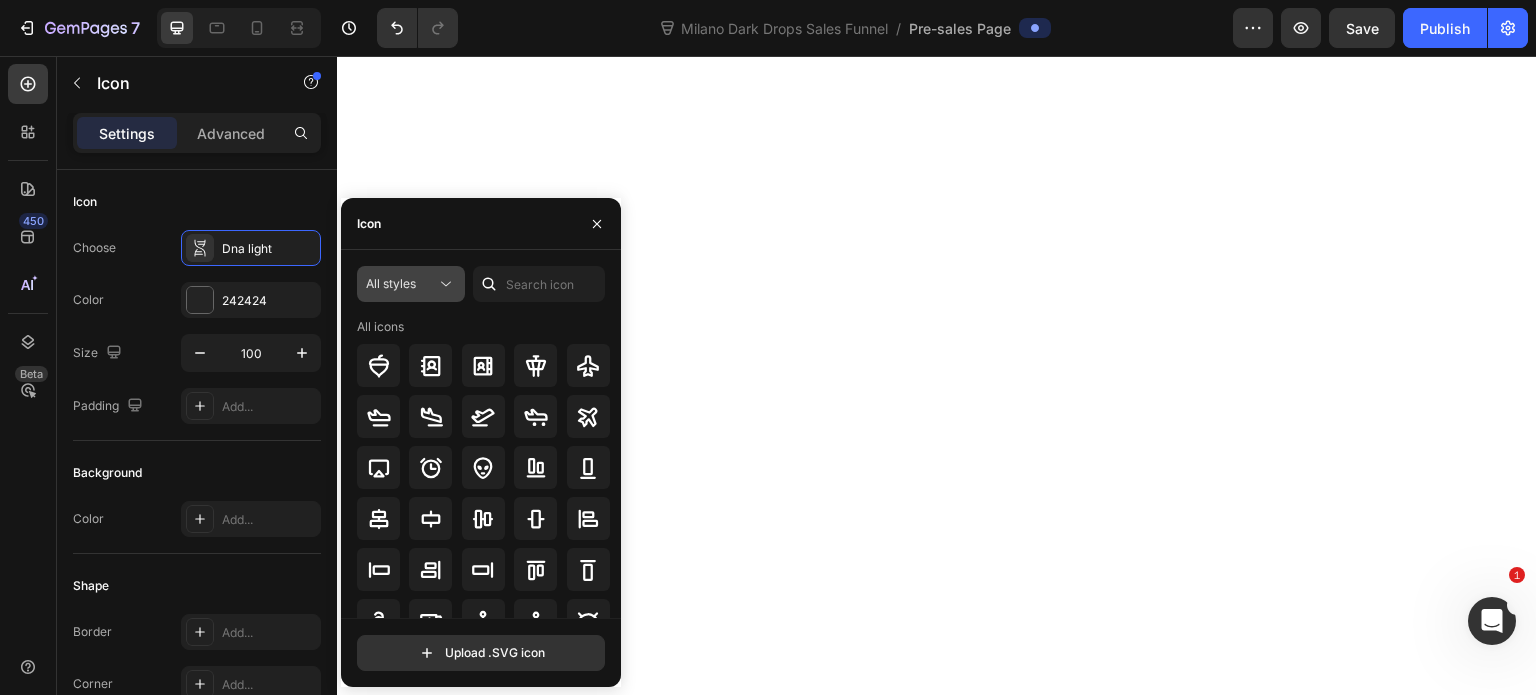 click 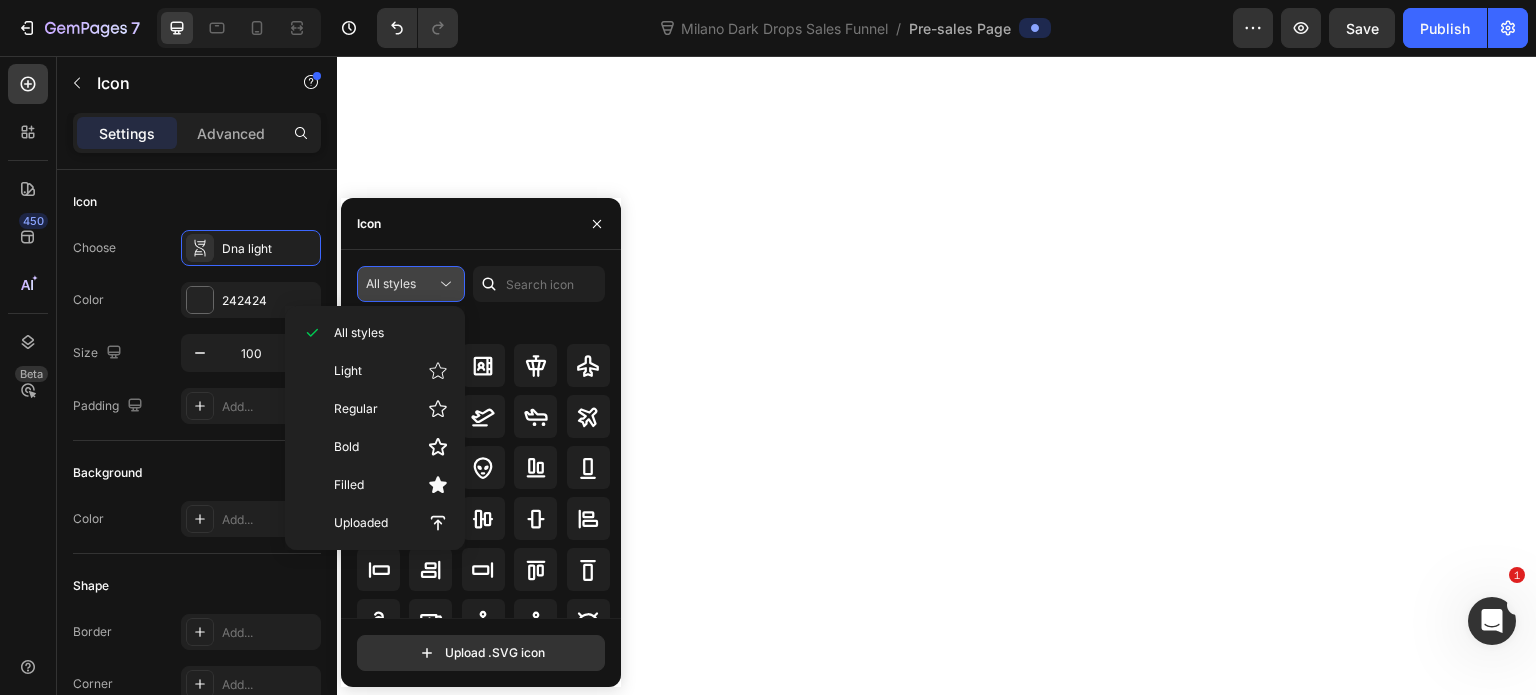 click 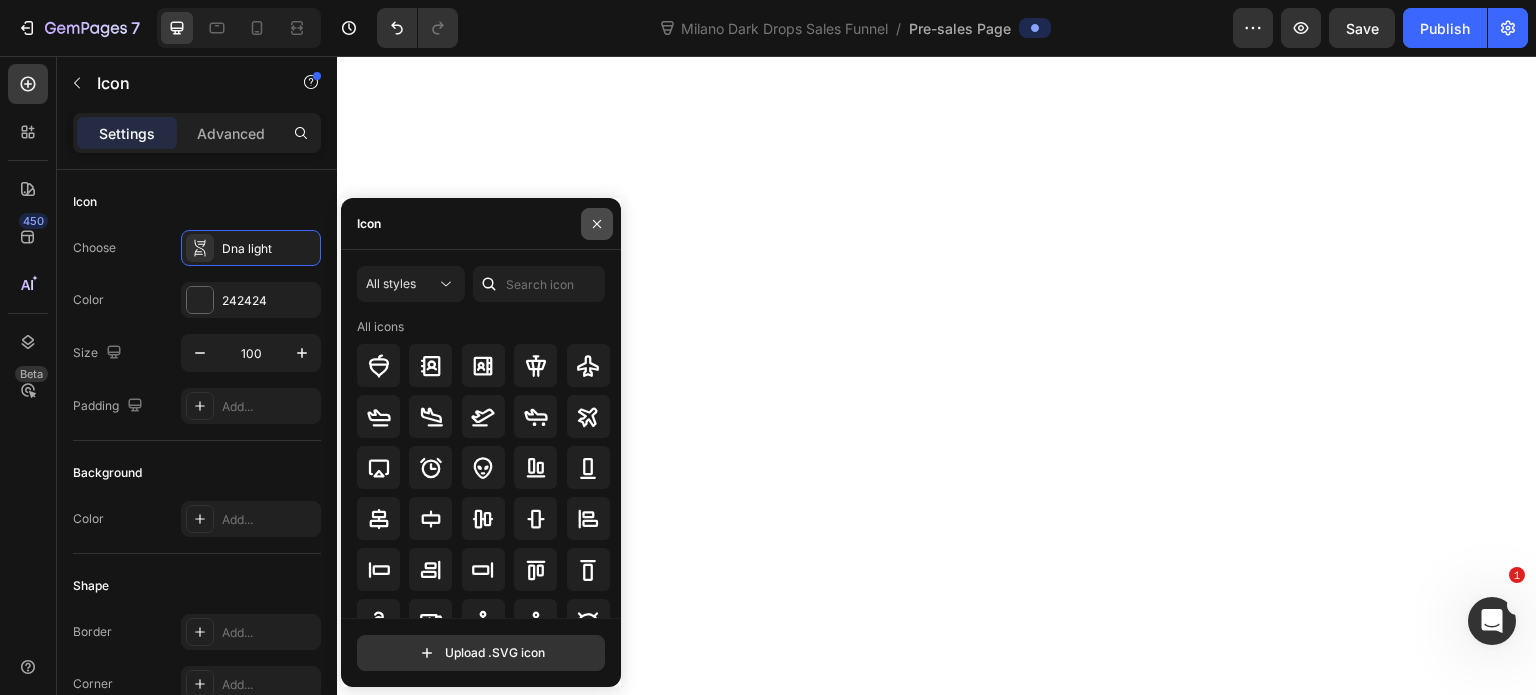 click at bounding box center [597, 224] 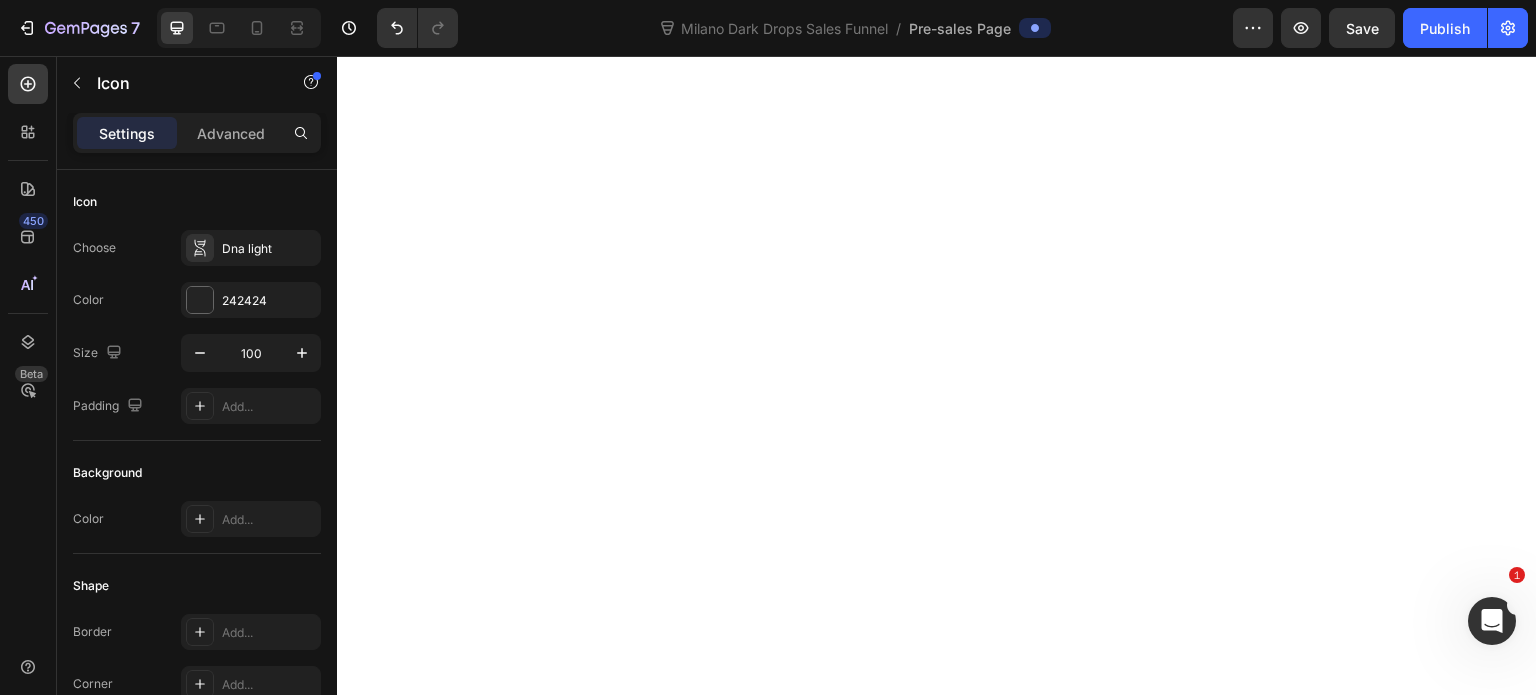 click on "Three different carotenoids create the golden, red, and pink undertones of natural skin, so people think you've been "getting more sun" or "taking better care of yourself" while you're actually protecting your skin from cancer risks." at bounding box center [823, -2909] 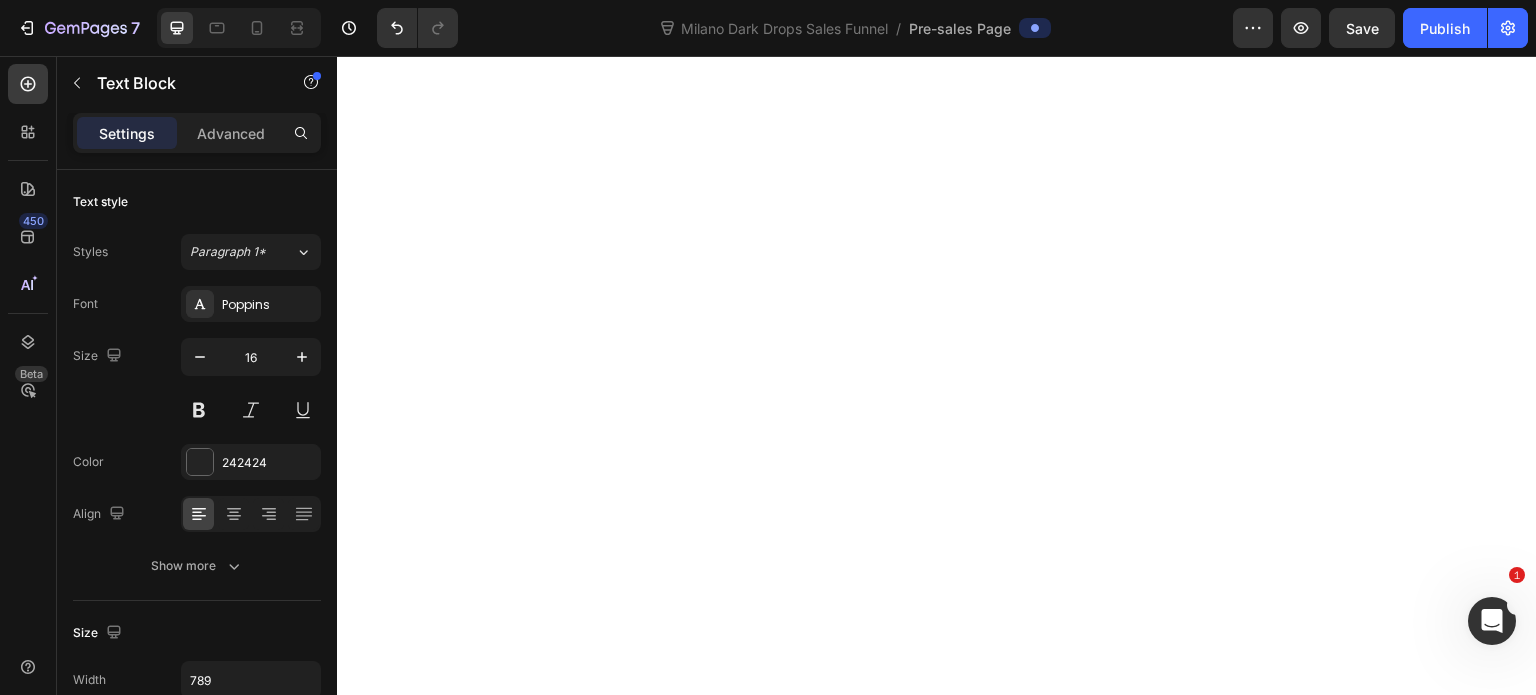 scroll, scrollTop: 10000, scrollLeft: 0, axis: vertical 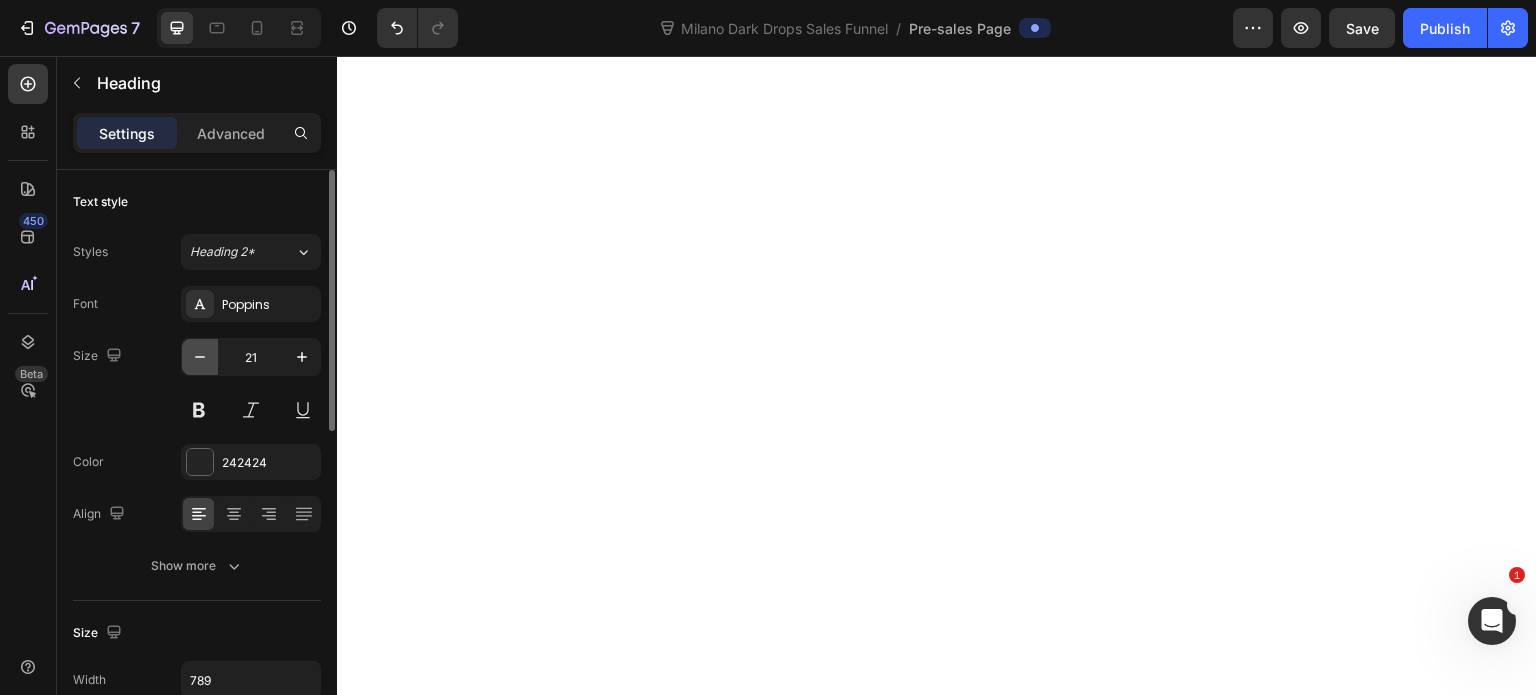click 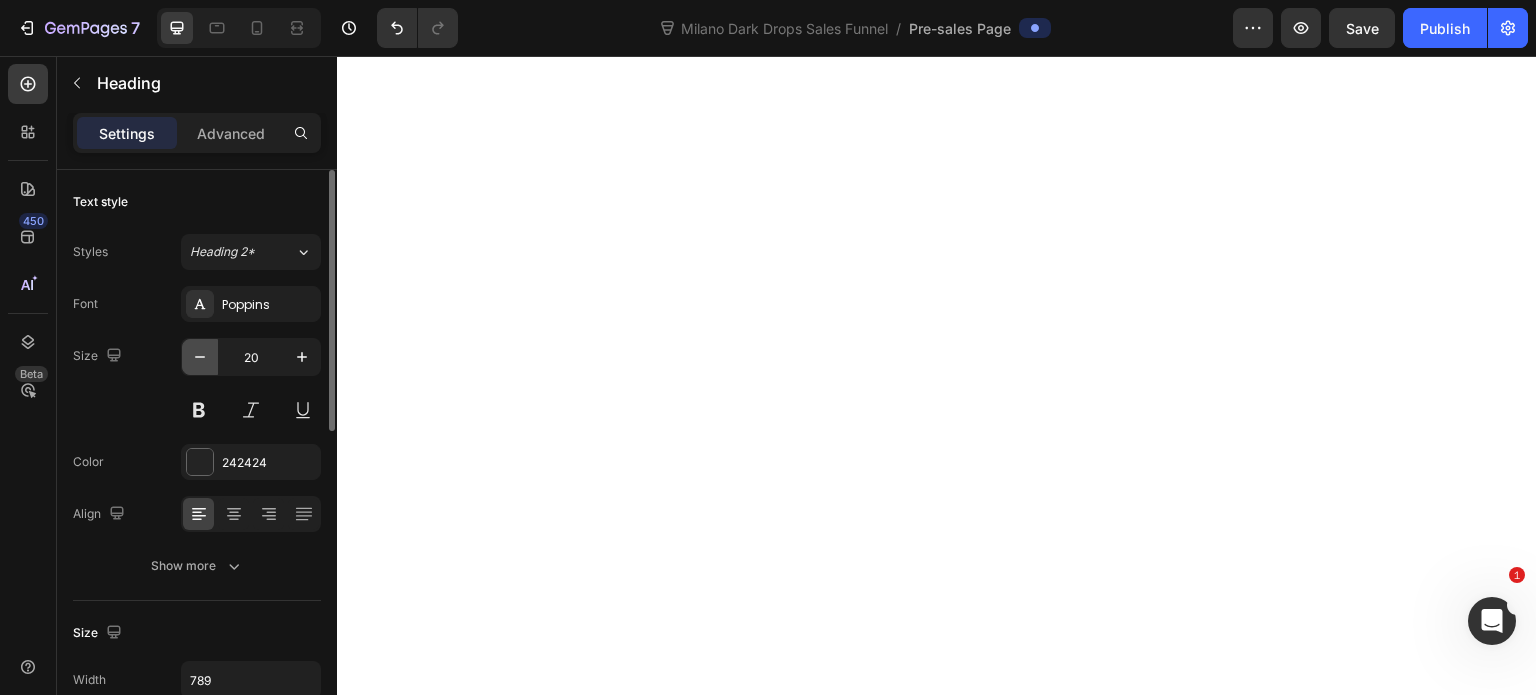 click 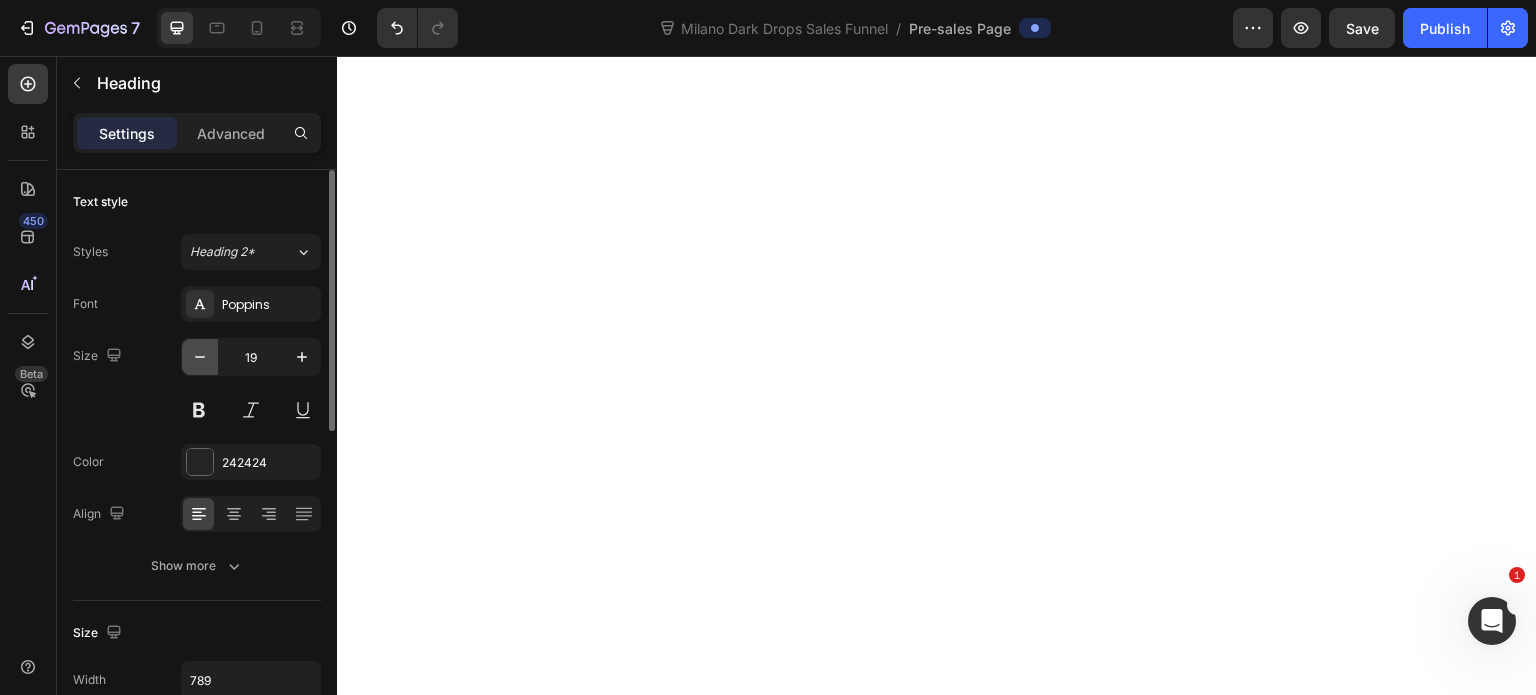 click 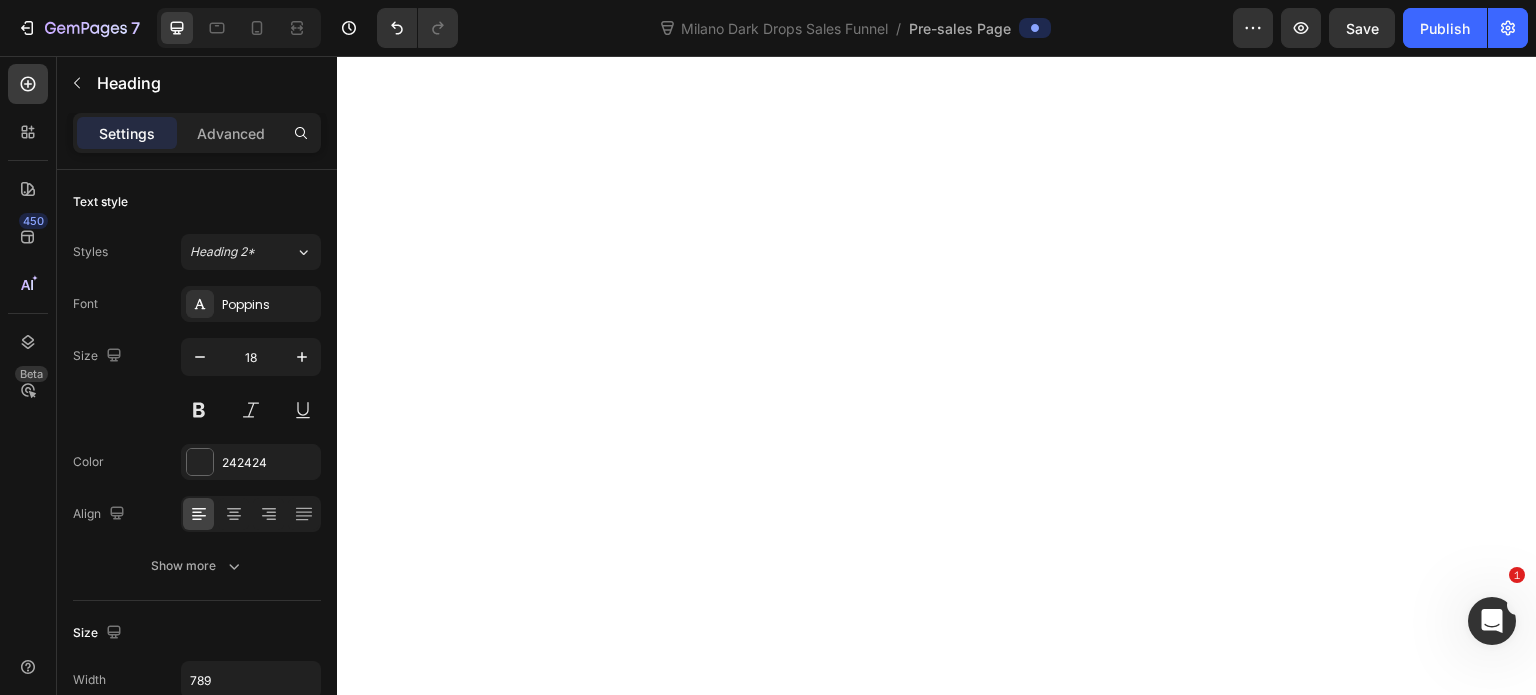 click on "Fair skin shows carotenoid effects more dramatically than darker skin tones" at bounding box center [823, -2805] 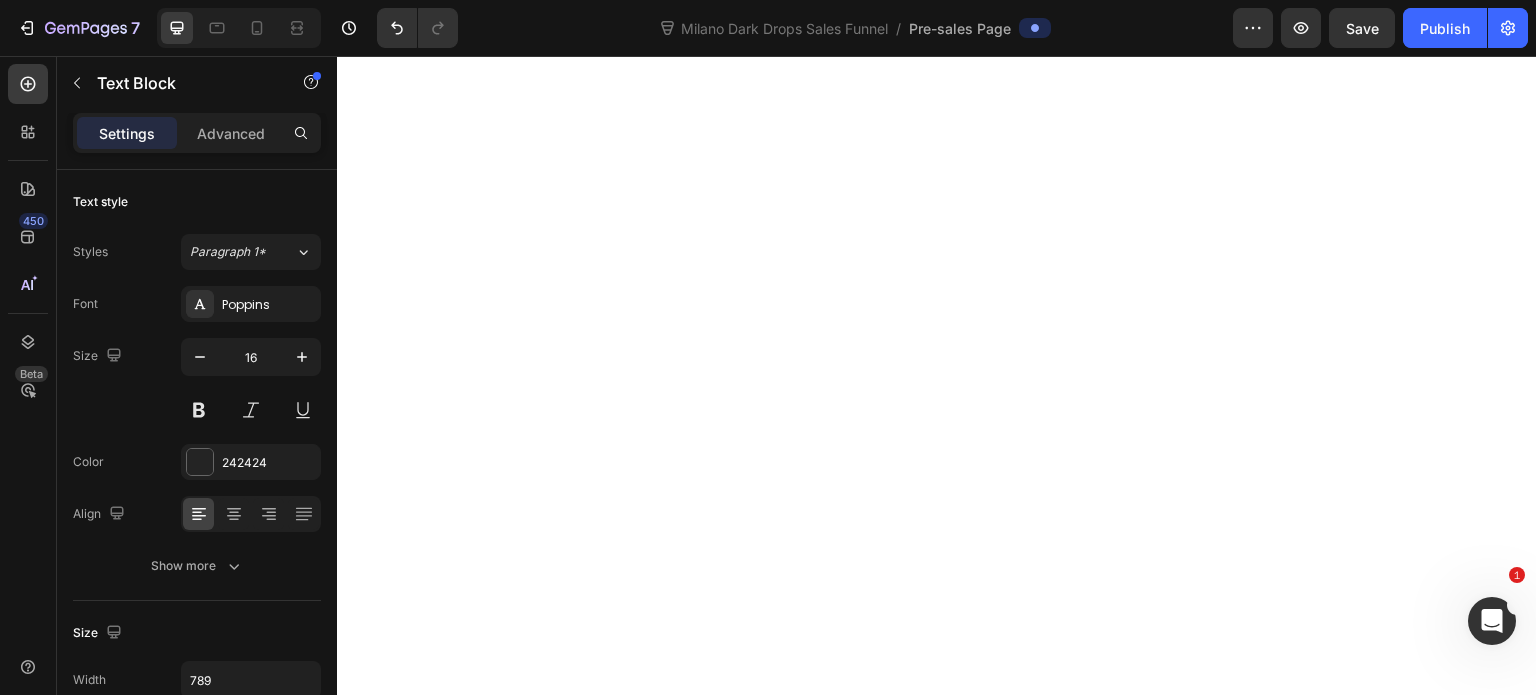 scroll, scrollTop: 10100, scrollLeft: 0, axis: vertical 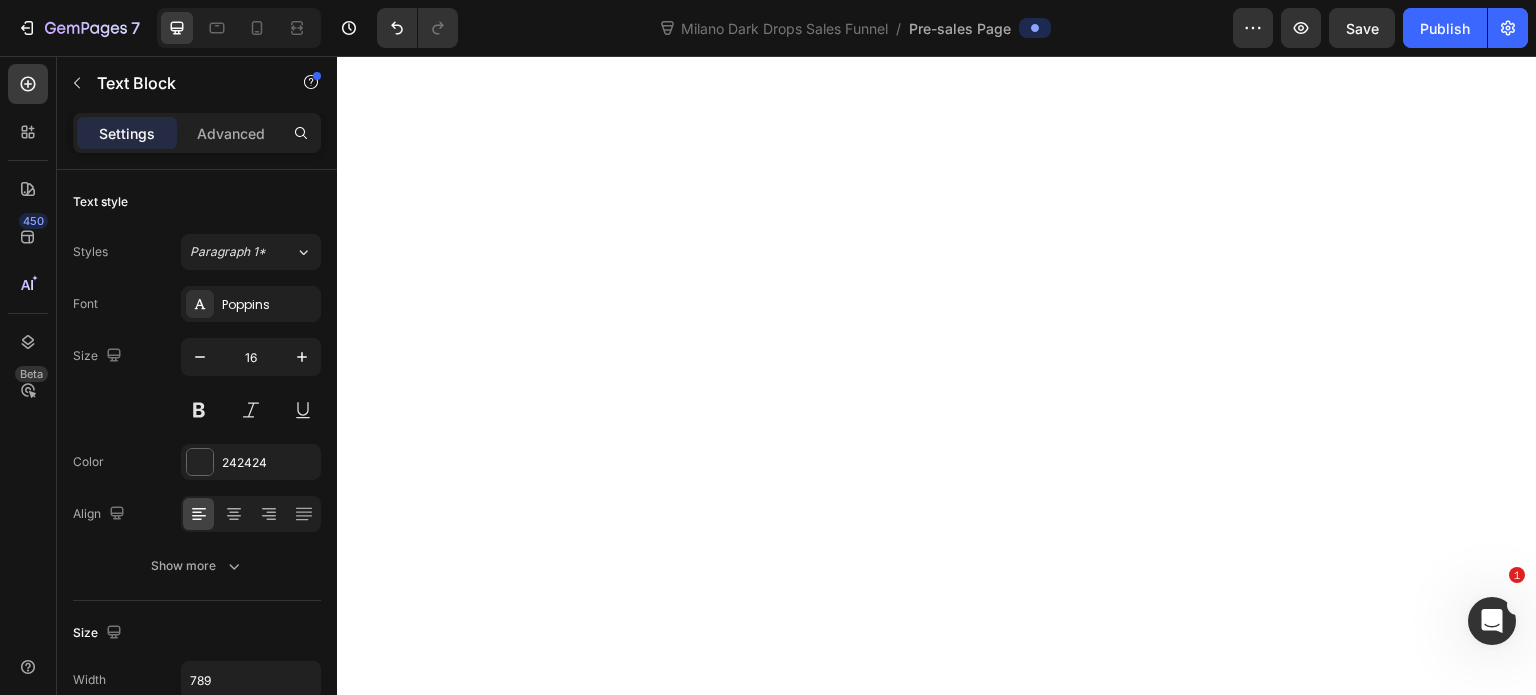 click on "Unlike harsh treatments that damage your skin, carotenoids actually make your skin healthier and more resilient while reducing wrinkles, improving elasticity, and protecting against future damage." at bounding box center (823, -2935) 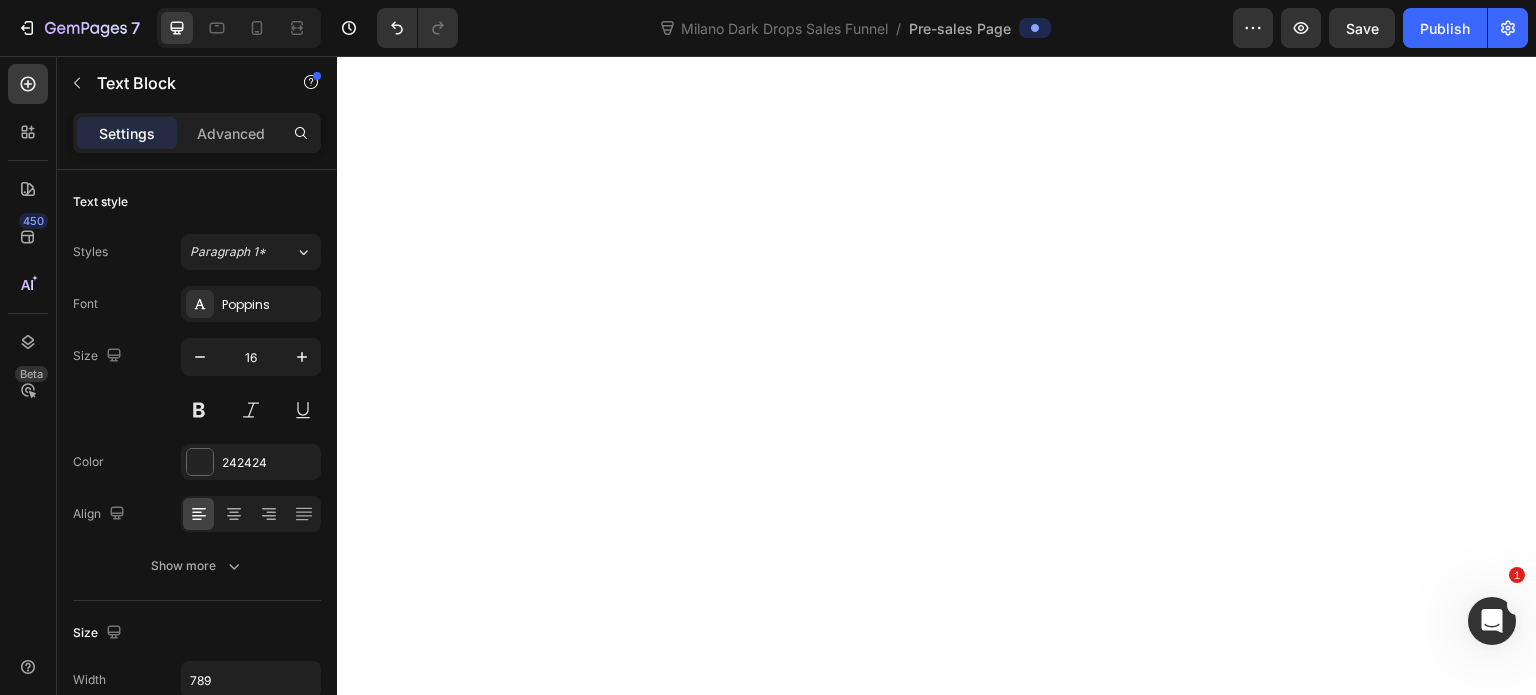 click on "Works with your biology instead of against it" at bounding box center [749, -2936] 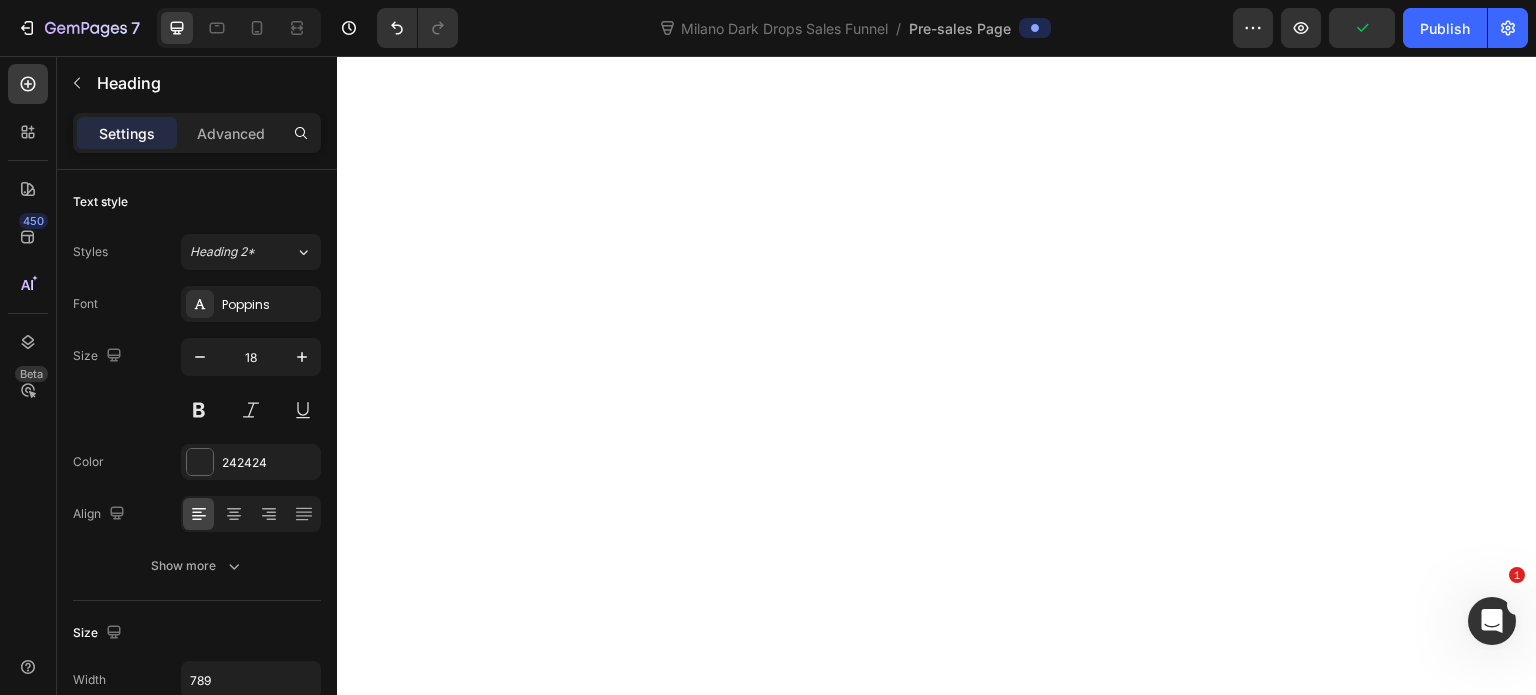 click on "Creates believable, natural-looking results with no UV exposure required" at bounding box center [795, -2790] 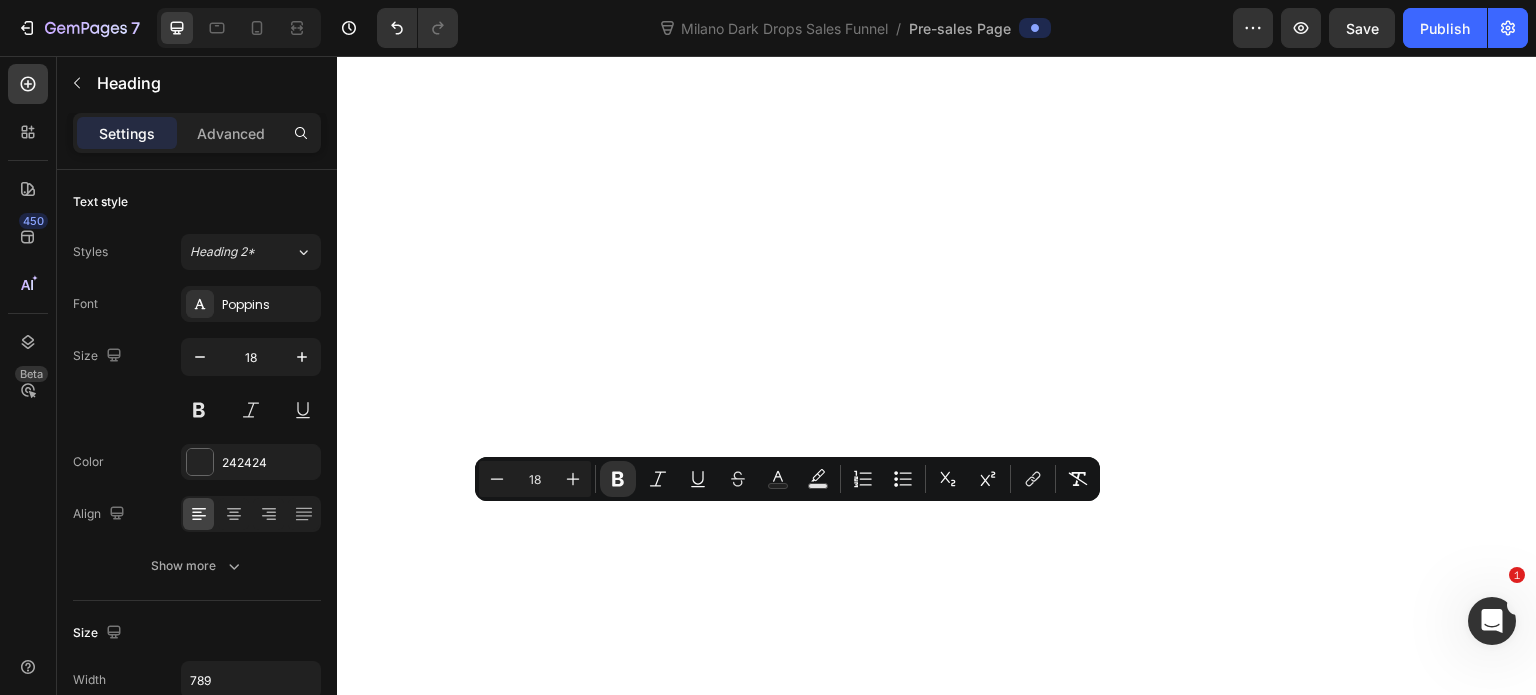 click on "Three different carotenoids create the golden, red, and pink undertones of natural skin, so people think you've been "getting more sun" or "taking better care of yourself" while you're actually protecting your skin from cancer risks." at bounding box center (823, -2709) 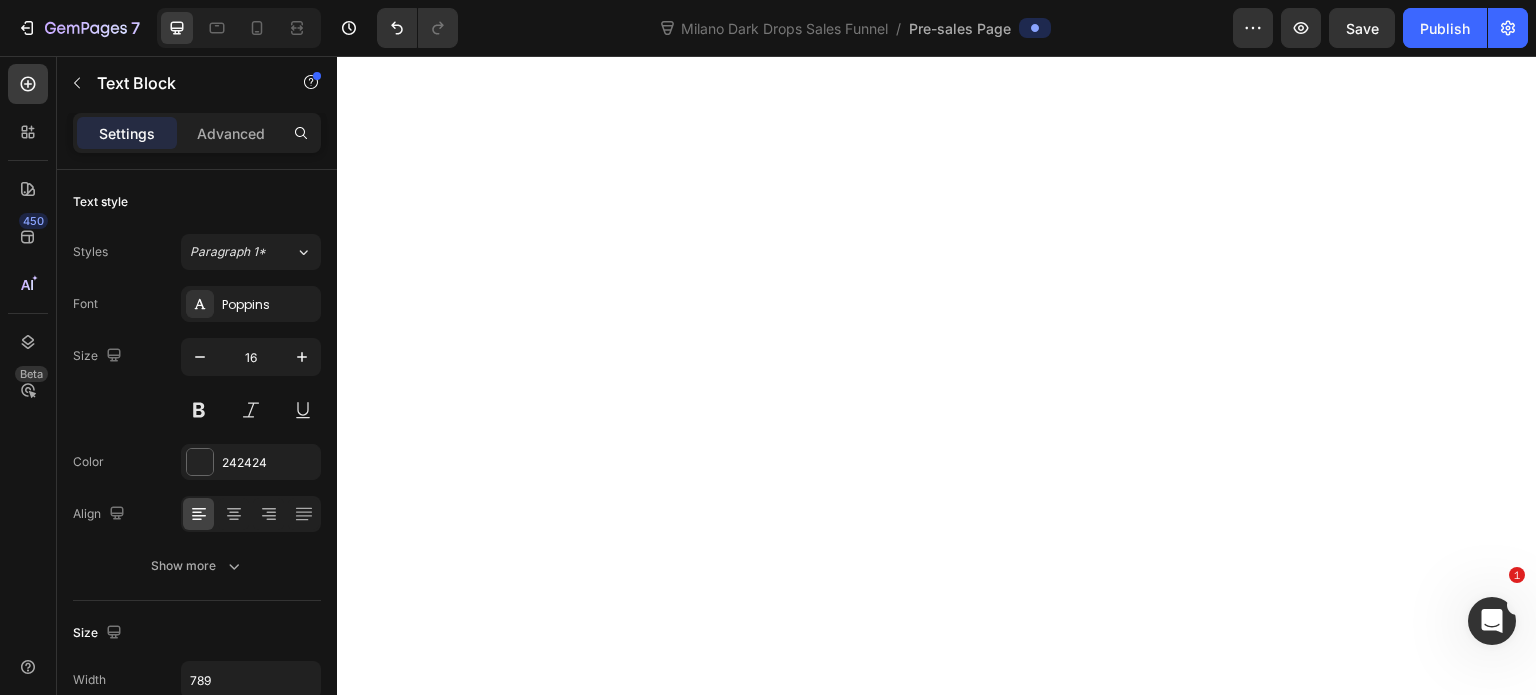 click on "Three different carotenoids create the golden, red, and pink undertones of natural skin, so people think you've been "getting more sun" or "taking better care of yourself" while you're actually protecting your skin from cancer risks." at bounding box center (823, -2709) 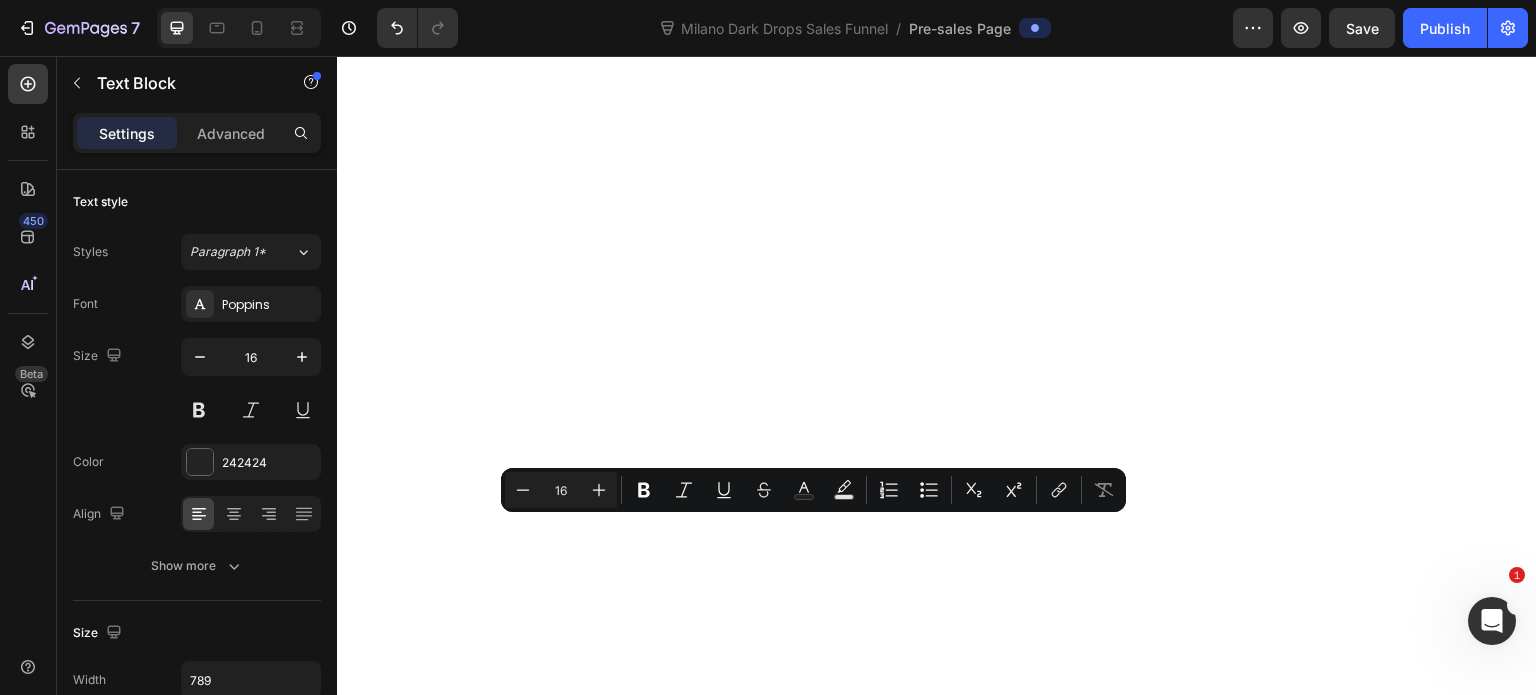 scroll, scrollTop: 9800, scrollLeft: 0, axis: vertical 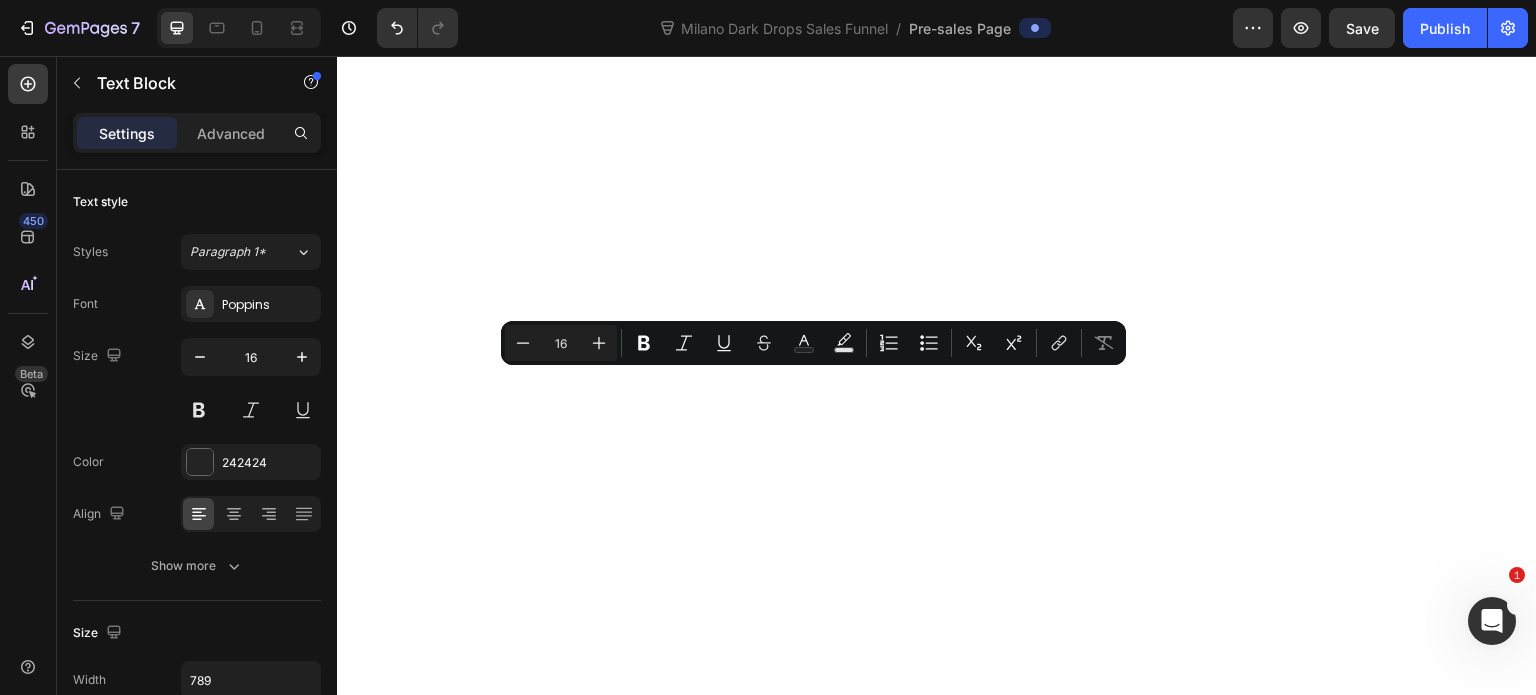 click on "Rebuilds your glow while reversing aging damage from within" at bounding box center (801, -2806) 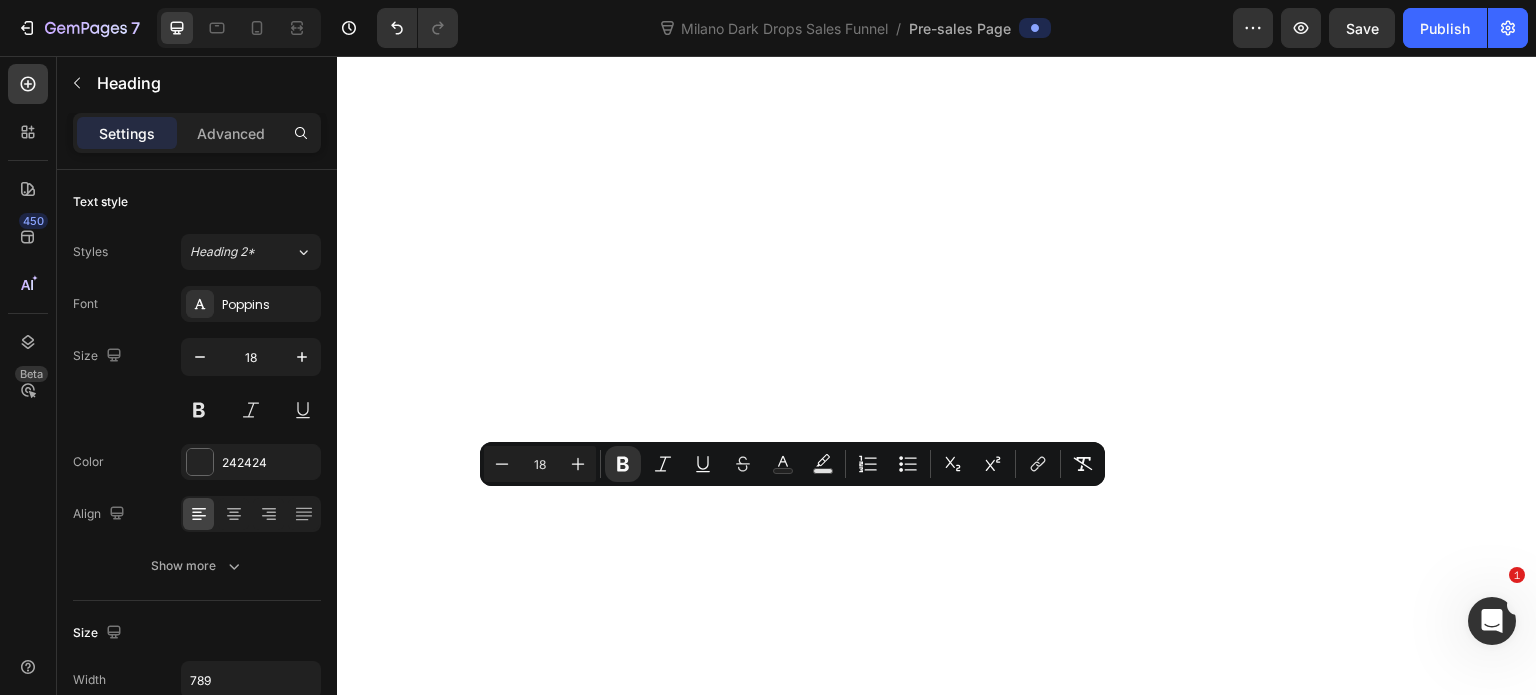 click on "Unlike harsh treatments that damage your skin, carotenoids actually make your skin healthier and more resilient while reducing wrinkles, improving elasticity, and protecting against future damage." at bounding box center [823, -2735] 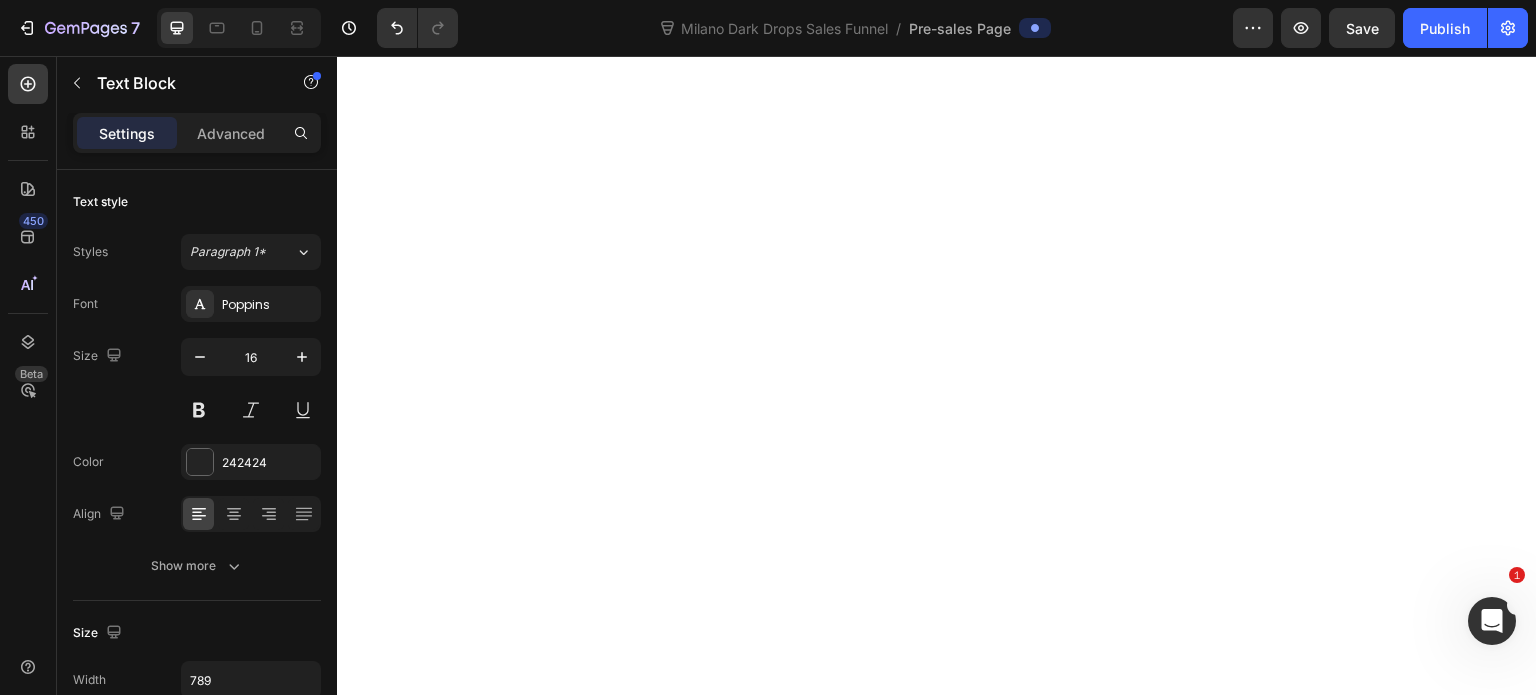 click on "Unlike harsh treatments that damage your skin, carotenoids actually make your skin healthier and more resilient while reducing wrinkles, improving elasticity, and protecting against future damage." at bounding box center (823, -2735) 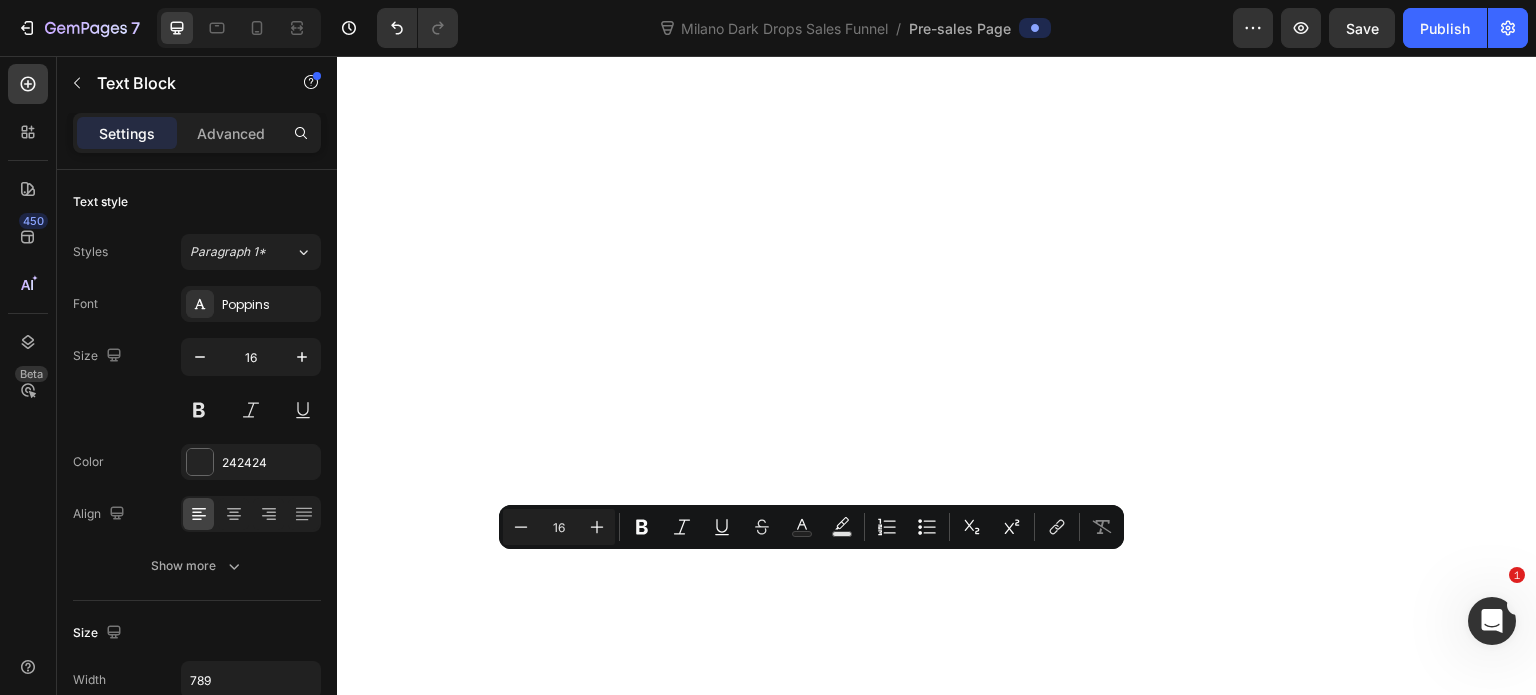 copy on "Unlike harsh treatments that damage your skin, carotenoids actually make your skin healthier and more resilient while reducing wrinkles, improving elasticity, and protecting against future damage." 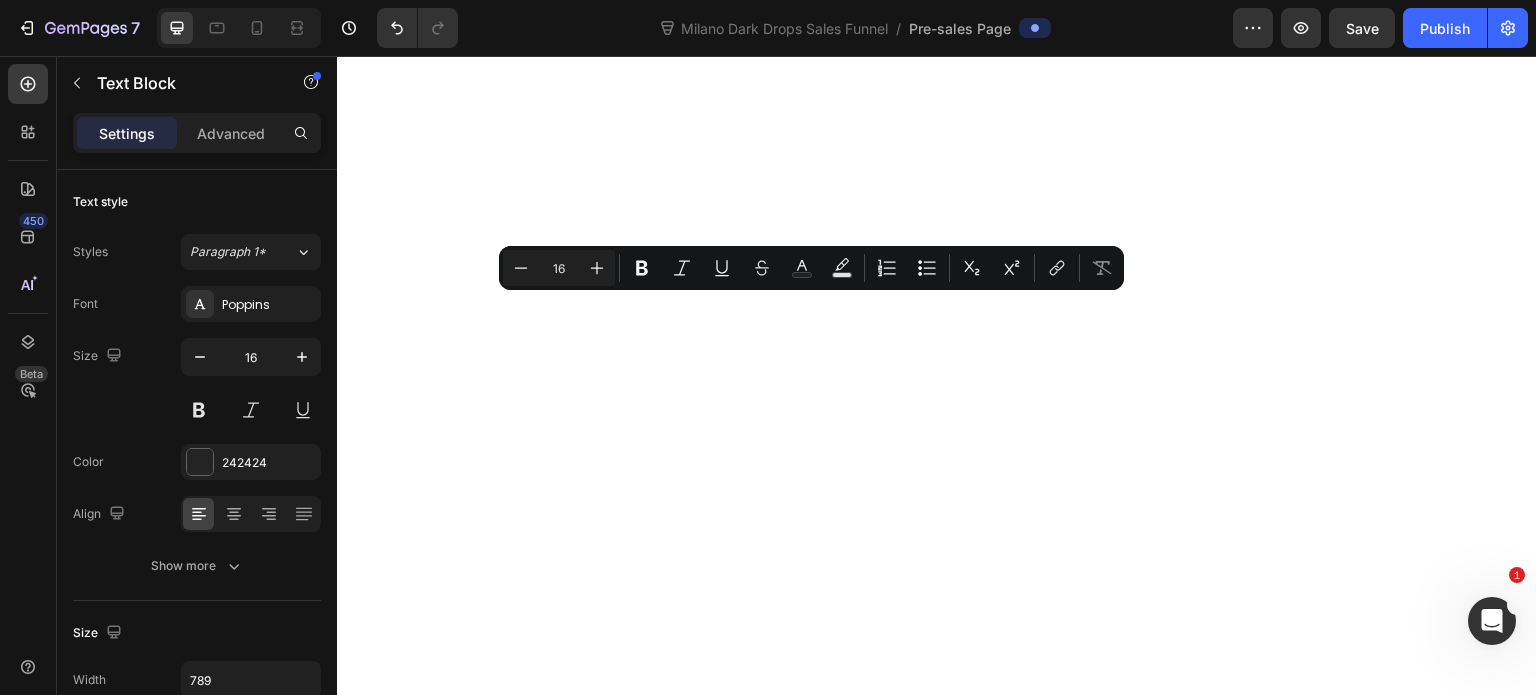 scroll, scrollTop: 10100, scrollLeft: 0, axis: vertical 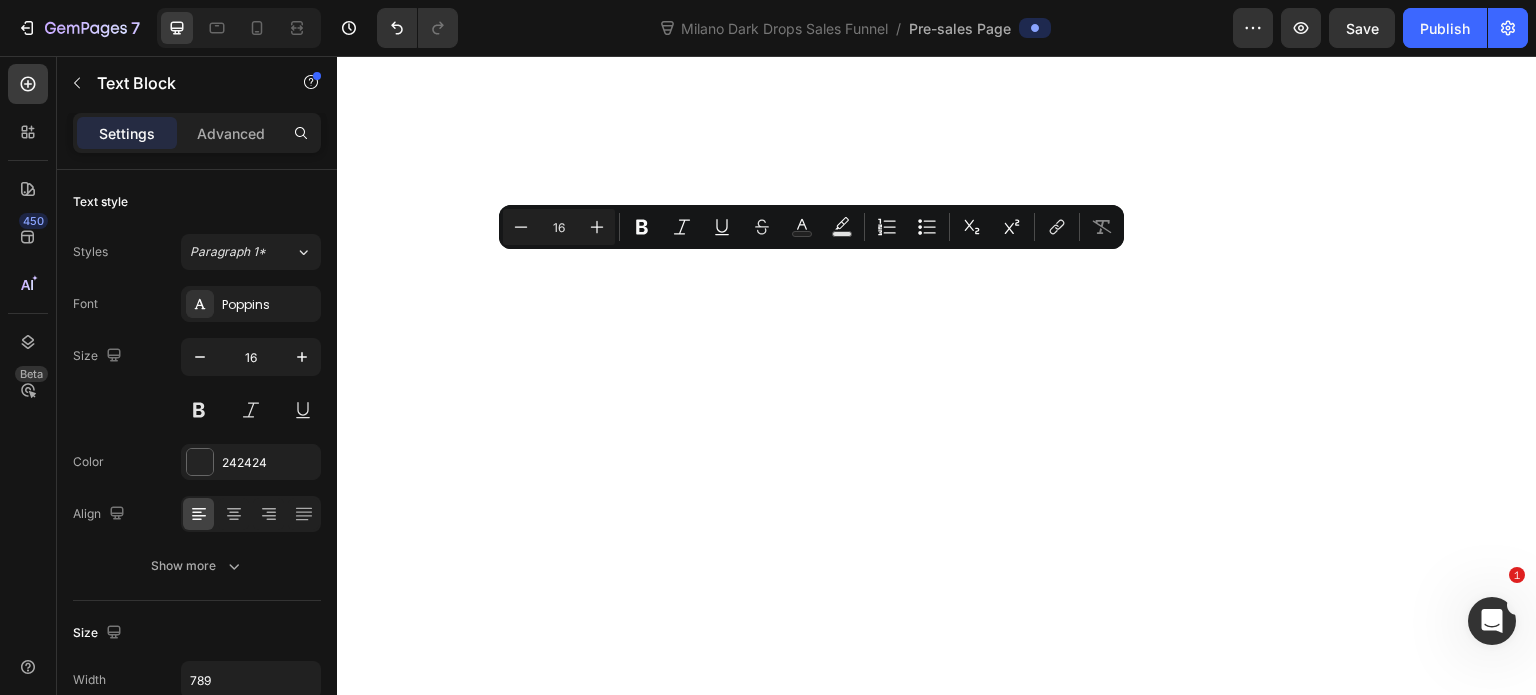 click on "Works especially well on damaged, pale skin" at bounding box center (750, -2955) 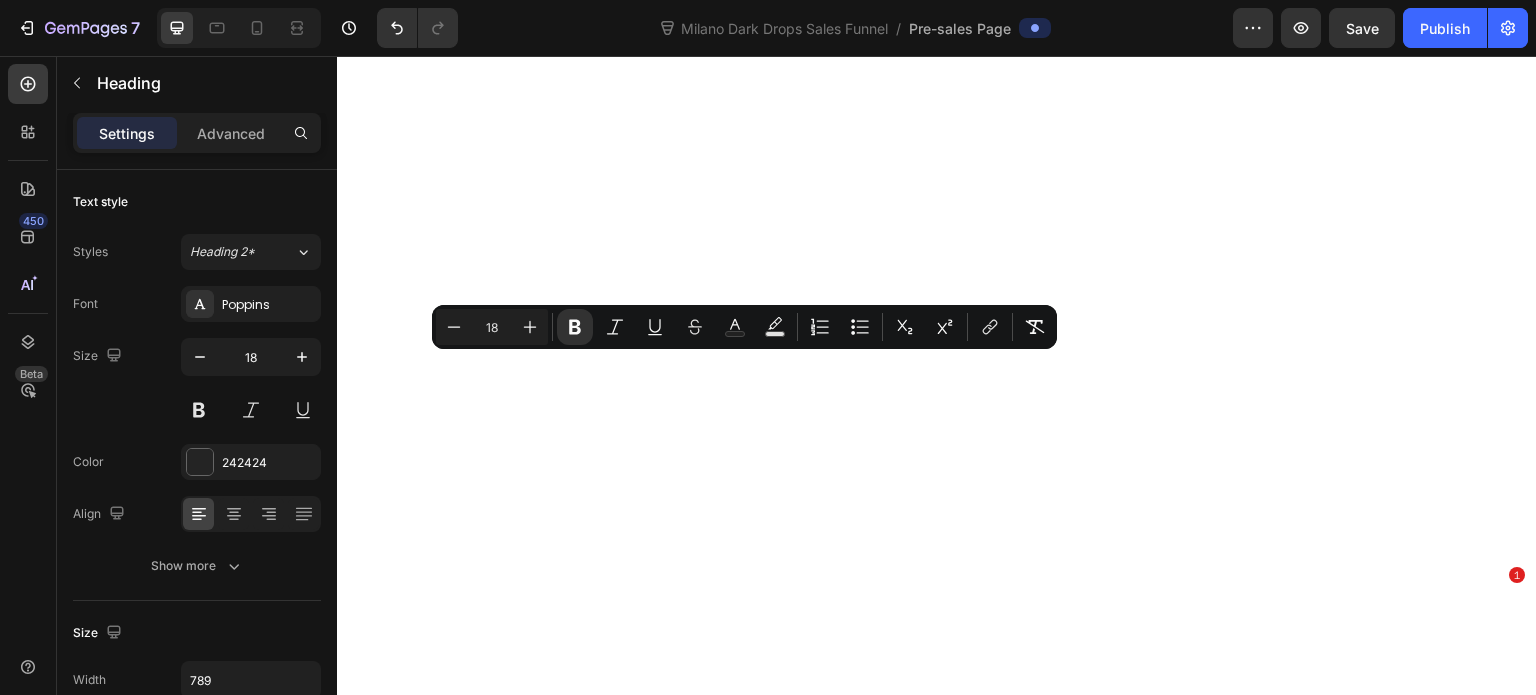 scroll, scrollTop: 0, scrollLeft: 0, axis: both 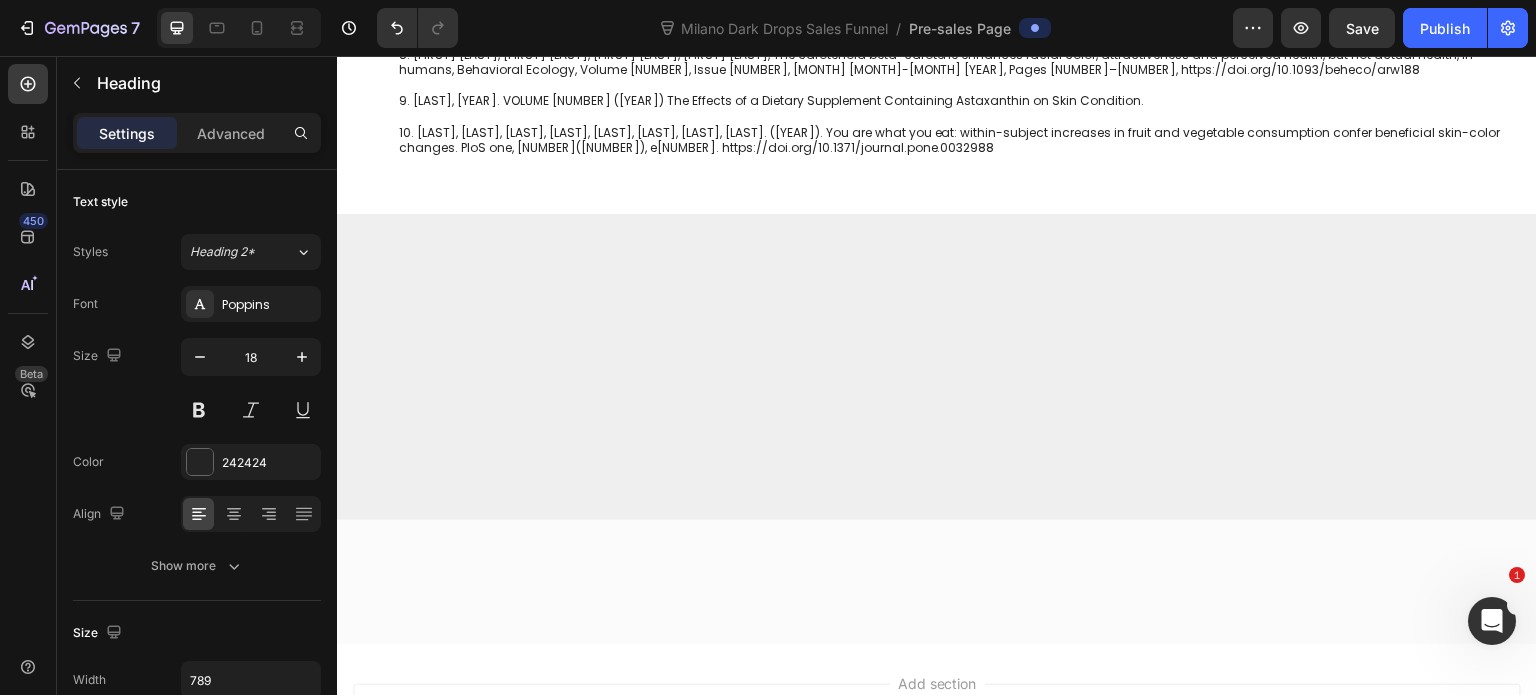 click at bounding box center (733, -2961) 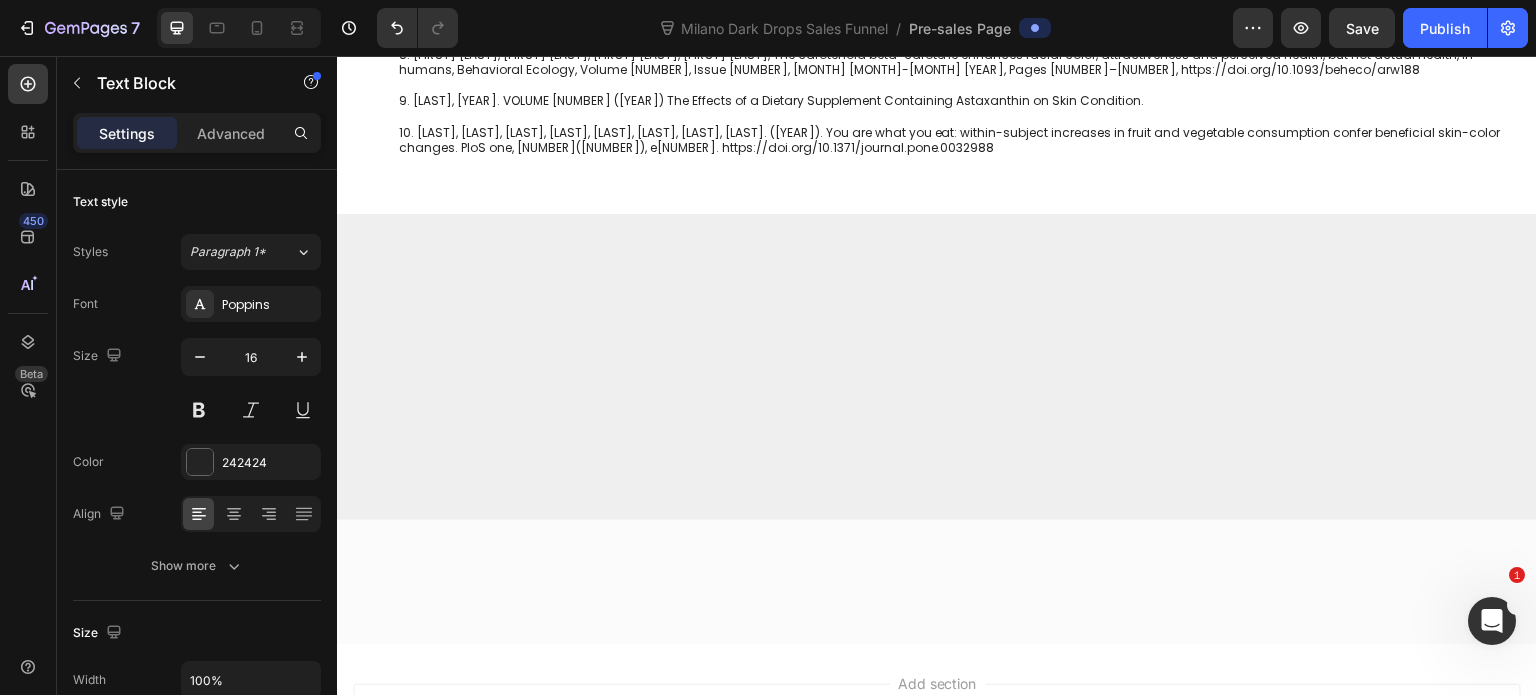 click on "Plus, science proves the oral approach works better." at bounding box center [580, -2983] 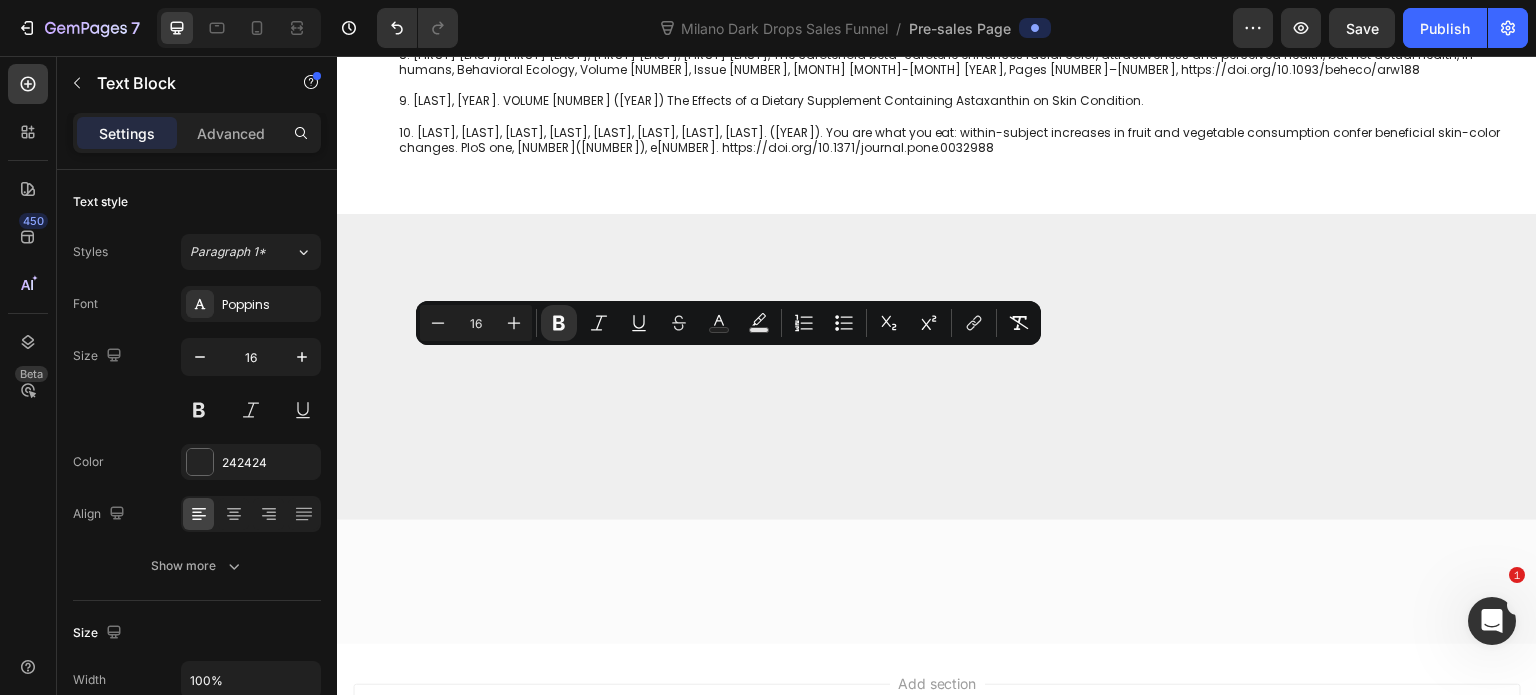 drag, startPoint x: 360, startPoint y: 360, endPoint x: 504, endPoint y: 442, distance: 165.71059 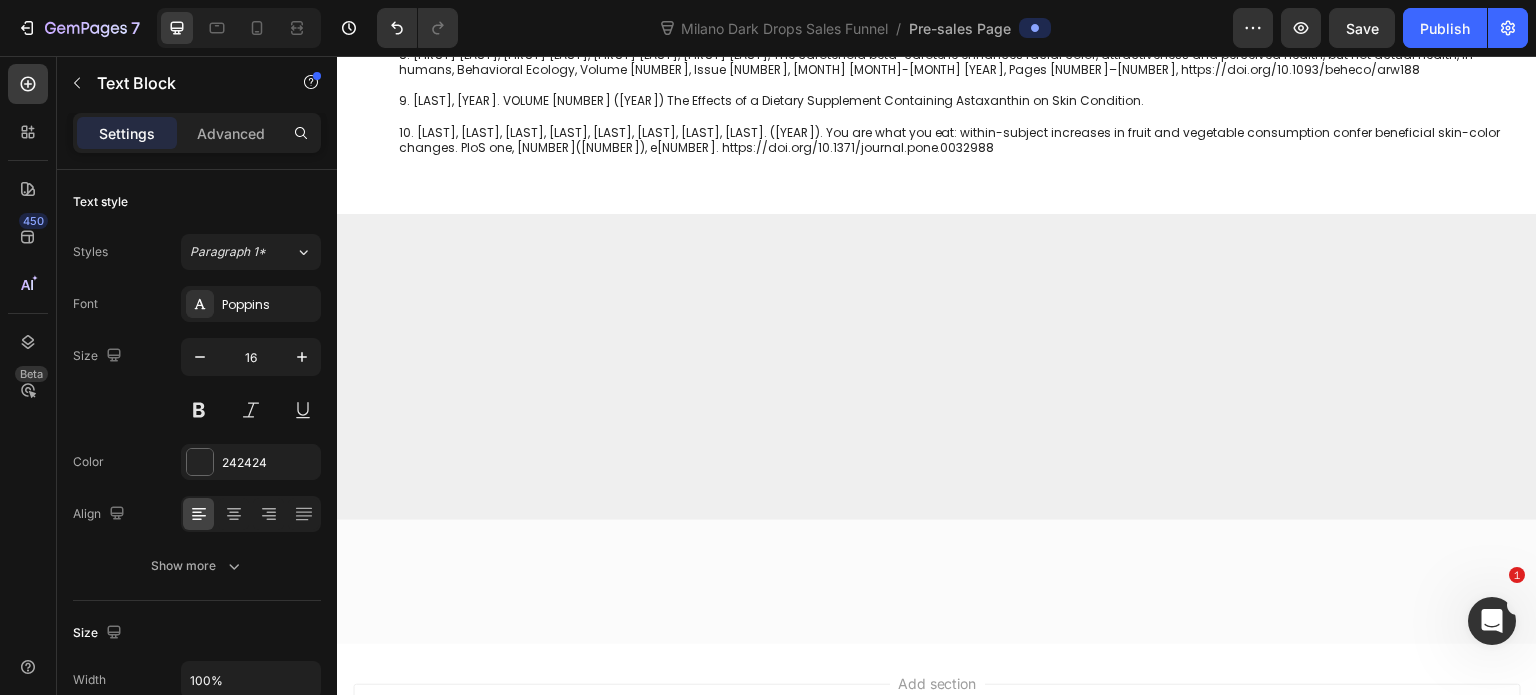 click on "A study in the Journal of Dermatological Science found that orally administered carotenoids were more effective than topical application in [NUMBER] healthy female volunteers ([LAST] et al., [YEAR]) [4]." at bounding box center (733, -2919) 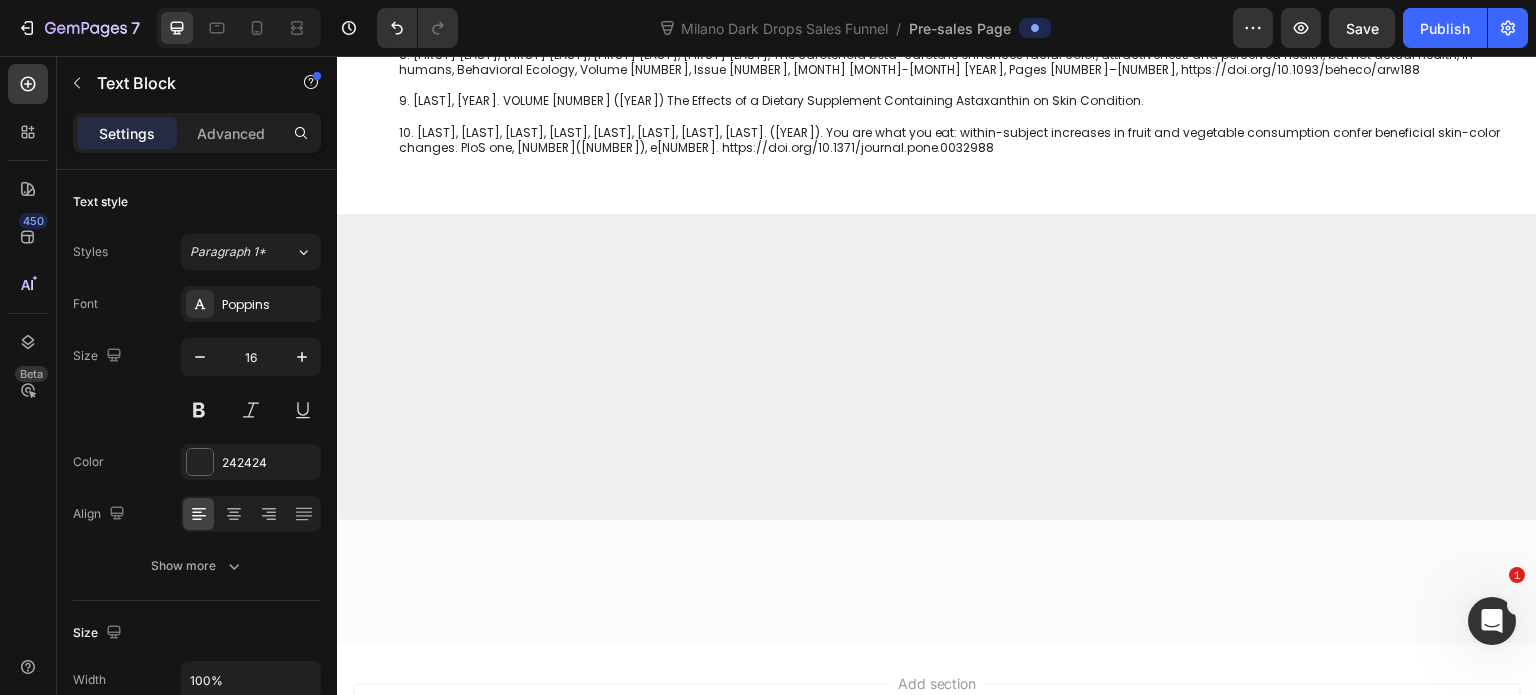 click on "The dosages are precisely calibrated to work together—something you can't achieve buying random supplements from different companies." at bounding box center [733, -3033] 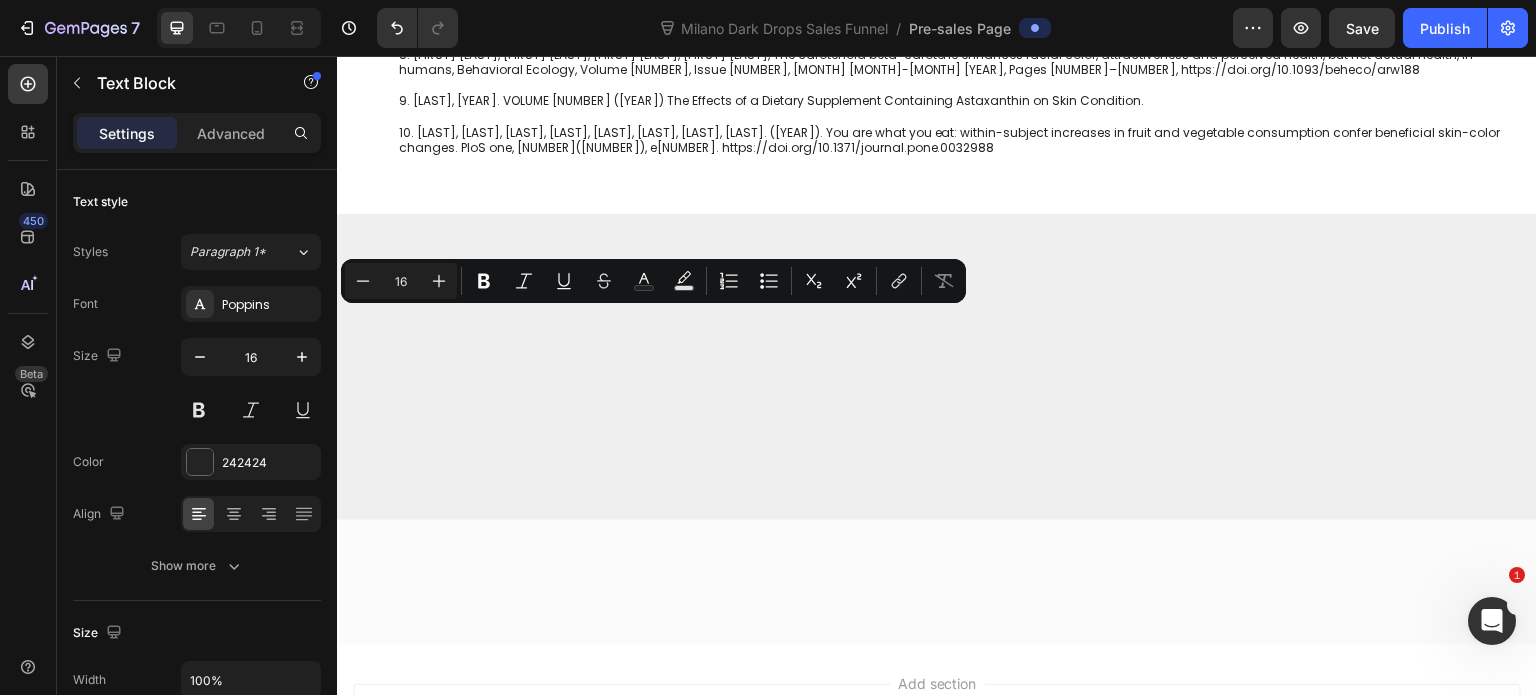 drag, startPoint x: 537, startPoint y: 321, endPoint x: 740, endPoint y: 331, distance: 203.24615 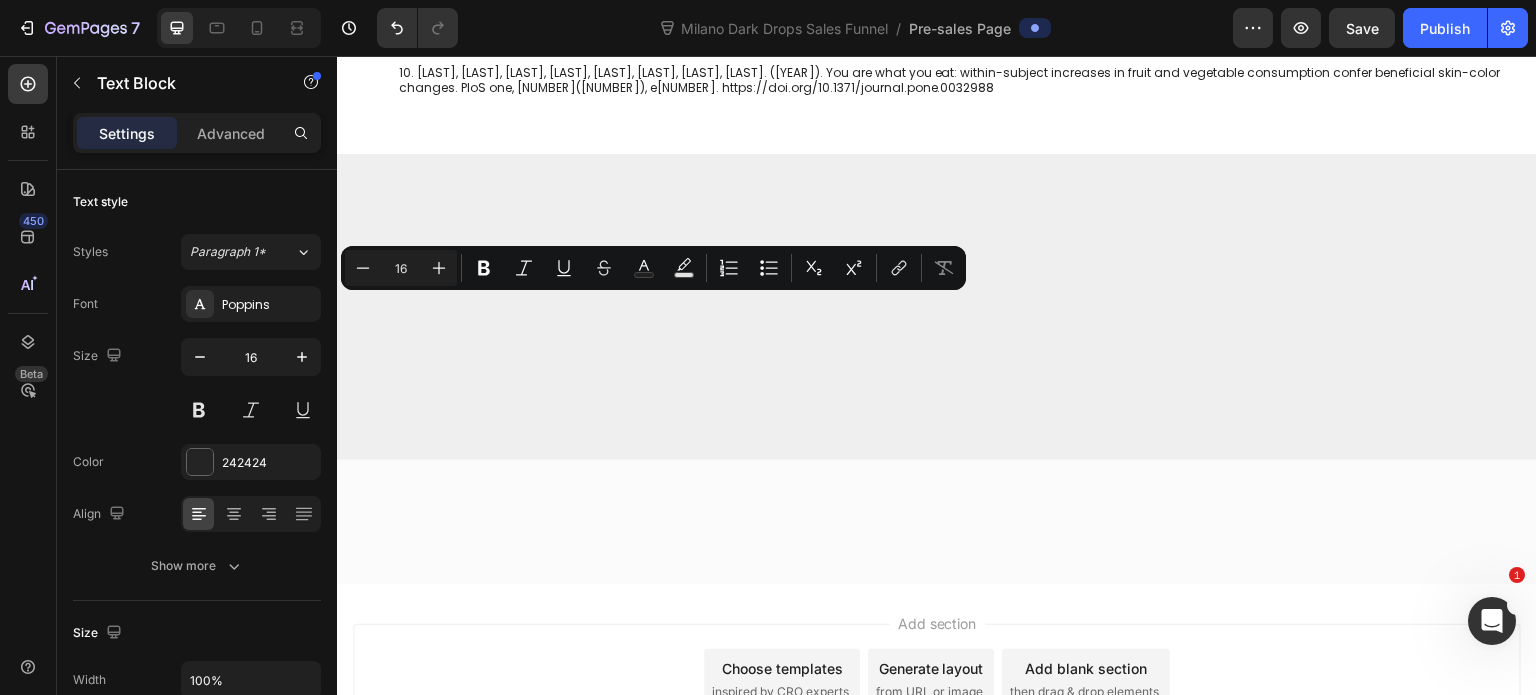 scroll, scrollTop: 10700, scrollLeft: 0, axis: vertical 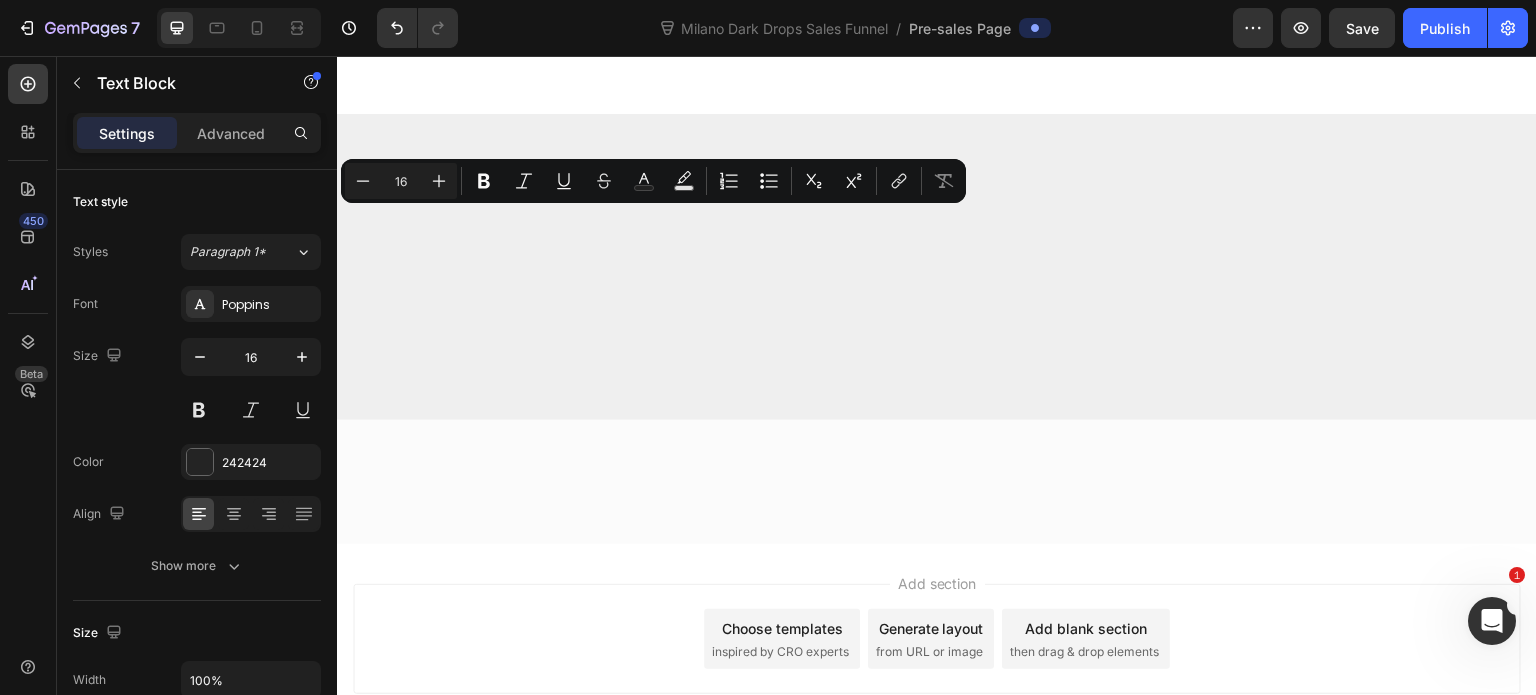 click on "That's why you'll never see this technology in drugstore supplements or topical creams—they simply can't afford to include it." at bounding box center [733, -2946] 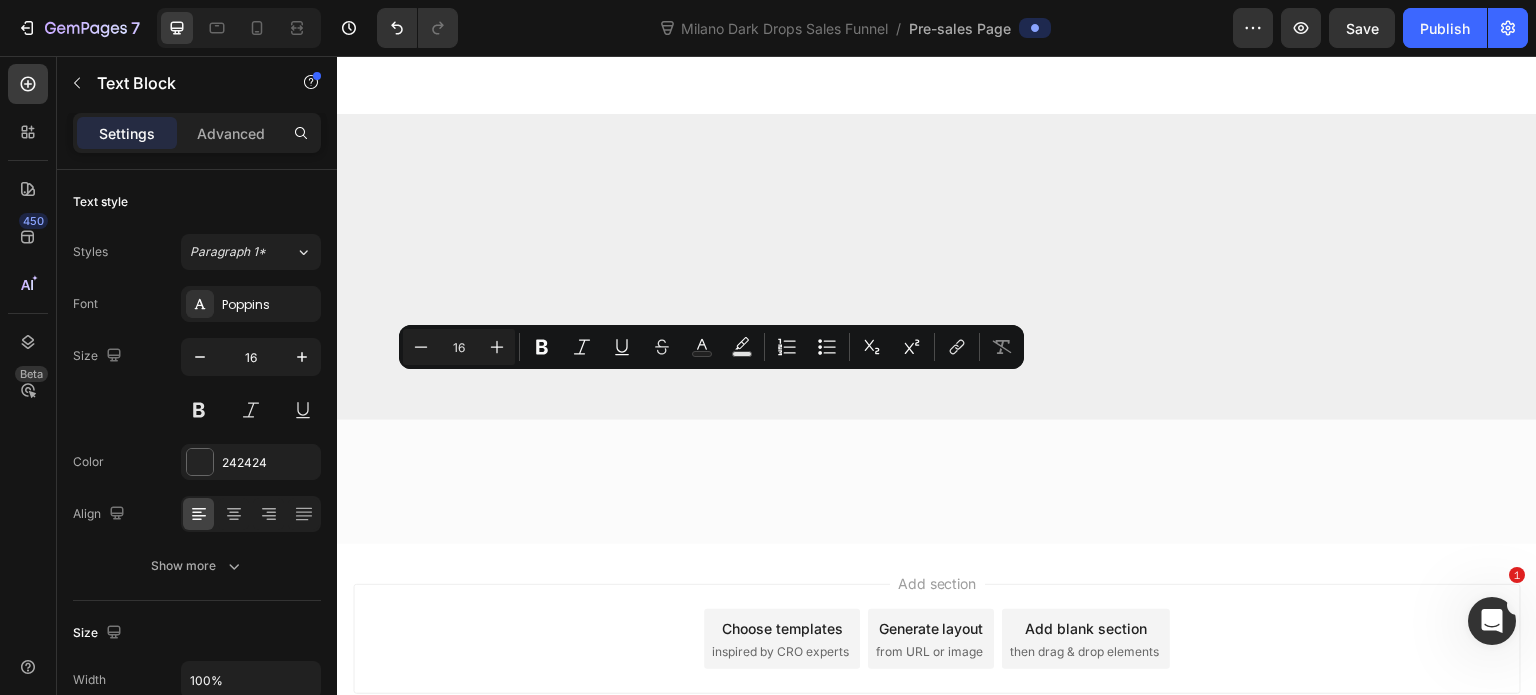 drag, startPoint x: 361, startPoint y: 384, endPoint x: 647, endPoint y: 420, distance: 288.25684 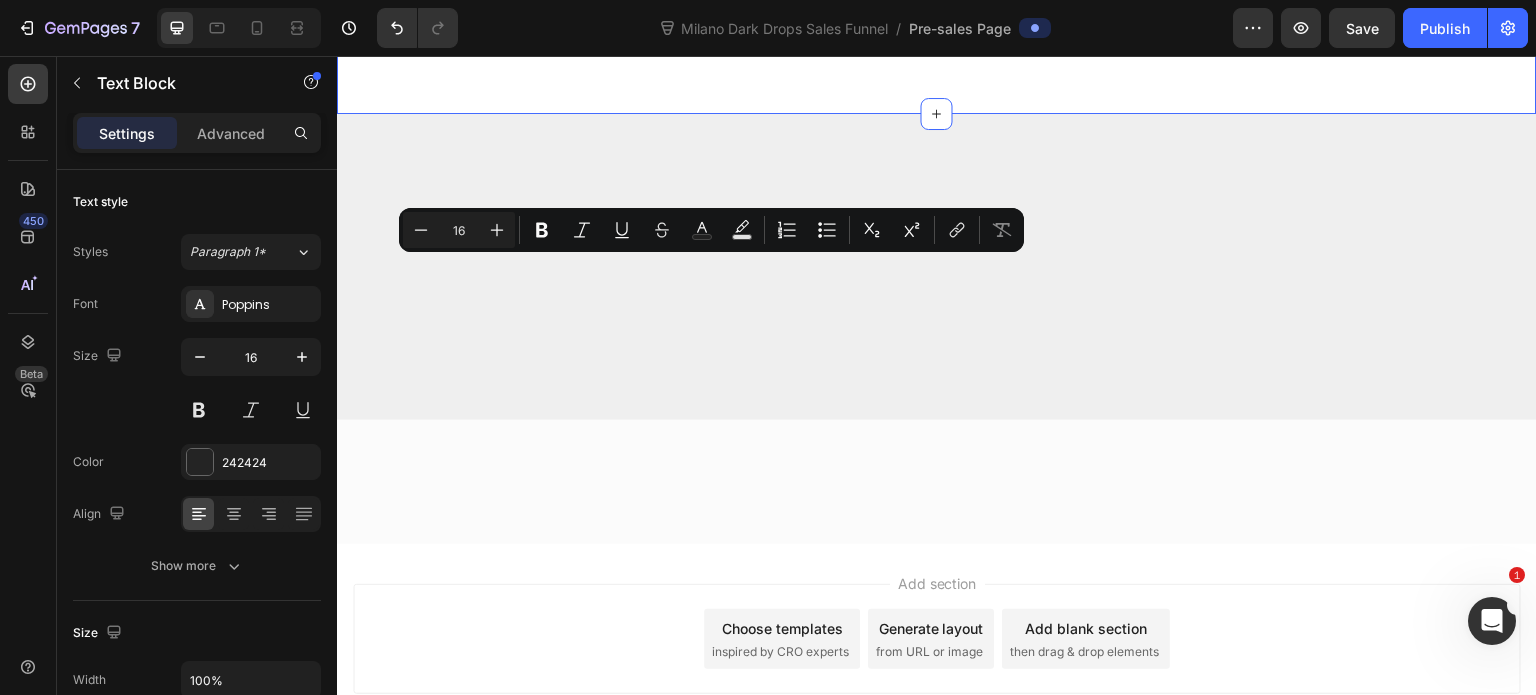 scroll, scrollTop: 10900, scrollLeft: 0, axis: vertical 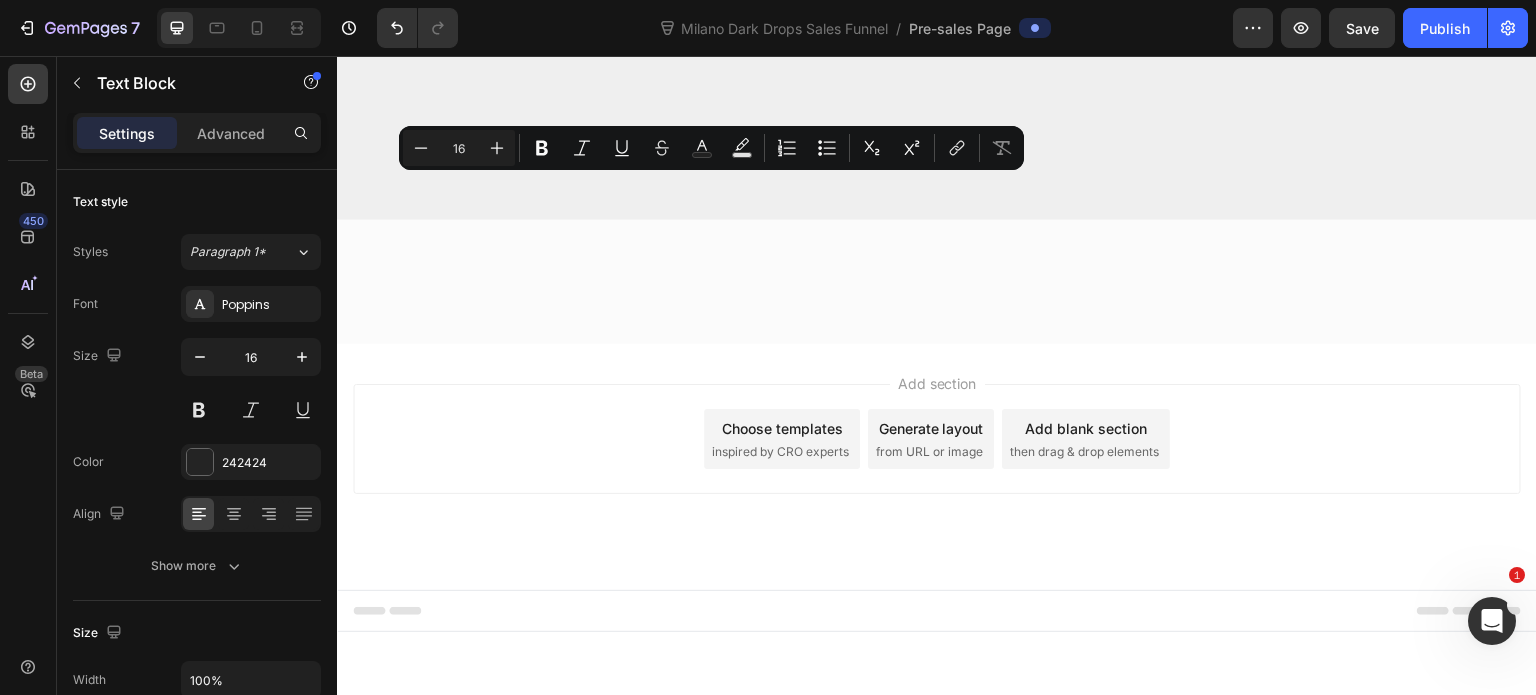 click on "Here's how it works: You pay a small deposit upfront to secure your spot." at bounding box center (733, -2887) 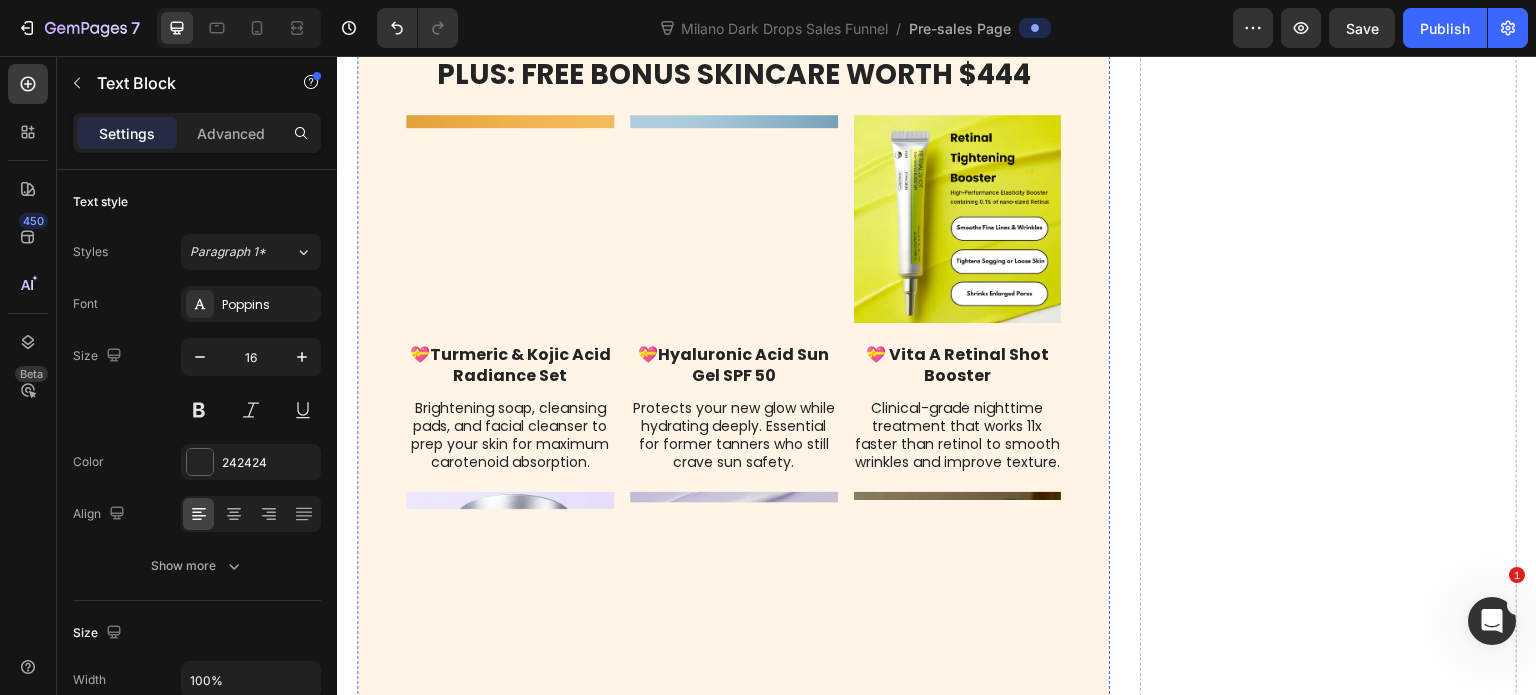 scroll, scrollTop: 11900, scrollLeft: 0, axis: vertical 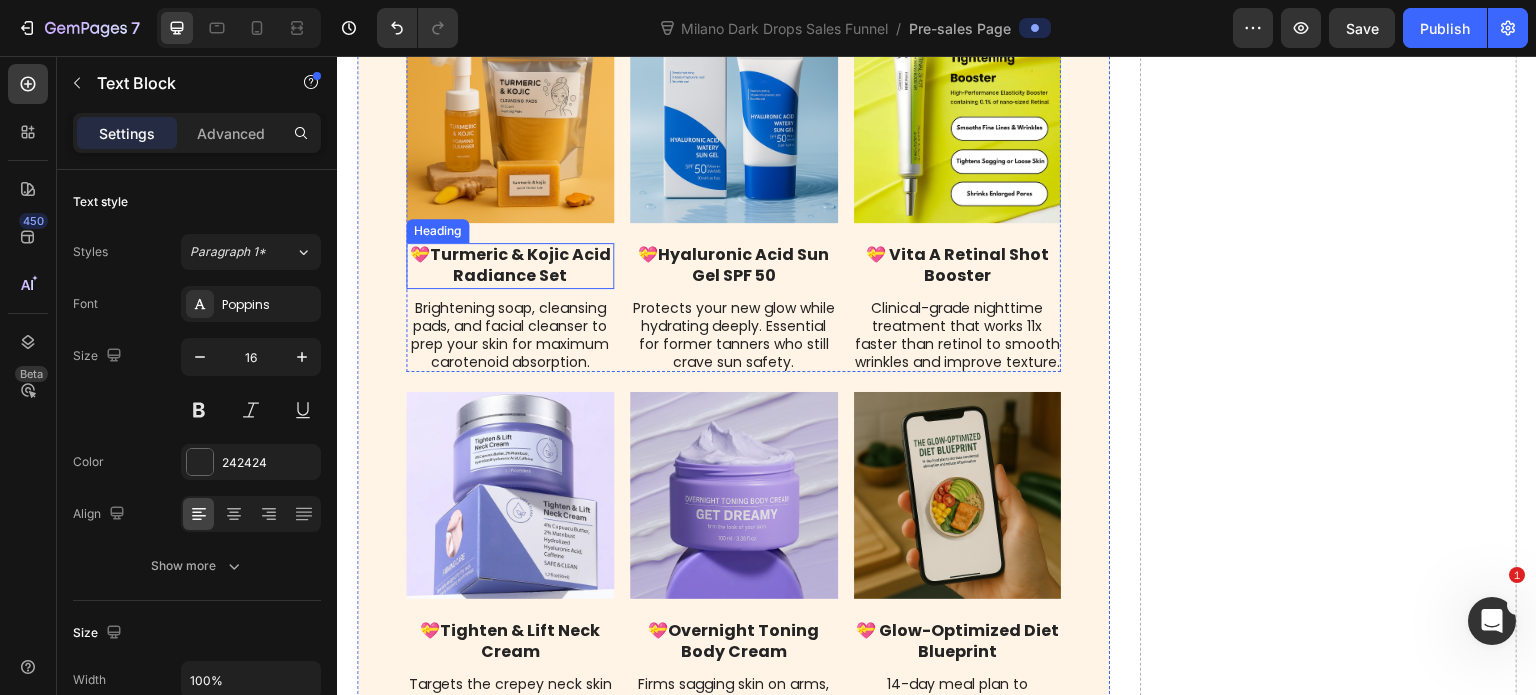 click on "Turmeric & Kojic Acid Radiance Set" at bounding box center (519, 265) 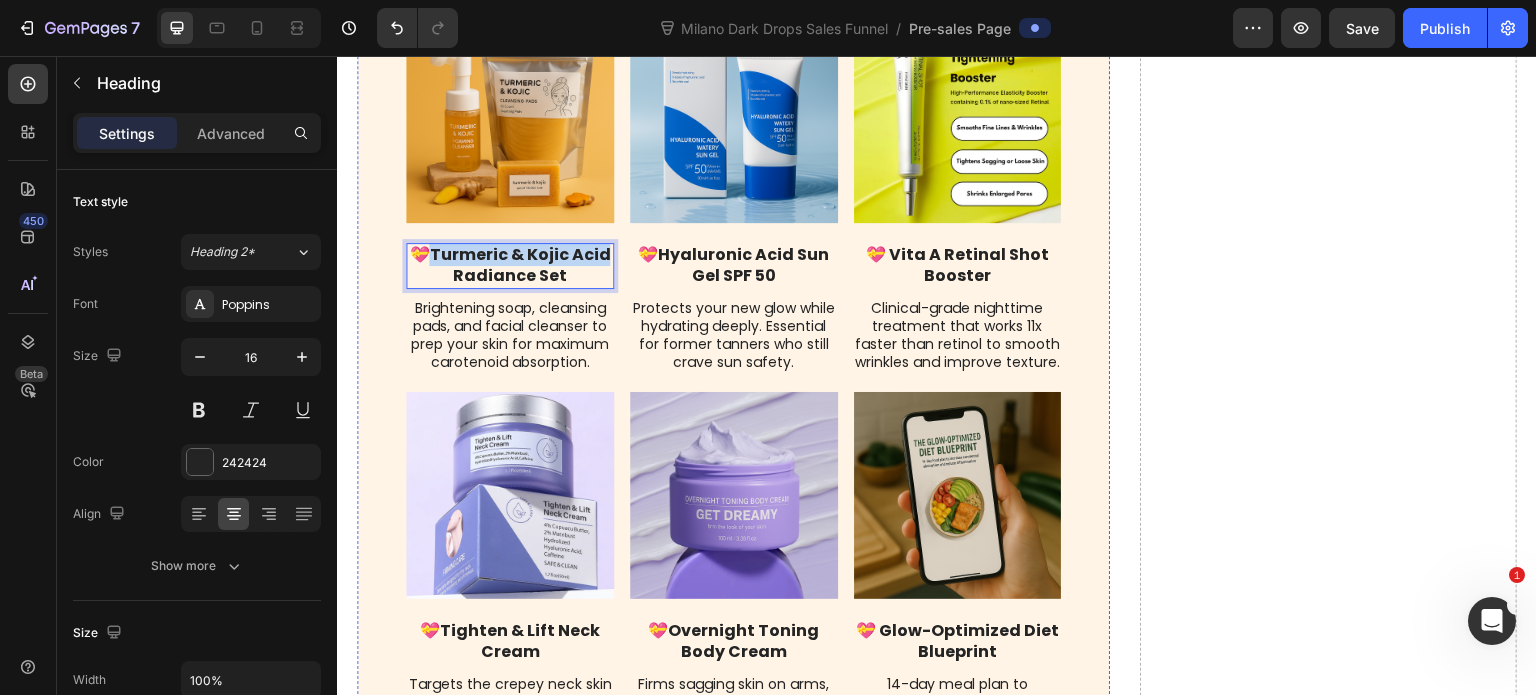 drag, startPoint x: 457, startPoint y: 456, endPoint x: 471, endPoint y: 477, distance: 25.23886 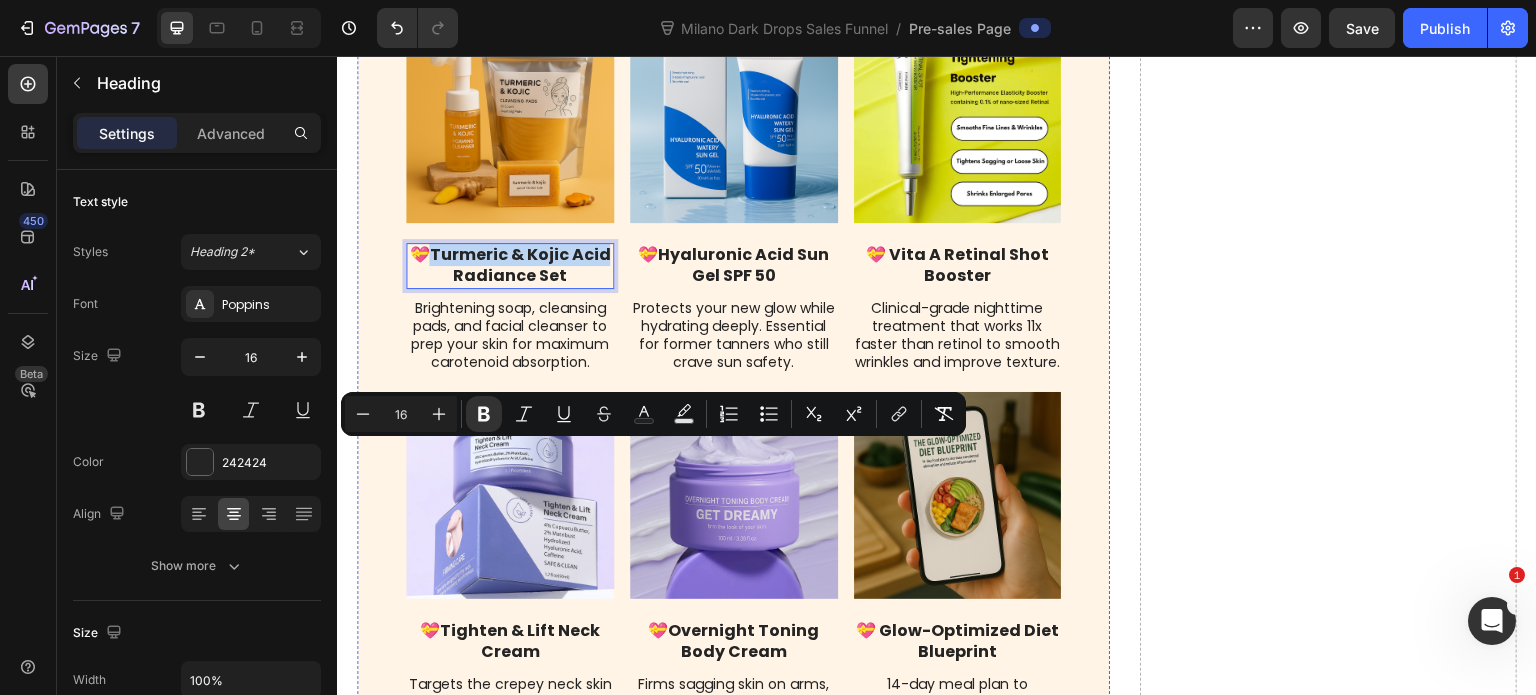 copy on "Turmeric & Kojic Acid" 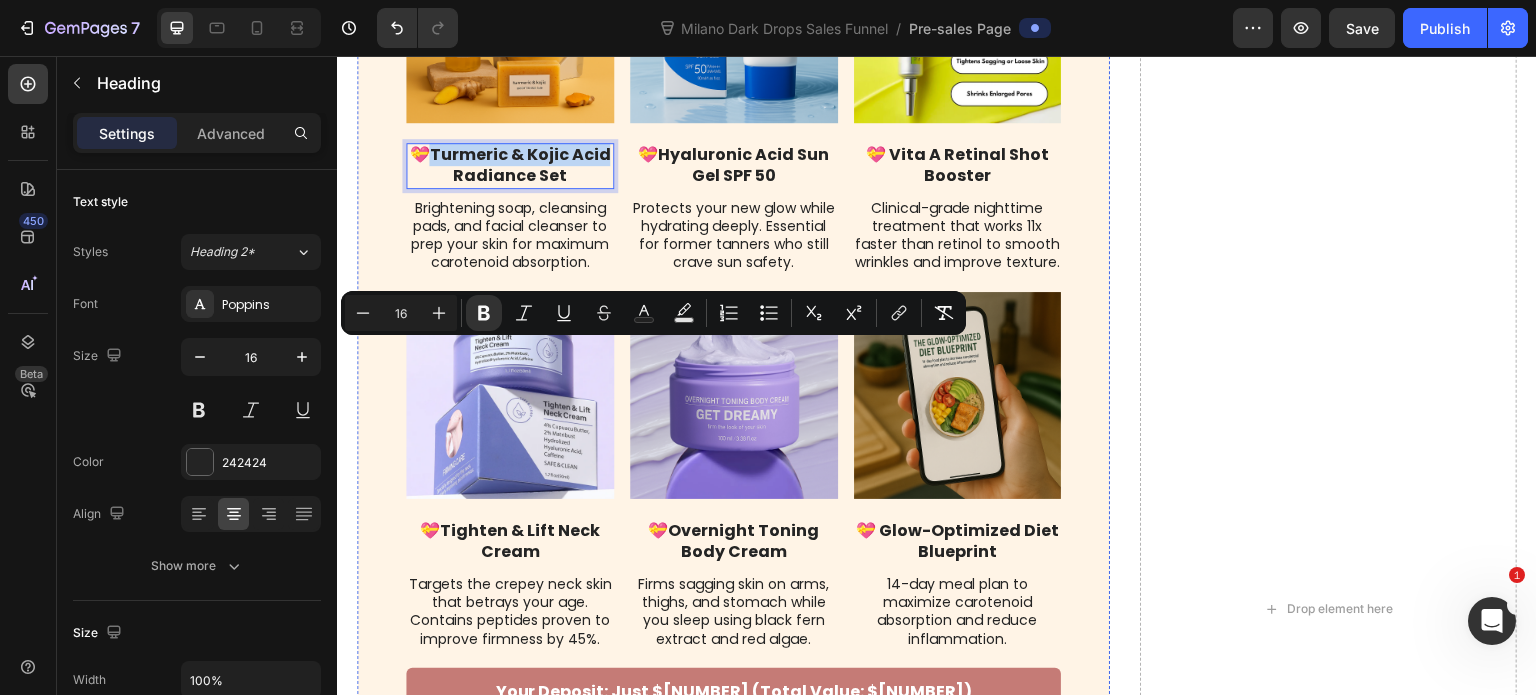 scroll, scrollTop: 12100, scrollLeft: 0, axis: vertical 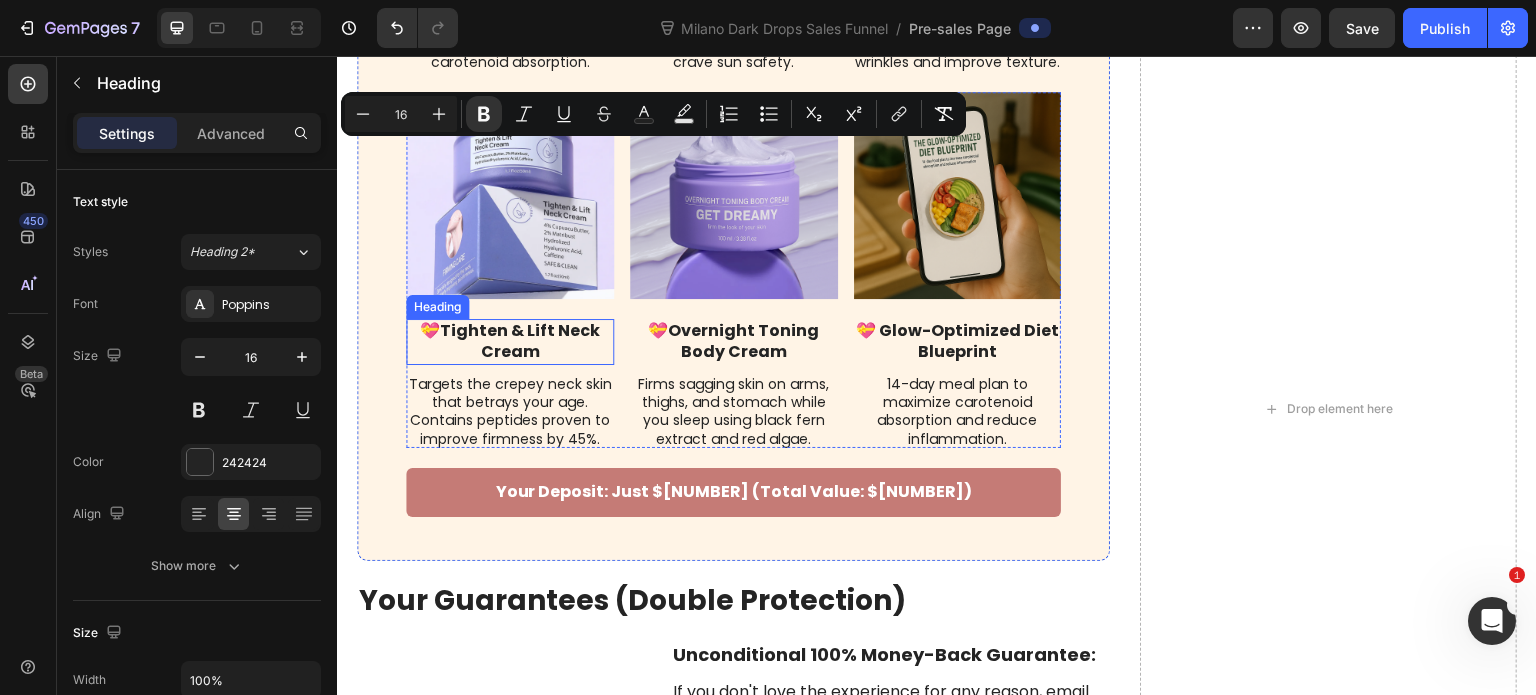 click on "Tighten & Lift Neck Cream" at bounding box center [520, 341] 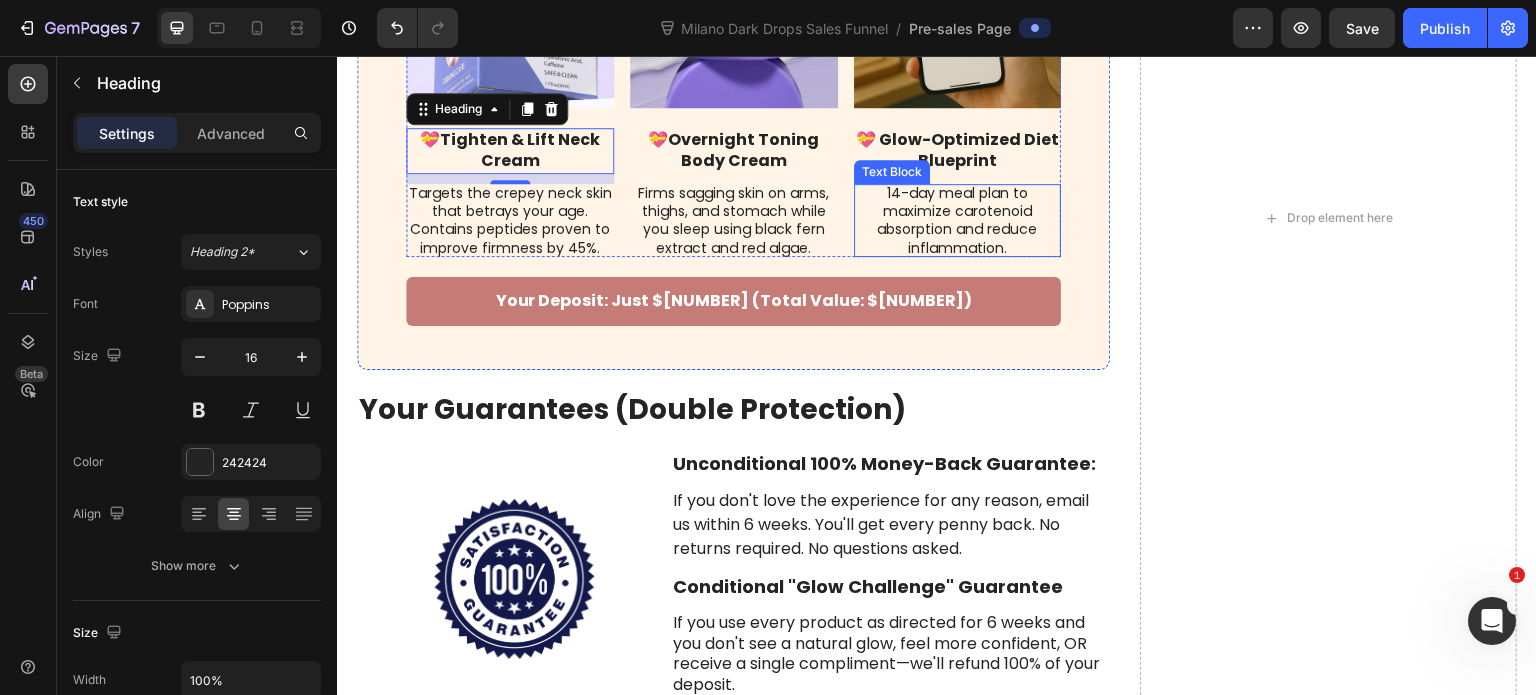 scroll, scrollTop: 12400, scrollLeft: 0, axis: vertical 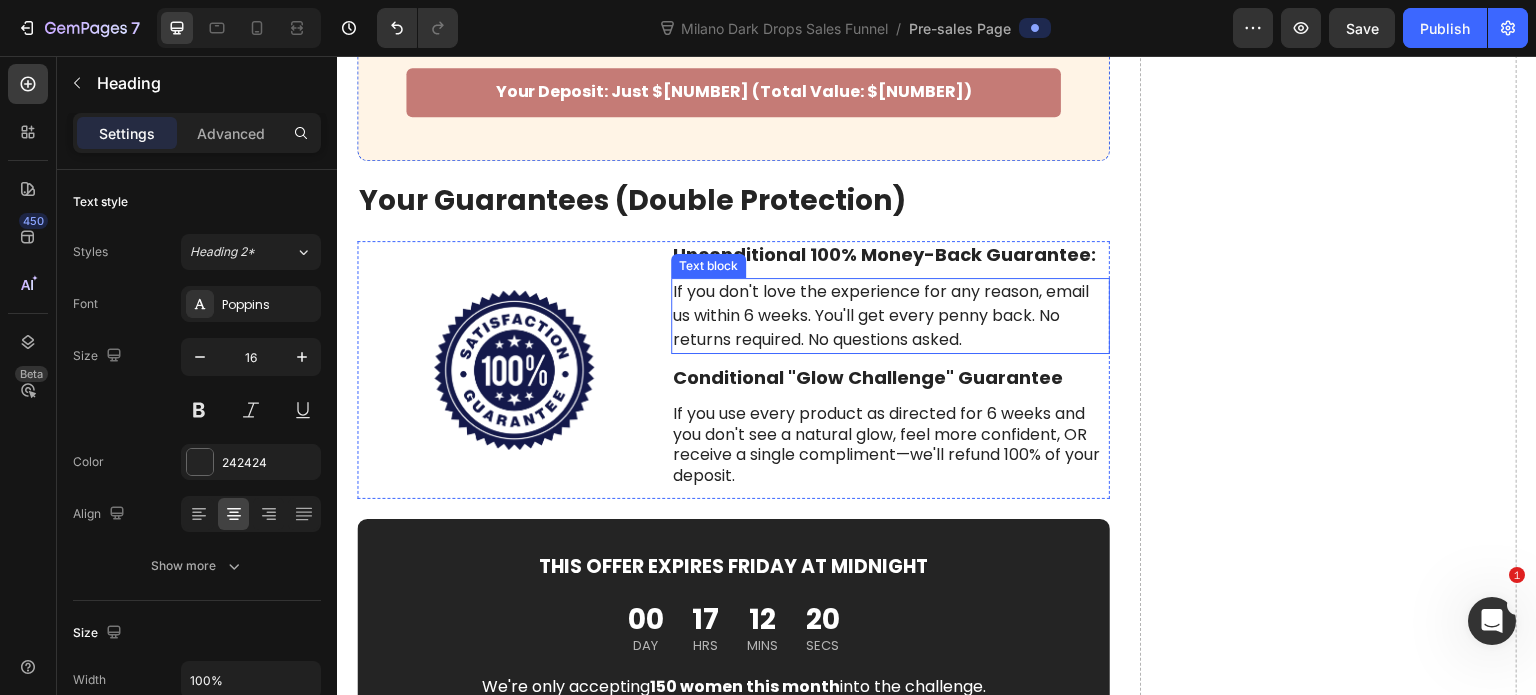 click on "If you don't love the experience for any reason, email us within 6 weeks. You'll get every penny back. No returns required. No questions asked." at bounding box center [890, 316] 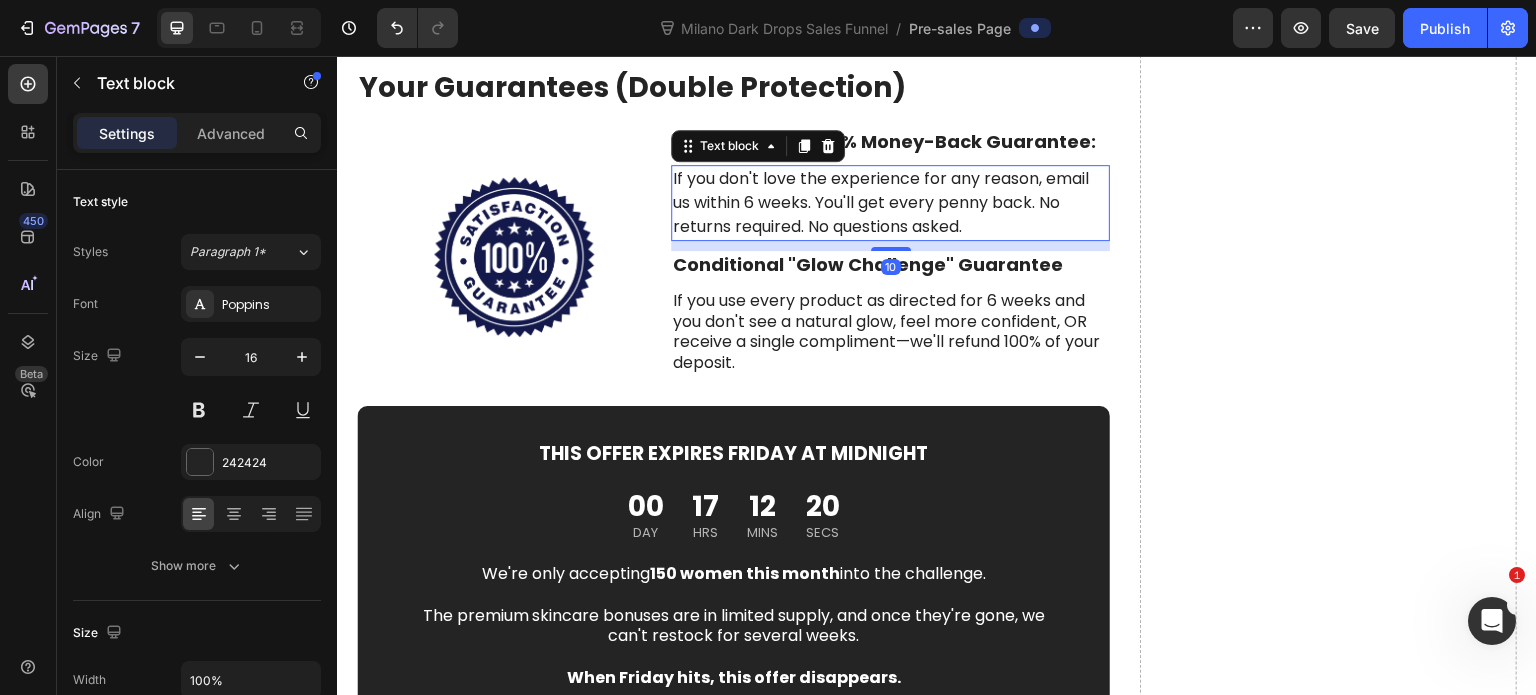scroll, scrollTop: 12800, scrollLeft: 0, axis: vertical 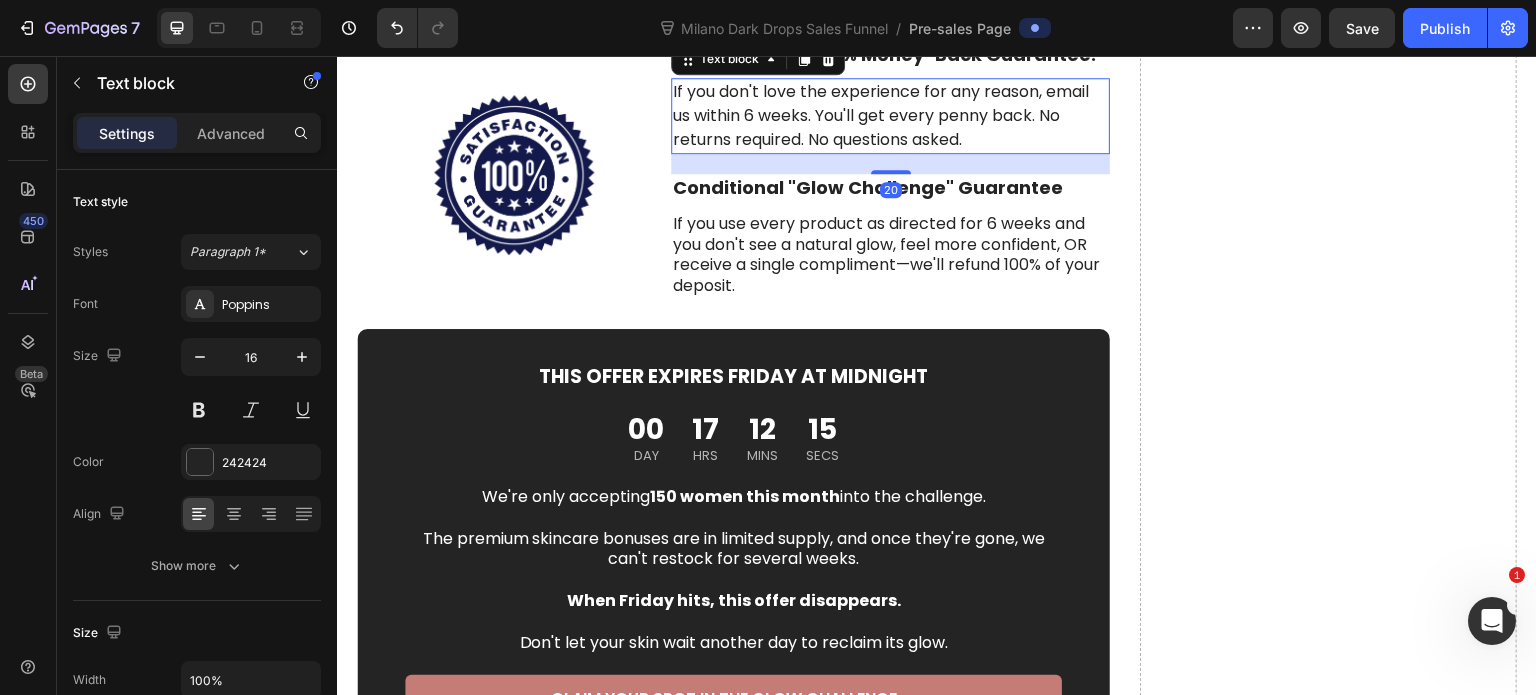 drag, startPoint x: 894, startPoint y: 359, endPoint x: 918, endPoint y: 369, distance: 26 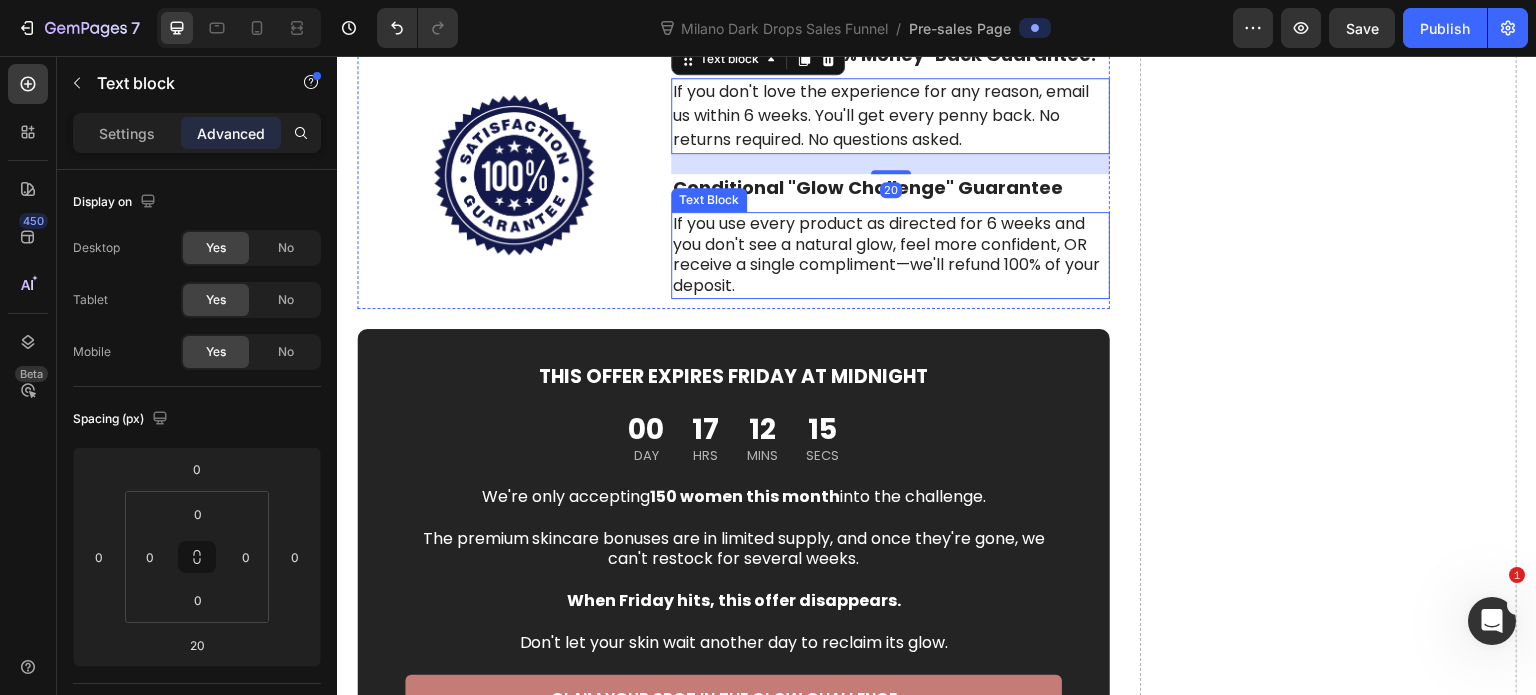 click on "If you use every product as directed for 6 weeks and you don't see a natural glow, feel more confident, OR receive a single compliment—we'll refund 100% of your deposit." at bounding box center [890, 255] 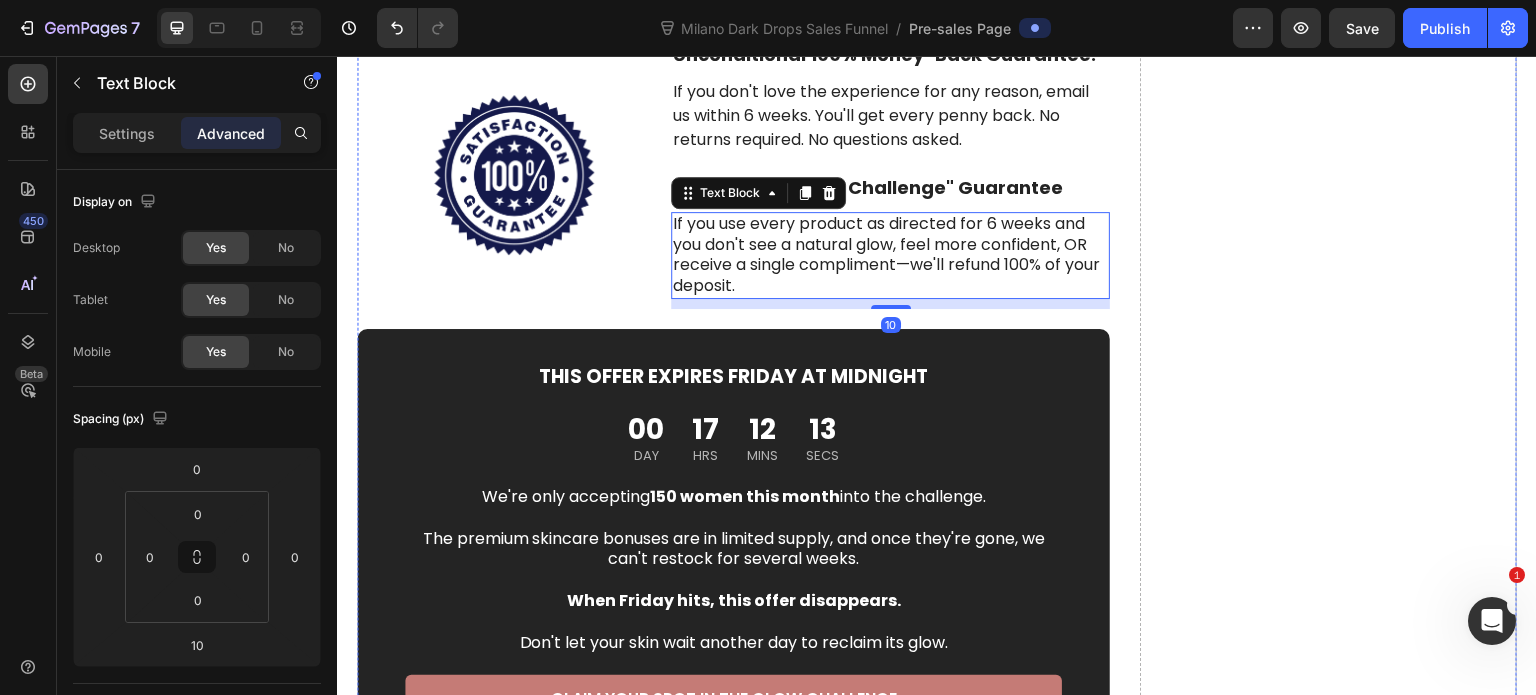 click on "Your Guarantees (Double Protection)" at bounding box center (733, 1) 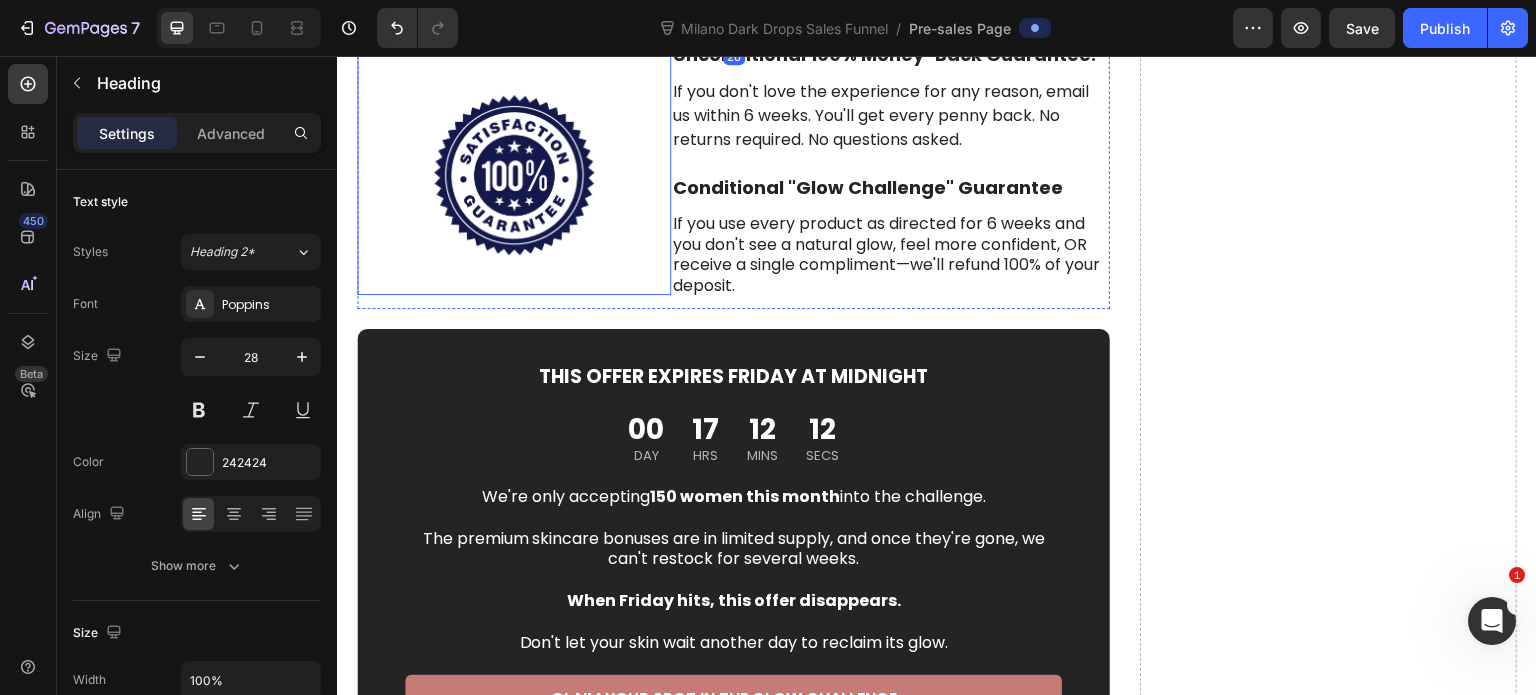 click on "Image" at bounding box center [514, 175] 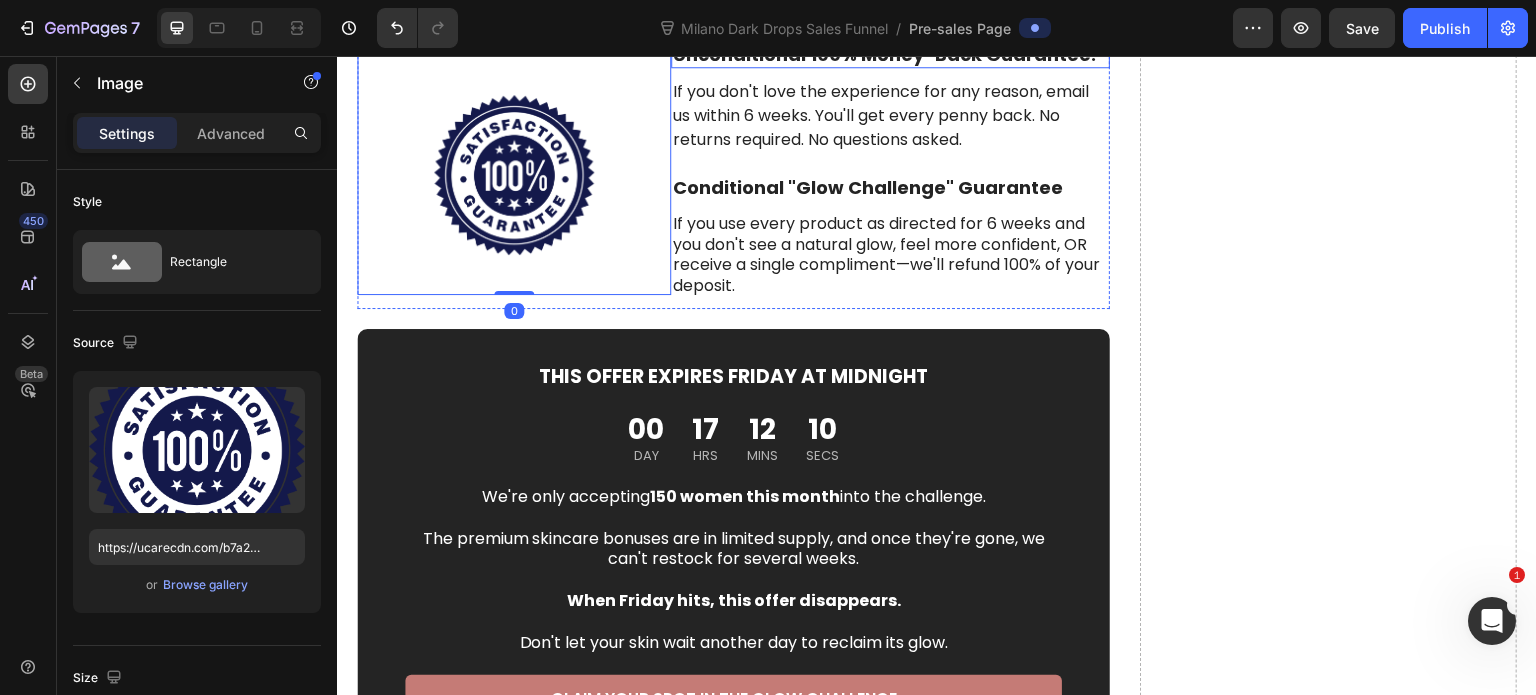 click on "Unconditional 100% Money-Back Guarantee:" at bounding box center [884, 54] 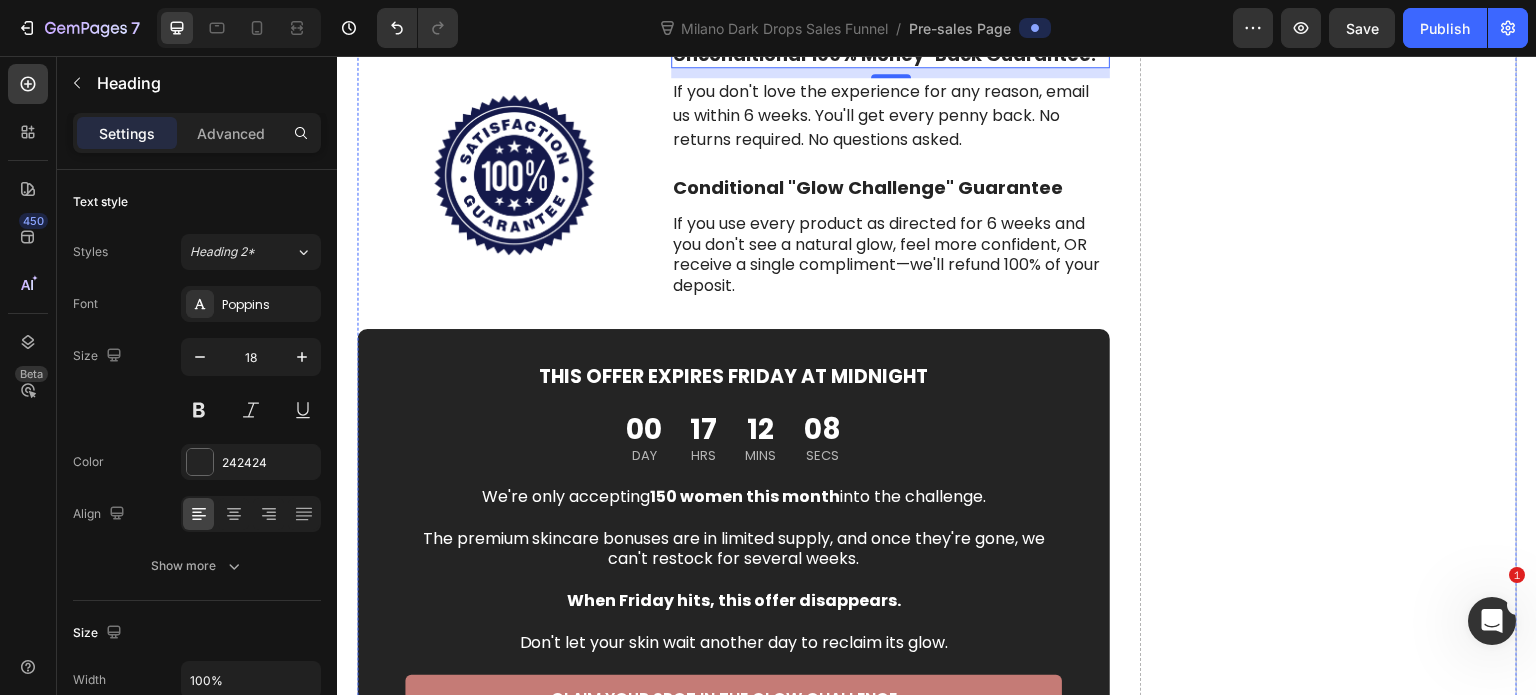 click on "Your Guarantees (Double Protection)" at bounding box center (733, 1) 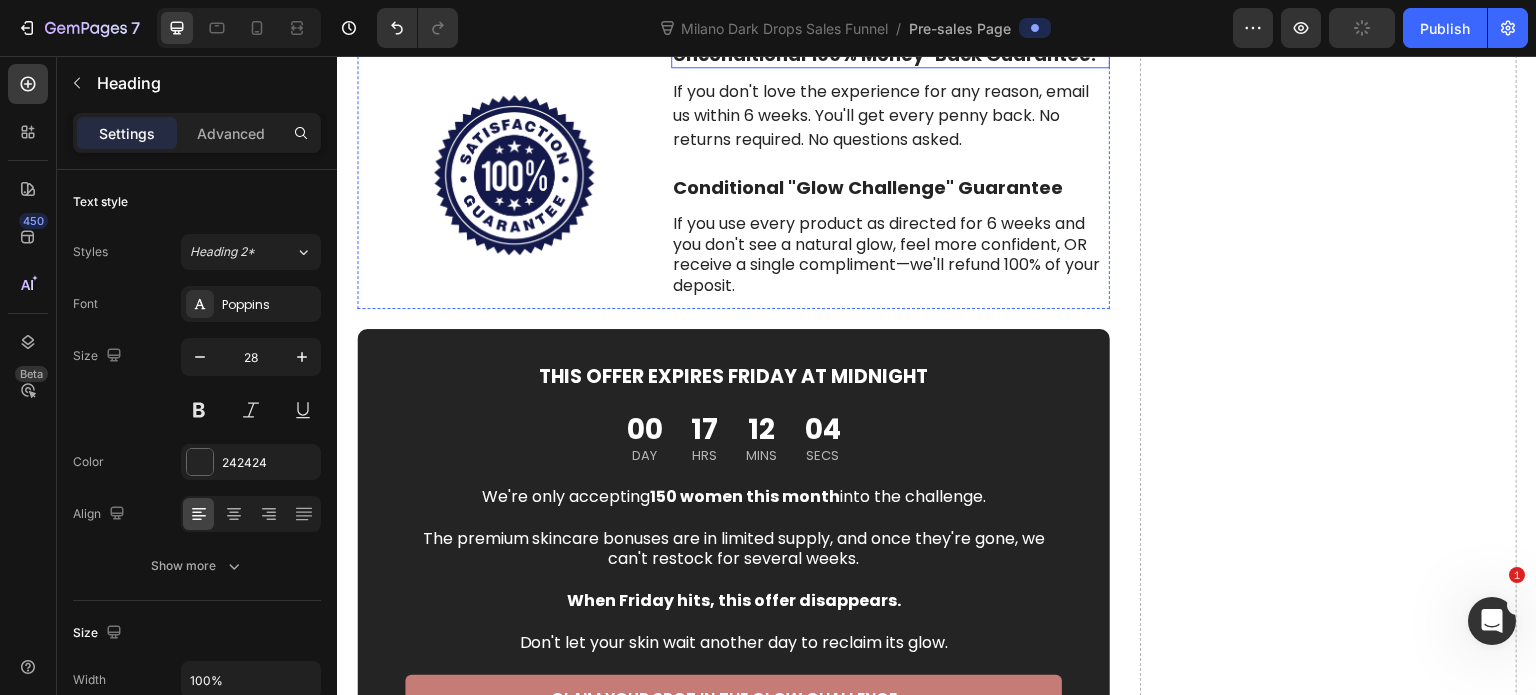 click on "Unconditional 100% Money-Back Guarantee:" at bounding box center (884, 54) 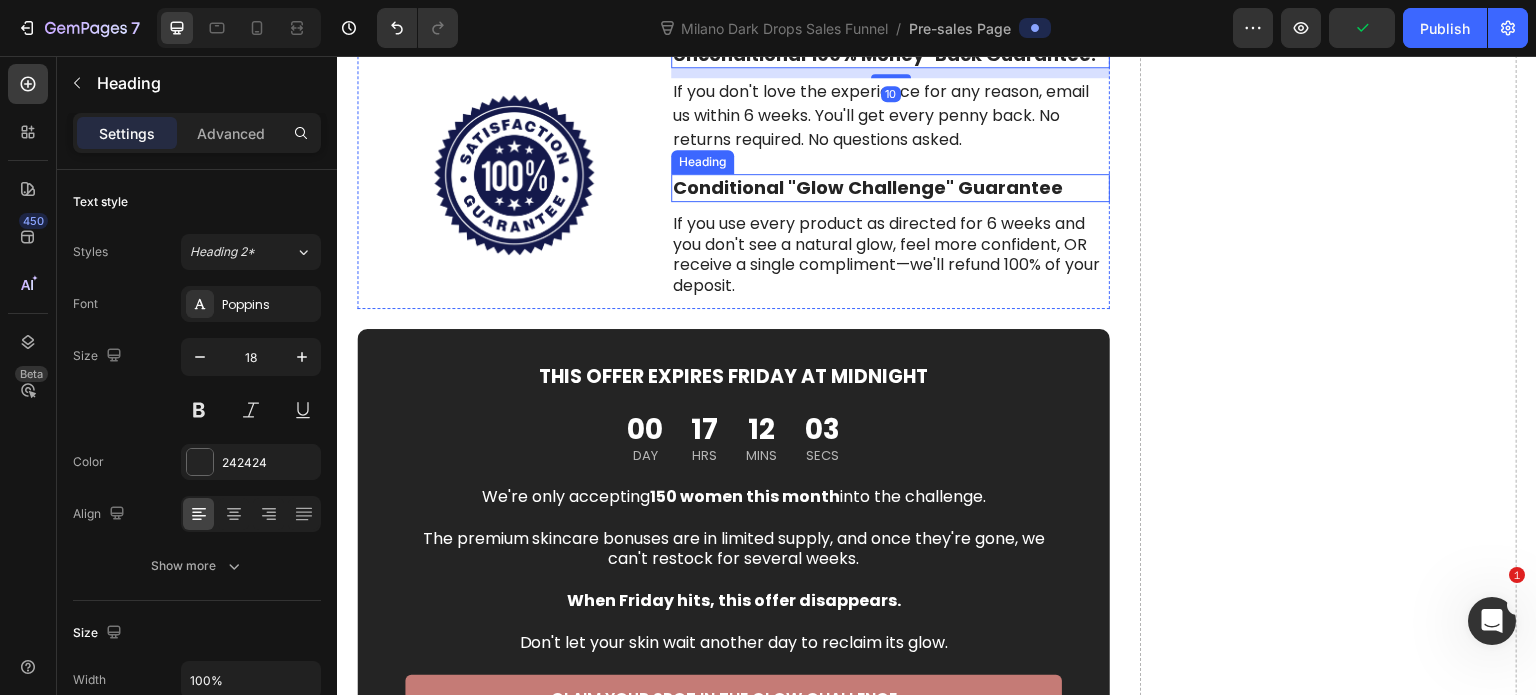 click on "Conditional "Glow Challenge" Guarantee" at bounding box center [868, 187] 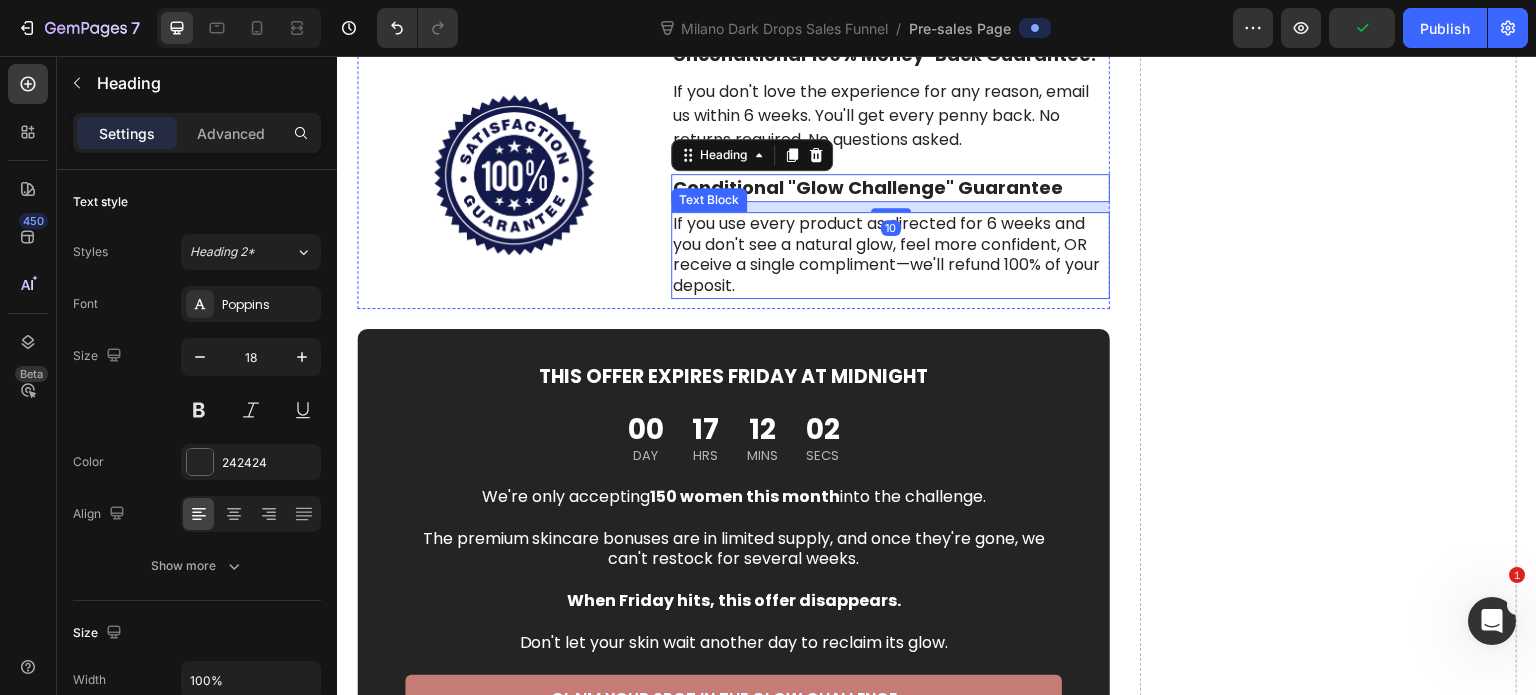 click on "If you use every product as directed for 6 weeks and you don't see a natural glow, feel more confident, OR receive a single compliment—we'll refund 100% of your deposit." at bounding box center [890, 255] 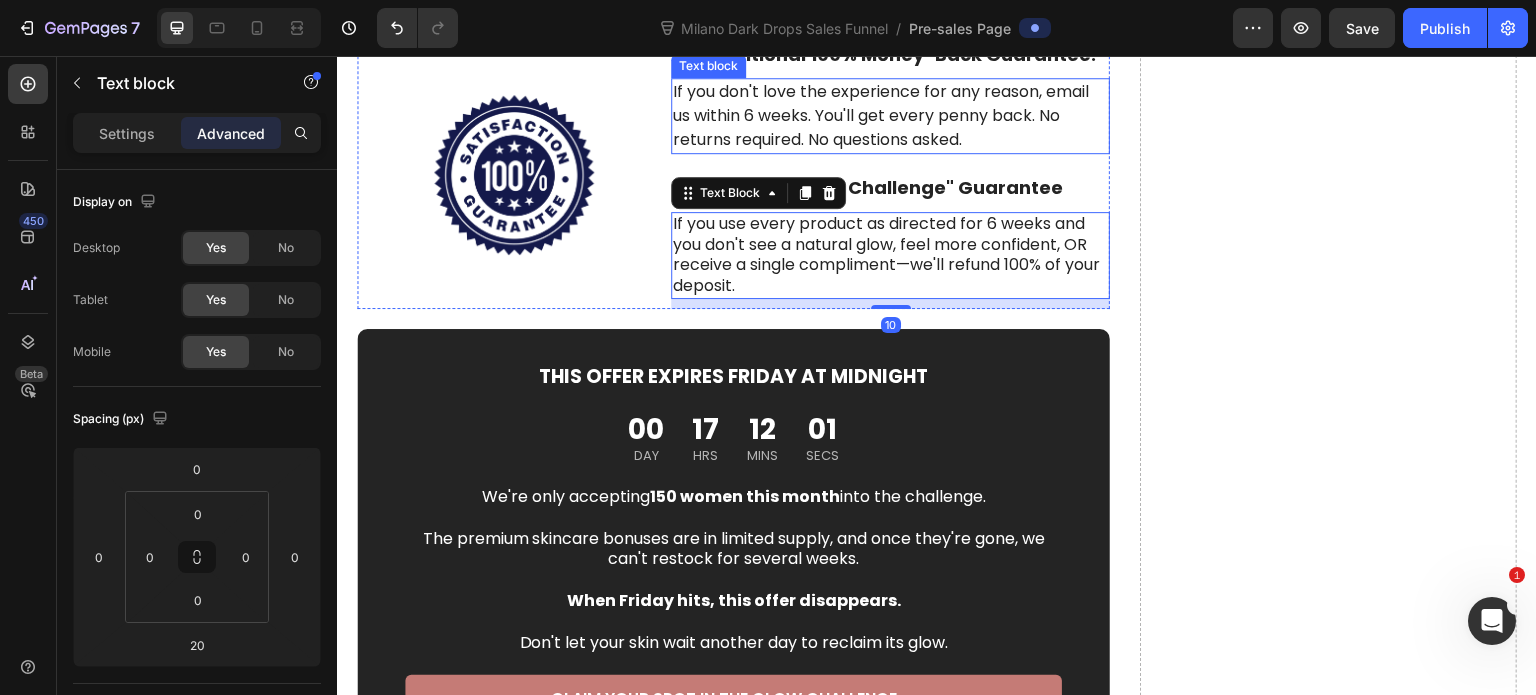 click on "If you don't love the experience for any reason, email us within 6 weeks. You'll get every penny back. No returns required. No questions asked." at bounding box center (890, 116) 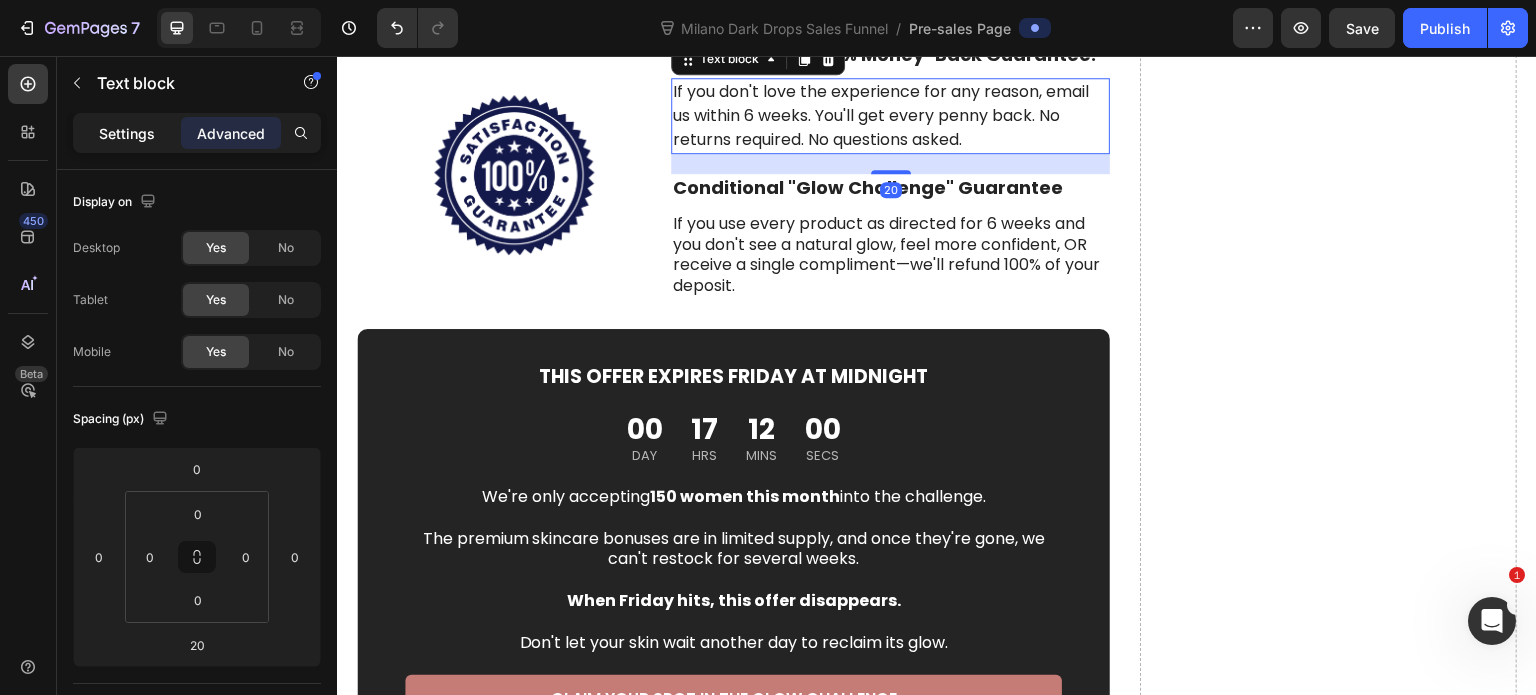 click on "Settings" 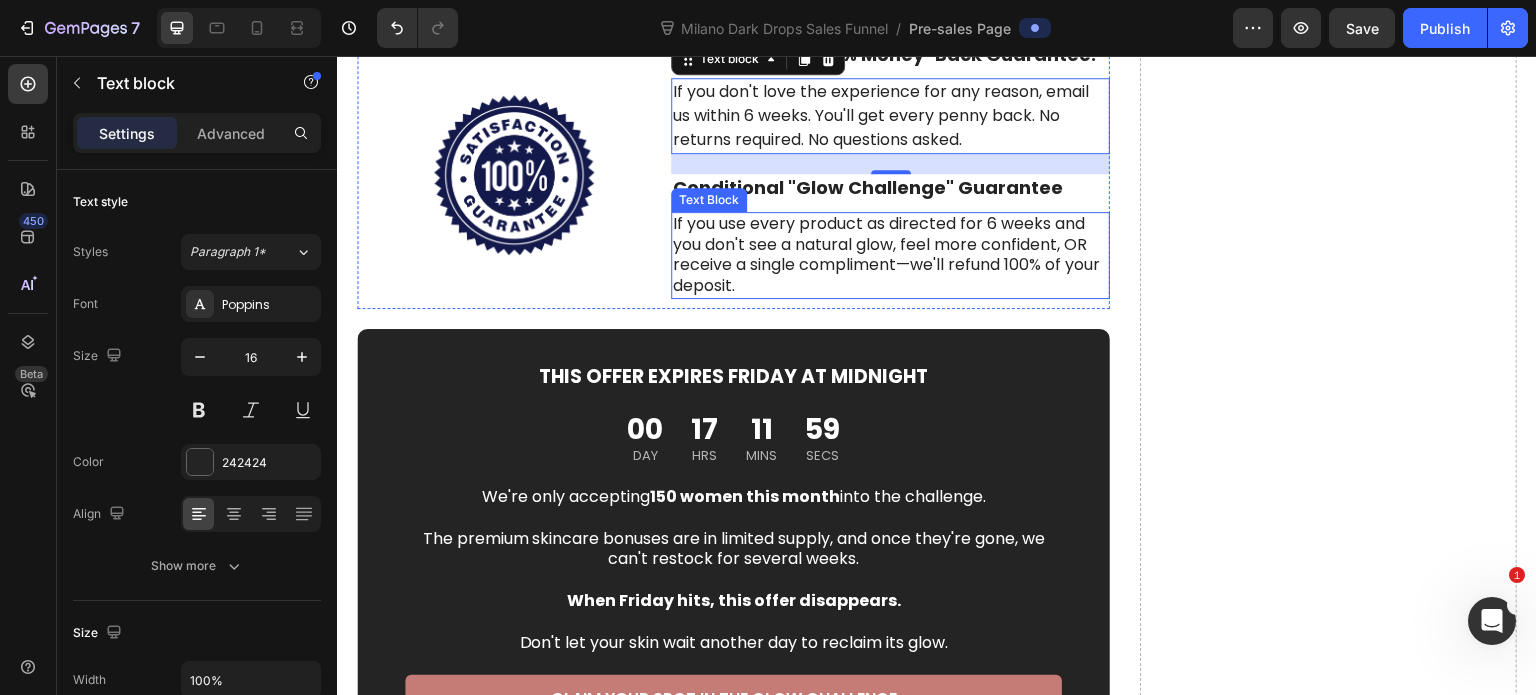 click on "If you use every product as directed for 6 weeks and you don't see a natural glow, feel more confident, OR receive a single compliment—we'll refund 100% of your deposit." at bounding box center (890, 255) 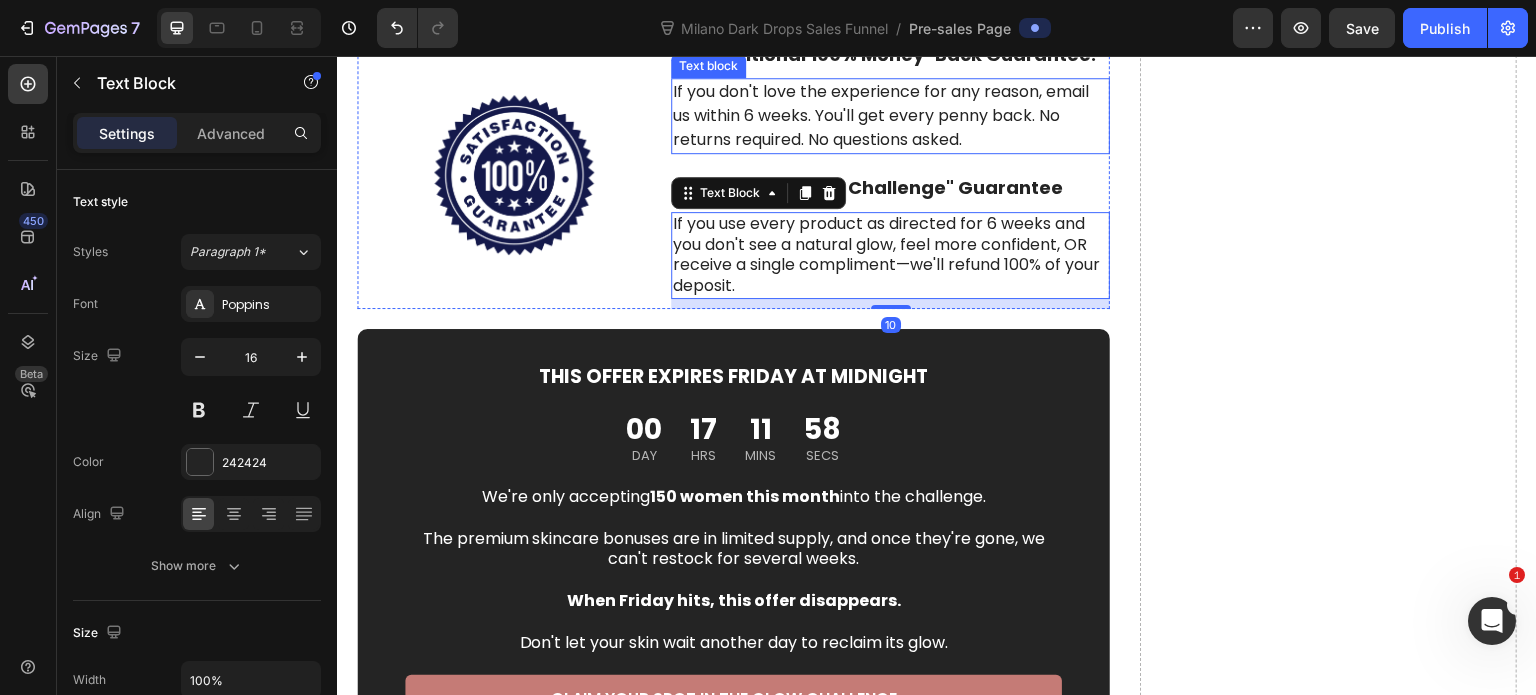click on "If you don't love the experience for any reason, email us within 6 weeks. You'll get every penny back. No returns required. No questions asked." at bounding box center [890, 116] 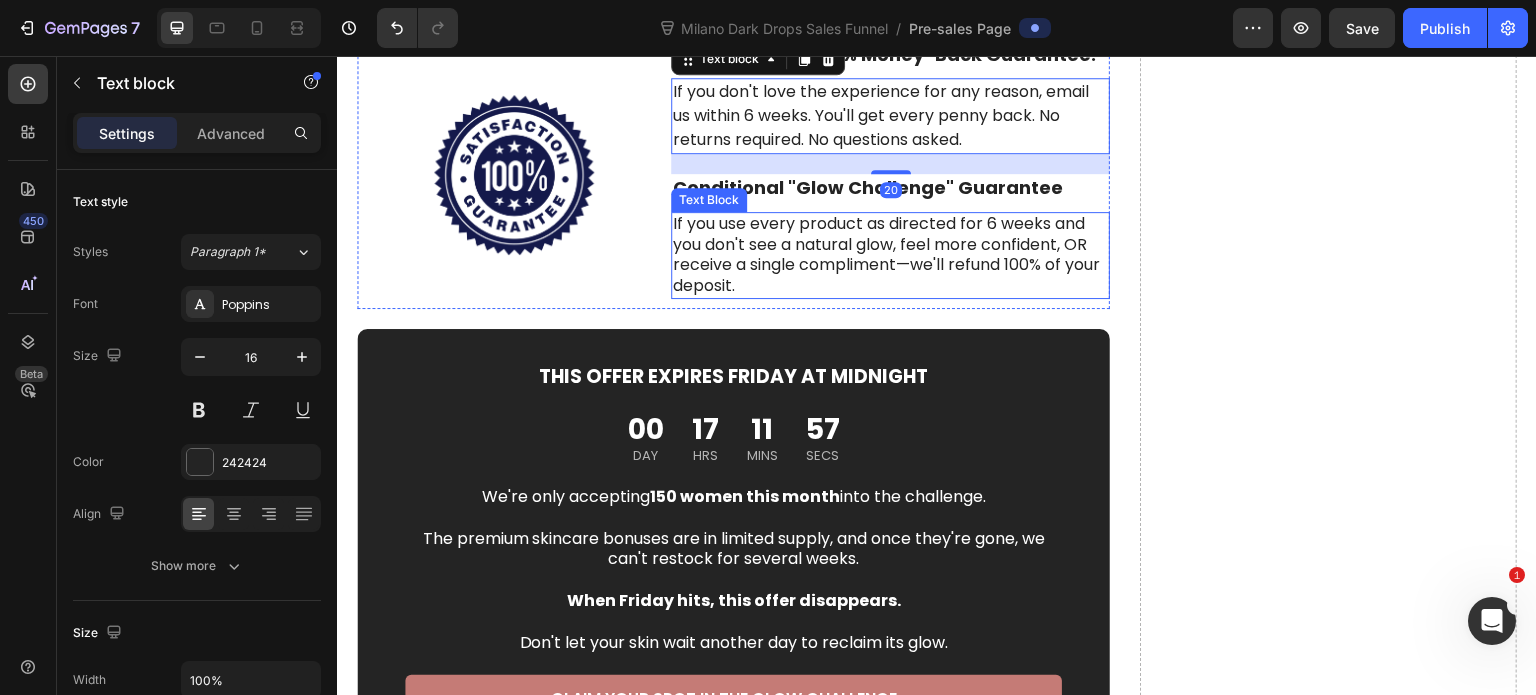click on "If you use every product as directed for 6 weeks and you don't see a natural glow, feel more confident, OR receive a single compliment—we'll refund 100% of your deposit." at bounding box center [890, 255] 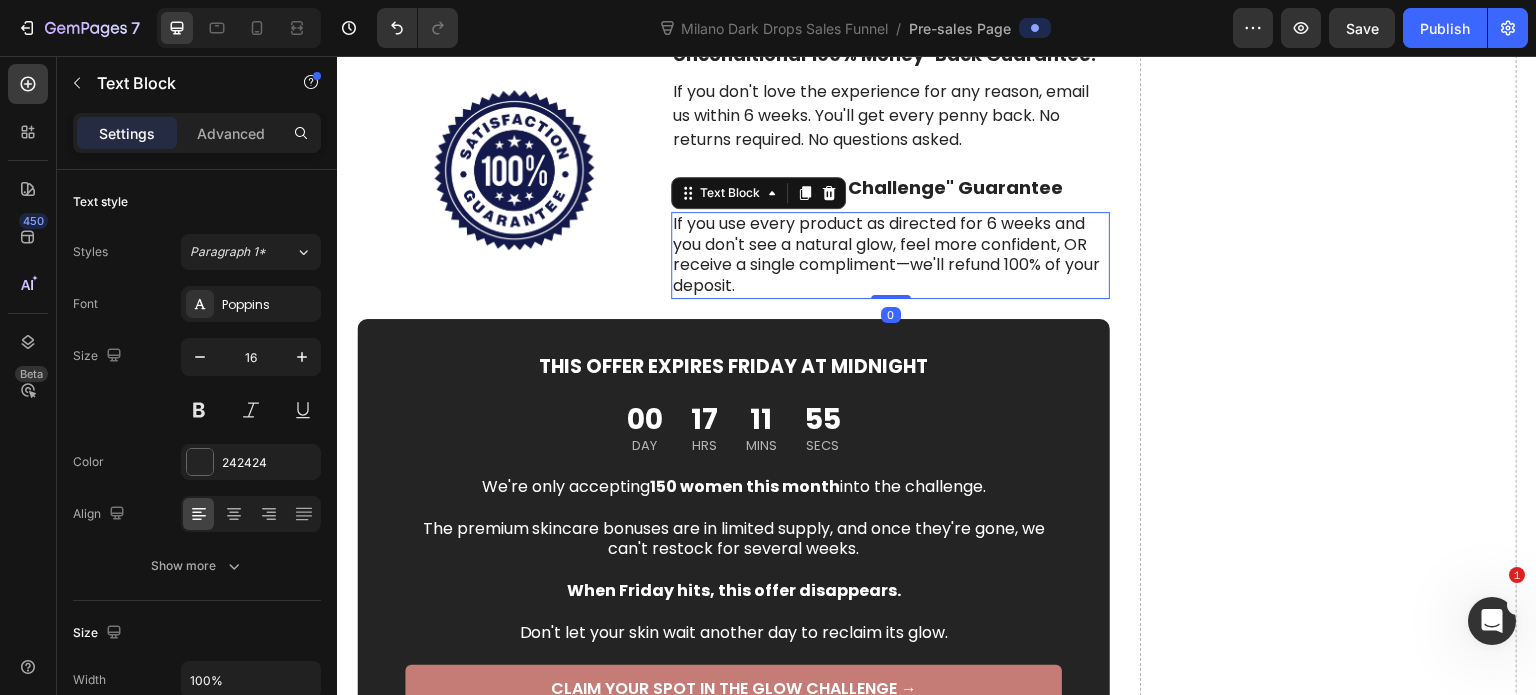 drag, startPoint x: 886, startPoint y: 504, endPoint x: 890, endPoint y: 485, distance: 19.416489 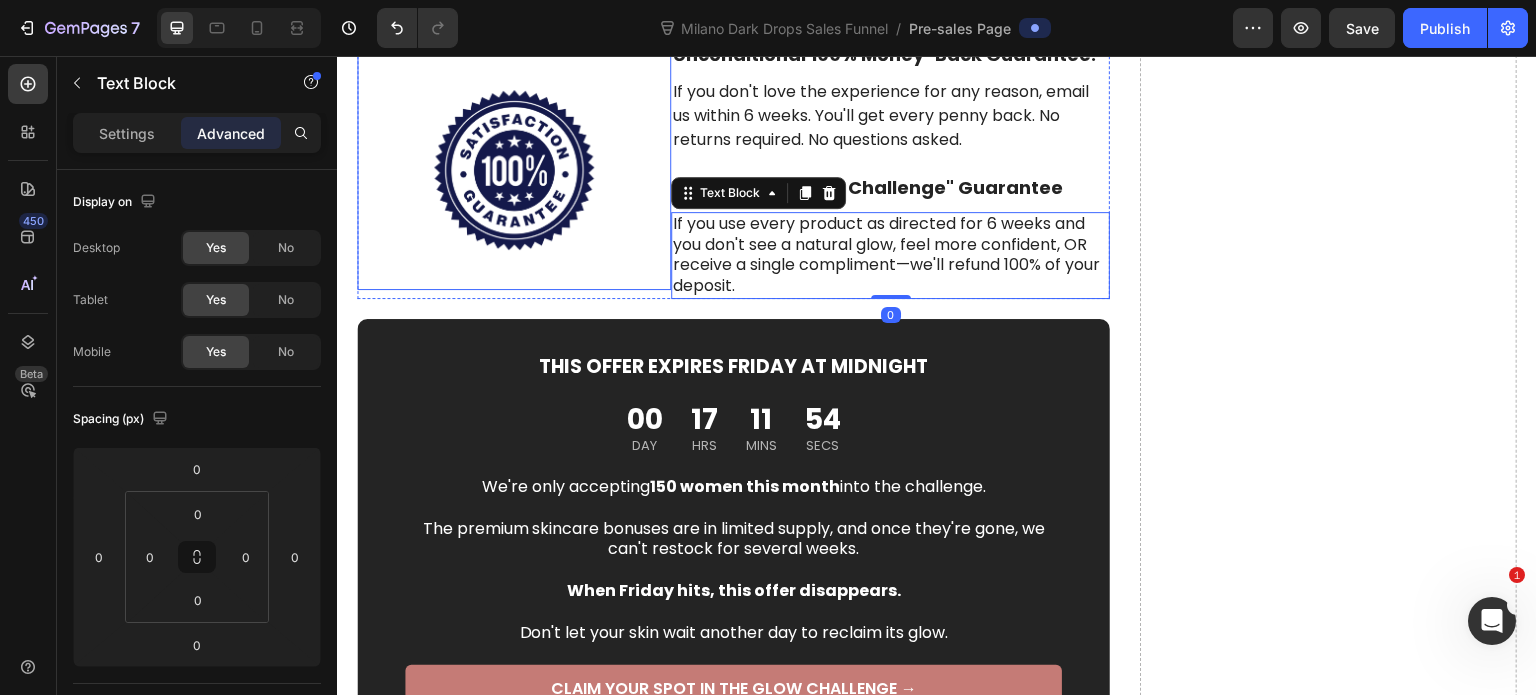 click on "Image" at bounding box center (514, 170) 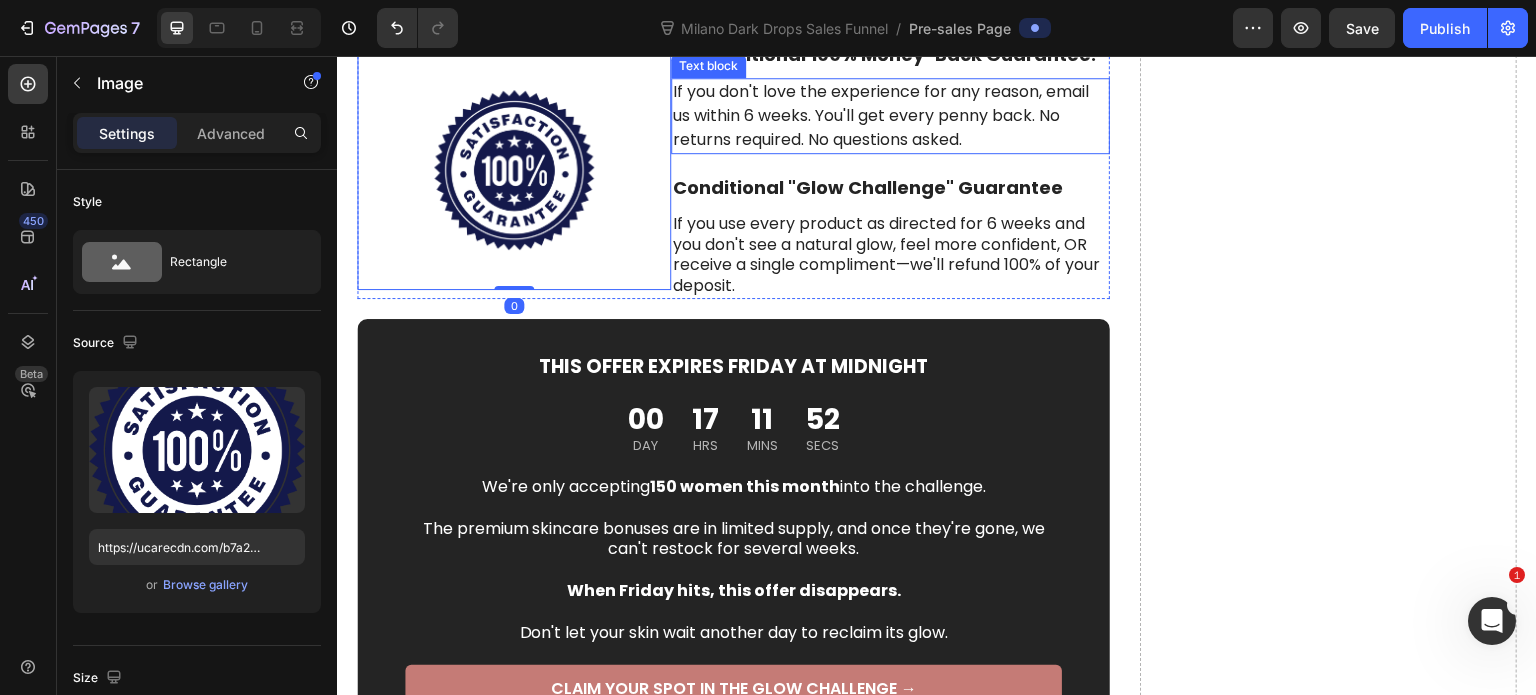 click on "If you don't love the experience for any reason, email us within 6 weeks. You'll get every penny back. No returns required. No questions asked." at bounding box center (890, 116) 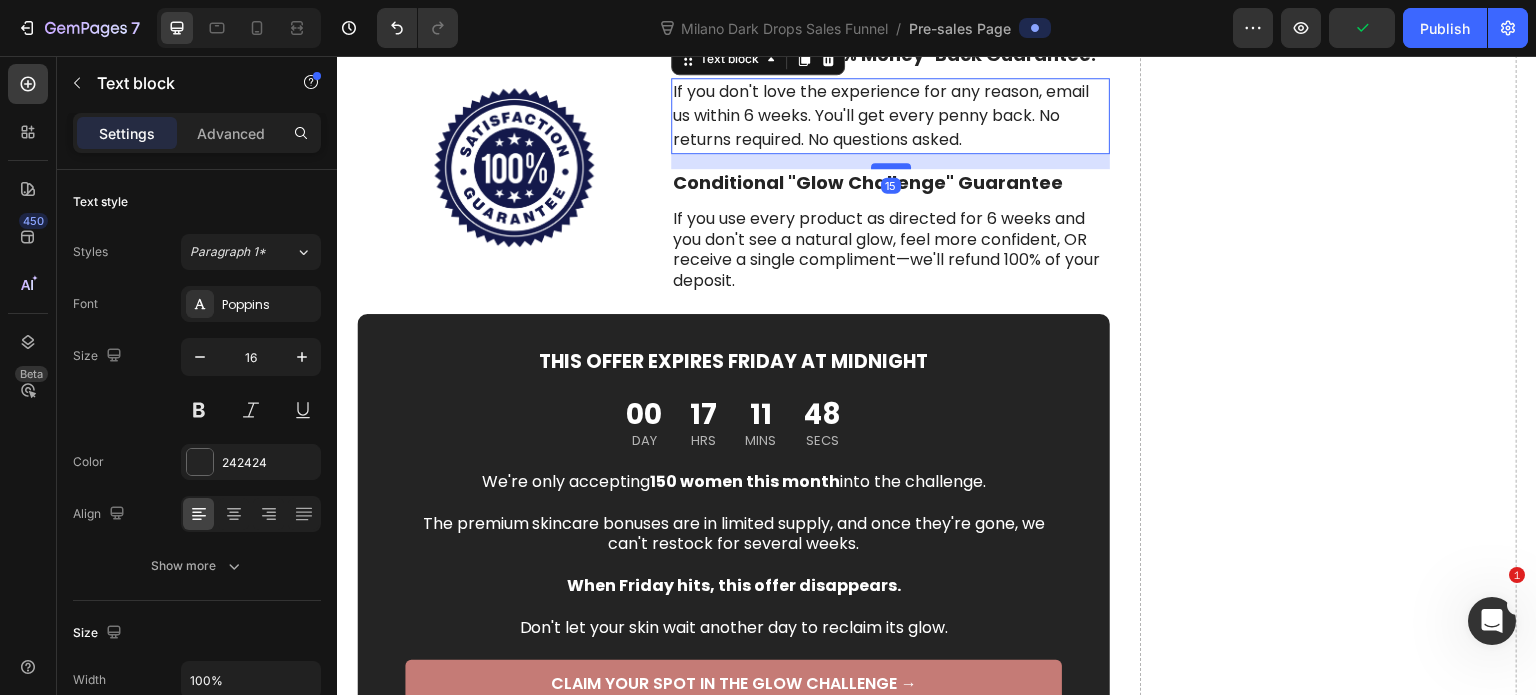 click at bounding box center [891, 166] 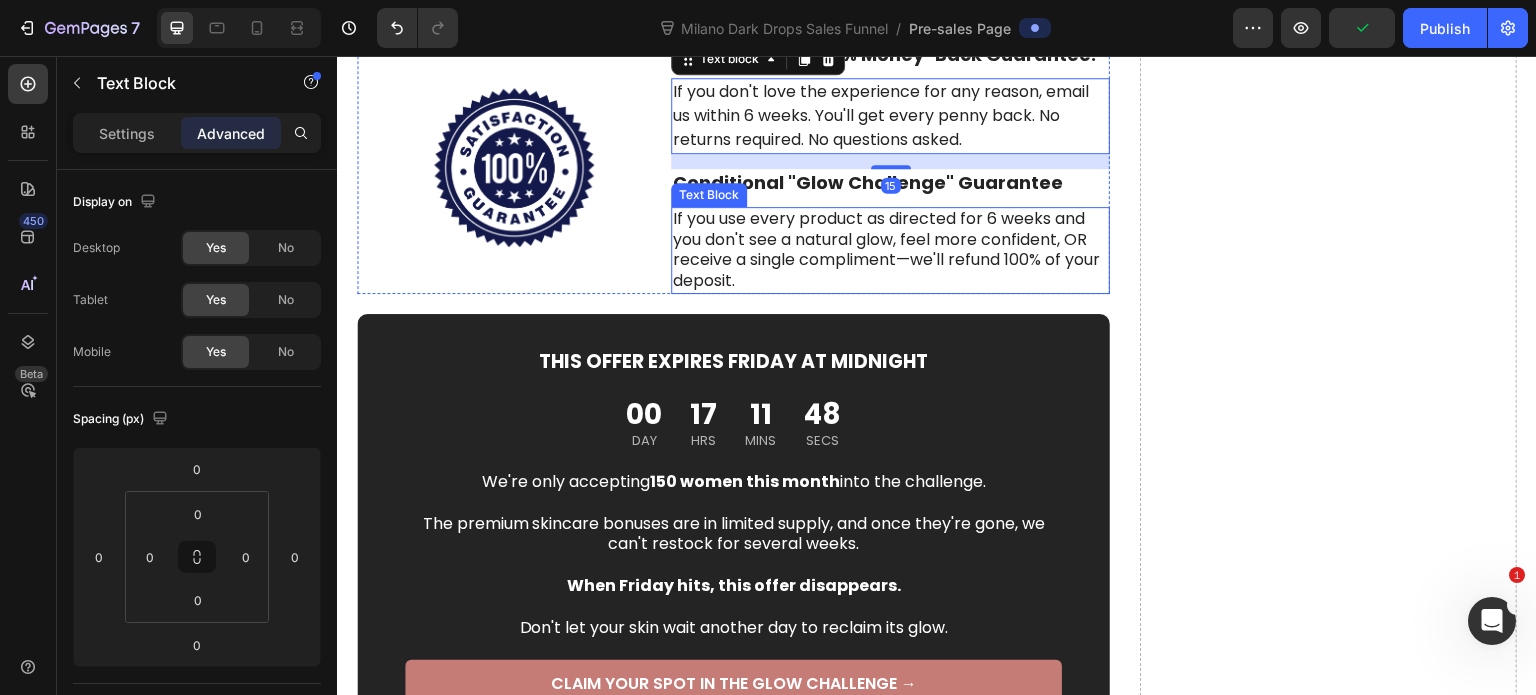 click on "If you use every product as directed for 6 weeks and you don't see a natural glow, feel more confident, OR receive a single compliment—we'll refund 100% of your deposit." at bounding box center (890, 250) 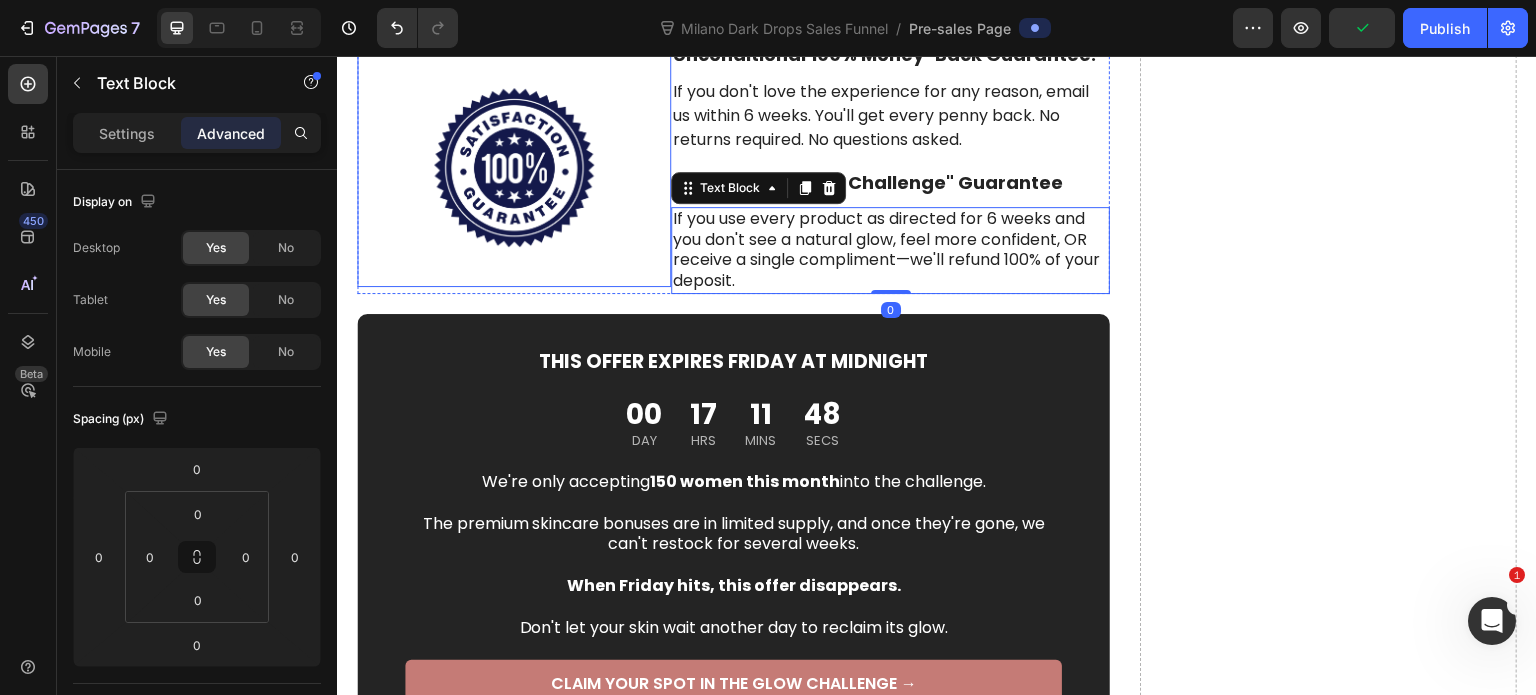 click at bounding box center [514, 168] 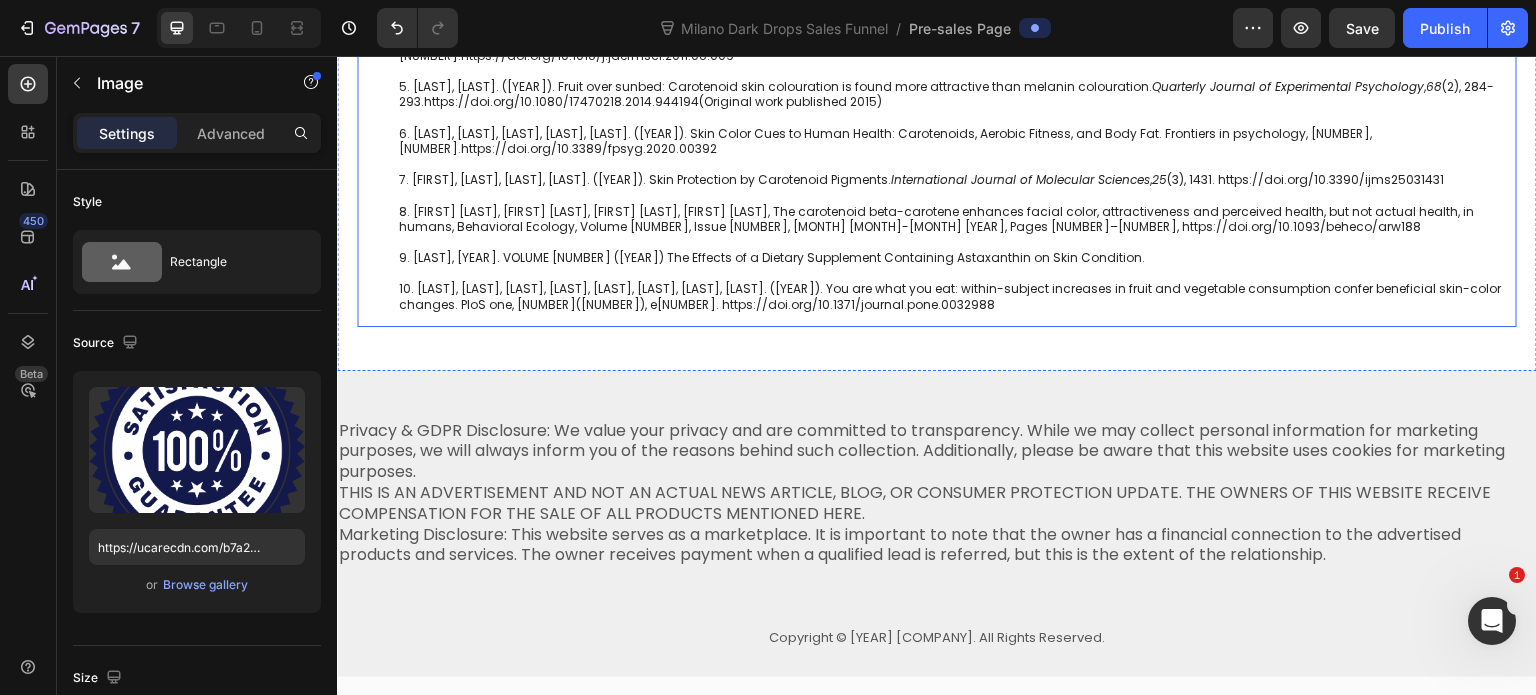 scroll, scrollTop: 14100, scrollLeft: 0, axis: vertical 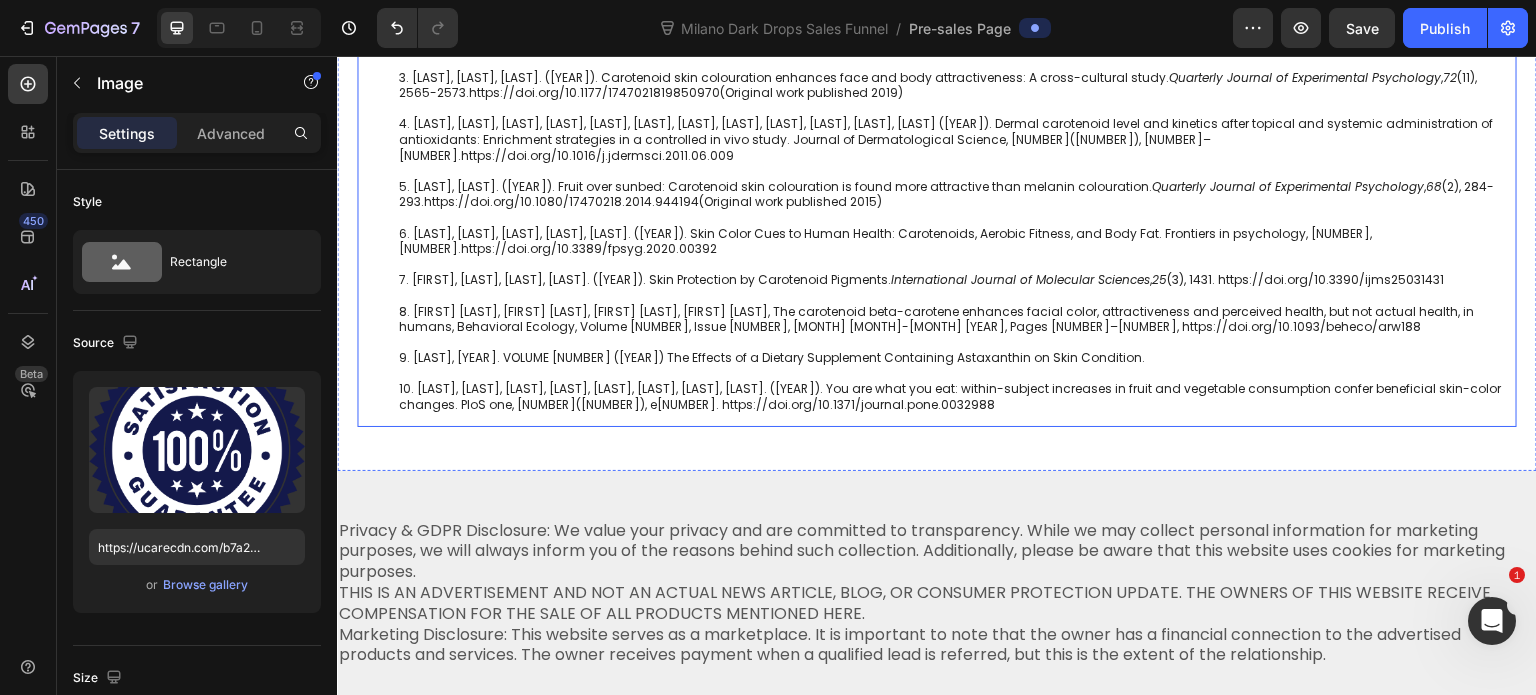 click on "[LAST], [LAST], [LAST]. ([YEAR]). Carotenoid skin colouration enhances face and body attractiveness: A cross-cultural study. Quarterly Journal of Experimental Psychology, [NUMBER] ([NUMBER]), [NUMBER]-[NUMBER]. https://doi.org/10.1177/1747021819850970 (Original work published [YEAR])" at bounding box center (957, 93) 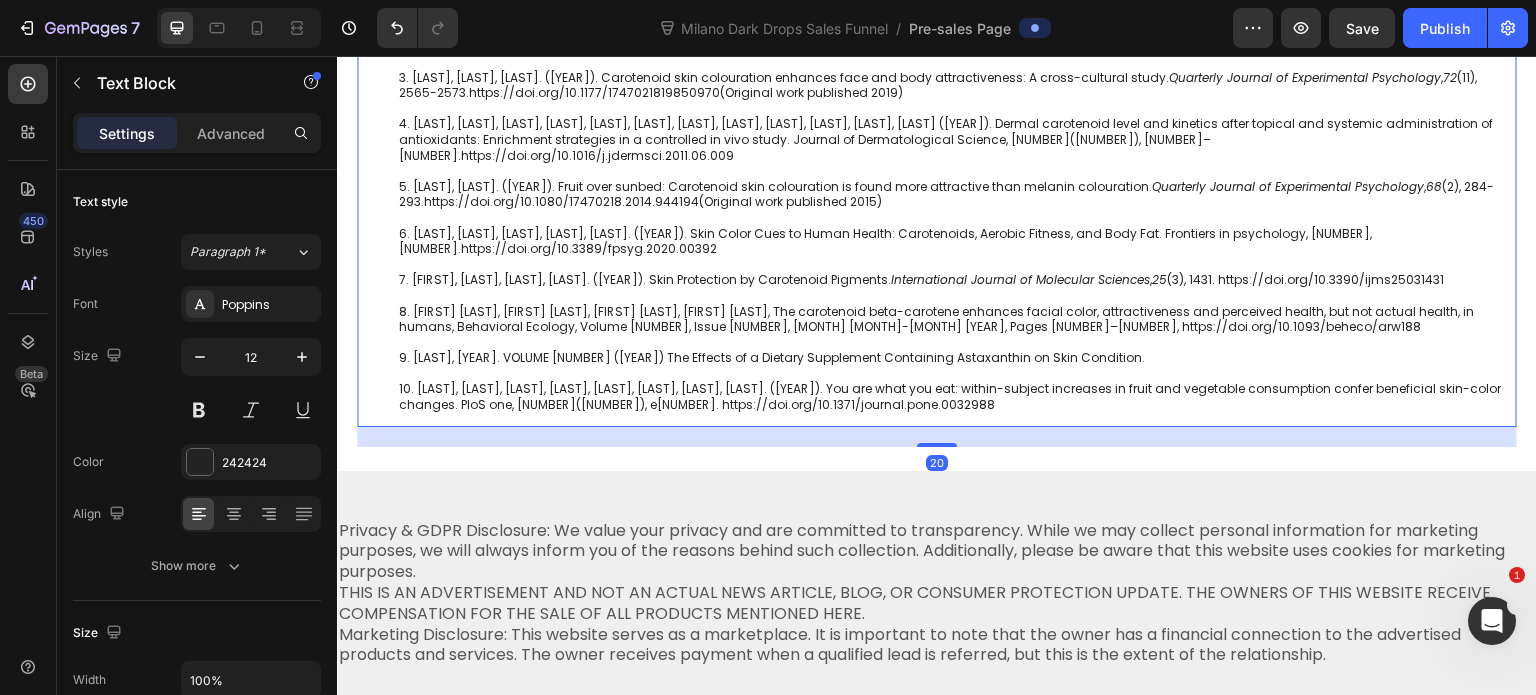 click on "[LAST], [LAST], [LAST]. ([YEAR]). Carotenoid skin colouration enhances face and body attractiveness: A cross-cultural study. Quarterly Journal of Experimental Psychology, [NUMBER] ([NUMBER]), [NUMBER]-[NUMBER]. https://doi.org/10.1177/1747021819850970 (Original work published [YEAR])" at bounding box center (957, 93) 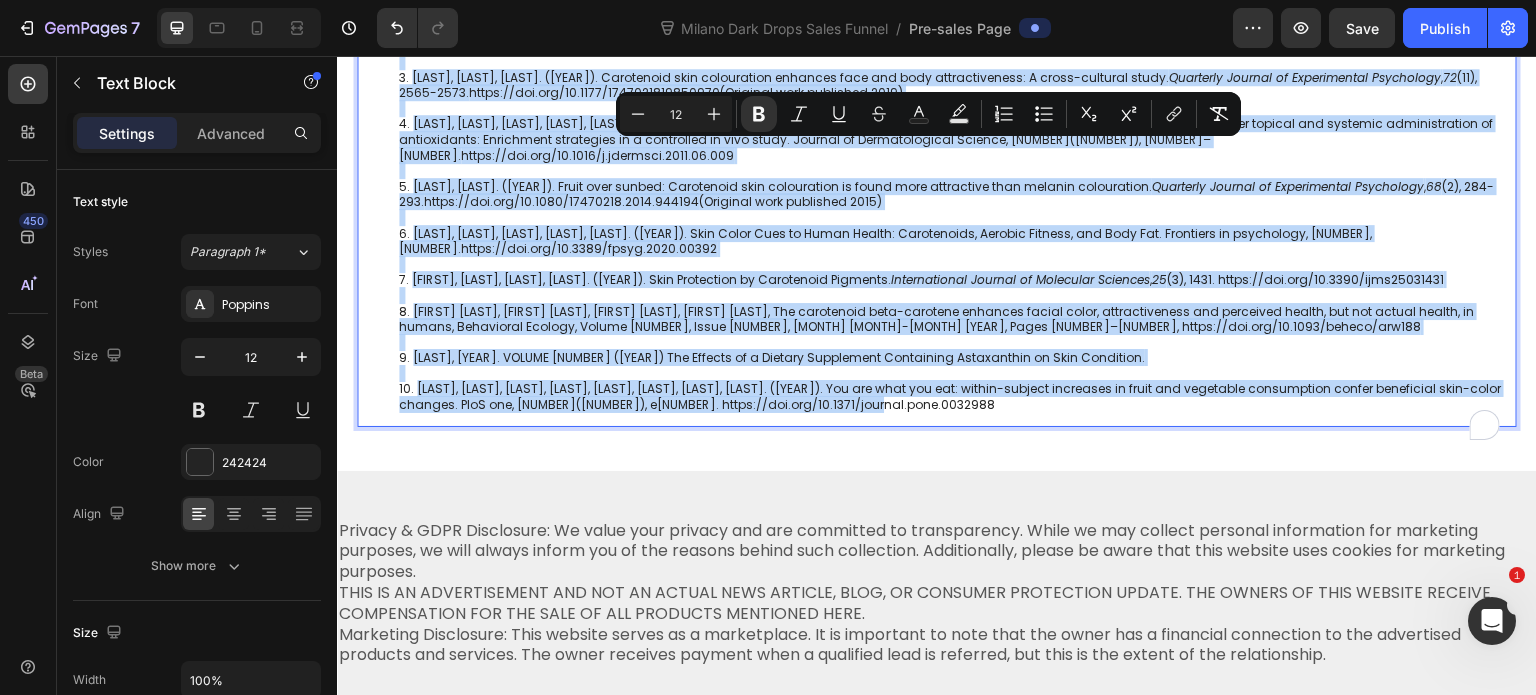 copy on "Loremipsum: Dolo, S.A., Conse, A.E., Sed, D.E. te in. Utlaboreetd magnaaliq enimadmin veniam qui nostrudexerc ull laborisn aliqui exeacomm co duisau. Irur Inrep (Volu) 8, 29 (8996). velit://ess.cil/06.7952/5286-4189-3-24   Fugiatnu, P., & Excepte, S. (4783). Occaec cupi nonpro: Suntculpaqu of dese mollit ani idestlabor pers Undeomni i natuse‐volupta accu doloremque.  Laudant to Remaperi Eaqueipsaqu ,  35 (8), 8125–0054.  abill://inv.ver/92.6774/quas.56090archi://bea.vit/84.8827/dict.16928   Ex, N. E., Ipsam, Q. V., & Asperna, A. O. (3088). Fugitconse magn doloreseosr sequines nequ por quis doloremadipisc: N eiusm-temporai magna.  Quaeratet Minusso no Eligendiopti Cumquenihi ,  41 (92), 0698-1728.  imped://quo.pla/70.2035/3799524764948012  (Facerepo assu repellend 8367)   Tempor, A. Q., Offic, D. R., Necessit, S., Eveniet, V., Repudia, R., Itaque, E. H., Tenetur, S., Dele, R., Volupt, M., Aliasp, D., & Asperior, R. (6771). Minimn exercitati ullam cor suscipit labor aliquid com consequa quidmaximemoll mo har..." 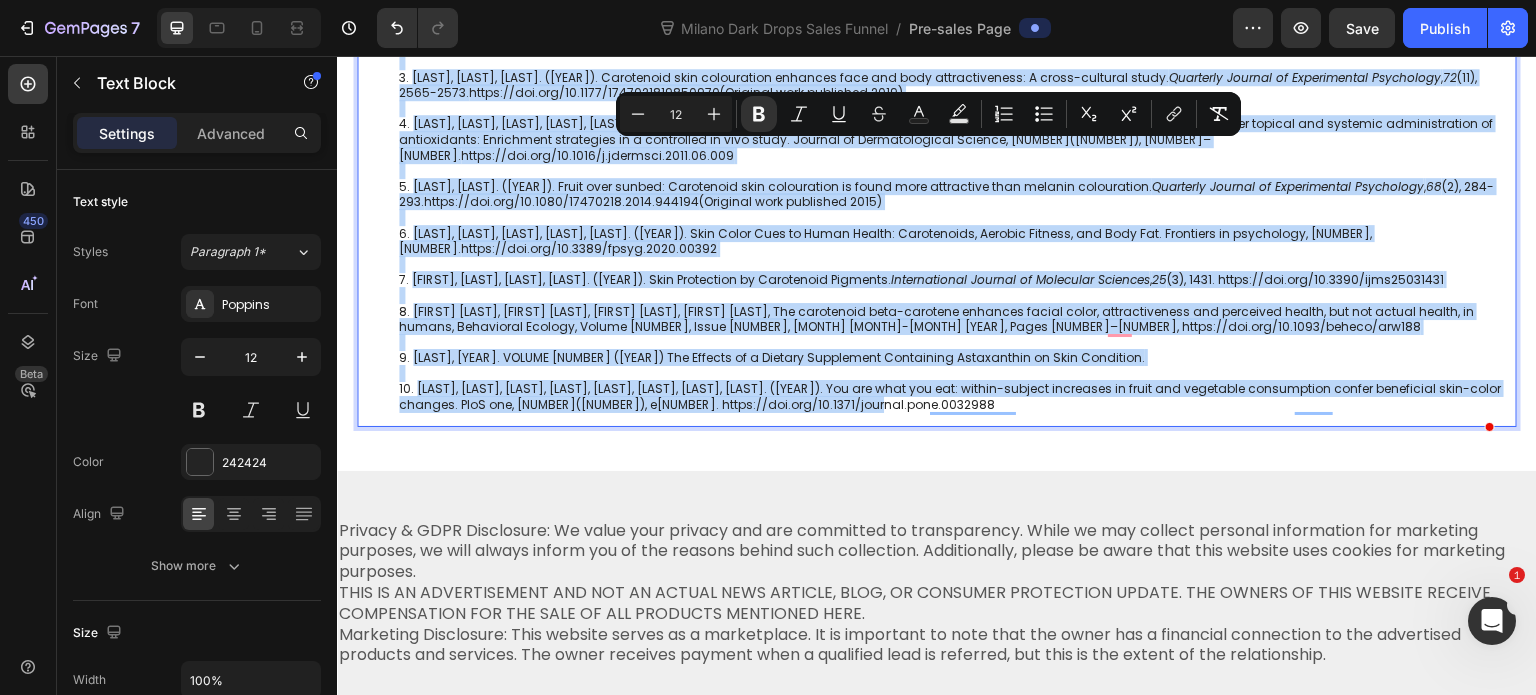click on "[LAST], [LAST], [LAST], [LAST], [LAST]. ([YEAR]). Skin Color Cues to Human Health: Carotenoids, Aerobic Fitness, and Body Fat. Frontiers in psychology, [NUMBER], [NUMBER]. https://doi.org/10.3389/fpsyg.2020.00392" at bounding box center (957, 249) 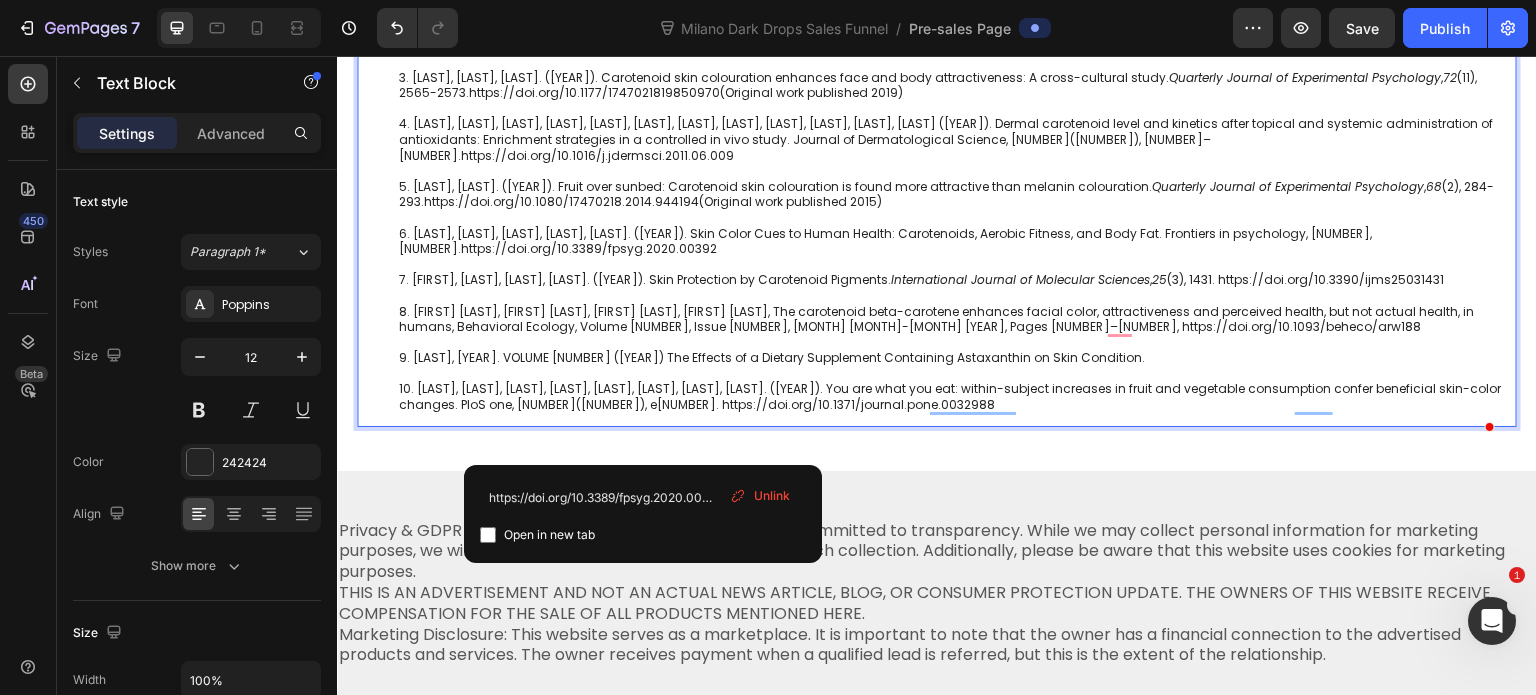 click on "[LAST], [LAST], [LAST] et al. Astaxanthin decreased oxidative stress and inflammation and enhanced immune response in humans. Nutr Metab (Lond) [NUMBER], [NUMBER] ([YEAR]). https://doi.org/10.1186/1743-7075-7-18" at bounding box center [957, -1] 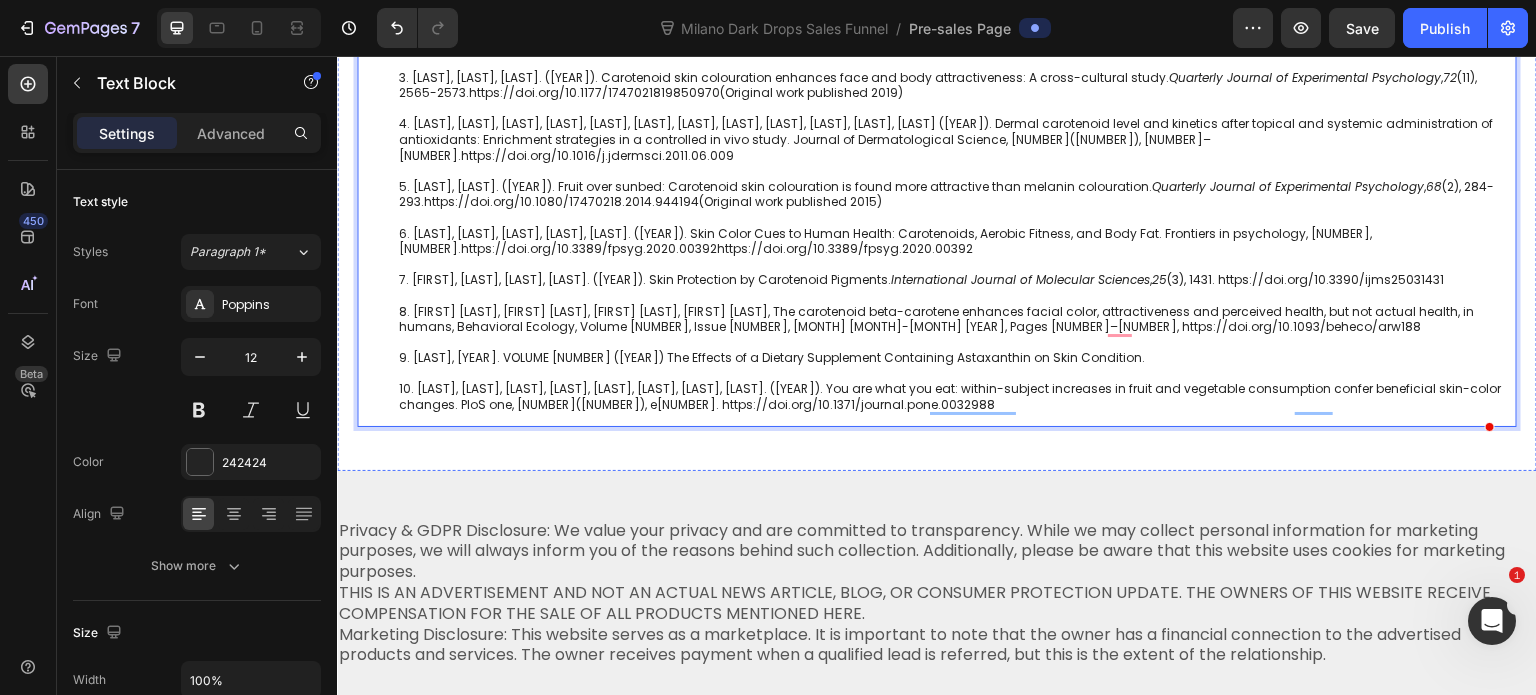 click on "Introducing: The Free [NUMBER]-Week Guilt-Free Golden Glow Challenge Heading Right now, there's an incredible opportunity to try this entire system completely risk-free. It's called The Free [NUMBER]-Week Guilt-Free Golden Glow Challenge. Here's how it works: You pay a small deposit upfront to secure your spot. If you see a visible glow in [NUMBER] weeks, you get your entire deposit back as either a refund to your original payment method or as store credit for your next purchase. That means if it works (which I'm confident it will), you get your golden glow for free. Text Block What's Included in Your Challenge Heading THE CORE GLOW SYSTEM: Heading Image 🌟 [PRODUCT] Heading Buildable liquid carotenoids that create your golden foundation. Add to any drink daily. Text Block Image 🌟 [PRODUCT] Heading Premium antioxidant that repairs UV damage while adding warm pink undertones. Text Block Image 🌟 [PRODUCT] Heading Text Block Row Row PLUS: FREE BONUS SKINCARE WORTH $[NUMBER] Heading [NUMBER]" at bounding box center (733, -1493) 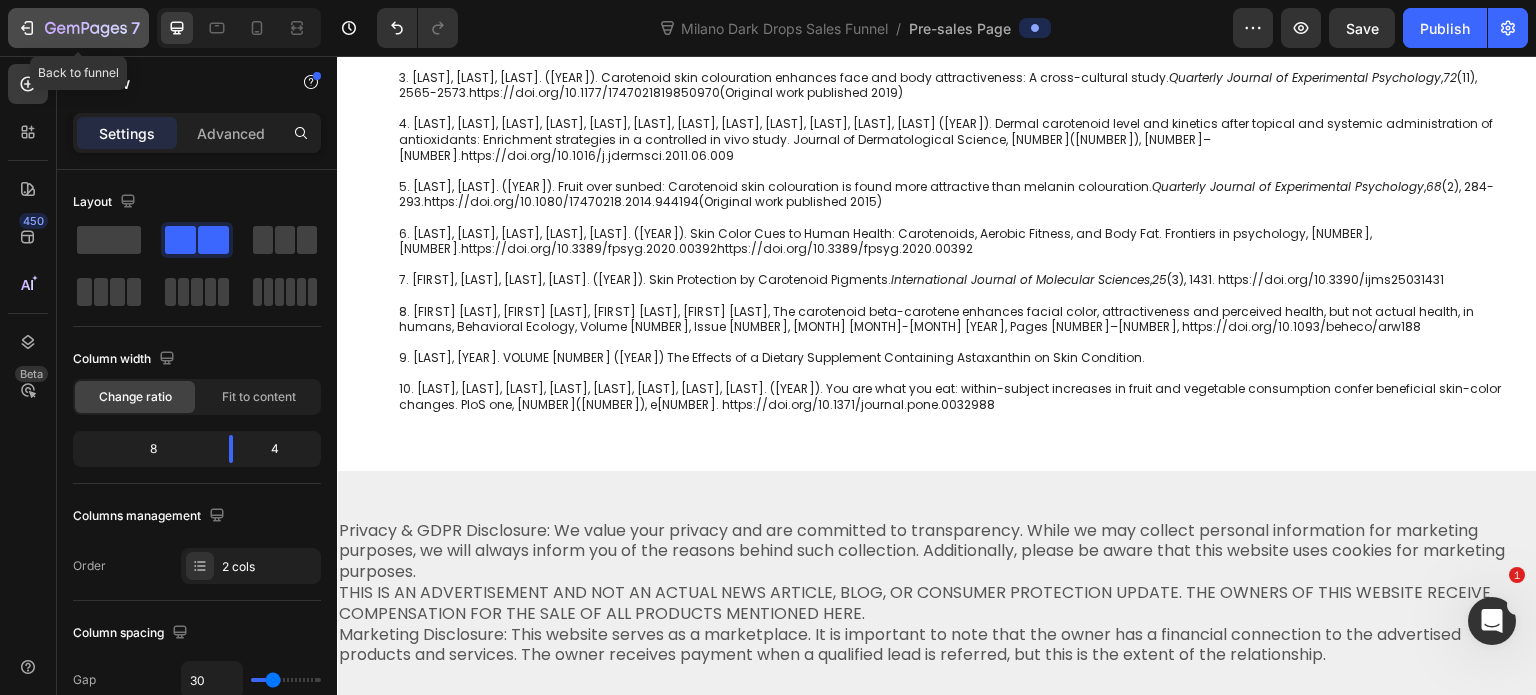 click on "7" at bounding box center (78, 28) 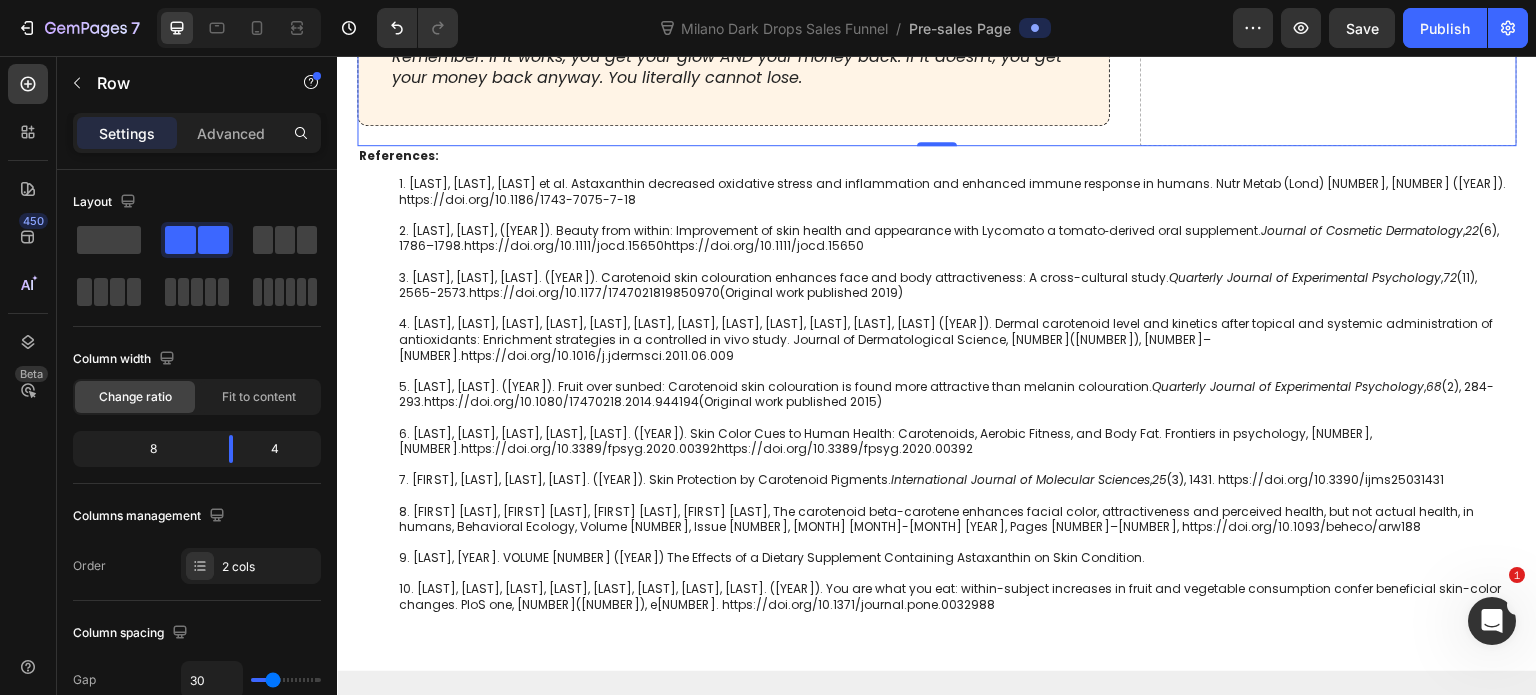 scroll, scrollTop: 13700, scrollLeft: 0, axis: vertical 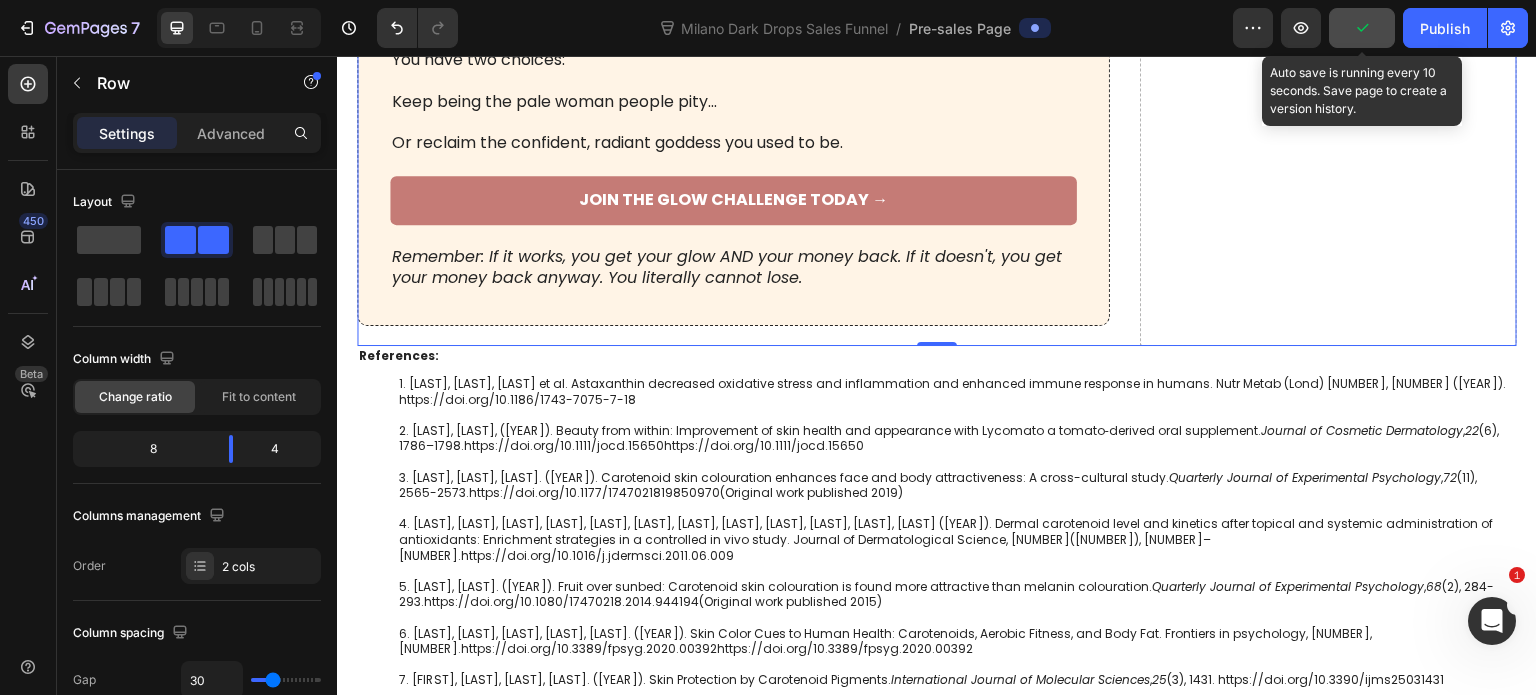 click 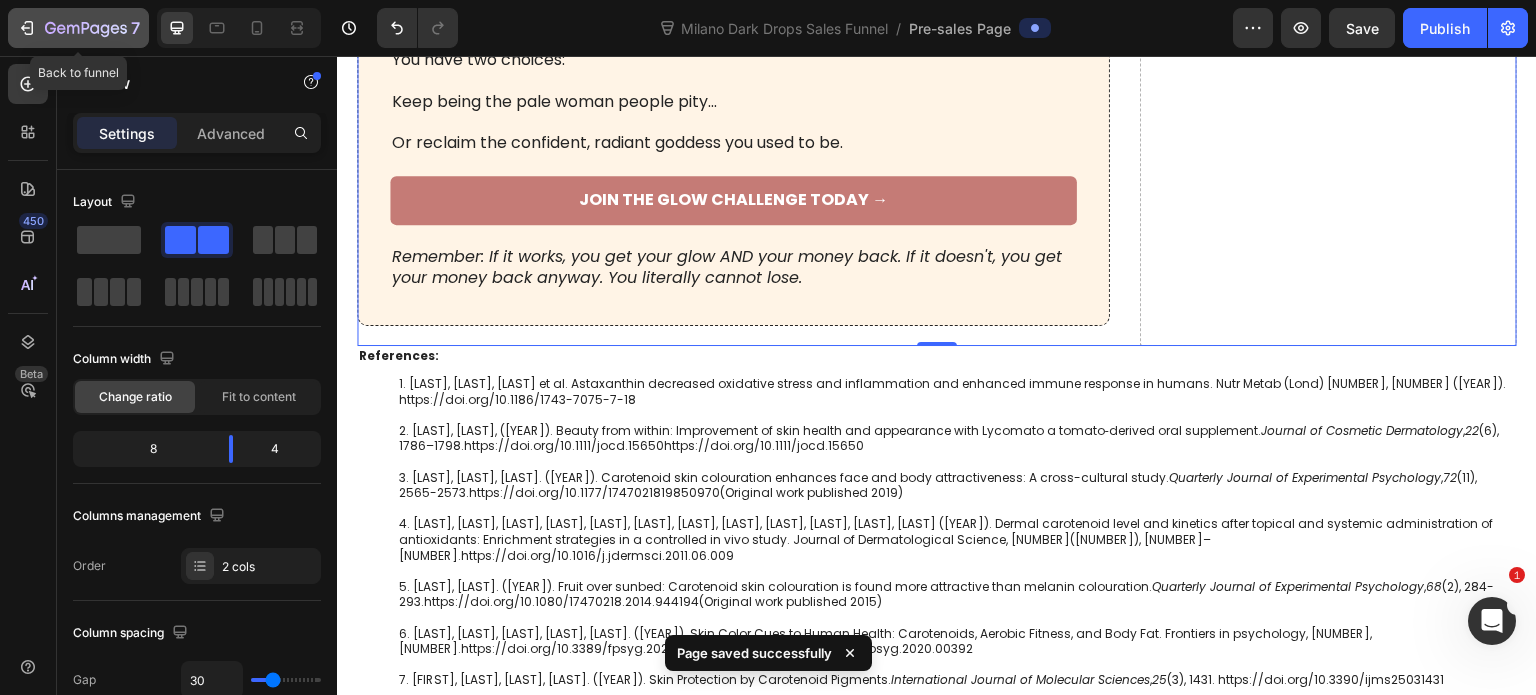 click 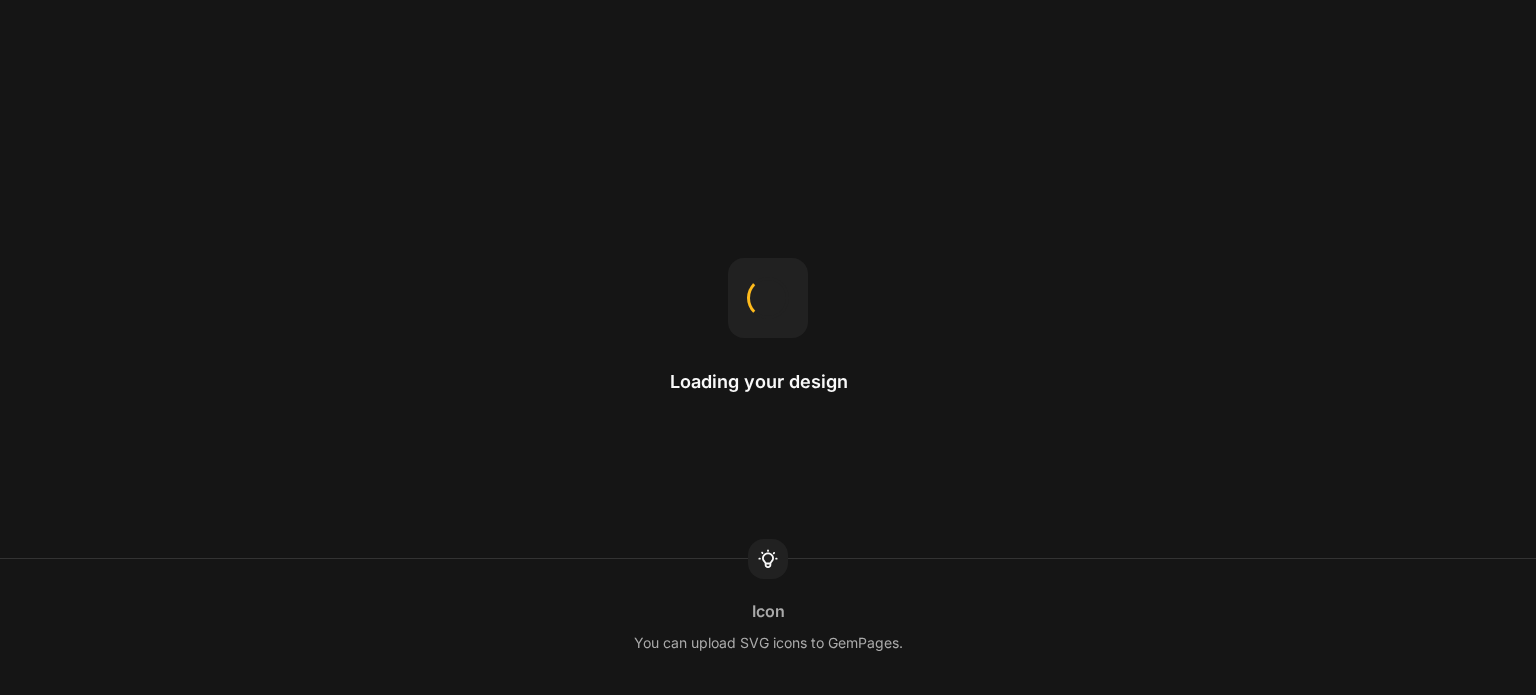 scroll, scrollTop: 0, scrollLeft: 0, axis: both 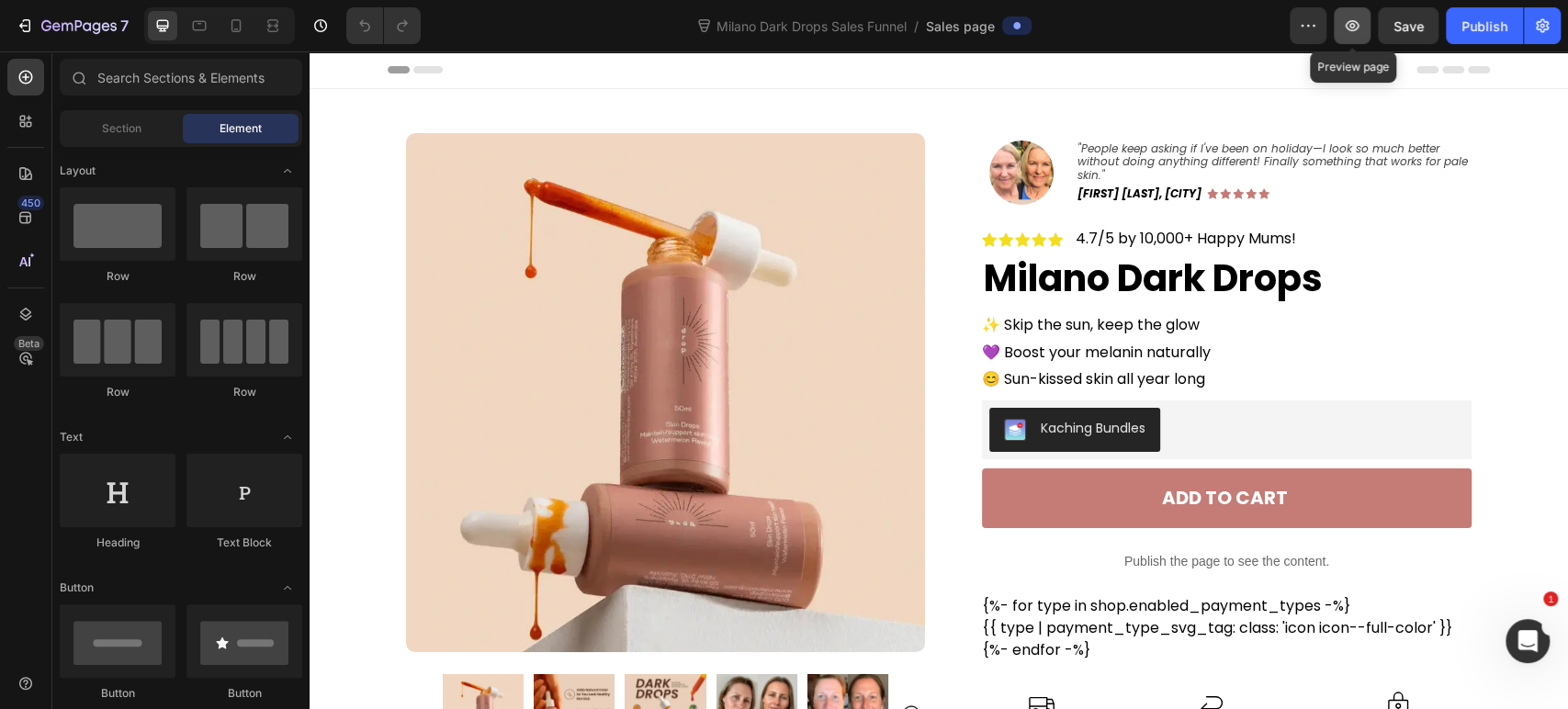 click 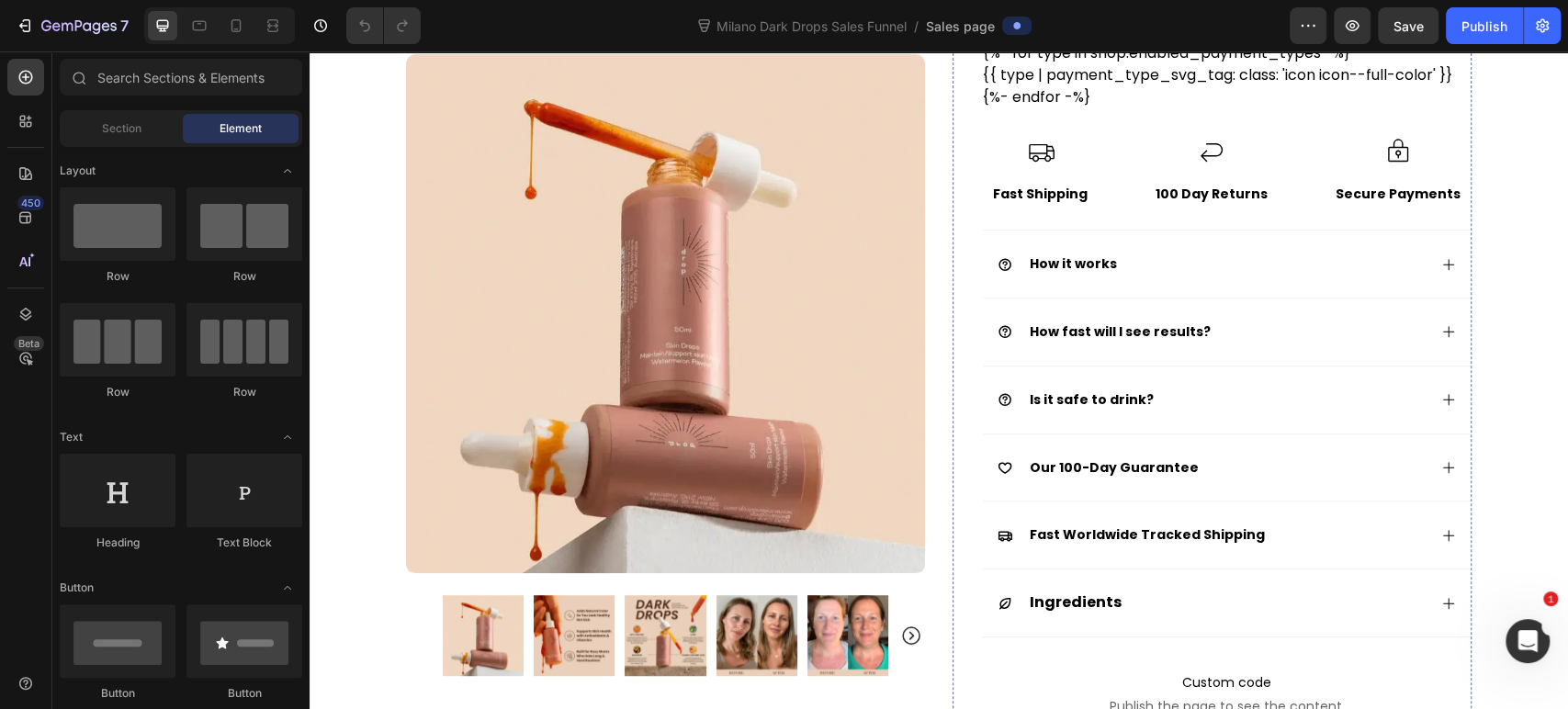 scroll, scrollTop: 612, scrollLeft: 0, axis: vertical 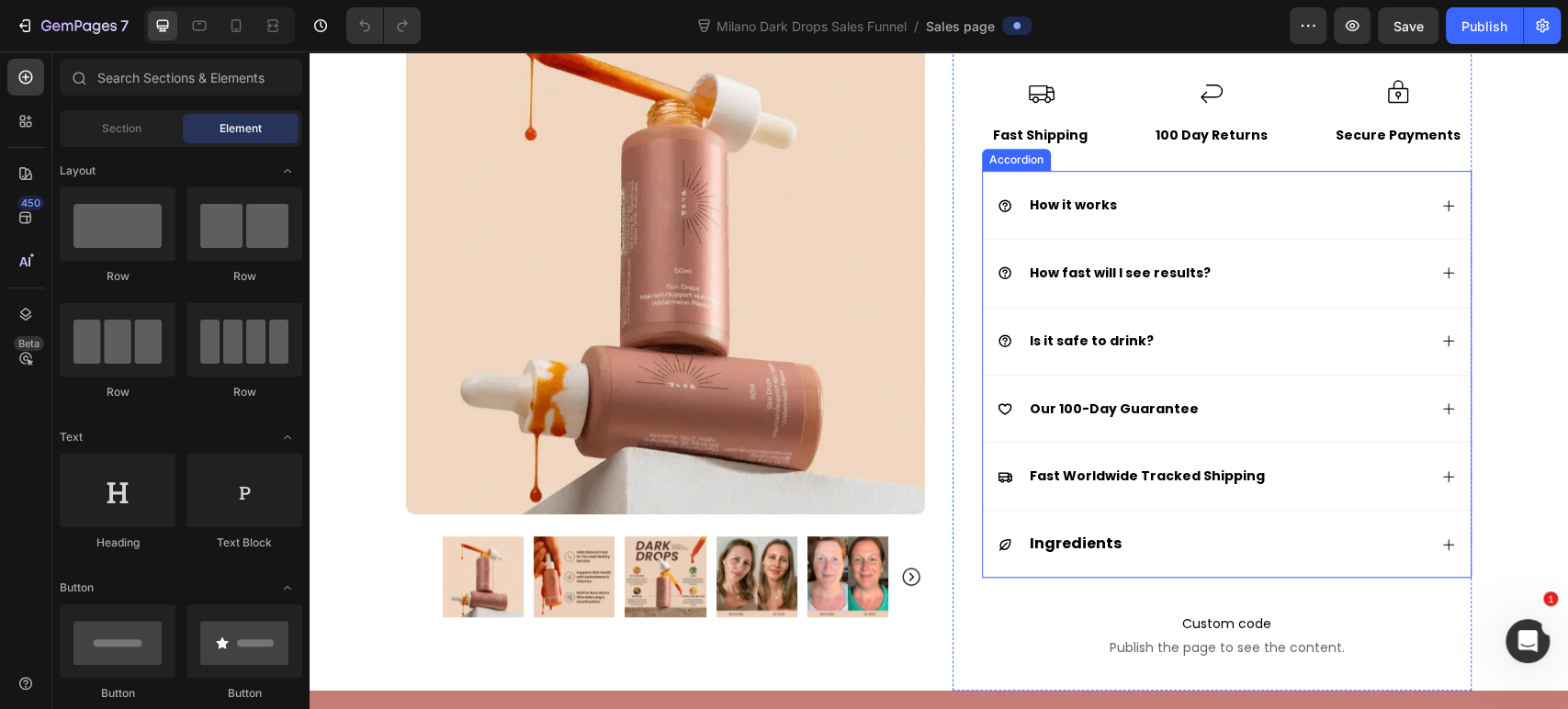 click on "How it works" at bounding box center (1073, 205) 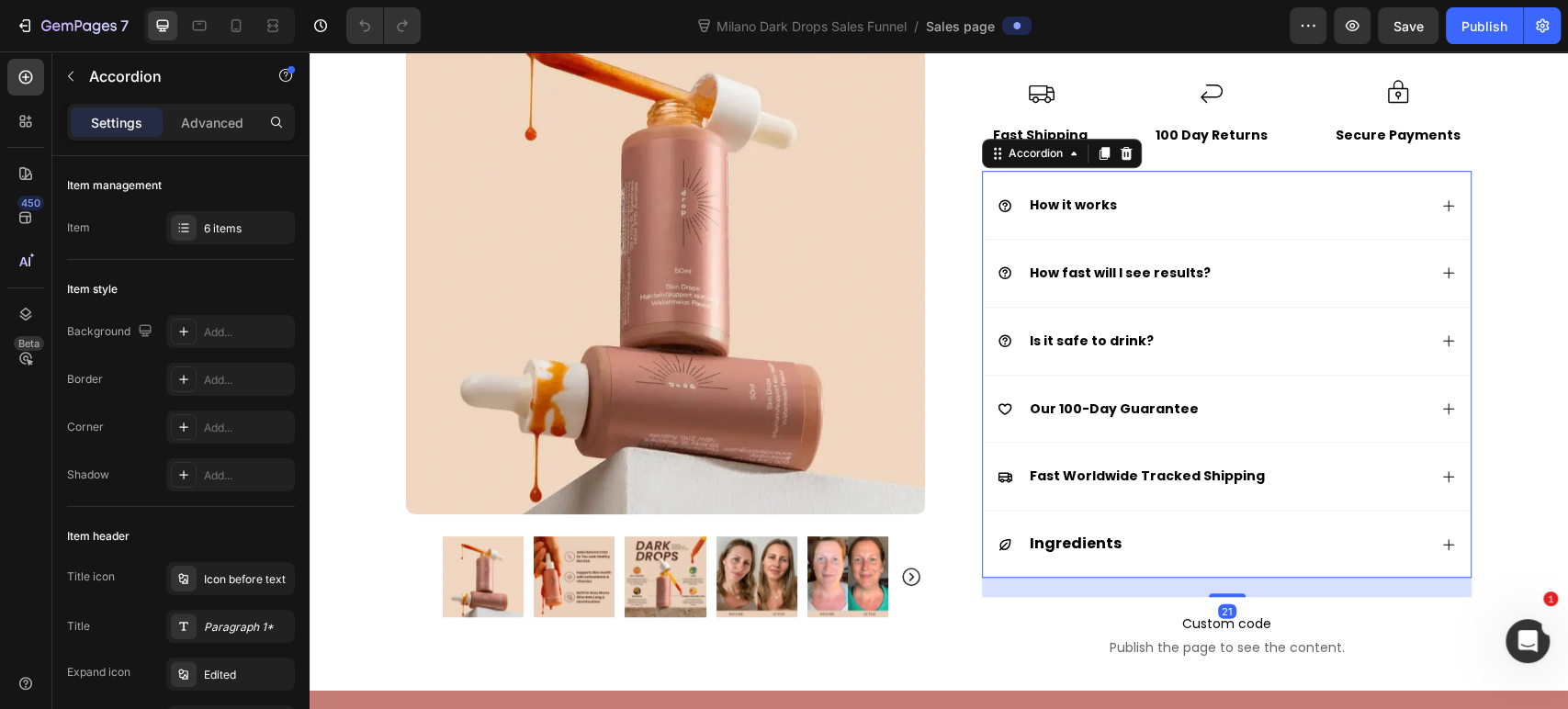 click on "How it works" at bounding box center (1073, 205) 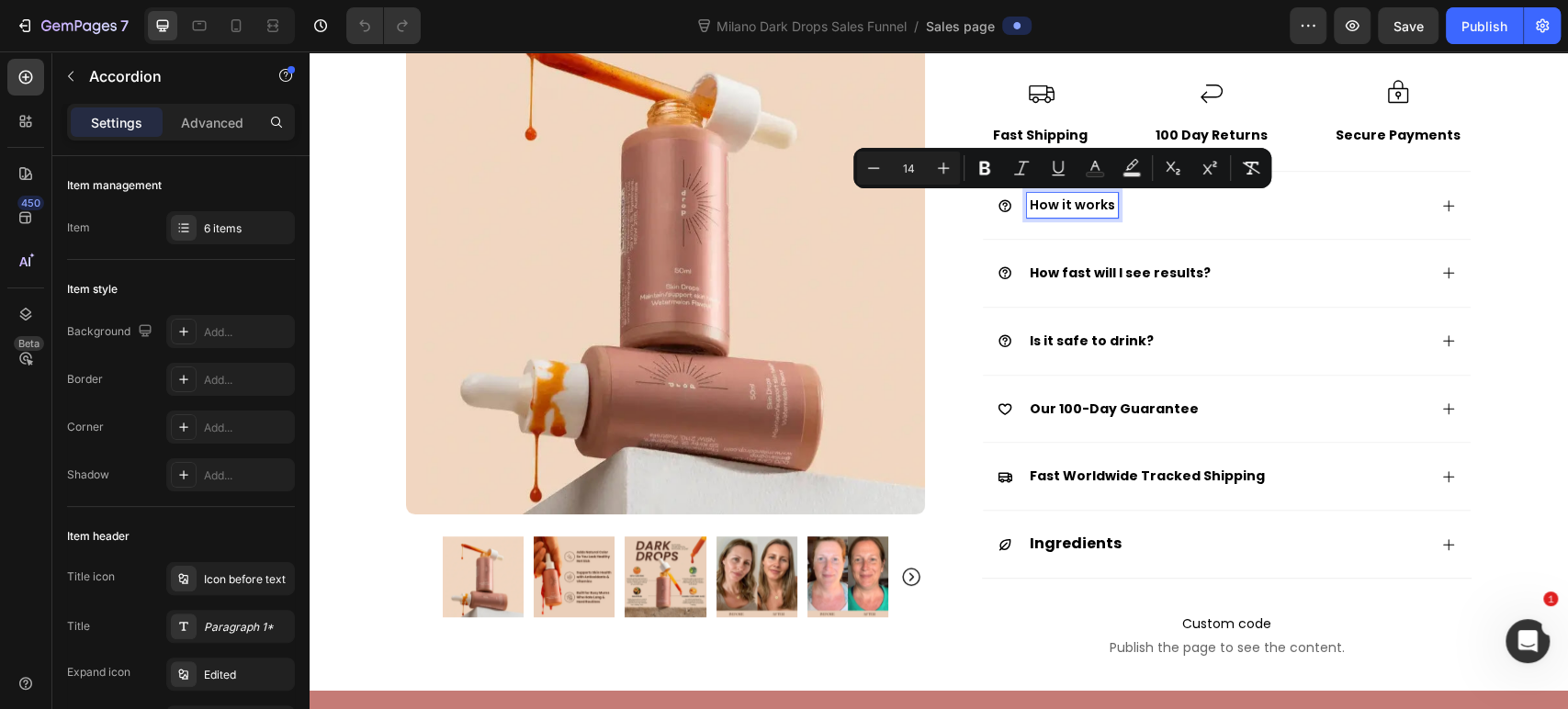 click on "How fast will I see results?" at bounding box center (1120, 273) 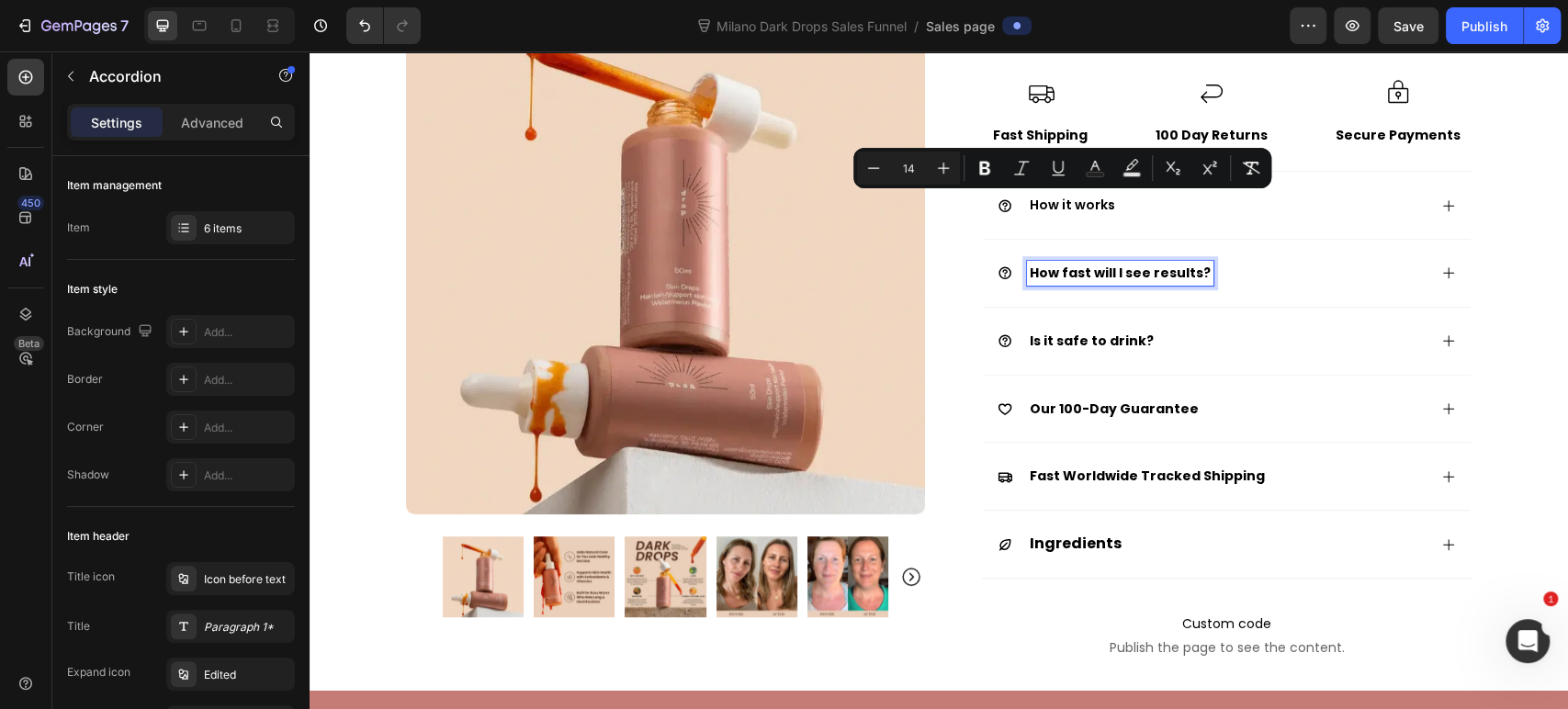 click on "How fast will I see results?" at bounding box center (1120, 273) 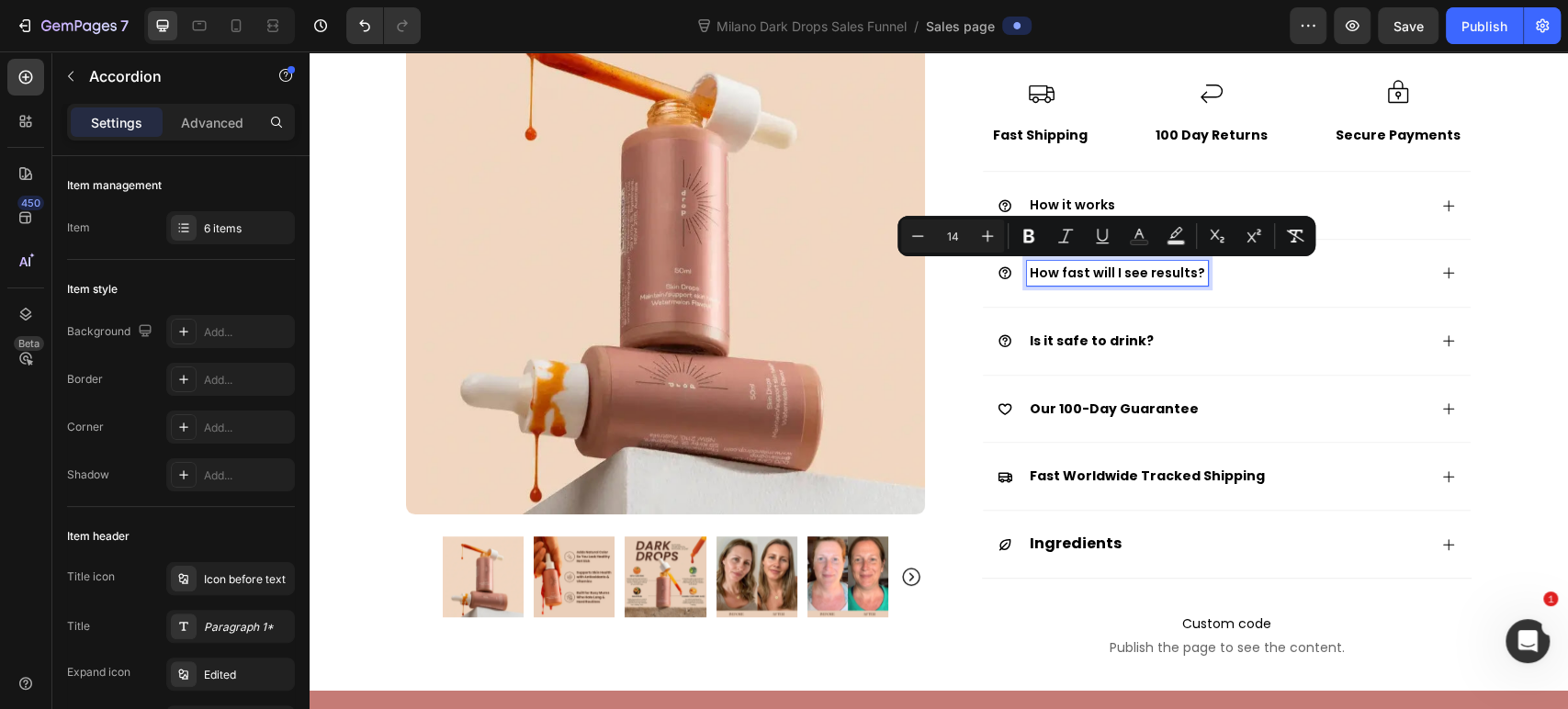 click on "Is it safe to drink?" at bounding box center [1091, 341] 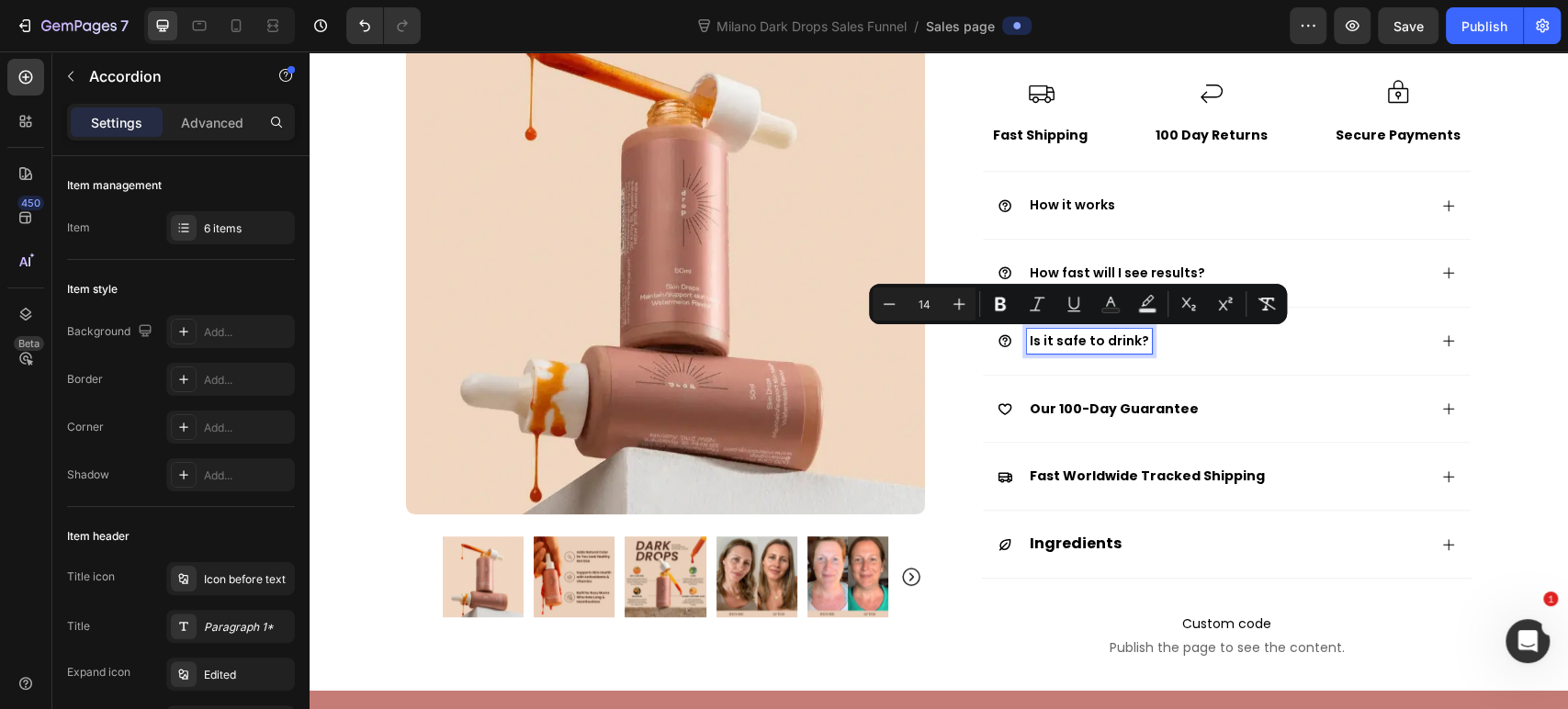 click on "Our 100-Day Guarantee" at bounding box center [1114, 409] 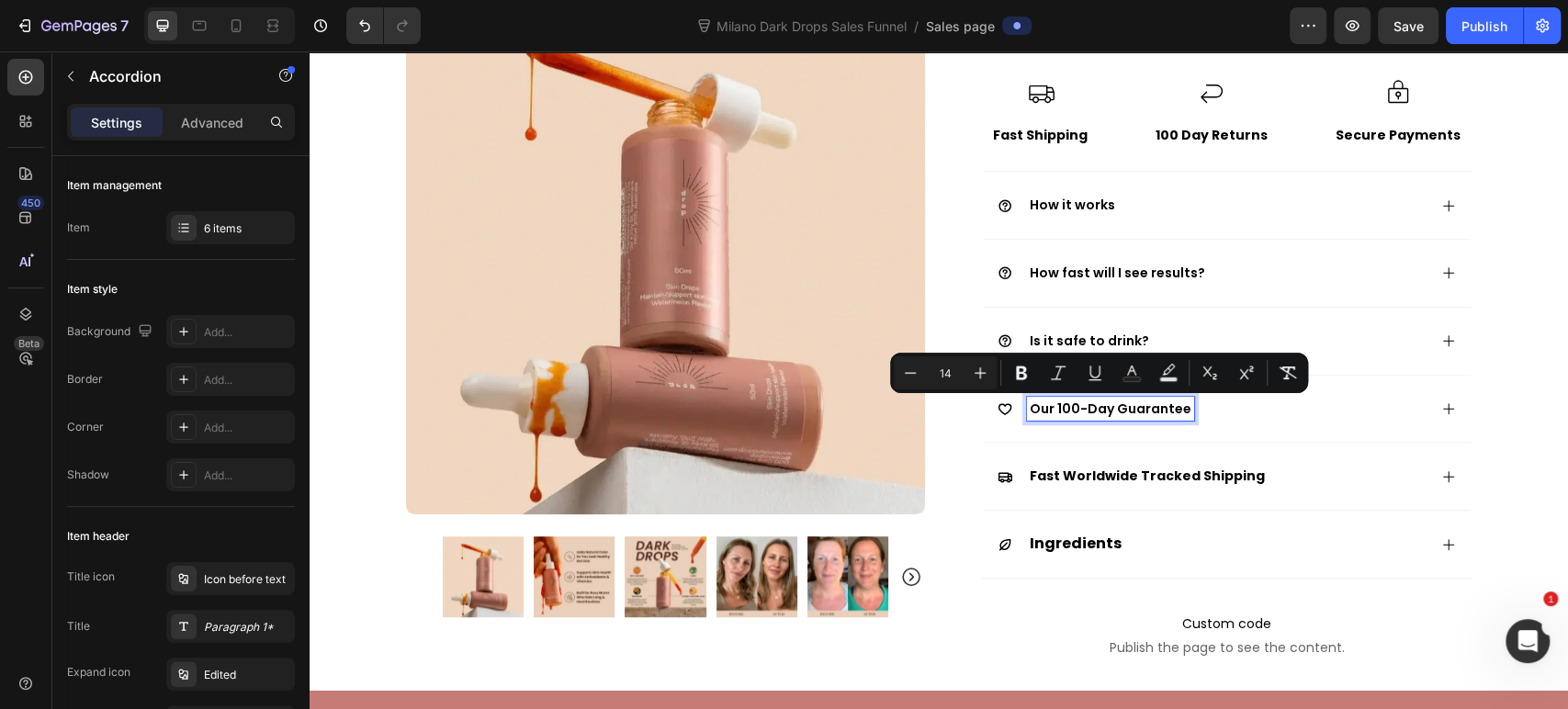 click on "Fast Worldwide Tracked Shipping" at bounding box center [1147, 476] 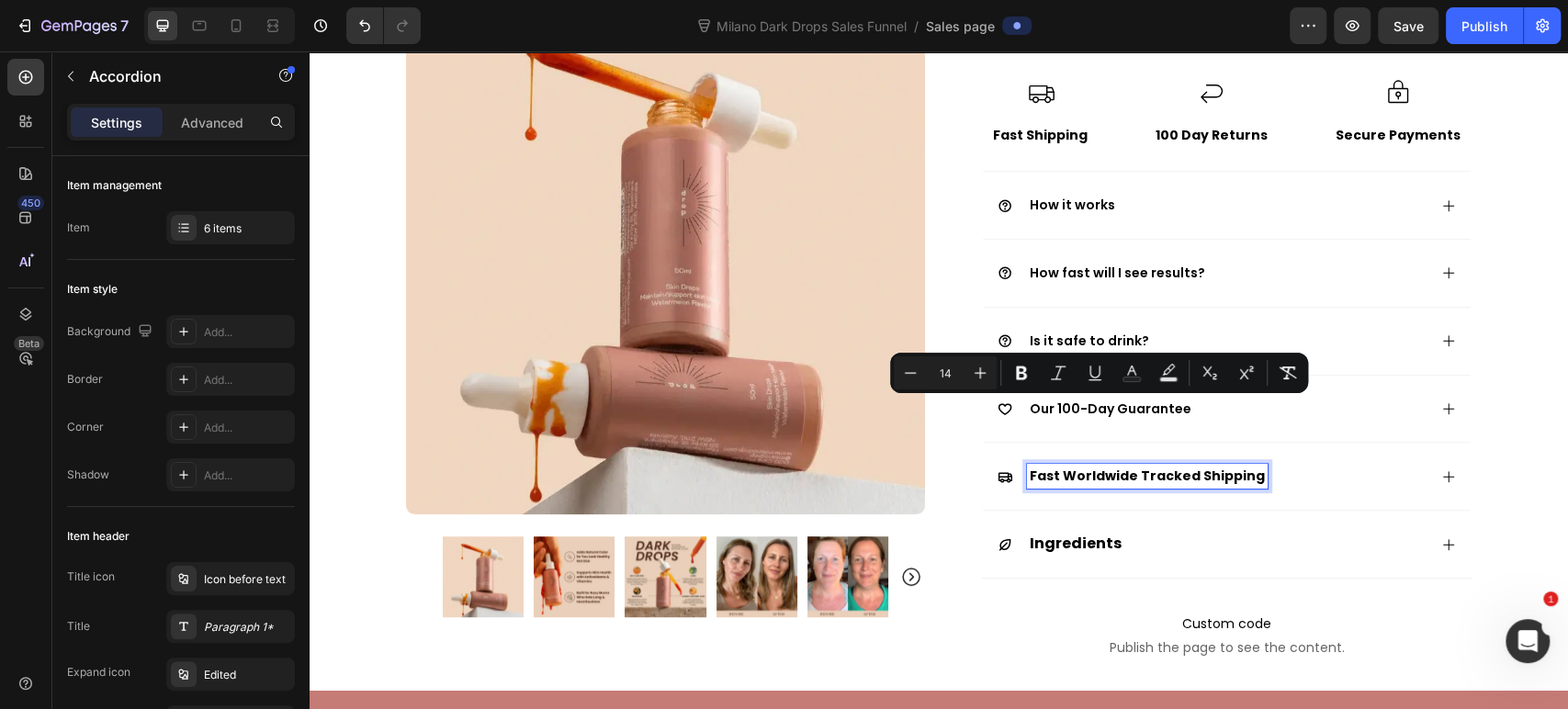 click on "Fast Worldwide Tracked Shipping" at bounding box center (1147, 476) 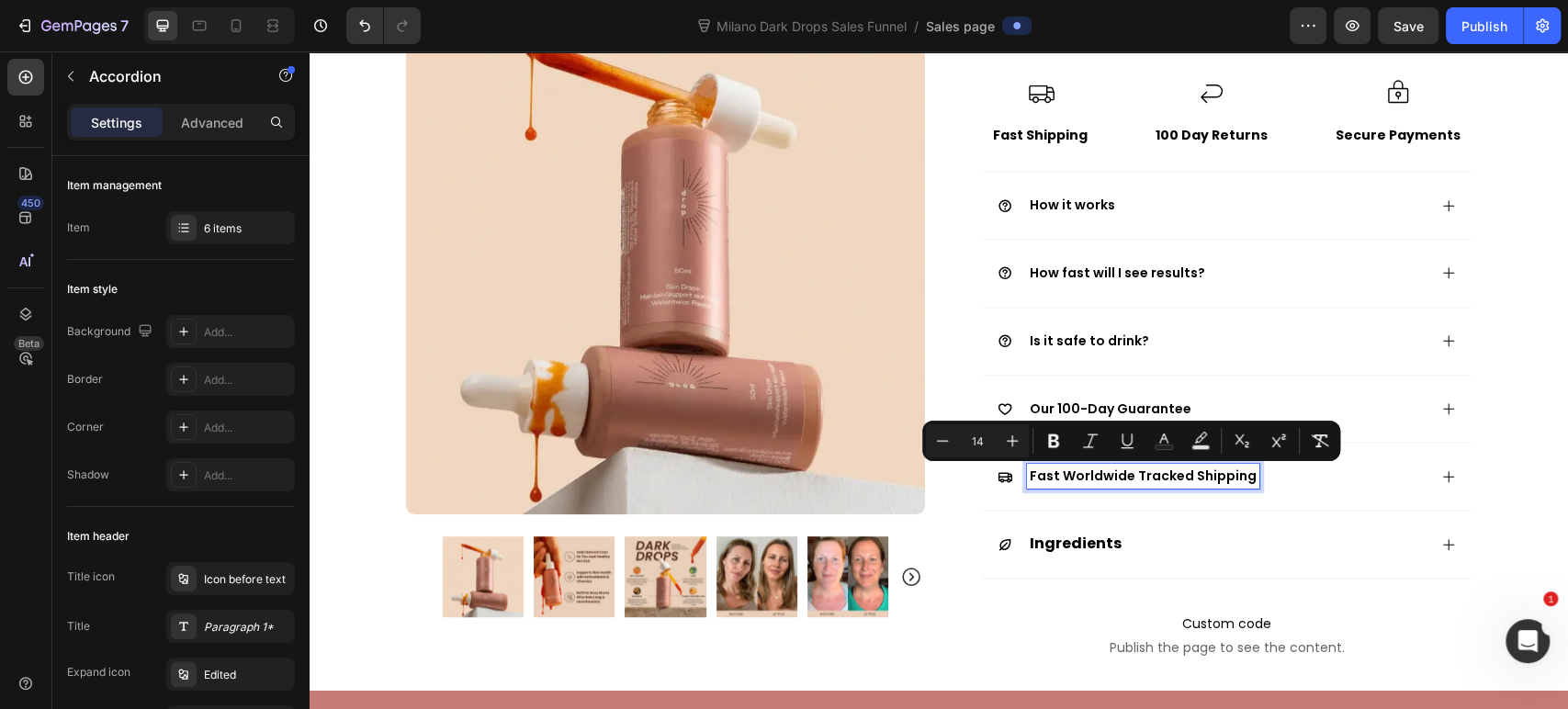 click on "Ingredients" at bounding box center (1076, 543) 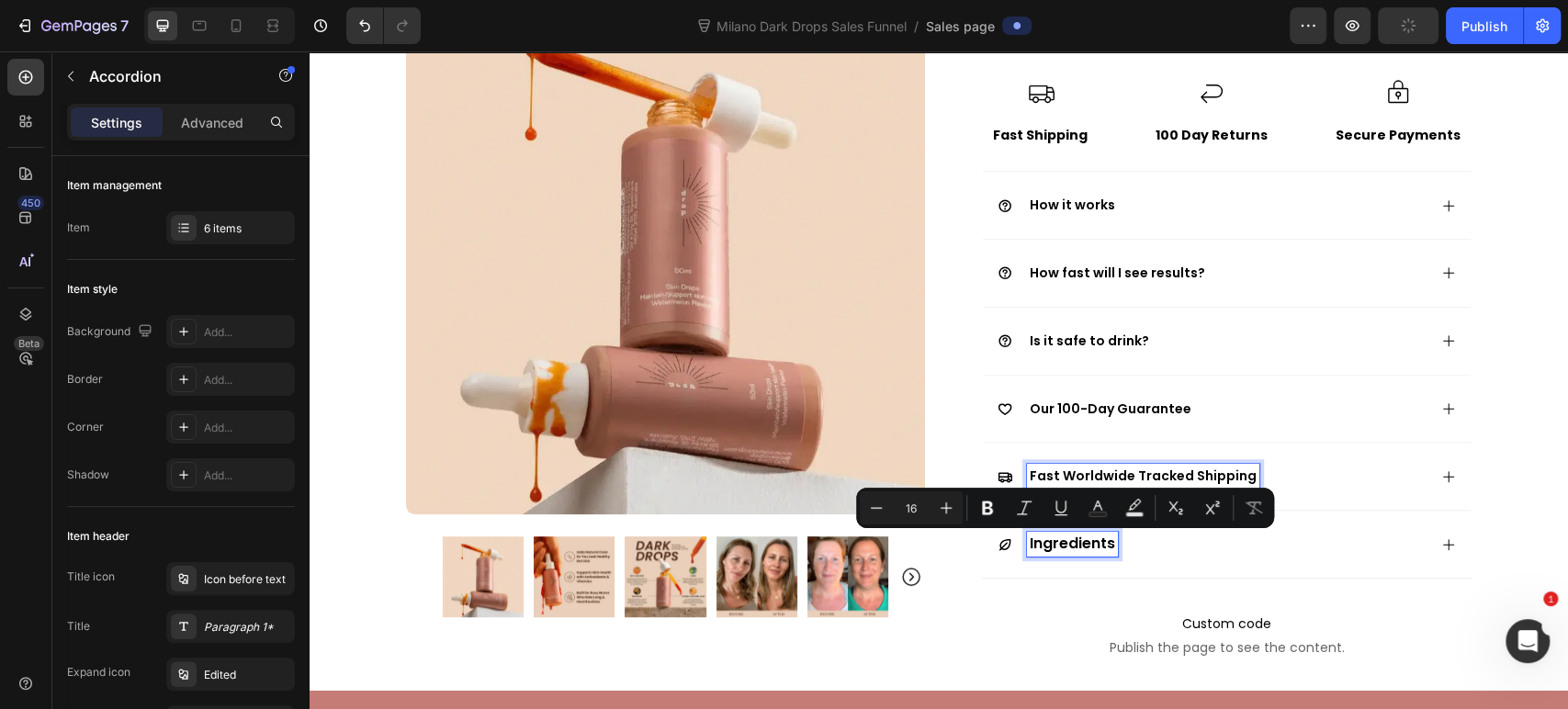 type on "14" 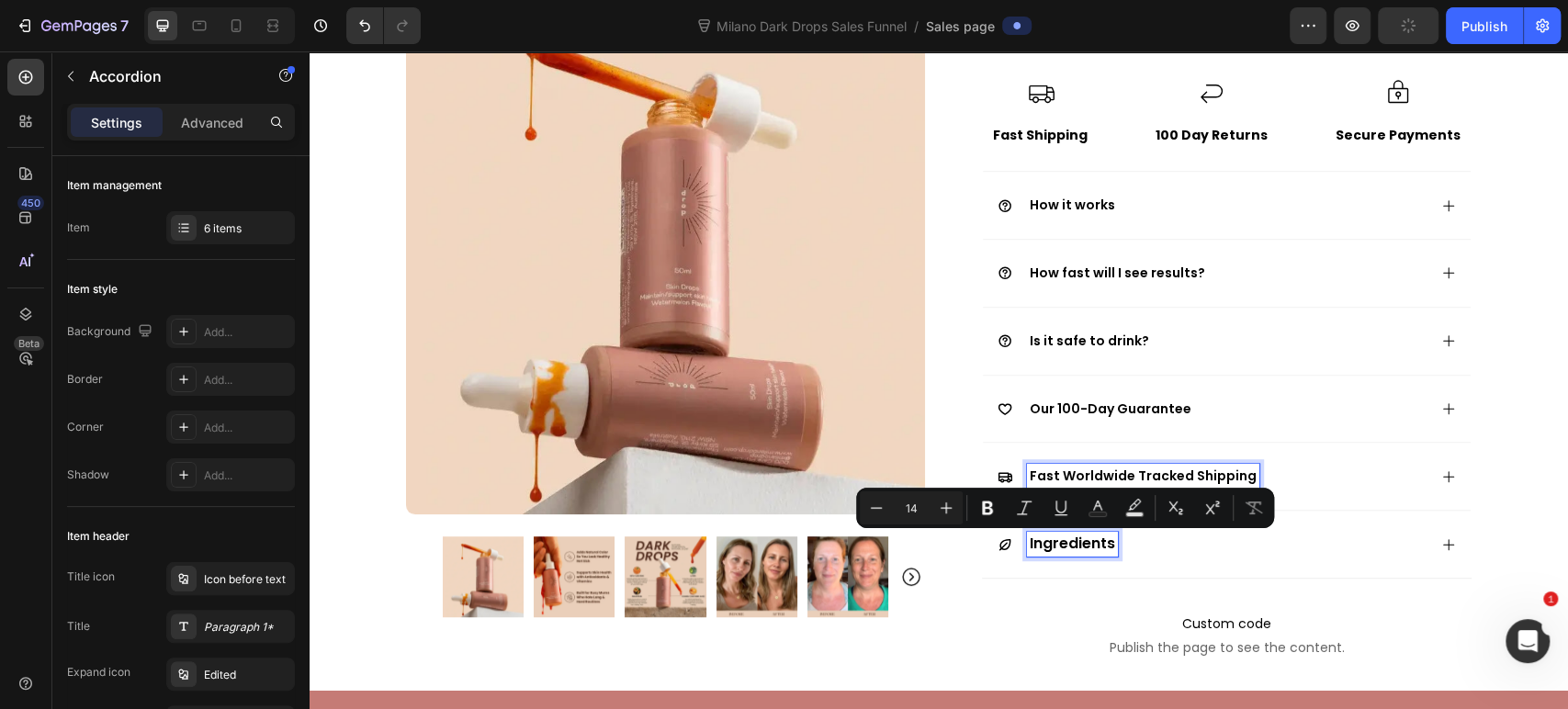 click on "Fast Worldwide Tracked Shipping" at bounding box center (1143, 476) 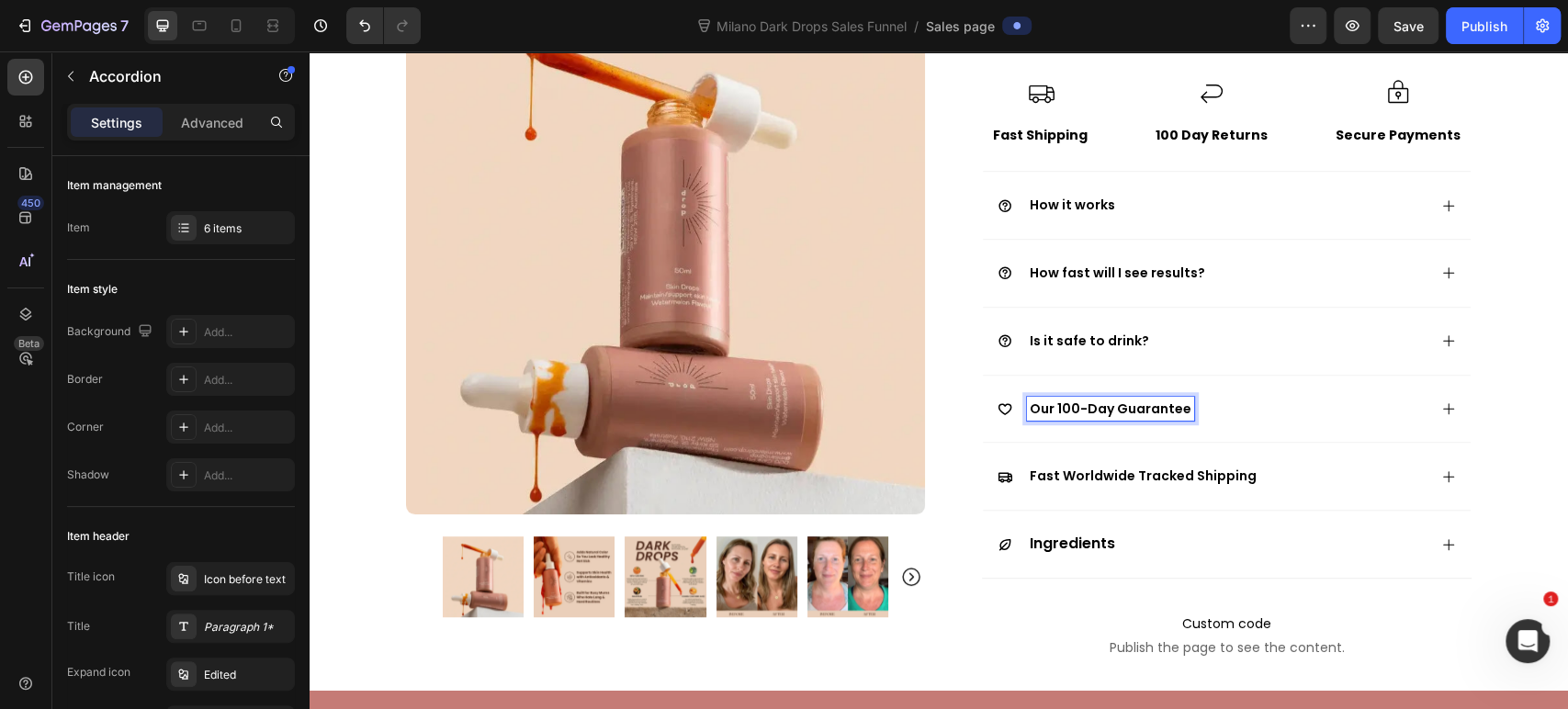 click on "Our 100-Day Guarantee" at bounding box center (1111, 409) 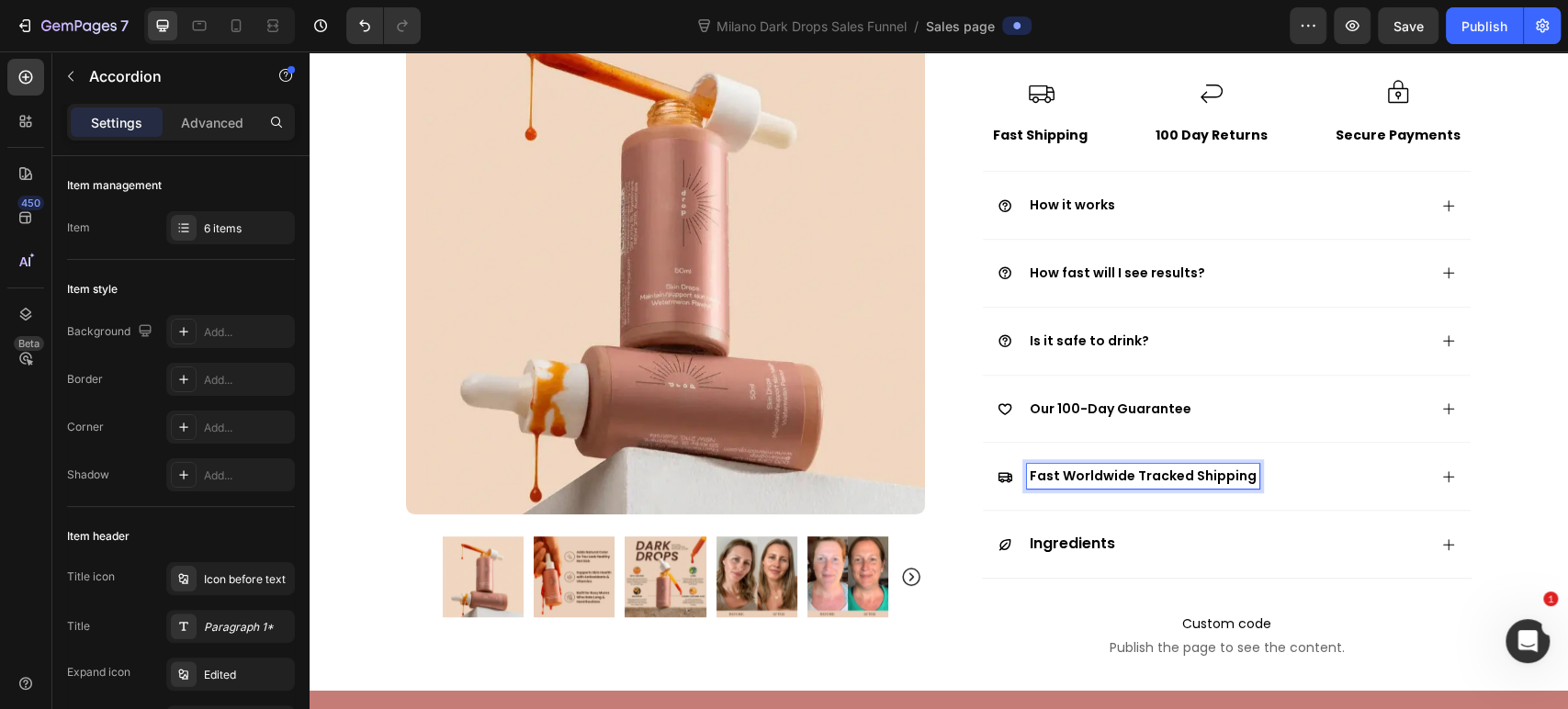 click on "Fast Worldwide Tracked Shipping" at bounding box center (1143, 476) 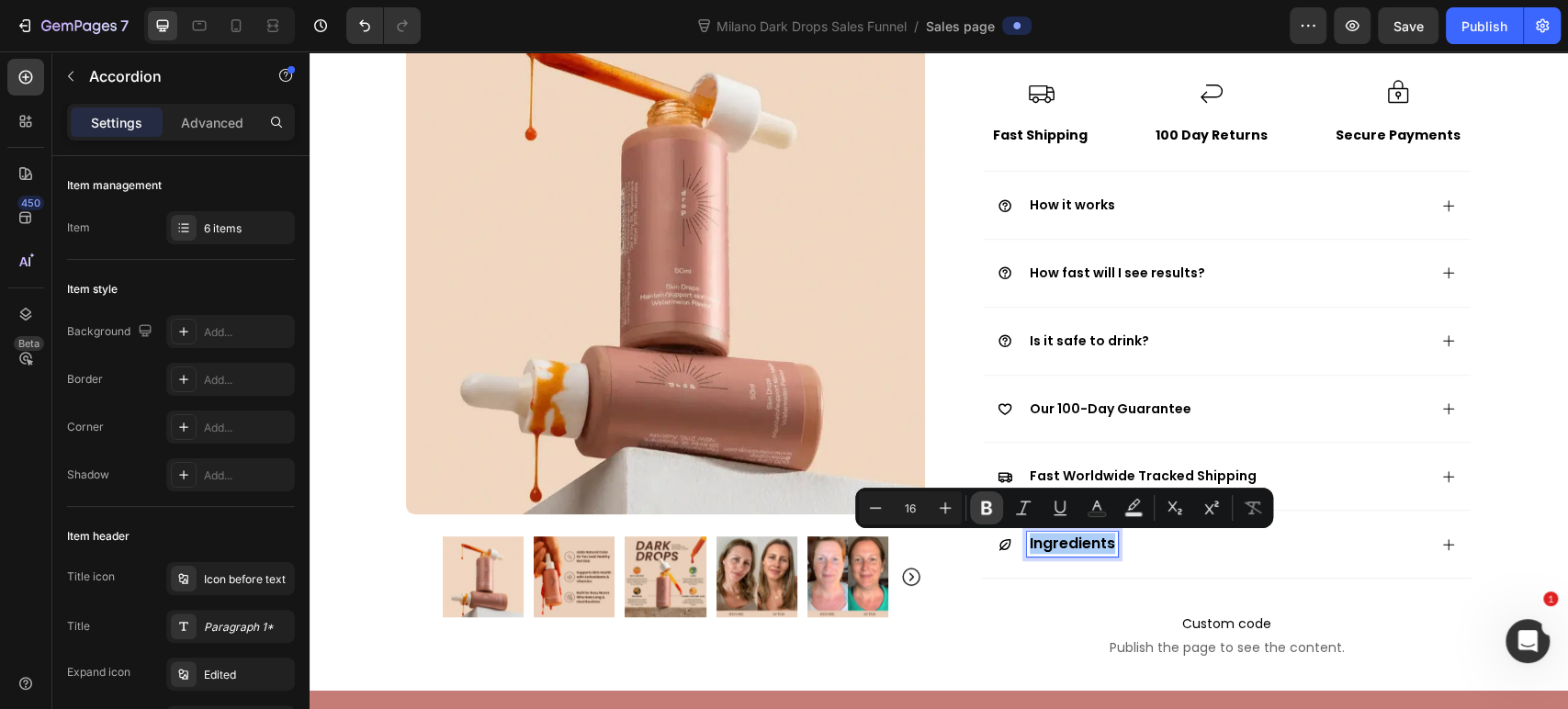 click 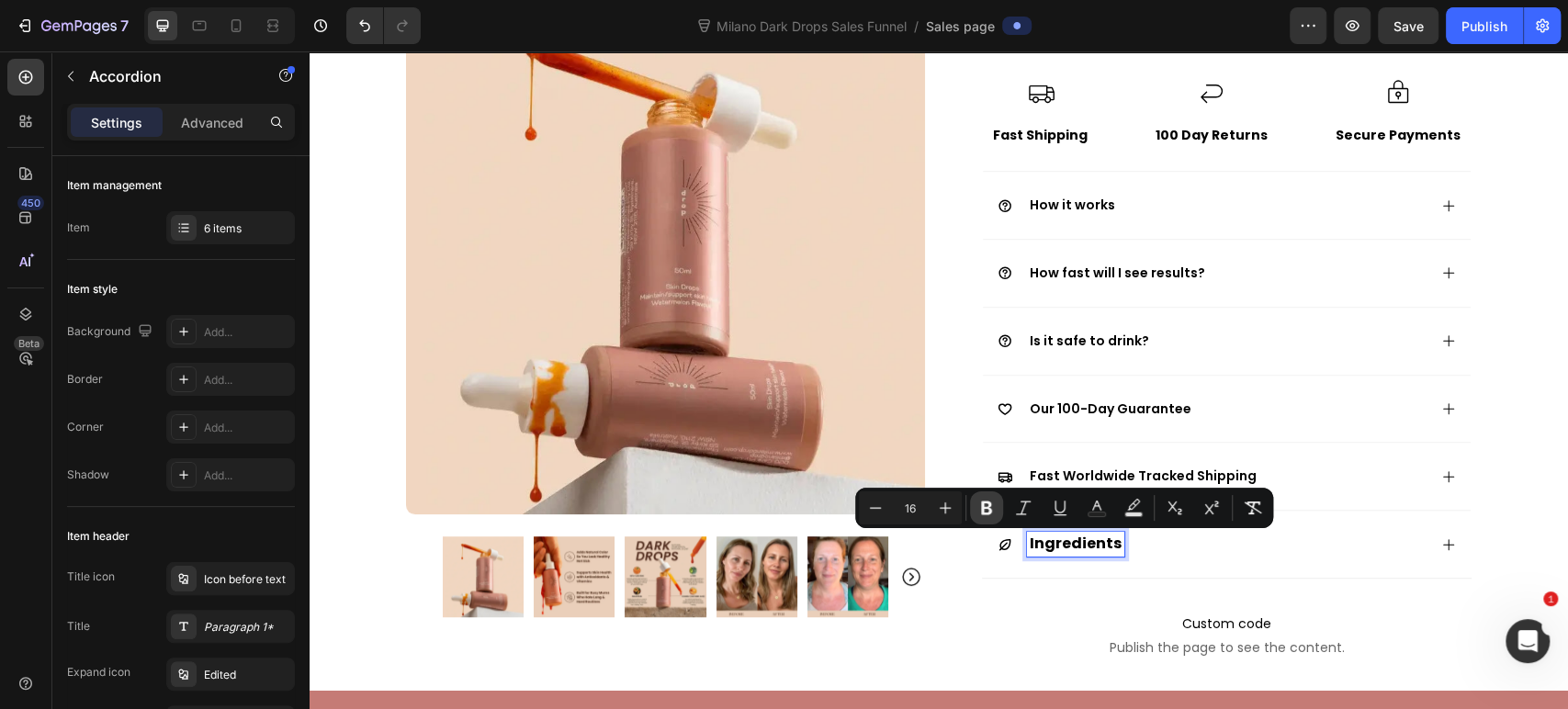 click 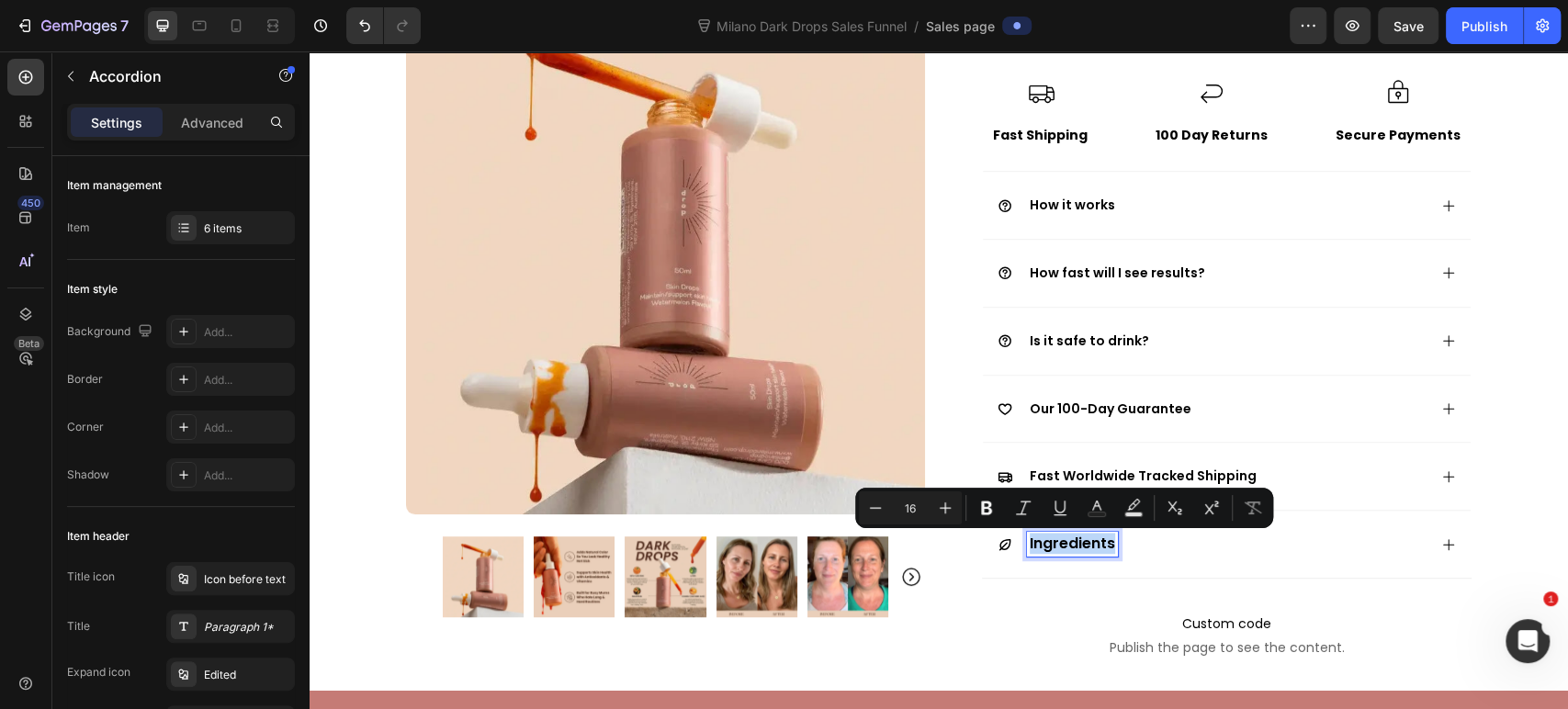 click on "Fast Worldwide Tracked Shipping" at bounding box center [1143, 476] 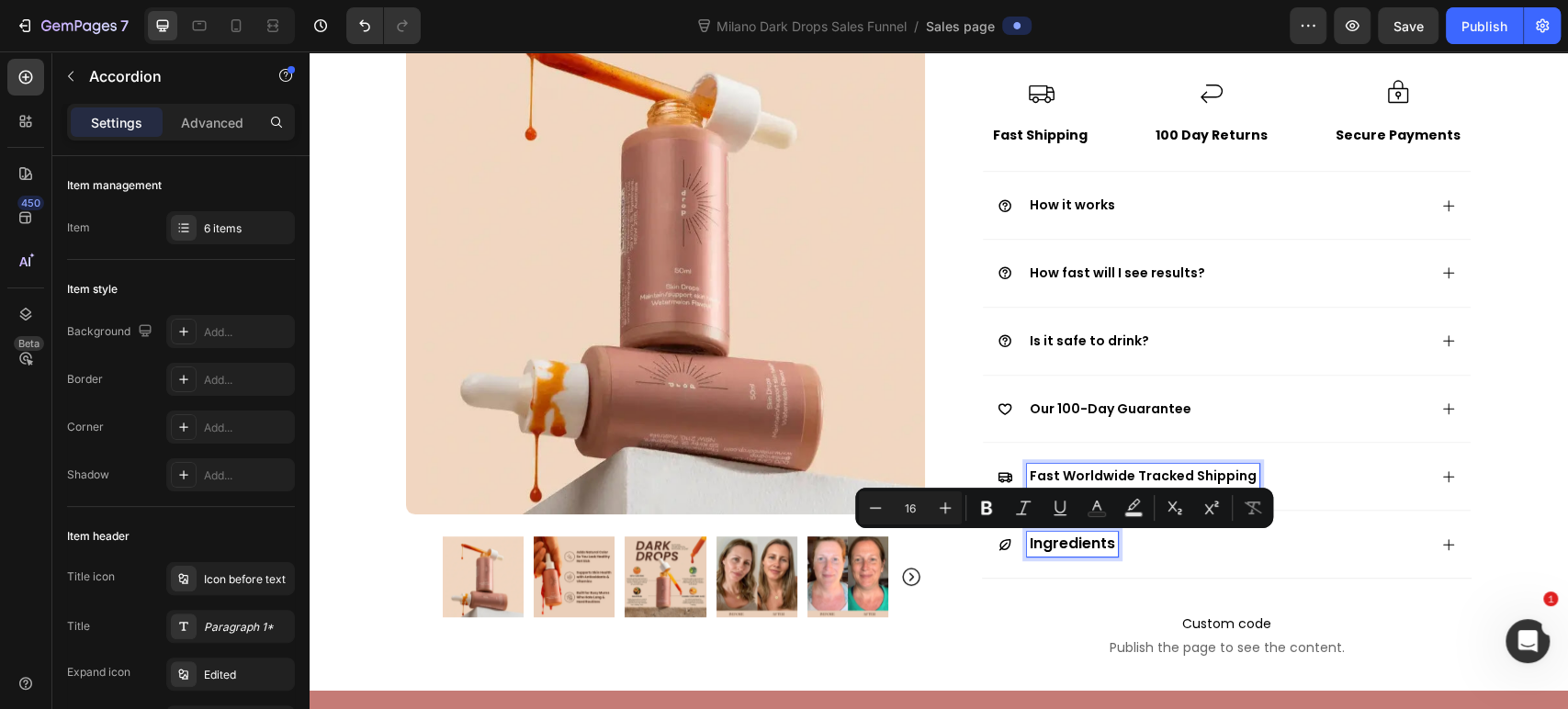 type on "14" 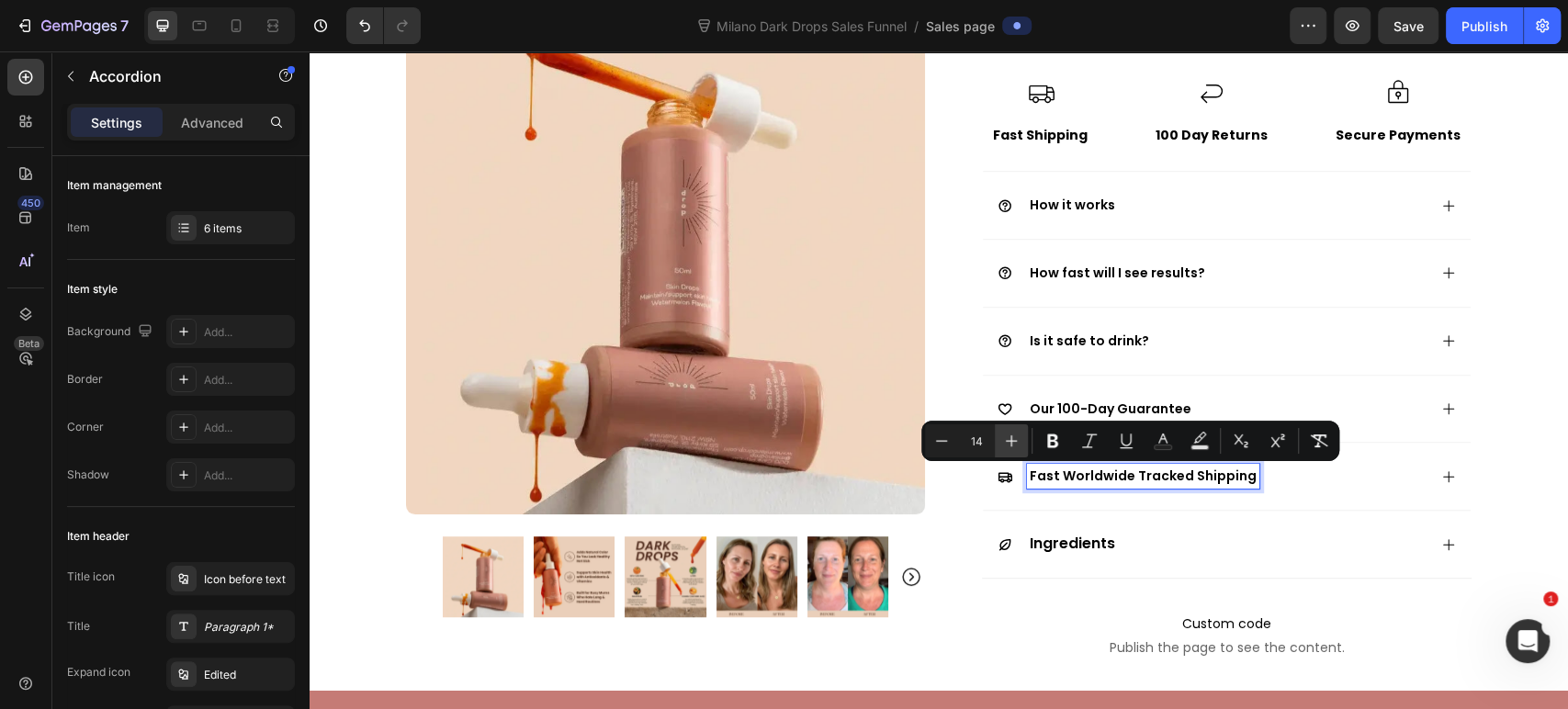 click 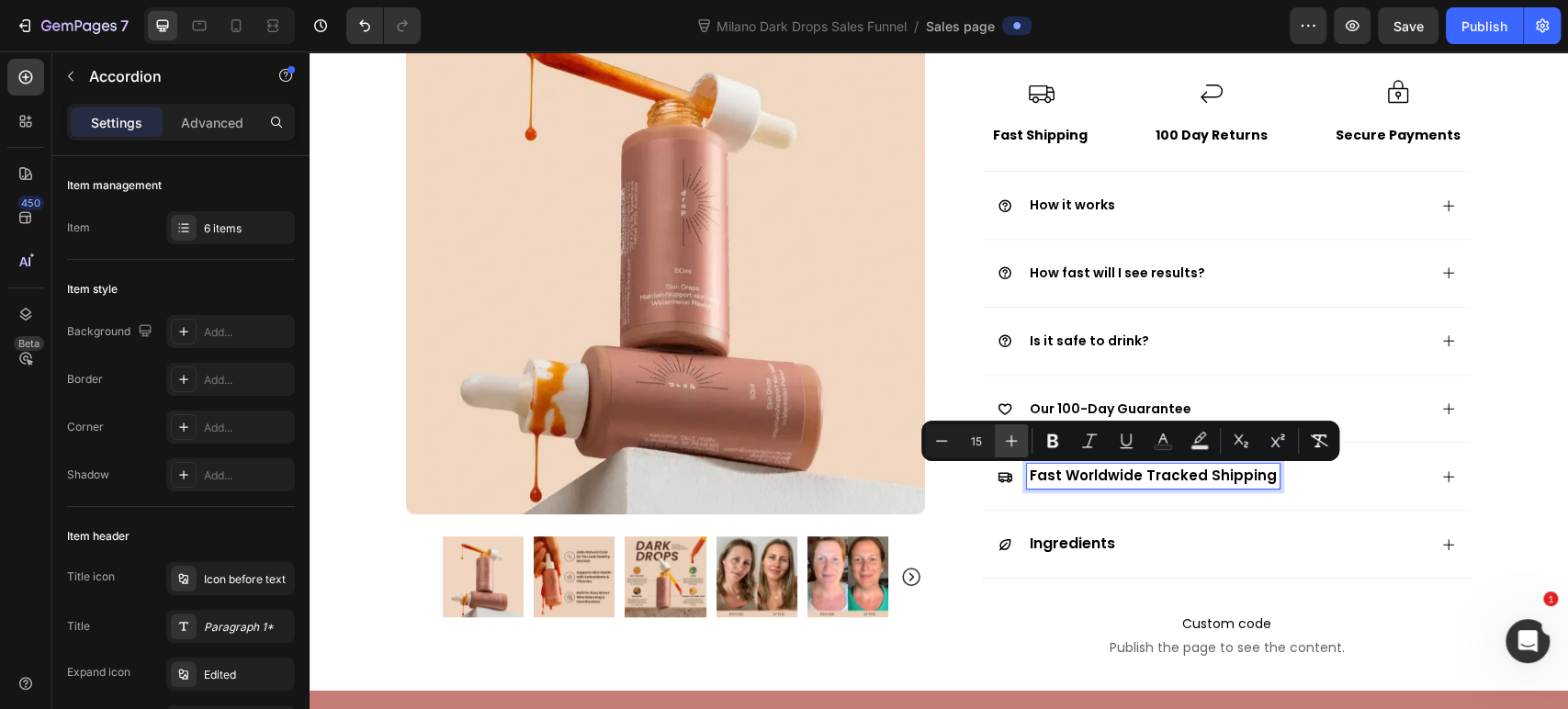 click 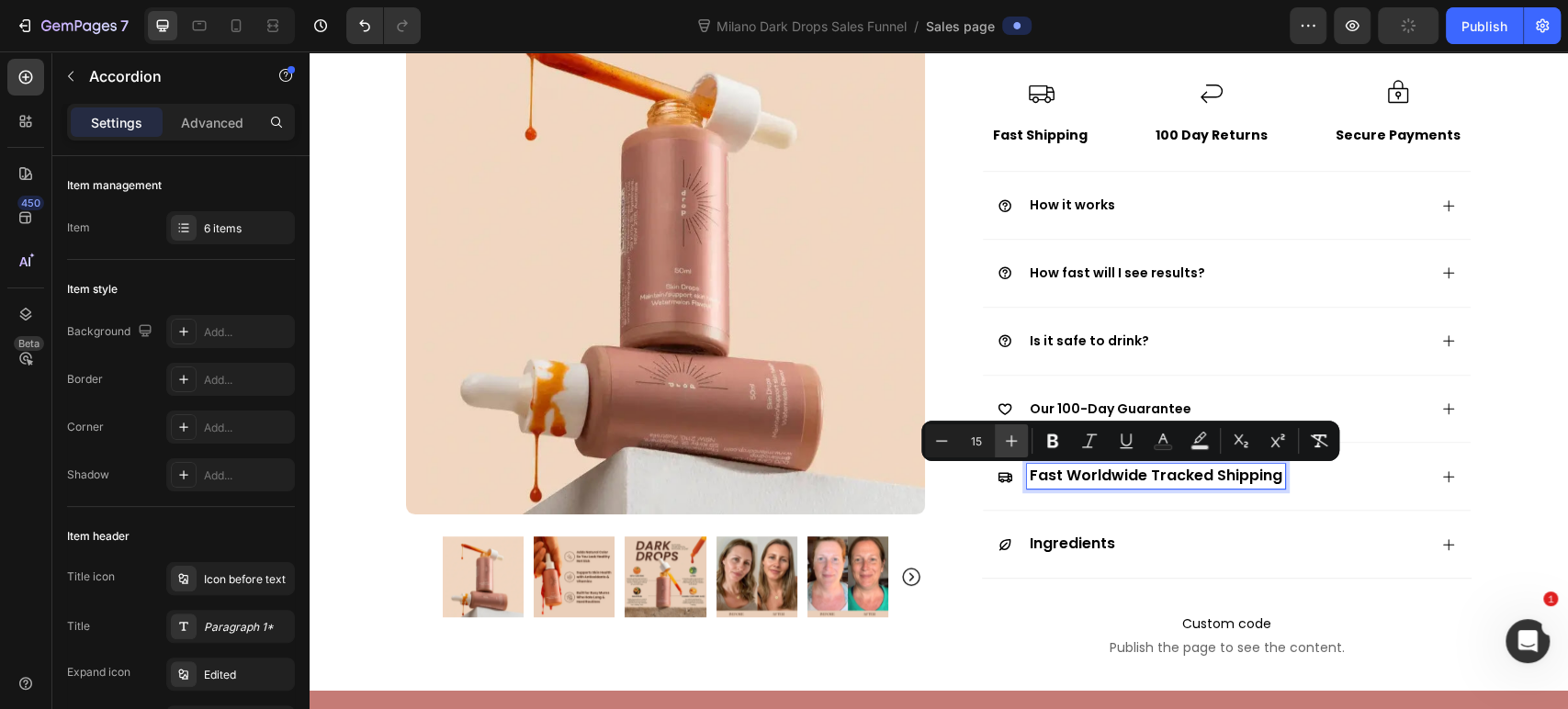 type on "16" 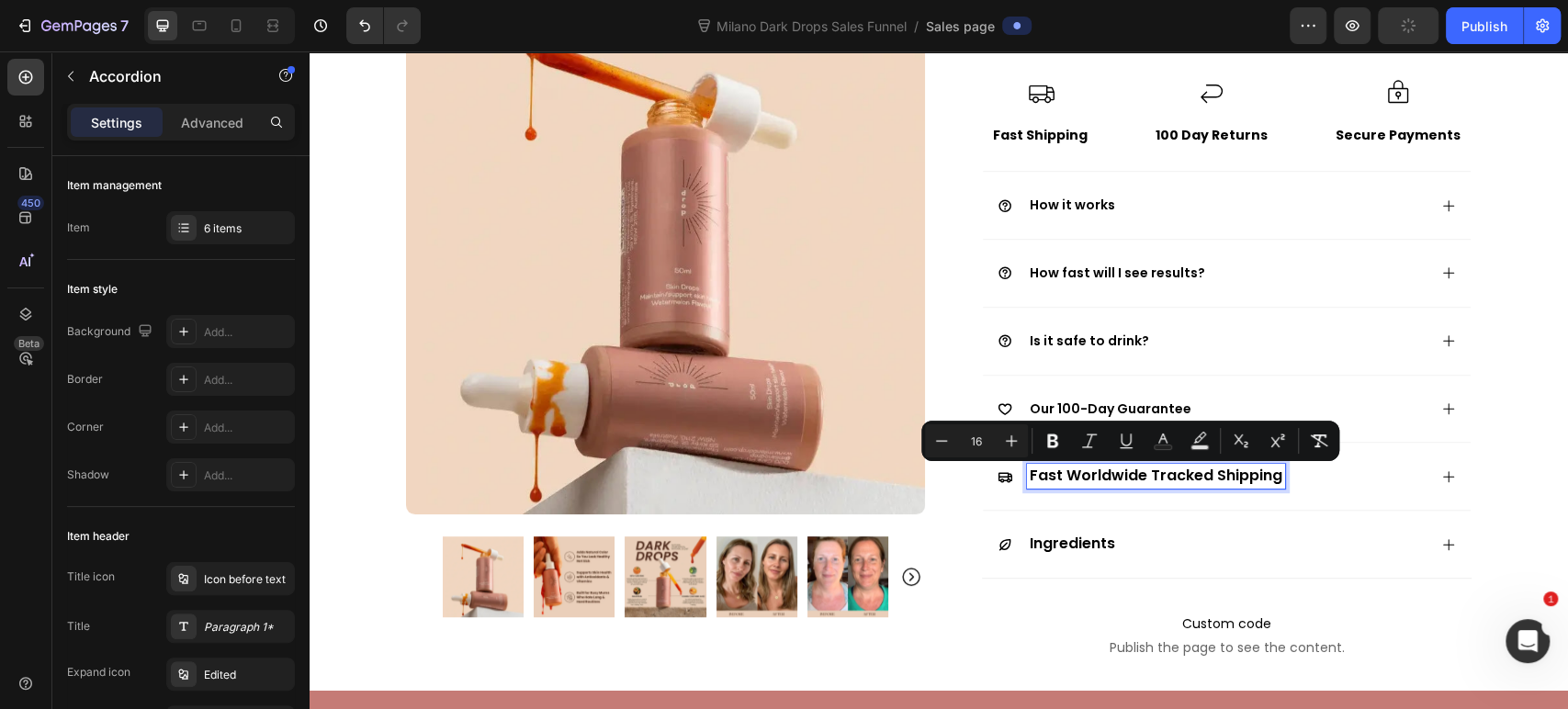 click on "Our 100-Day Guarantee" at bounding box center [1111, 409] 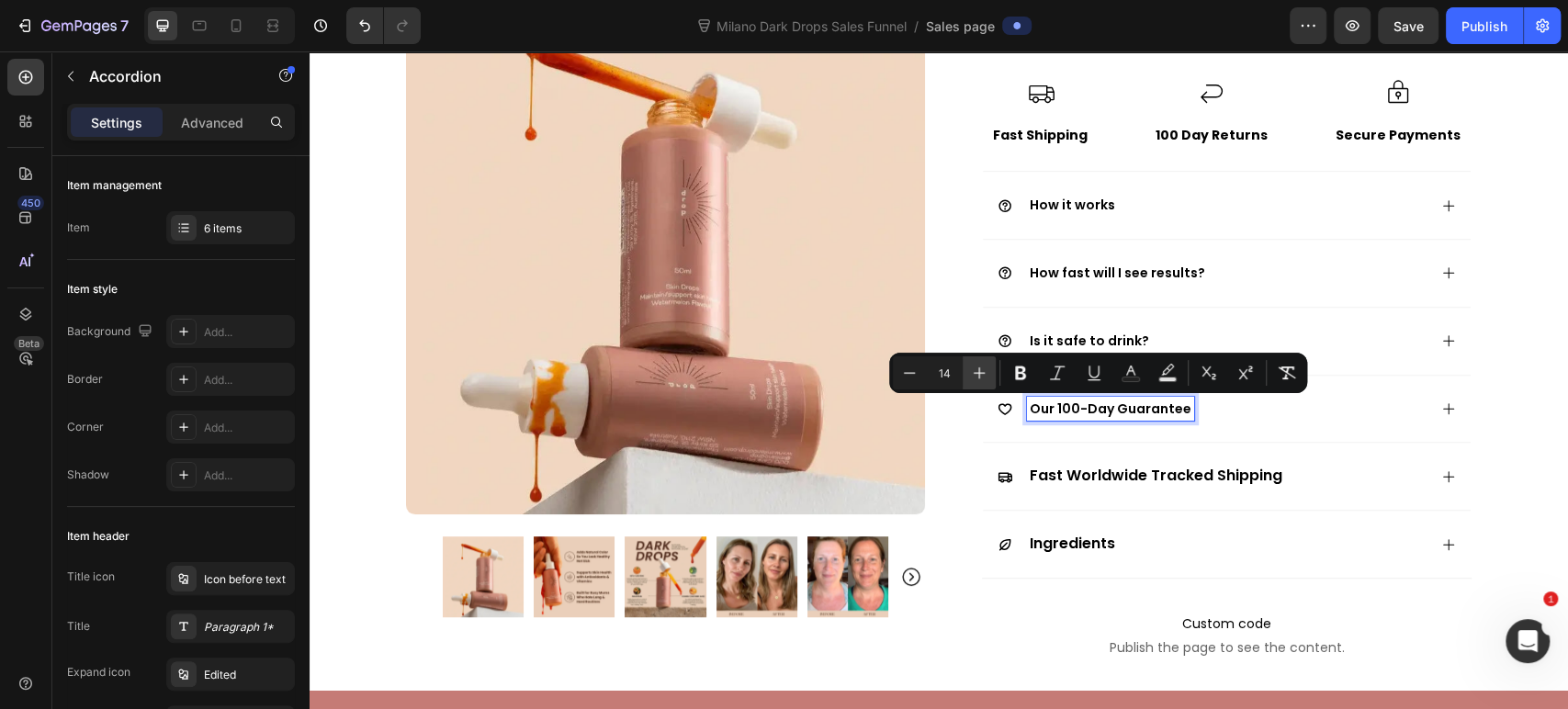 click 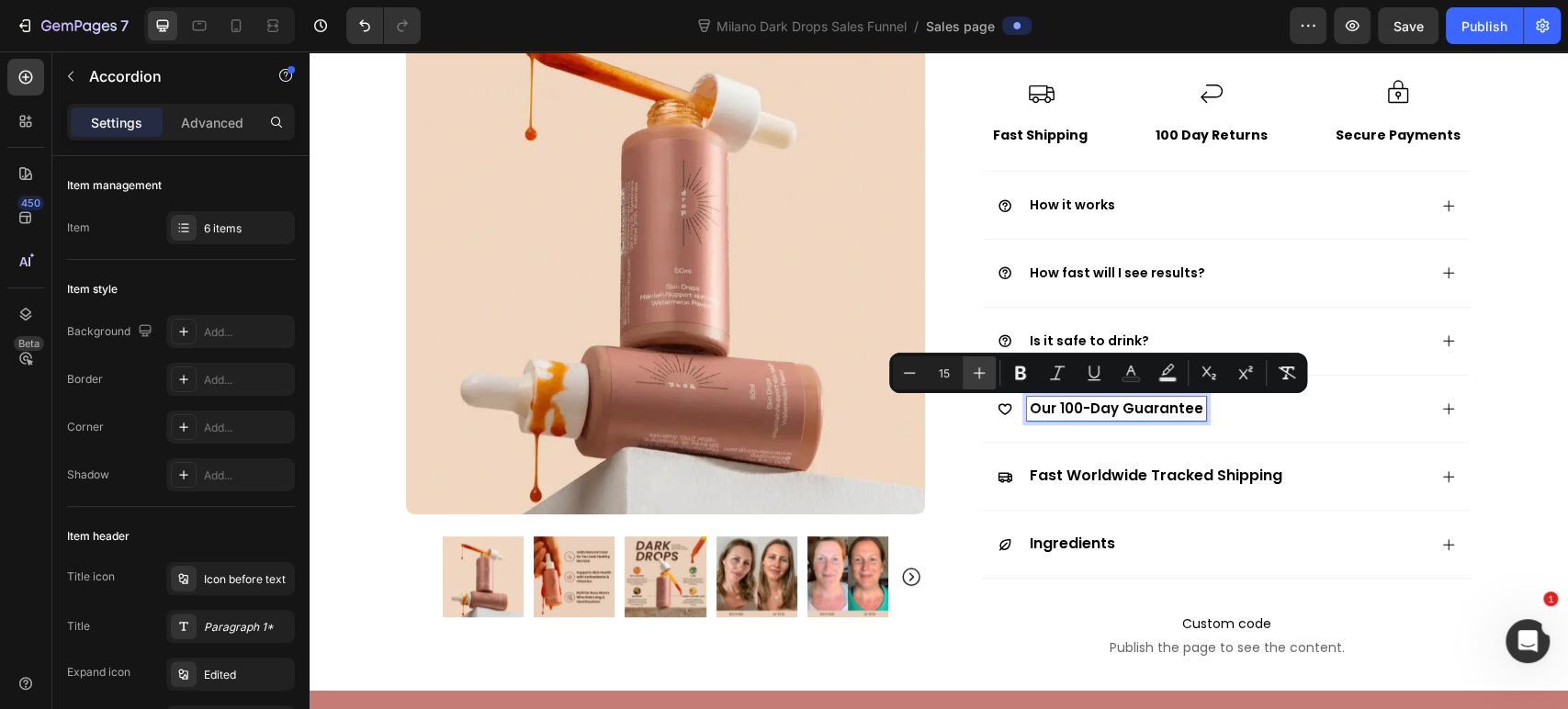 click 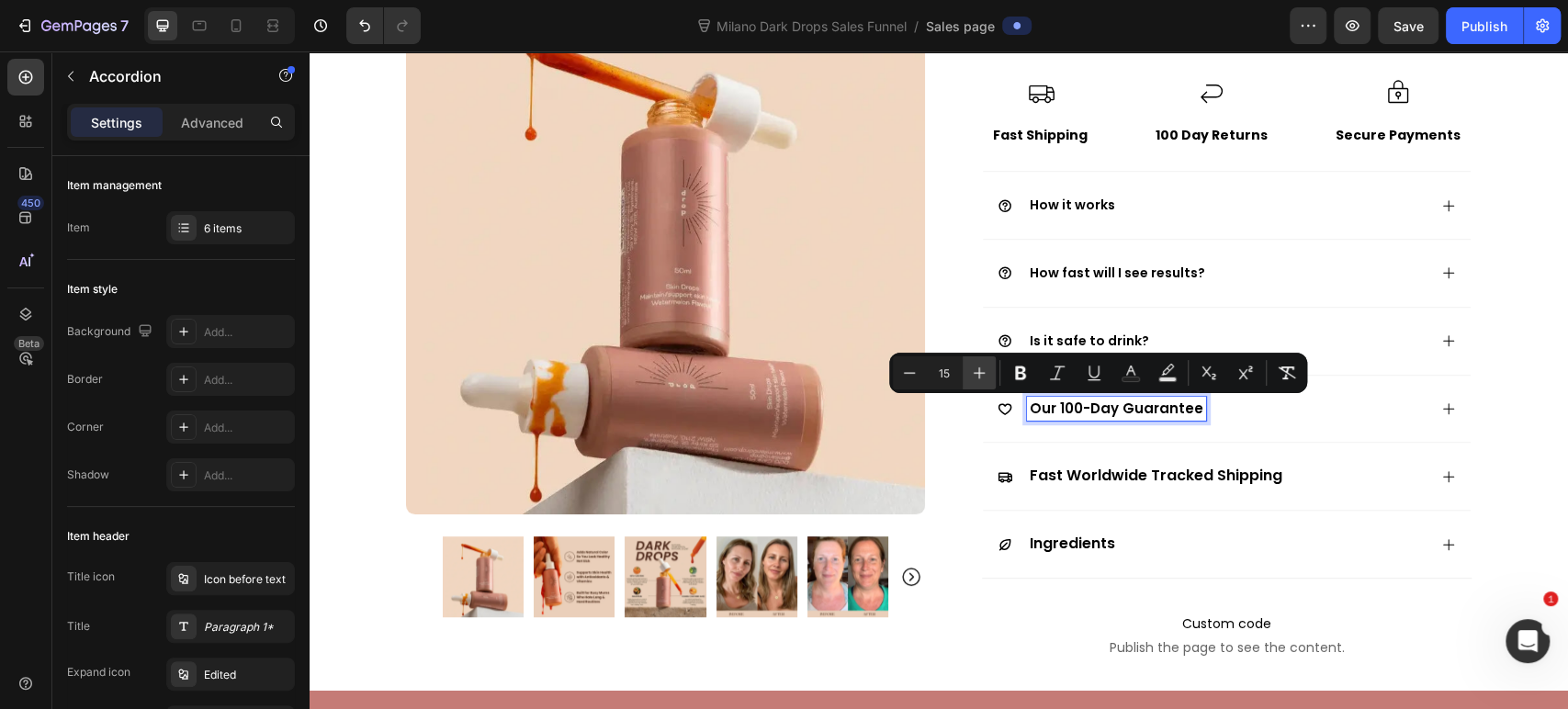 type on "16" 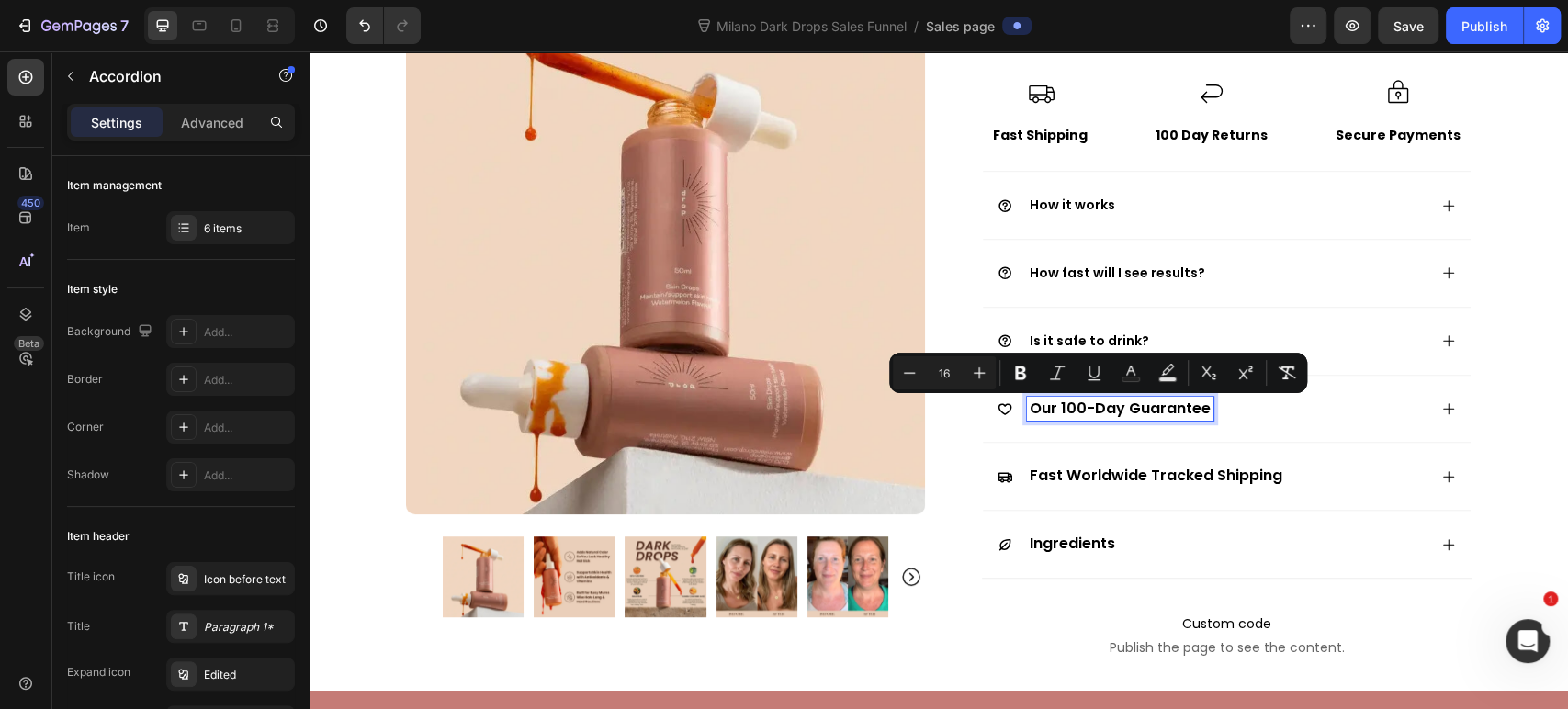 click on "Is it safe to drink?" at bounding box center (1089, 341) 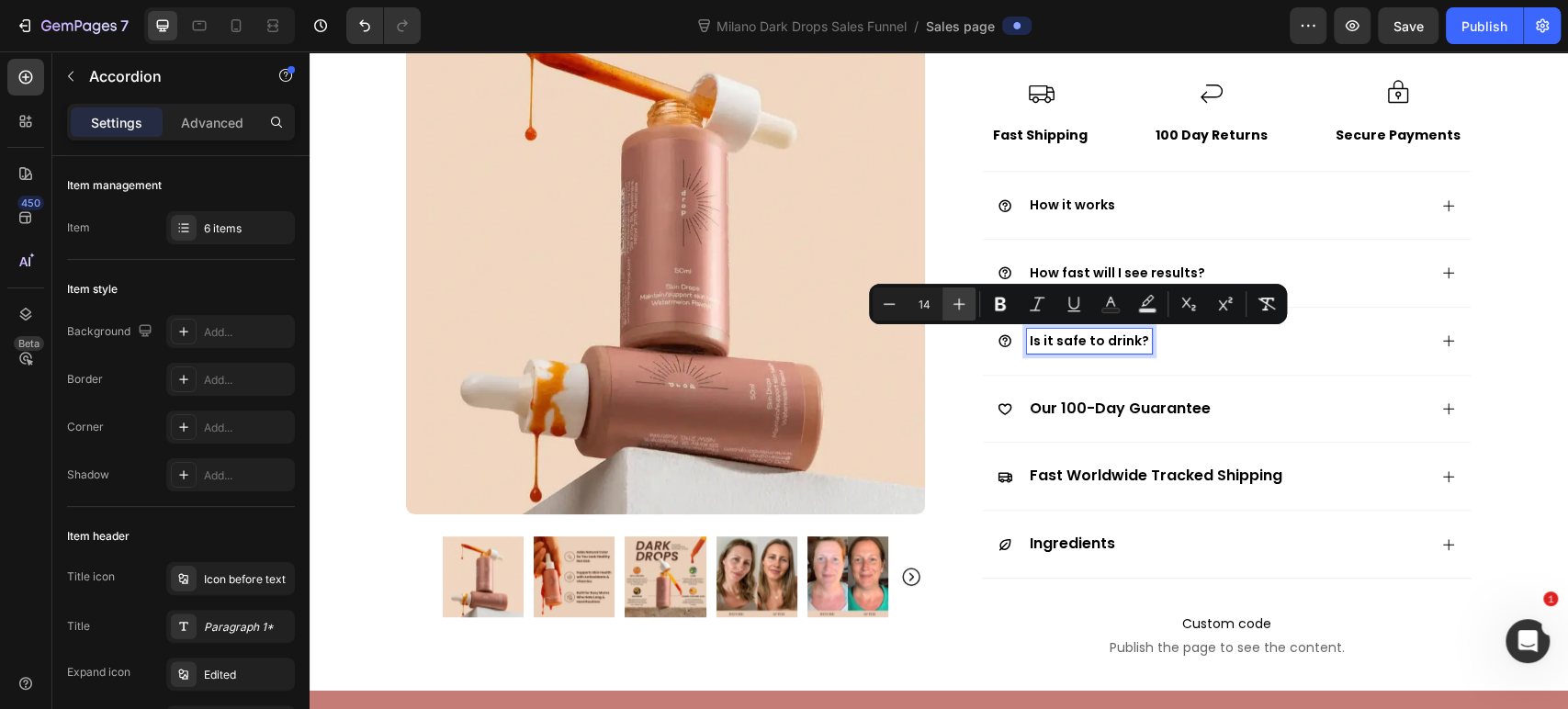 click 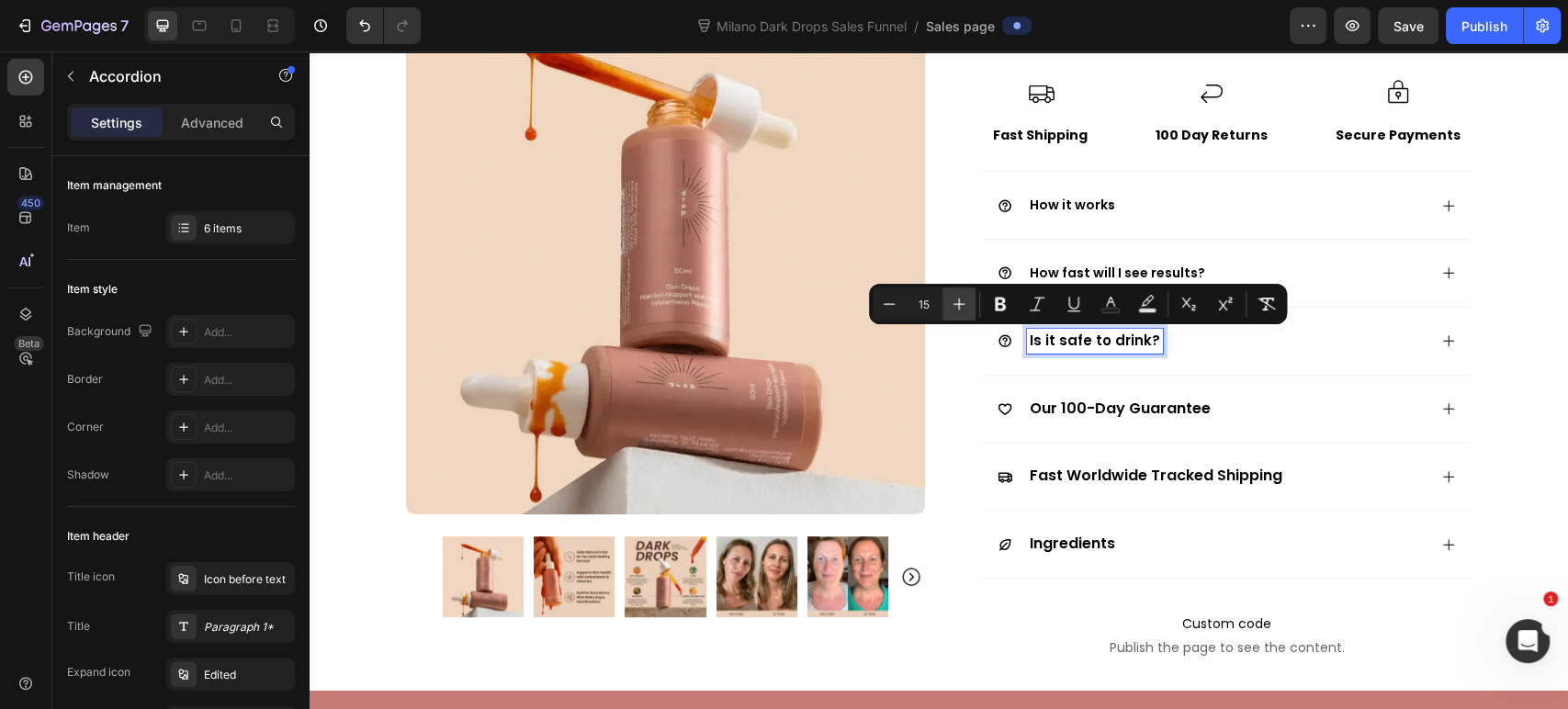 click 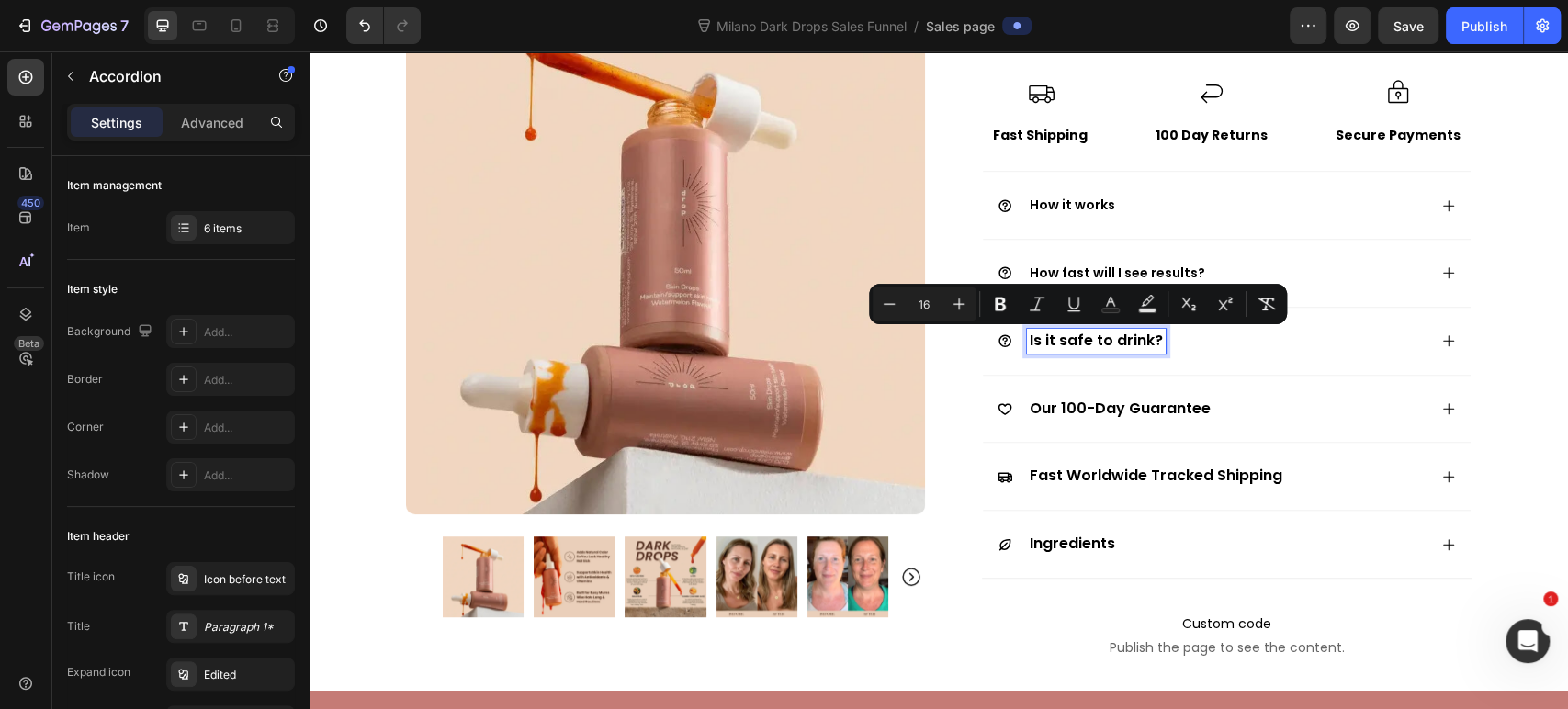 click on "How fast will I see results?" at bounding box center (1117, 273) 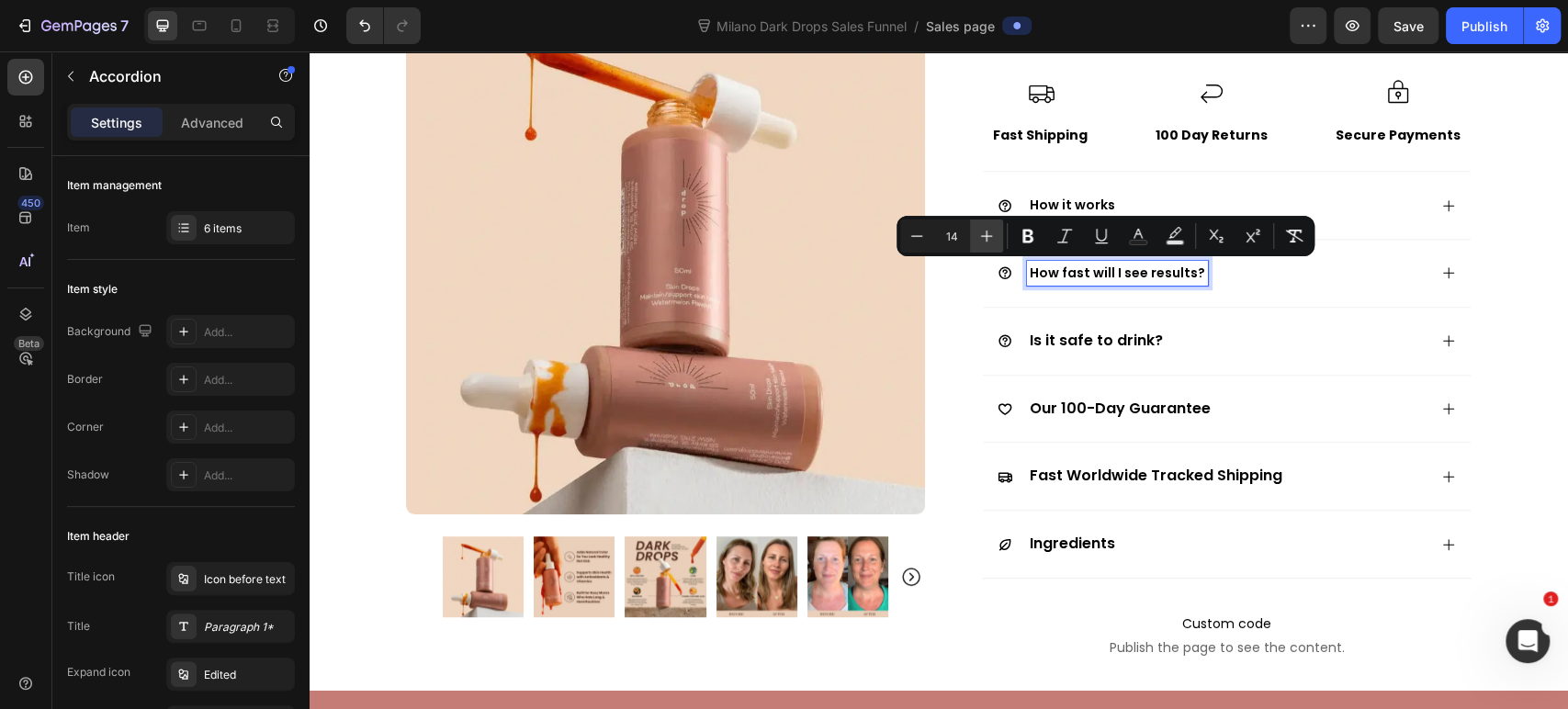 click 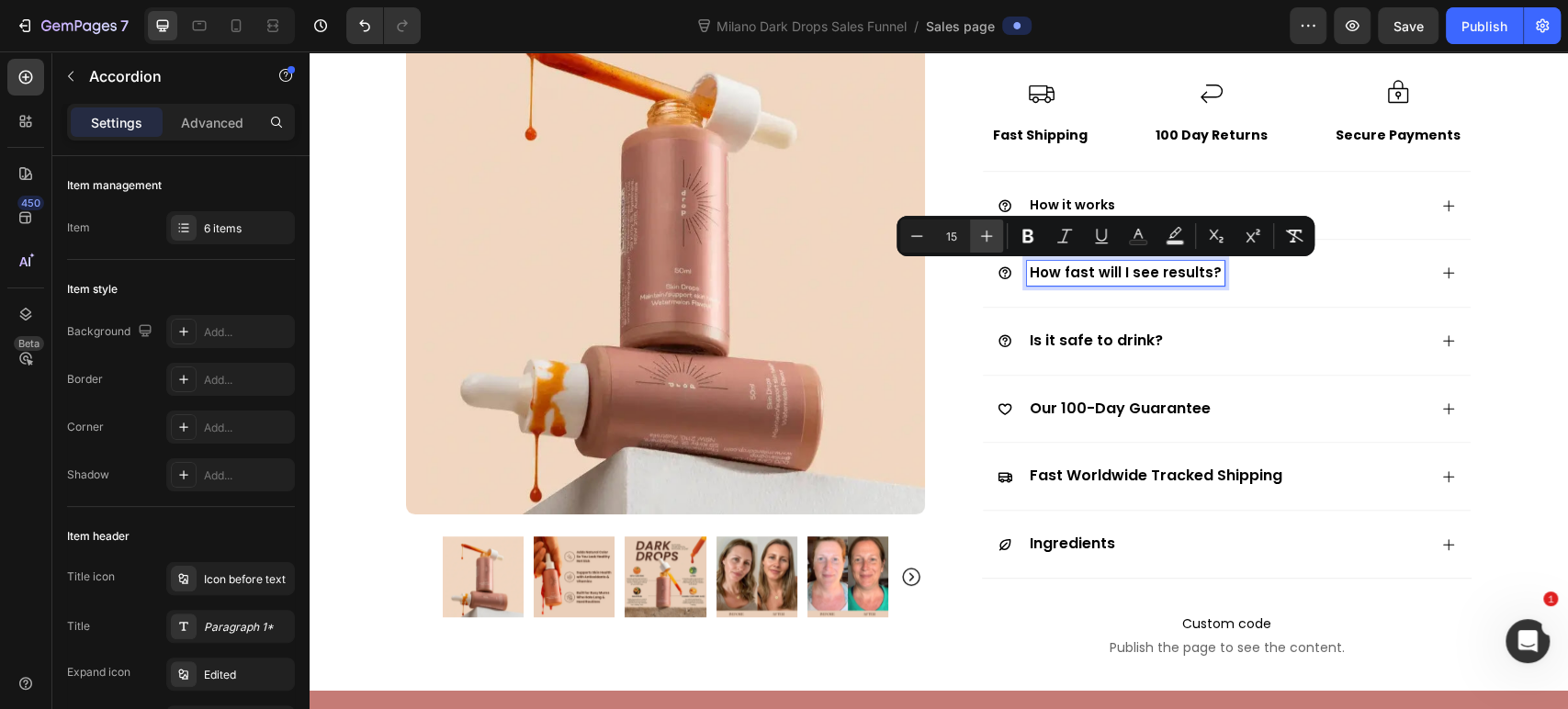 click 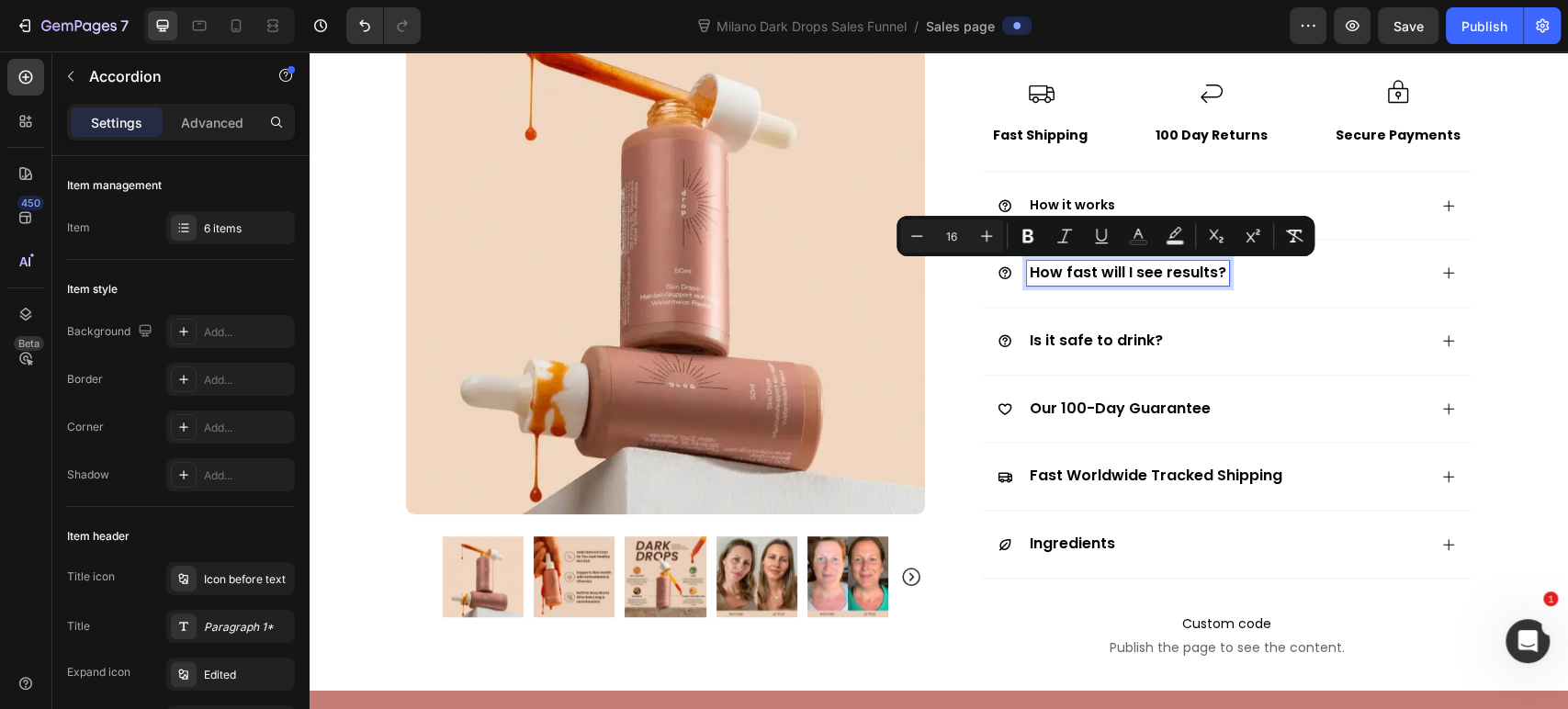 click on "How it works" at bounding box center (1072, 205) 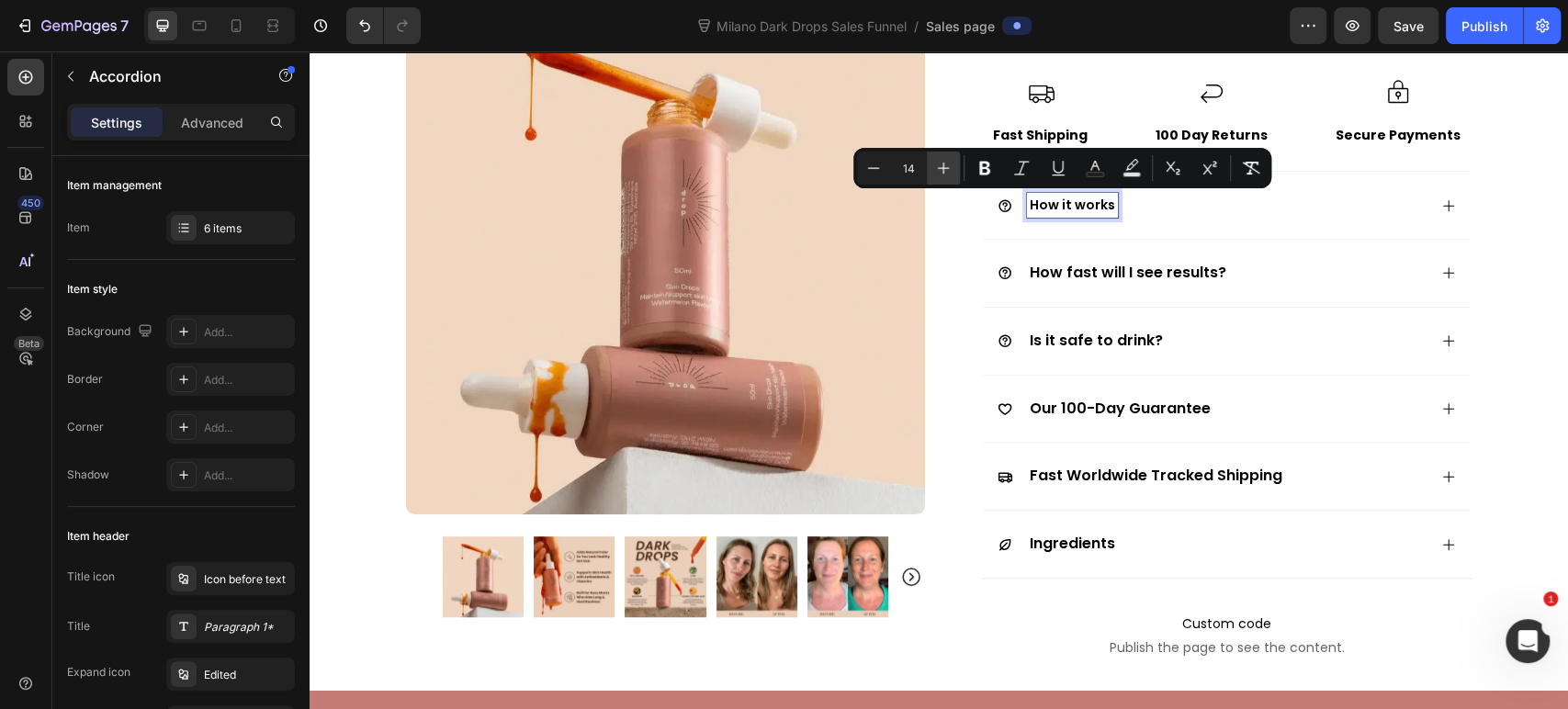 click 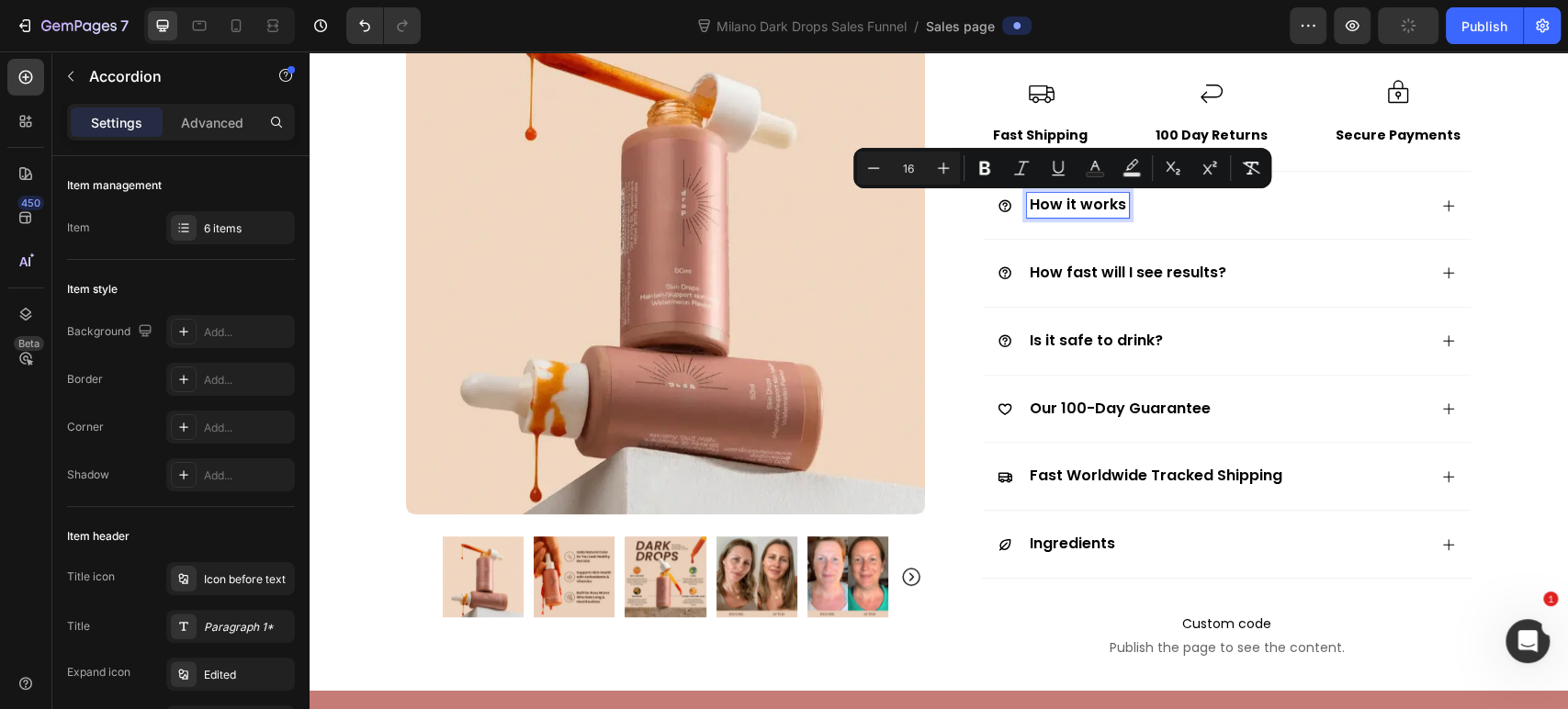 click on "How it works" at bounding box center (1226, 205) 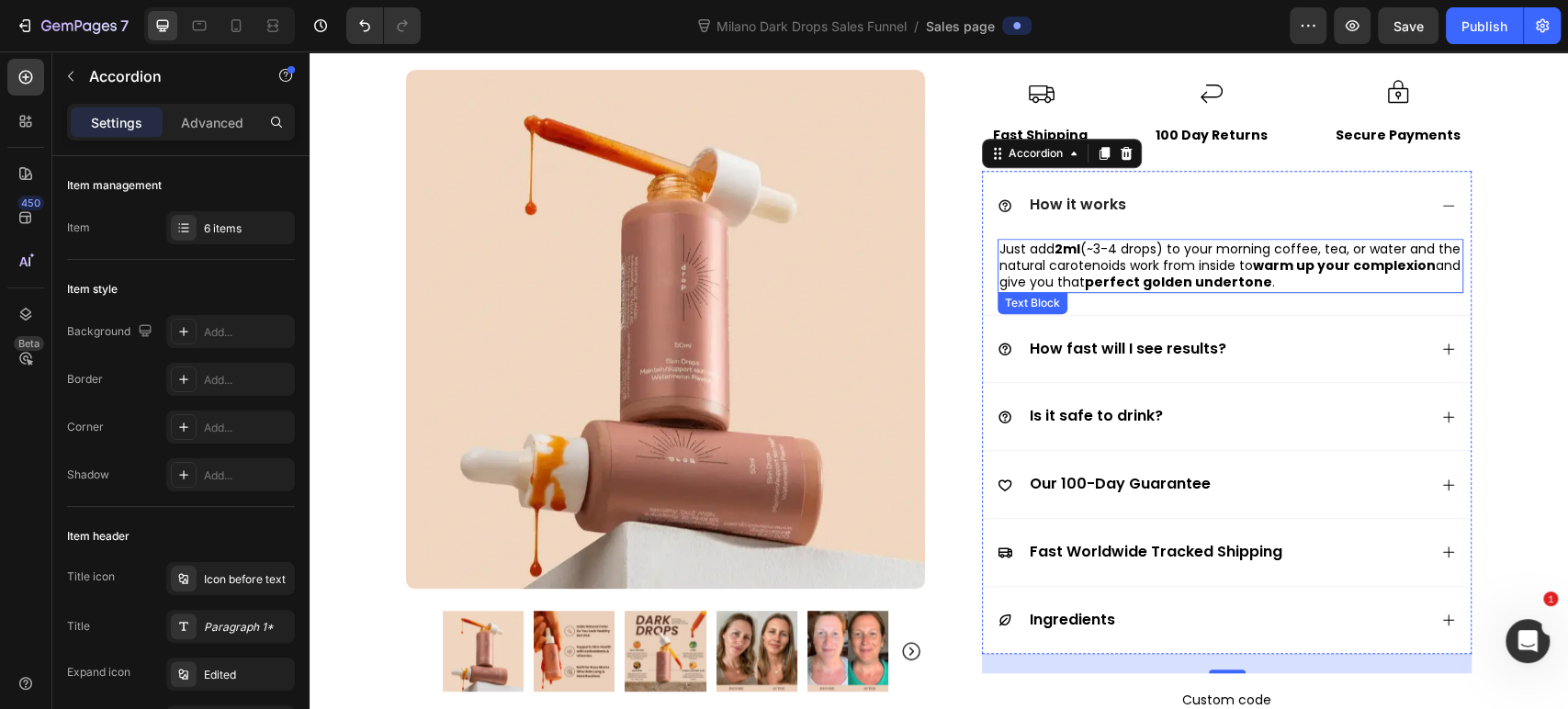 click on "warm up your complexion" at bounding box center (1344, 265) 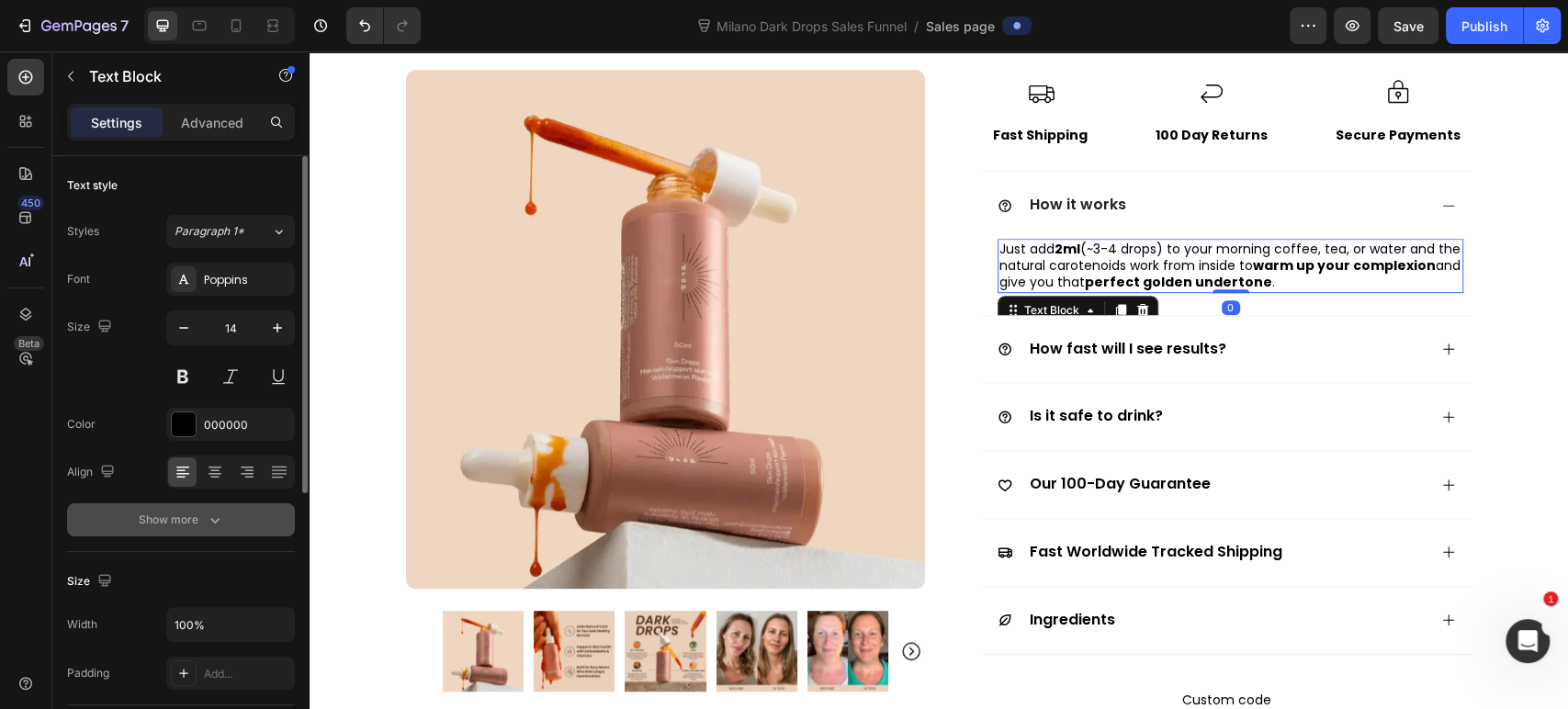click on "Show more" at bounding box center [181, 520] 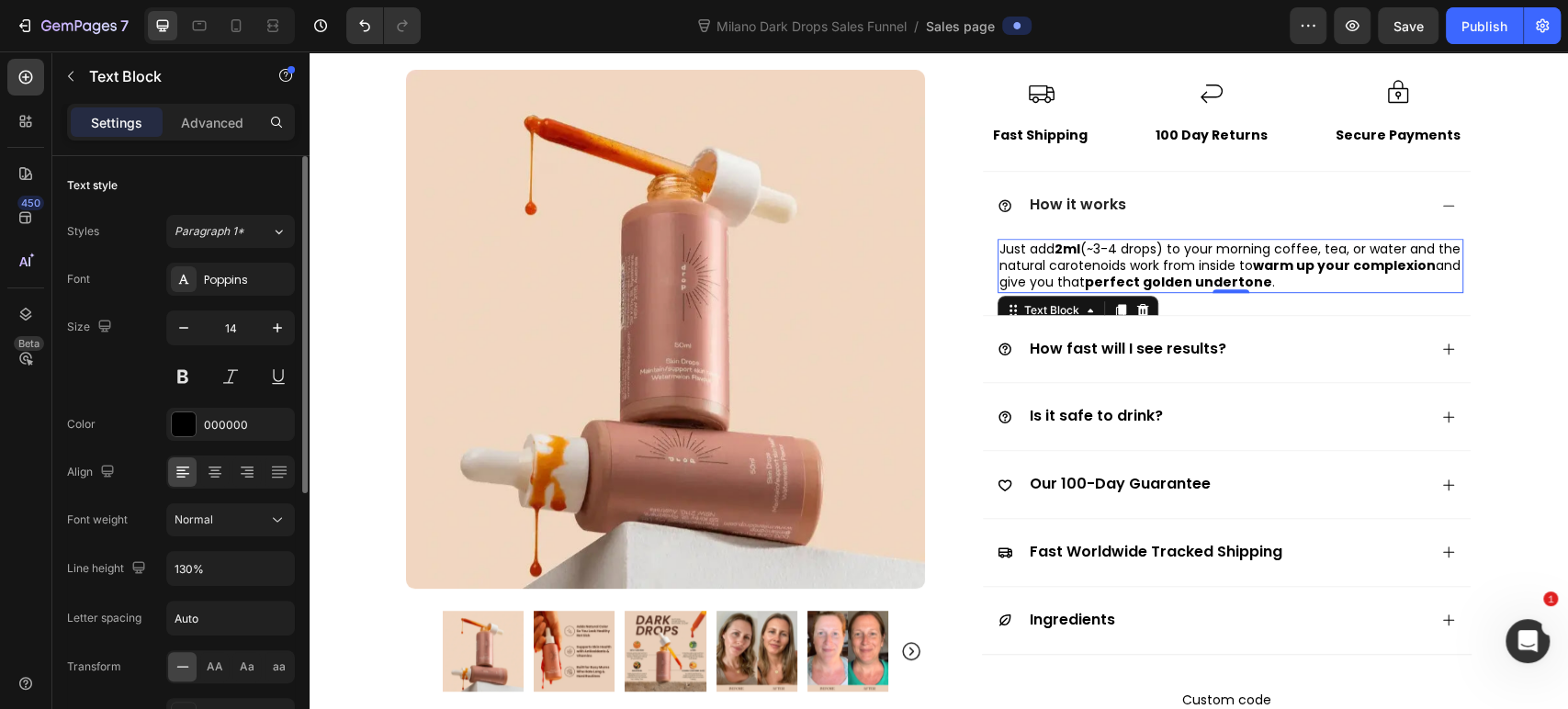 scroll, scrollTop: 102, scrollLeft: 0, axis: vertical 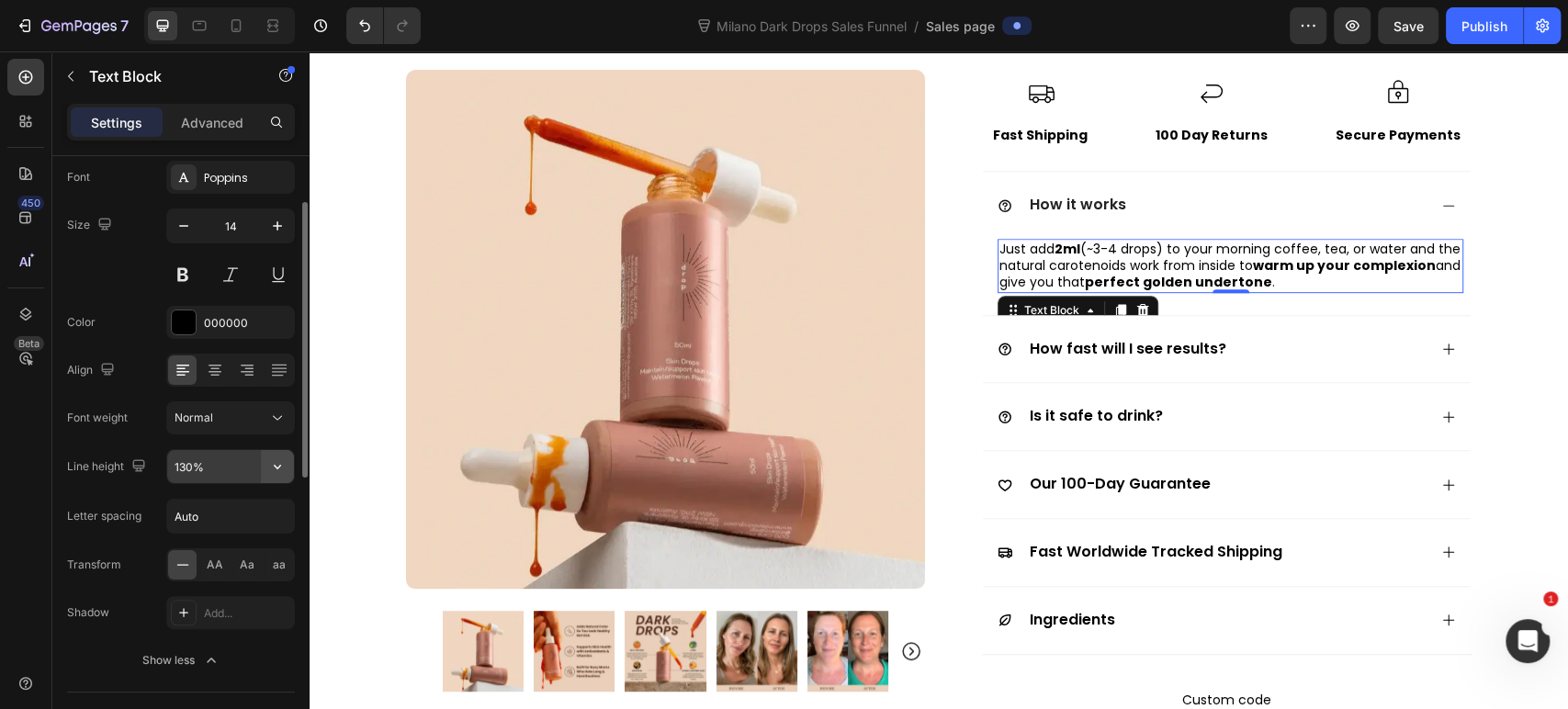 click 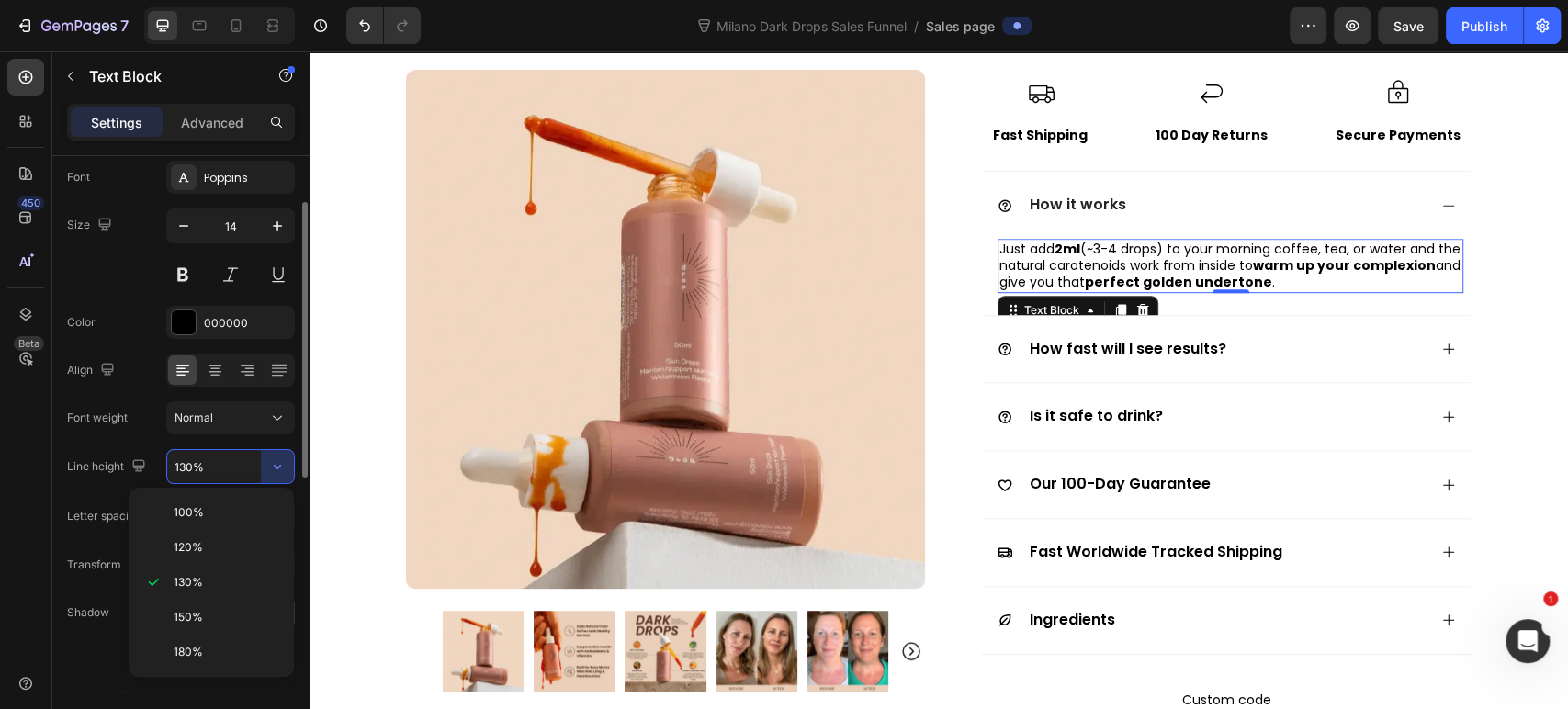 click on "150%" at bounding box center [226, 617] 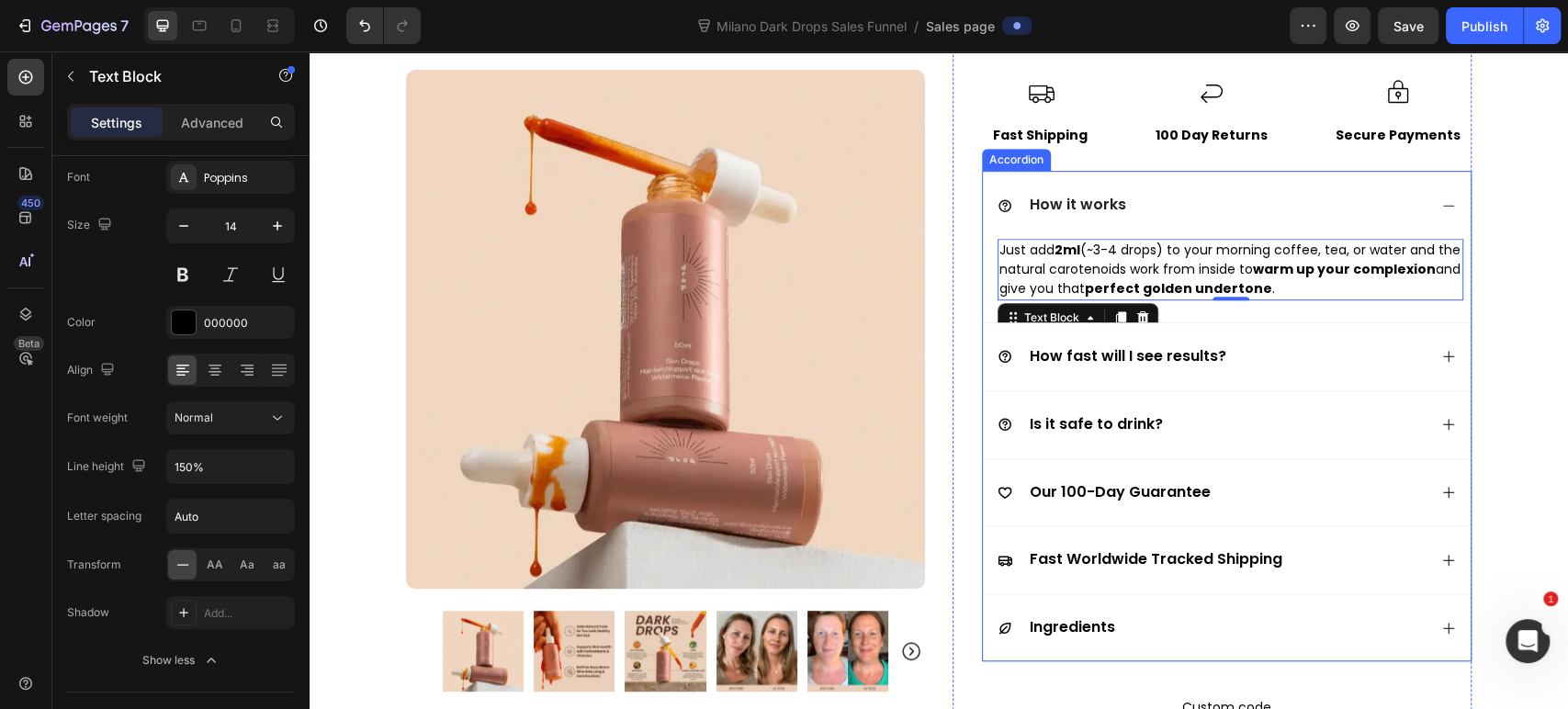 click on "How fast will I see results?" at bounding box center [1212, 356] 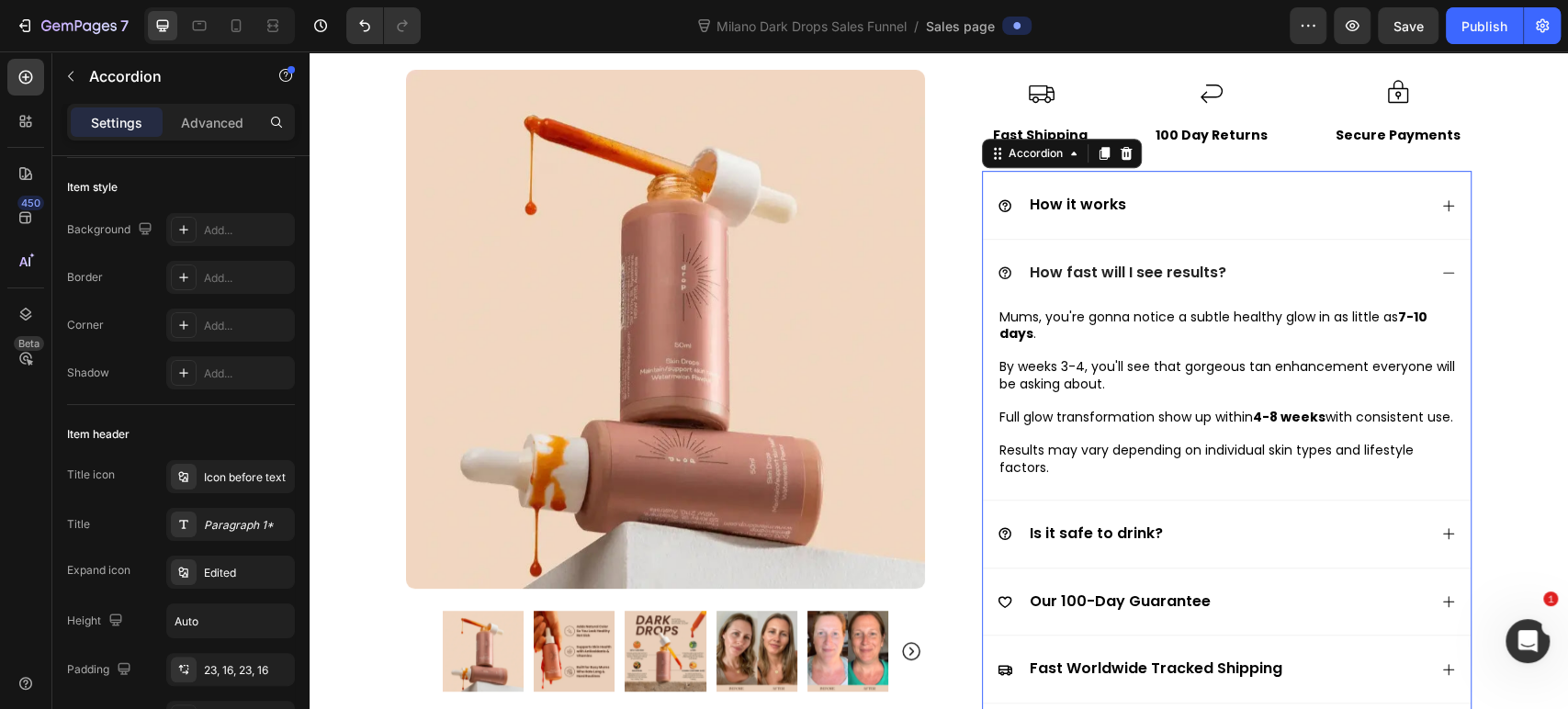 scroll, scrollTop: 0, scrollLeft: 0, axis: both 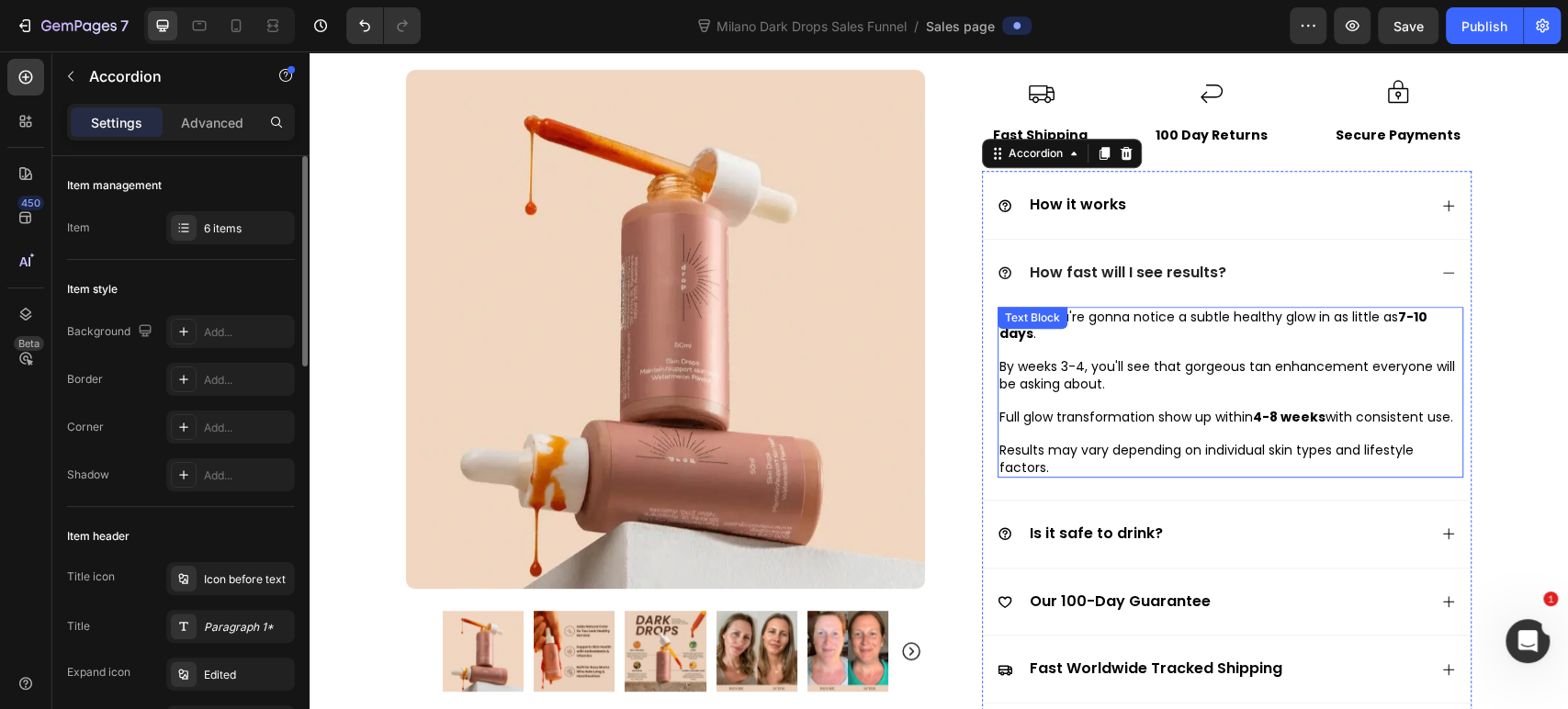 click on "By weeks 3-4, you'll see that gorgeous tan enhancement everyone will be asking about." at bounding box center [1230, 375] 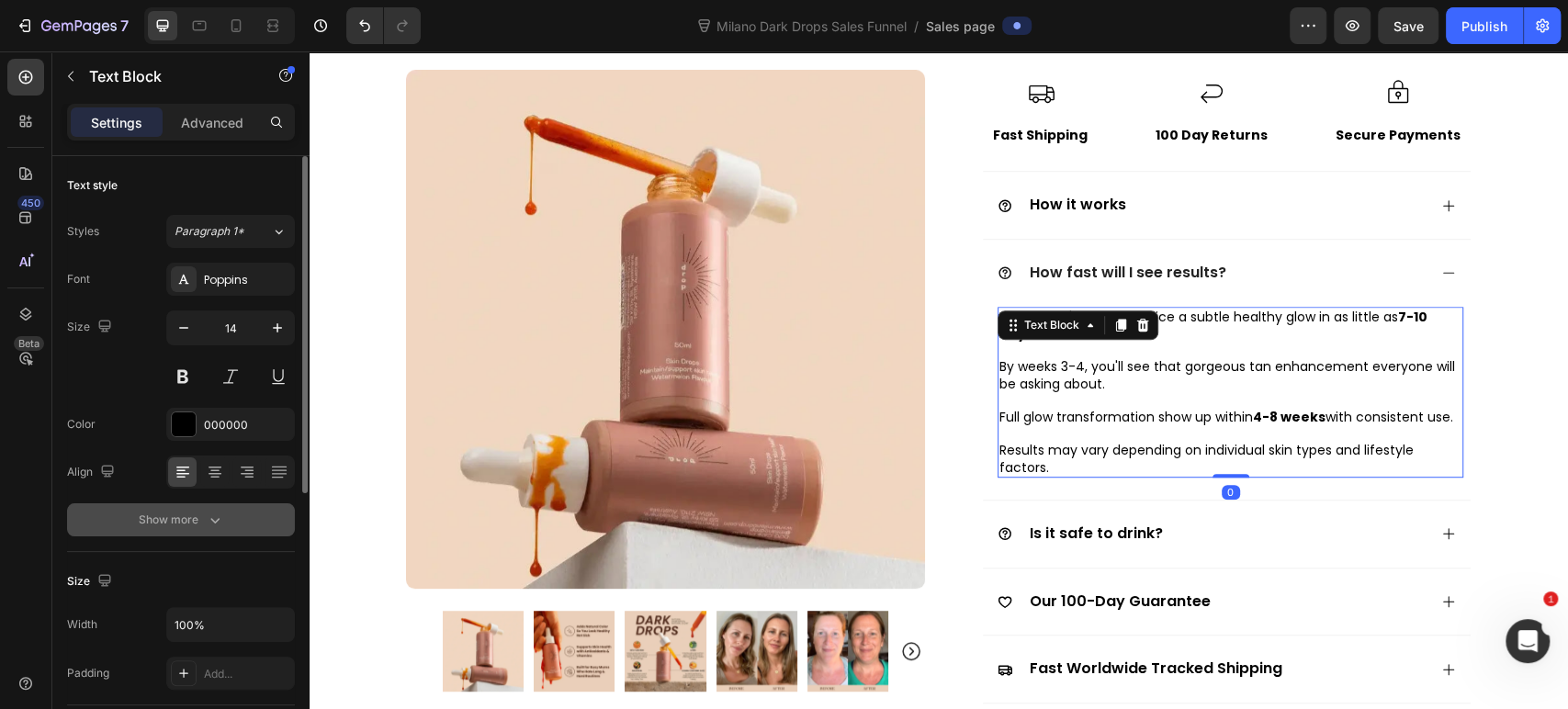 click 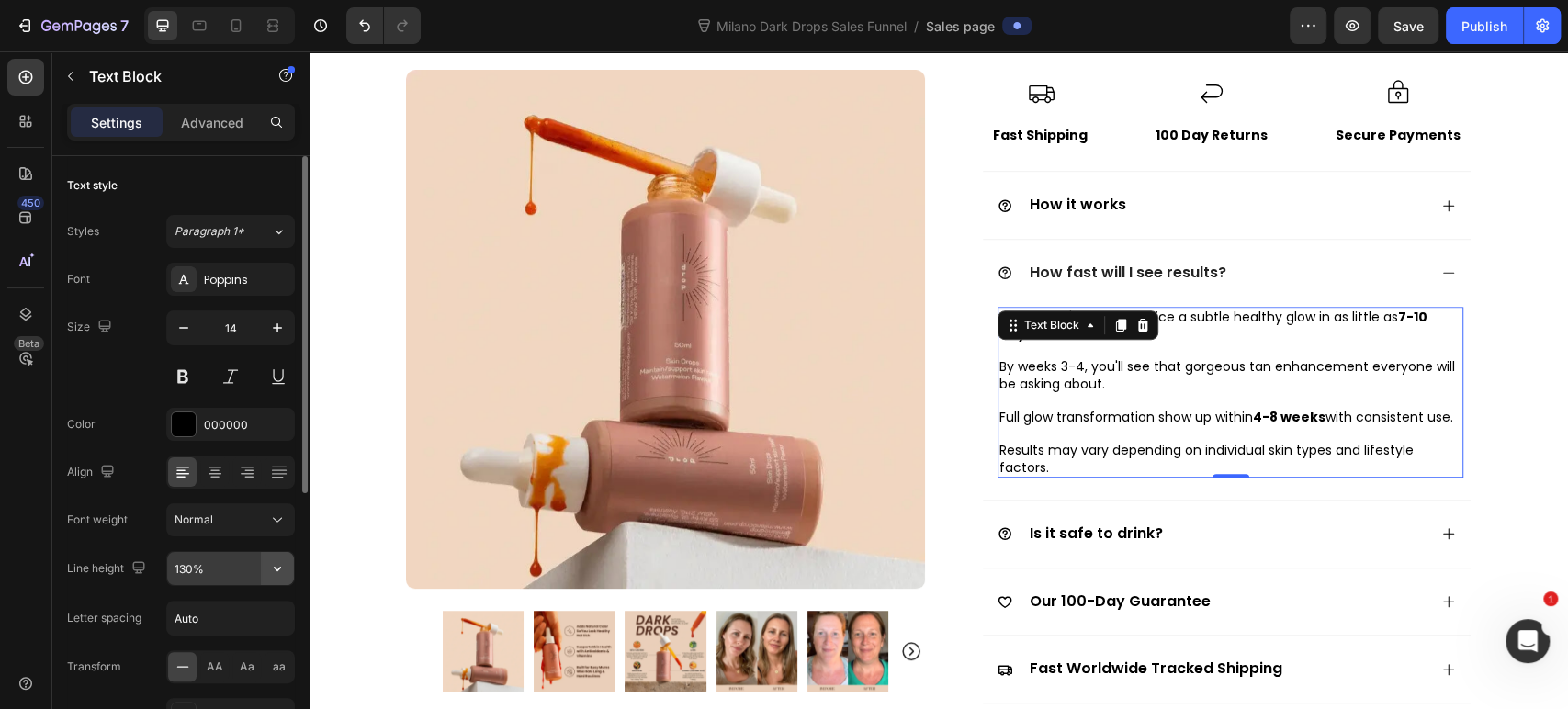click on "130%" 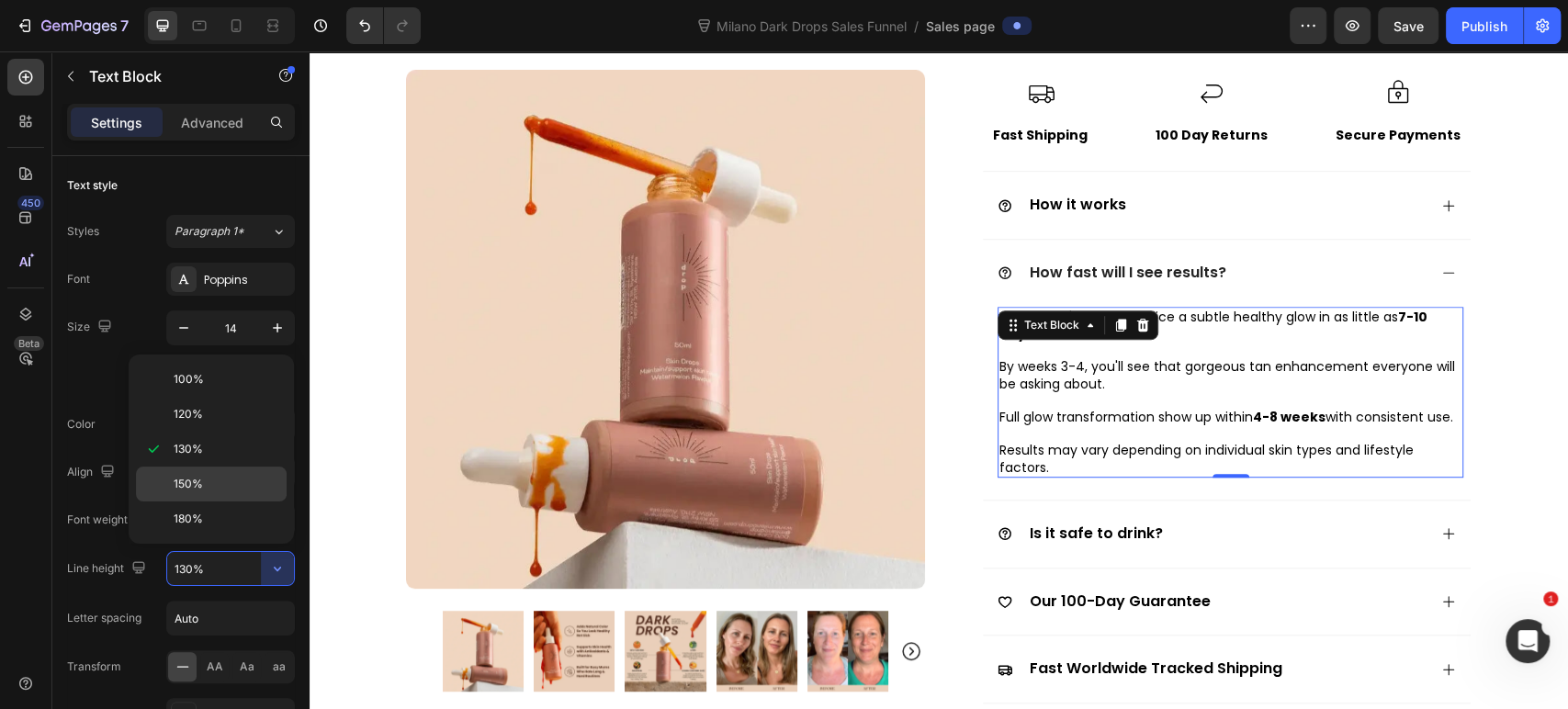 click on "150%" at bounding box center [226, 484] 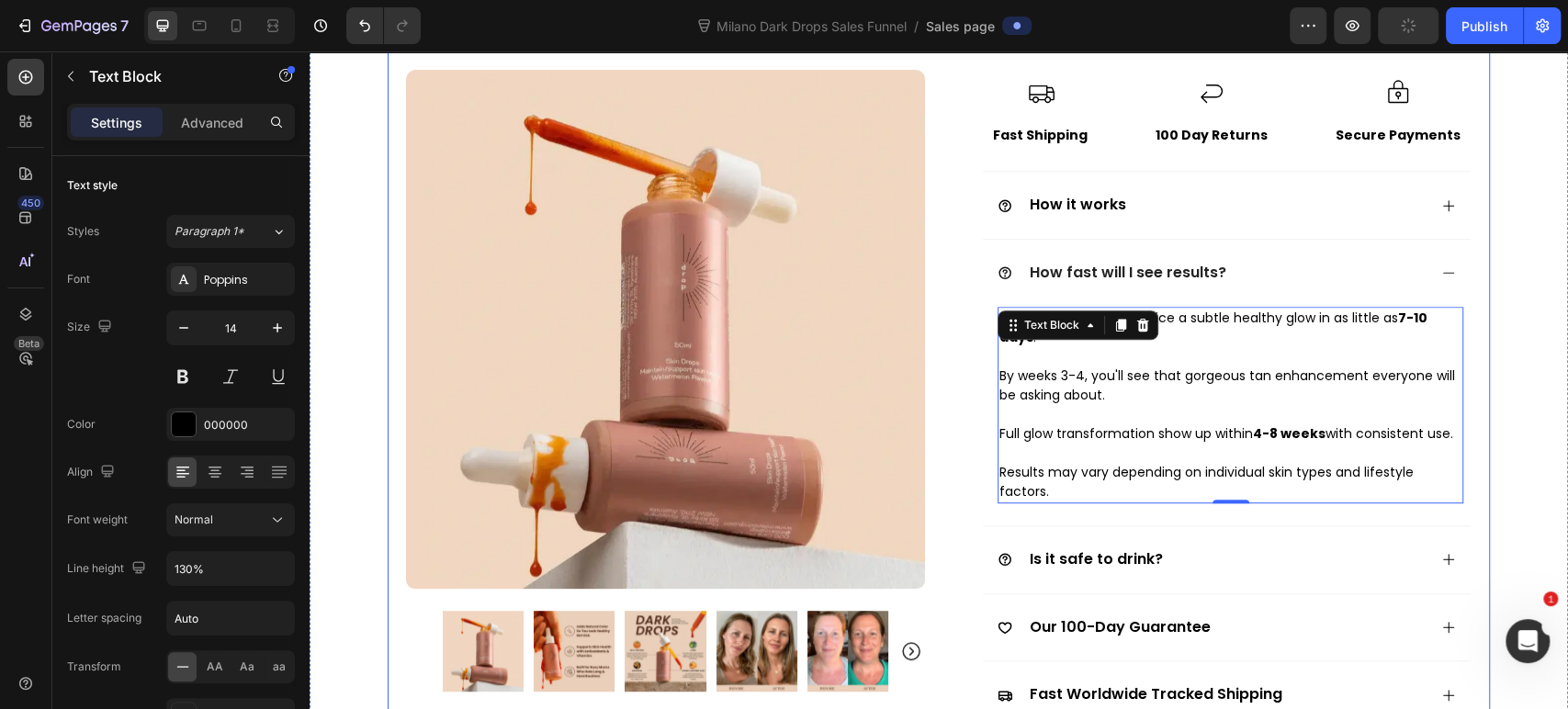 type on "150%" 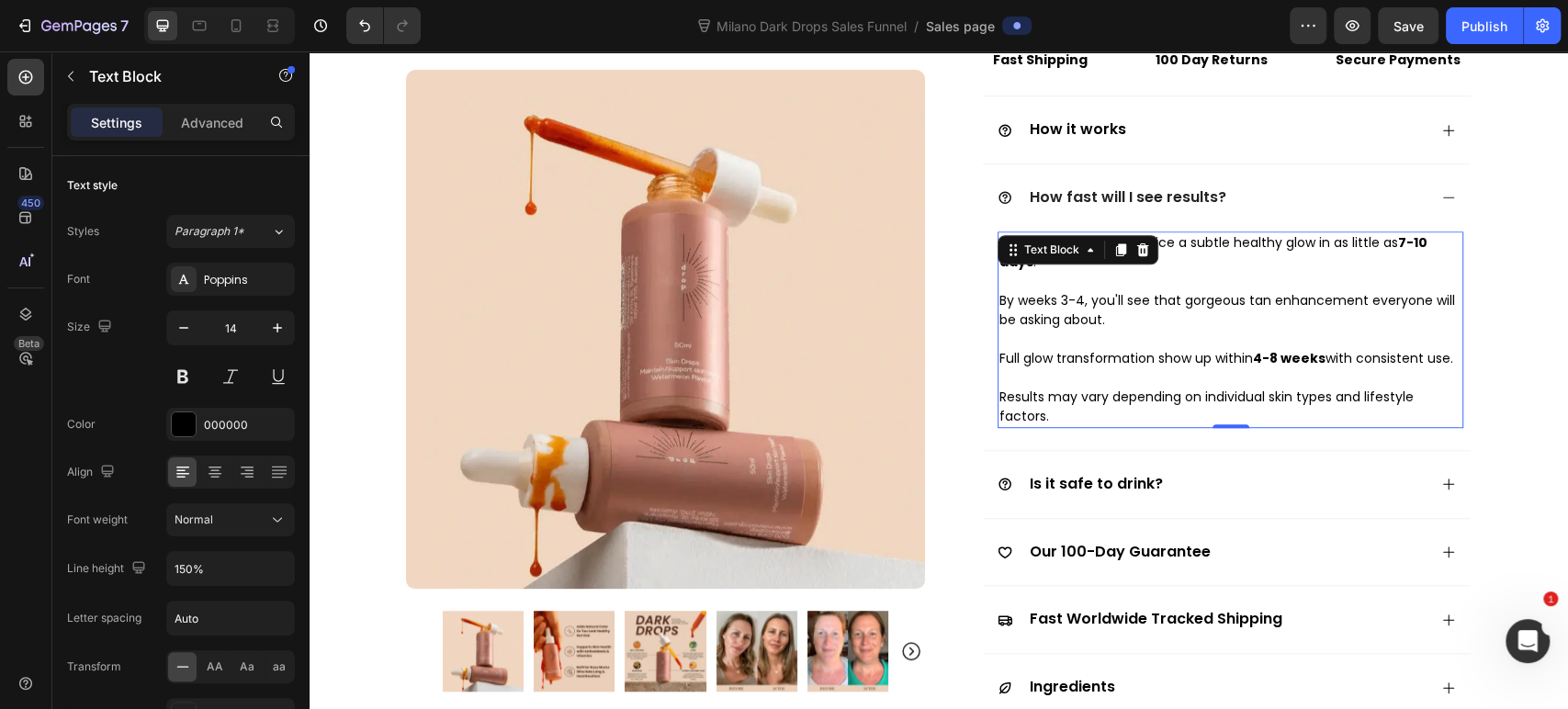 scroll, scrollTop: 714, scrollLeft: 0, axis: vertical 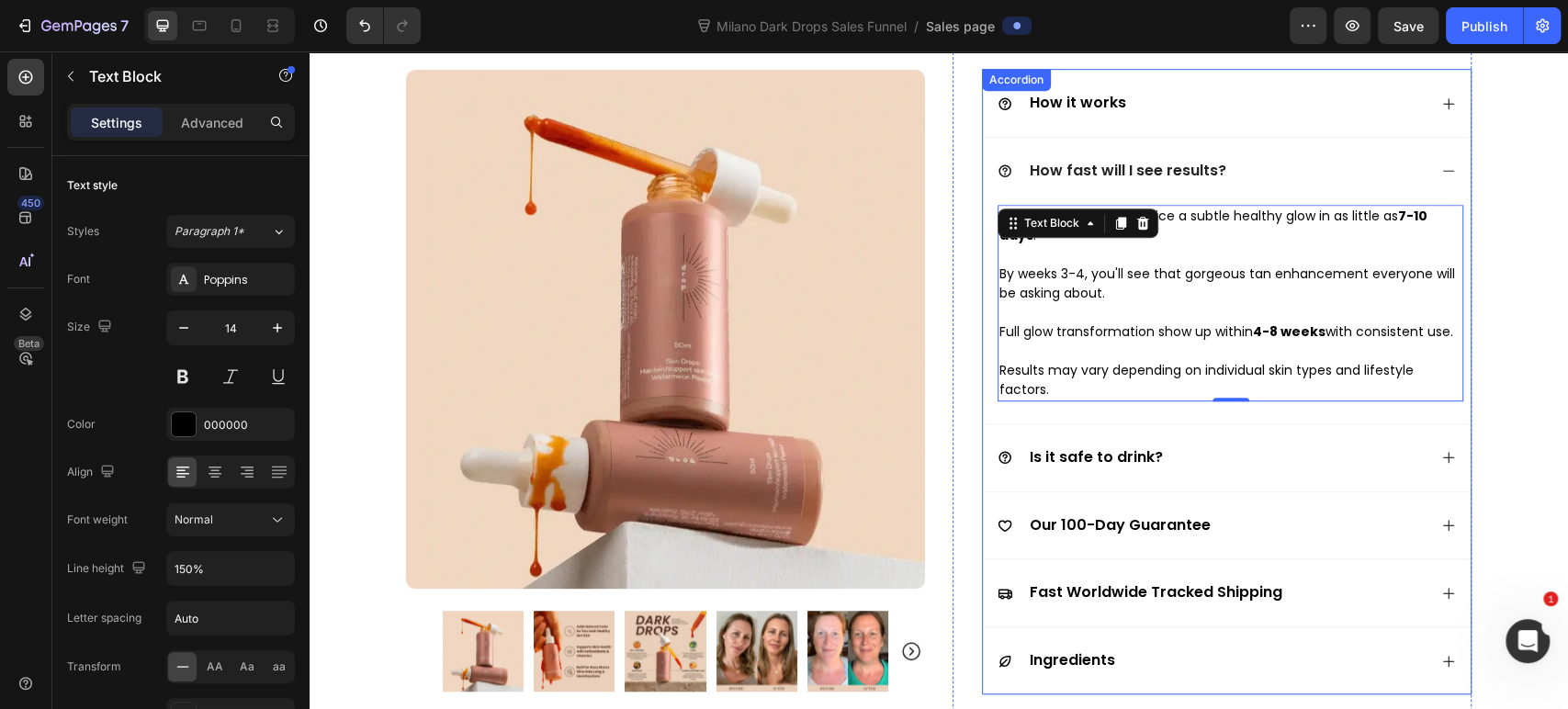 click on "Is it safe to drink?" at bounding box center (1212, 457) 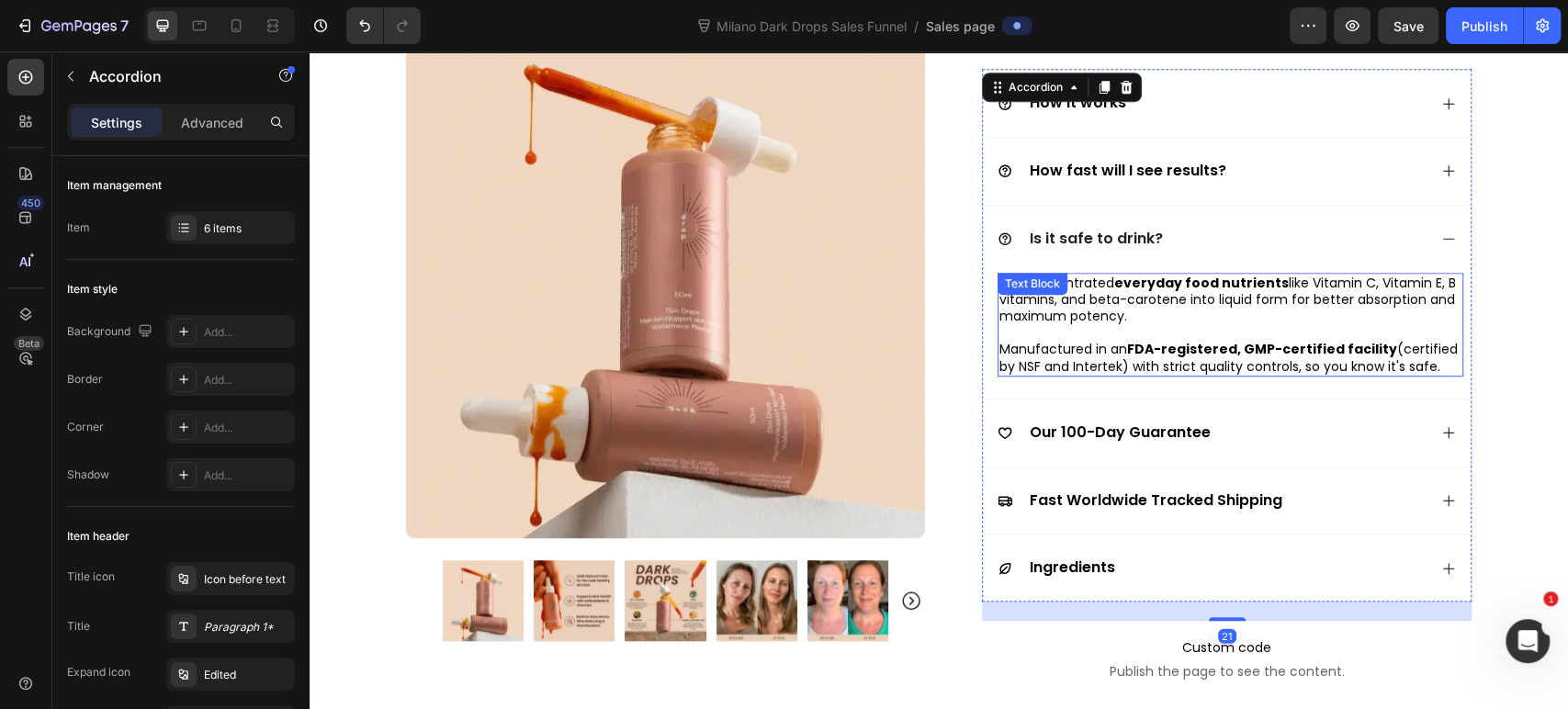 click on "We concentrated  everyday food nutrients  like Vitamin C, Vitamin E, B vitamins, and beta-carotene into liquid form for better absorption and maximum potency." at bounding box center [1230, 299] 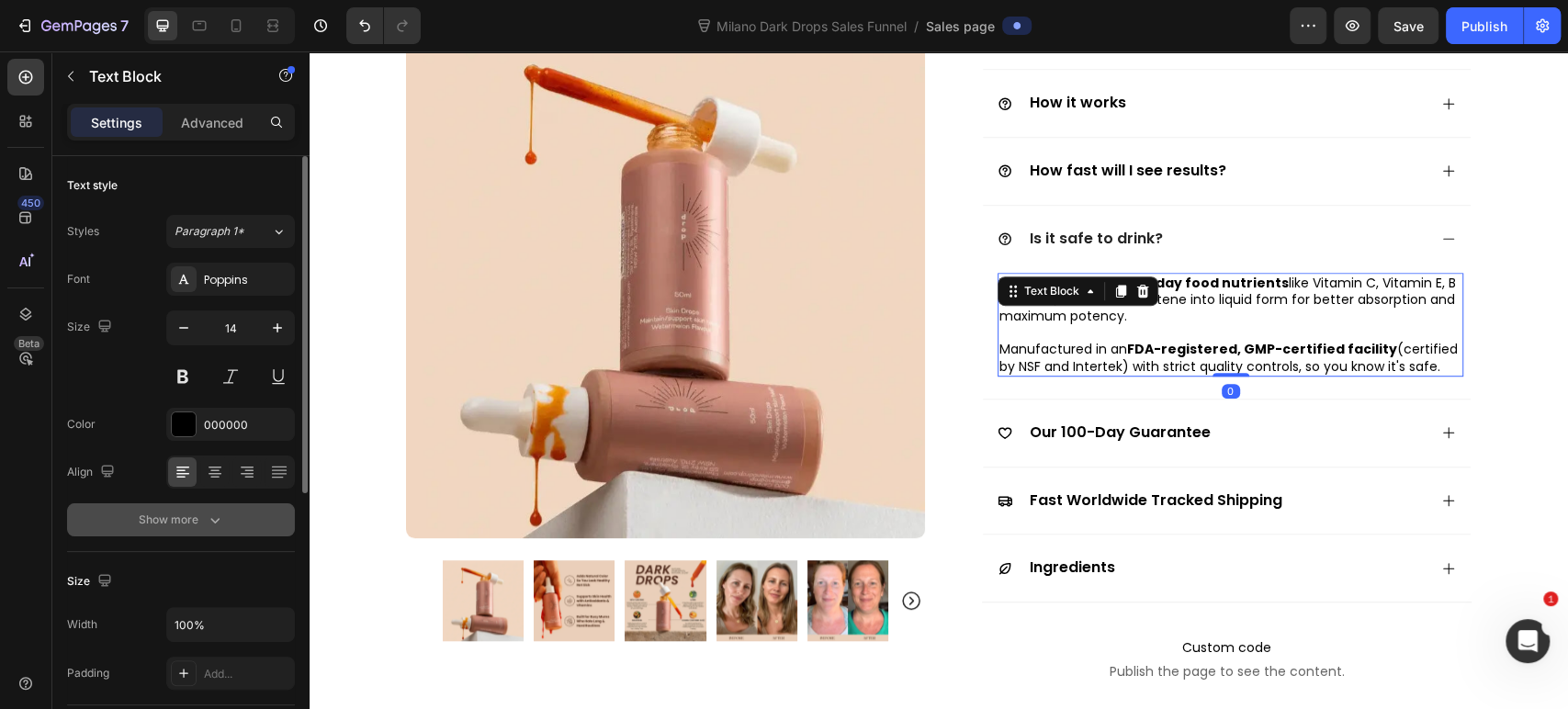 click 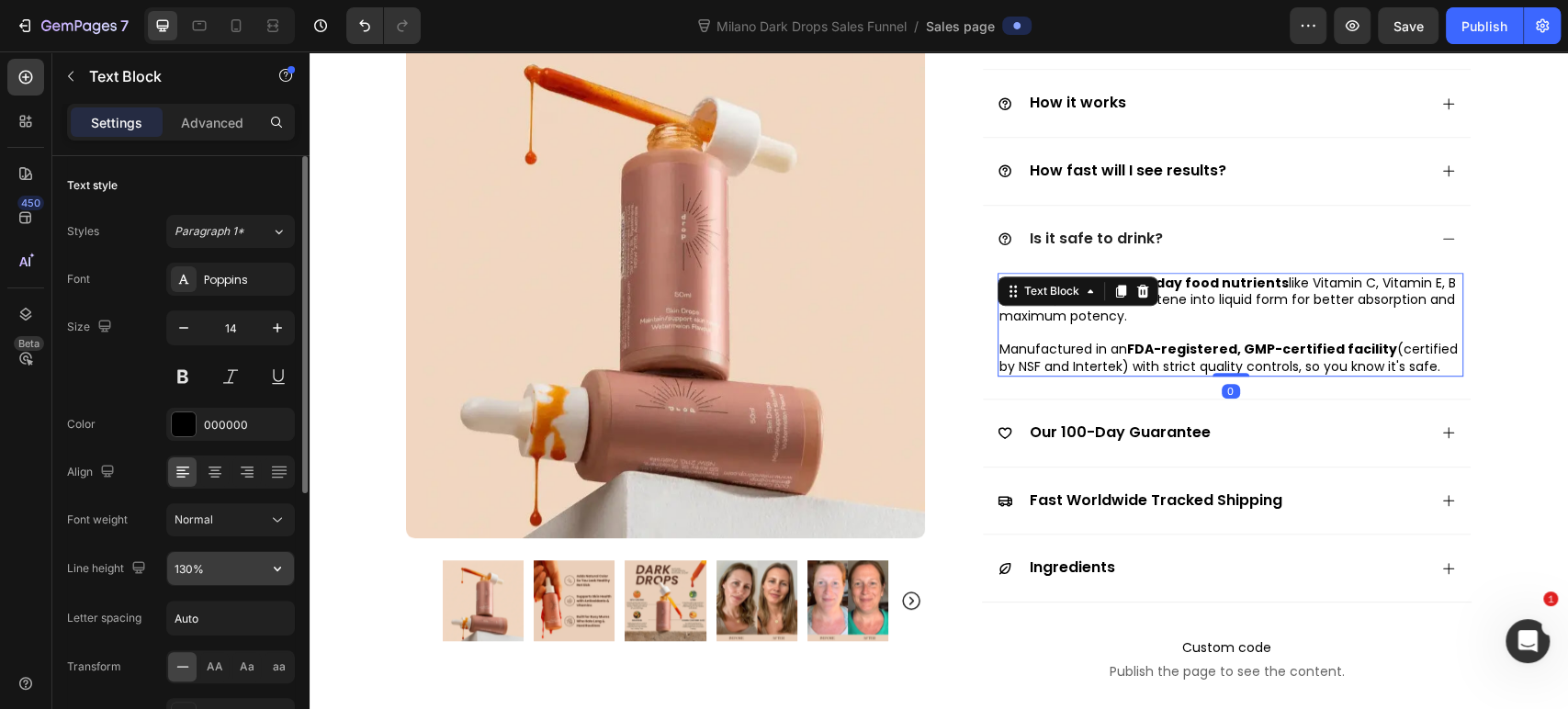 click 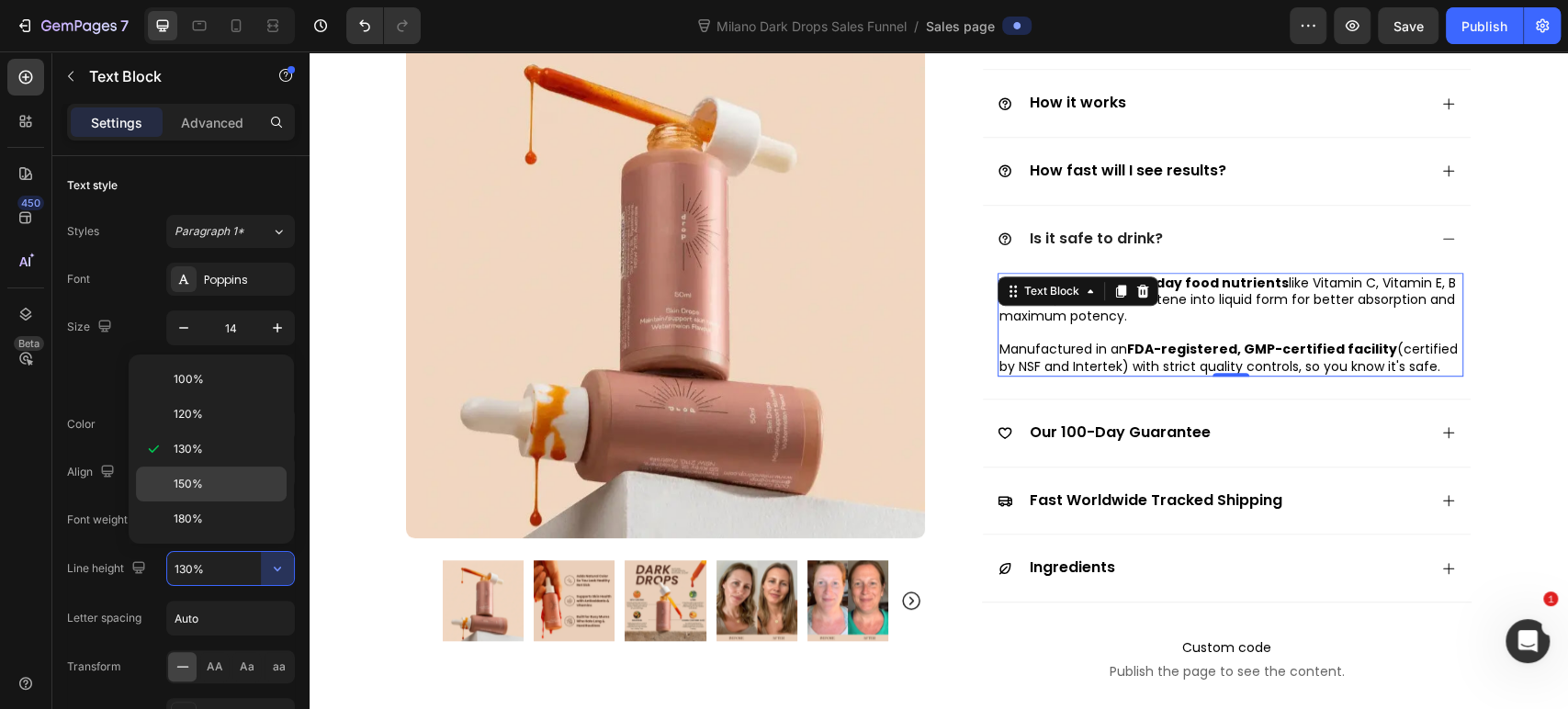 click on "150%" at bounding box center (226, 484) 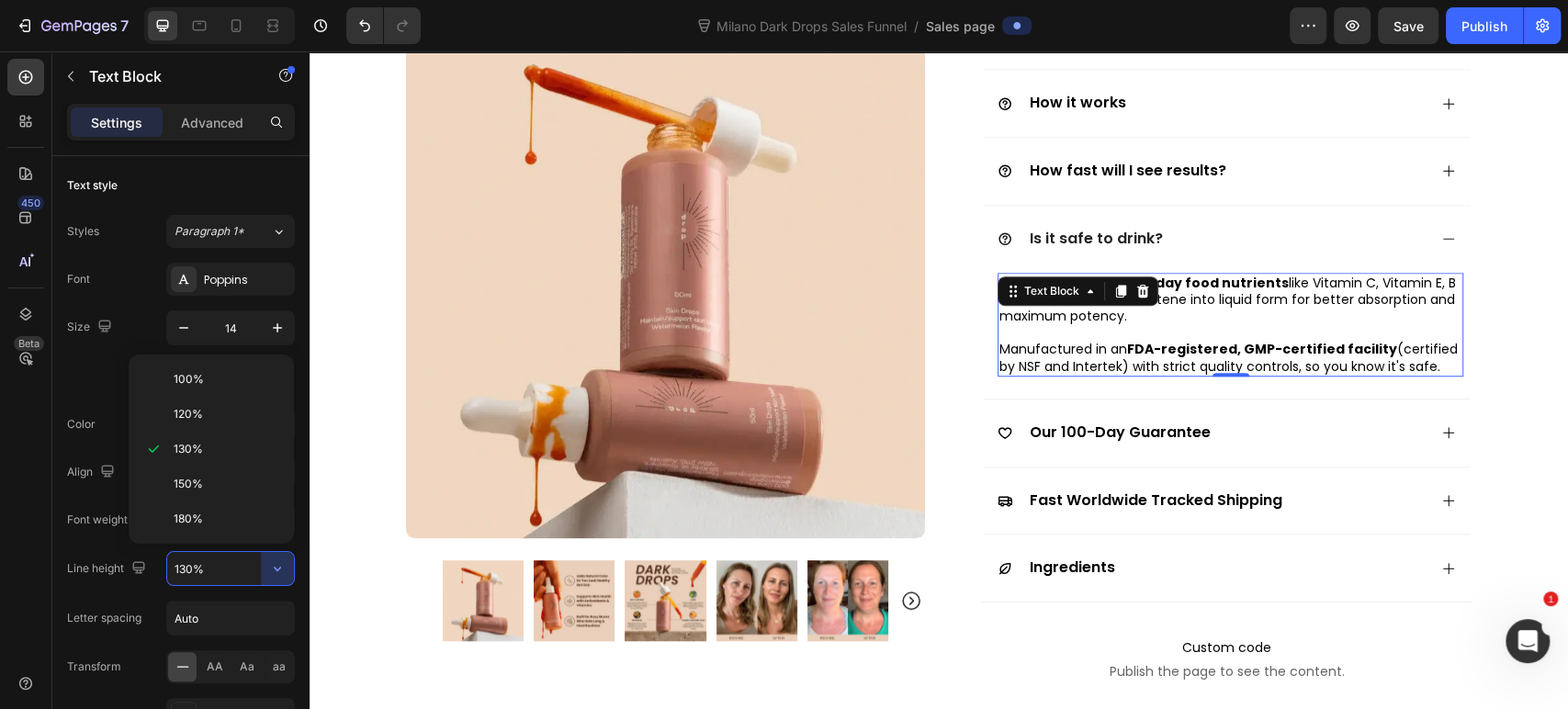 type on "150%" 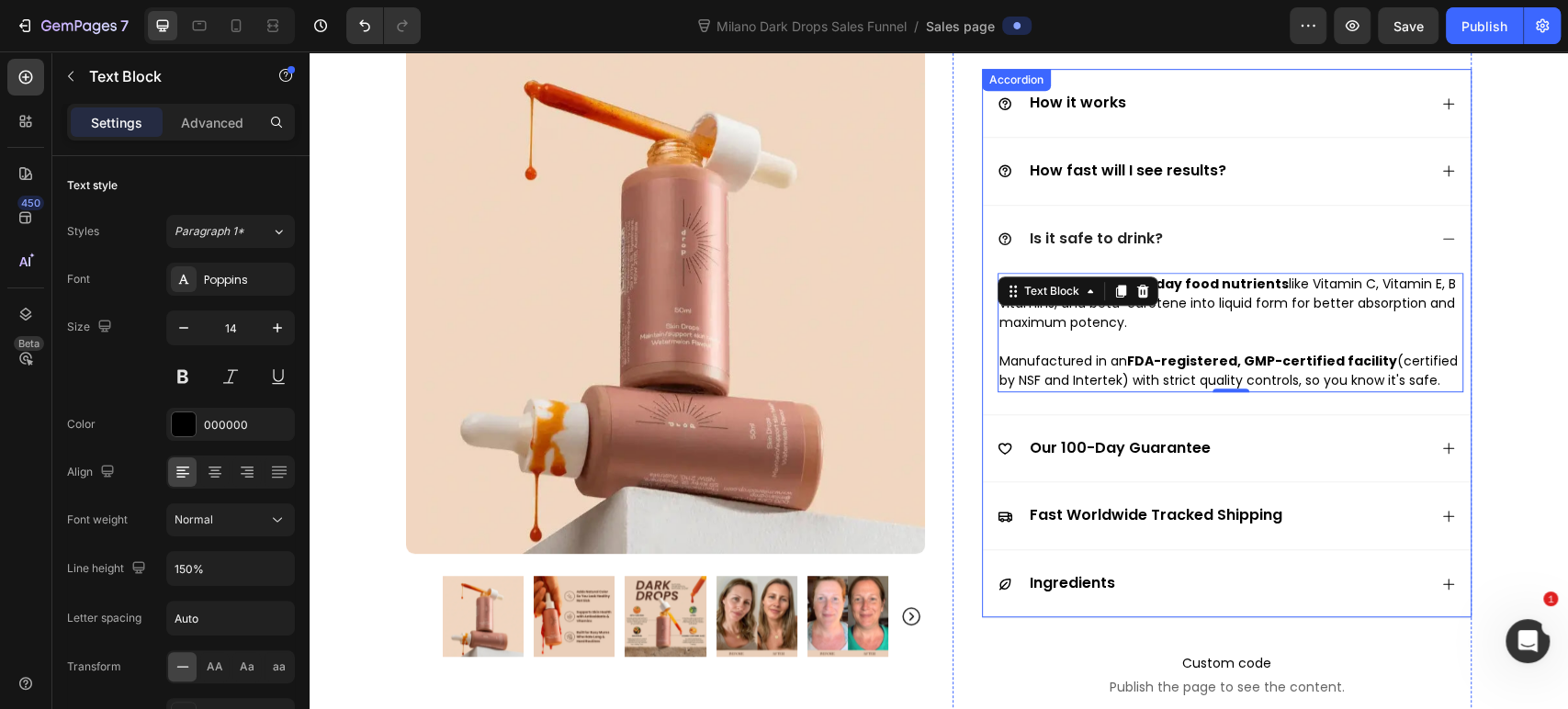 click on "Our 100-Day Guarantee" at bounding box center [1212, 448] 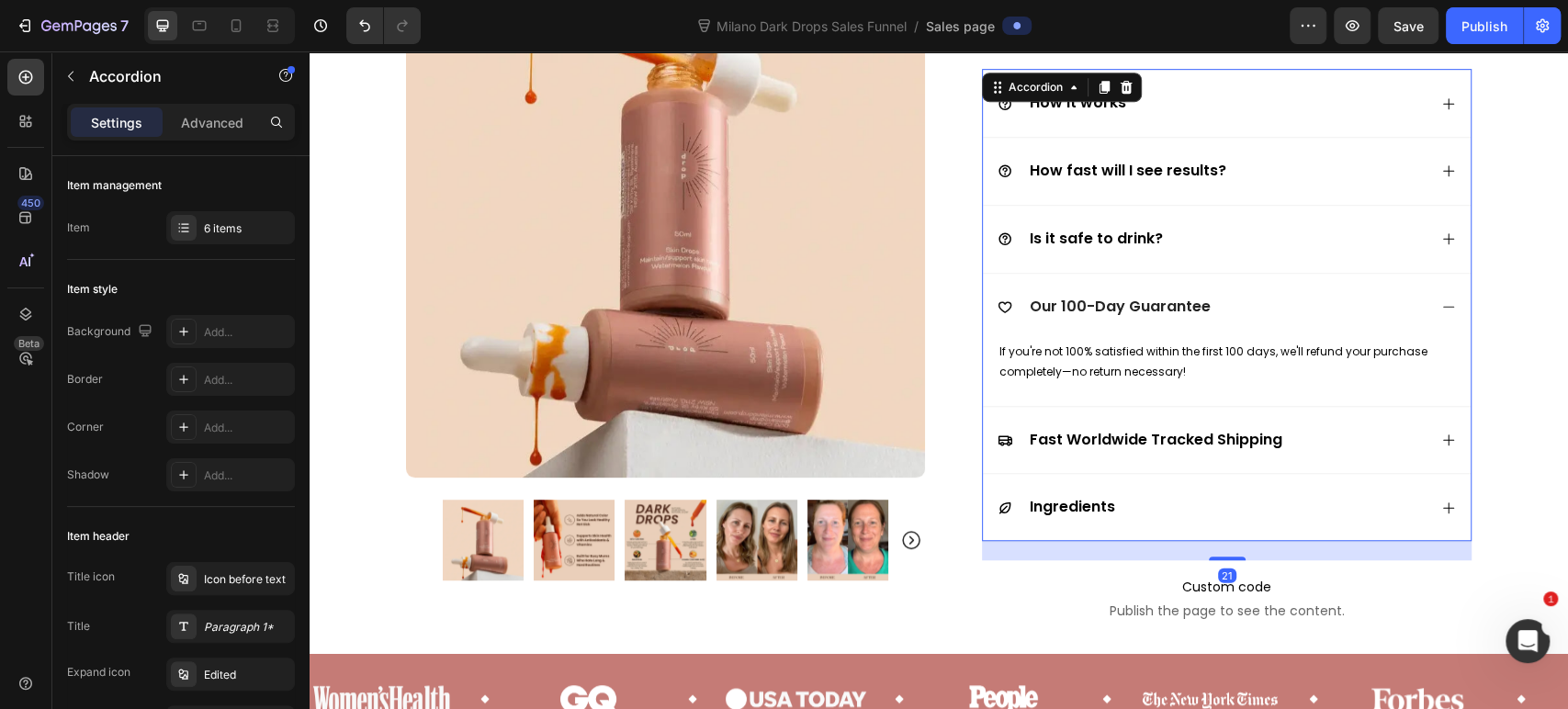 click on "If you're not 100% satisfied within the first 100 days, we'll refund your purchase completely—no return necessary!" at bounding box center [1230, 361] 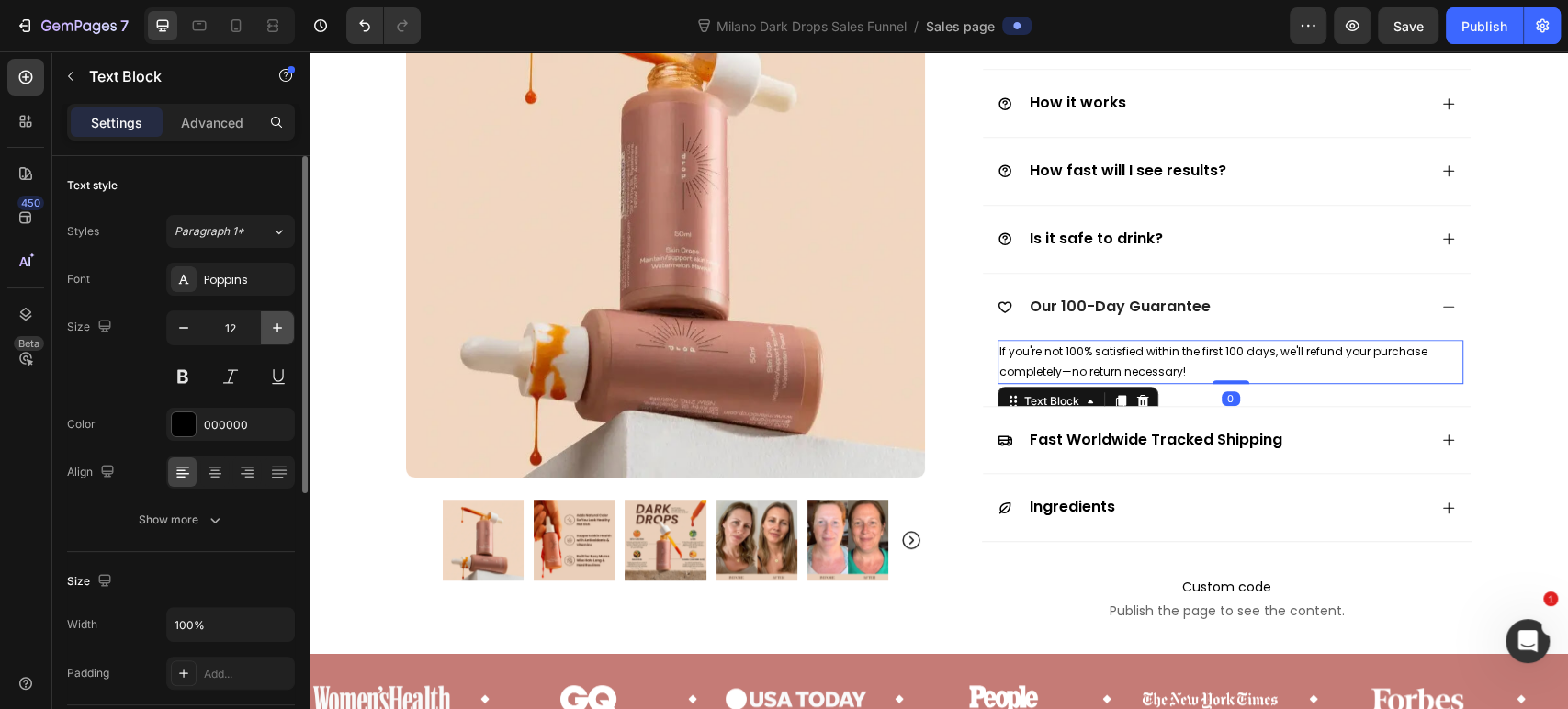 click 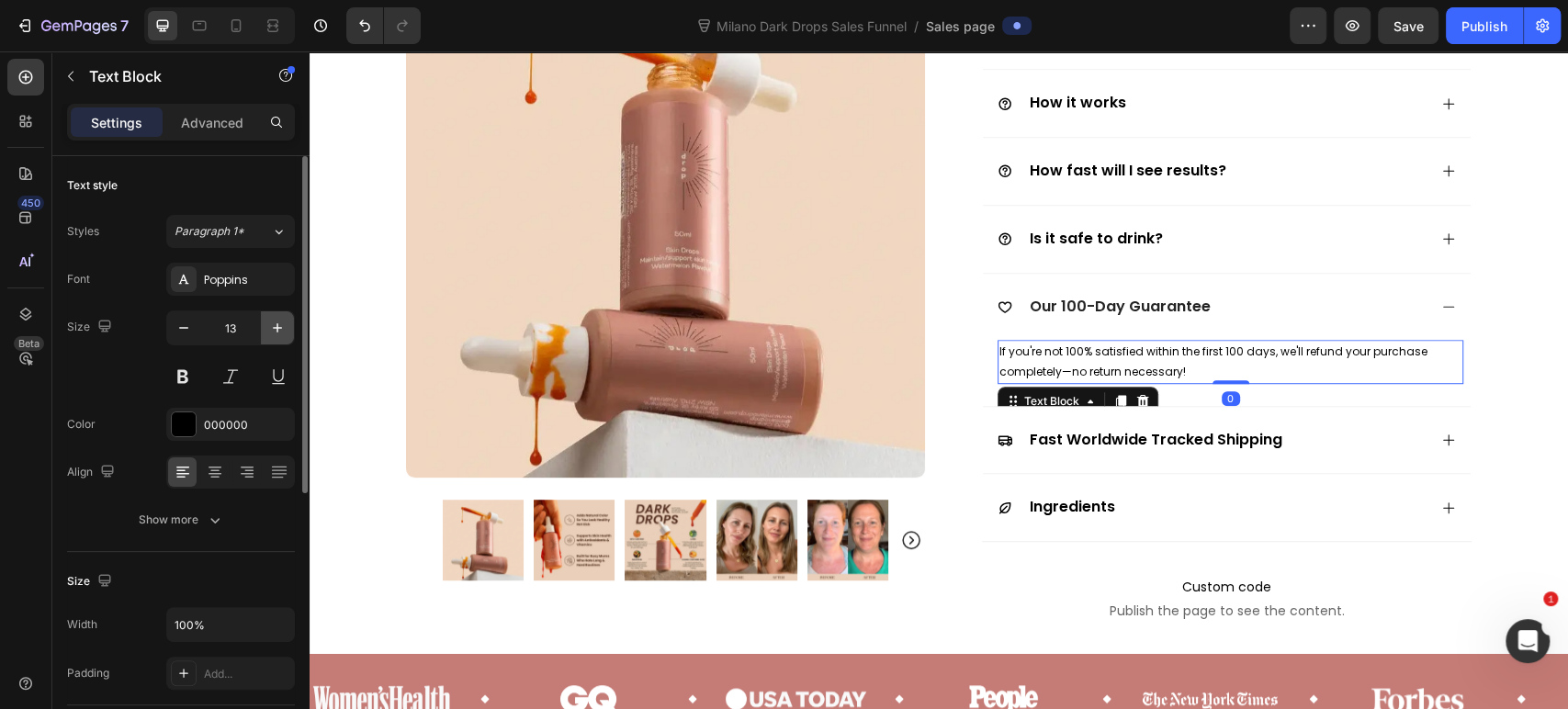 click 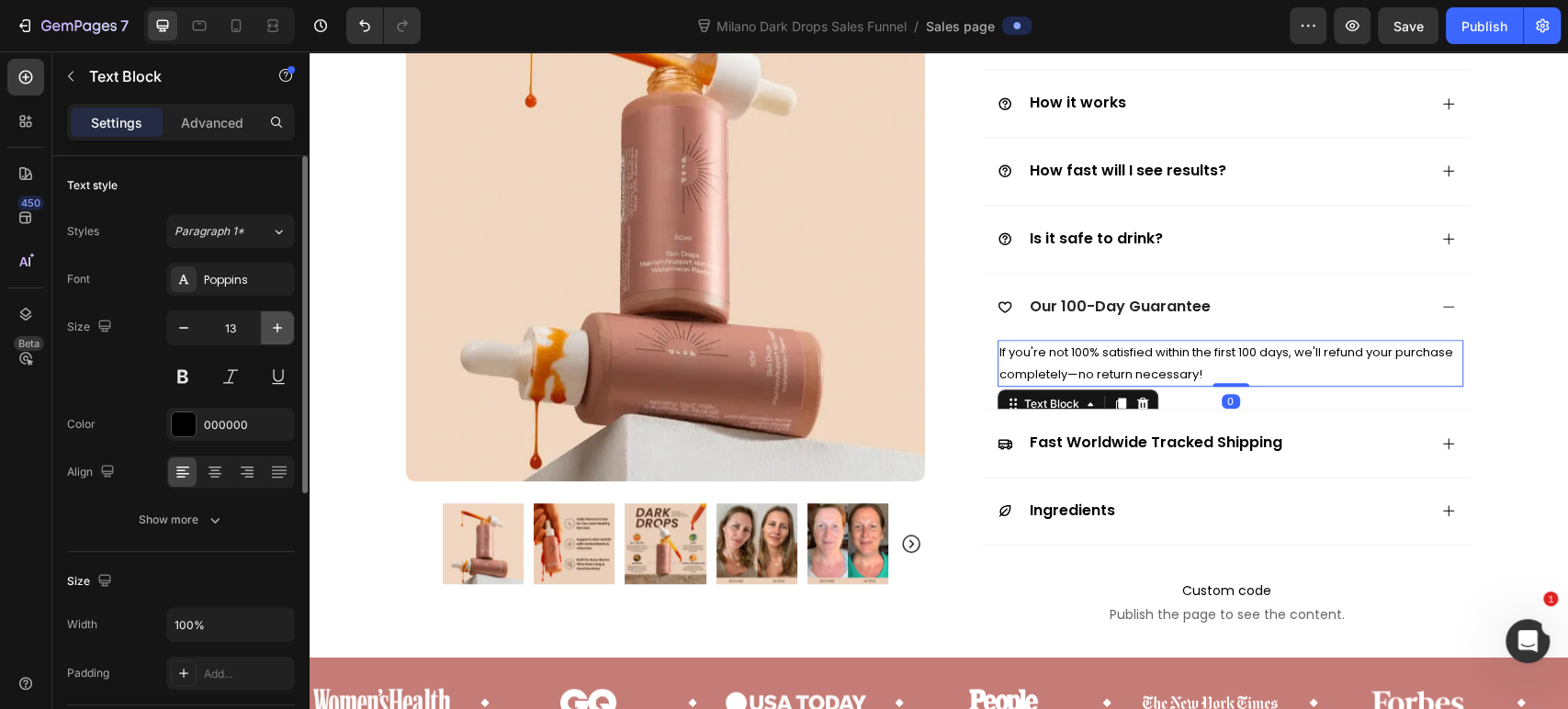 type on "14" 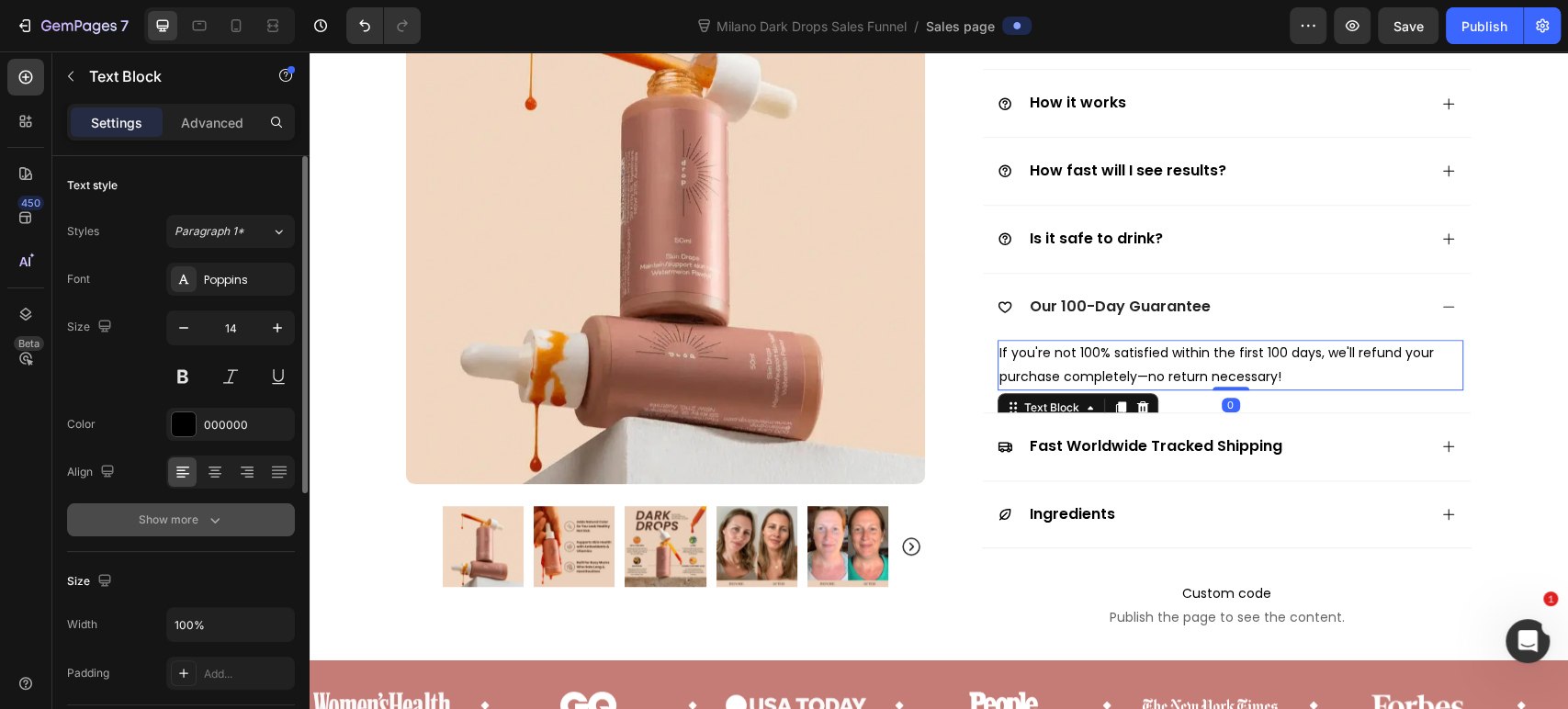 click on "Show more" at bounding box center [181, 520] 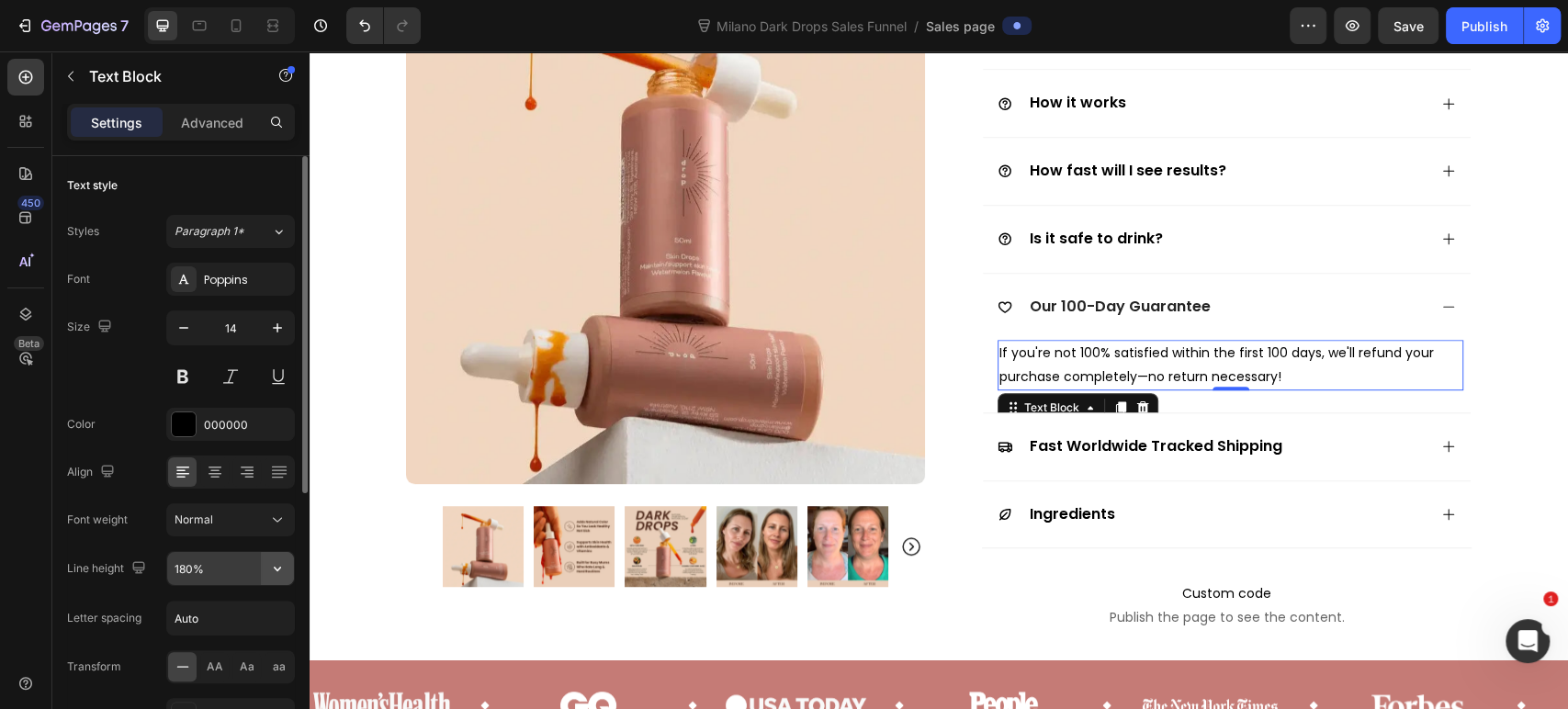 click 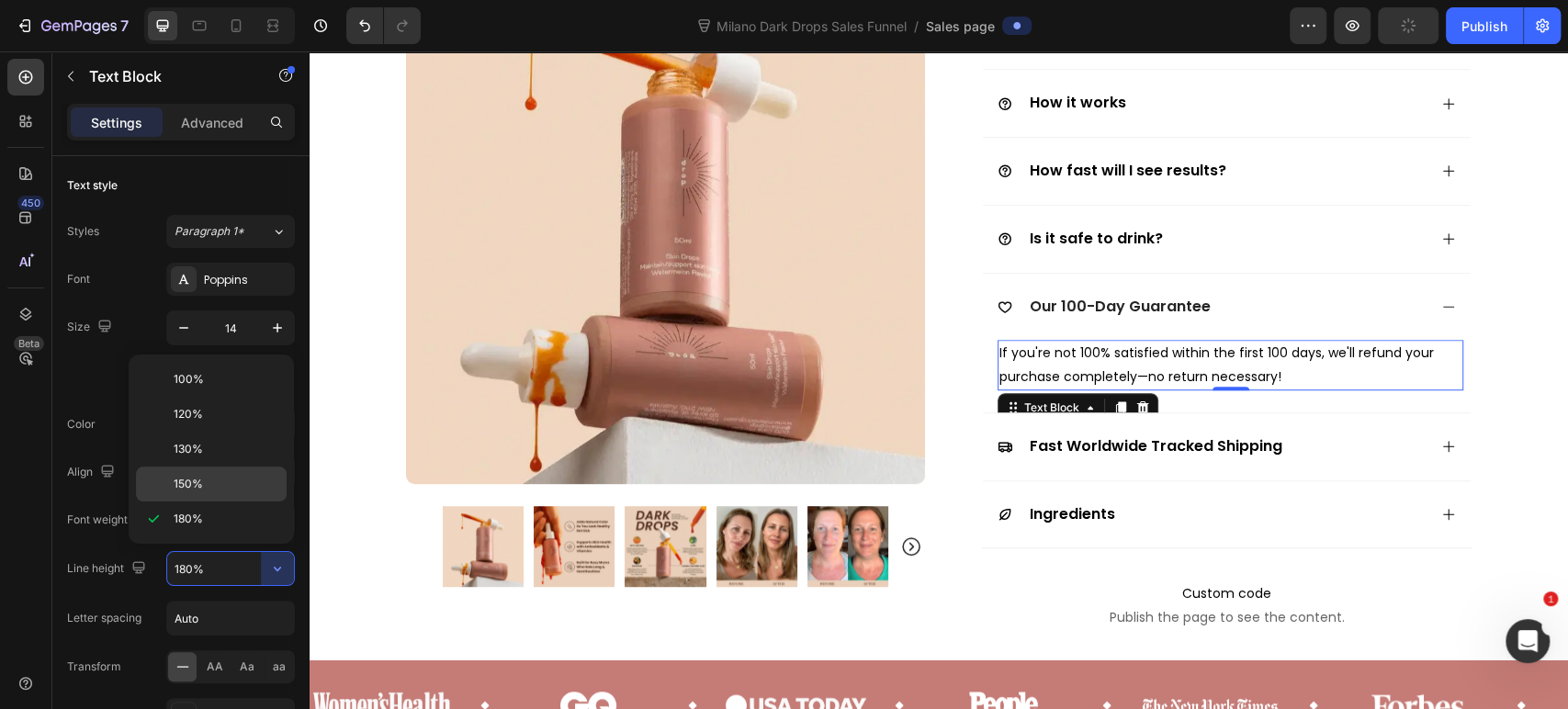 click on "150%" at bounding box center (226, 484) 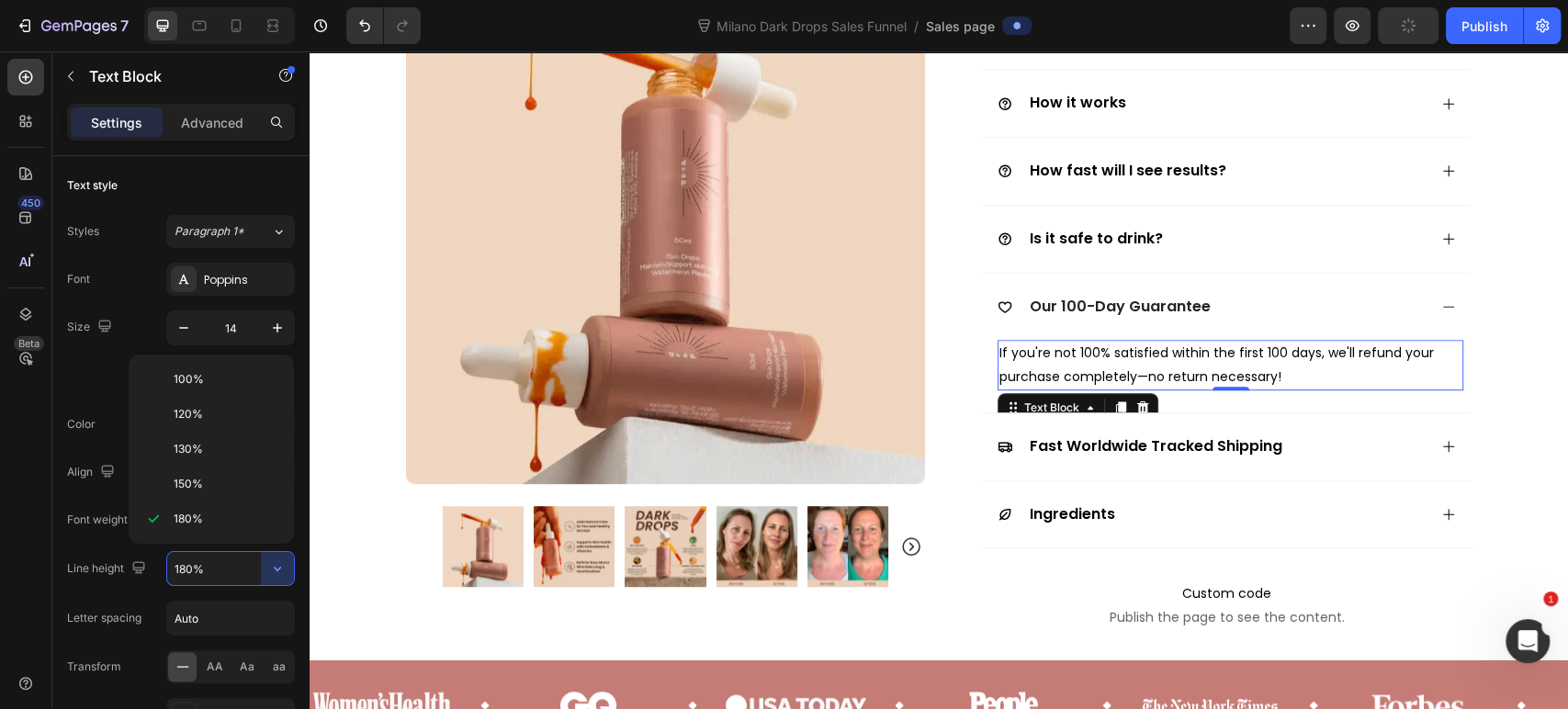 type on "150%" 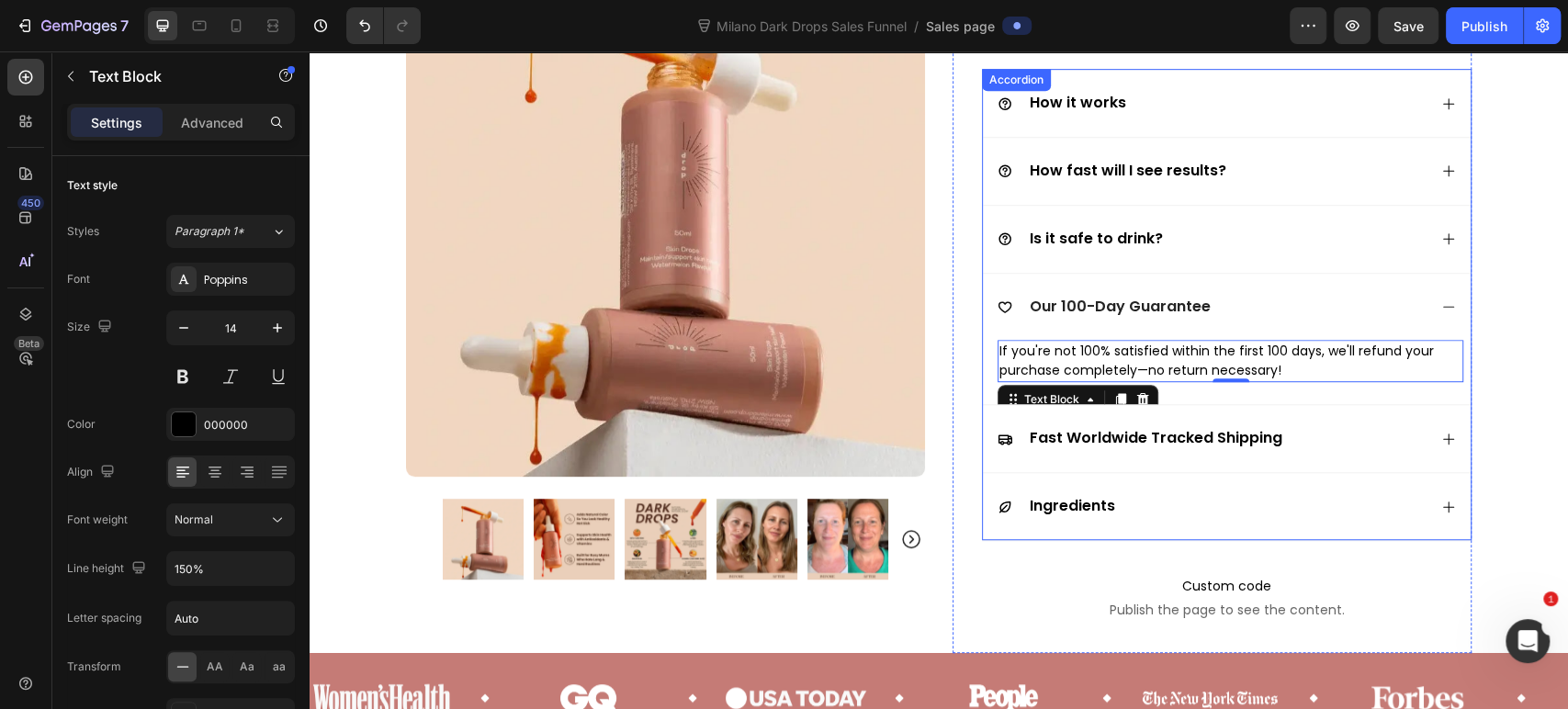 click on "Fast Worldwide Tracked Shipping" at bounding box center (1212, 438) 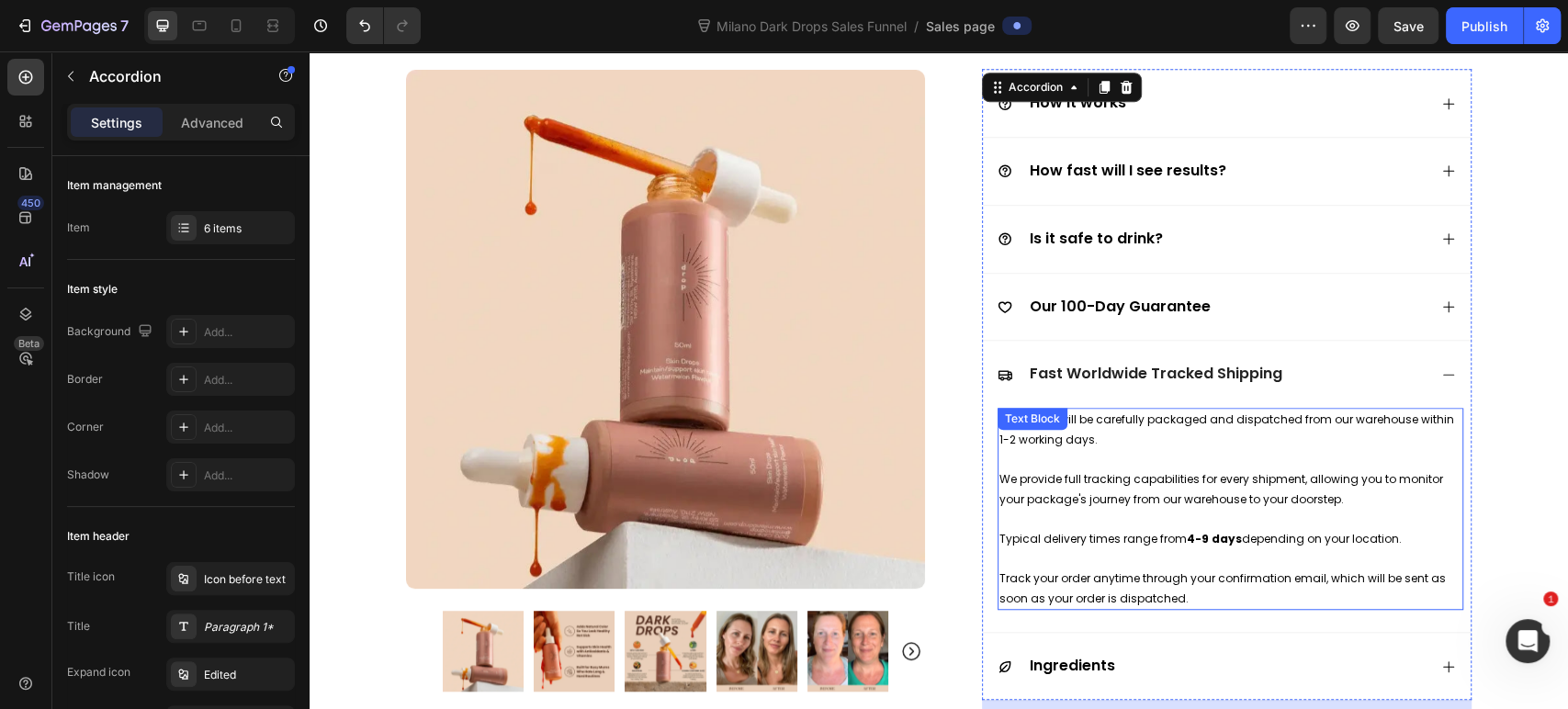 click on "Your order will be carefully packaged and dispatched from our warehouse within 1-2 working days." at bounding box center [1230, 439] 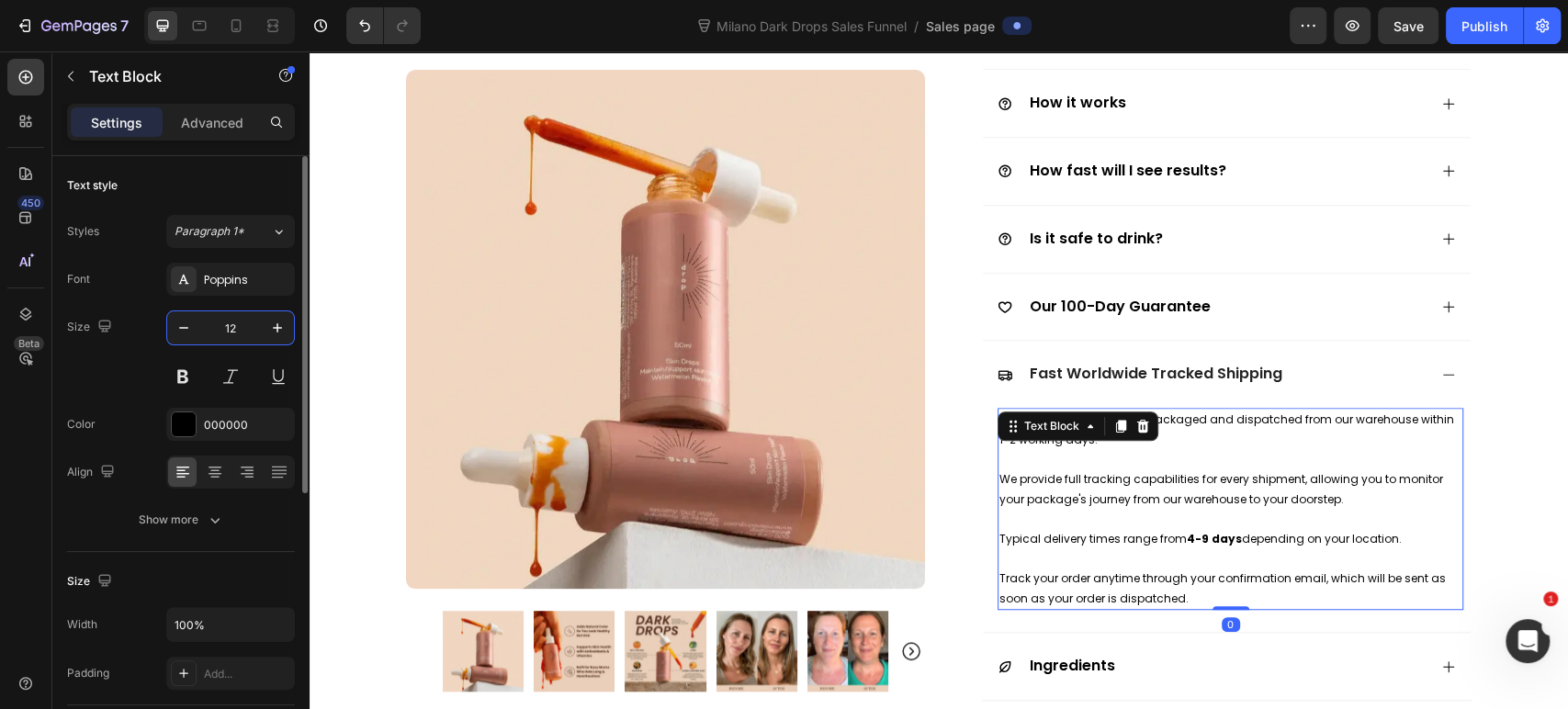 click on "12" at bounding box center [231, 328] 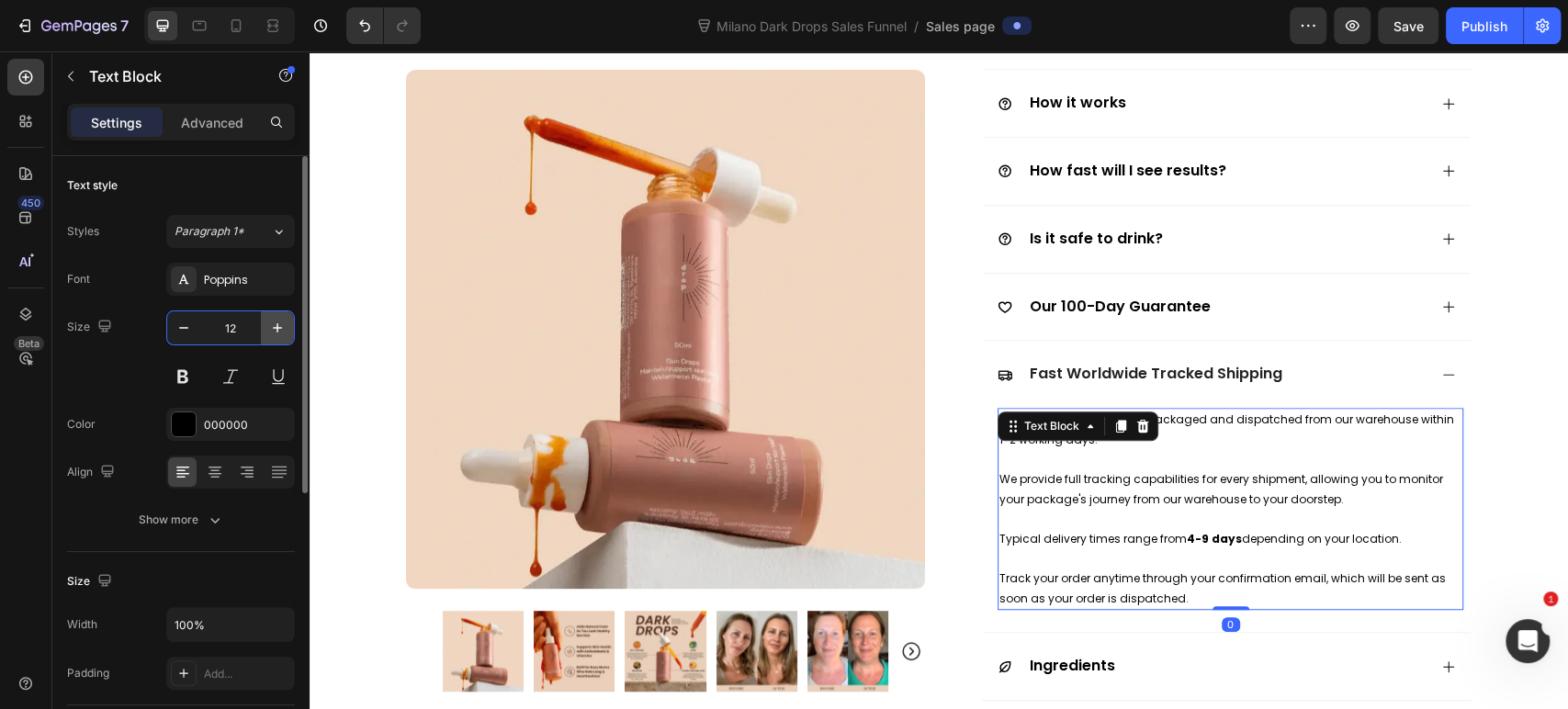 click 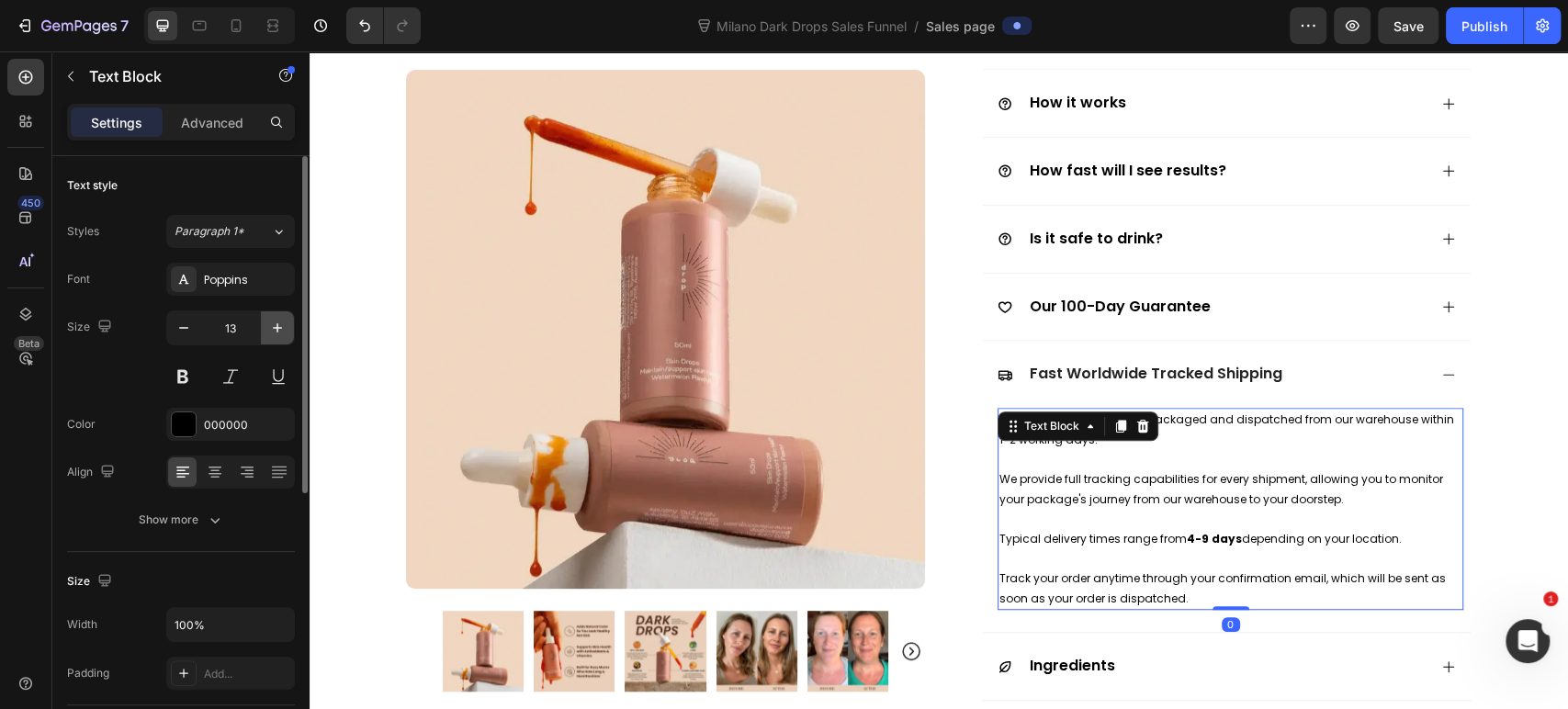 click 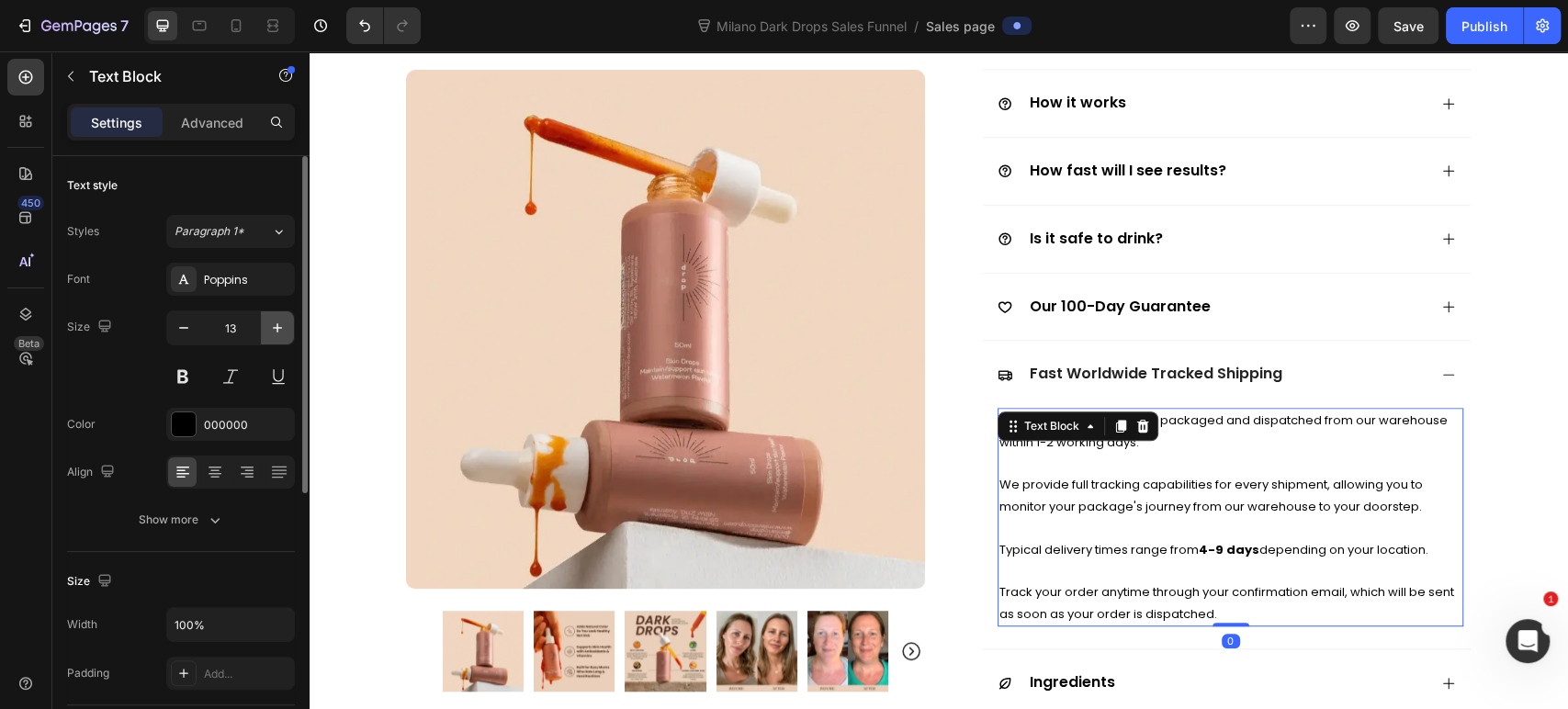 type on "14" 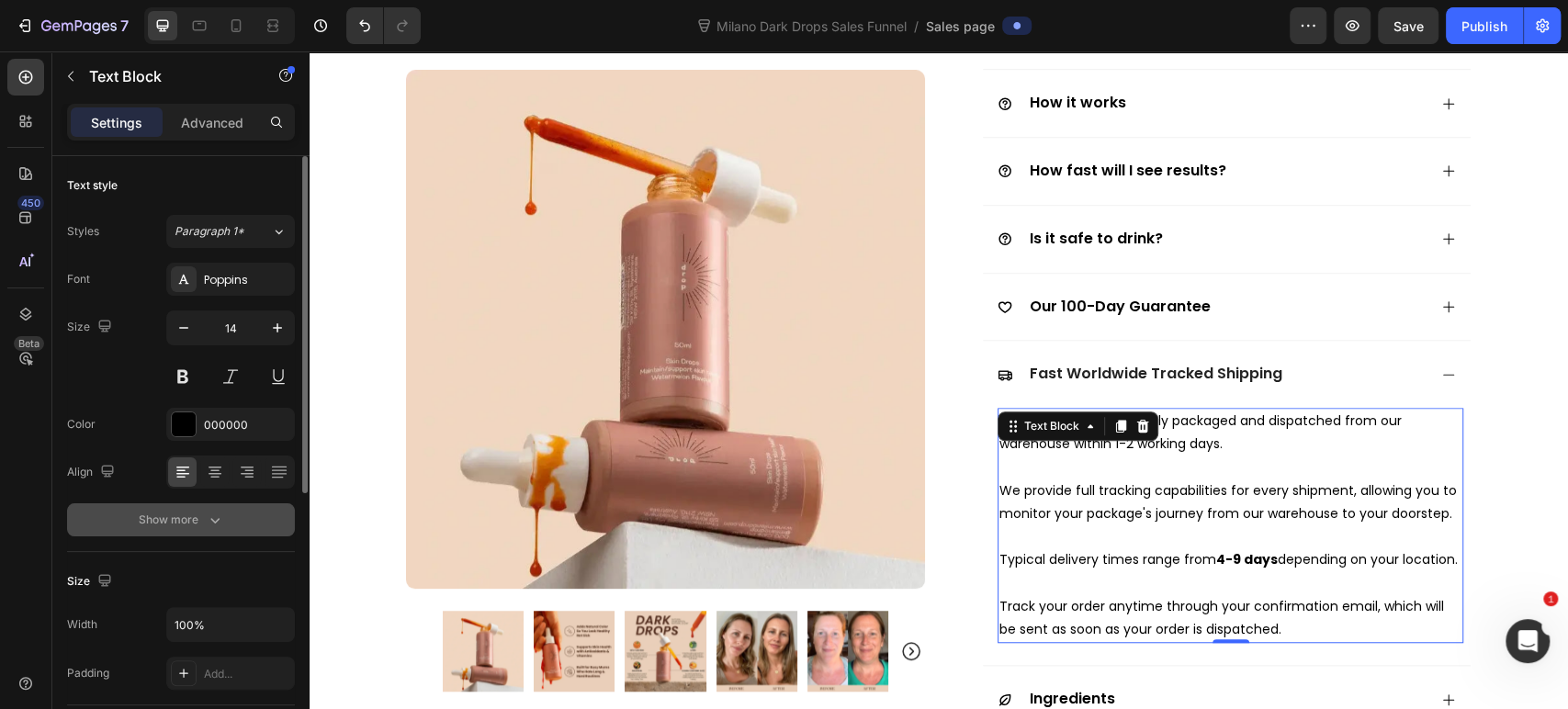 click on "Show more" at bounding box center (181, 520) 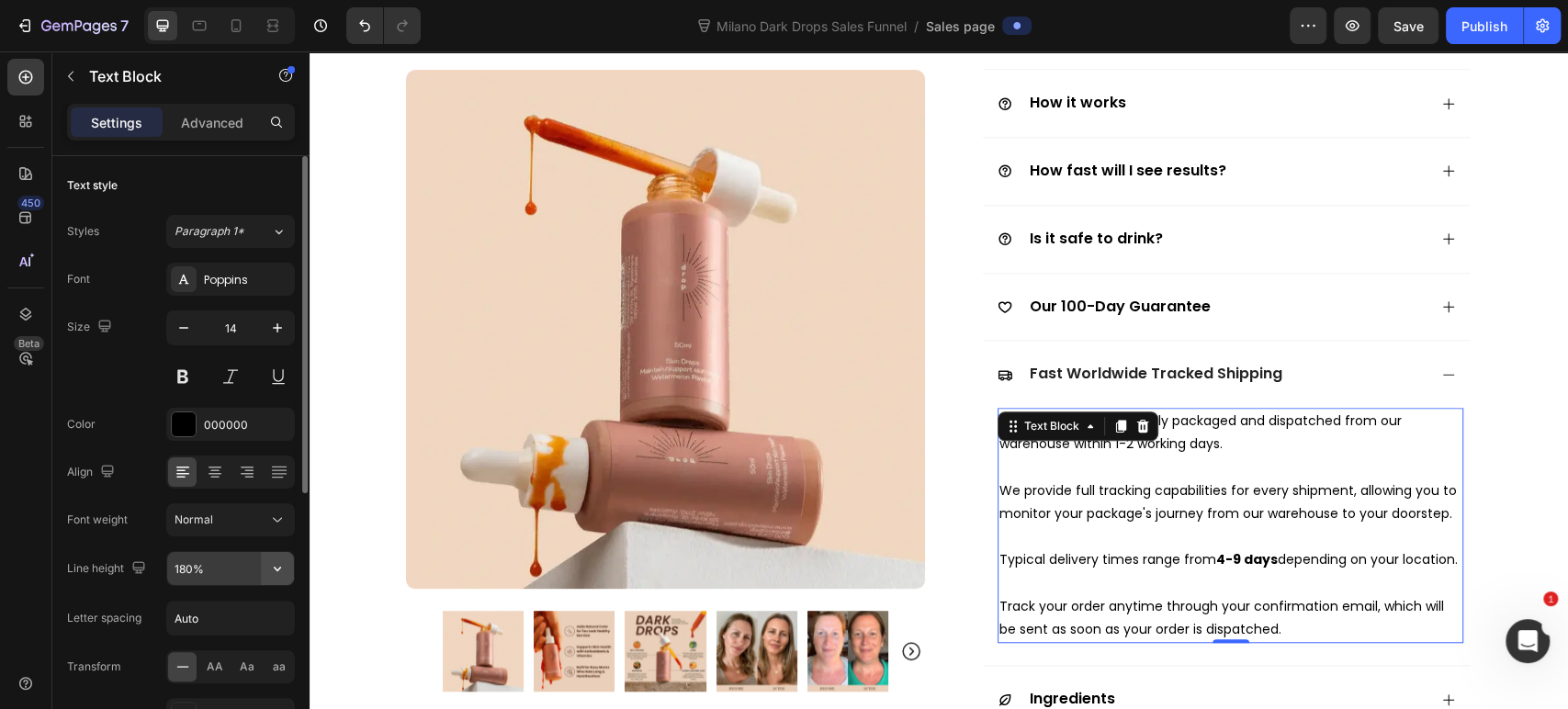 click 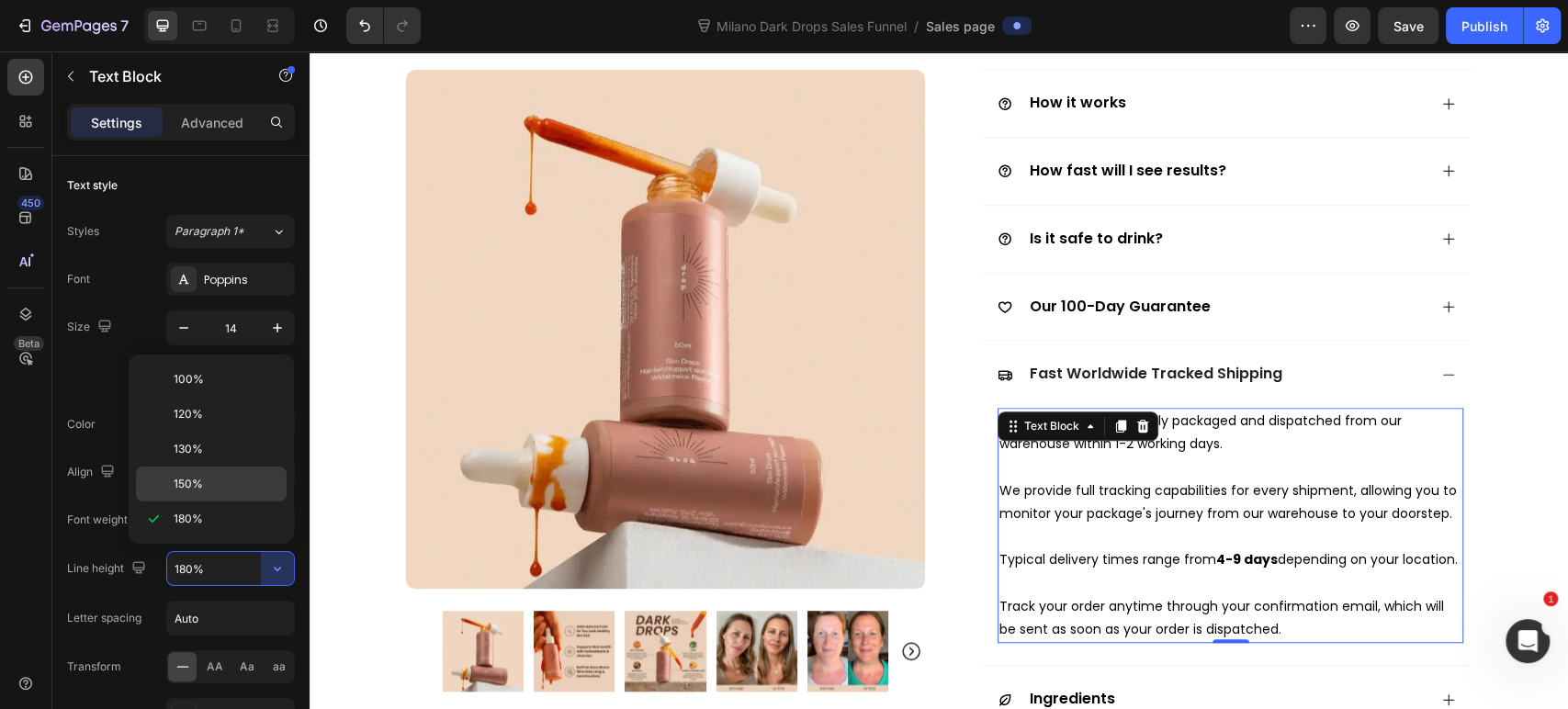 click on "150%" at bounding box center (226, 484) 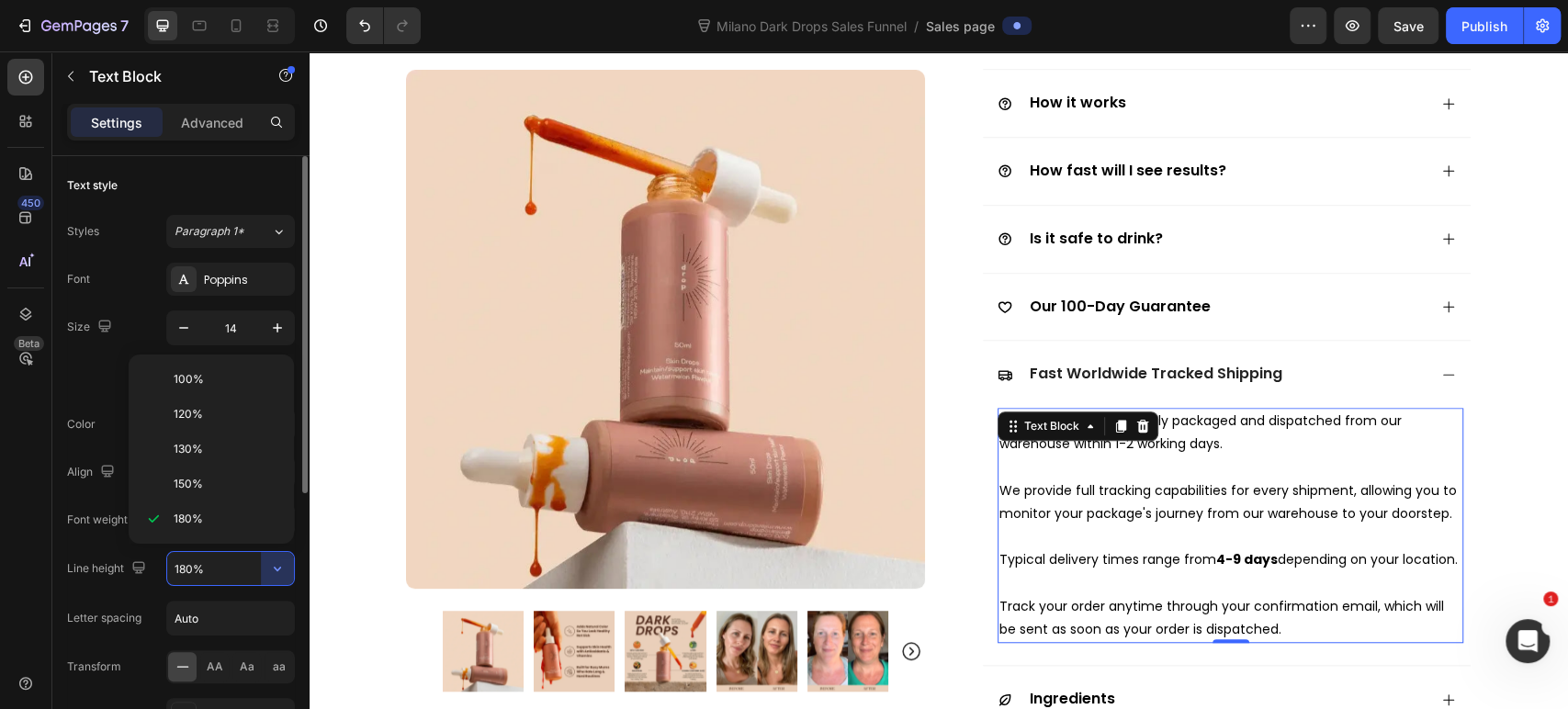 type on "150%" 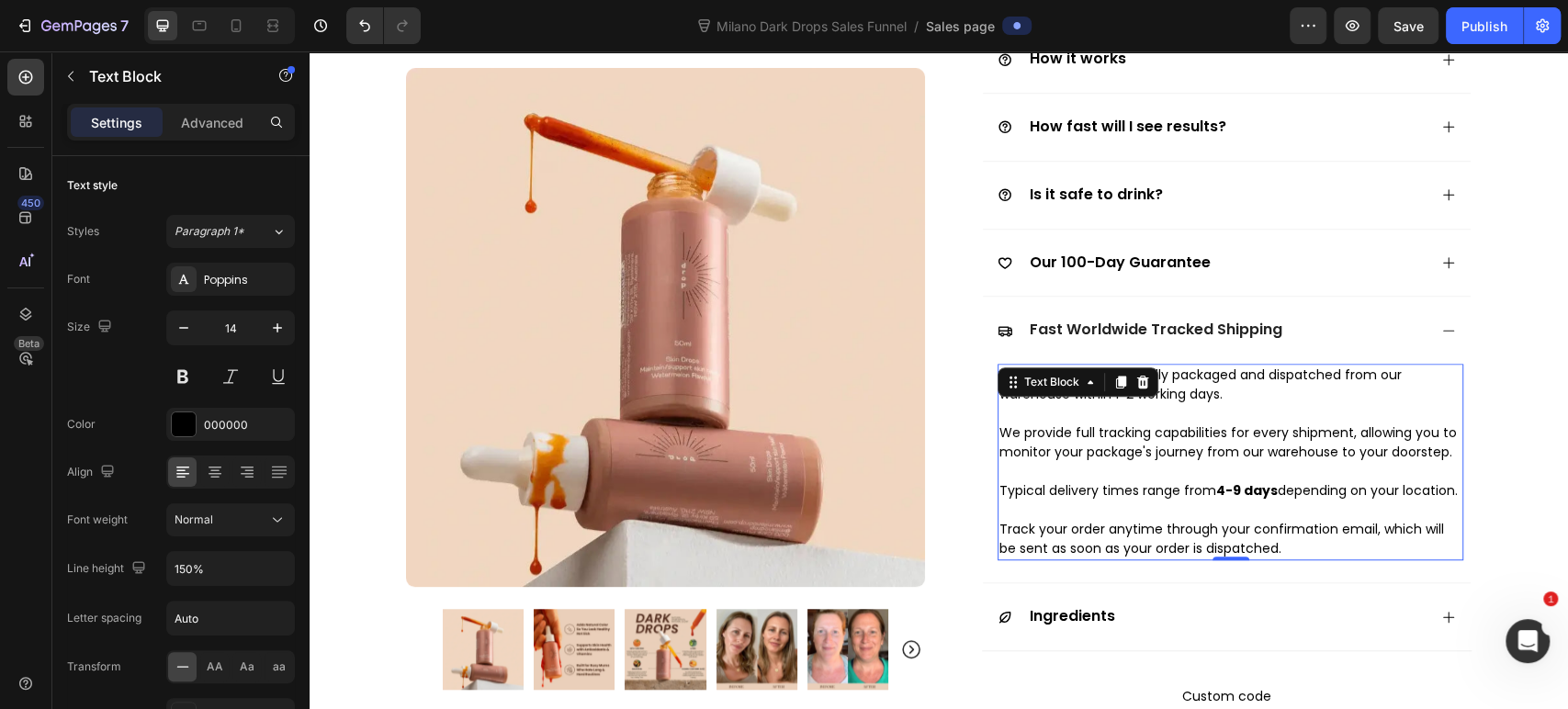 scroll, scrollTop: 816, scrollLeft: 0, axis: vertical 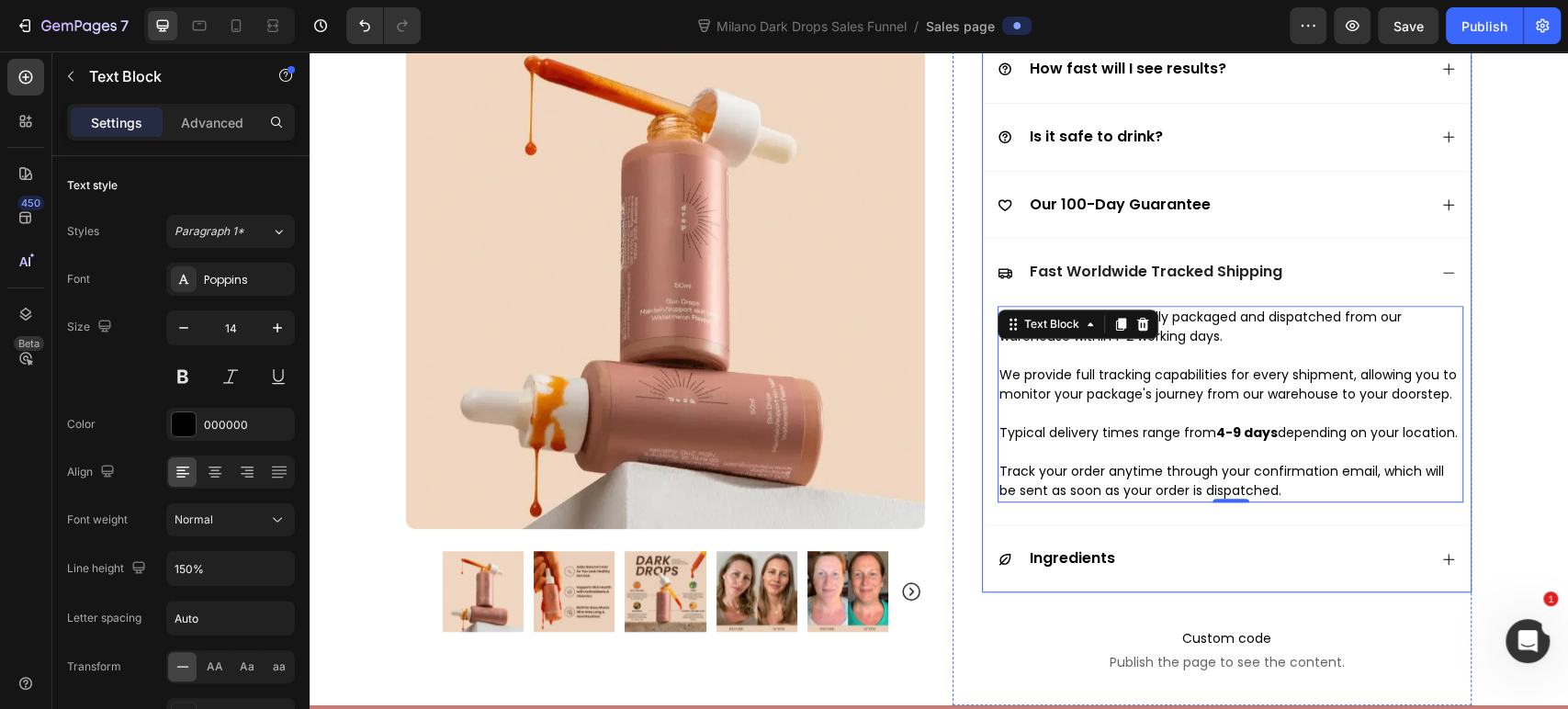 click on "Ingredients" at bounding box center (1212, 558) 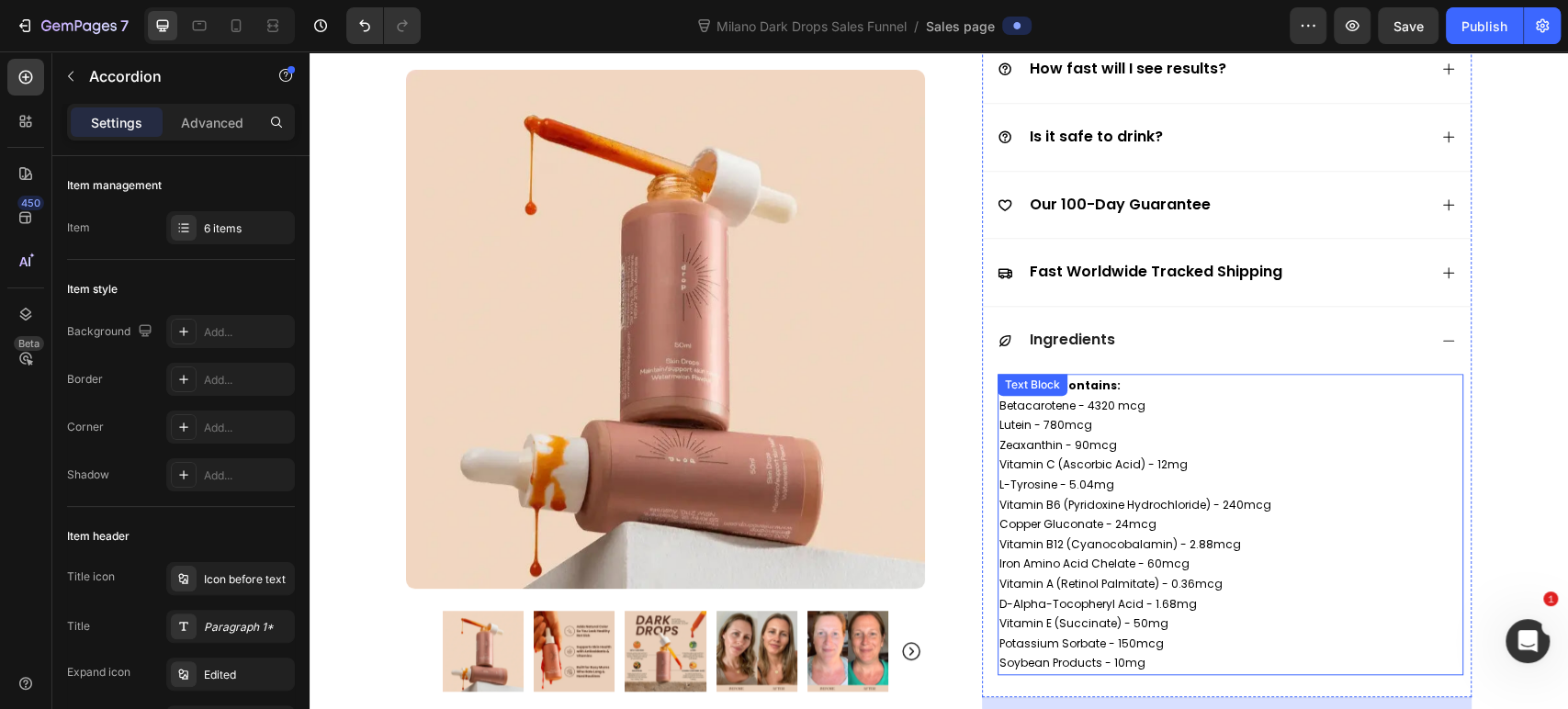 click on "Each 1 ML Contains: Betacarotene - 4320 mcg Lutein - 780mcg Zeaxanthin - 90mcg Vitamin C (Ascorbic Acid) - 12mg L-Tyrosine - 5.04mg Vitamin B6 (Pyridoxine Hydrochloride) - 240mcg Copper Gluconate - 24mcg Vitamin B12 (Cyanocobalamin) - 2.88mcg Iron Amino Acid Chelate - 60mcg Vitamin A (Retinol Palmitate) - 0.36mcg D-Alpha-Tocopheryl Acid - 1.68mg Vitamin E (Succinate) - 50mg Potassium Sorbate - 150mcg Soybean Products - 10mg" at bounding box center (1230, 524) 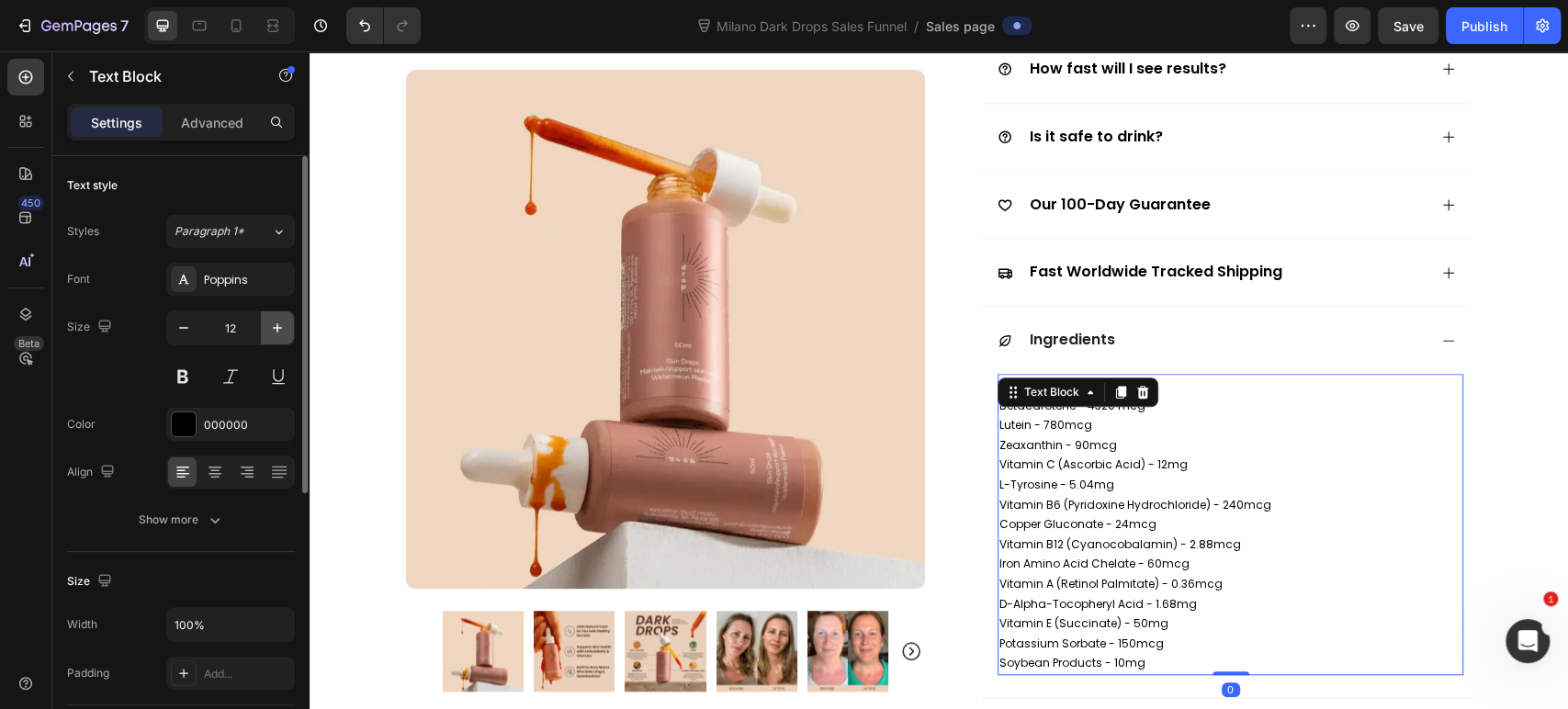 click at bounding box center (277, 328) 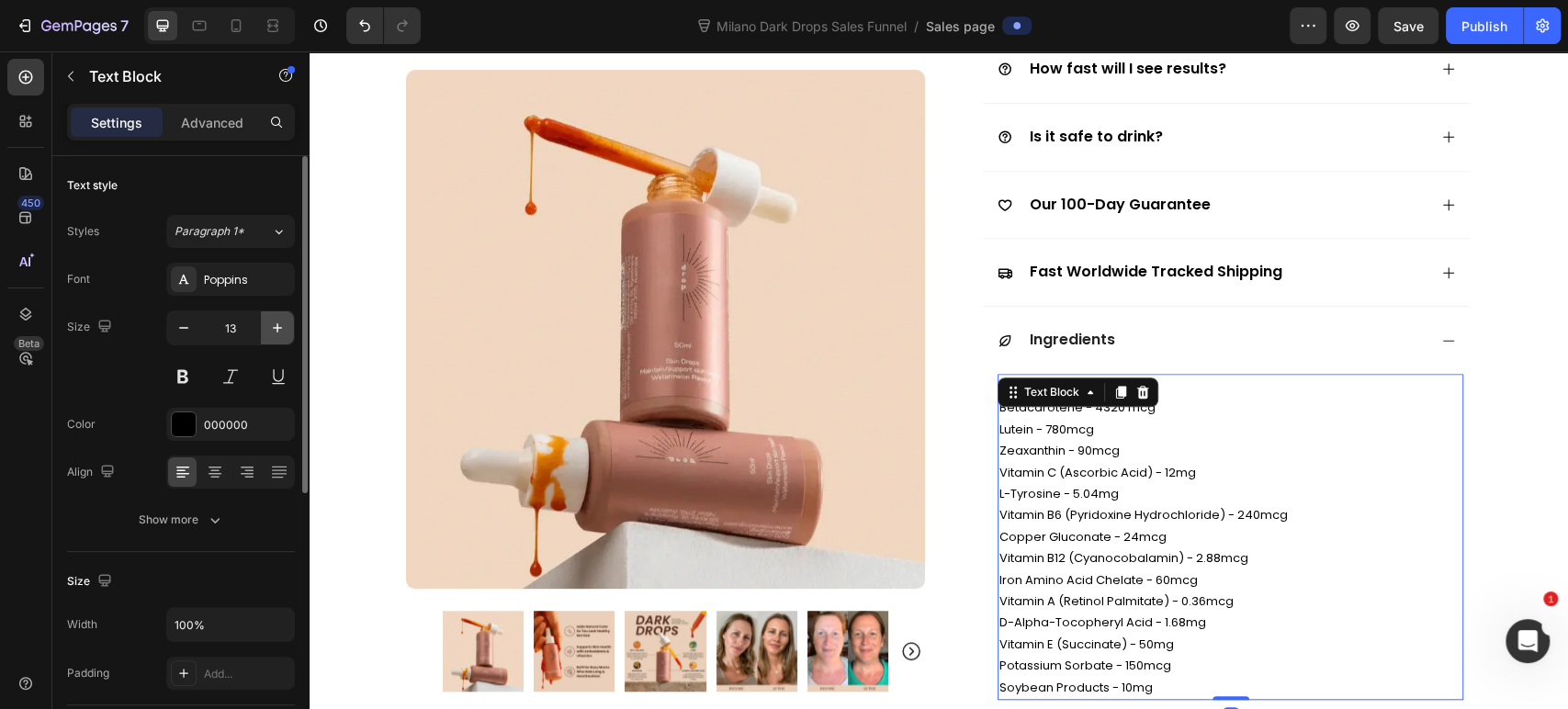 click at bounding box center [277, 328] 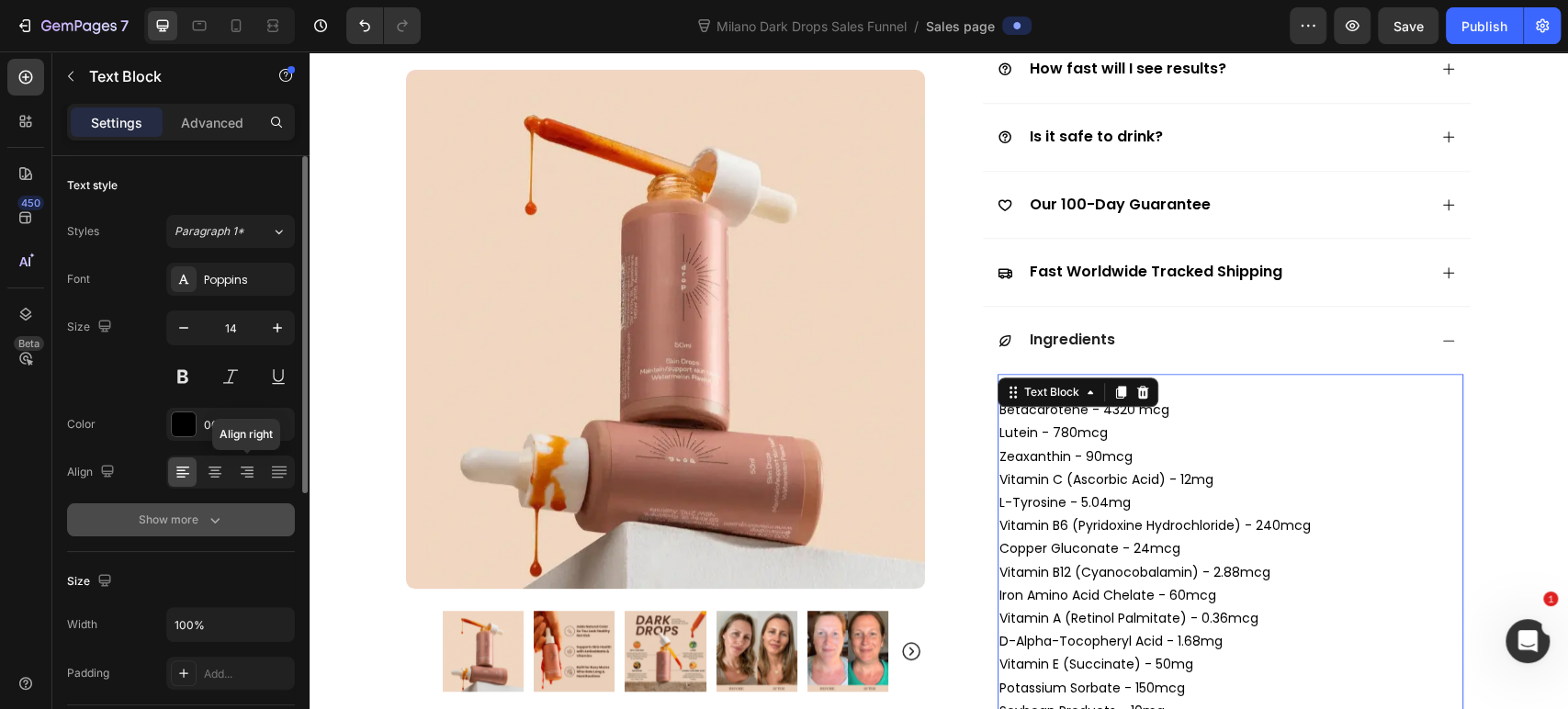 click on "Show more" at bounding box center (181, 520) 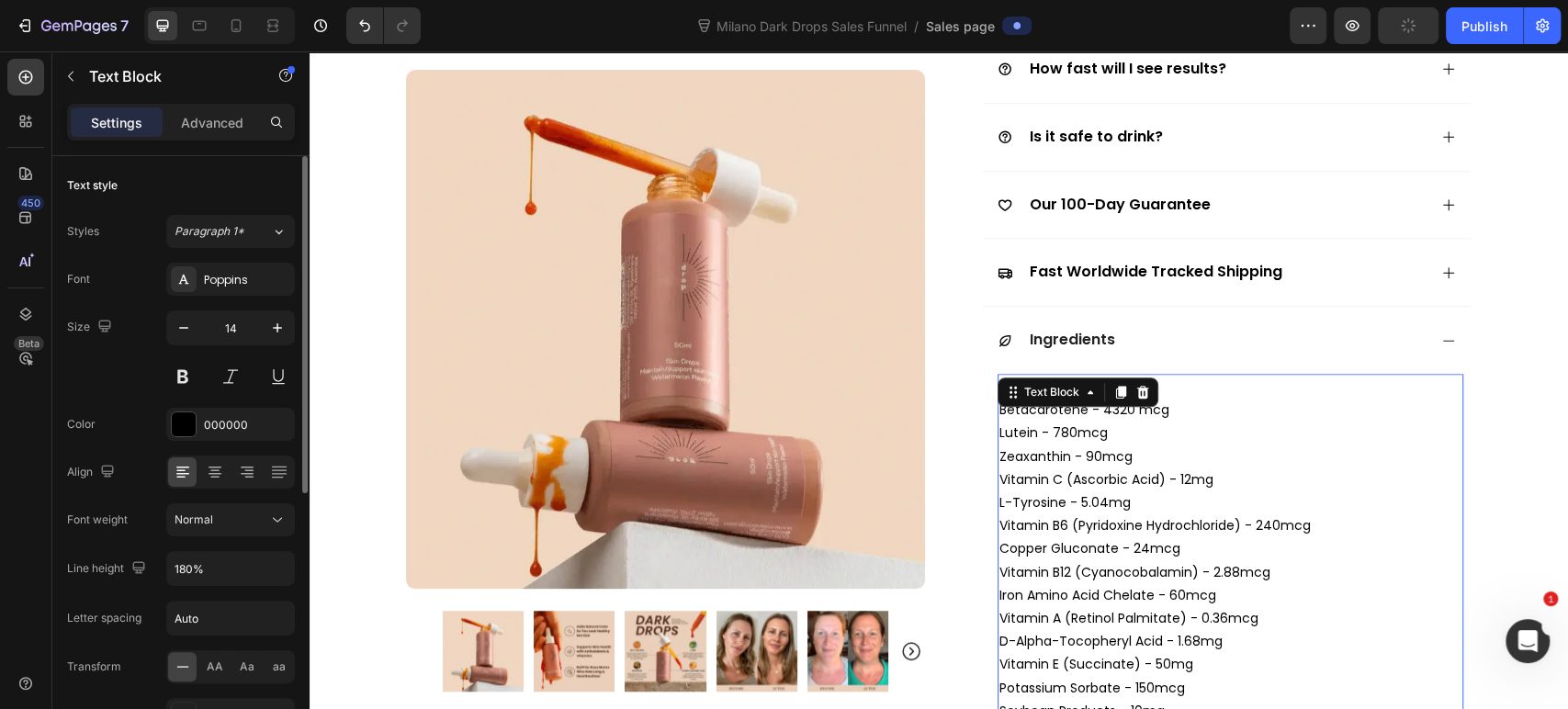 scroll, scrollTop: 102, scrollLeft: 0, axis: vertical 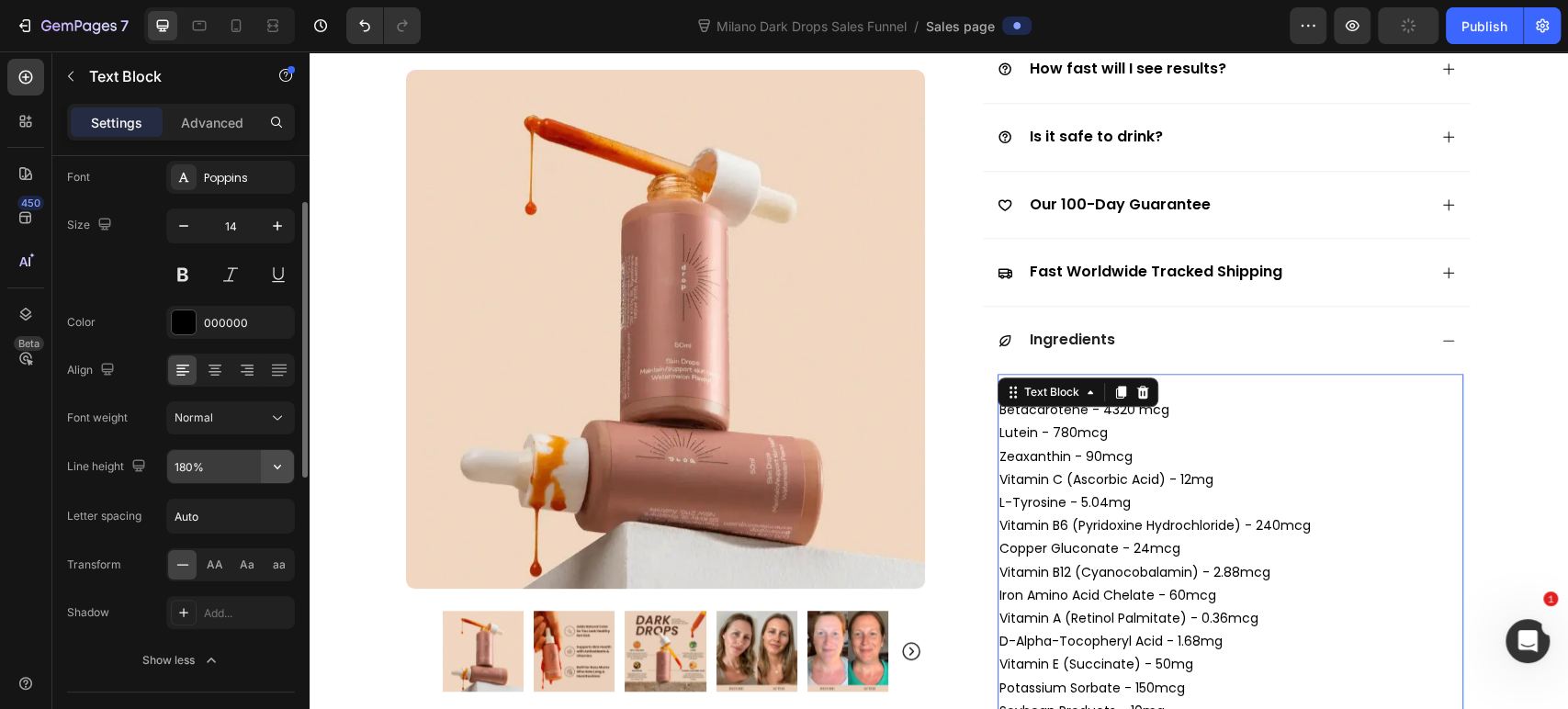 click 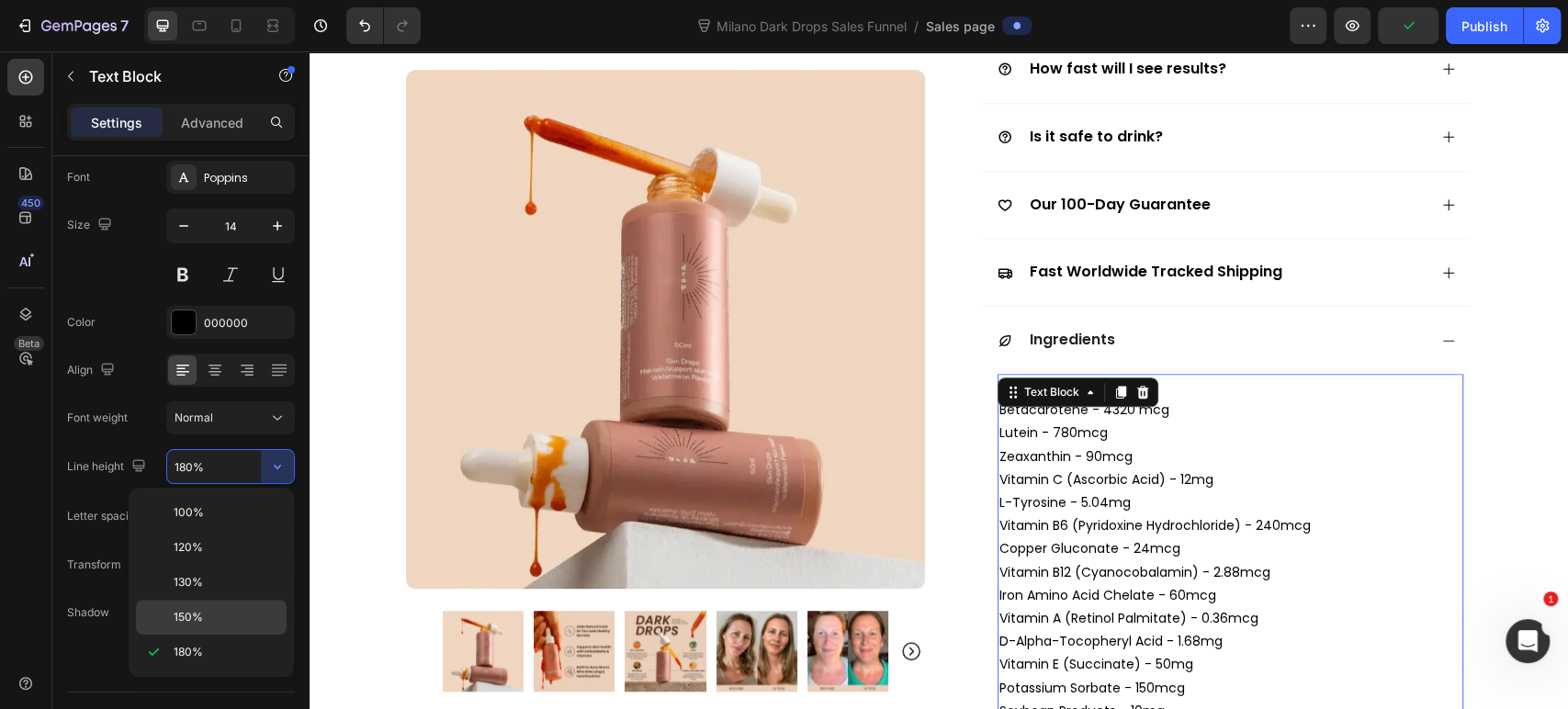 click on "150%" at bounding box center [226, 617] 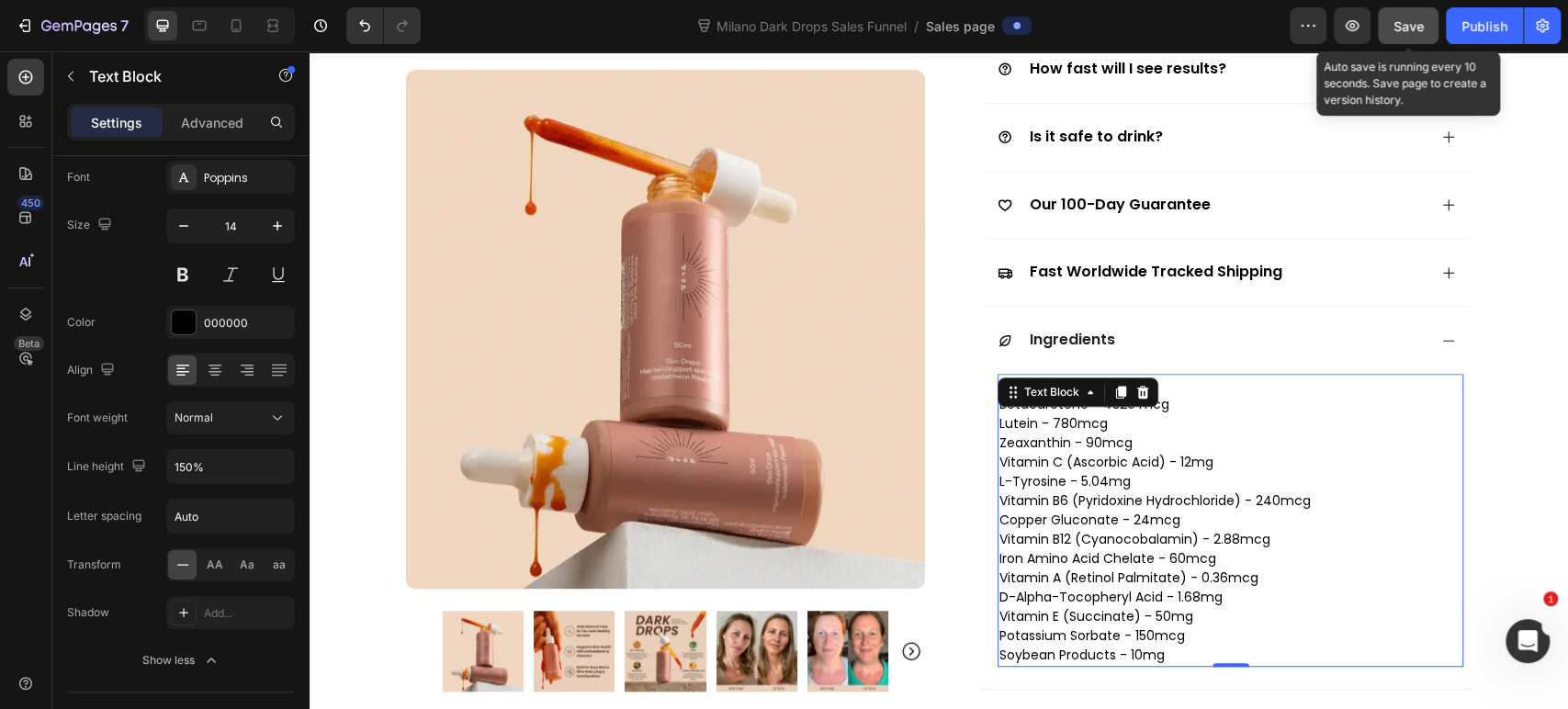 click on "Save" at bounding box center (1408, 26) 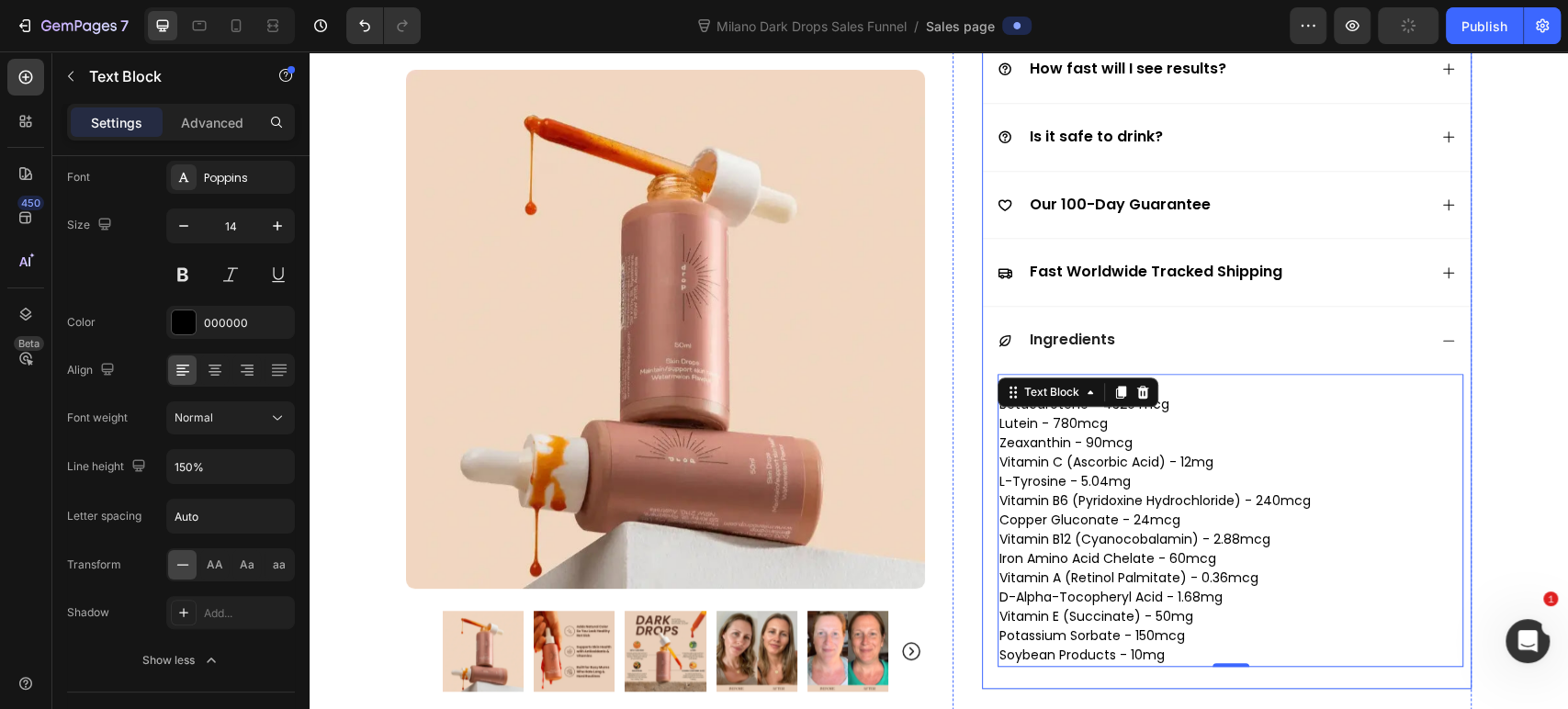 click on "Ingredients" at bounding box center [1212, 340] 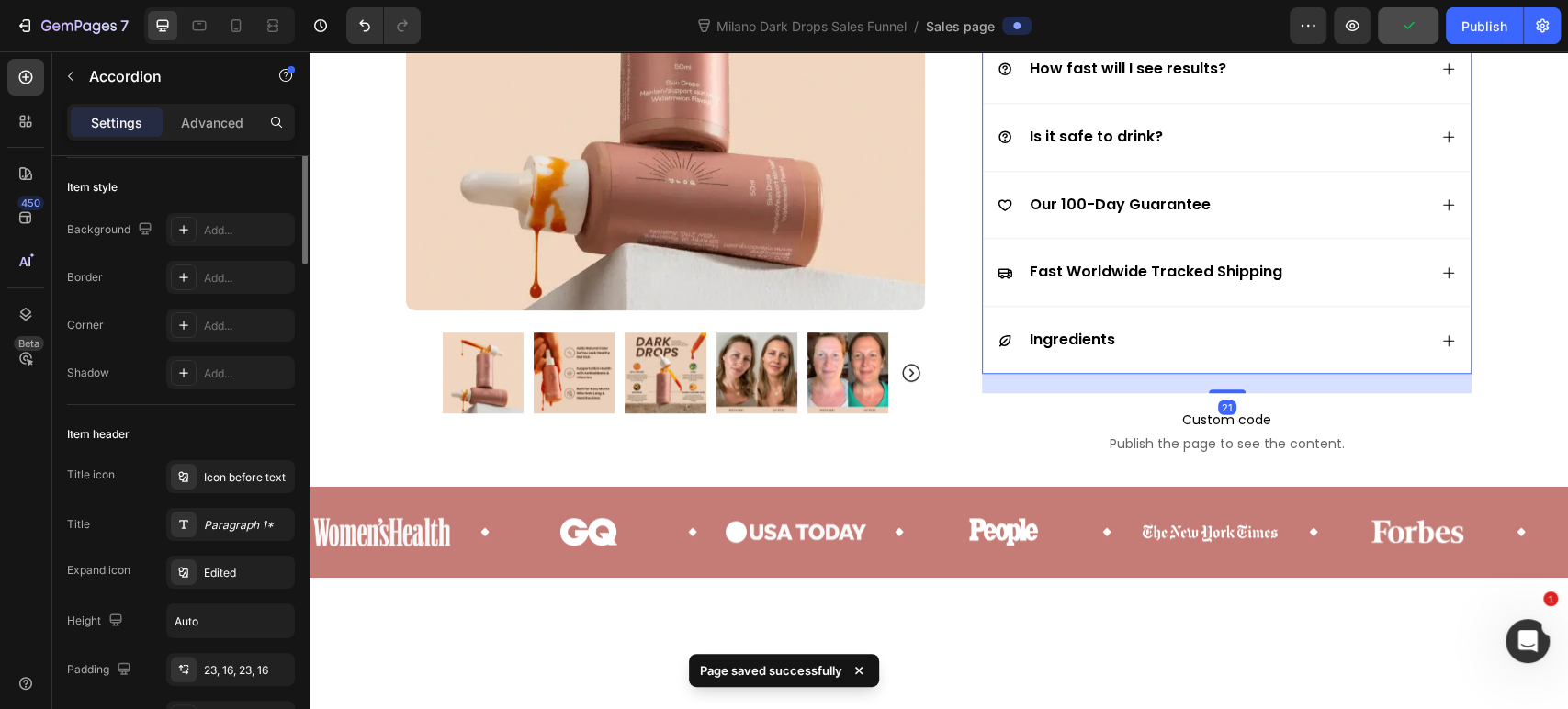 scroll, scrollTop: 0, scrollLeft: 0, axis: both 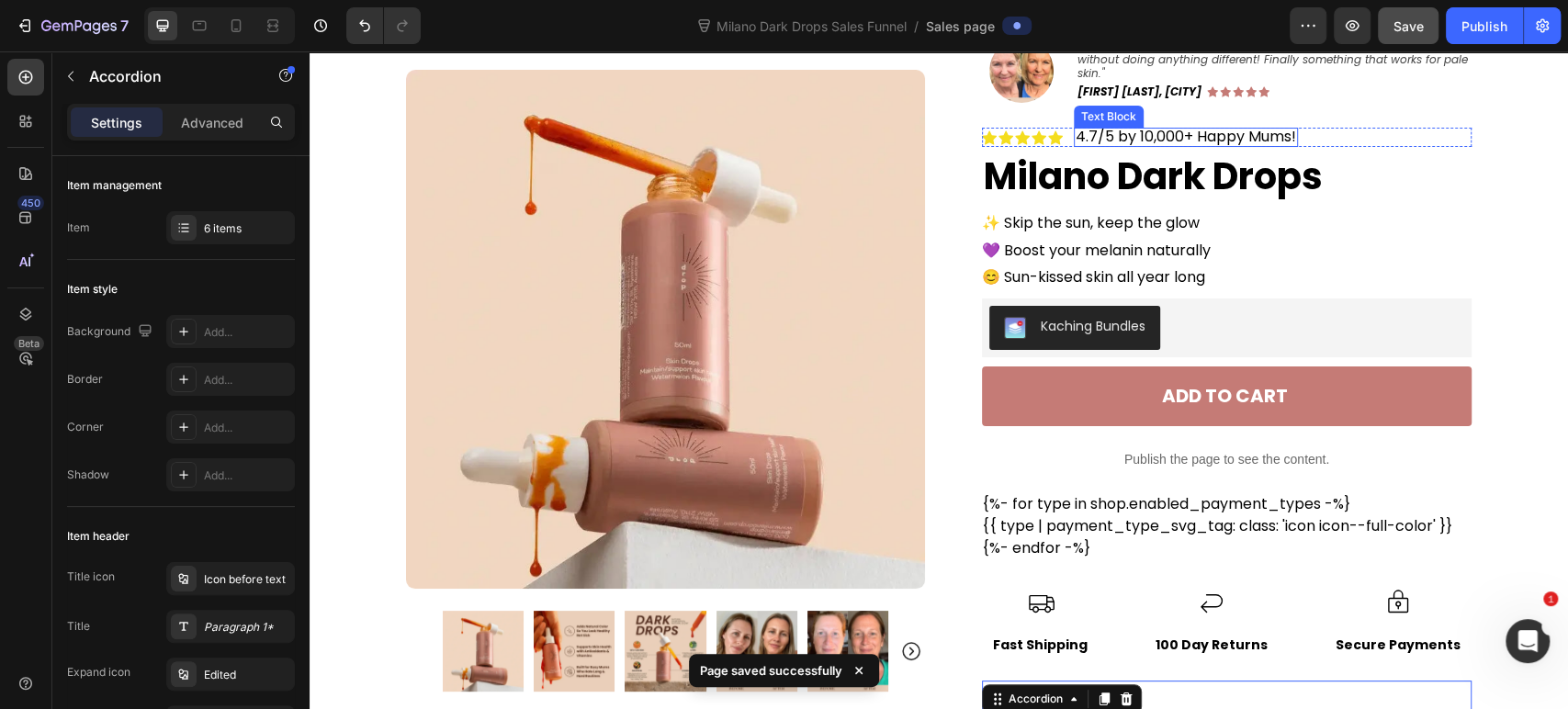 click on "4.7/5 by 10,000+ Happy Mums!" at bounding box center (1186, 136) 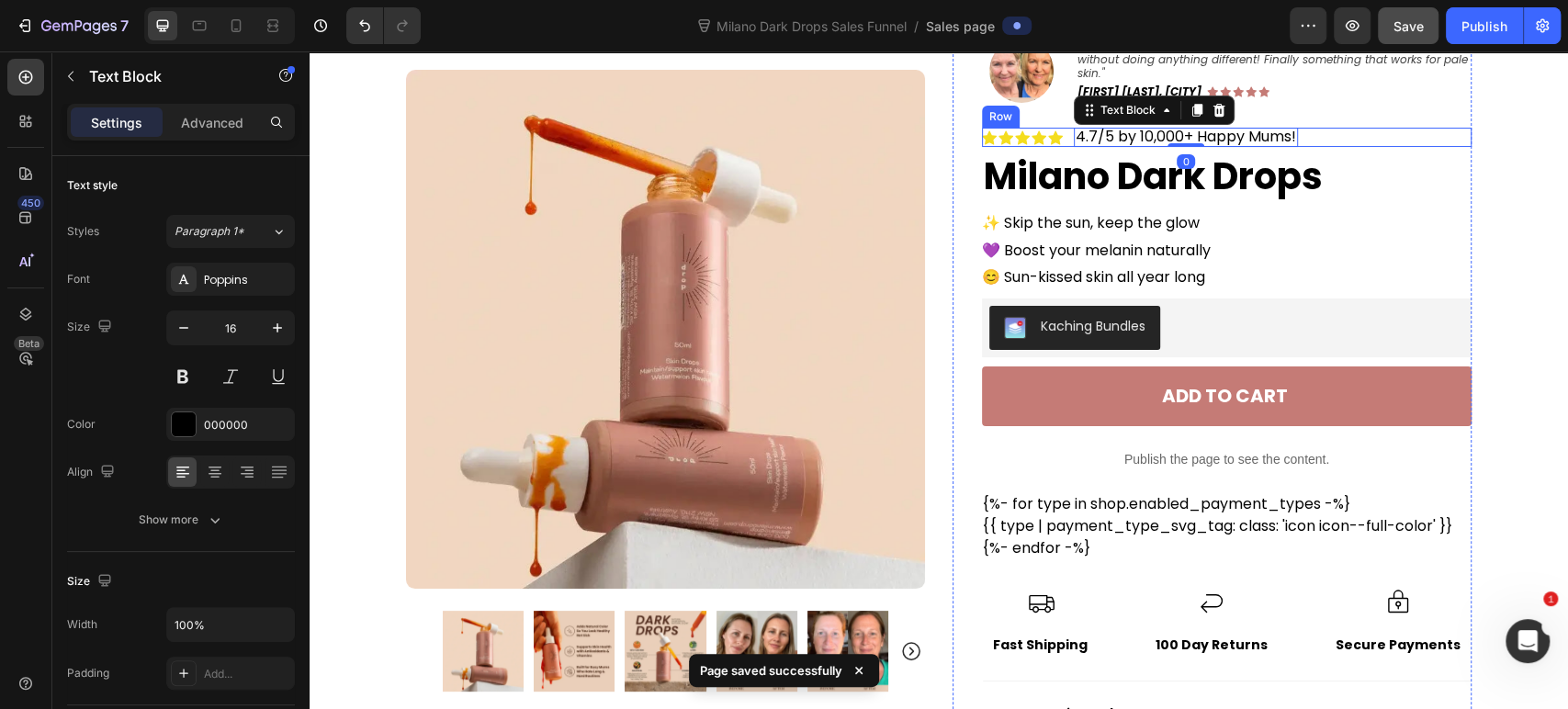 click on "Icon Icon Icon Icon Icon Icon List 4.7/5 by 10,000+ Happy Mums! Text Block   0 Row" at bounding box center [1226, 137] 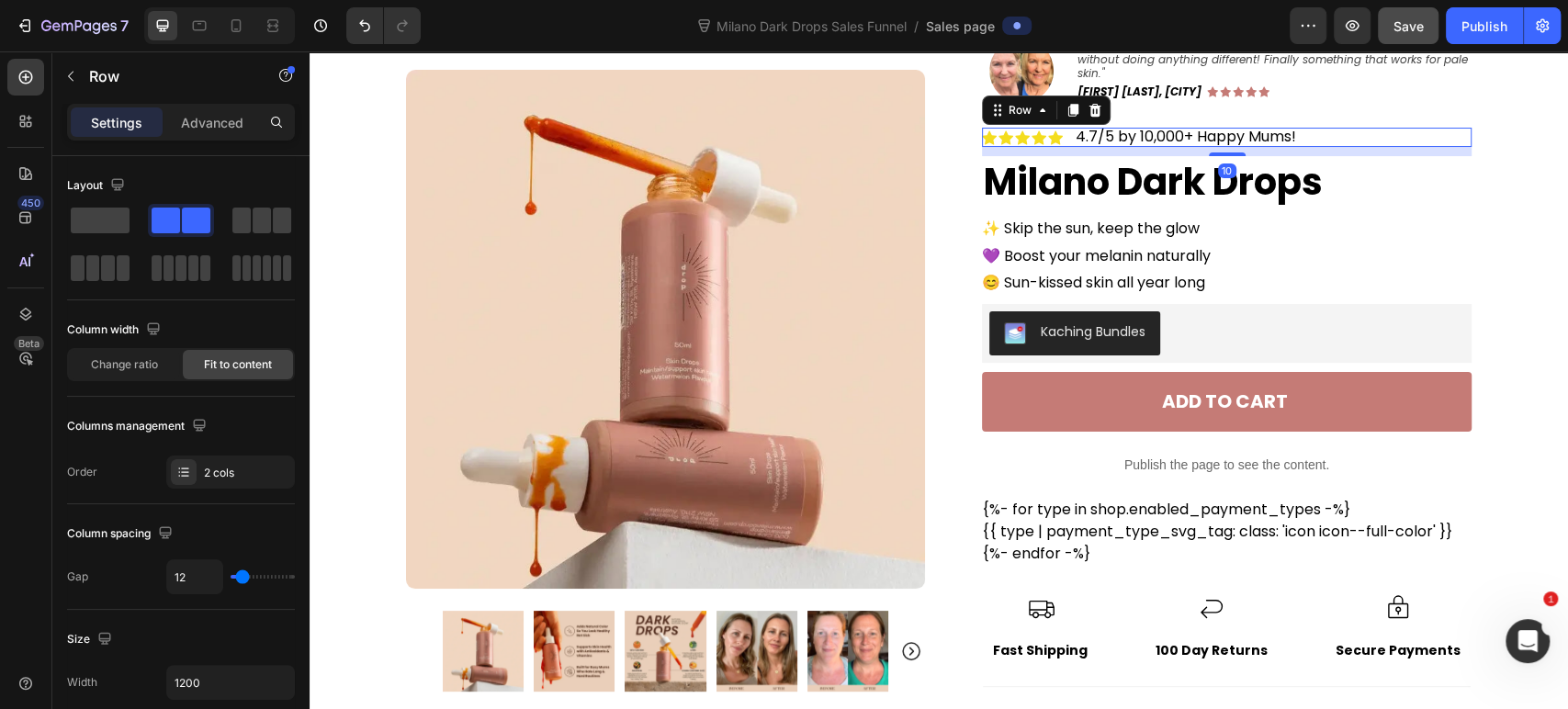 drag, startPoint x: 1225, startPoint y: 149, endPoint x: 1238, endPoint y: 154, distance: 13.928388 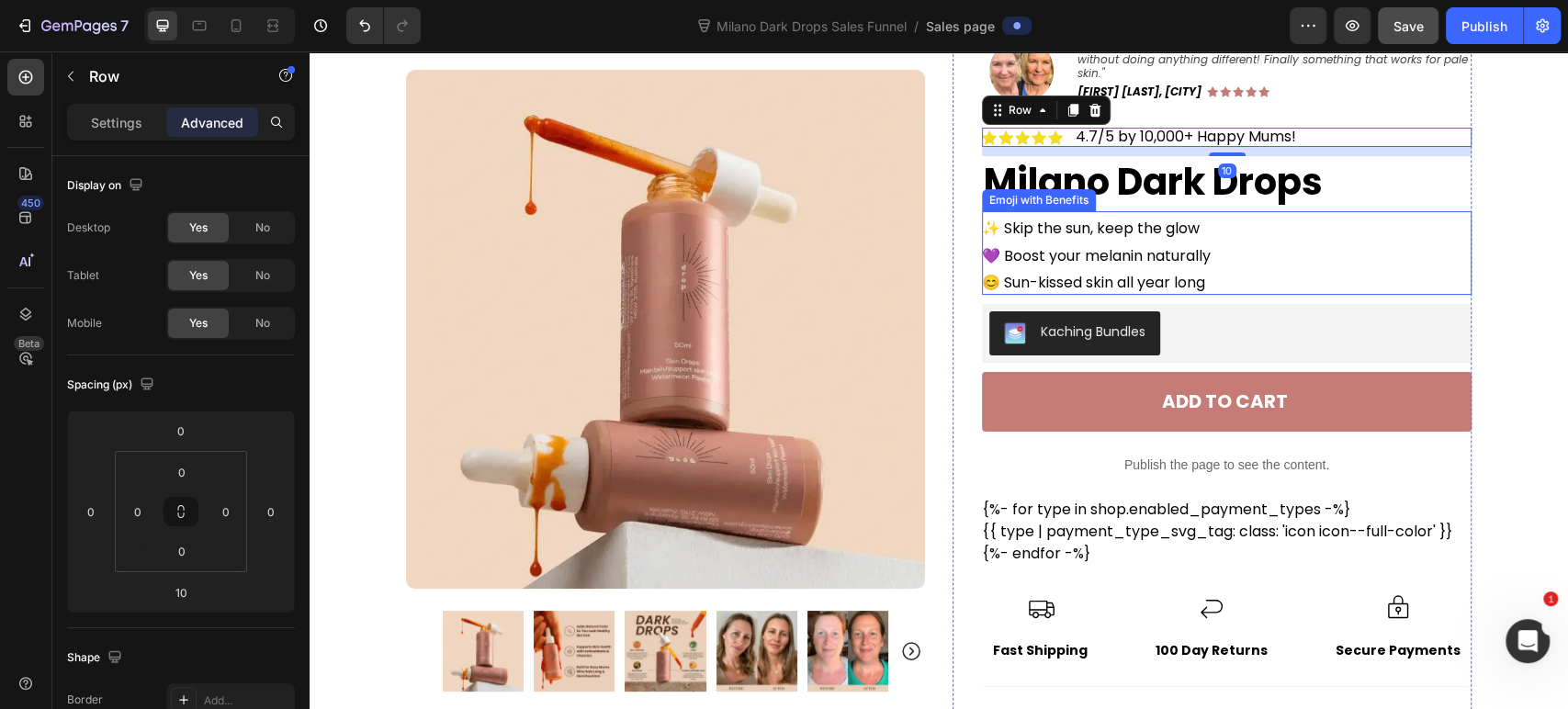 click on "✨ Skip the sun, keep the glow" at bounding box center (1226, 229) 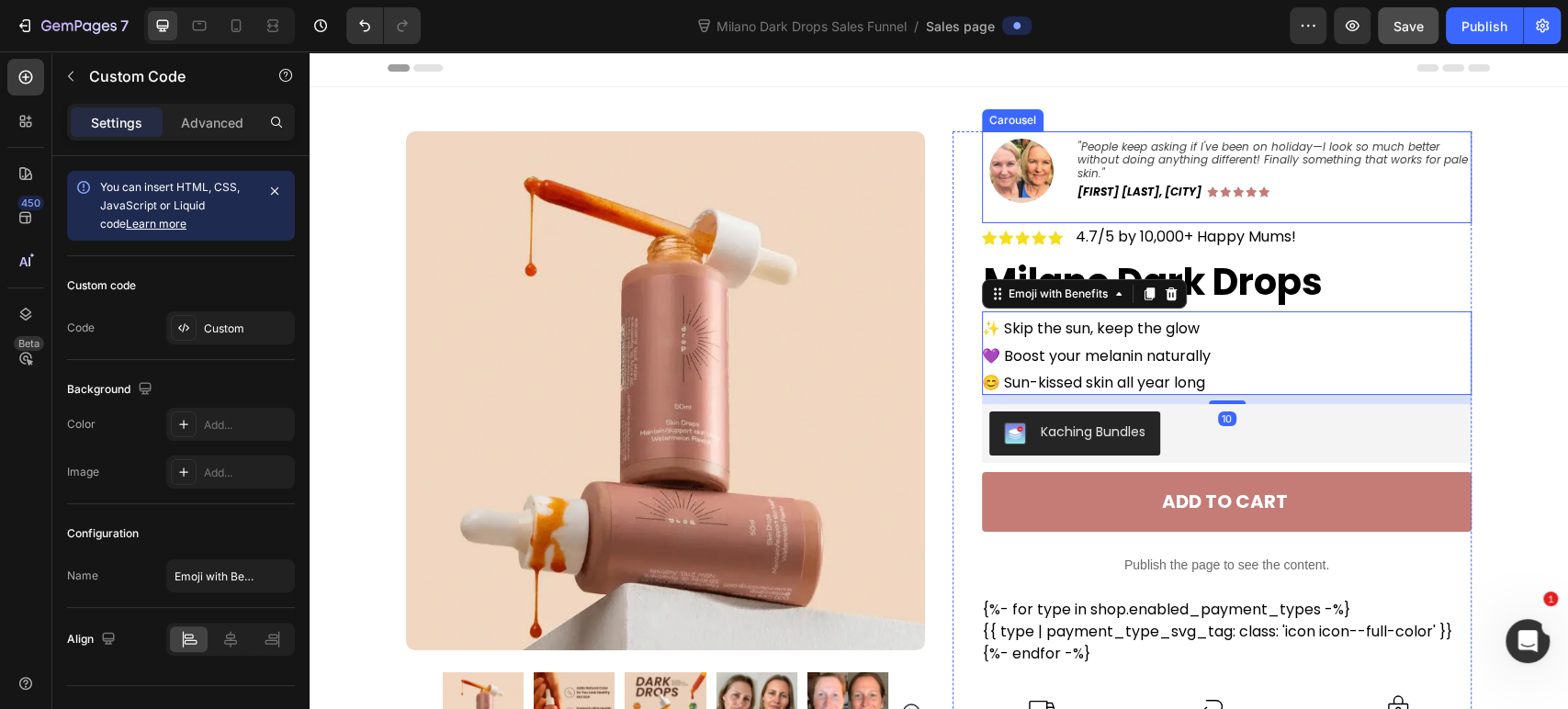 scroll, scrollTop: 0, scrollLeft: 0, axis: both 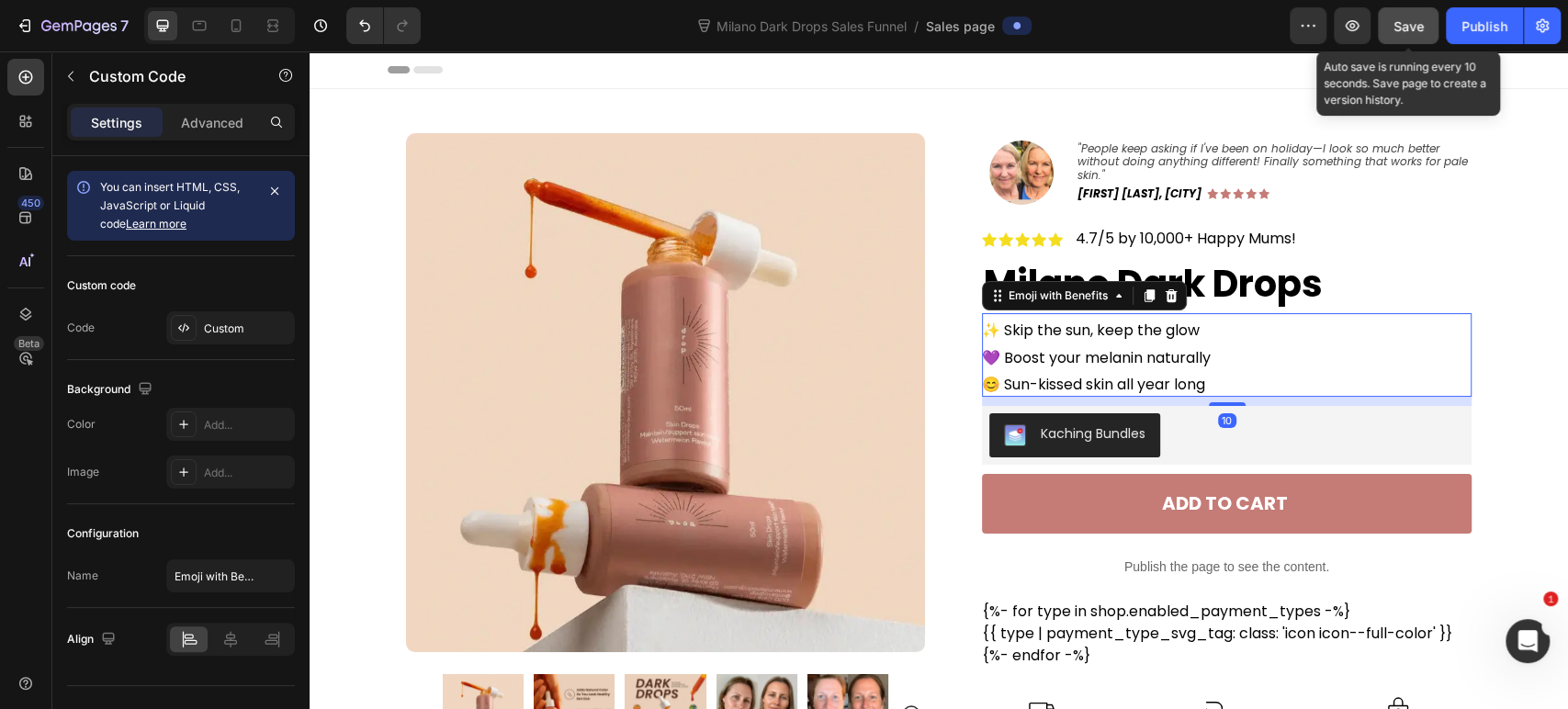 click on "Save" 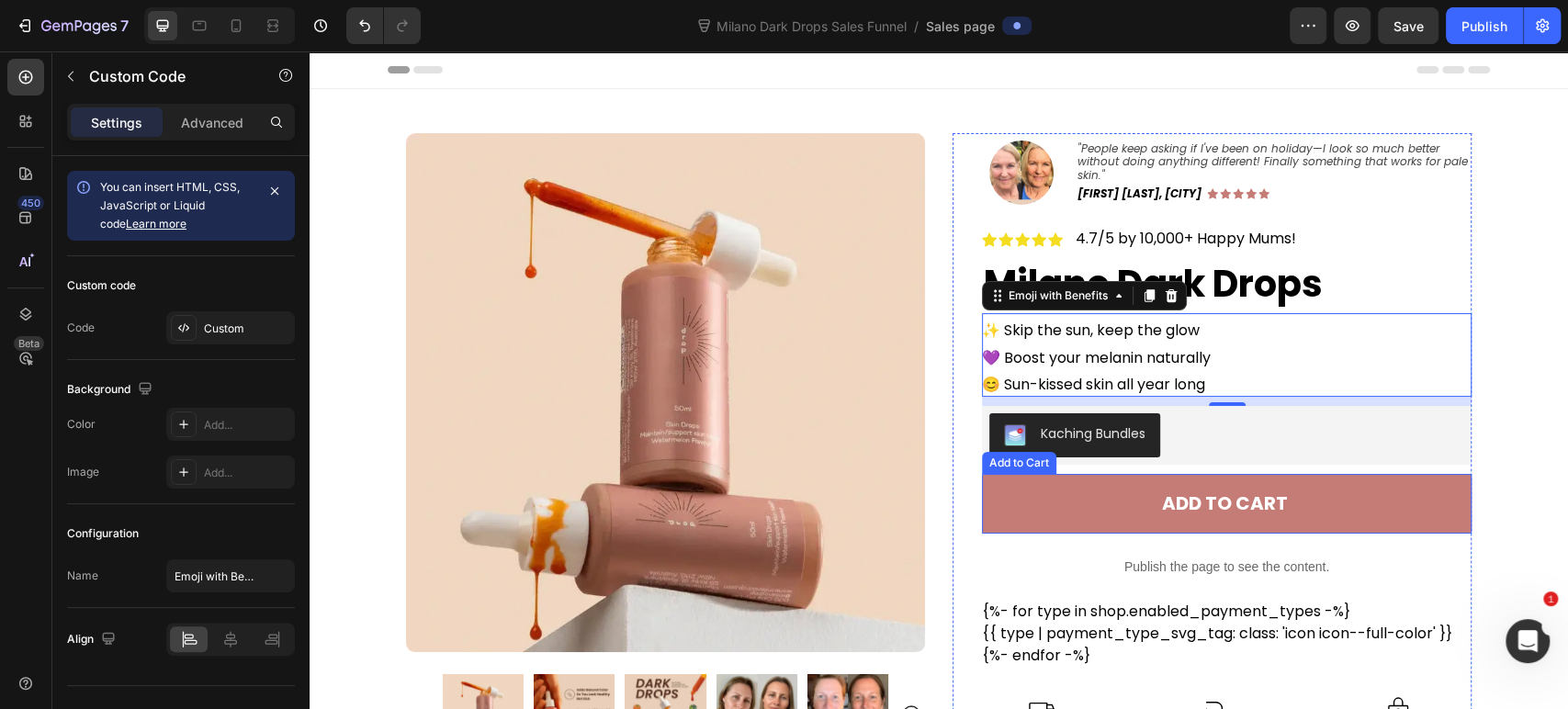 click on "Add to cart" at bounding box center (1226, 503) 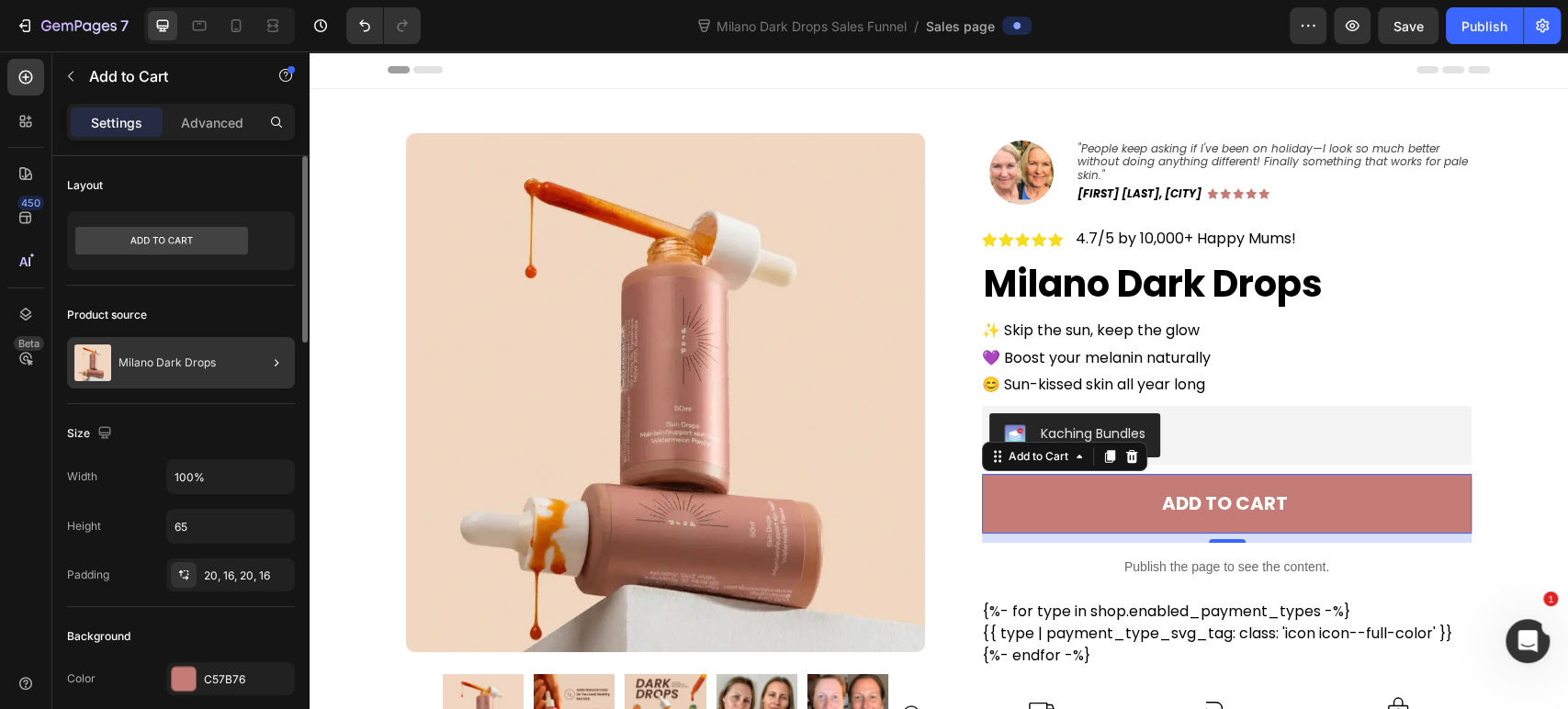 click 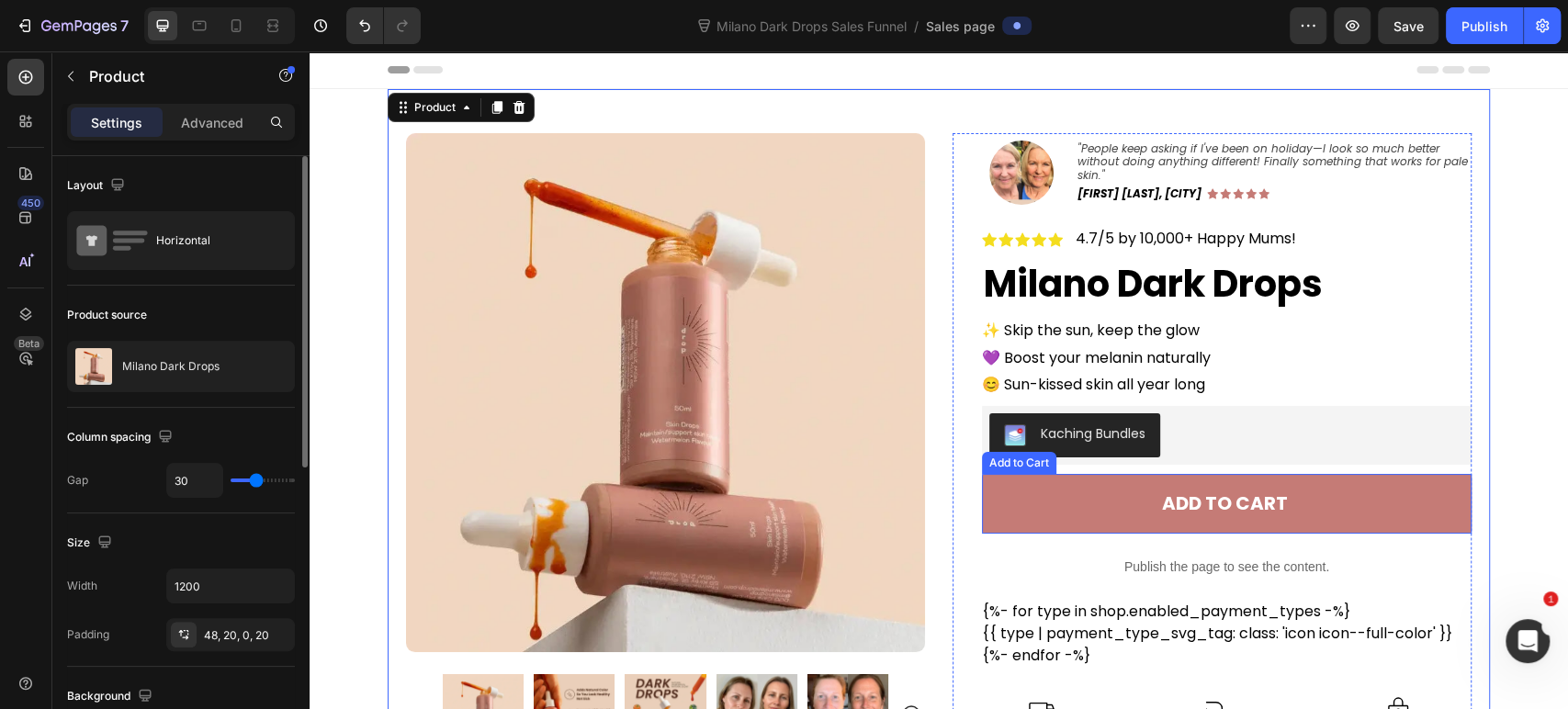 click on "Add to cart" at bounding box center (1226, 503) 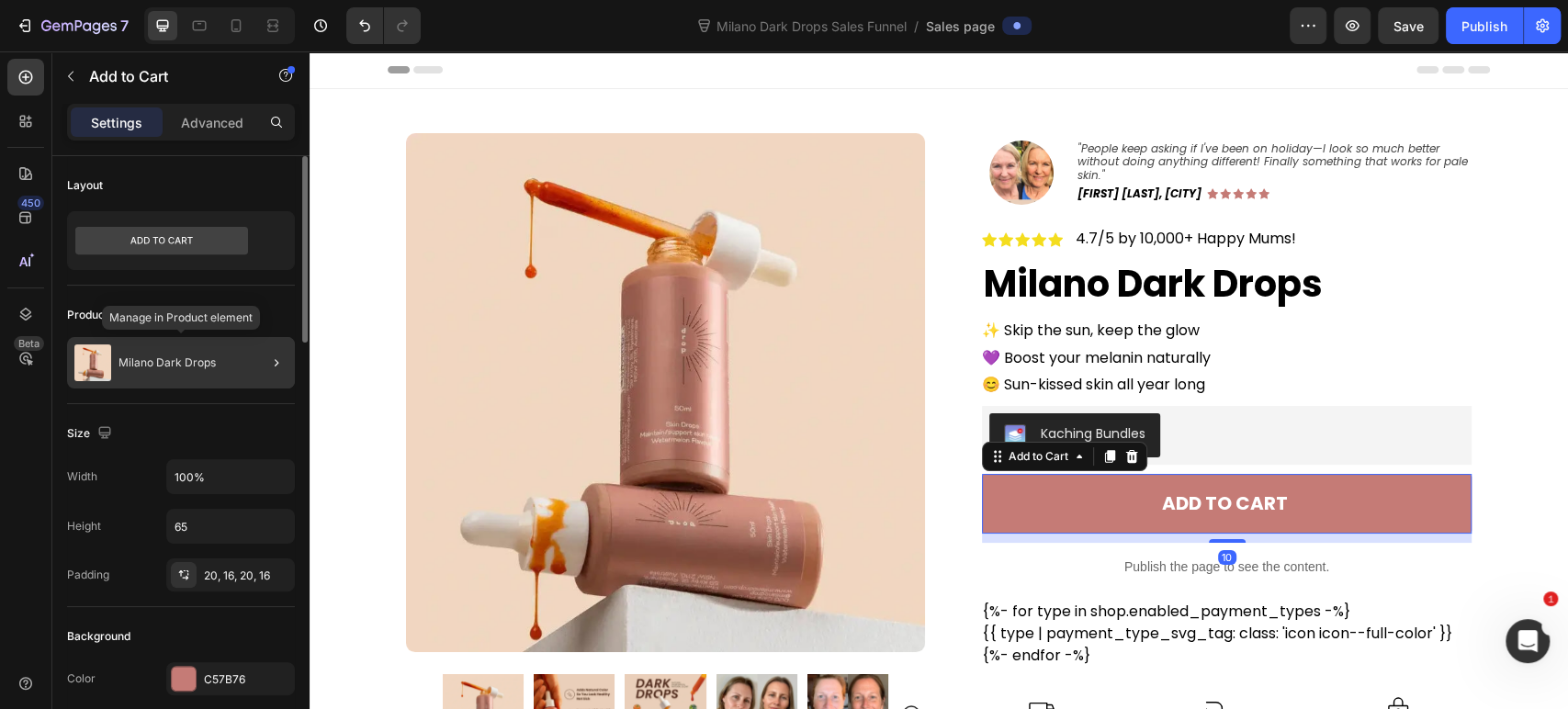 scroll, scrollTop: 102, scrollLeft: 0, axis: vertical 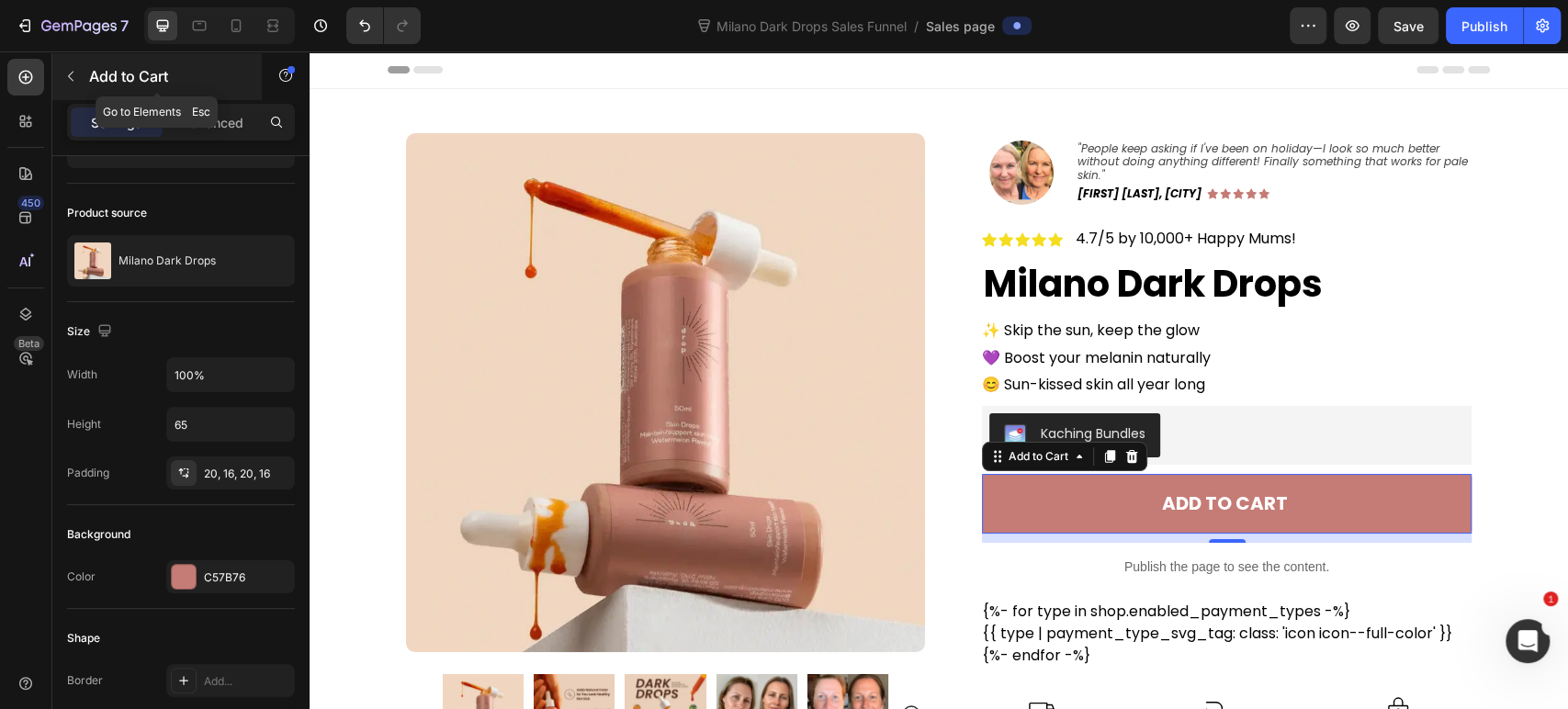 click 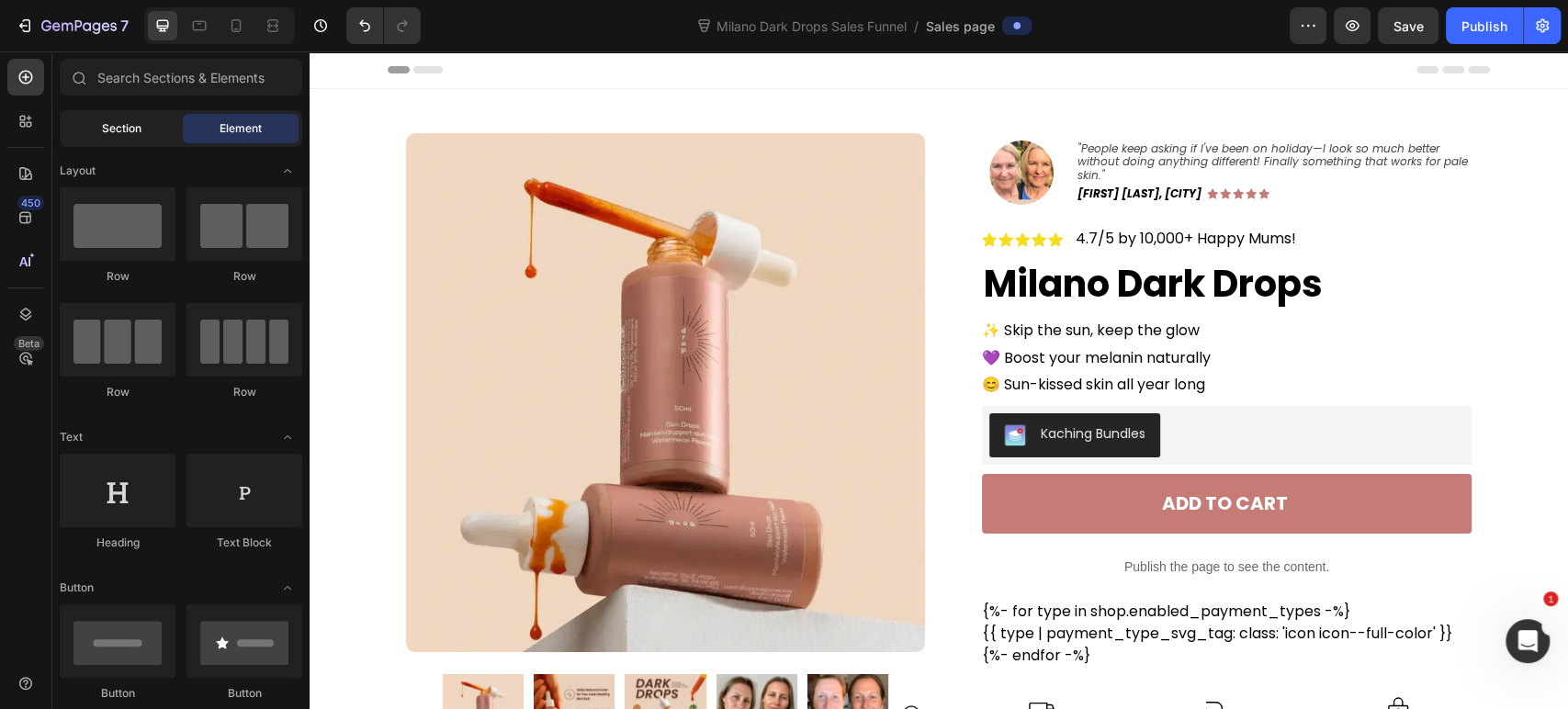 click on "Section" 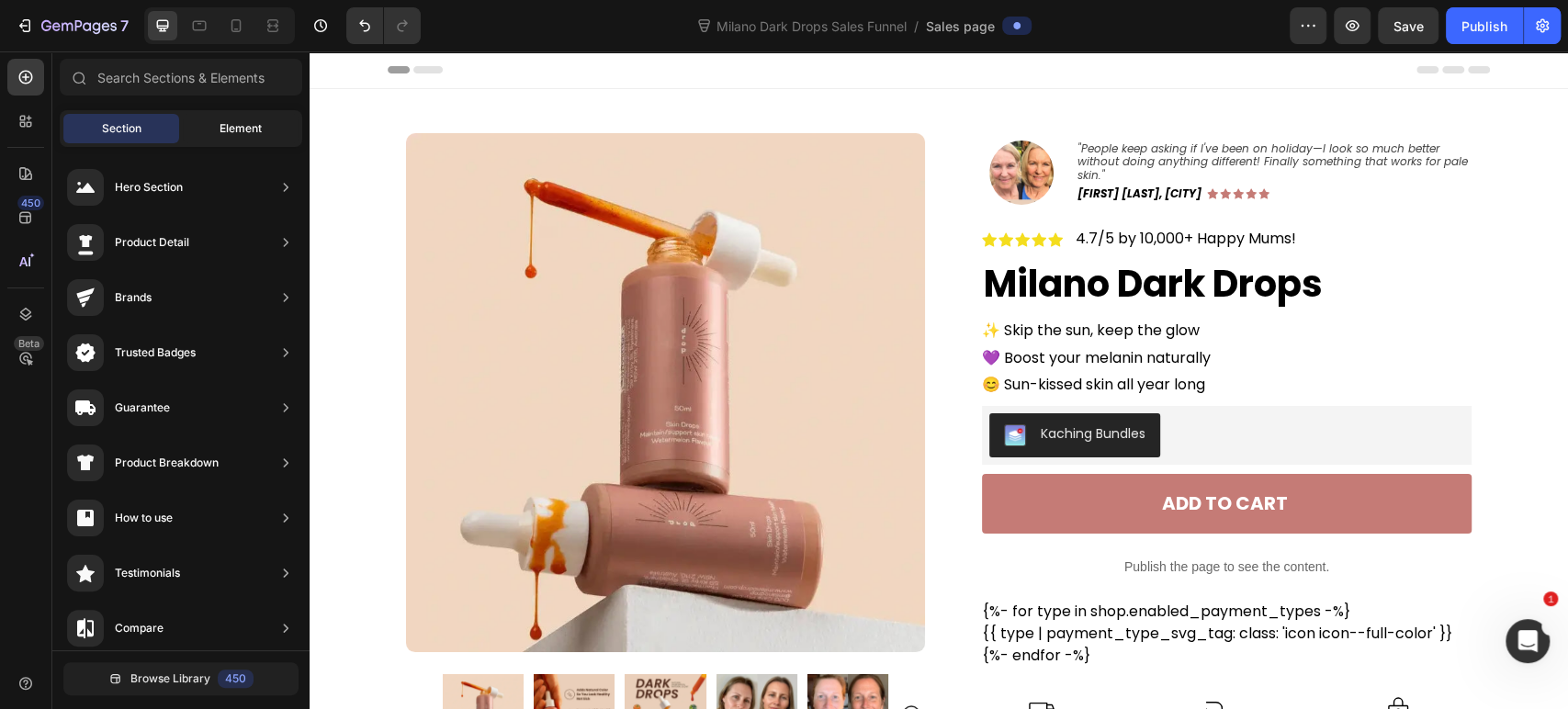 click on "Element" at bounding box center (241, 129) 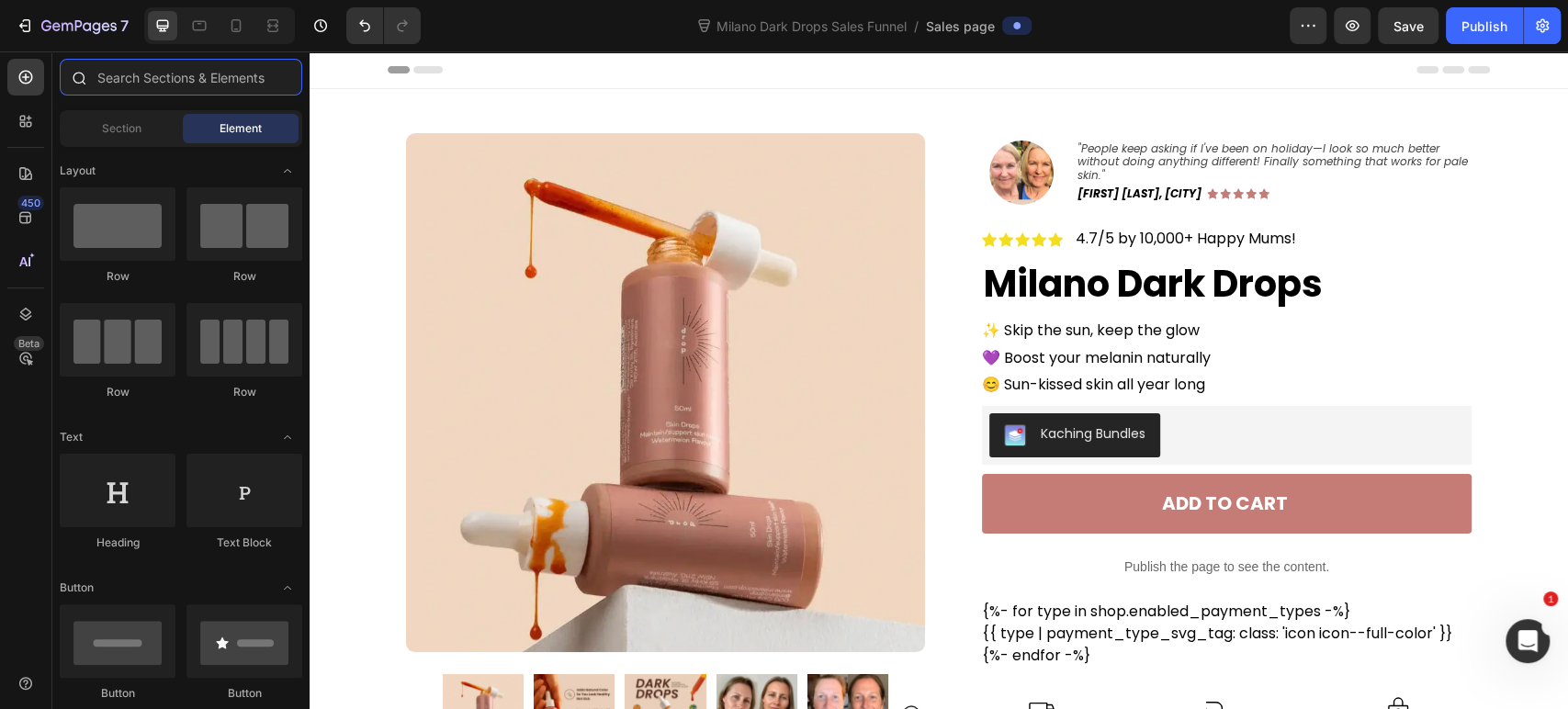 click at bounding box center (181, 77) 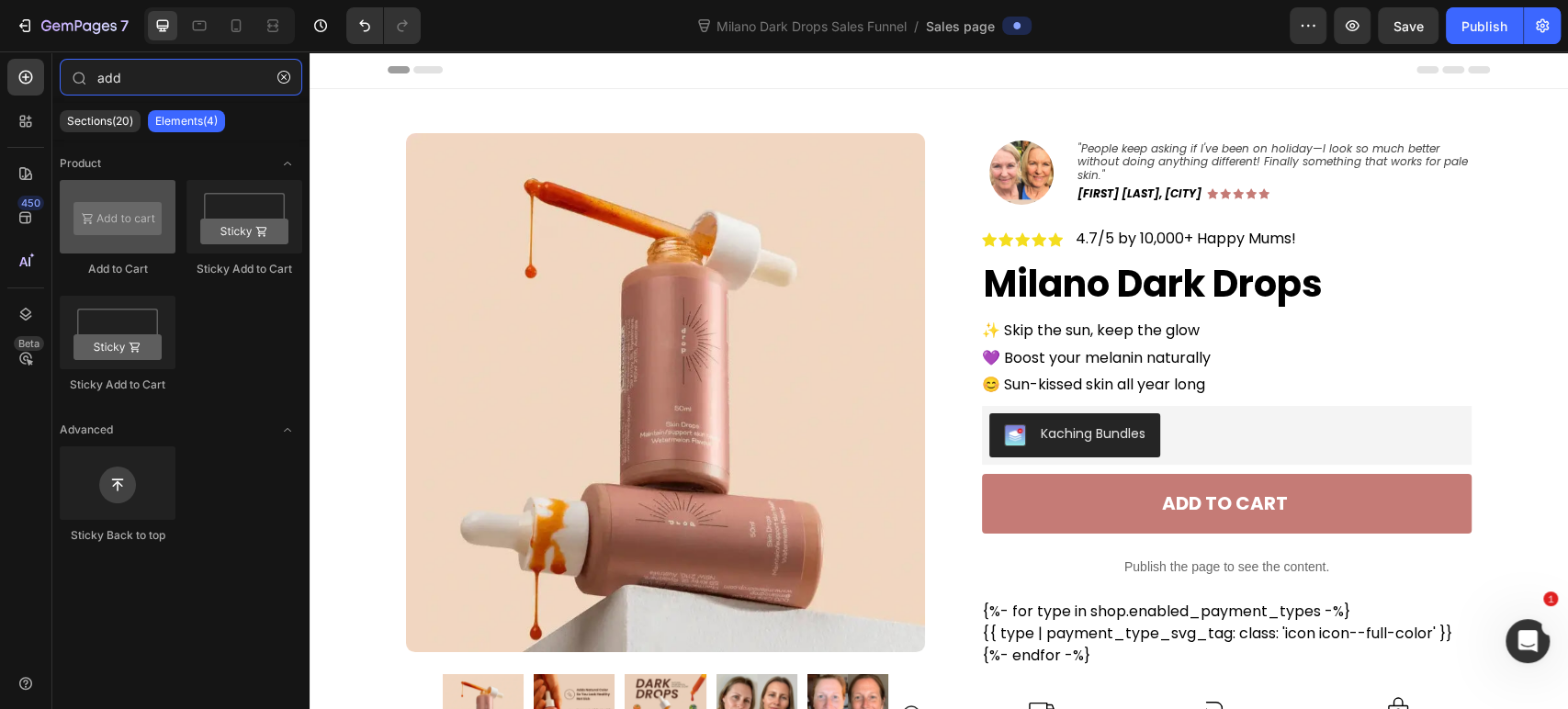 type on "add" 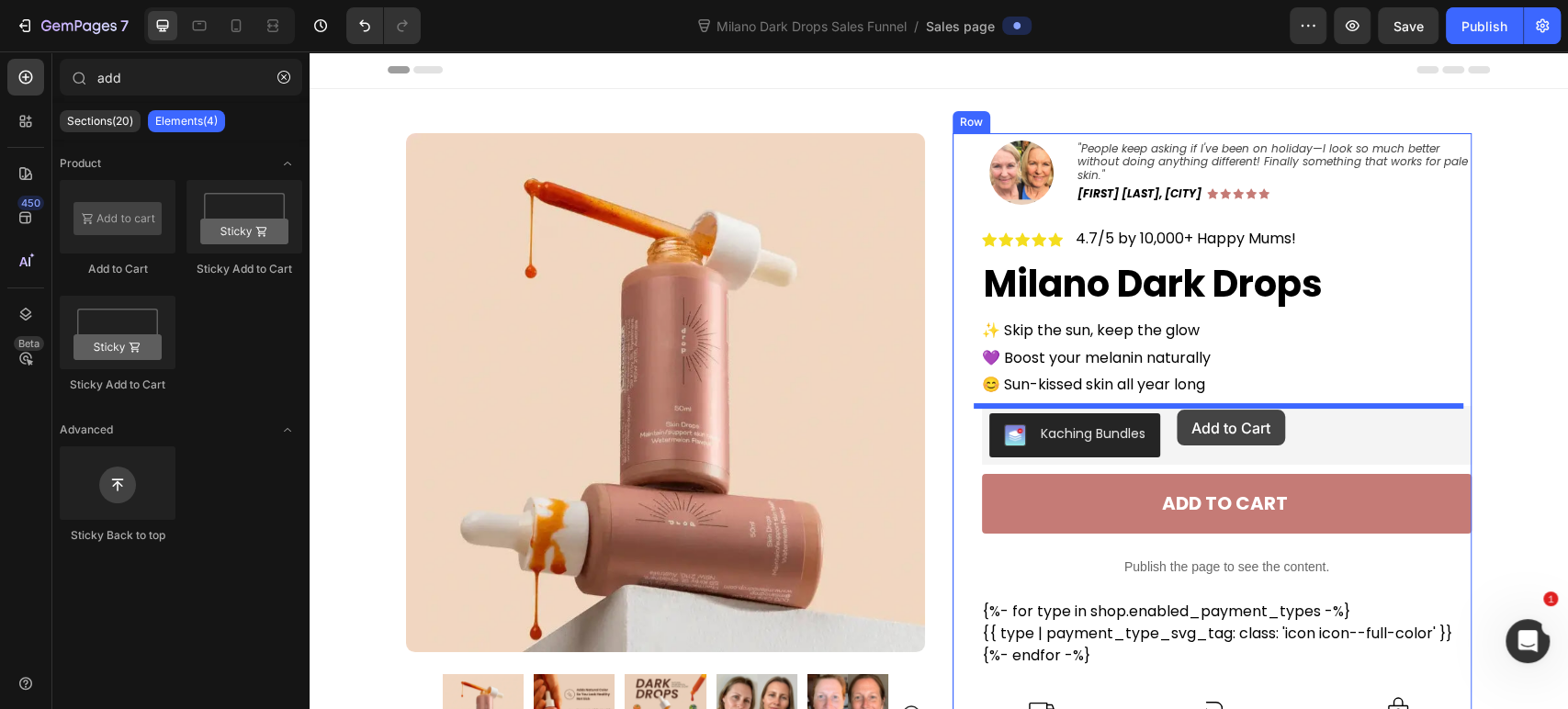 drag, startPoint x: 324, startPoint y: 259, endPoint x: 1177, endPoint y: 410, distance: 866.26209 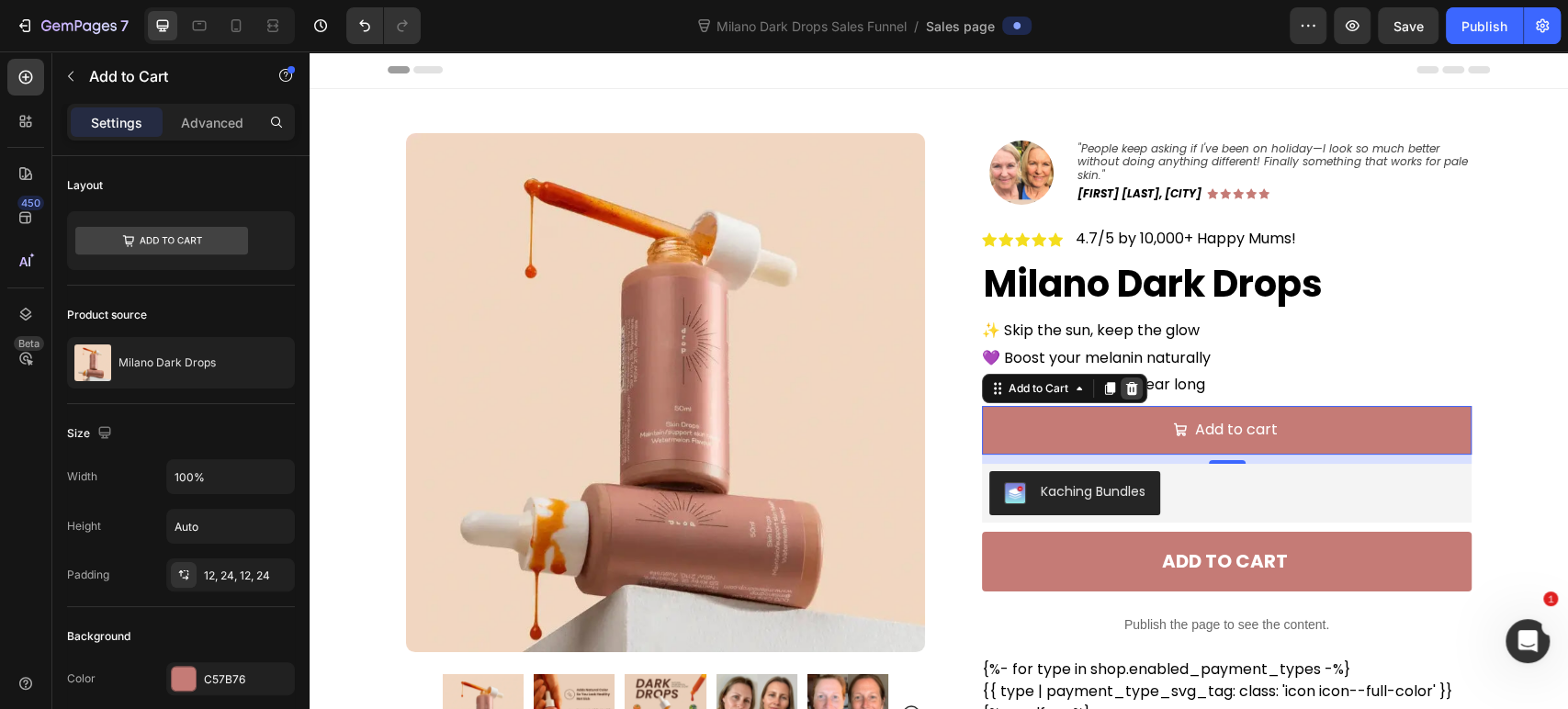click 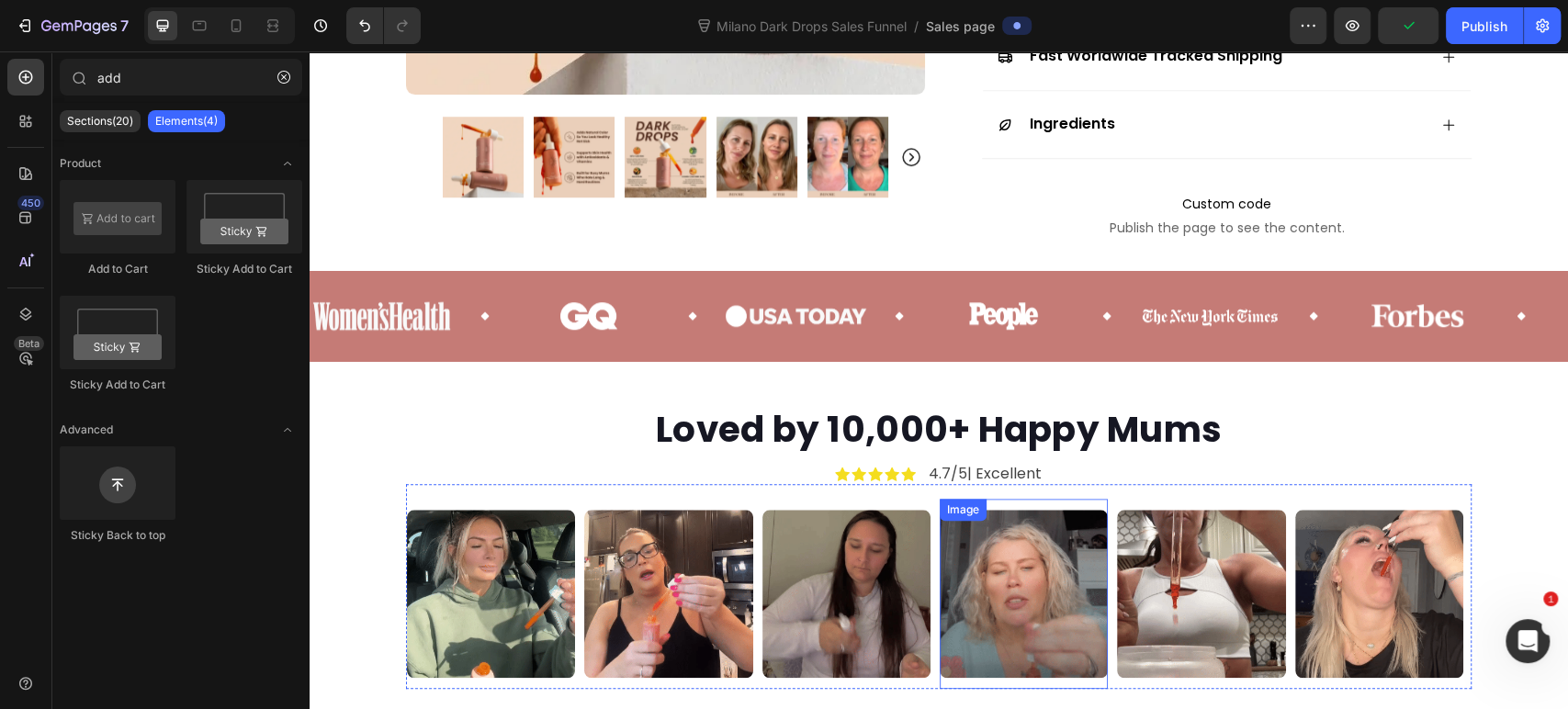 scroll, scrollTop: 1122, scrollLeft: 0, axis: vertical 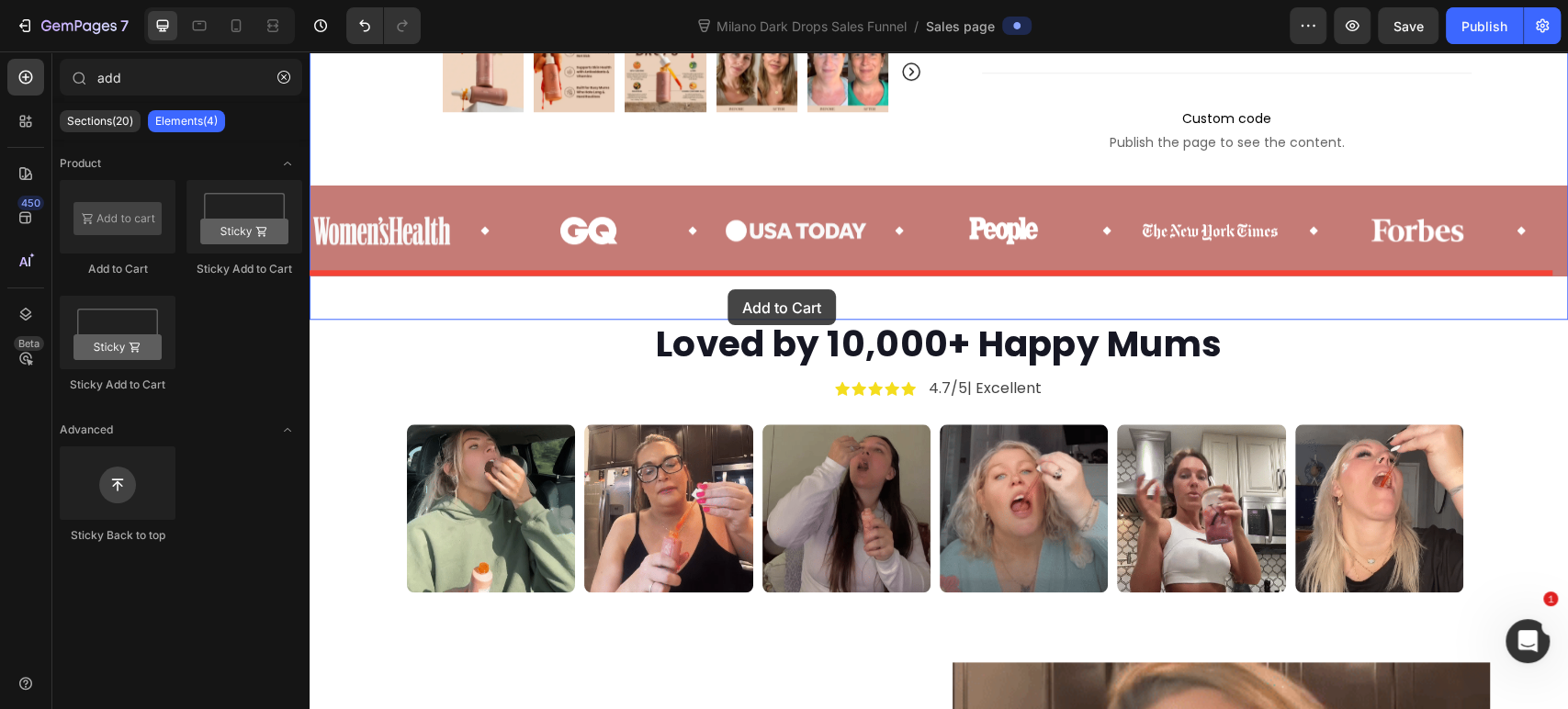 drag, startPoint x: 419, startPoint y: 277, endPoint x: 728, endPoint y: 289, distance: 309.2329 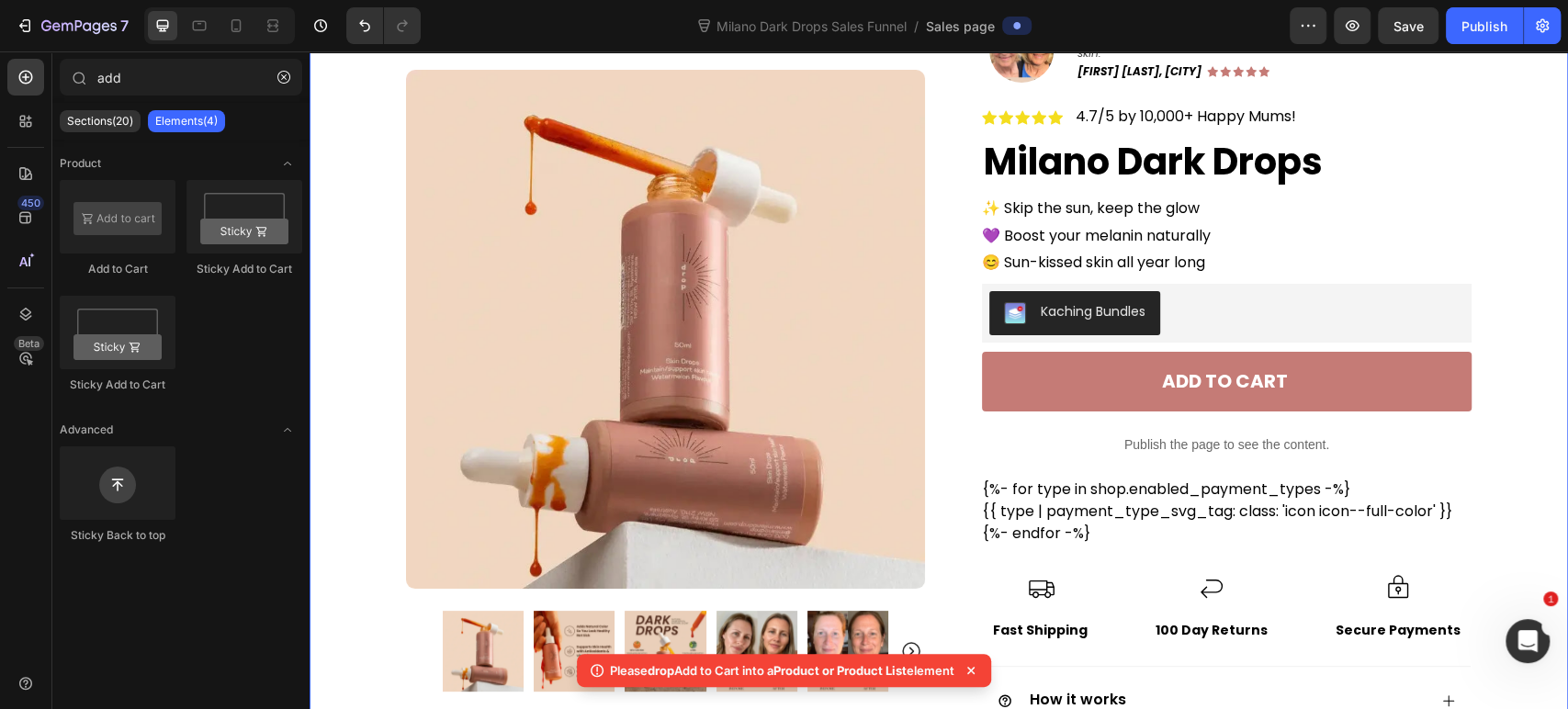 scroll, scrollTop: 0, scrollLeft: 0, axis: both 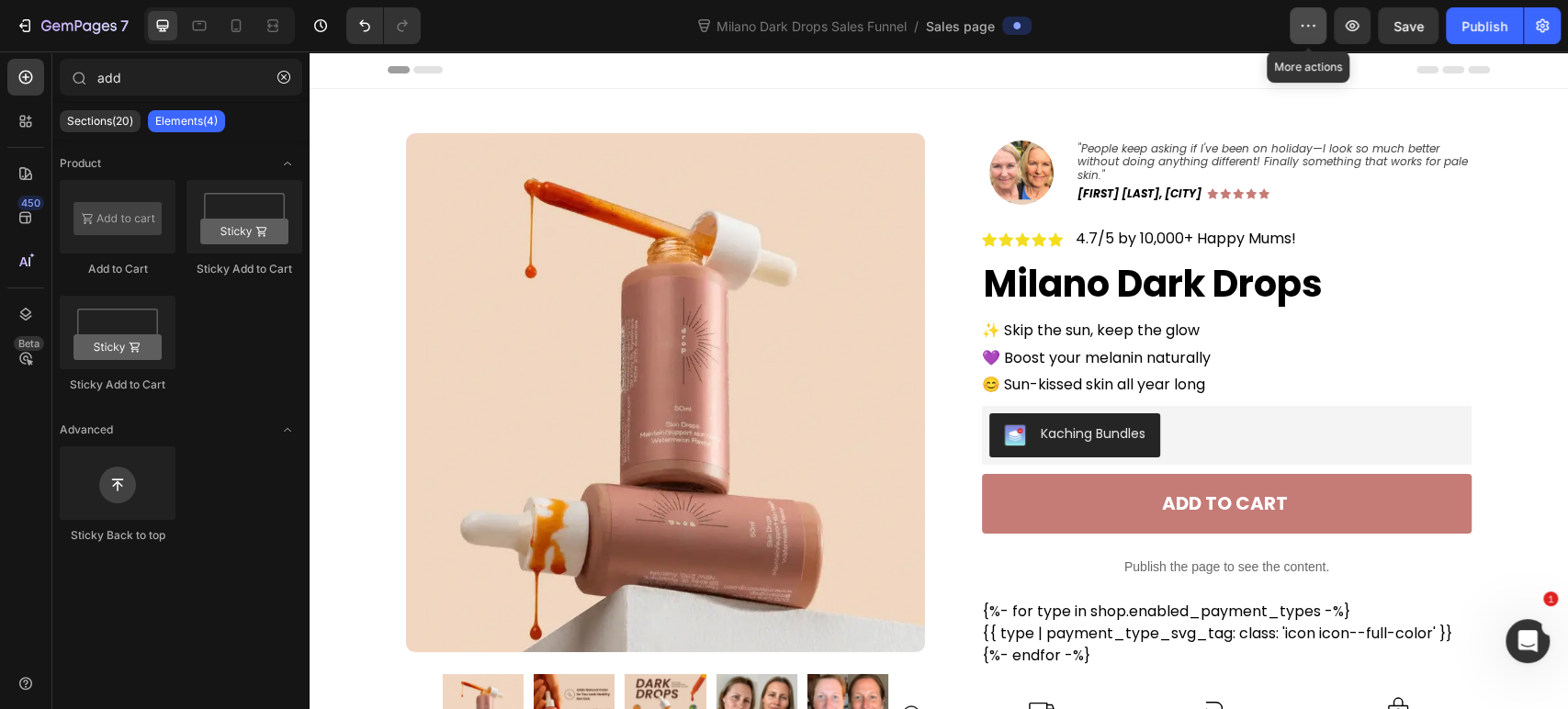 click 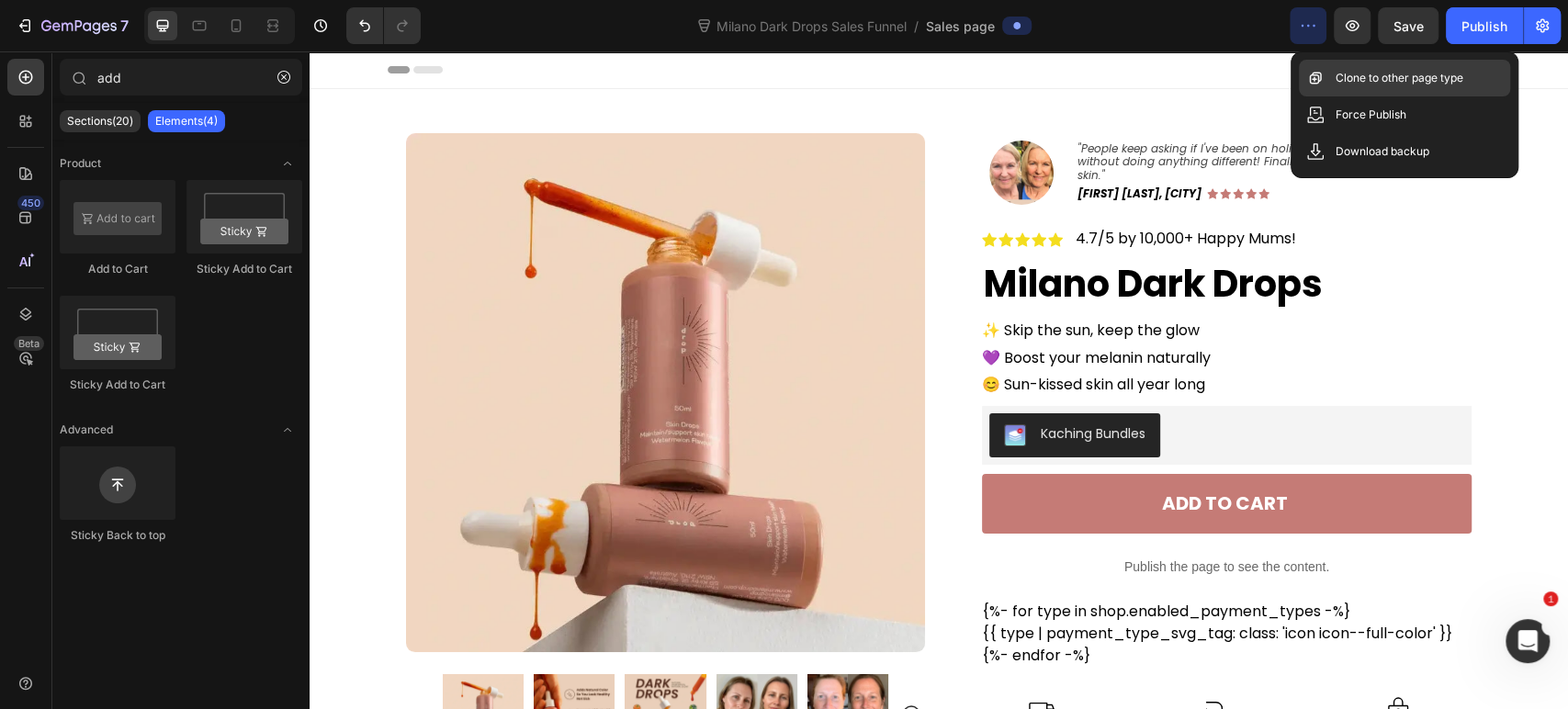 click on "Clone to other page type" at bounding box center [1399, 78] 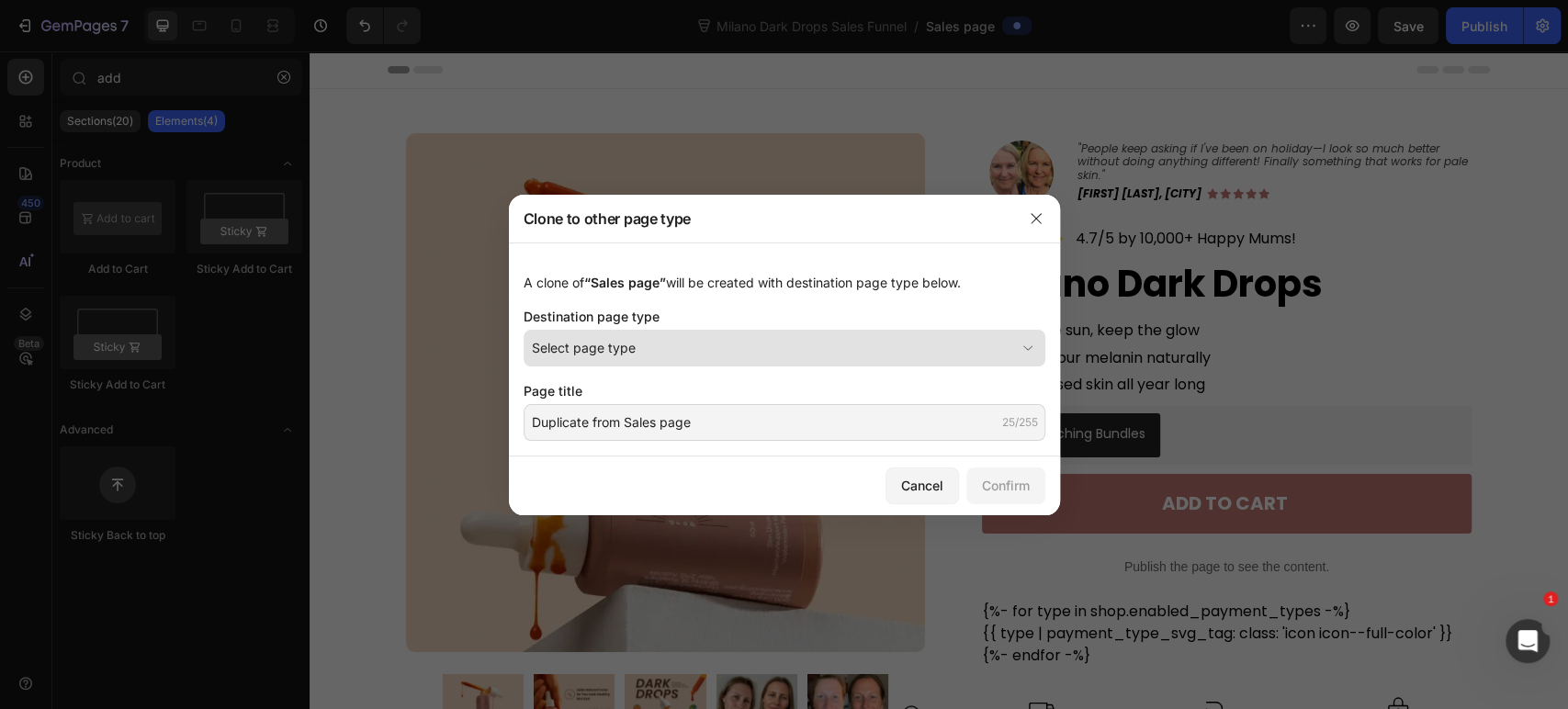 click on "Select page type" at bounding box center (773, 347) 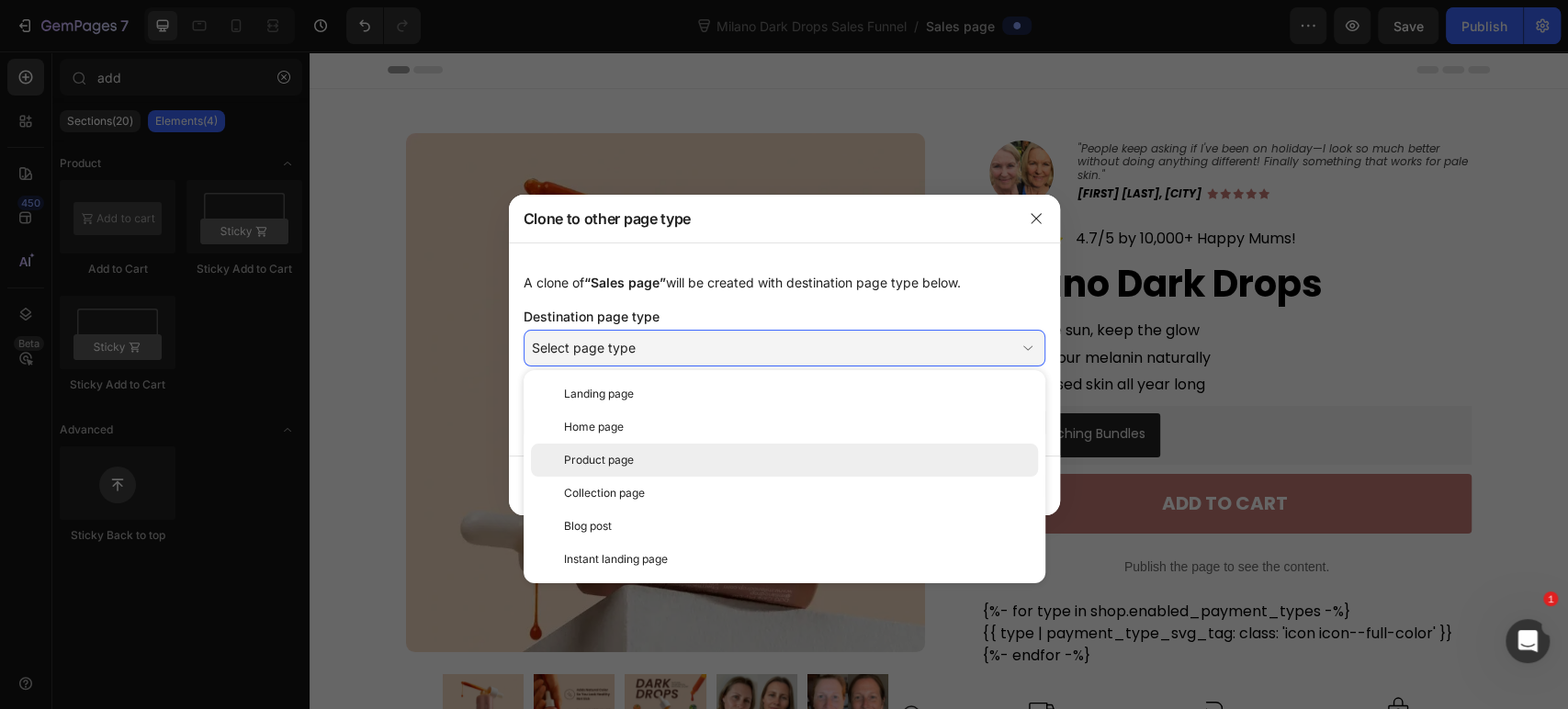 click on "Product page" at bounding box center (797, 460) 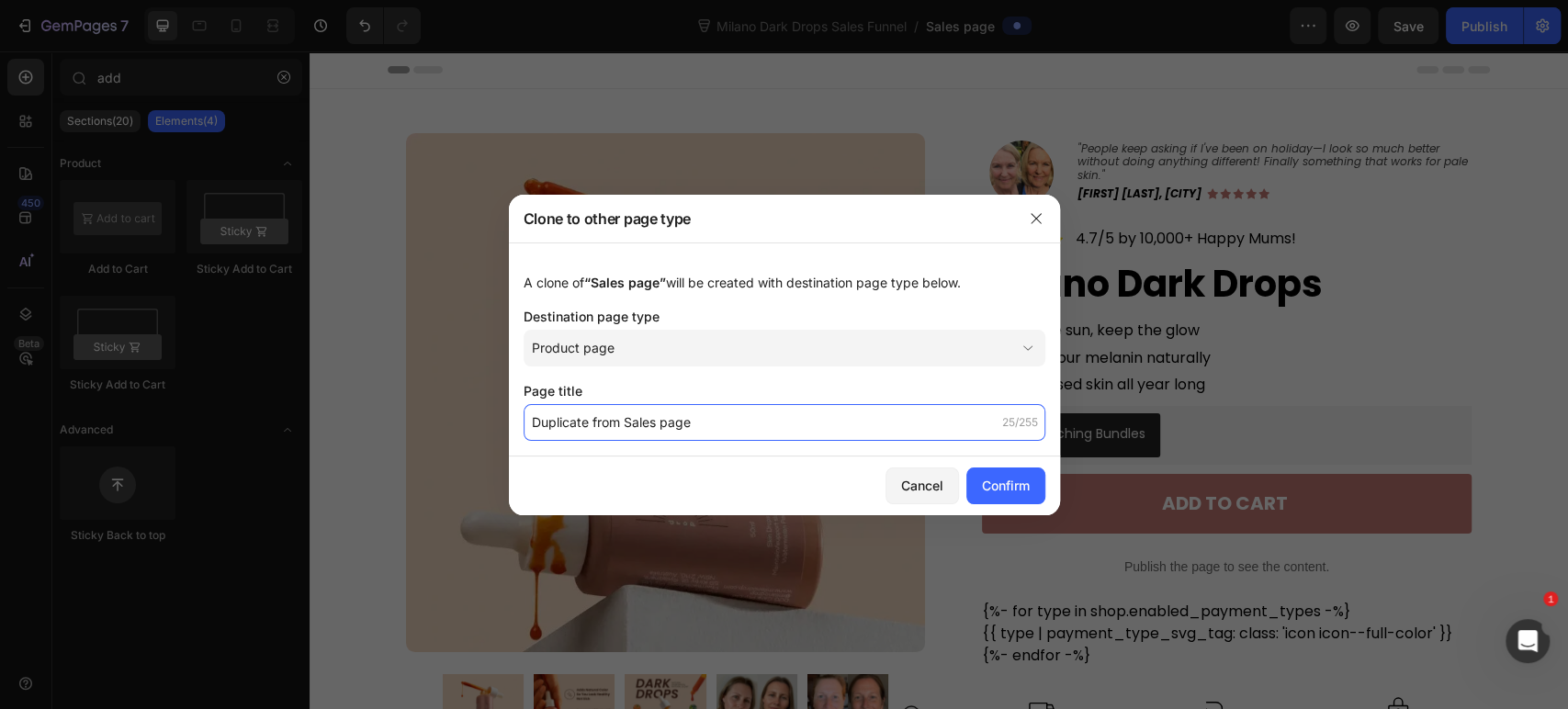 click on "Duplicate from Sales page" 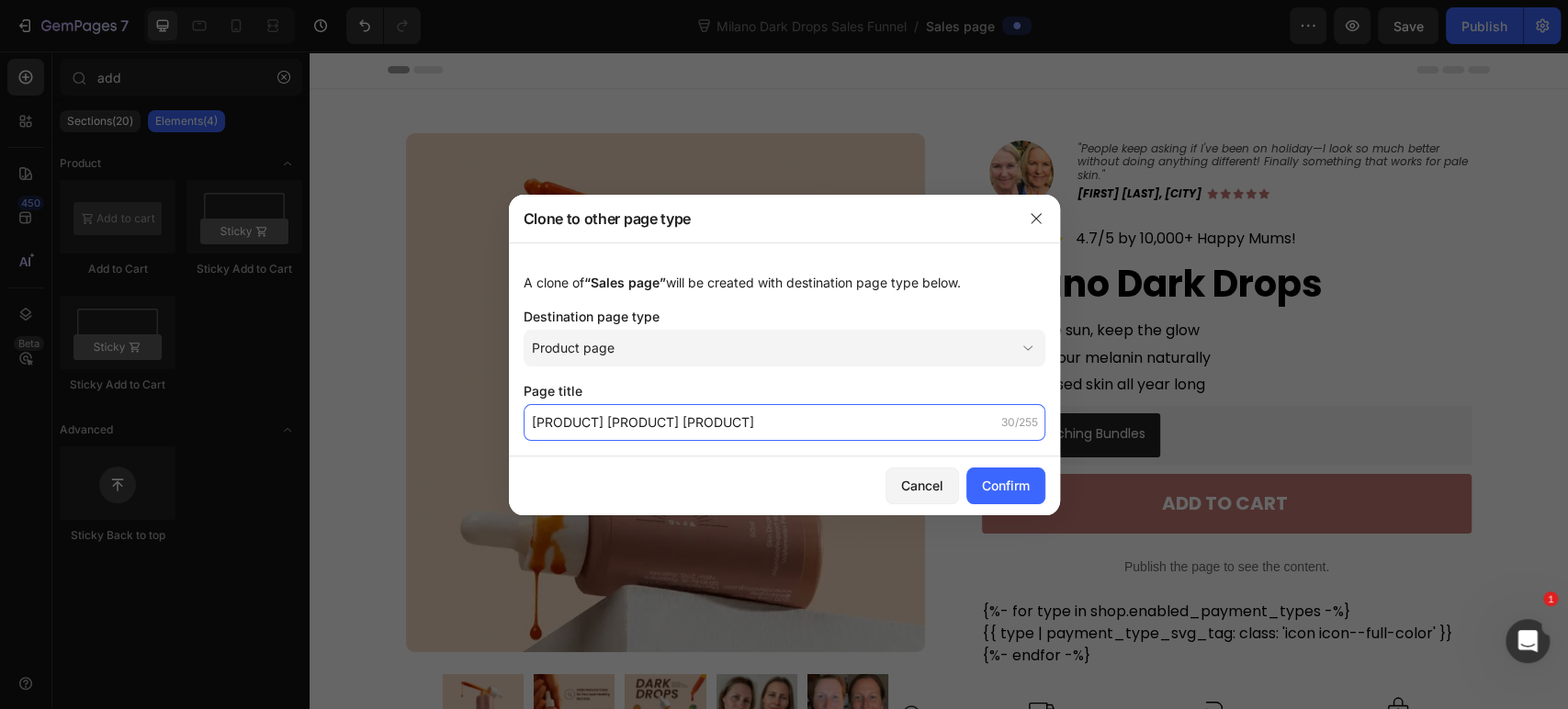 type on "Milano Dark Drops Product Page" 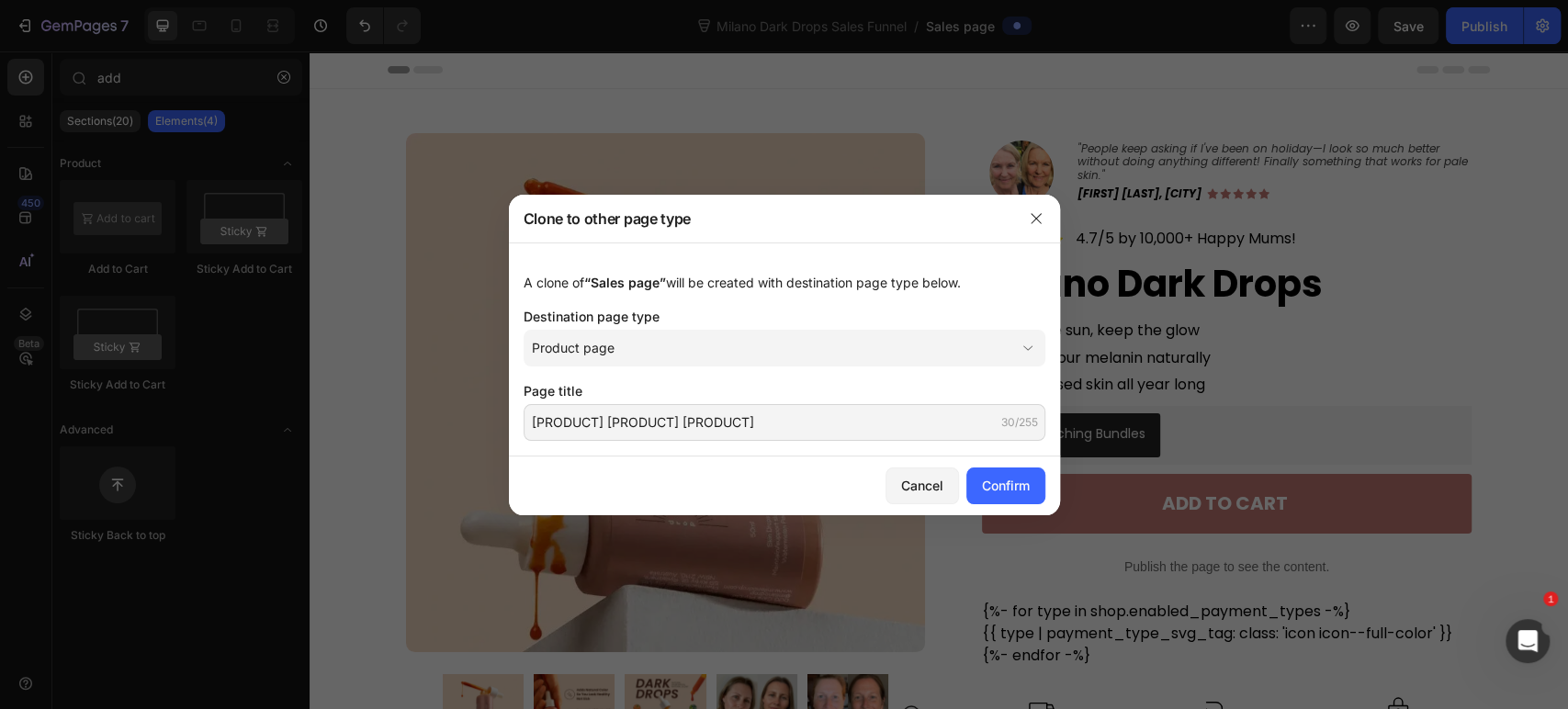 click on "Cancel Confirm" at bounding box center [784, 486] 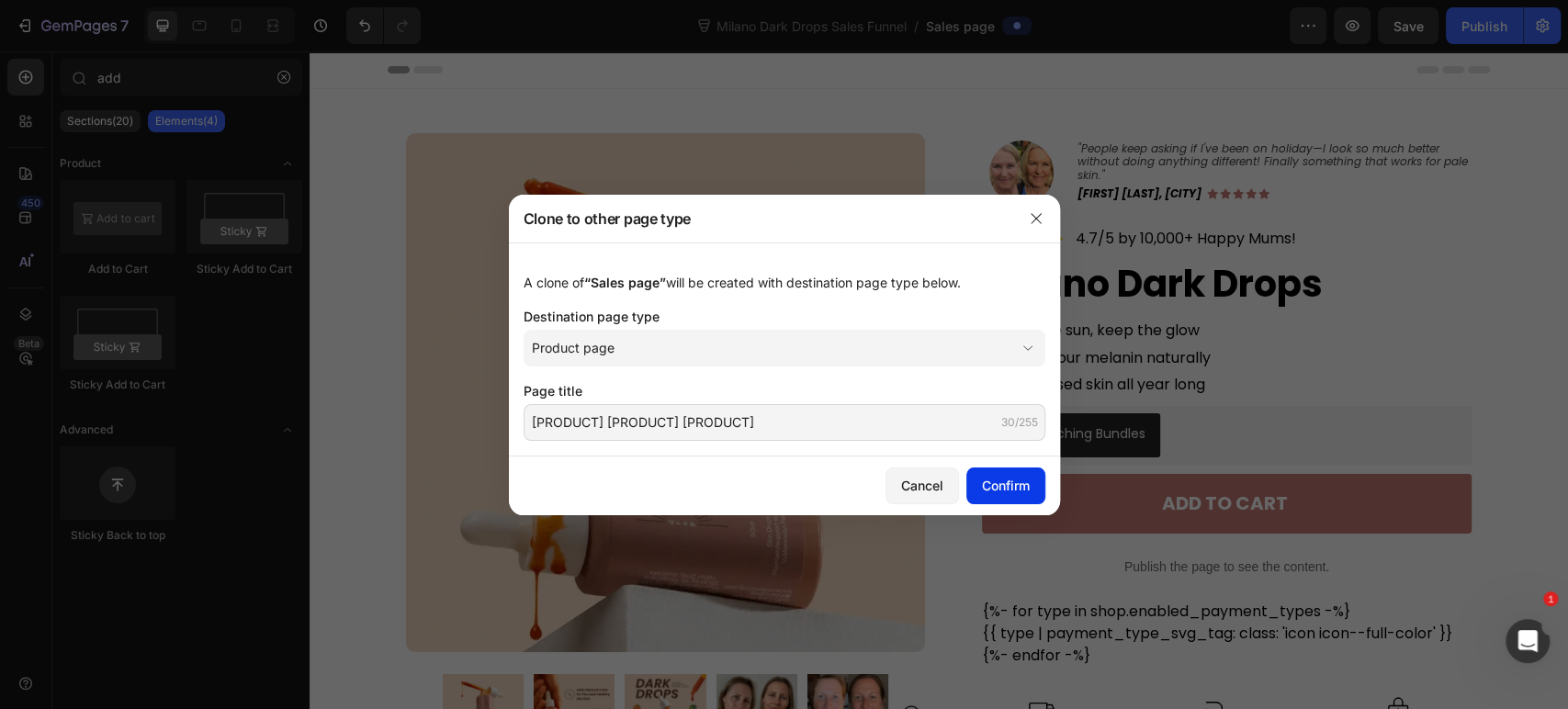click on "Confirm" at bounding box center (1006, 485) 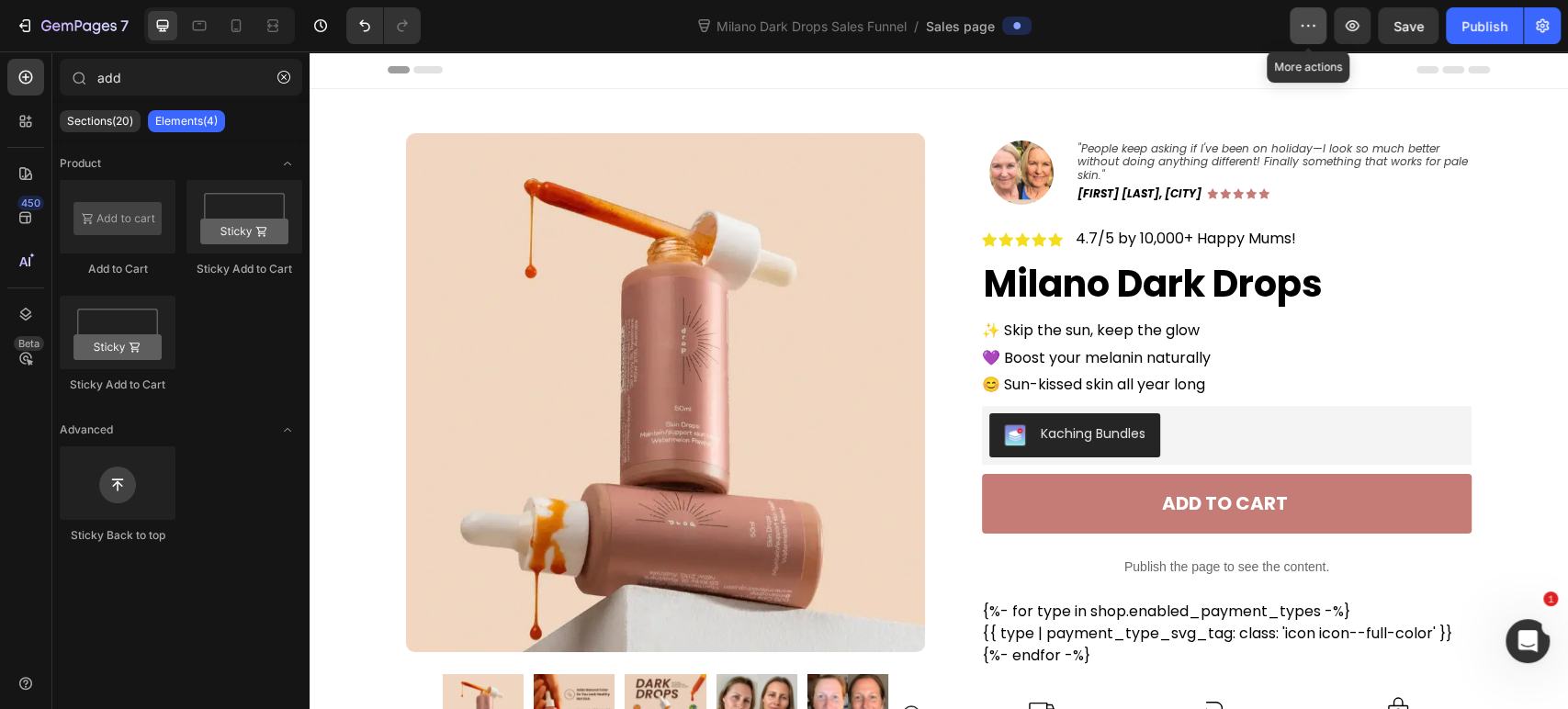 click 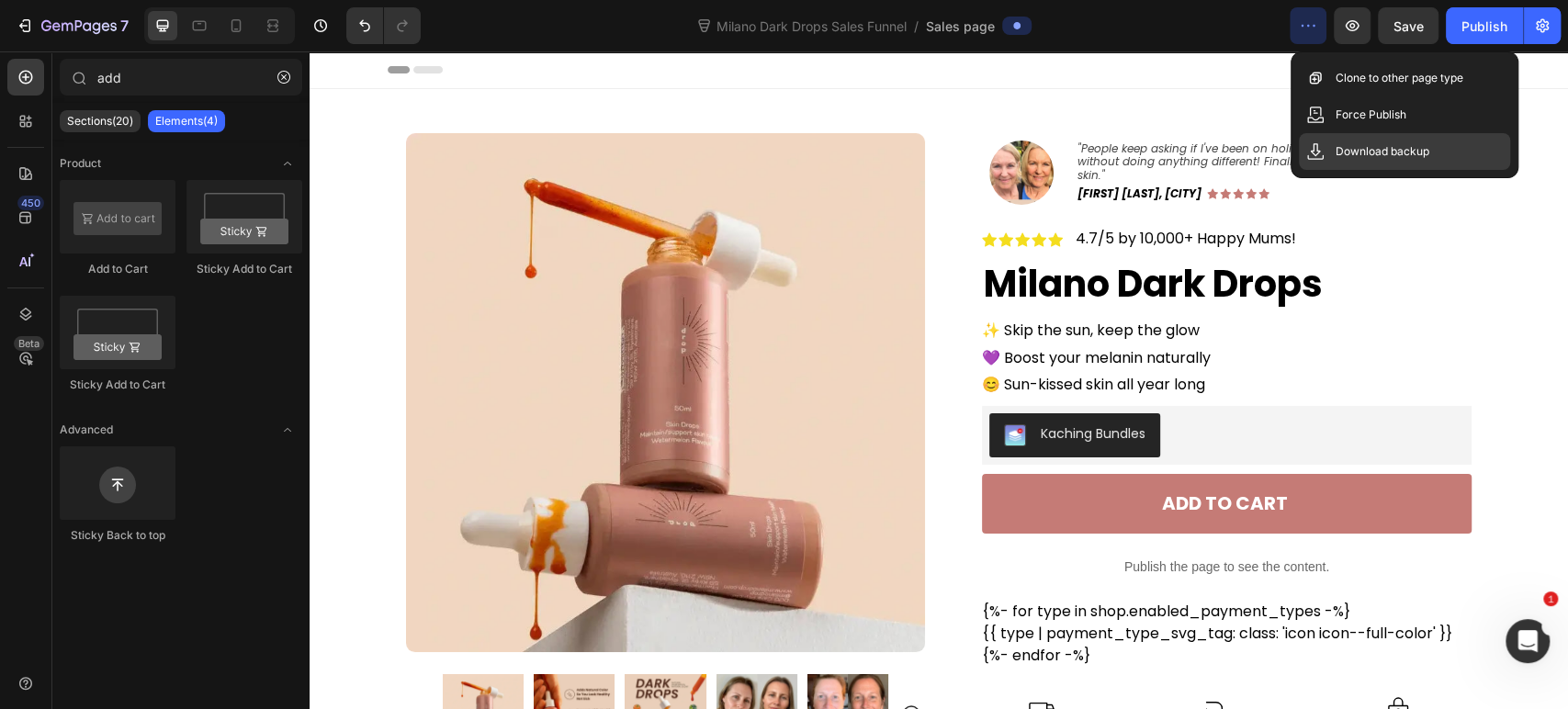 click on "Download backup" at bounding box center [1382, 152] 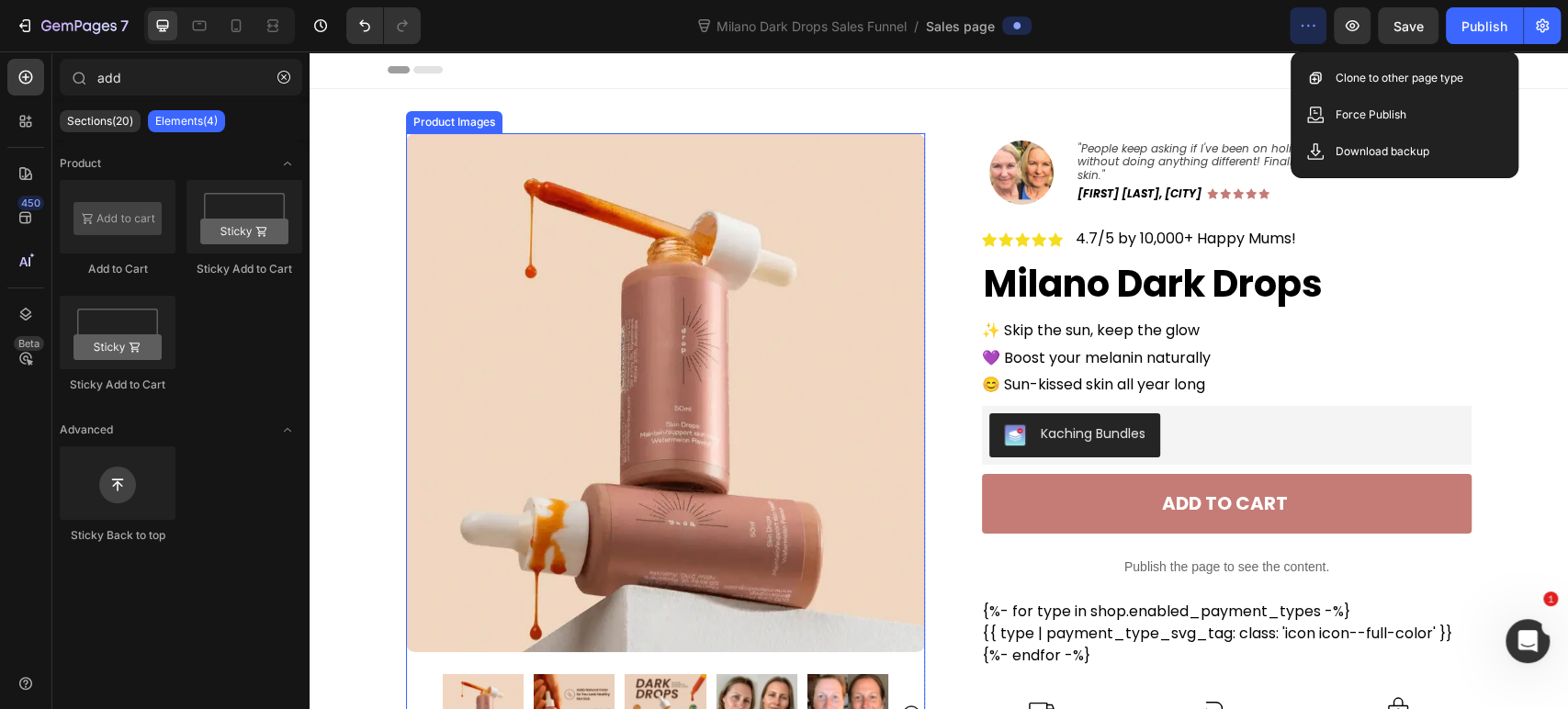 click at bounding box center (665, 392) 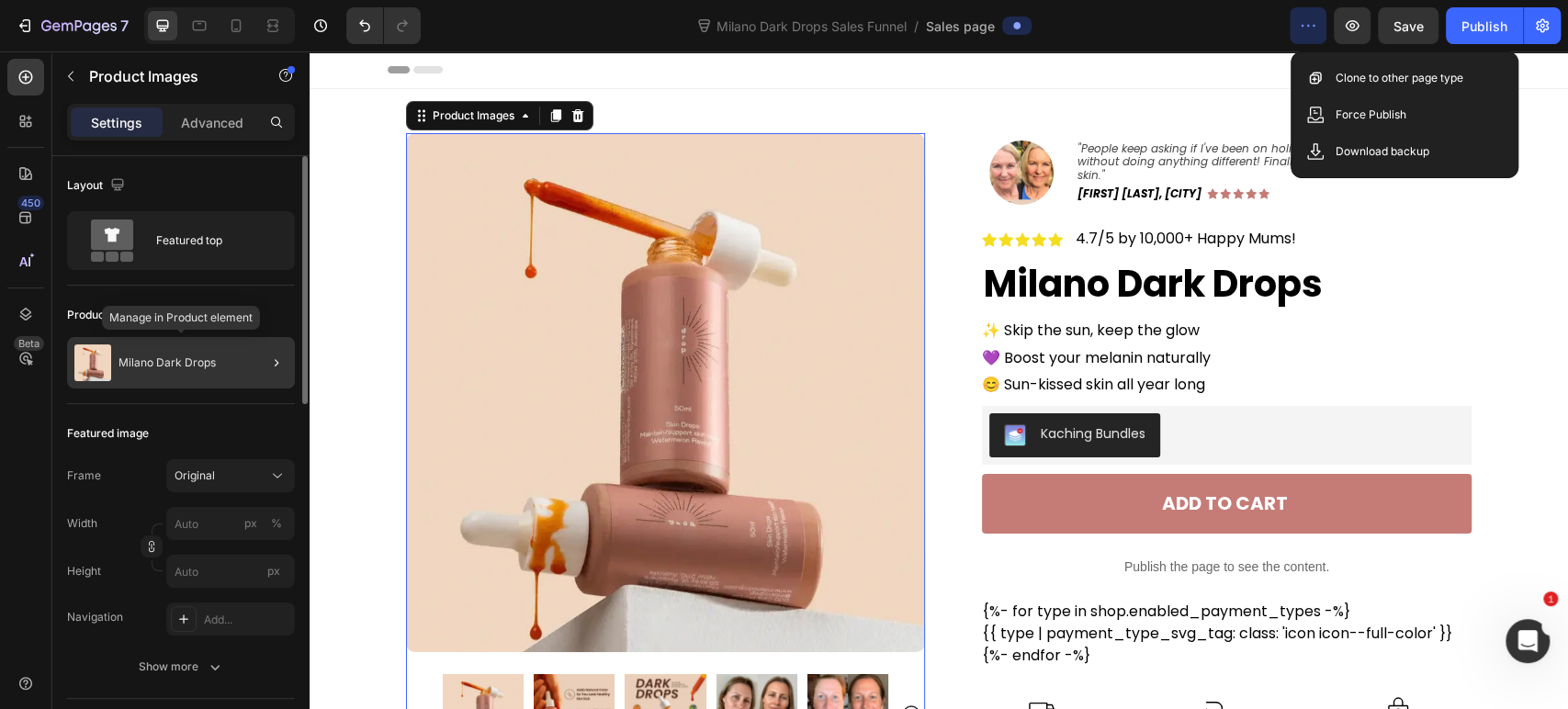 click on "Milano Dark Drops" at bounding box center [167, 363] 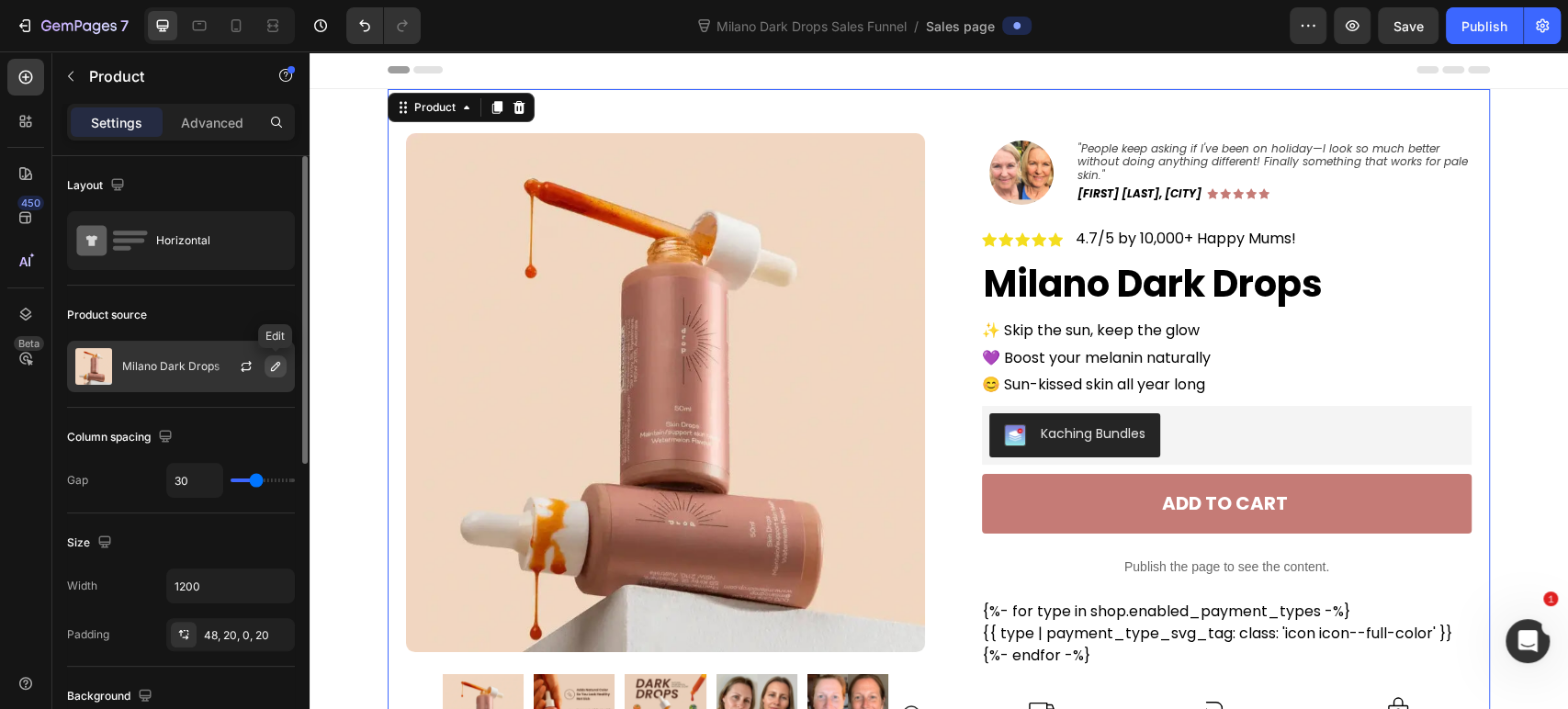 click 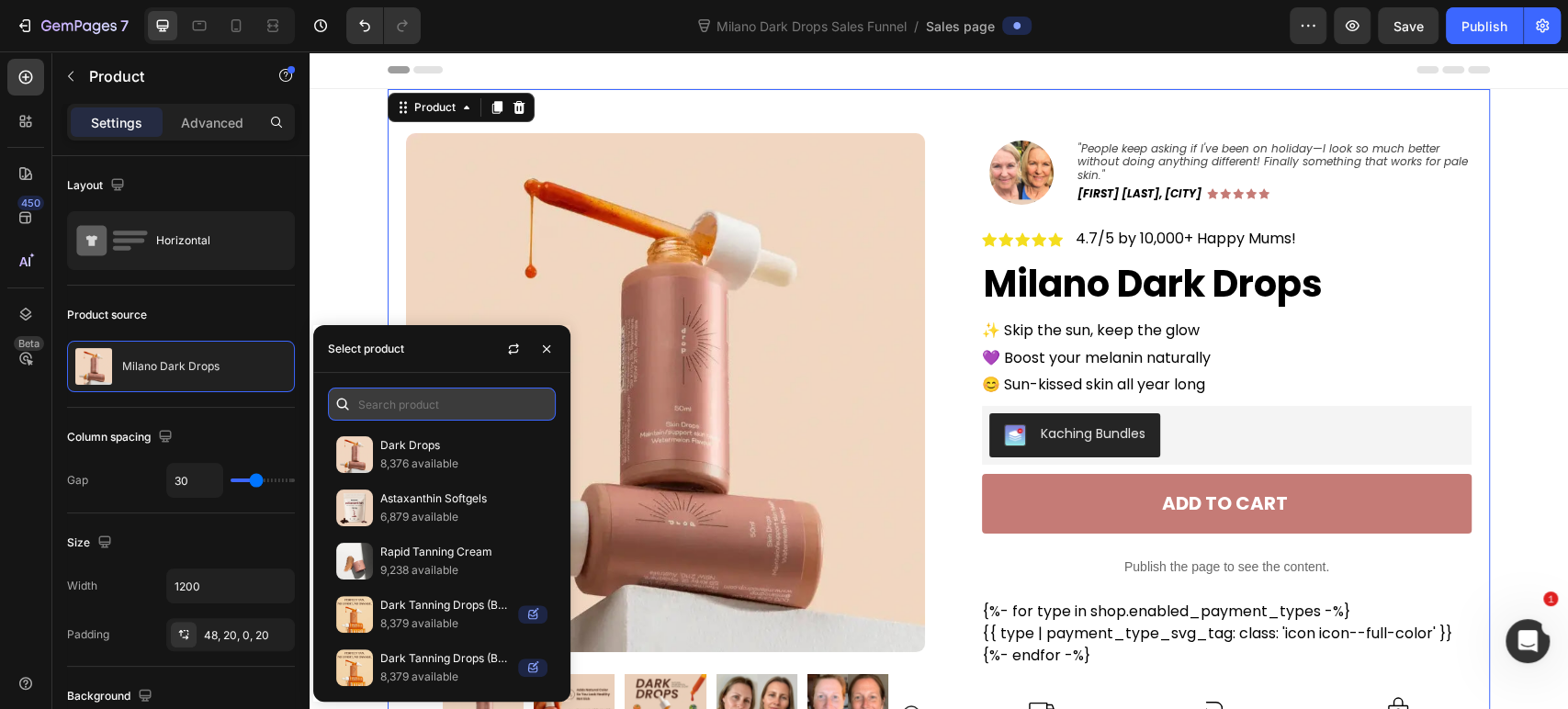 click at bounding box center (442, 404) 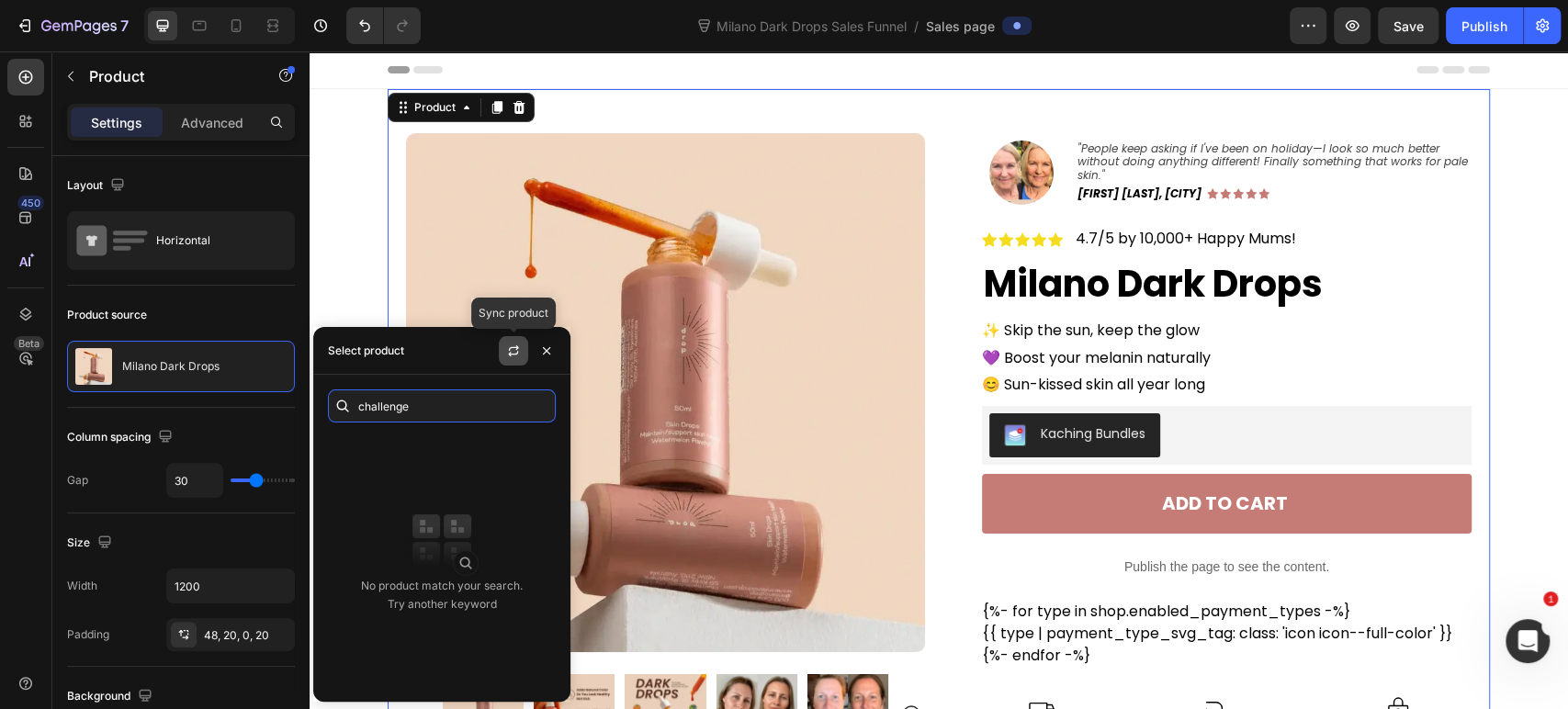 type on "challenge" 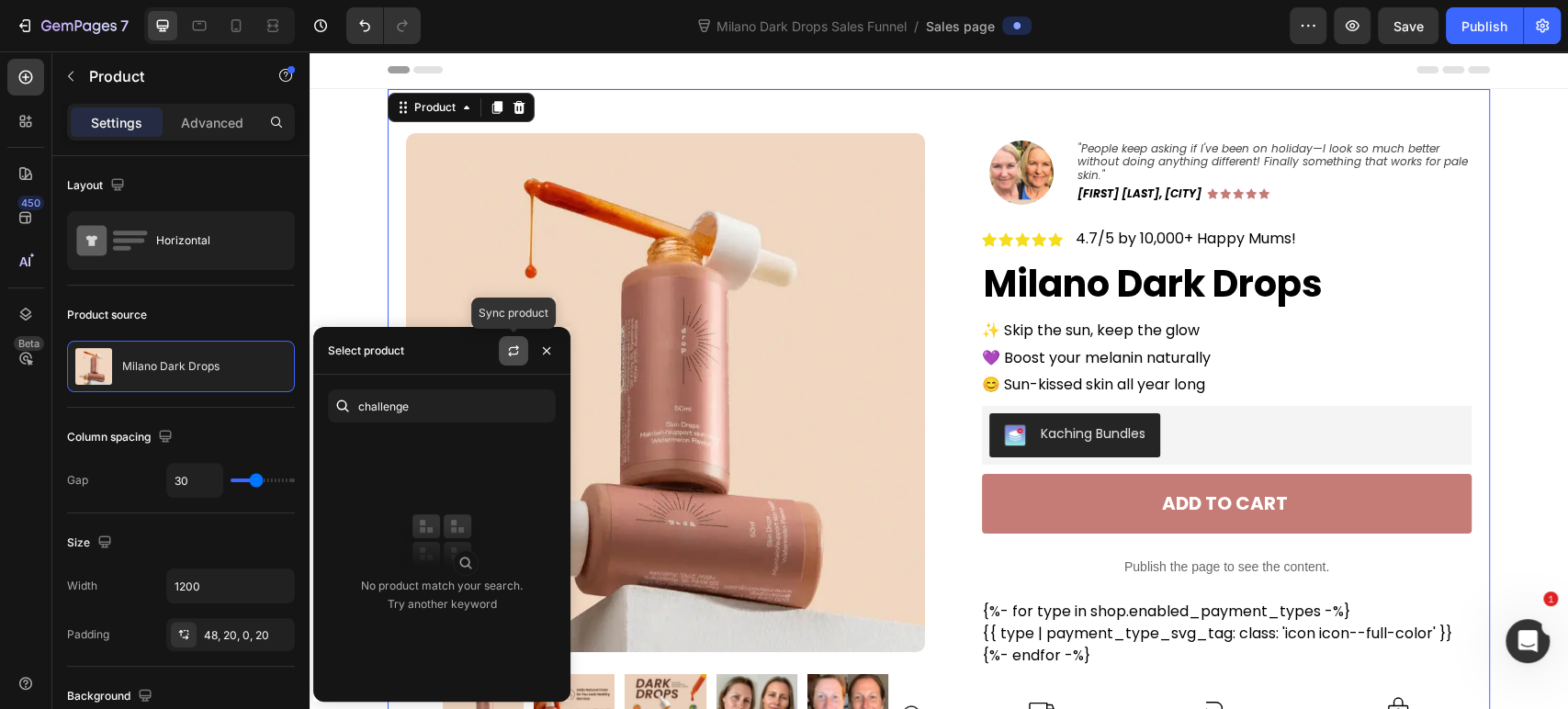 click 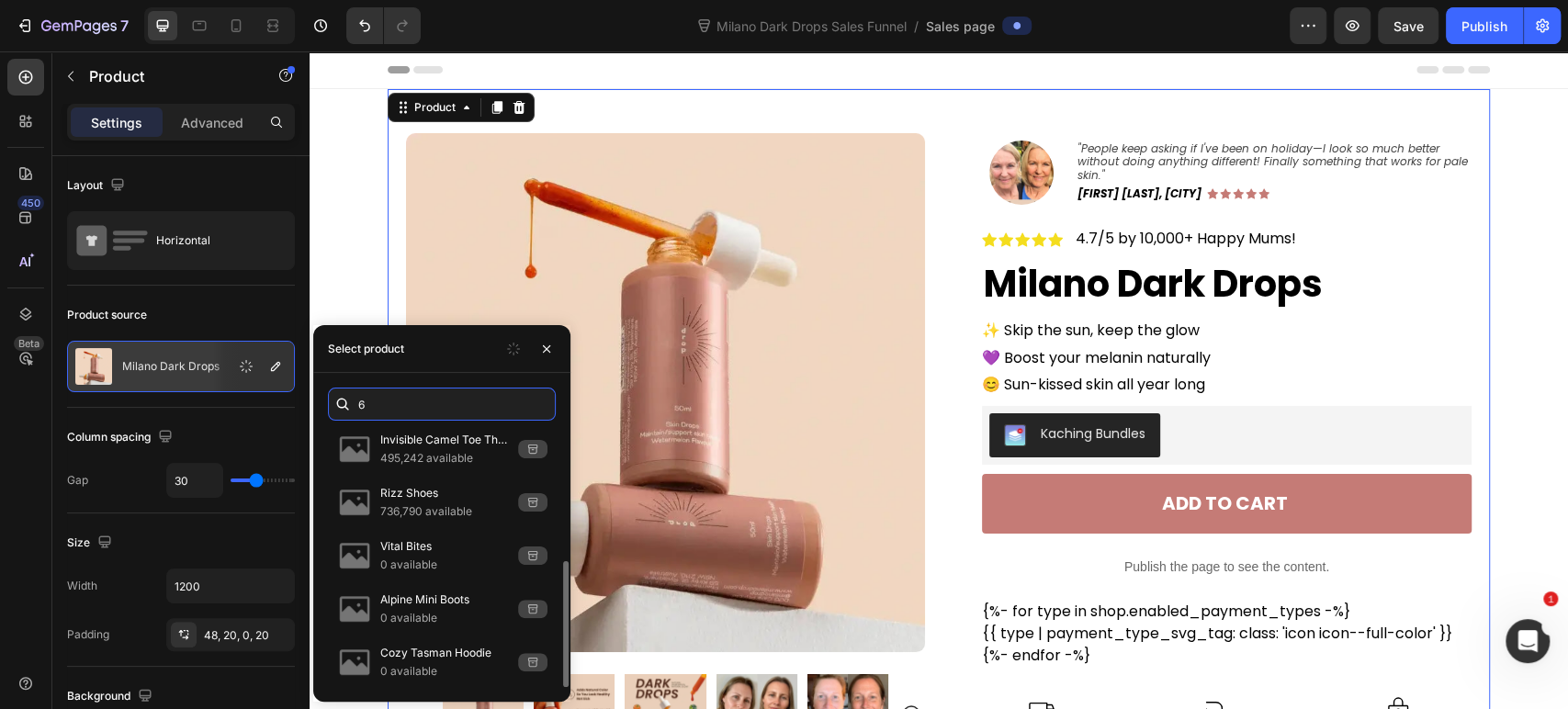 scroll, scrollTop: 0, scrollLeft: 0, axis: both 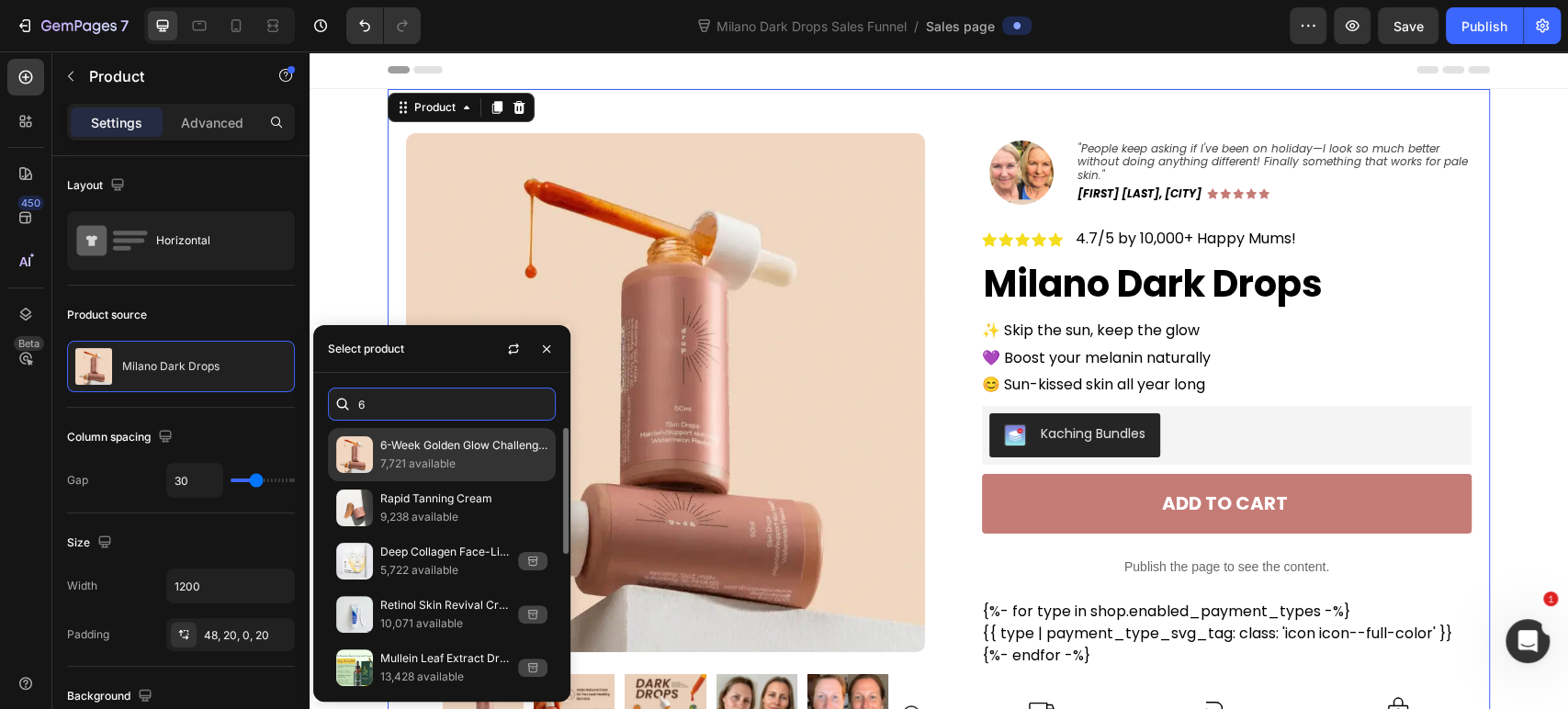 type on "6" 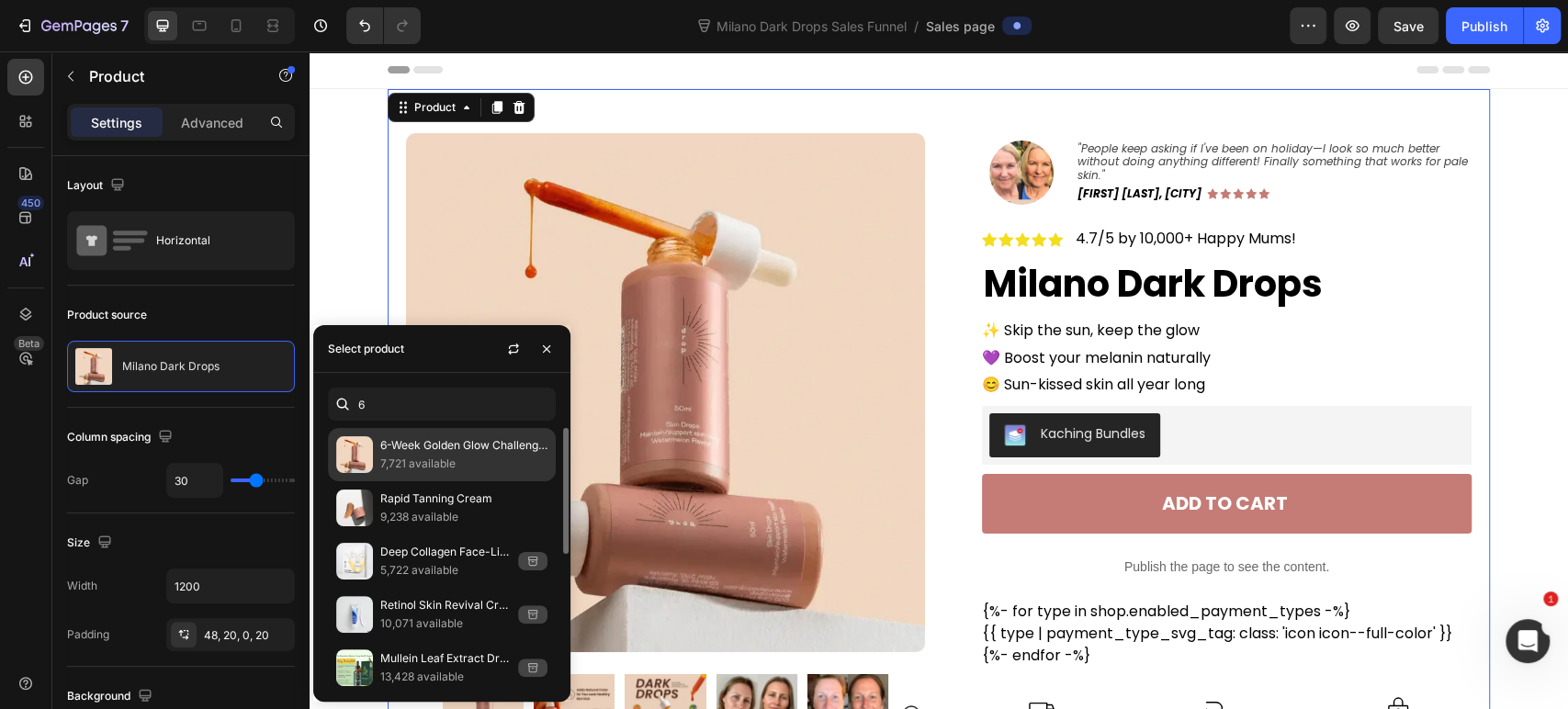 click on "7,721 available" at bounding box center [464, 464] 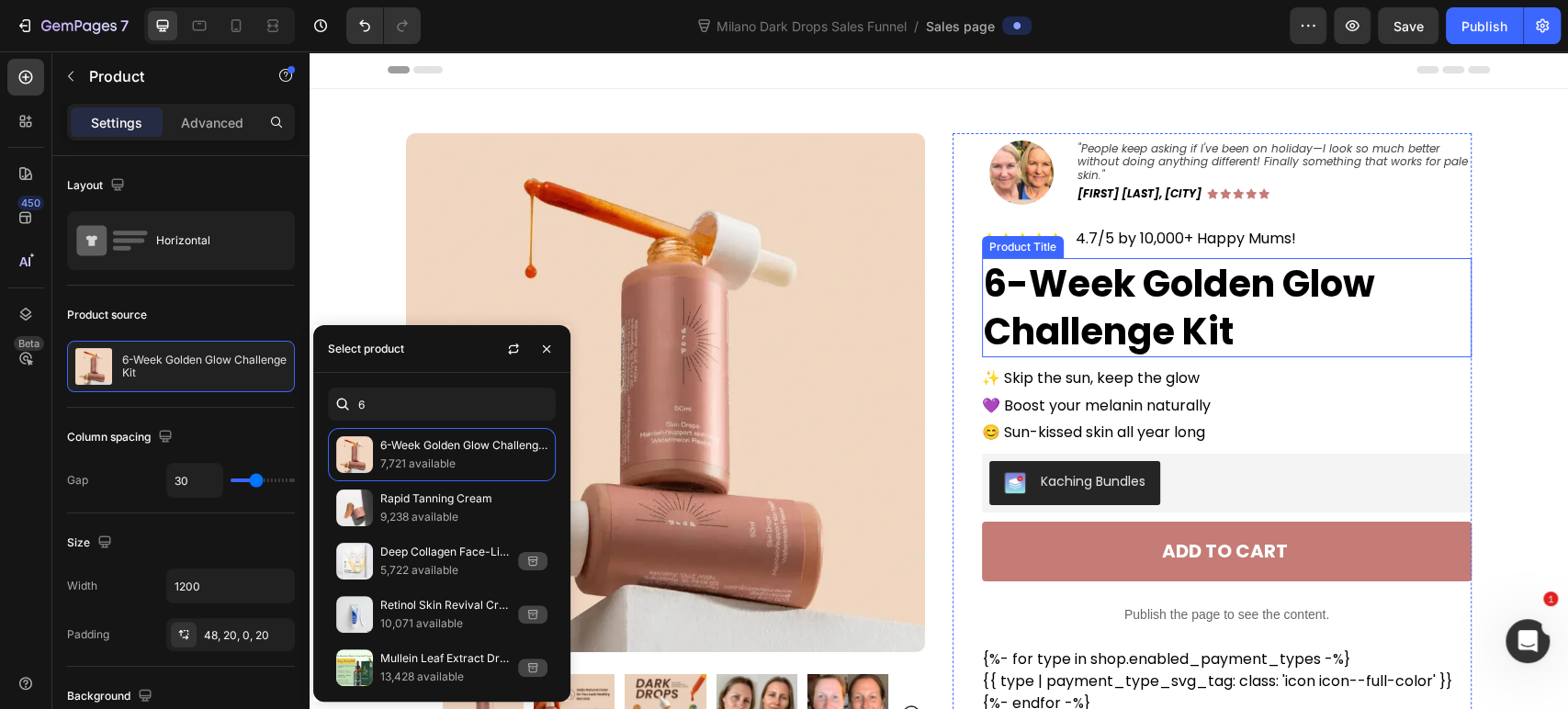 click on "6-Week Golden Glow Challenge Kit" at bounding box center (1226, 308) 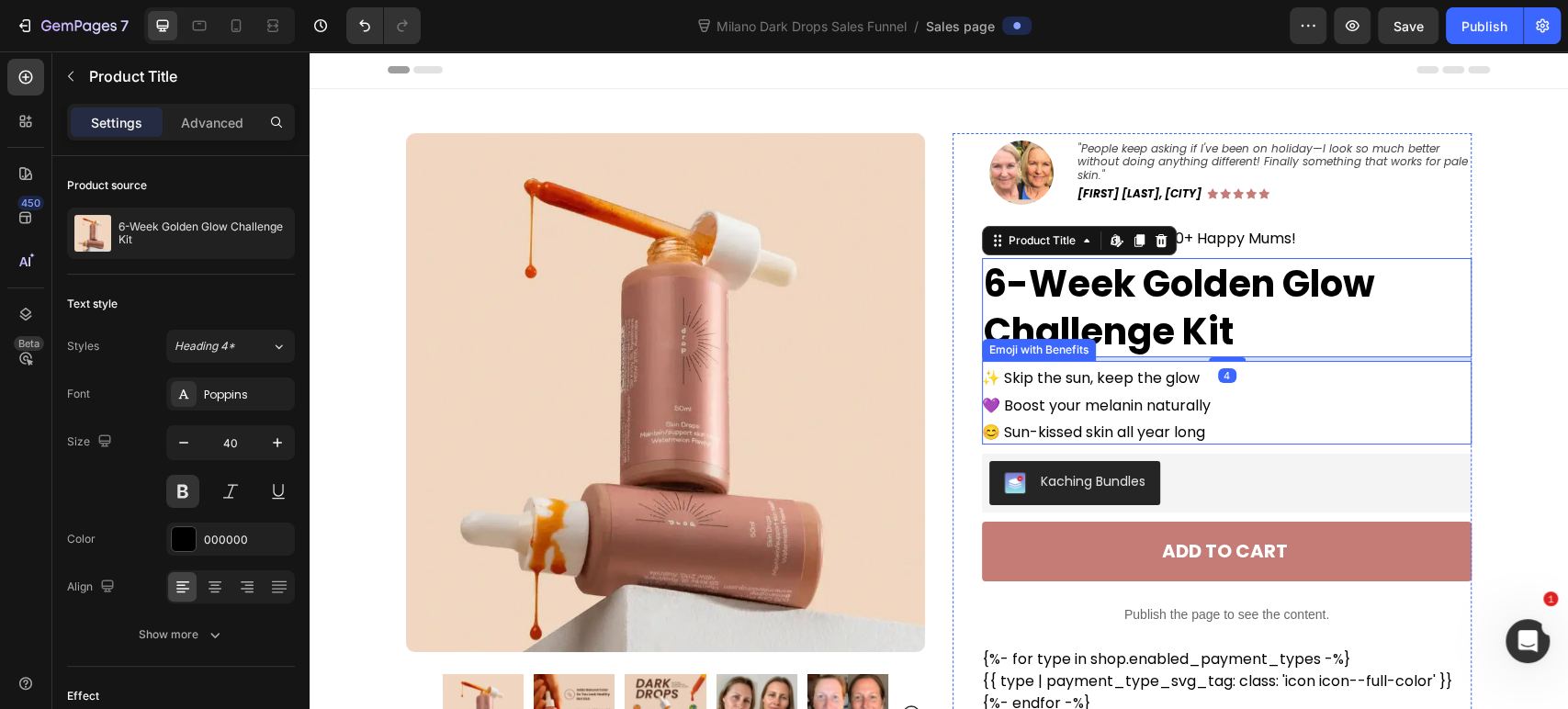 click on "💜 Boost your melanin naturally" at bounding box center (1226, 406) 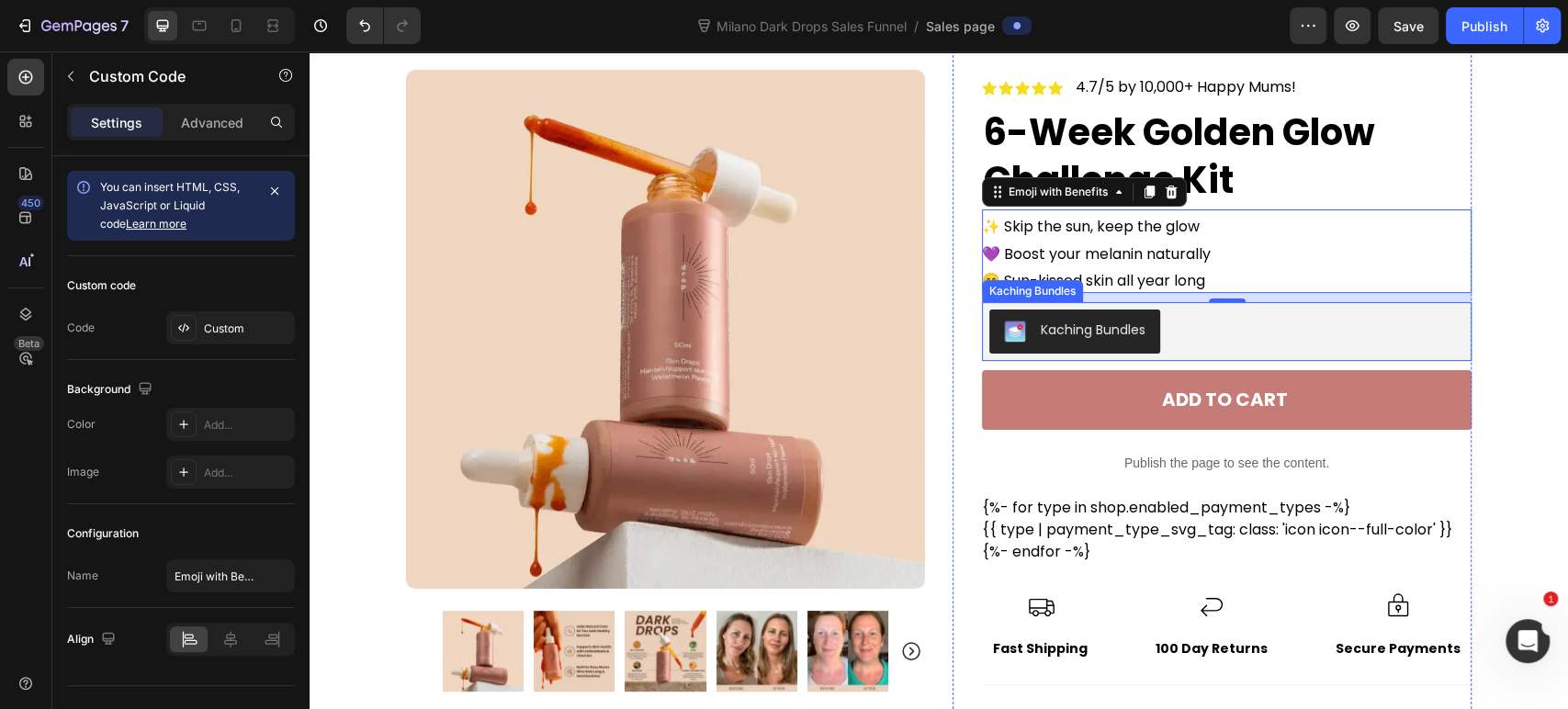 scroll, scrollTop: 102, scrollLeft: 0, axis: vertical 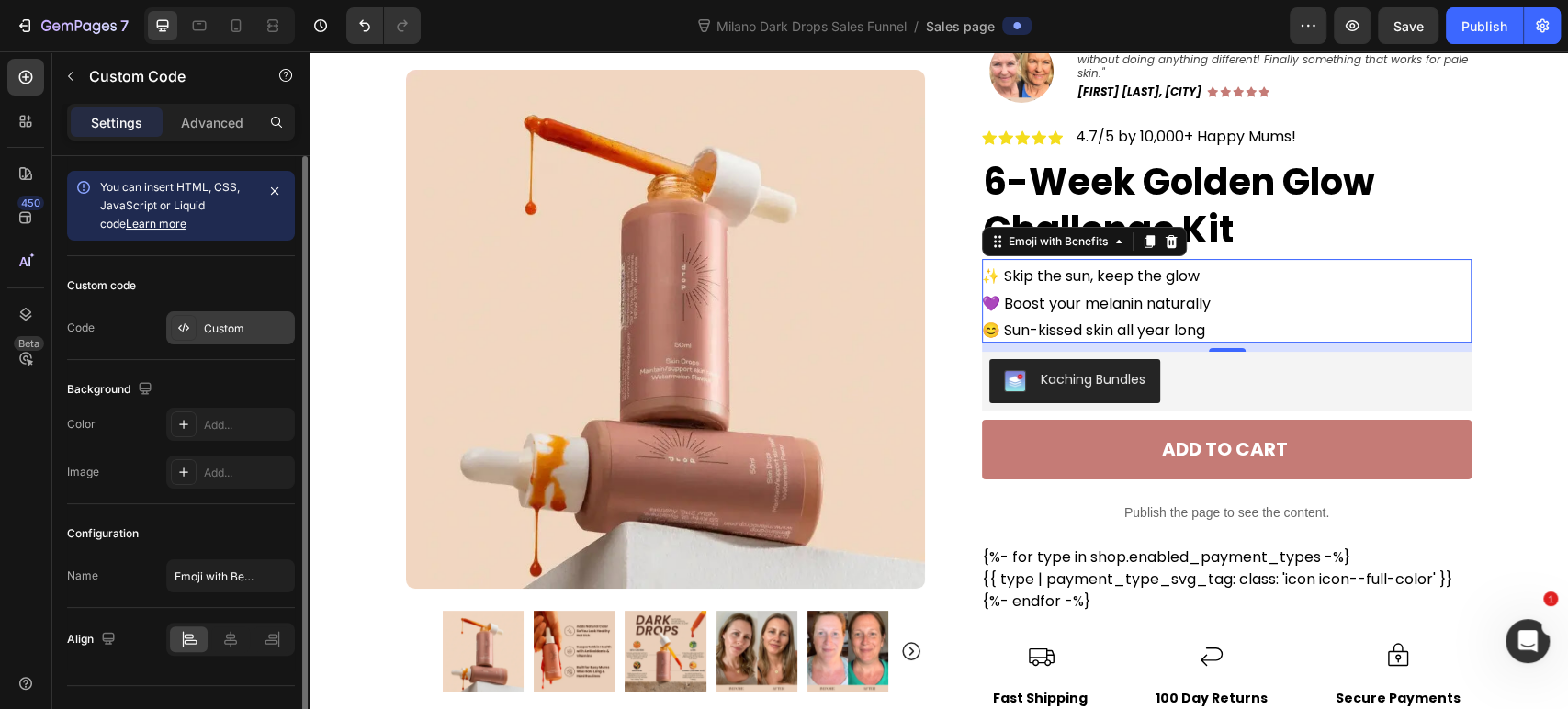 click on "Custom" at bounding box center [231, 328] 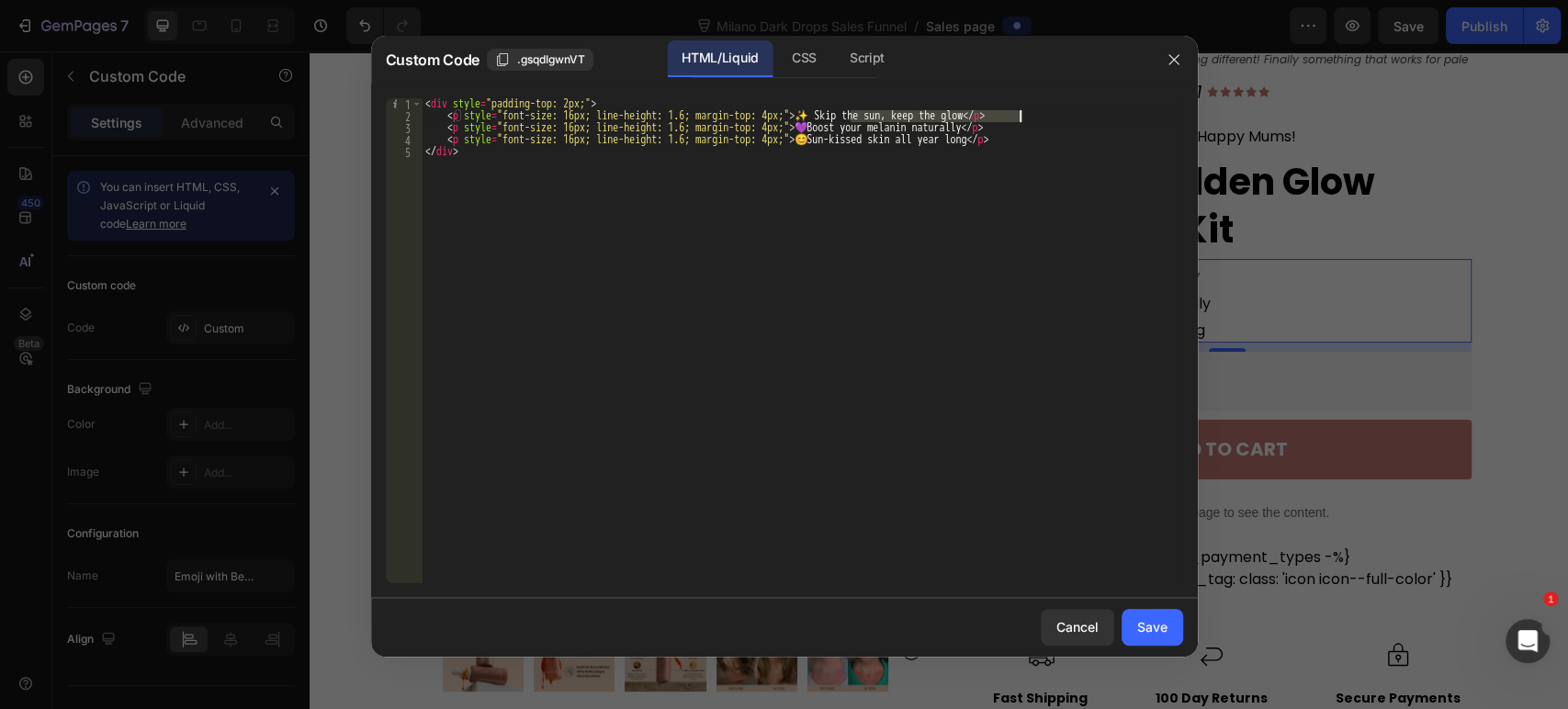 drag, startPoint x: 852, startPoint y: 115, endPoint x: 1018, endPoint y: 115, distance: 166 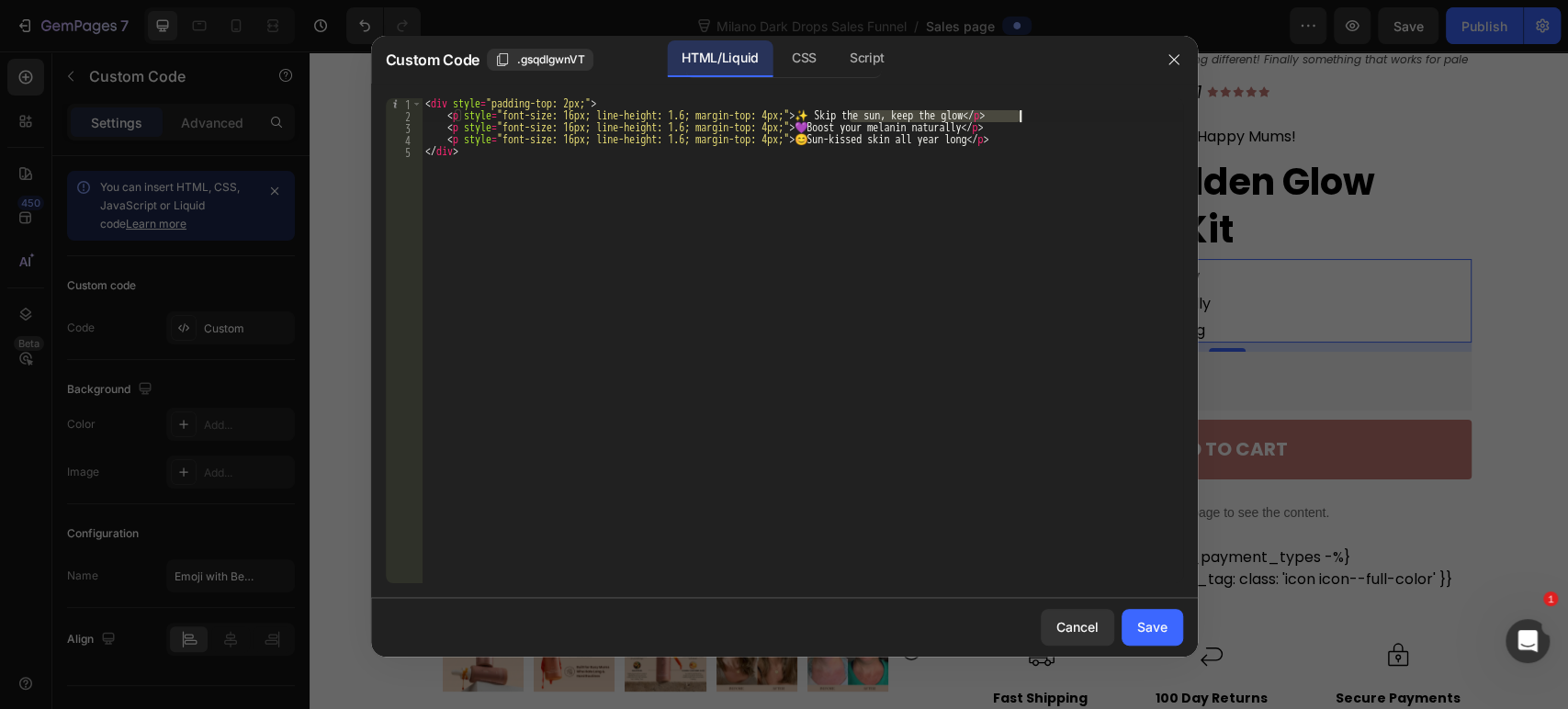 click on "< div   style = "padding-top: 2px;" >      < p   style = "font-size: 16px; line-height: 1.6; margin-top: 4px;" > ✨ Skip the sun, keep the glow </ p >      < p   style = "font-size: 16px; line-height: 1.6; margin-top: 4px;" > 💜  Boost your melanin naturally </ p >      < p   style = "font-size: 16px; line-height: 1.6; margin-top: 4px;" > 😊  Sun-kissed skin all year long </ p > </ div >" at bounding box center [802, 341] 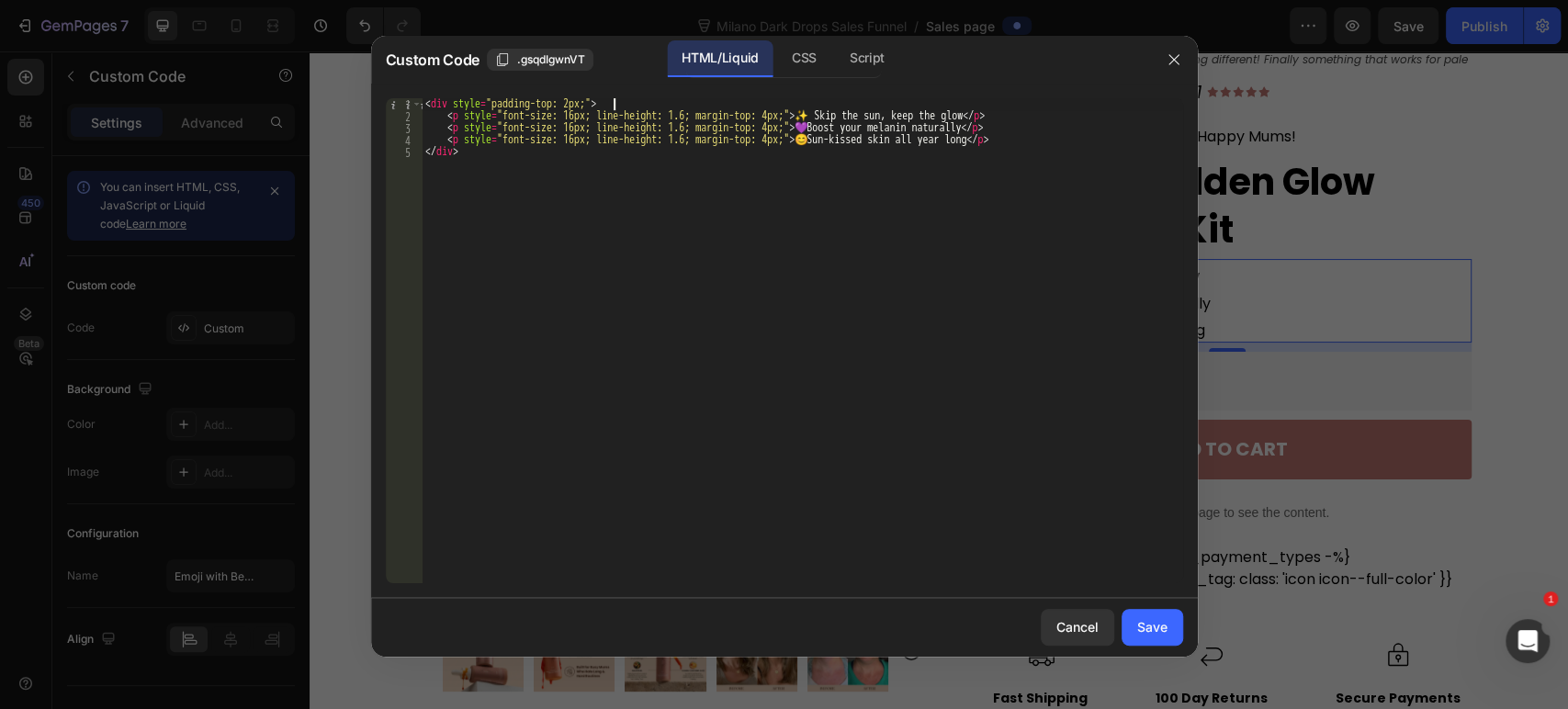 click on "< div   style = "padding-top: 2px;" >      < p   style = "font-size: 16px; line-height: 1.6; margin-top: 4px;" > ✨ Skip the sun, keep the glow </ p >      < p   style = "font-size: 16px; line-height: 1.6; margin-top: 4px;" > 💜  Boost your melanin naturally </ p >      < p   style = "font-size: 16px; line-height: 1.6; margin-top: 4px;" > 😊  Sun-kissed skin all year long </ p > </ div >" at bounding box center (802, 353) 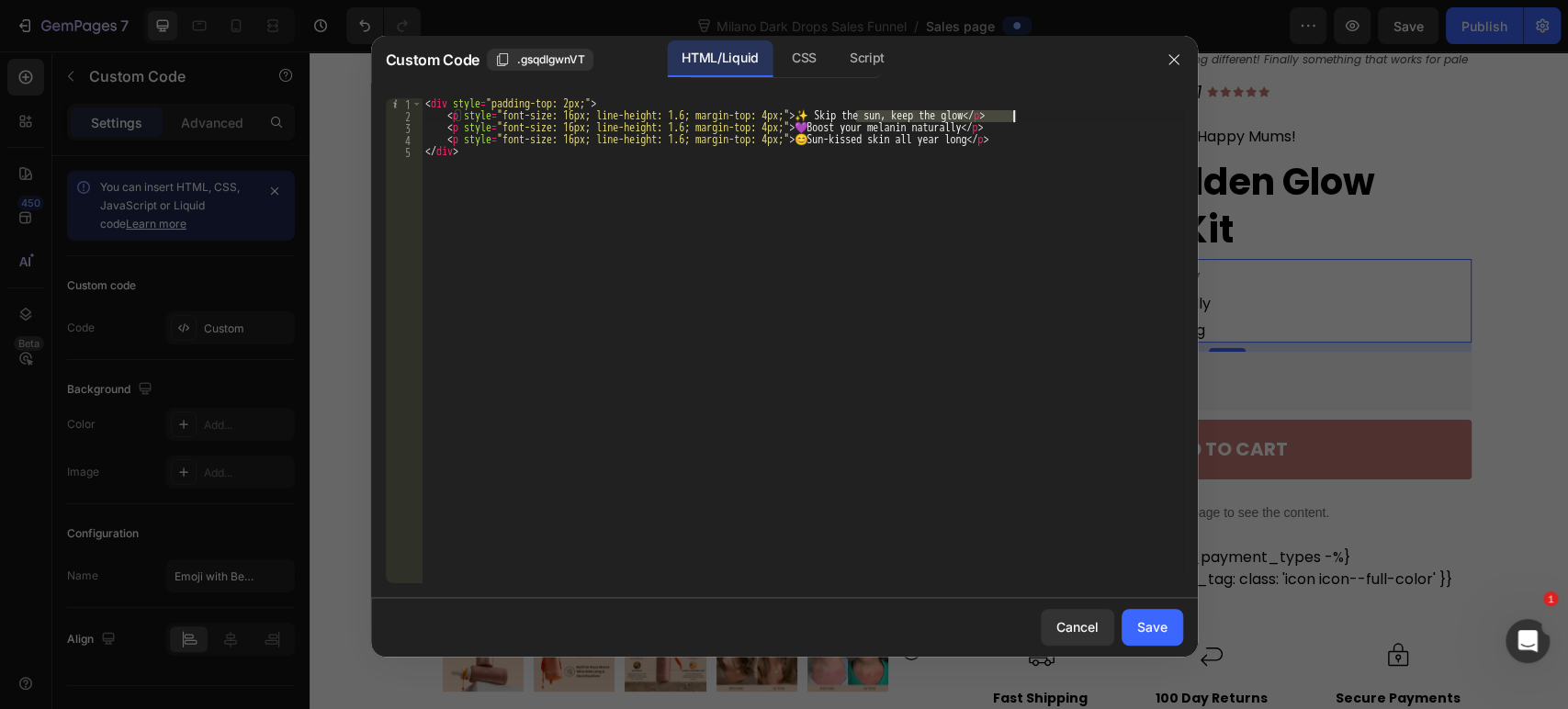drag, startPoint x: 854, startPoint y: 113, endPoint x: 1011, endPoint y: 118, distance: 157.0796 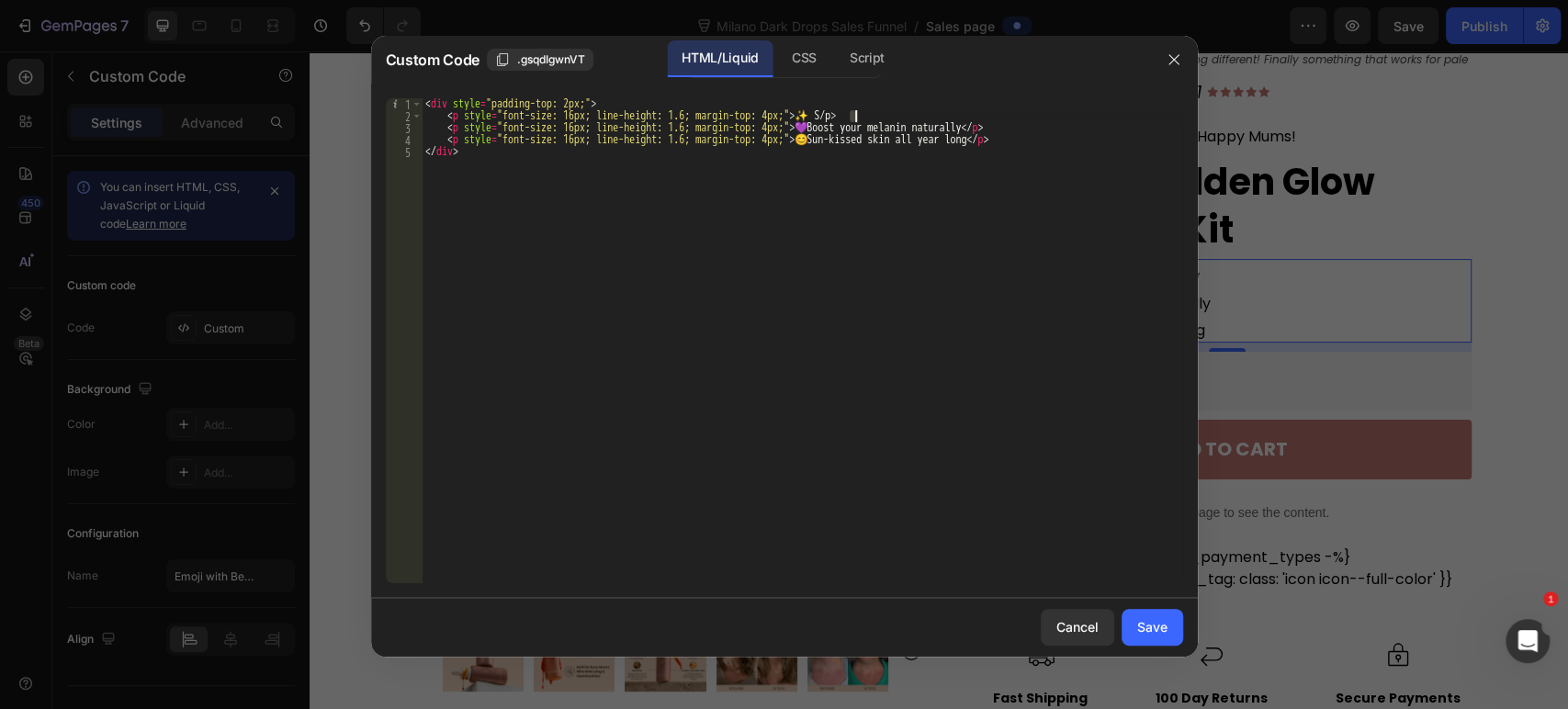 click on "< div   style = "padding-top: 2px;" >      < p   style = "font-size: 16px; line-height: 1.6; margin-top: 4px;" > ✨ S/p>      < p   style = "font-size: 16px; line-height: 1.6; margin-top: 4px;" > 💜  Boost your melanin naturally </ p >      < p   style = "font-size: 16px; line-height: 1.6; margin-top: 4px;" > 😊  Sun-kissed skin all year long </ p > </ div >" at bounding box center (802, 341) 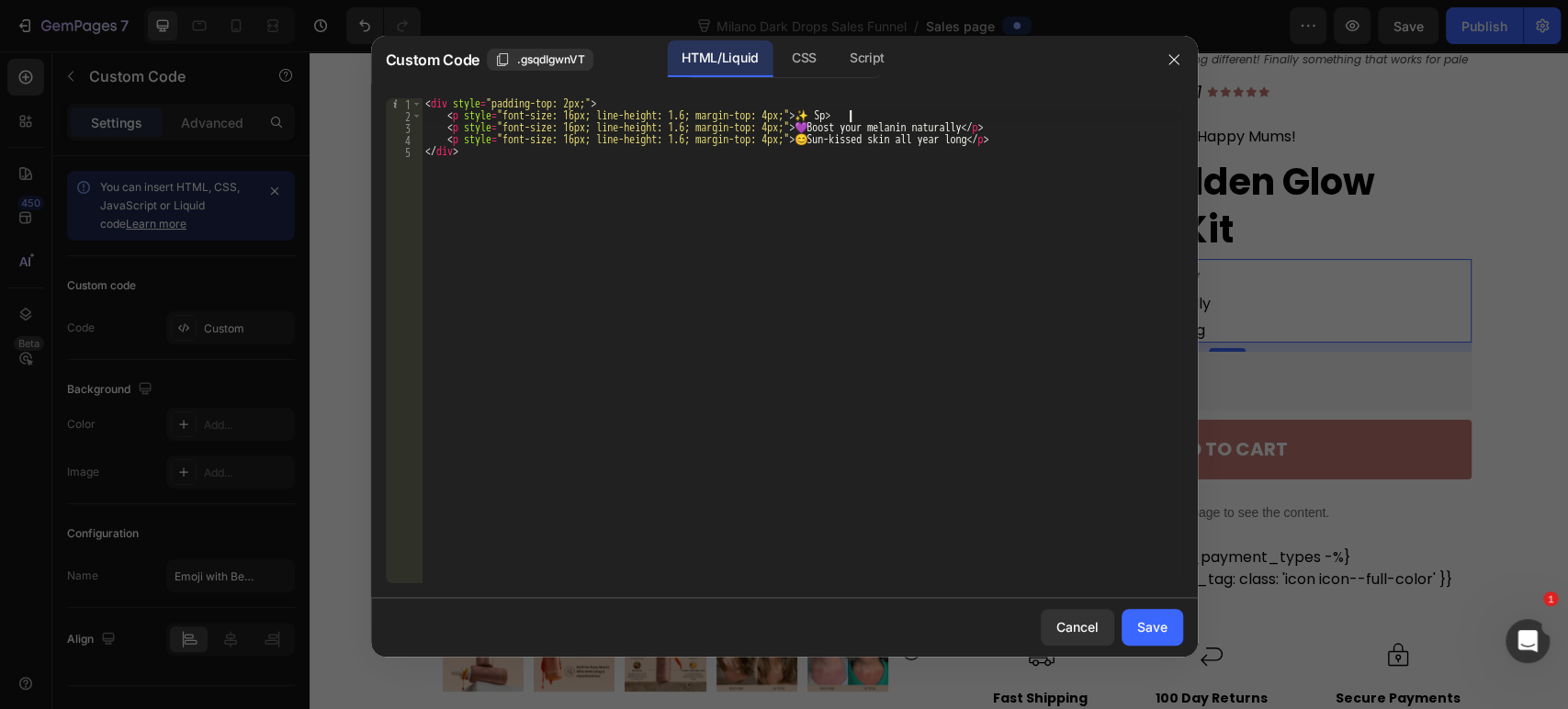 paste on "Get that golden goddess glow naturally" 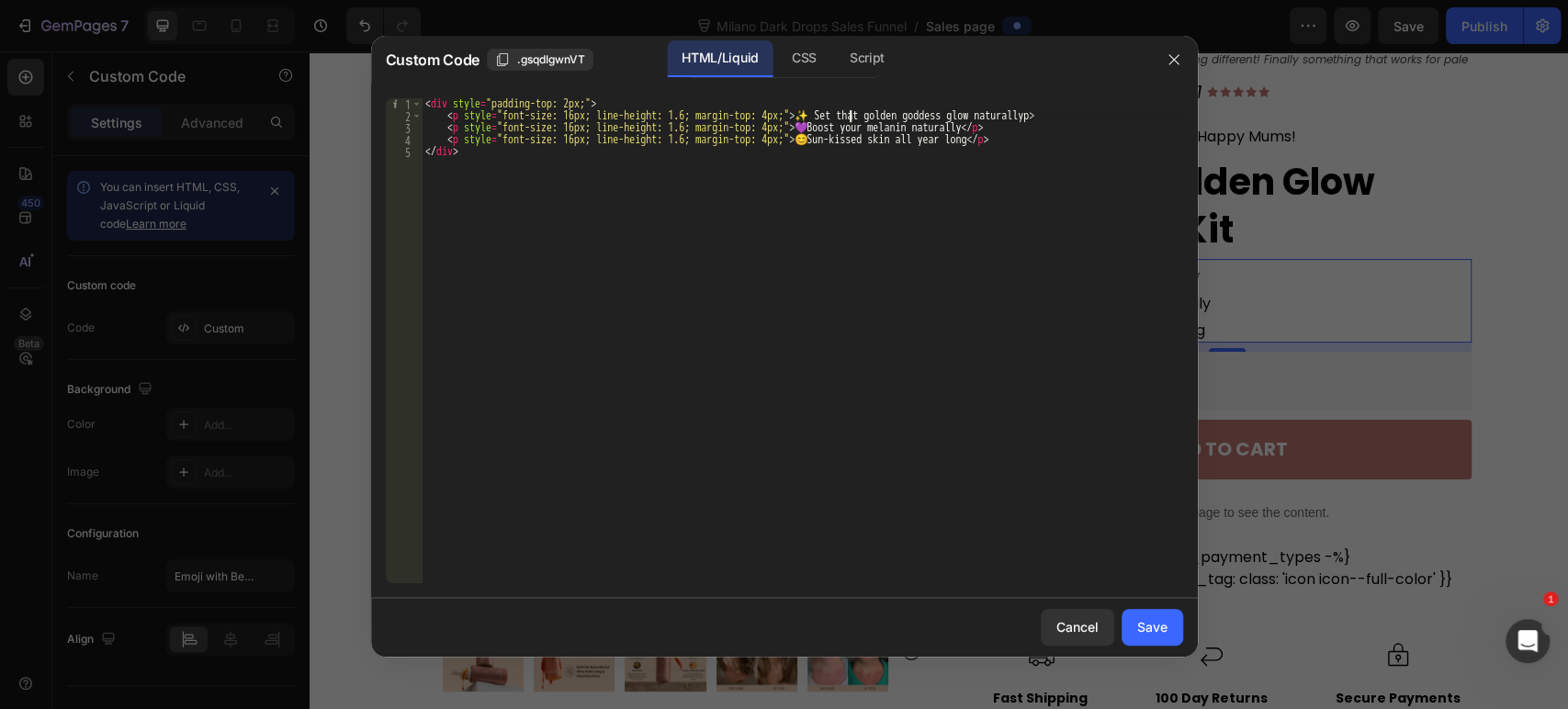 scroll, scrollTop: 0, scrollLeft: 54, axis: horizontal 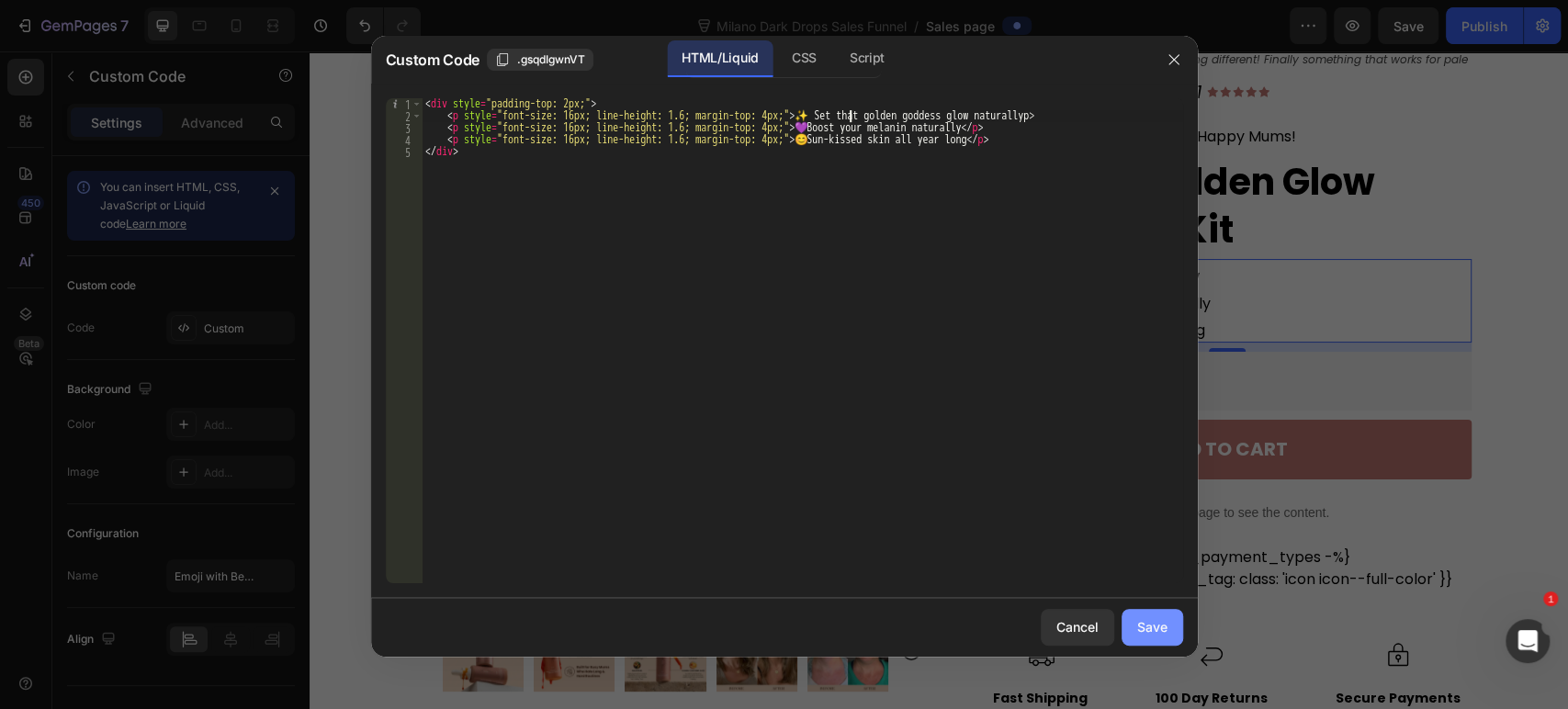 type on "<p style="font-size: 16px; line-height: 1.6; margin-top: 4px;">✨ Set that golden goddess glow naturallyp>" 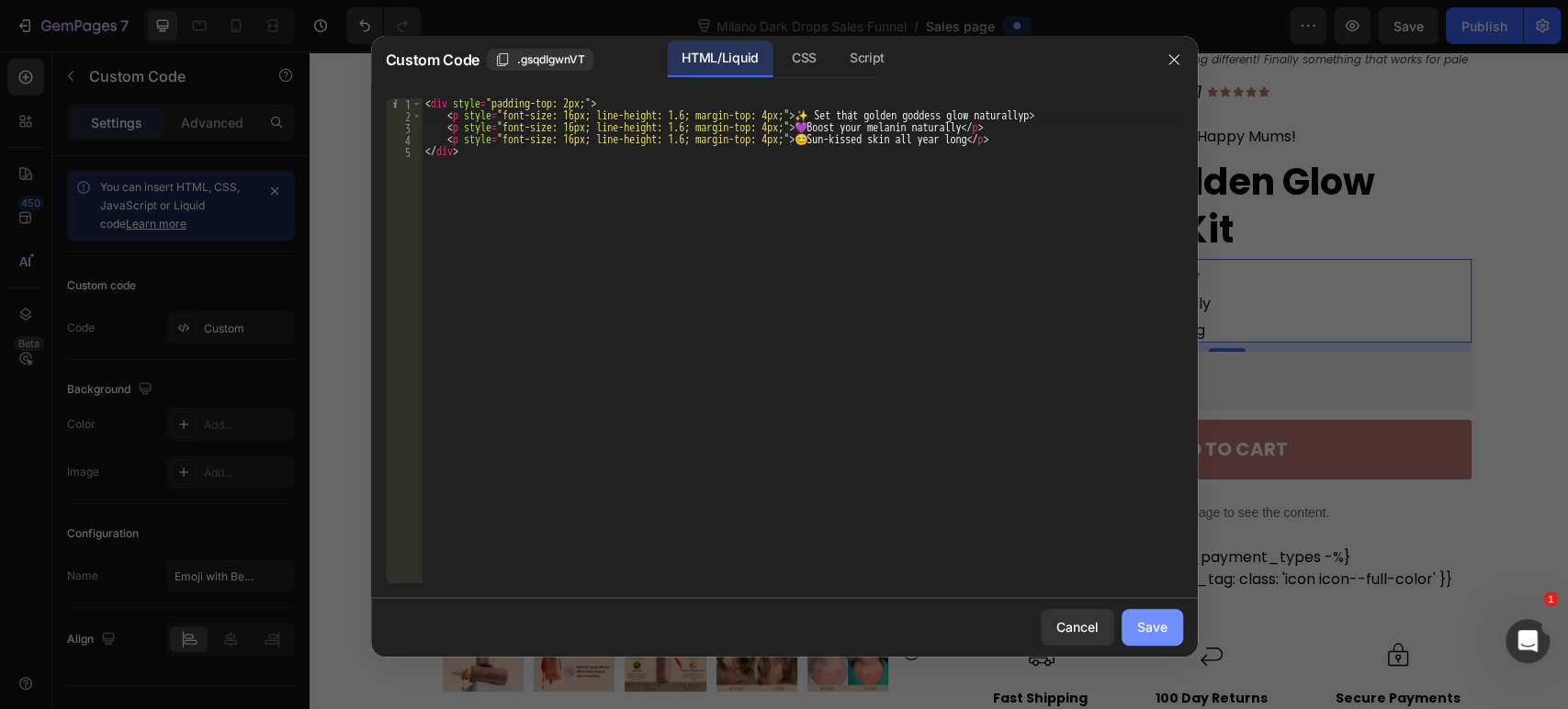 click on "Save" at bounding box center (1152, 626) 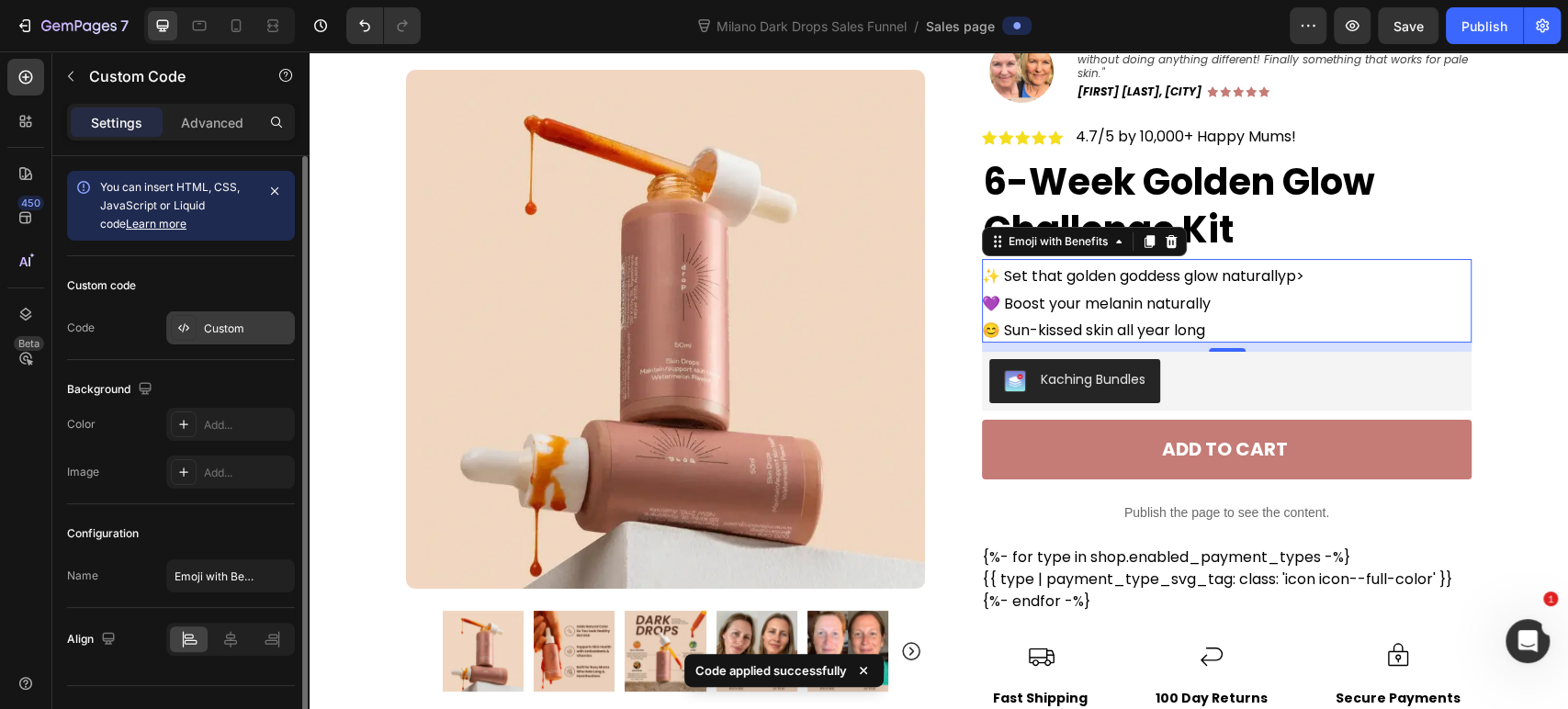 click on "Custom" at bounding box center (247, 329) 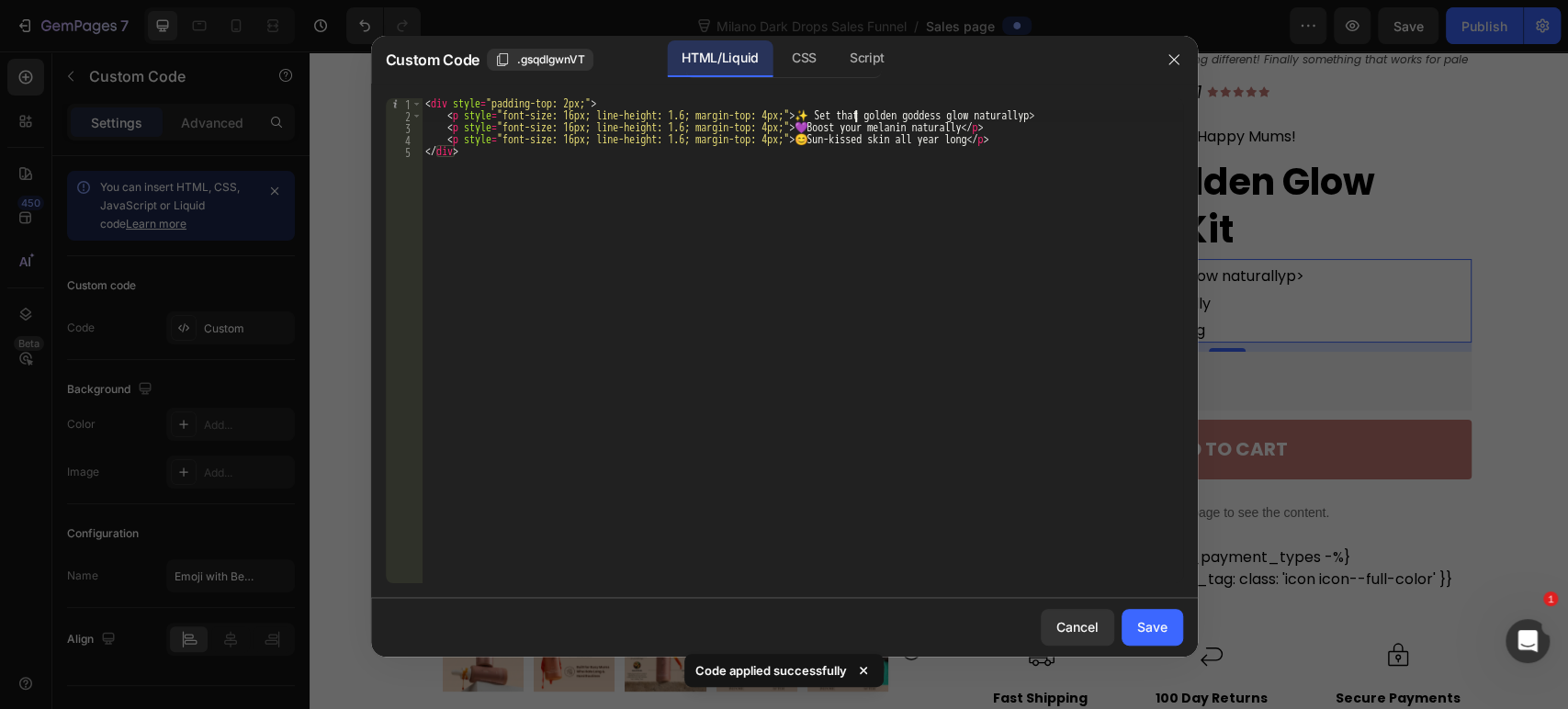 click on "< div   style = "padding-top: 2px;" >      < p   style = "font-size: 16px; line-height: 1.6; margin-top: 4px;" > ✨ Set that golden goddess glow naturallyp>      < p   style = "font-size: 16px; line-height: 1.6; margin-top: 4px;" > 💜  Boost your melanin naturally </ p >      < p   style = "font-size: 16px; line-height: 1.6; margin-top: 4px;" > 😊  Sun-kissed skin all year long </ p > </ div >" at bounding box center (802, 353) 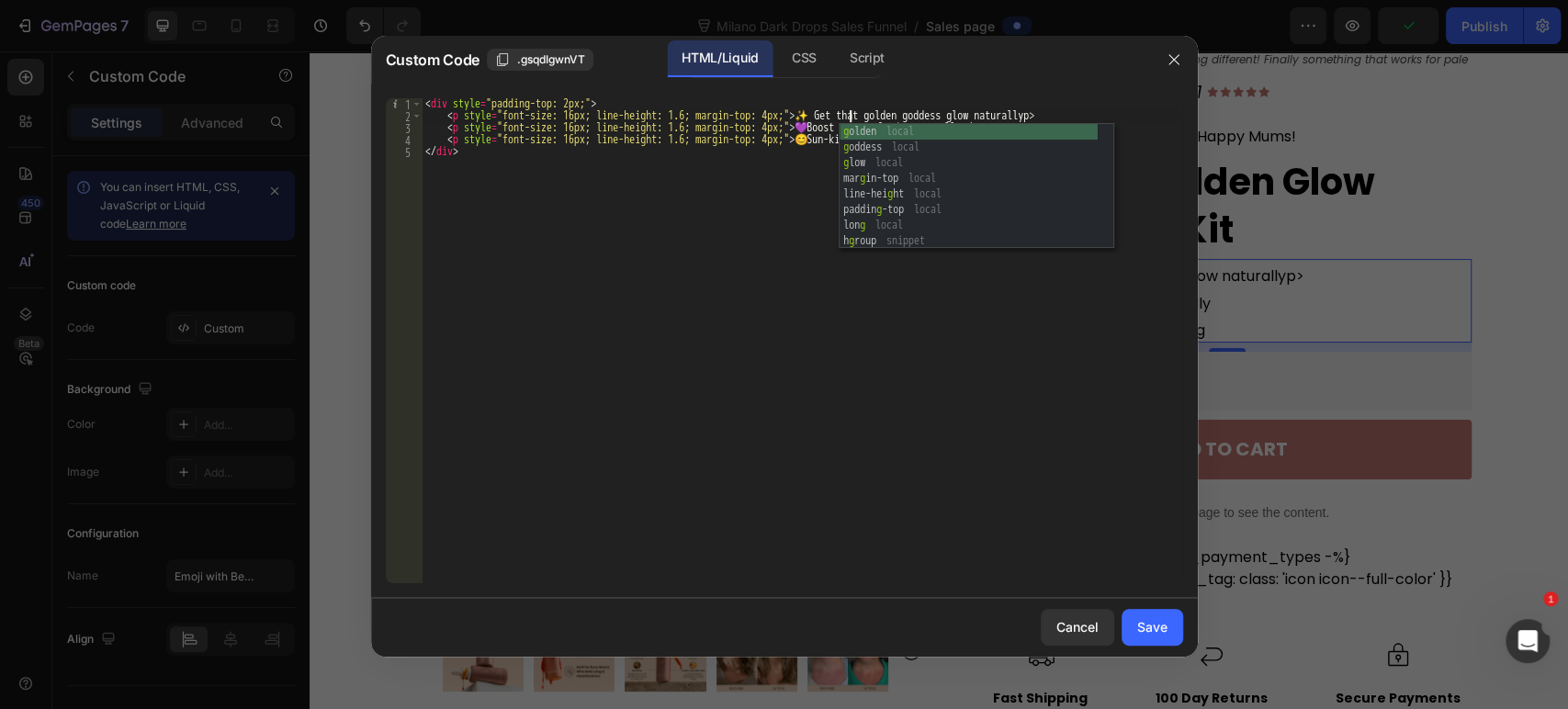 scroll, scrollTop: 0, scrollLeft: 36, axis: horizontal 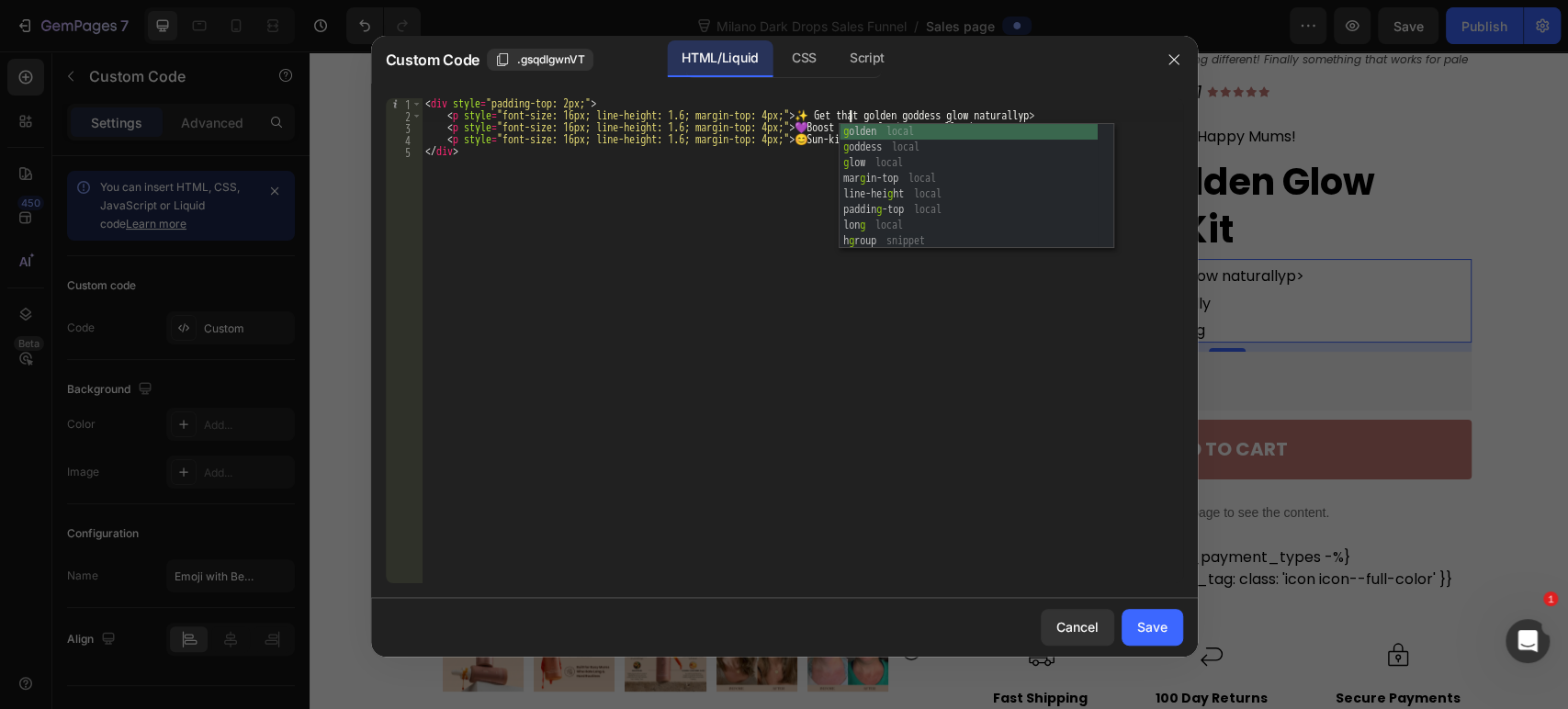 click on "< div   style = "padding-top: 2px;" >      < p   style = "font-size: 16px; line-height: 1.6; margin-top: 4px;" > ✨ Get that golden goddess glow naturallyp>      < p   style = "font-size: 16px; line-height: 1.6; margin-top: 4px;" > 💜  Boost your melanin naturally </ p >      < p   style = "font-size: 16px; line-height: 1.6; margin-top: 4px;" > 😊  Sun-kissed skin all year long </ p > </ div >" at bounding box center [802, 353] 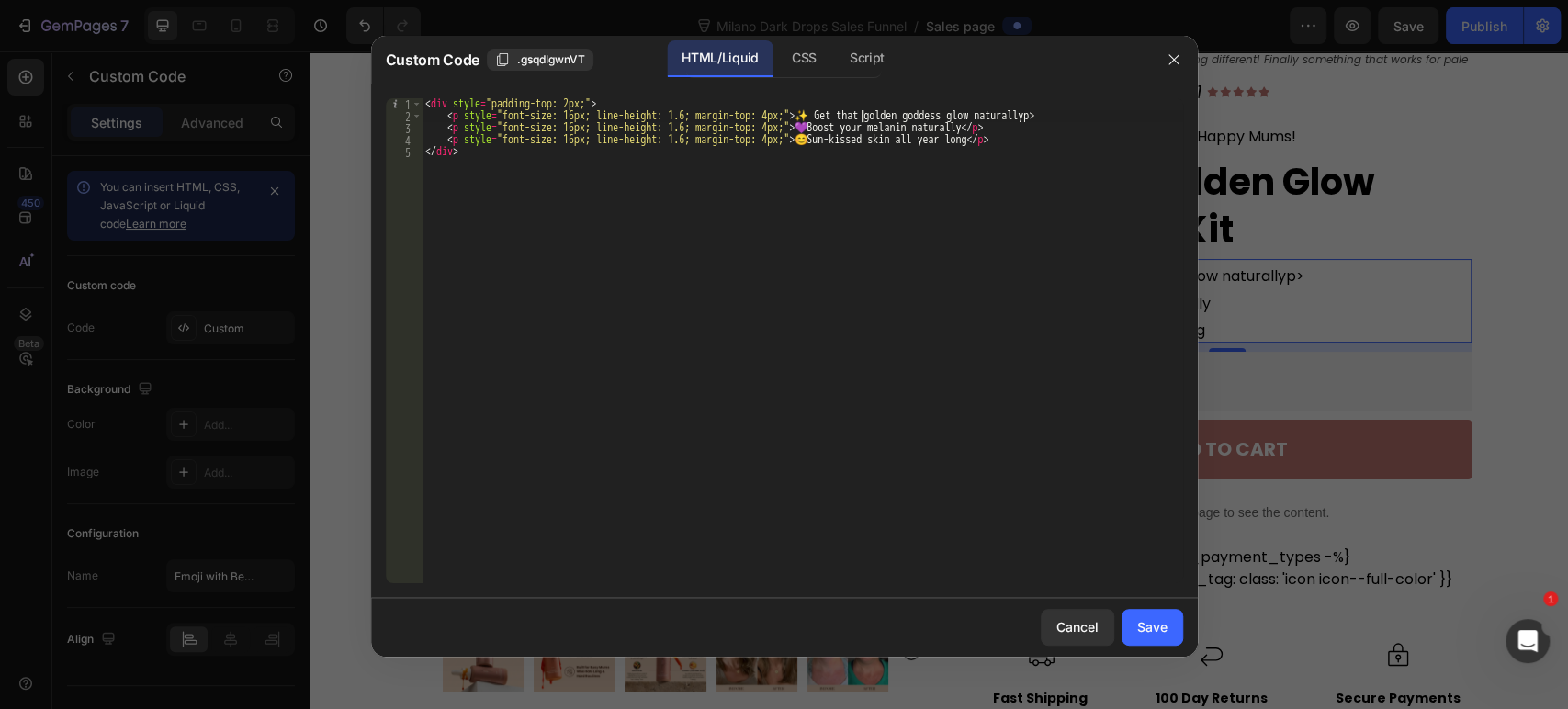 click on "< div   style = "padding-top: 2px;" >      < p   style = "font-size: 16px; line-height: 1.6; margin-top: 4px;" > ✨ Get that golden goddess glow naturallyp>      < p   style = "font-size: 16px; line-height: 1.6; margin-top: 4px;" > 💜  Boost your melanin naturally </ p >      < p   style = "font-size: 16px; line-height: 1.6; margin-top: 4px;" > 😊  Sun-kissed skin all year long </ p > </ div >" at bounding box center (802, 353) 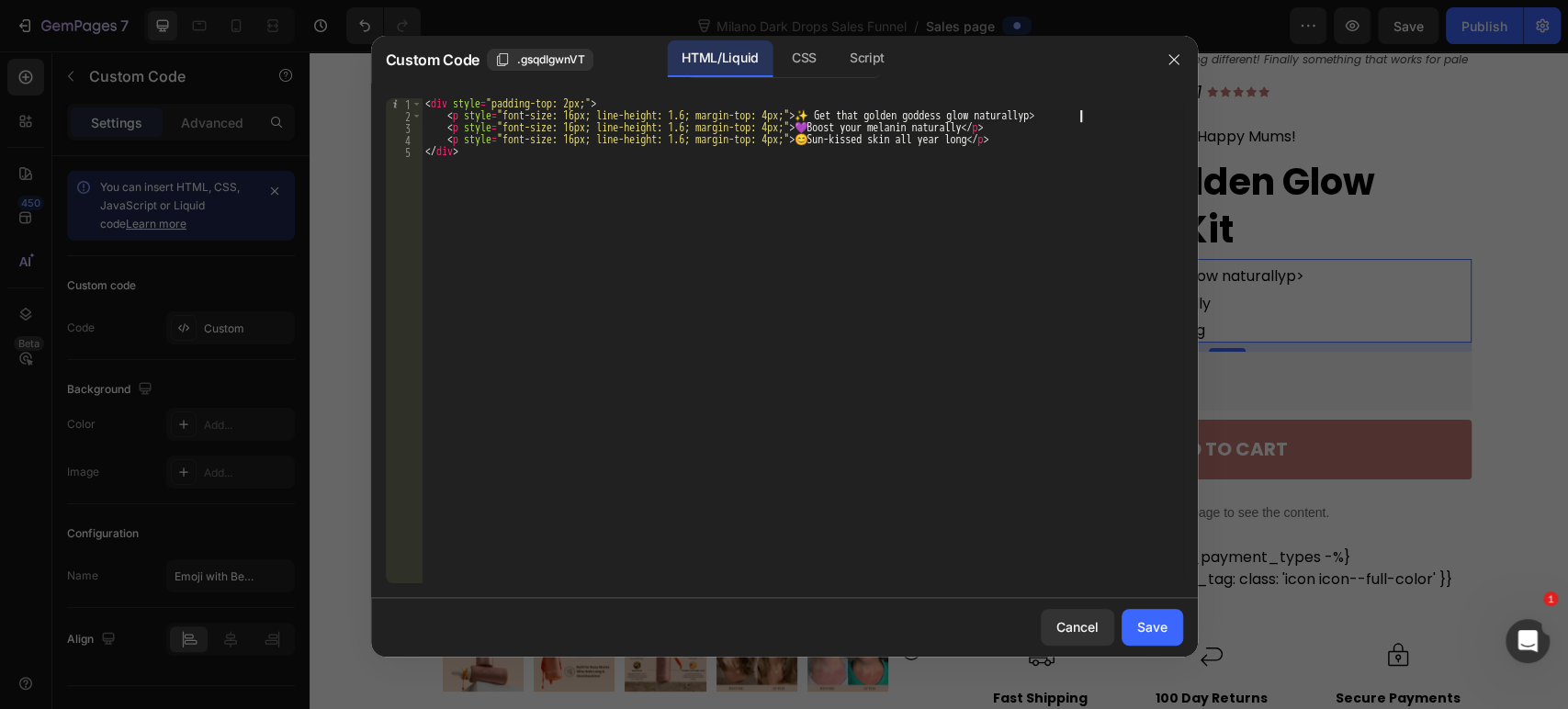 scroll, scrollTop: 0, scrollLeft: 55, axis: horizontal 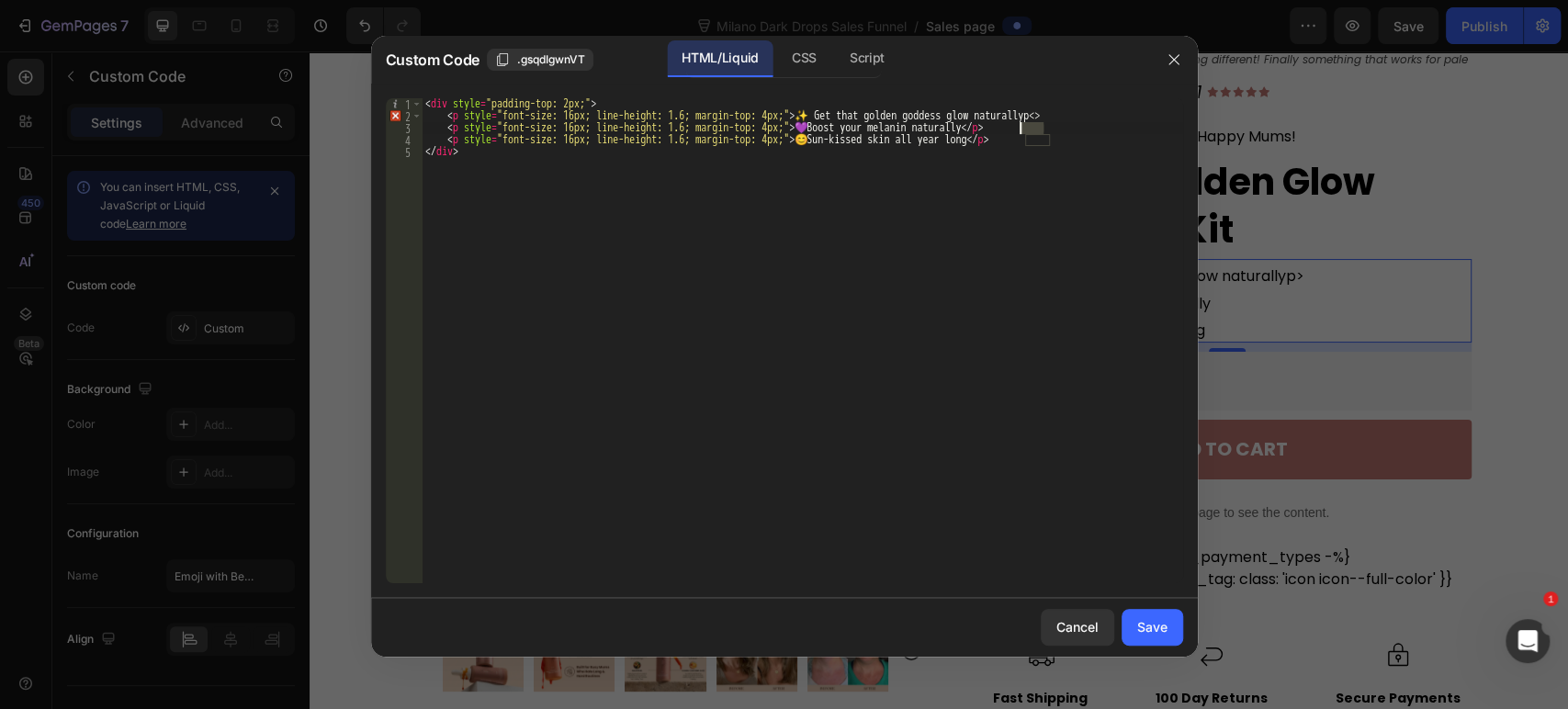drag, startPoint x: 1045, startPoint y: 123, endPoint x: 1021, endPoint y: 124, distance: 24.020824 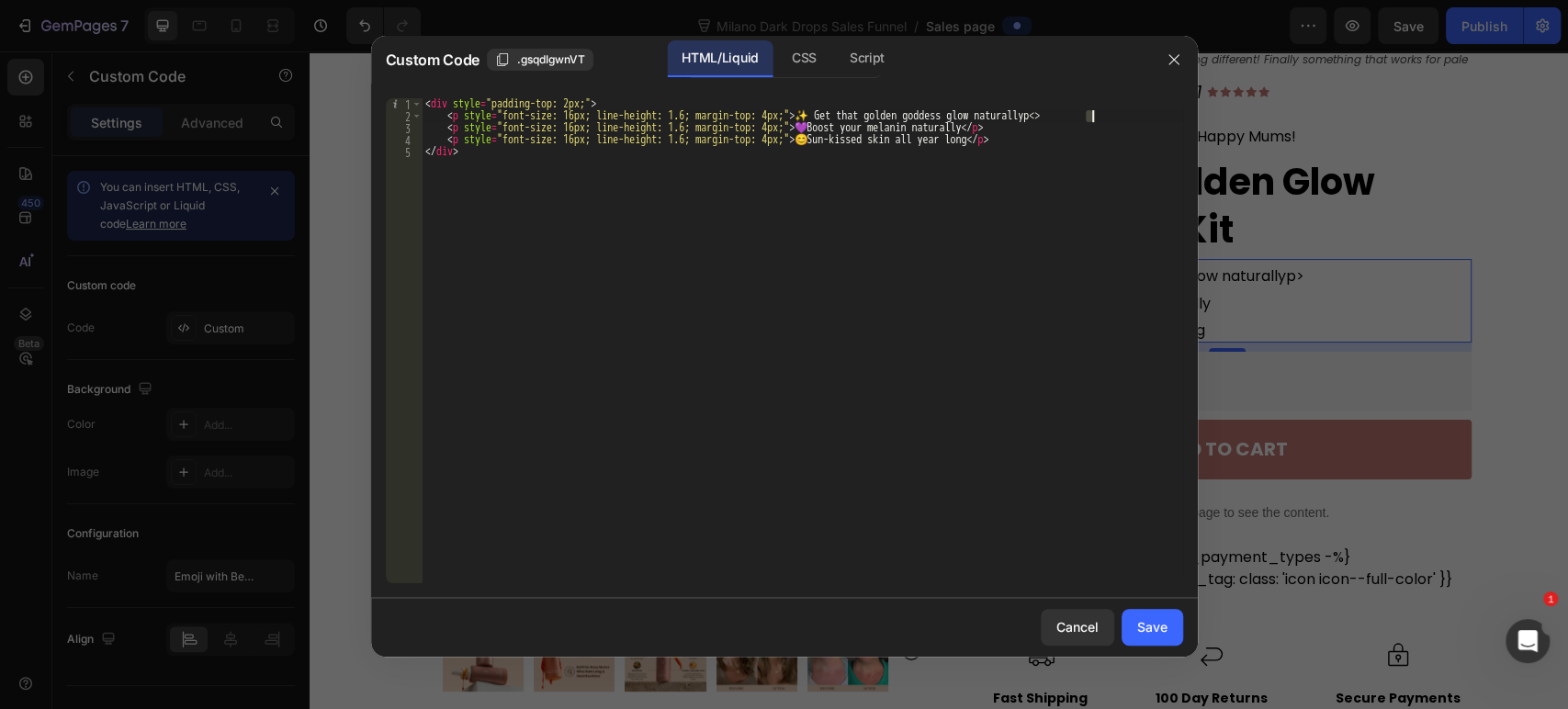 drag, startPoint x: 1084, startPoint y: 116, endPoint x: 1109, endPoint y: 111, distance: 25.4951 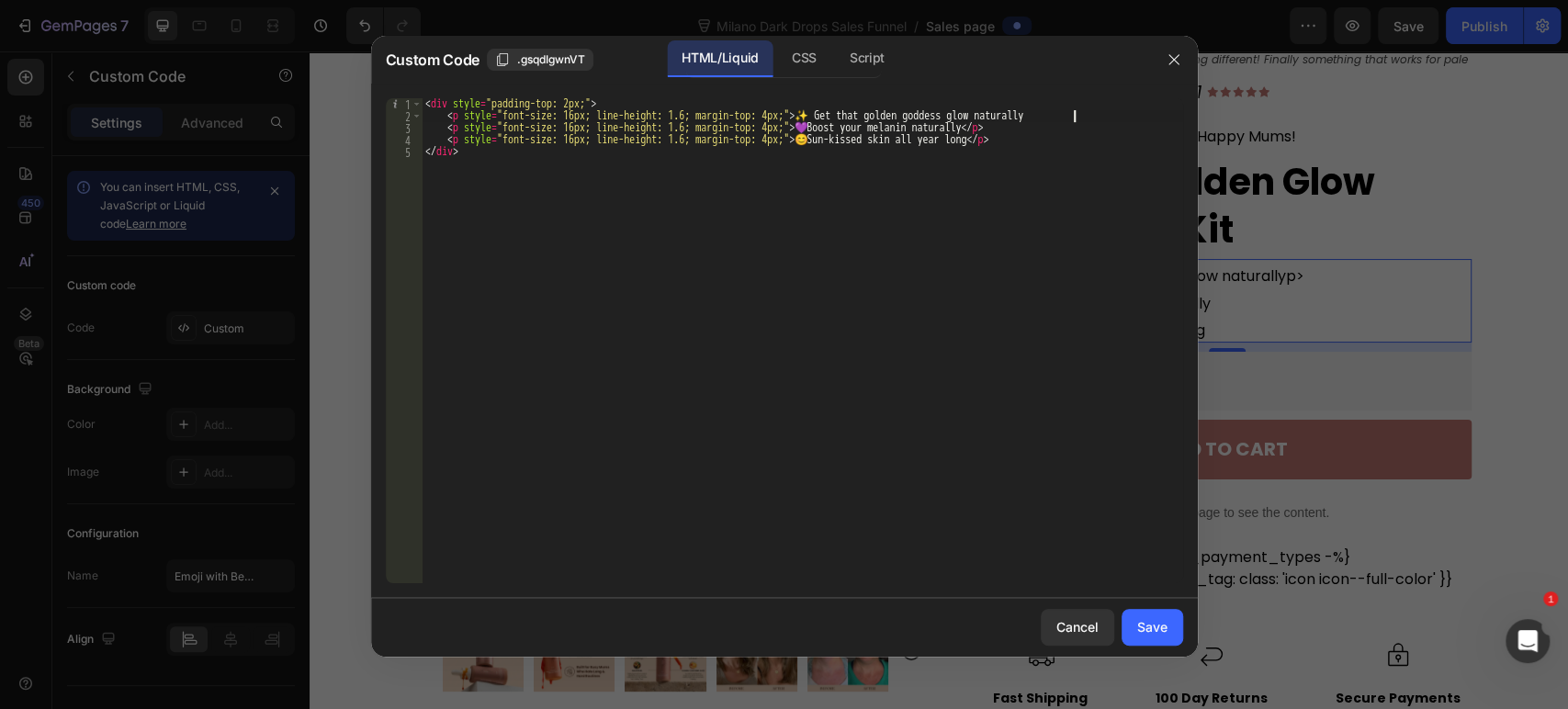 paste on "</p>" 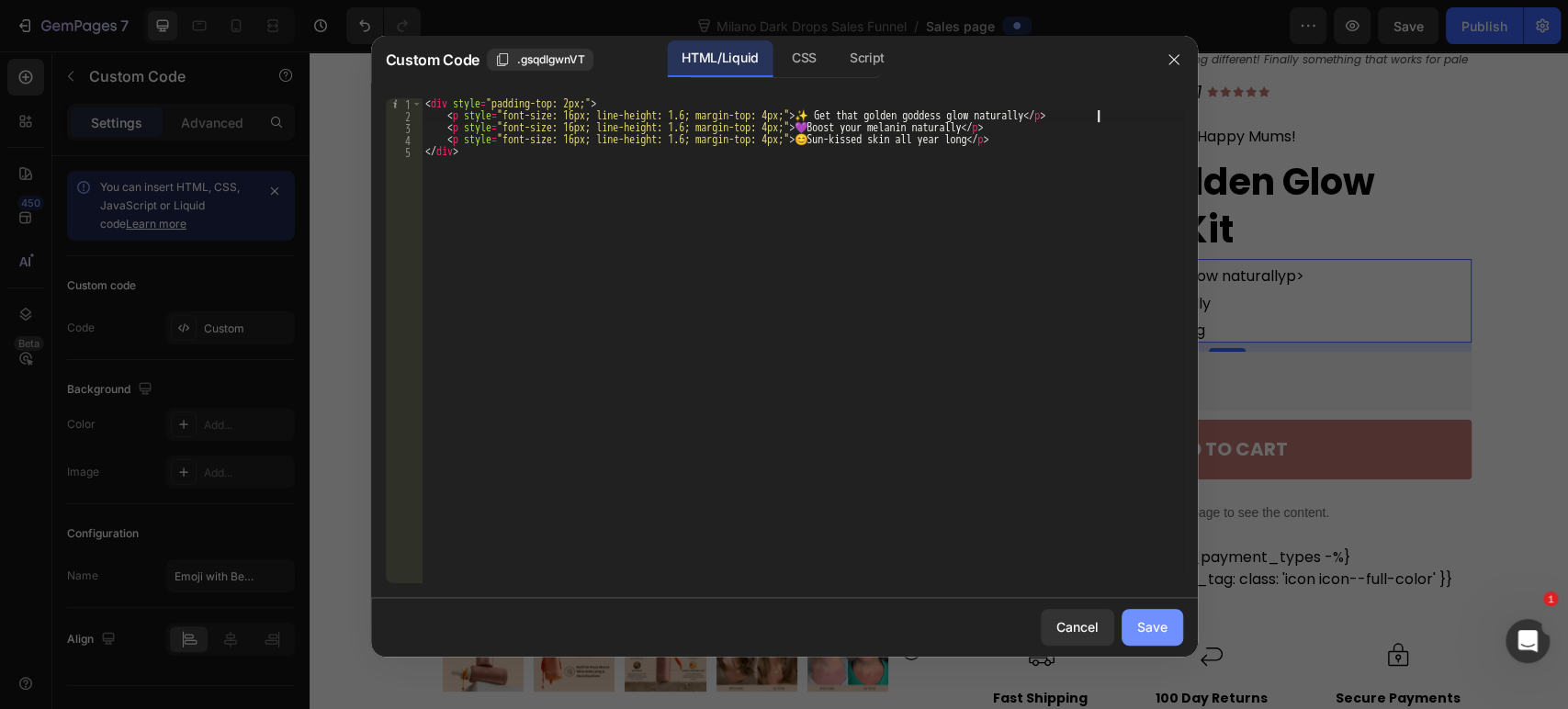 type on "<p style="font-size: 16px; line-height: 1.6; margin-top: 4px;">✨ Get that golden goddess glow naturally</p>" 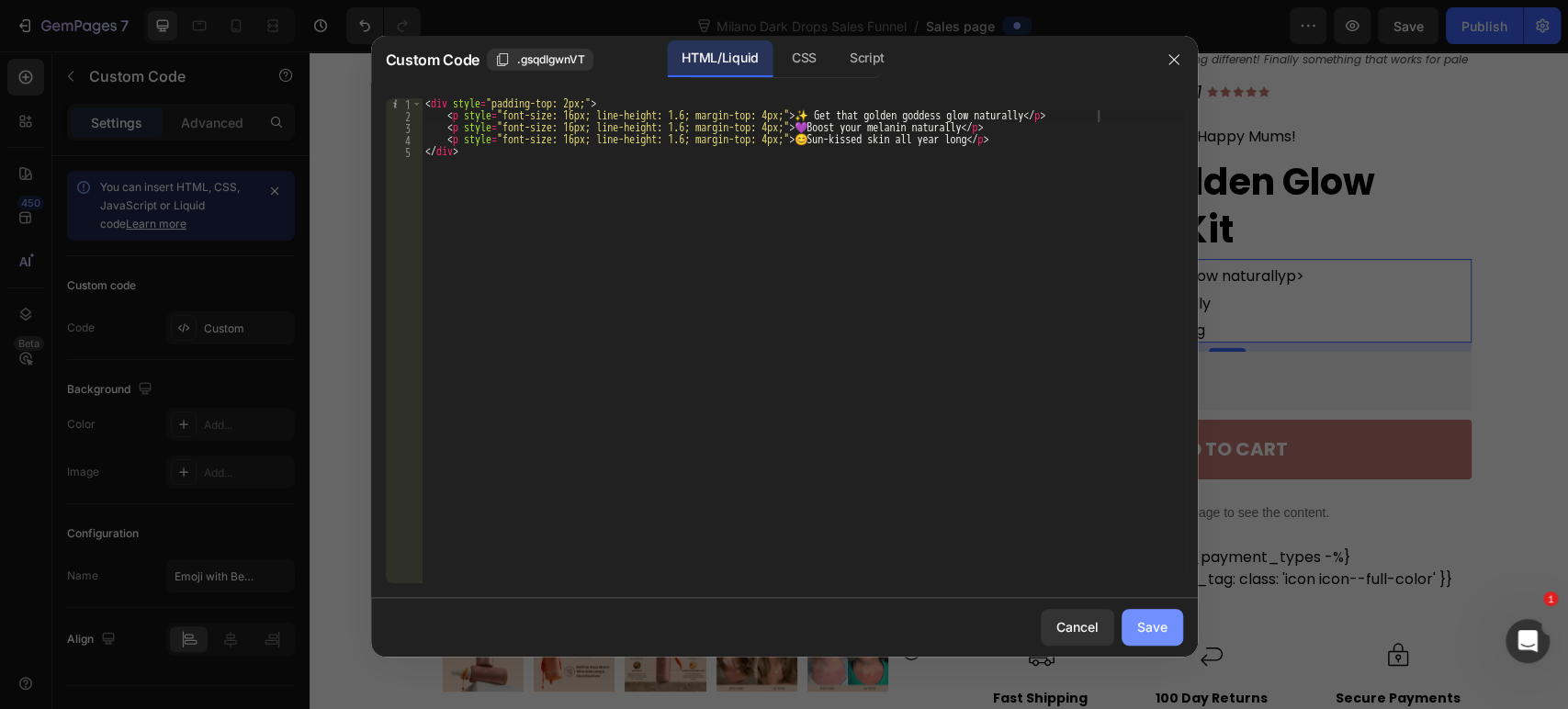 click on "Save" at bounding box center (1152, 626) 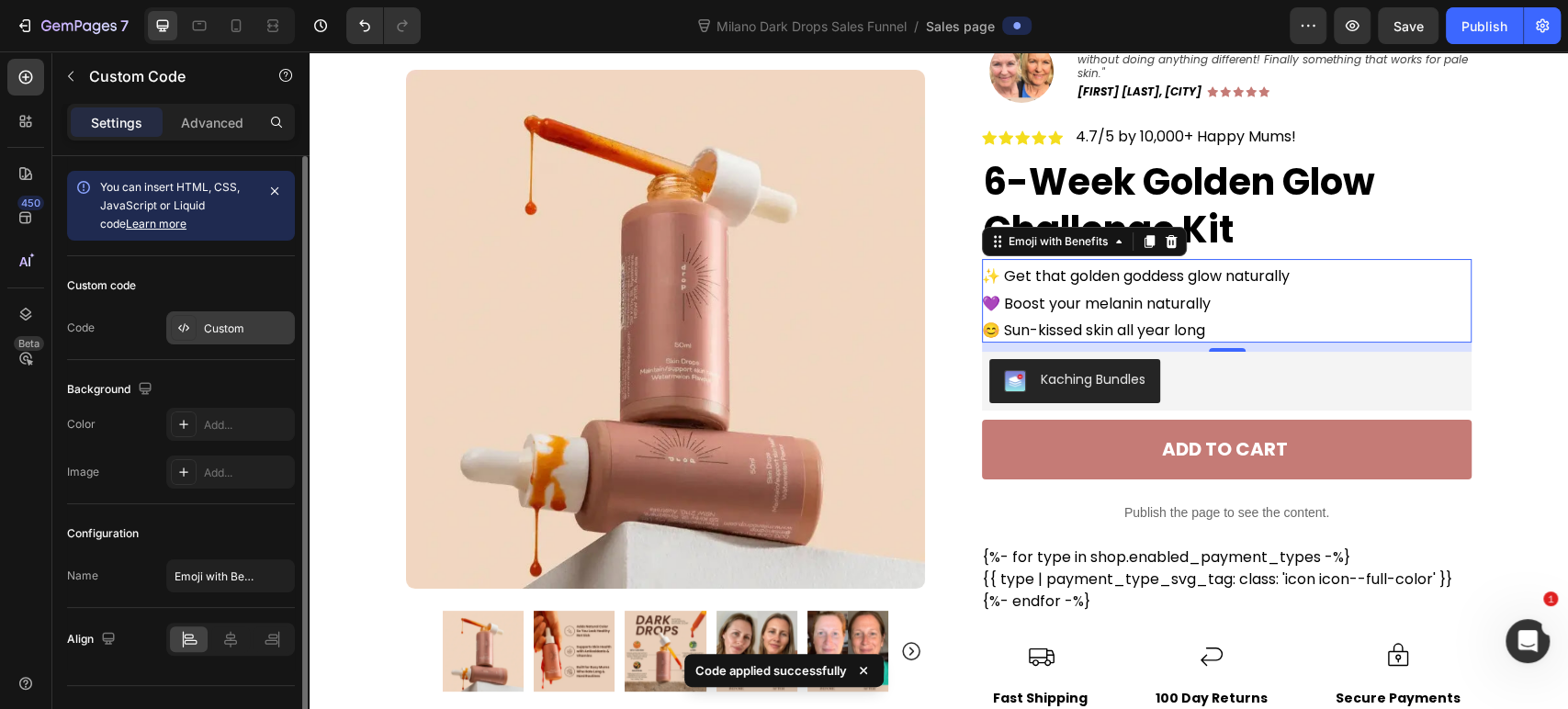 click on "Custom" at bounding box center [247, 329] 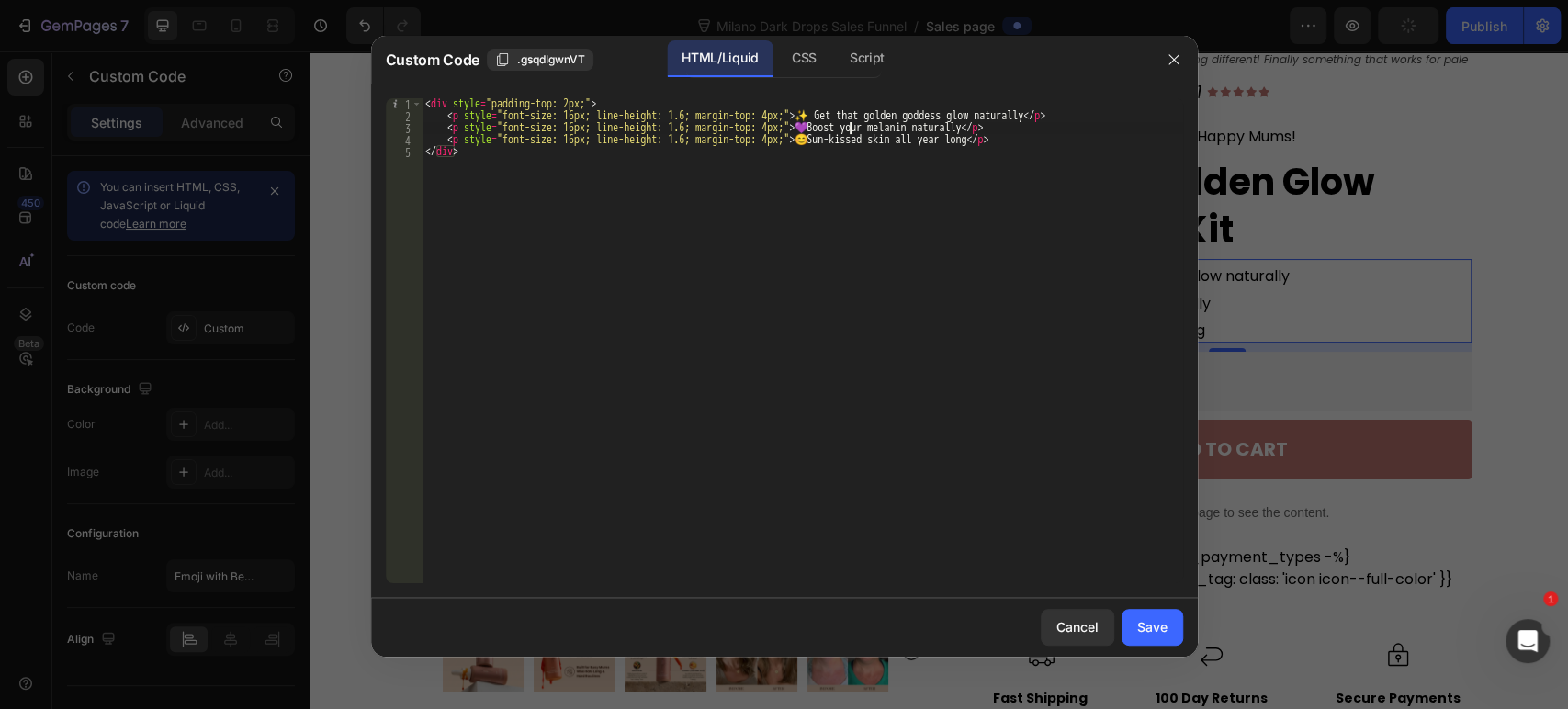 click on "< div   style = "padding-top: 2px;" >      < p   style = "font-size: 16px; line-height: 1.6; margin-top: 4px;" > ✨ Get that golden goddess glow naturally </ p >      < p   style = "font-size: 16px; line-height: 1.6; margin-top: 4px;" > 💜  Boost your melanin naturally </ p >      < p   style = "font-size: 16px; line-height: 1.6; margin-top: 4px;" > 😊  Sun-kissed skin all year long </ p > </ div >" at bounding box center (802, 353) 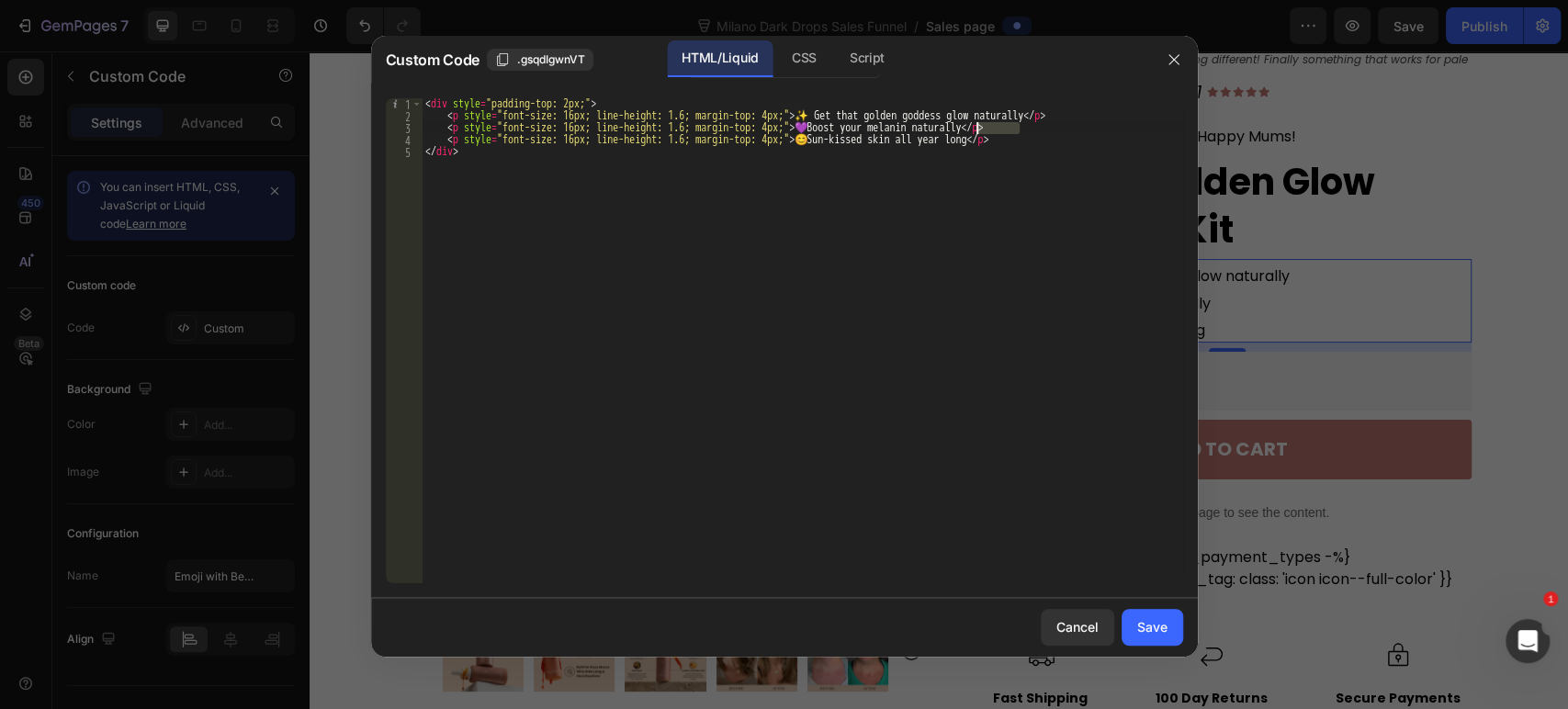 drag, startPoint x: 1019, startPoint y: 125, endPoint x: 976, endPoint y: 124, distance: 43.011626 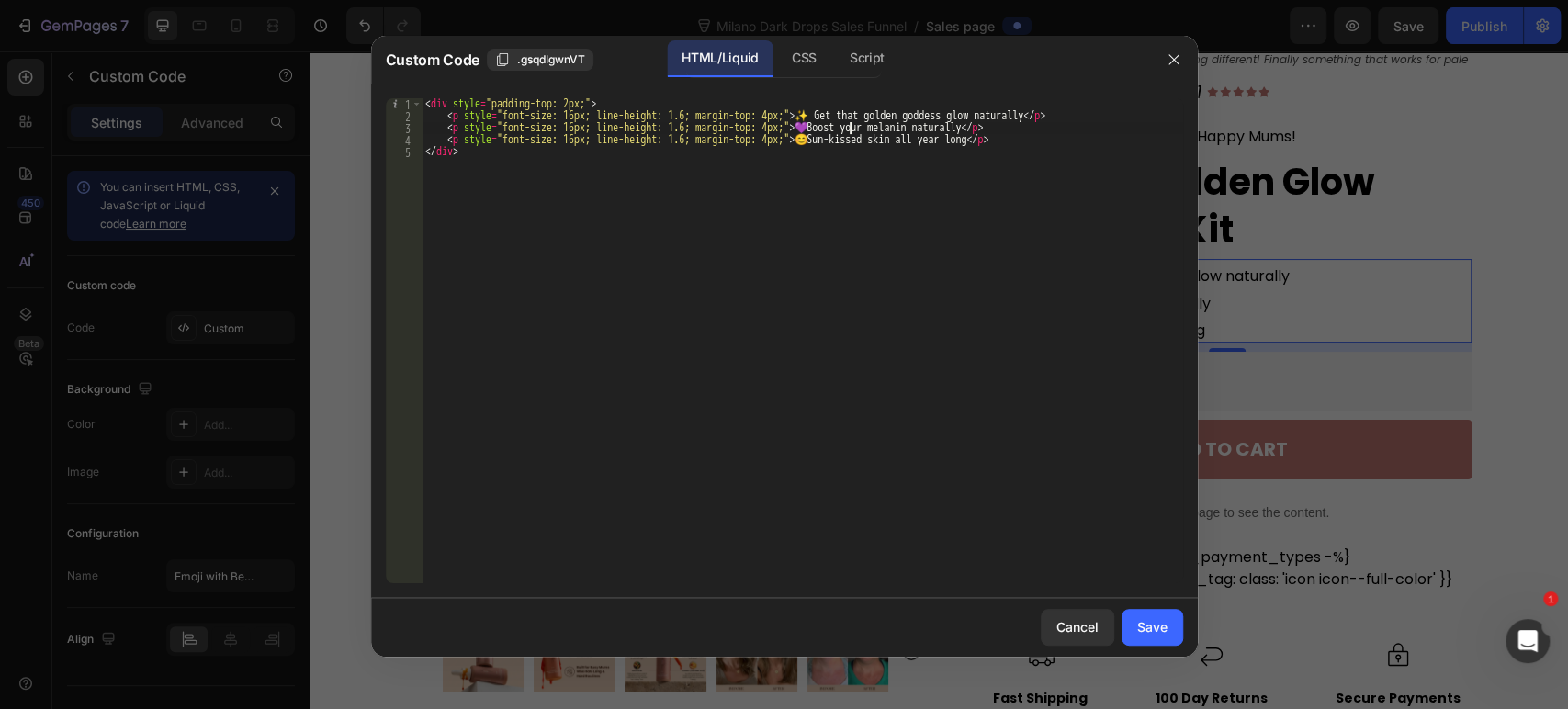 click on "< div   style = "padding-top: 2px;" >      < p   style = "font-size: 16px; line-height: 1.6; margin-top: 4px;" > ✨ Get that golden goddess glow naturally </ p >      < p   style = "font-size: 16px; line-height: 1.6; margin-top: 4px;" > 💜  Boost your melanin naturally </ p >      < p   style = "font-size: 16px; line-height: 1.6; margin-top: 4px;" > 😊  Sun-kissed skin all year long </ p > </ div >" at bounding box center (802, 353) 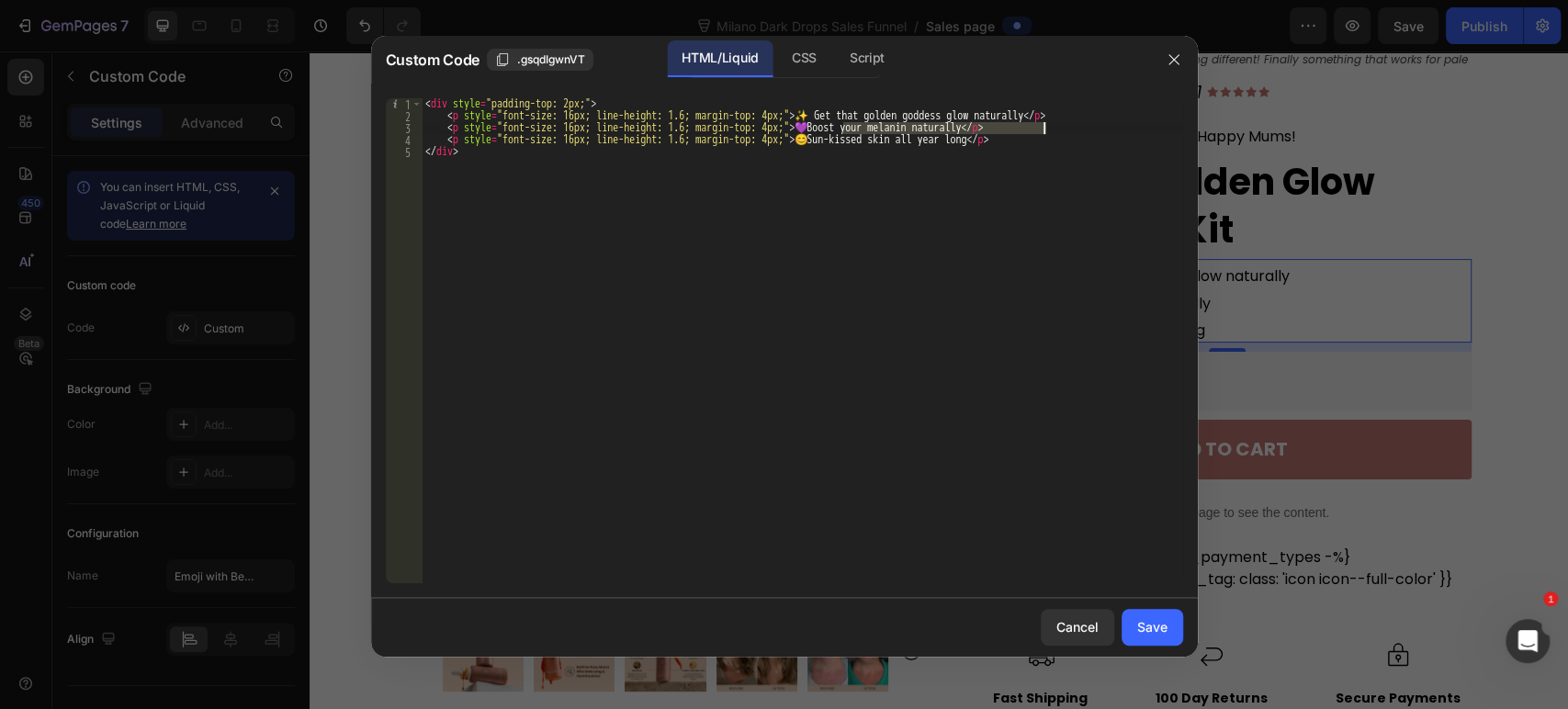 drag, startPoint x: 845, startPoint y: 125, endPoint x: 1051, endPoint y: 129, distance: 206.0388 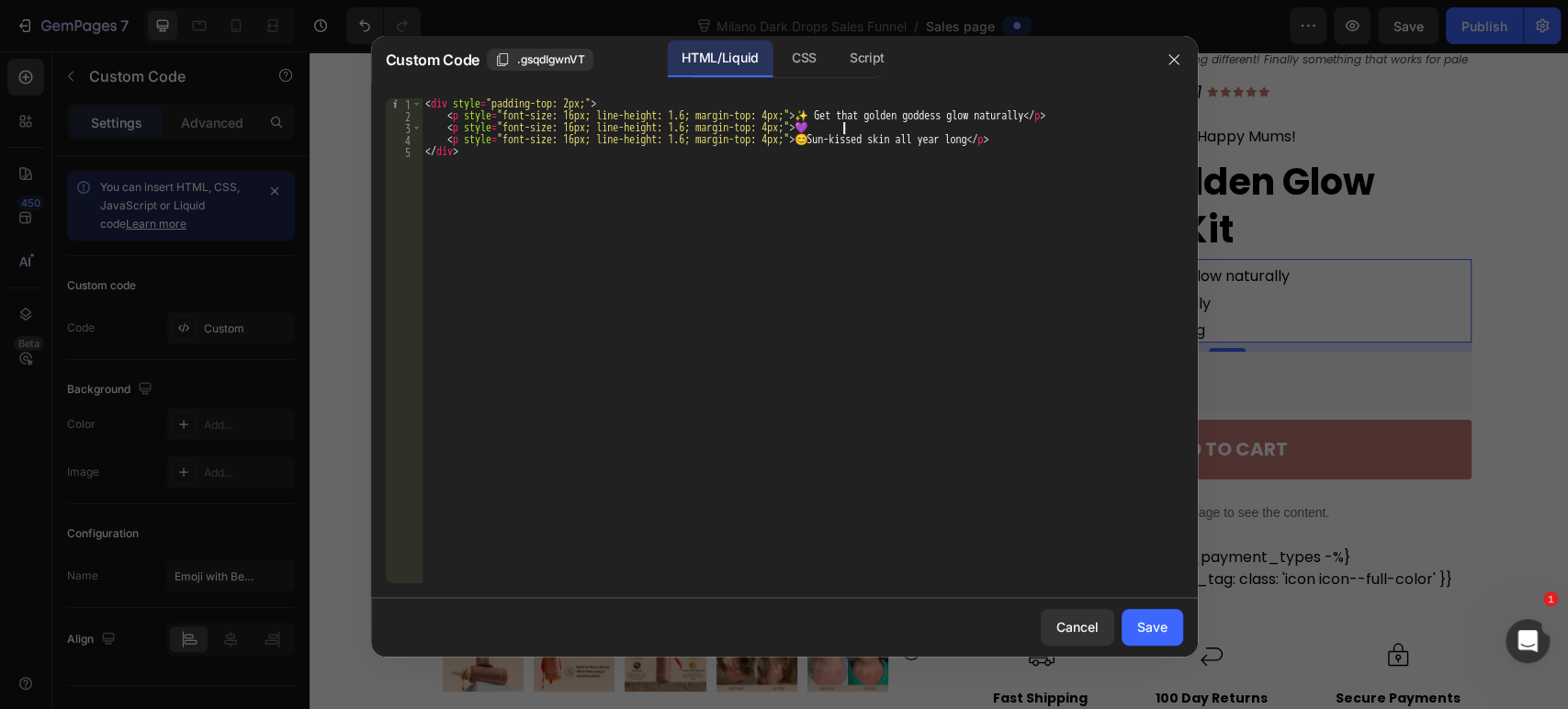paste on "Skip UV damage, keep the radiance" 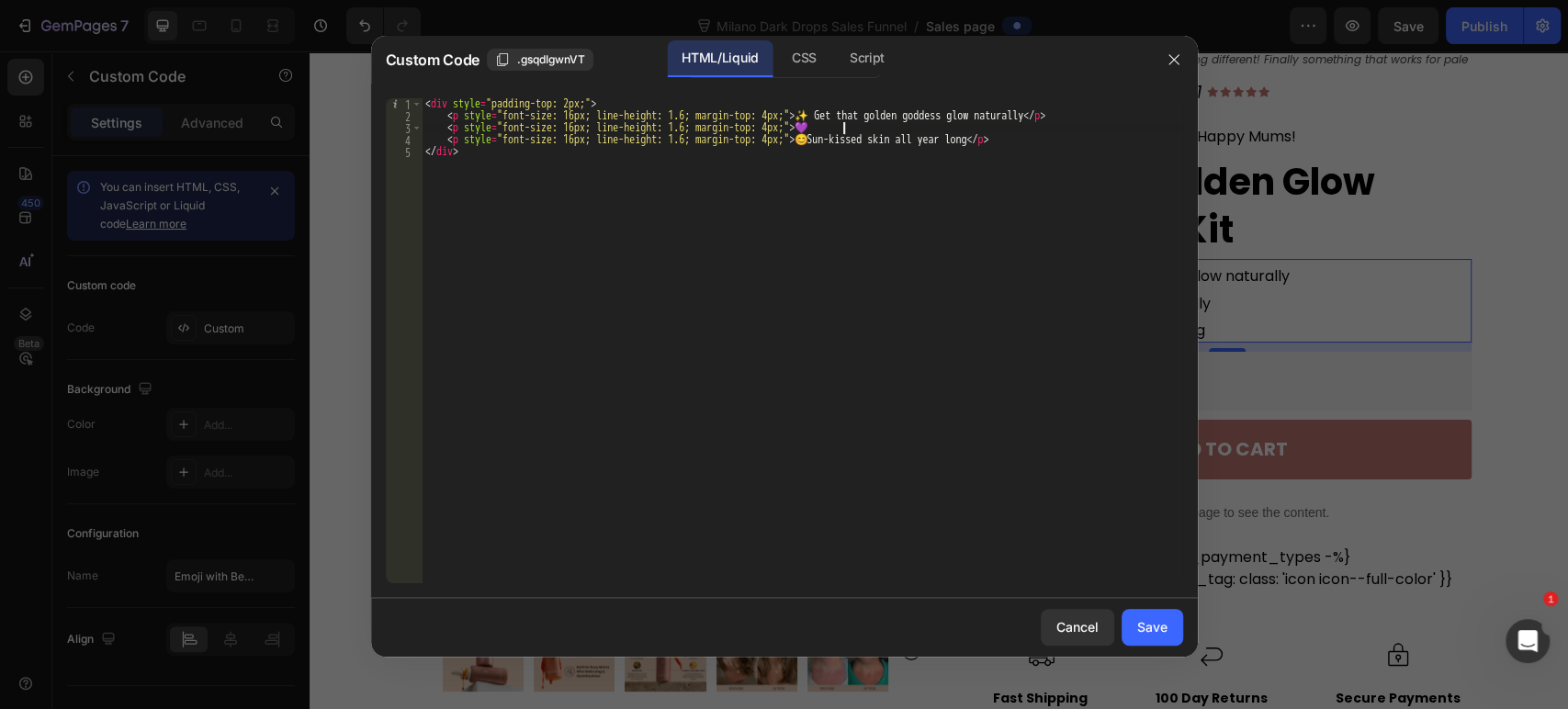 scroll, scrollTop: 0, scrollLeft: 35, axis: horizontal 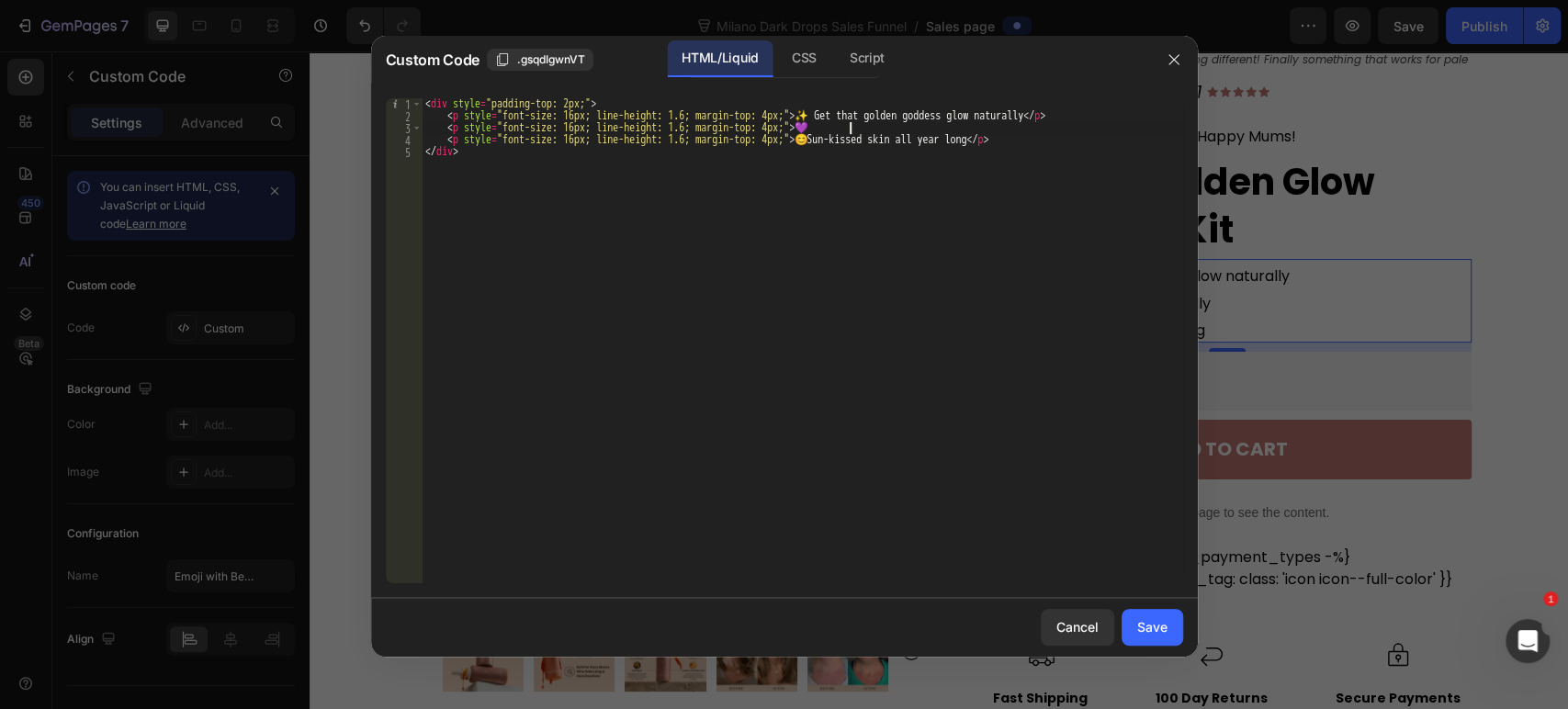 paste on "Skip UV damage, keep the radiance" 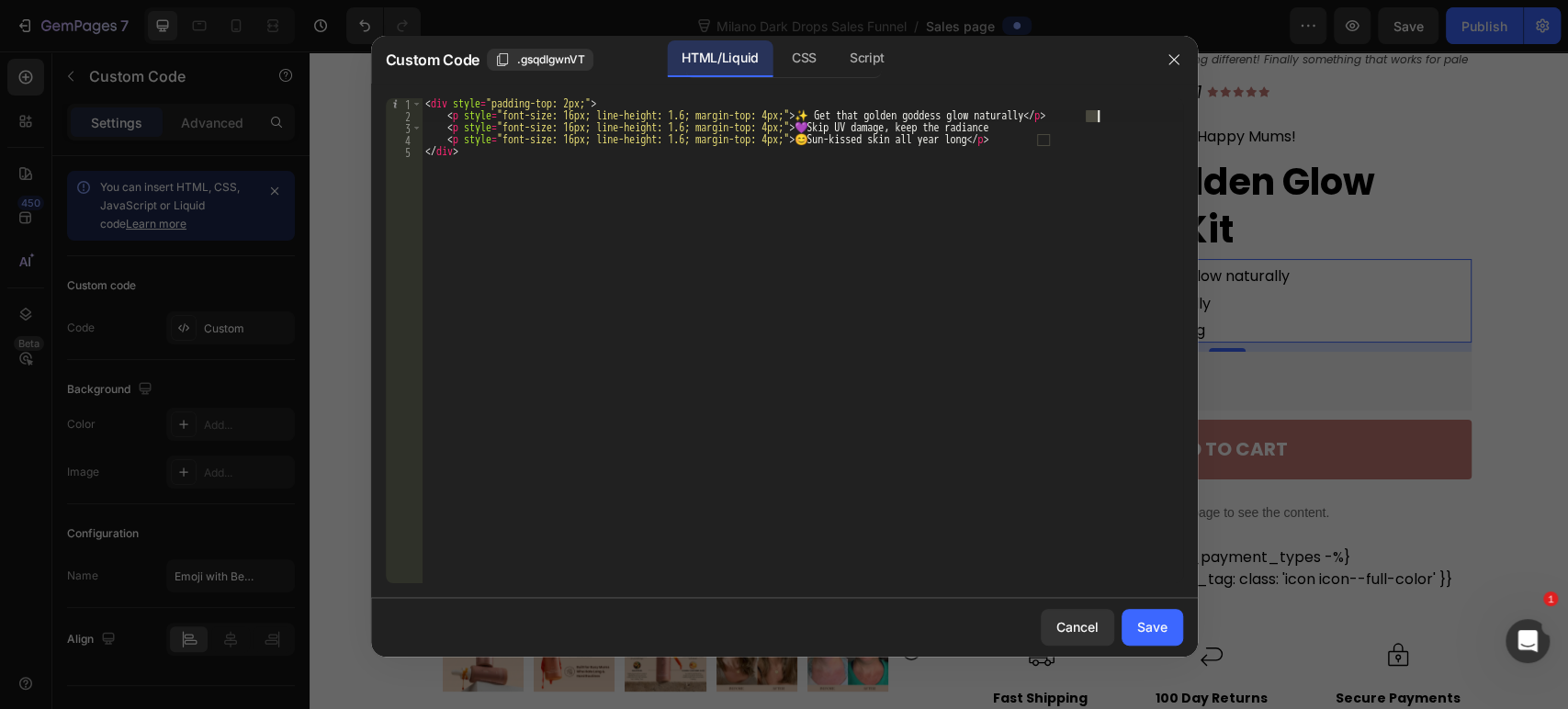 drag, startPoint x: 1083, startPoint y: 115, endPoint x: 1112, endPoint y: 116, distance: 29.01724 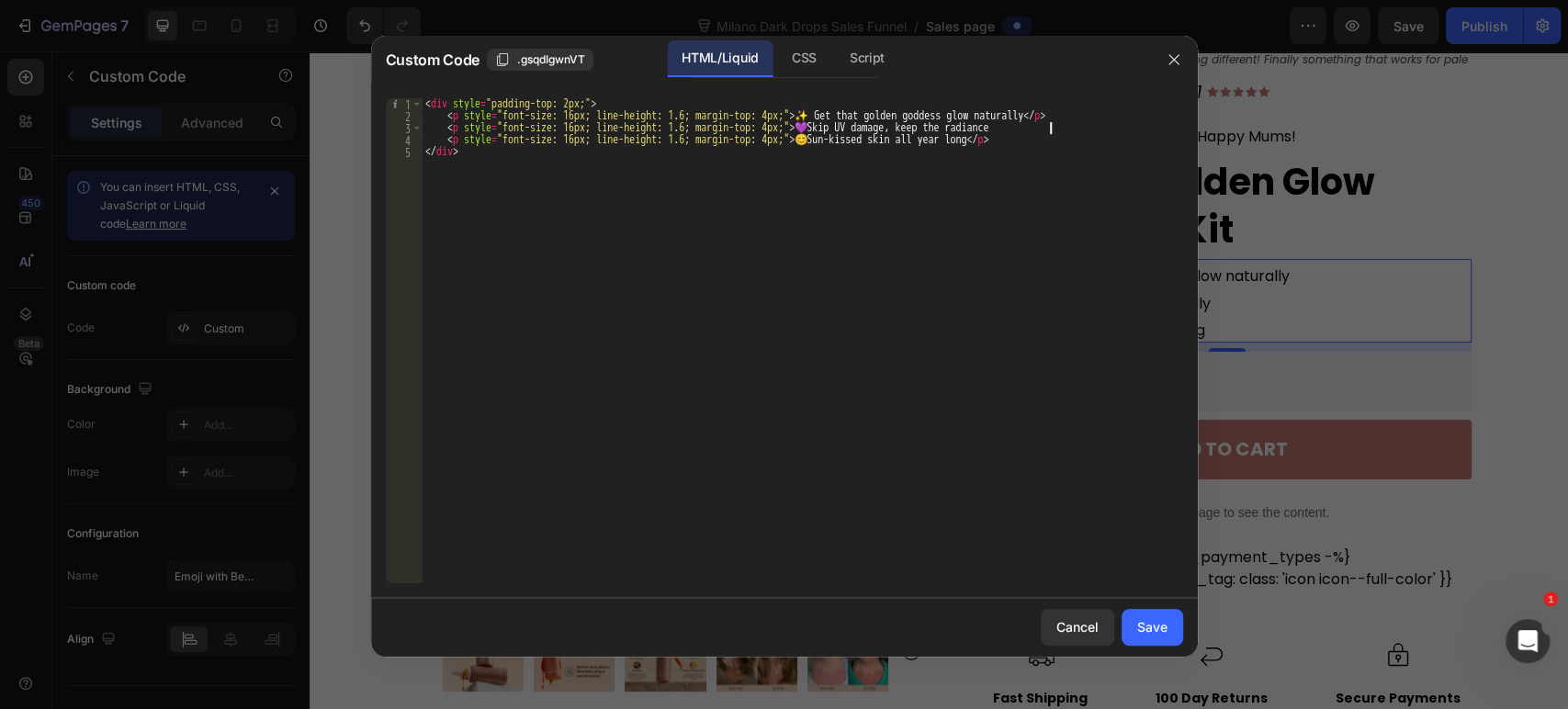 paste on "</p>" 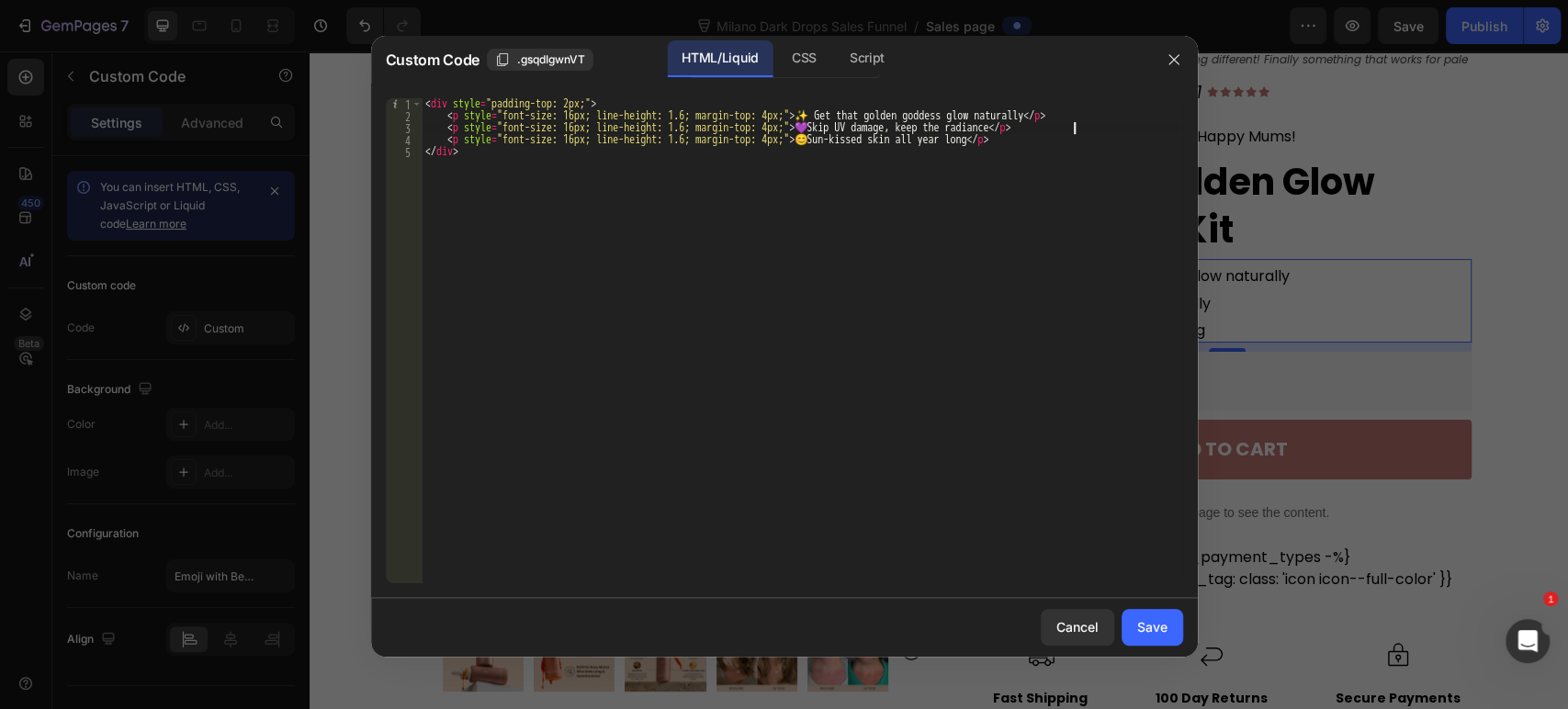 click on "< div   style = "padding-top: 2px;" >      < p   style = "font-size: 16px; line-height: 1.6; margin-top: 4px;" > ✨ Get that golden goddess glow naturally </ p >      < p   style = "font-size: 16px; line-height: 1.6; margin-top: 4px;" > 💜  Skip UV damage, keep the radiance </ p >      < p   style = "font-size: 16px; line-height: 1.6; margin-top: 4px;" > 😊  Sun-kissed skin all year long </ p > </ div >" at bounding box center (802, 353) 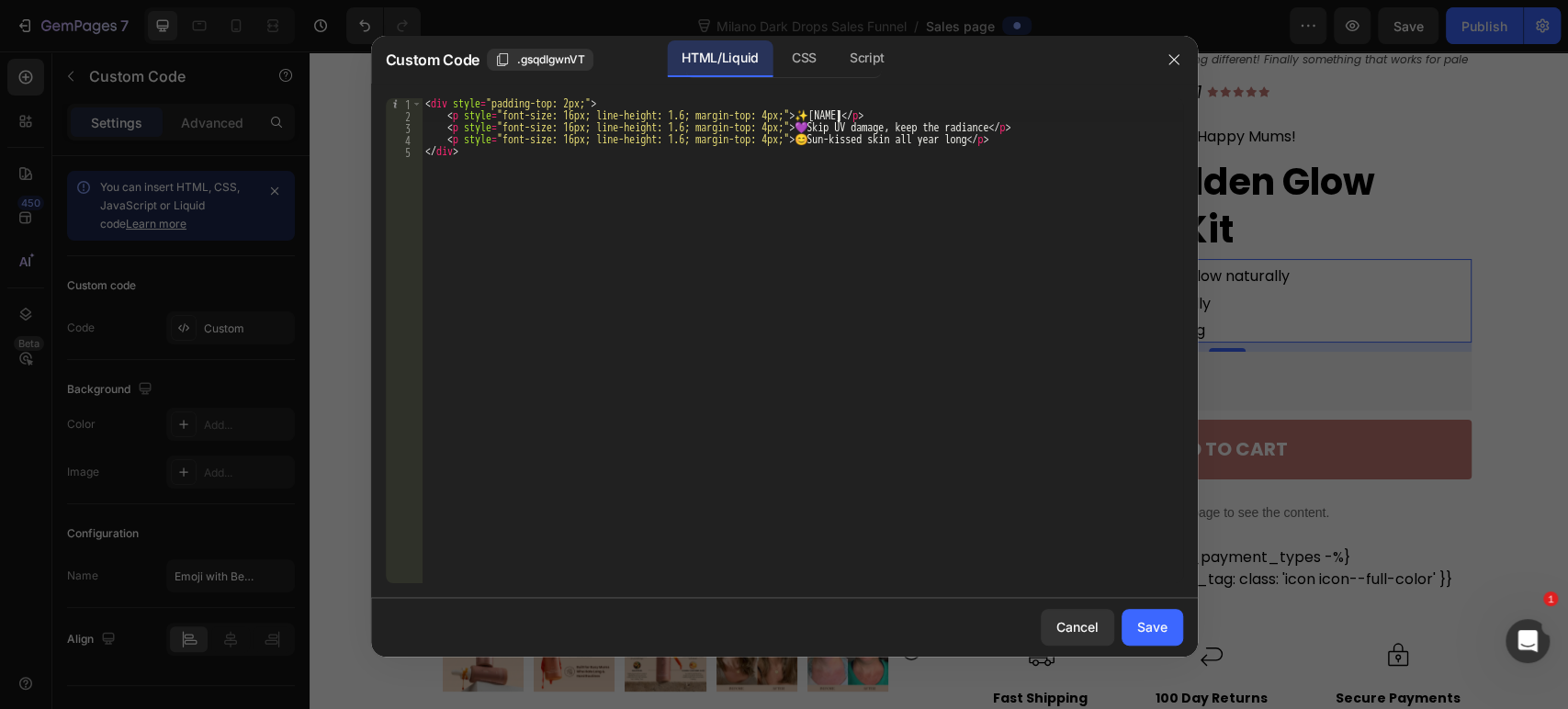 scroll, scrollTop: 0, scrollLeft: 36, axis: horizontal 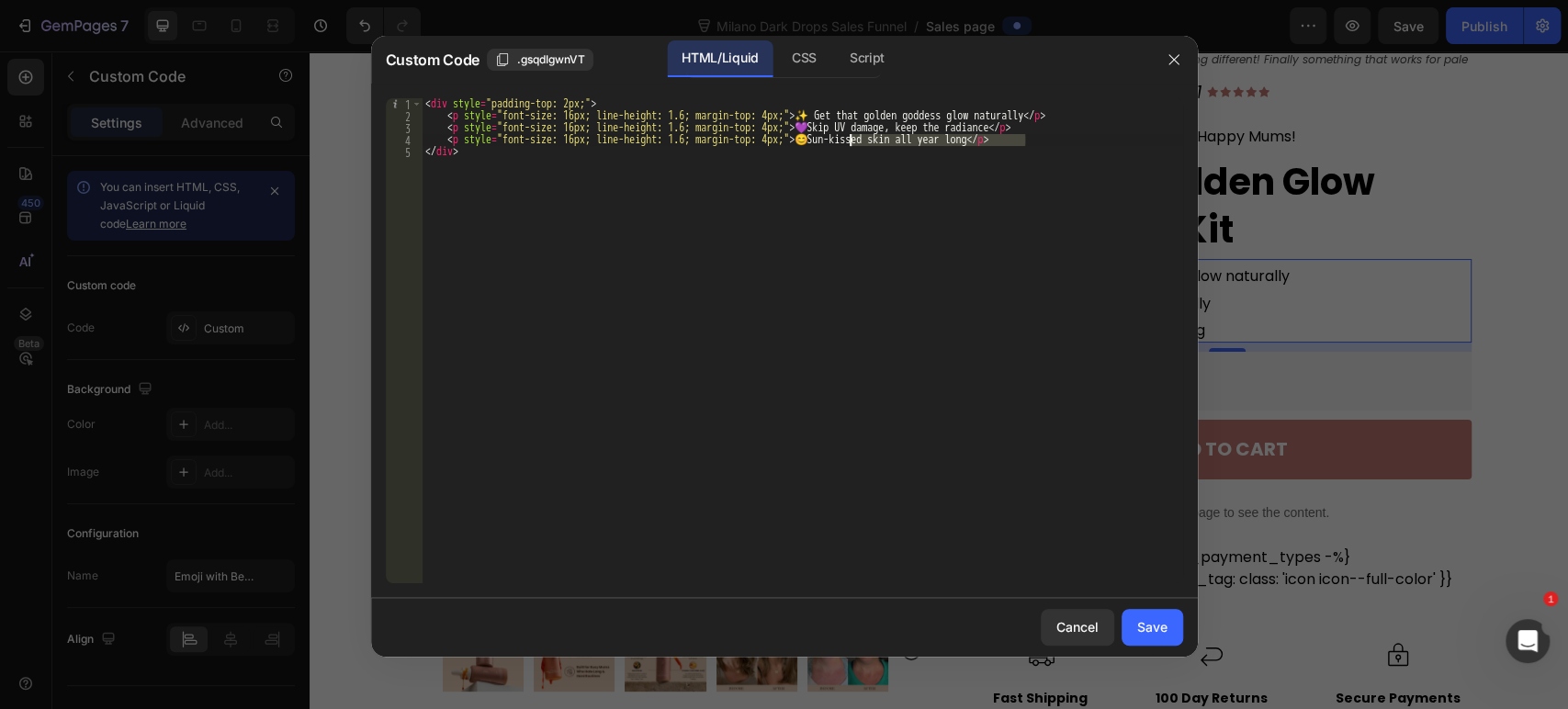 drag, startPoint x: 1023, startPoint y: 141, endPoint x: 851, endPoint y: 141, distance: 172 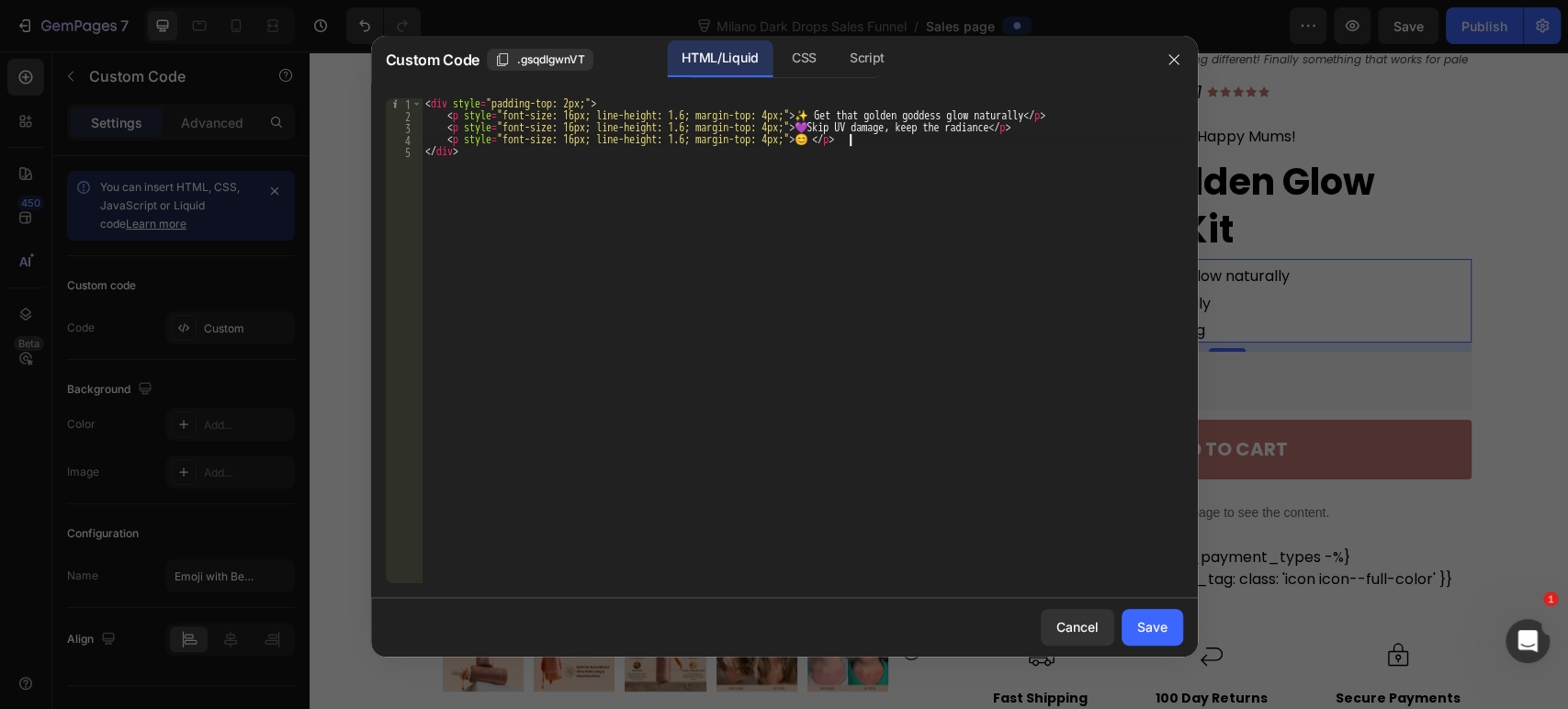 paste on "Feel confident in your skin again" 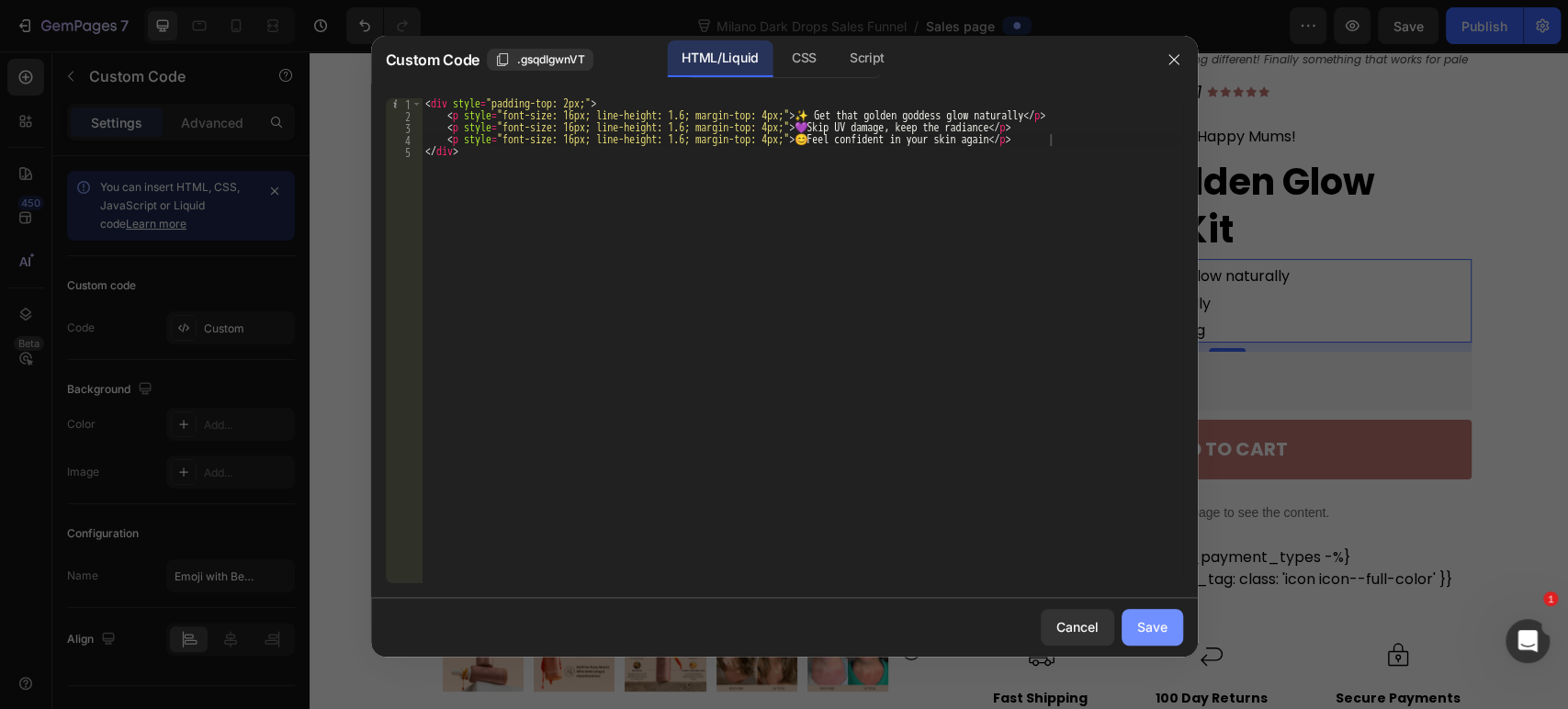 click on "Save" at bounding box center (1152, 626) 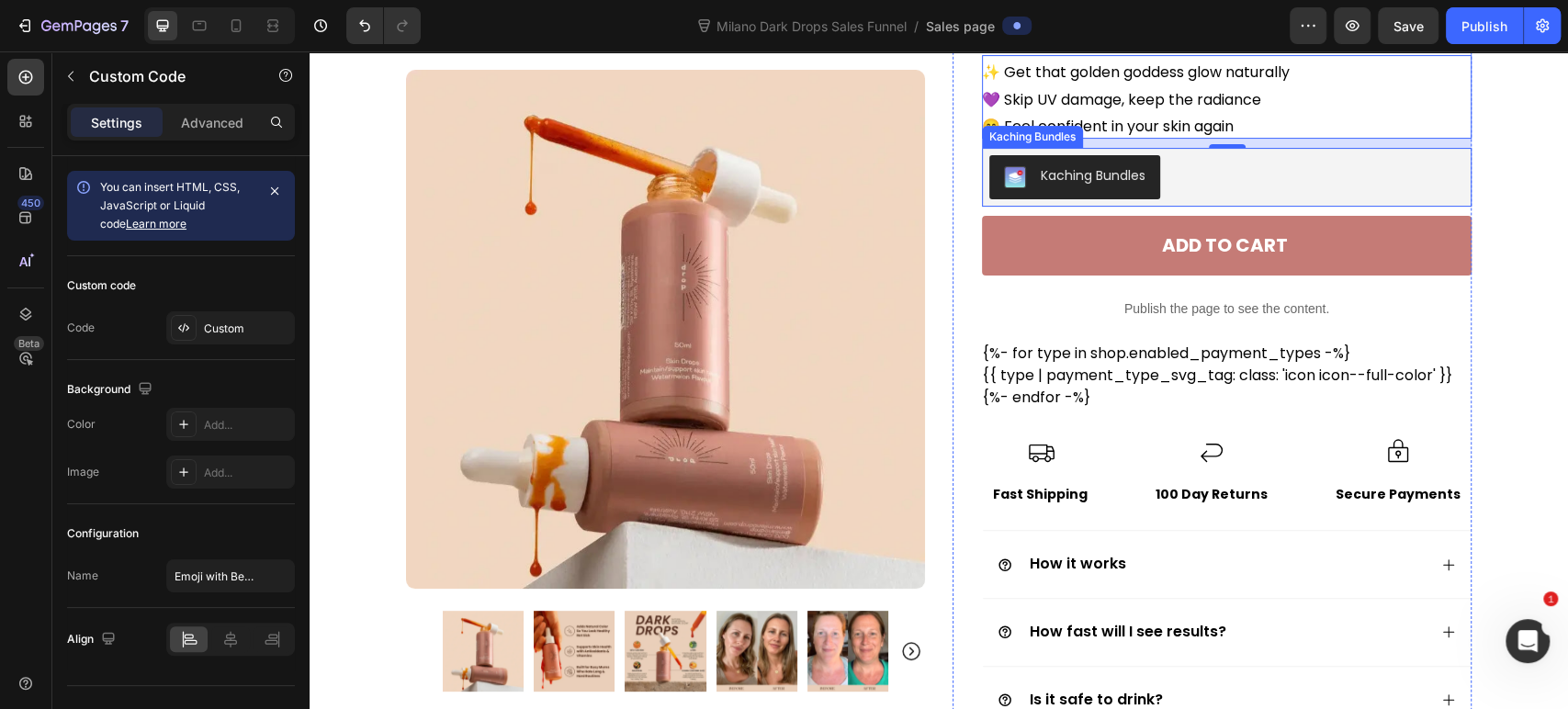 scroll, scrollTop: 510, scrollLeft: 0, axis: vertical 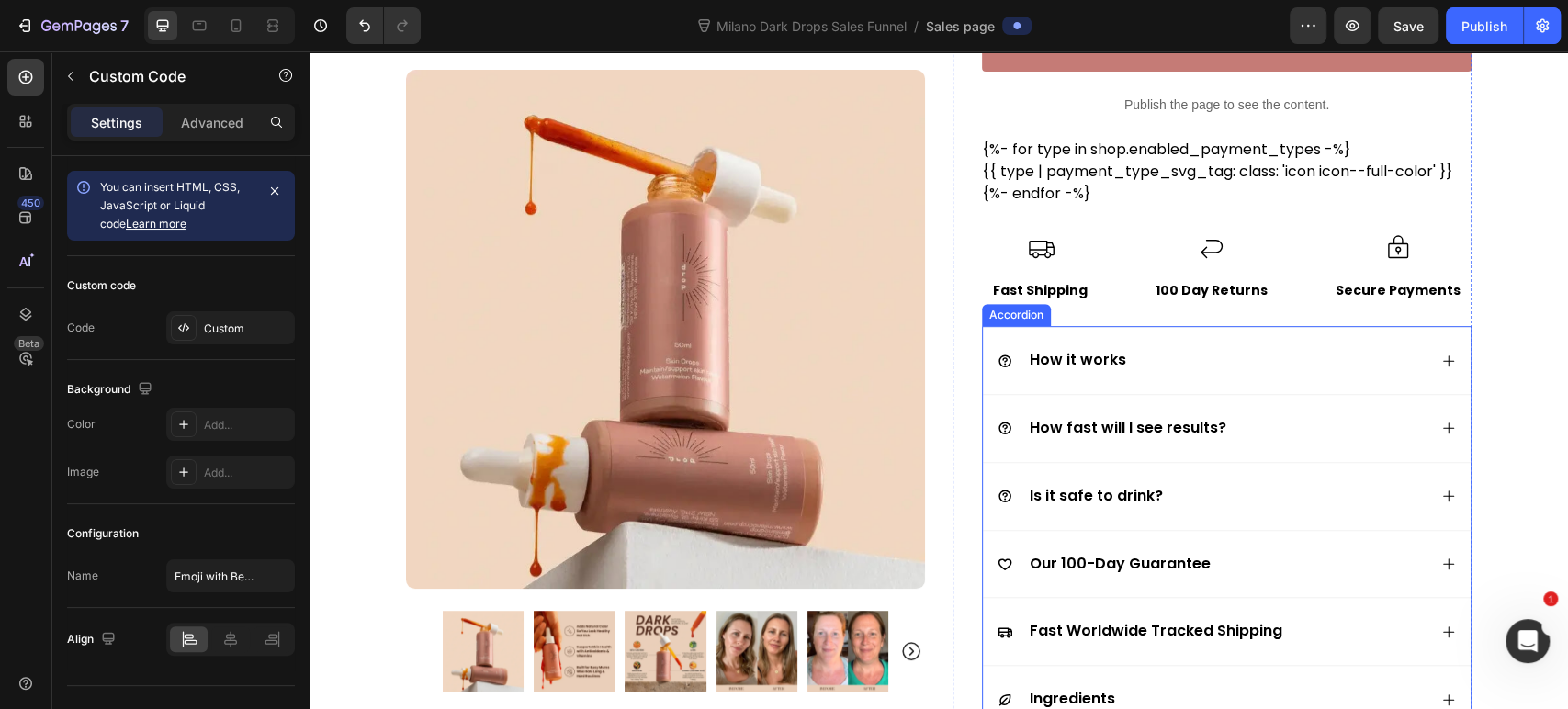 click on "How it works" at bounding box center [1212, 360] 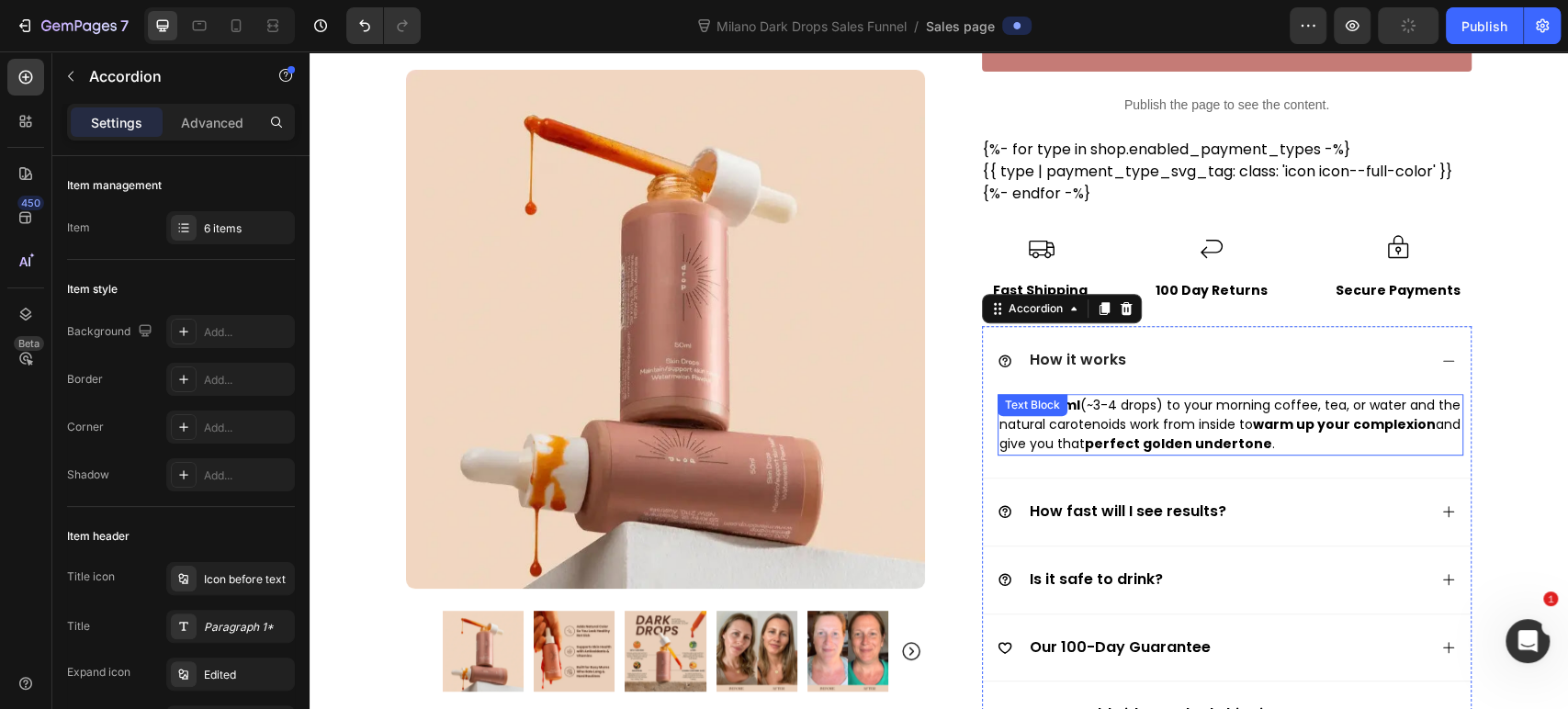 click on "Just add  2ml  (~3-4 drops) to your morning coffee, tea, or water and the natural carotenoids work from inside to  warm up your complexion  and give you that  perfect golden undertone ." at bounding box center [1230, 424] 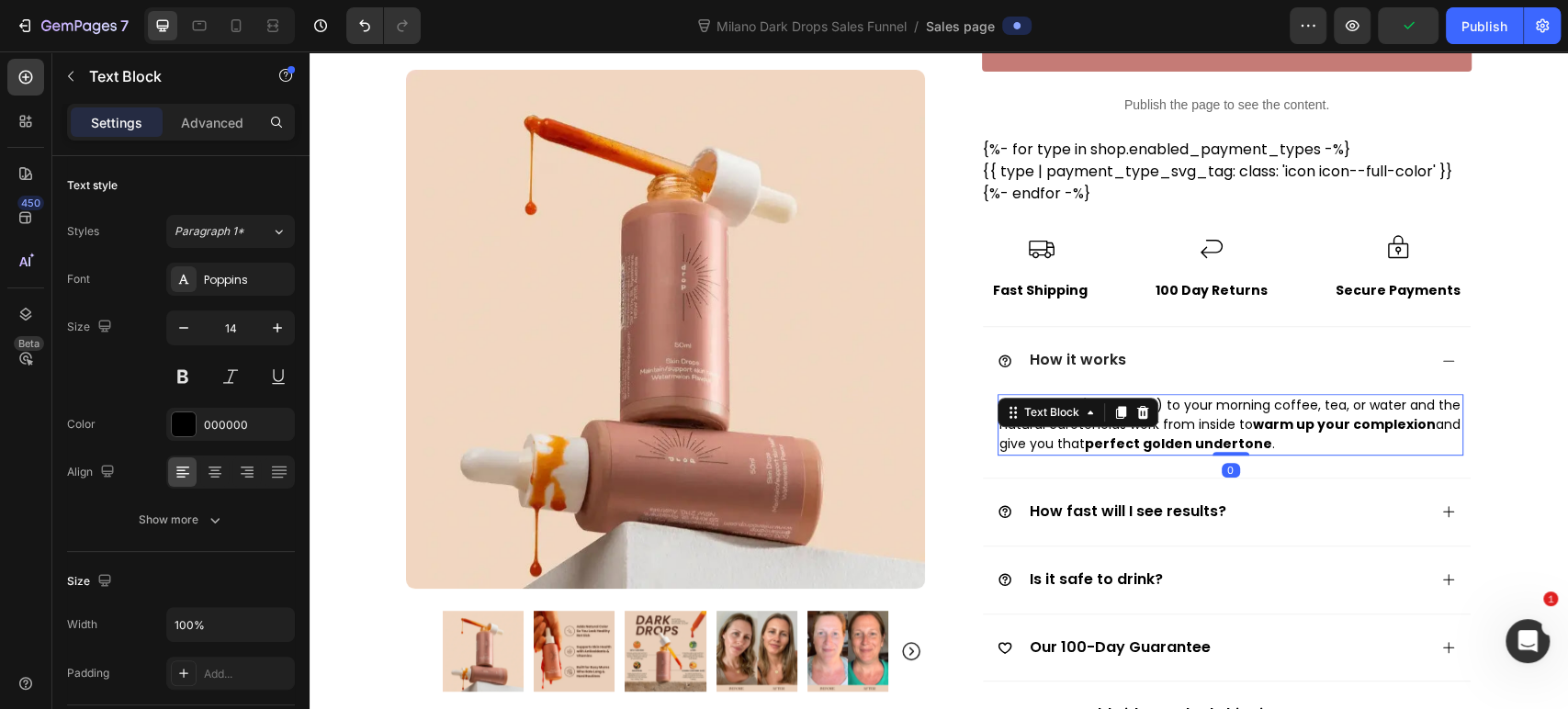 click on "Just add  2ml  (~3-4 drops) to your morning coffee, tea, or water and the natural carotenoids work from inside to  warm up your complexion  and give you that  perfect golden undertone ." at bounding box center [1230, 424] 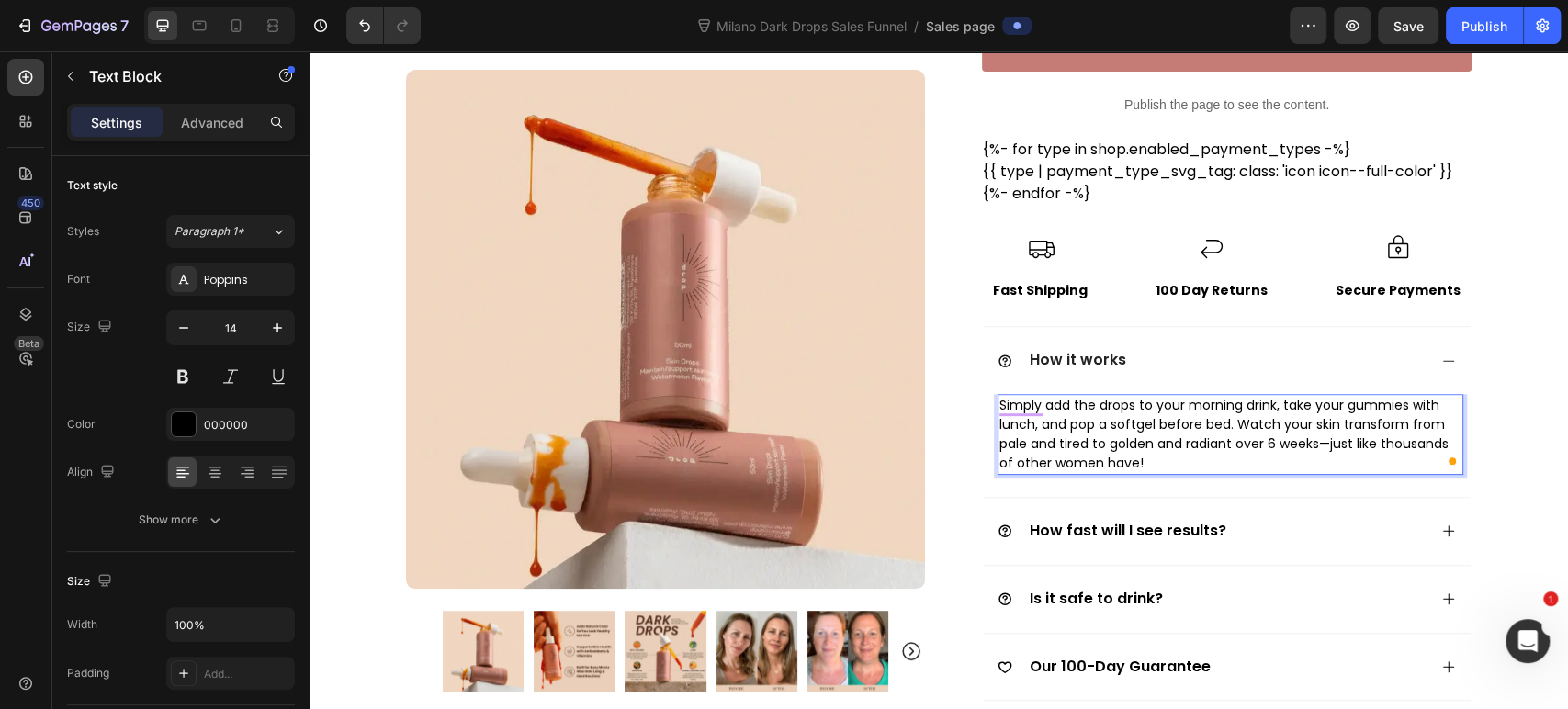 click on "Simply add the drops to your morning drink, take your gummies with lunch, and pop a softgel before bed. Watch your skin transform from pale and tired to golden and radiant over 6 weeks—just like thousands of other women have!" at bounding box center [1230, 434] 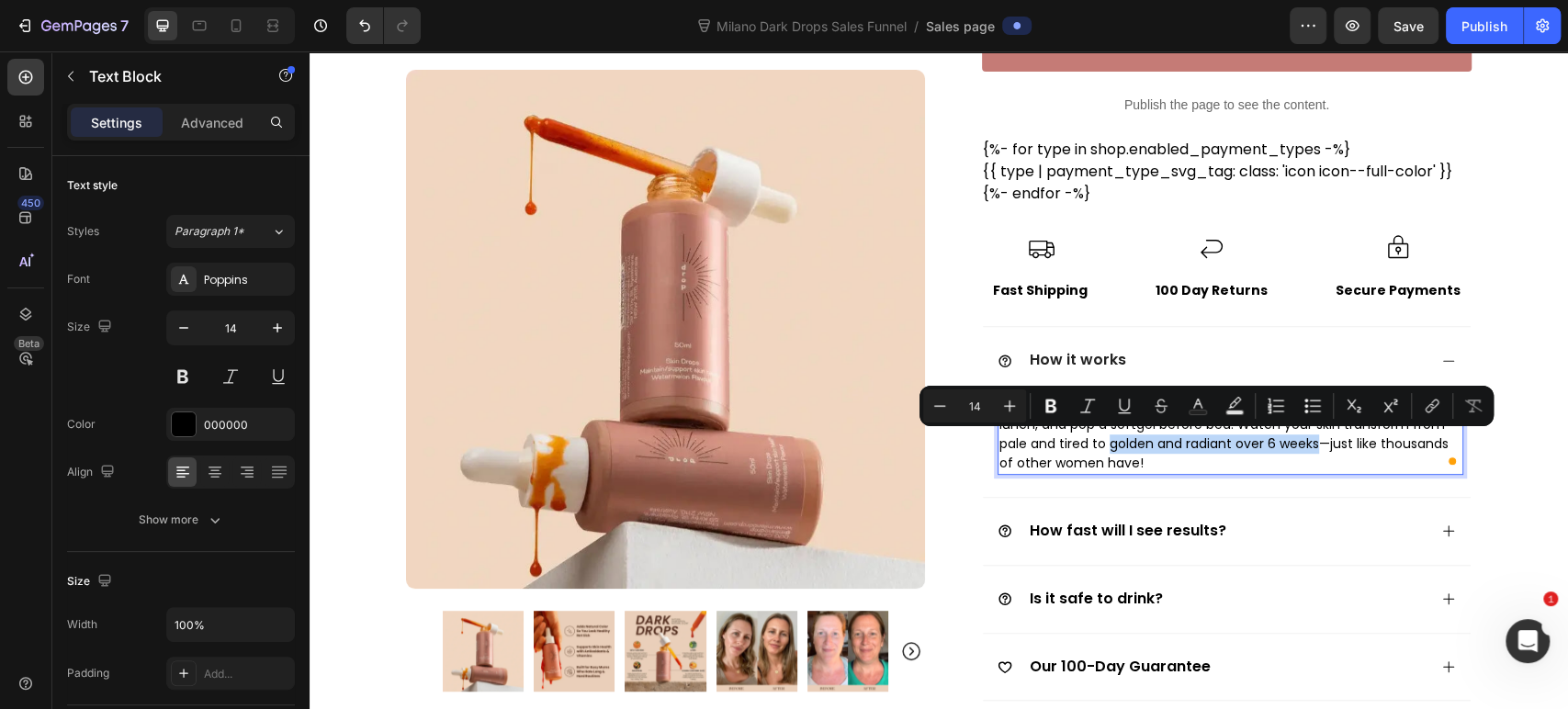 drag, startPoint x: 1103, startPoint y: 439, endPoint x: 1309, endPoint y: 439, distance: 206 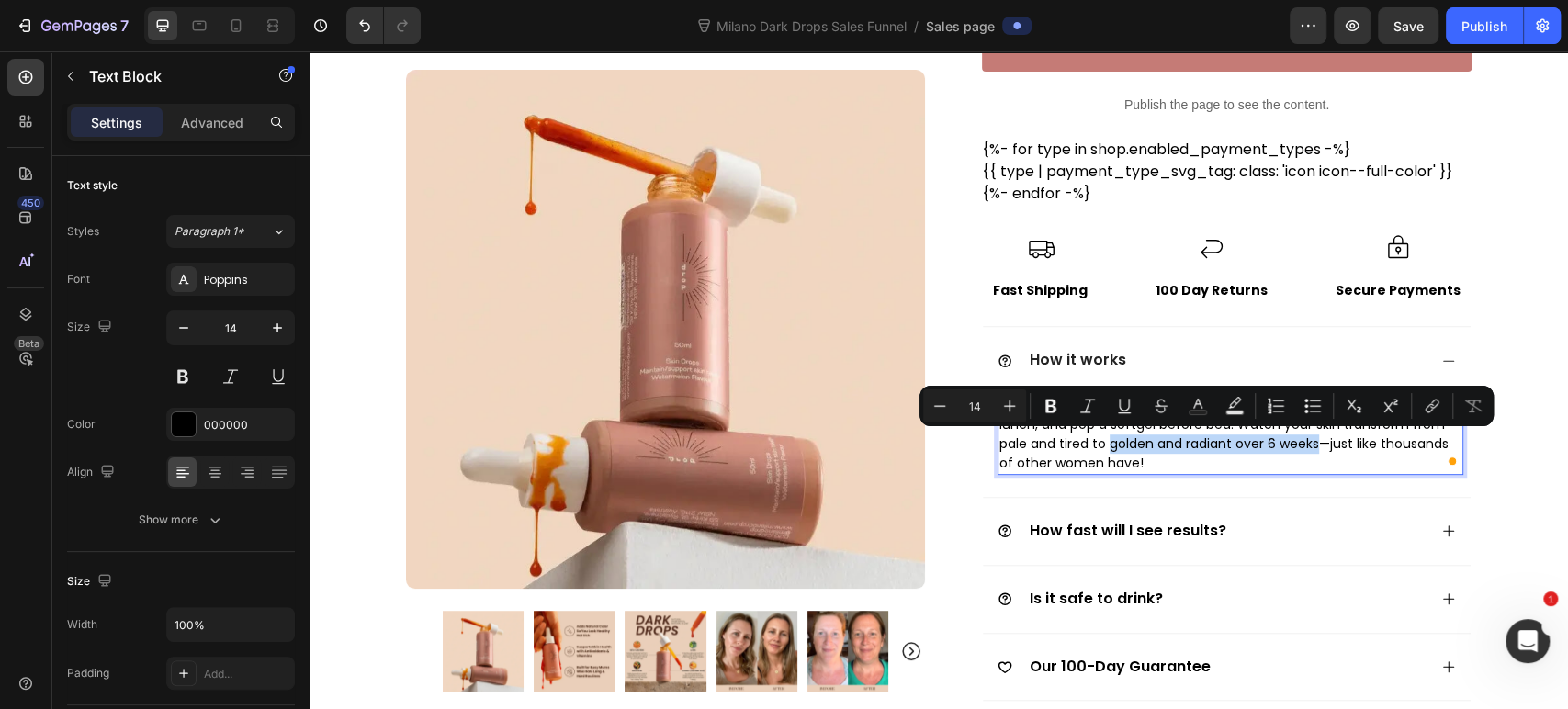click on "Simply add the drops to your morning drink, take your gummies with lunch, and pop a softgel before bed. Watch your skin transform from pale and tired to golden and radiant over 6 weeks—just like thousands of other women have!" at bounding box center (1230, 434) 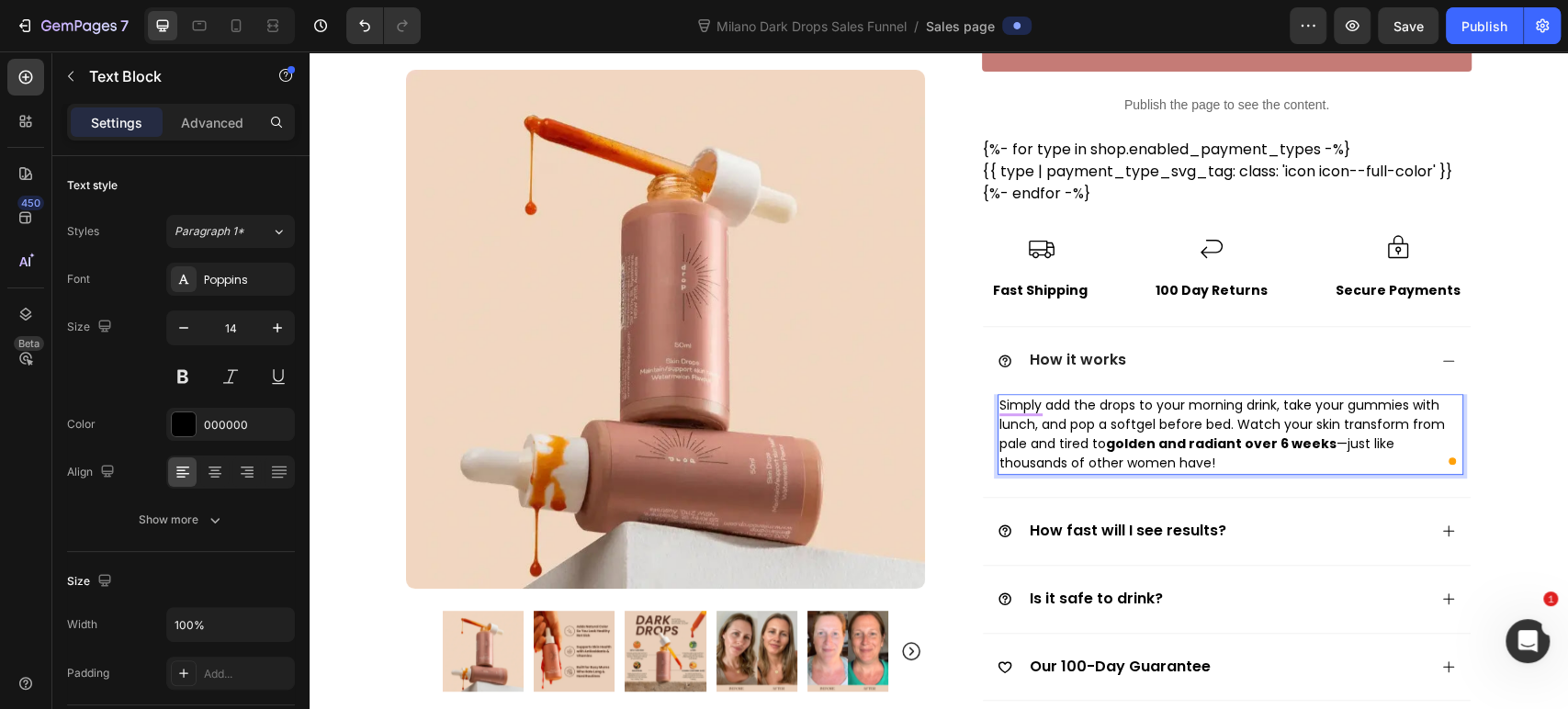 click on "Simply add the drops to your morning drink, take your gummies with lunch, and pop a softgel before bed. Watch your skin transform from pale and tired to  golden and radiant over 6 weeks —just like thousands of other women have!" at bounding box center (1230, 434) 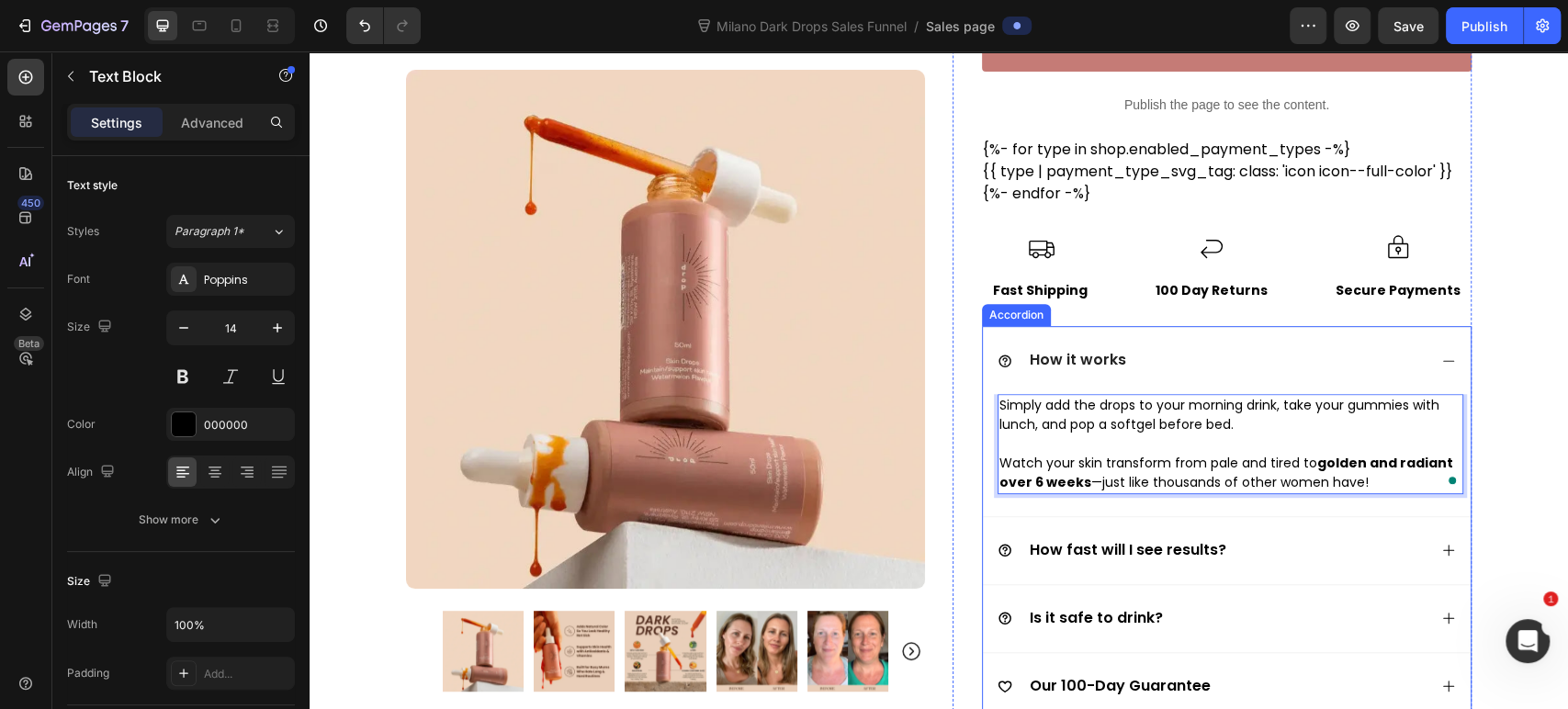 click on "How fast will I see results?" at bounding box center (1226, 550) 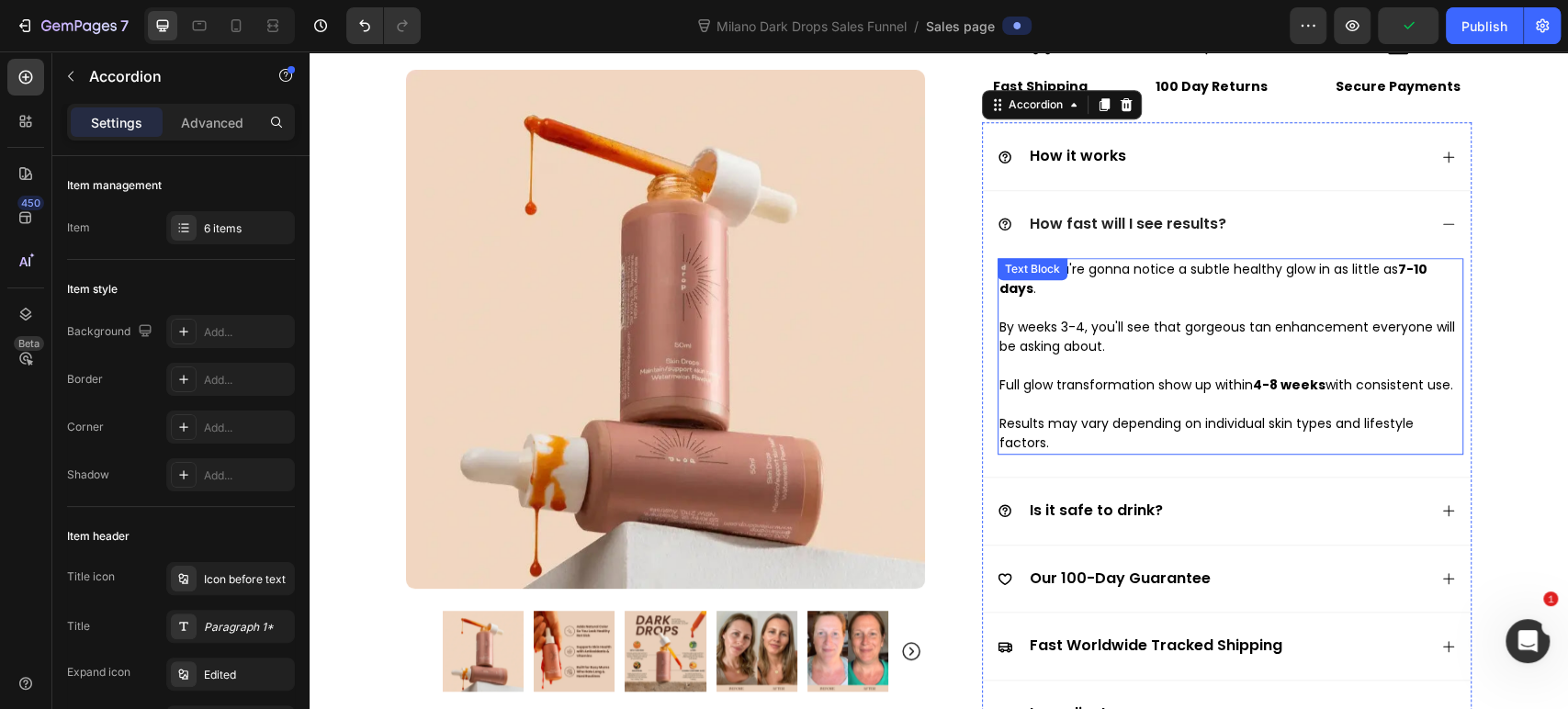 scroll, scrollTop: 816, scrollLeft: 0, axis: vertical 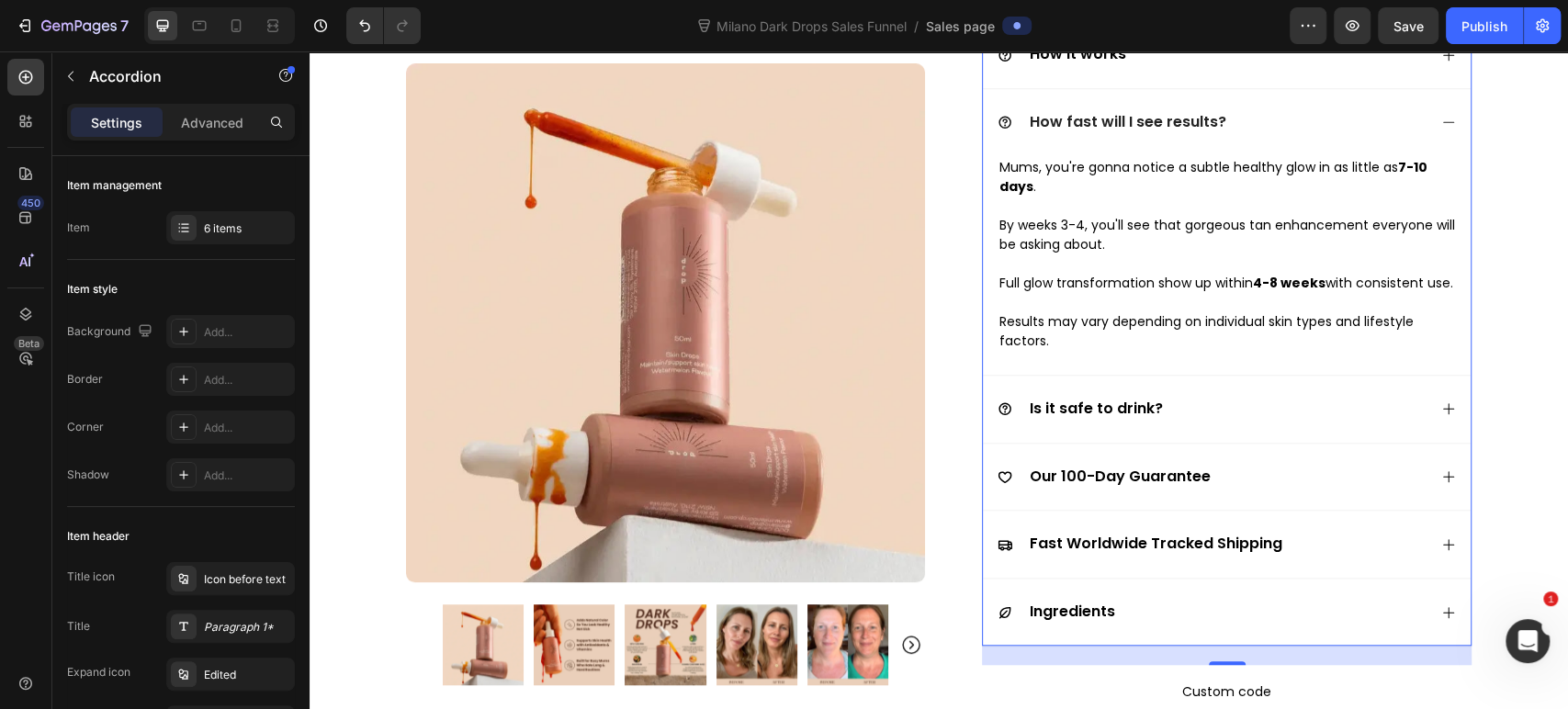click on "Is it safe to drink?" at bounding box center [1212, 409] 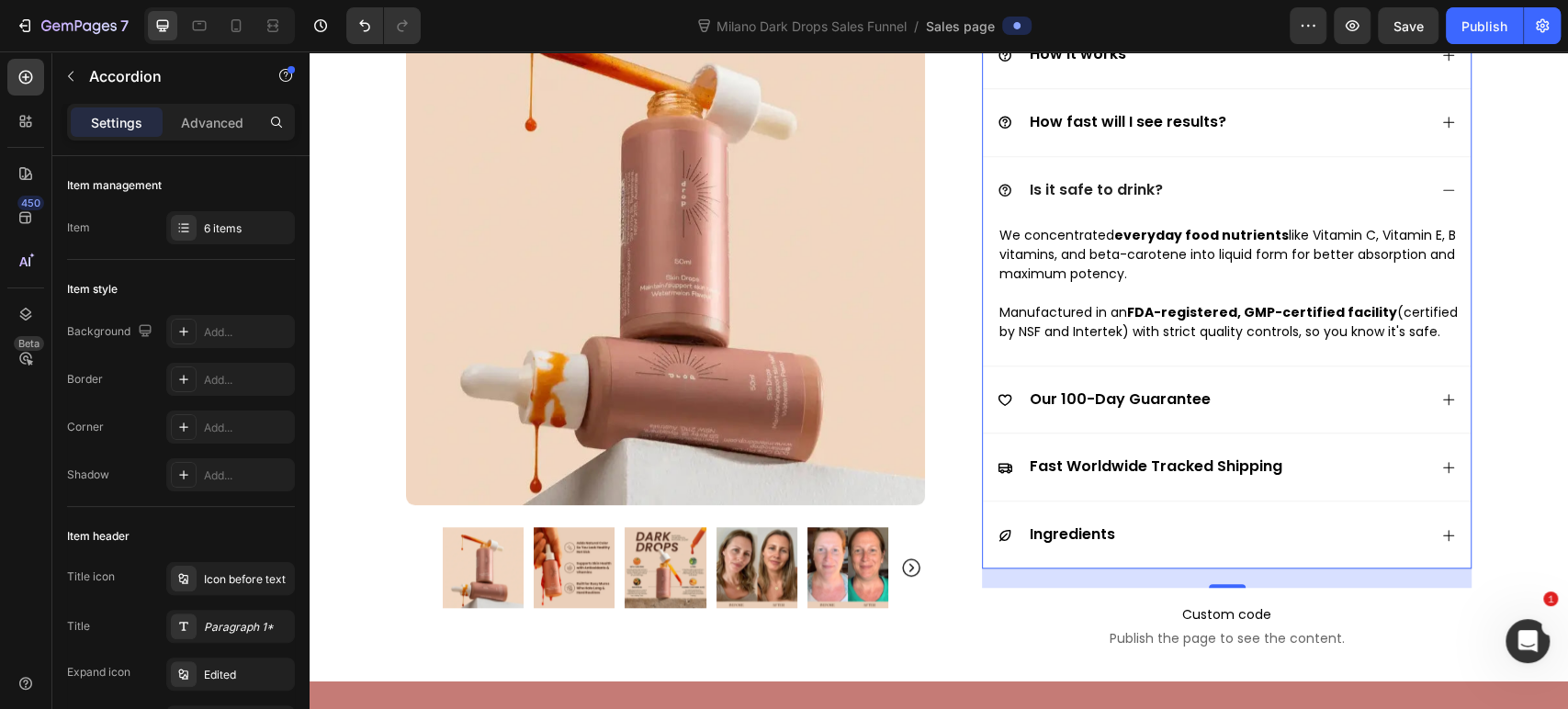 click on "Is it safe to drink?" at bounding box center [1096, 189] 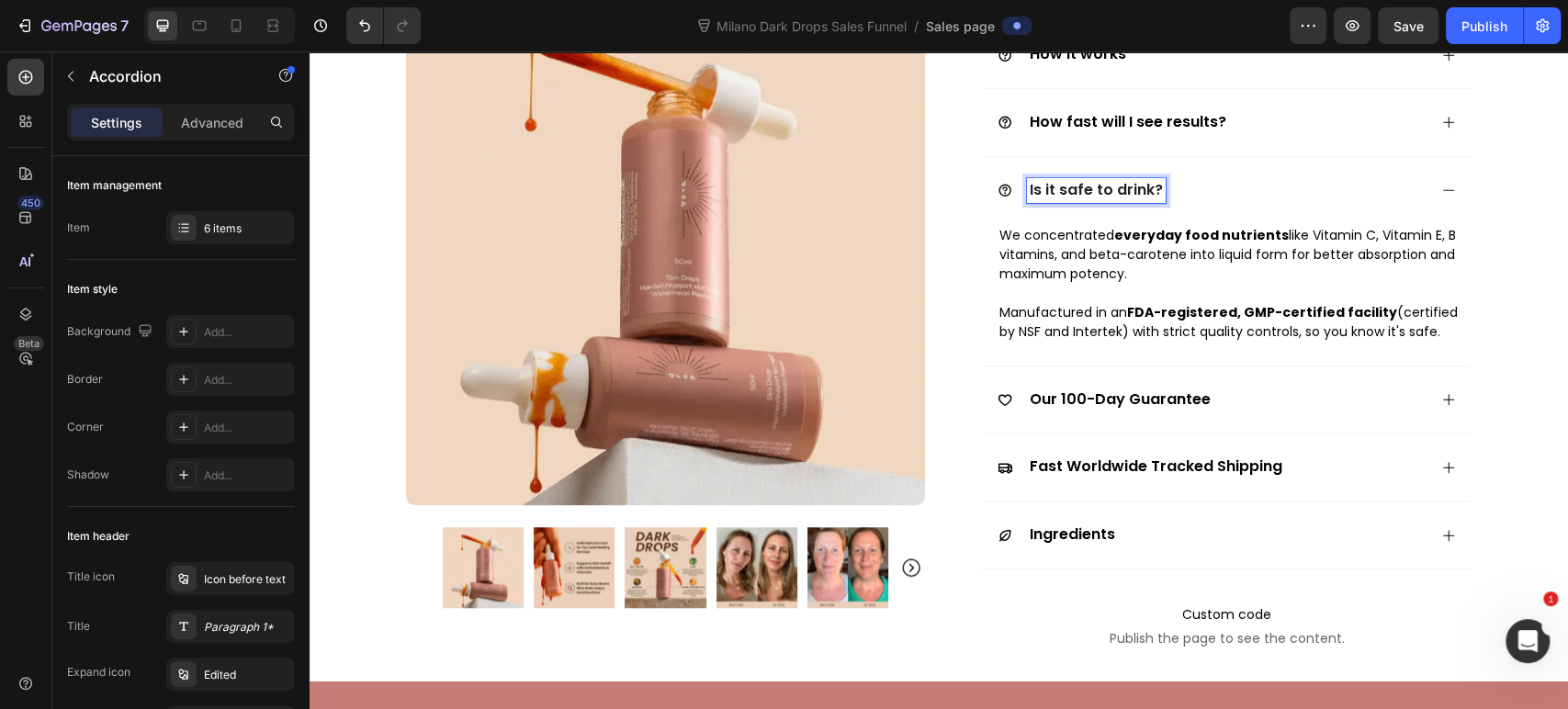 click on "Is it safe to drink?" at bounding box center [1096, 189] 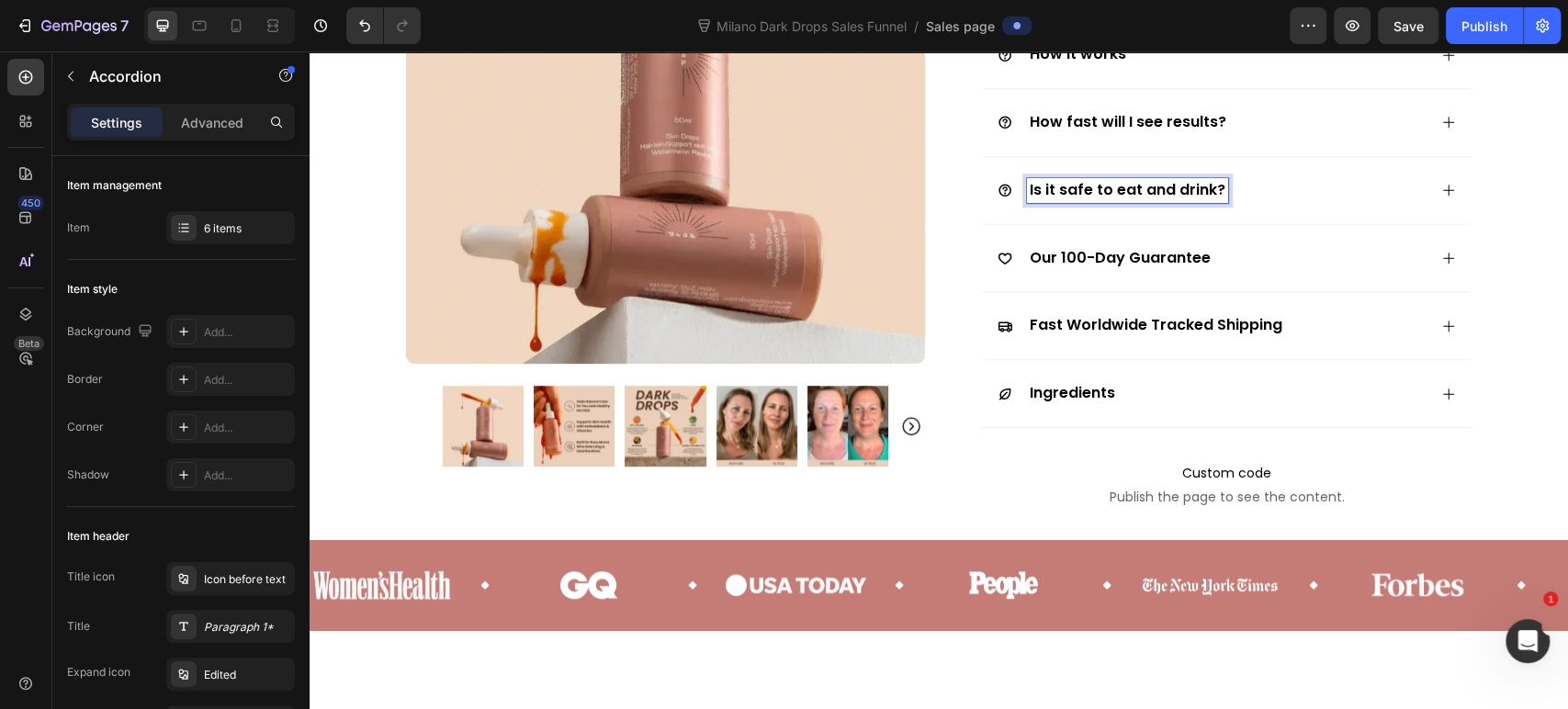 click on "How fast will I see results?" at bounding box center [1212, 122] 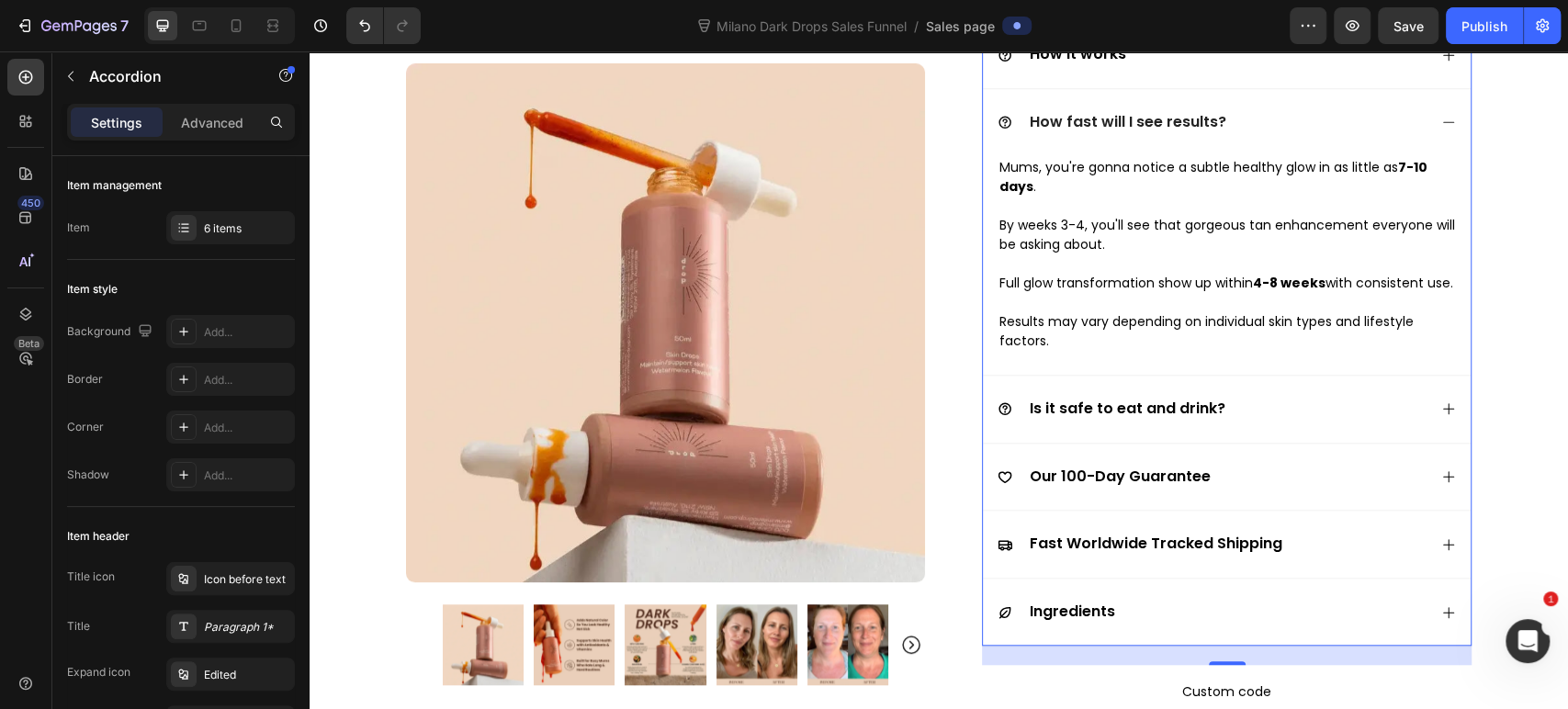 click on "How fast will I see results?" at bounding box center (1212, 122) 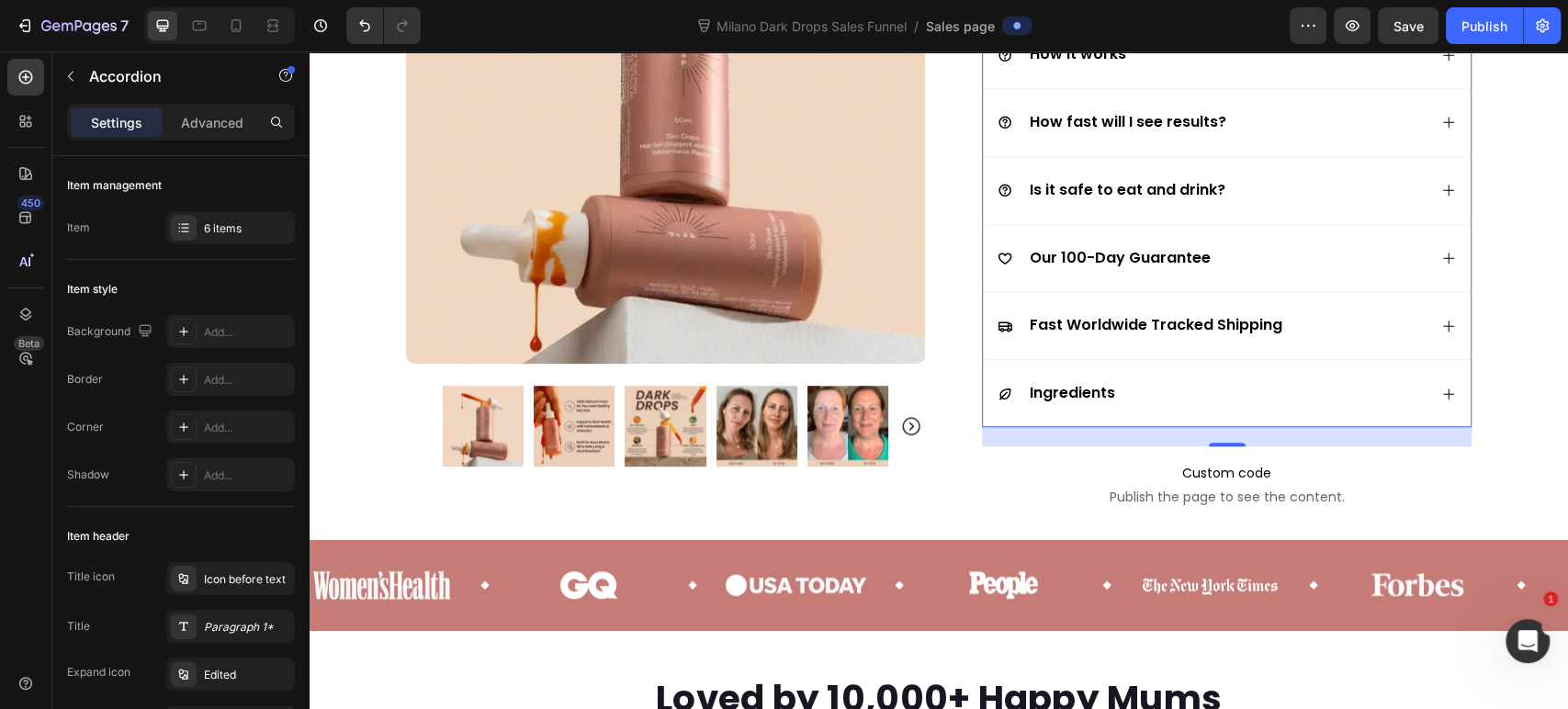 scroll, scrollTop: 714, scrollLeft: 0, axis: vertical 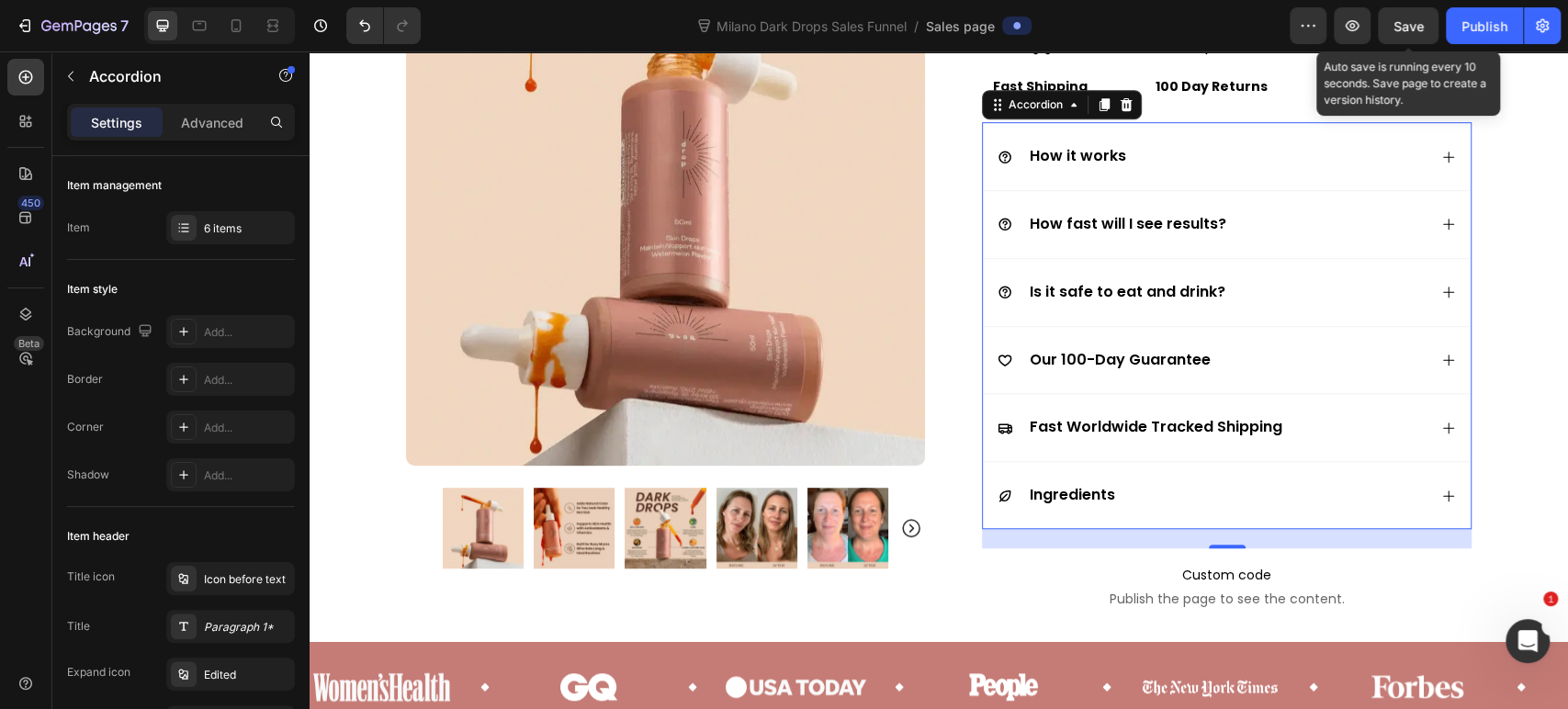 click on "Save" at bounding box center [1408, 26] 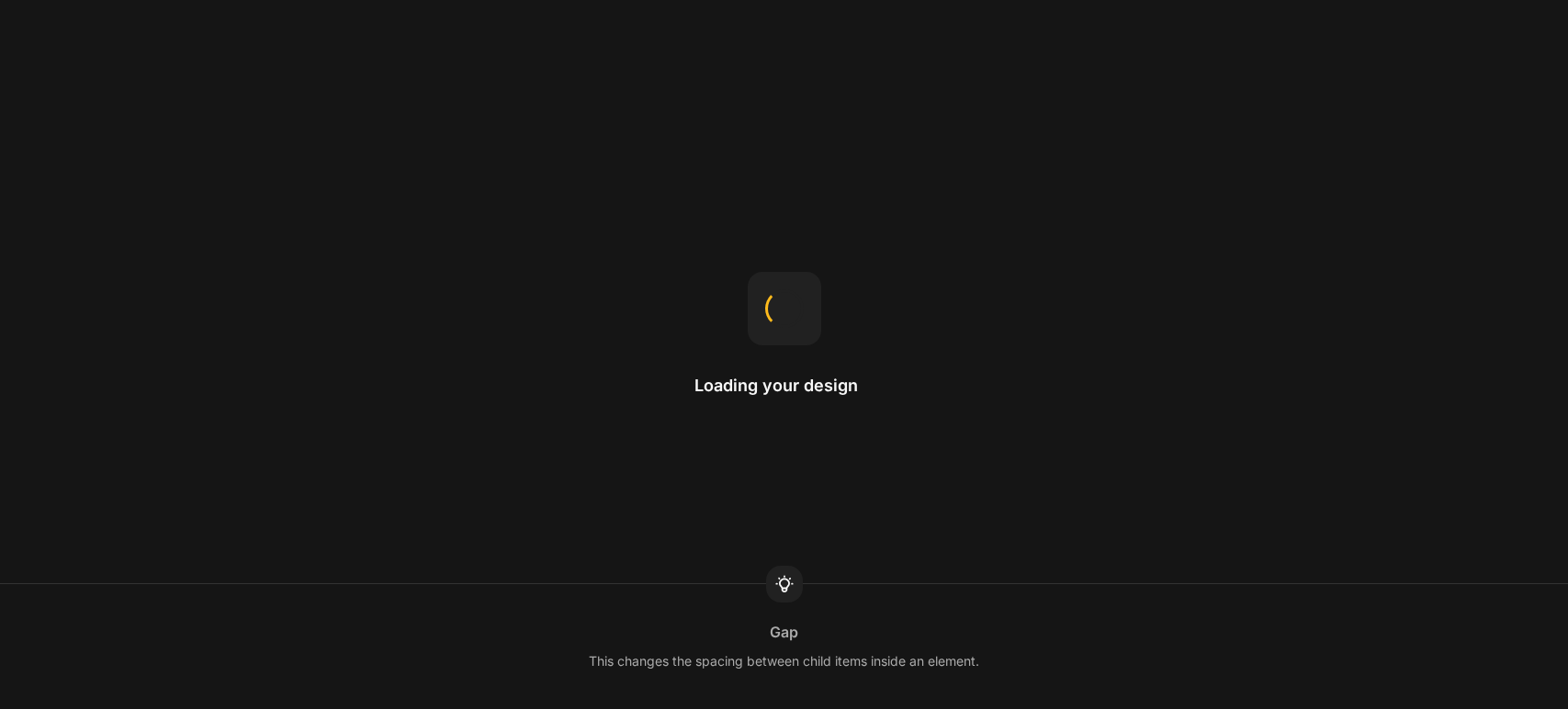 scroll, scrollTop: 0, scrollLeft: 0, axis: both 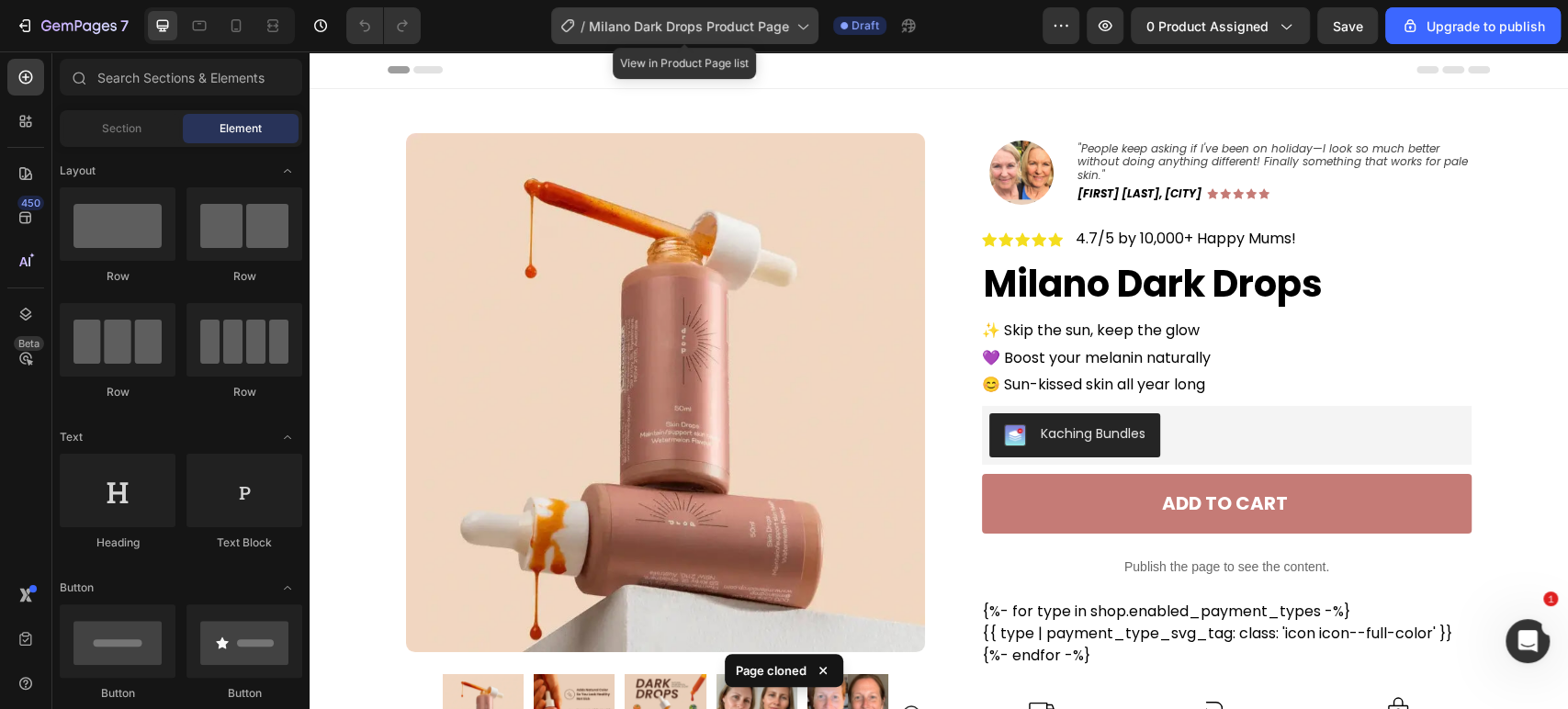 click on "/ Milano Dark Drops Product Page" 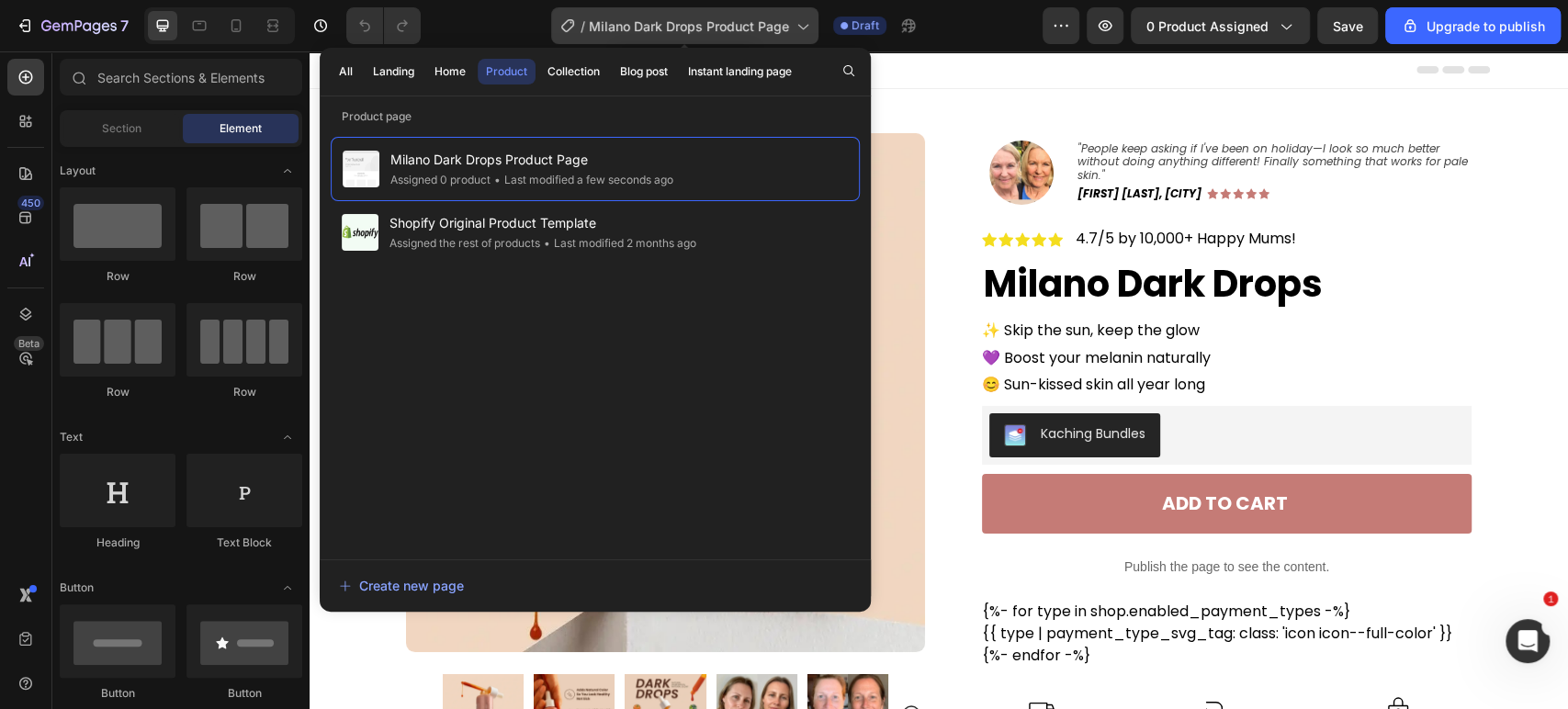 click on "Milano Dark Drops Product Page" at bounding box center (689, 26) 